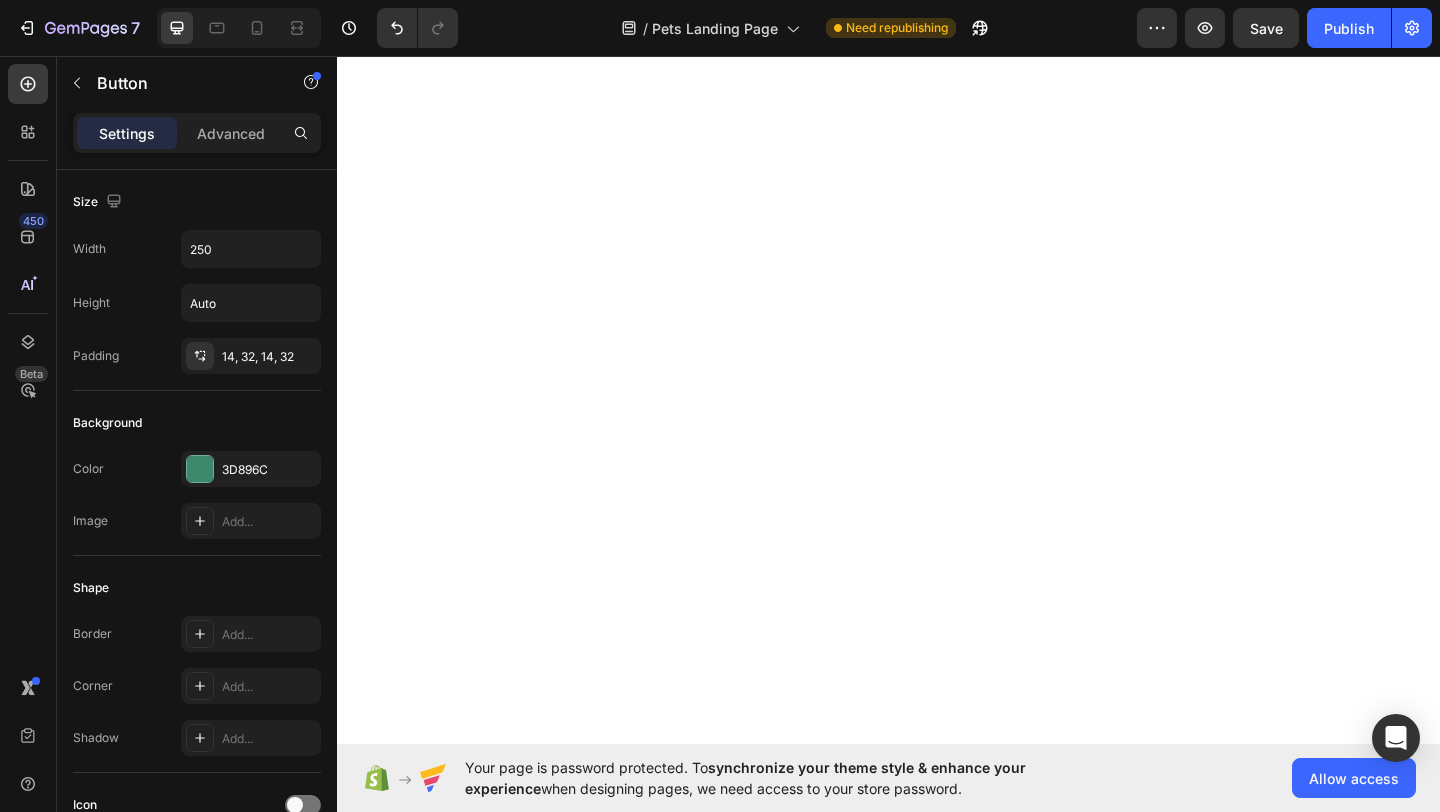 scroll, scrollTop: 0, scrollLeft: 0, axis: both 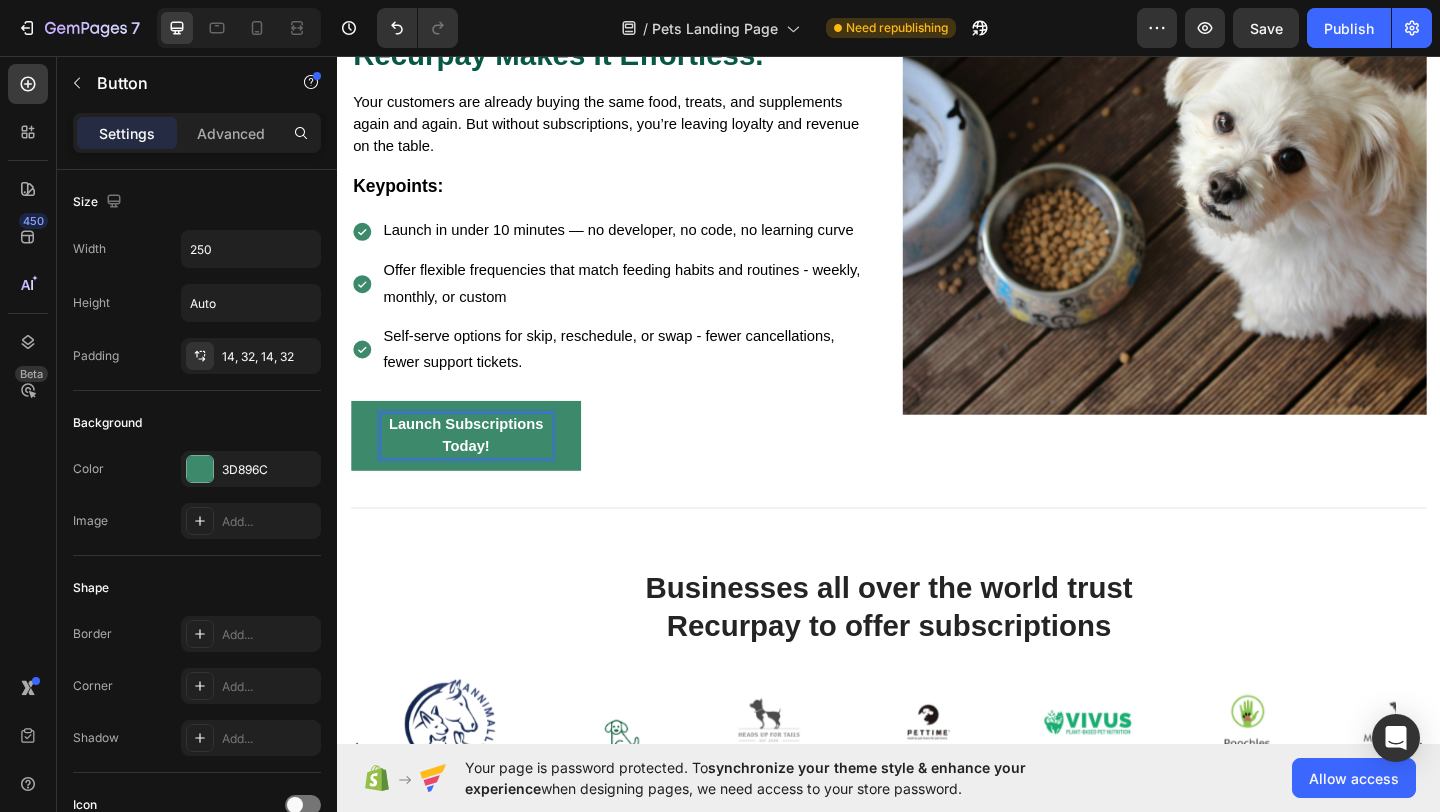 click on "Launch Subscriptions Today!" at bounding box center [477, 469] 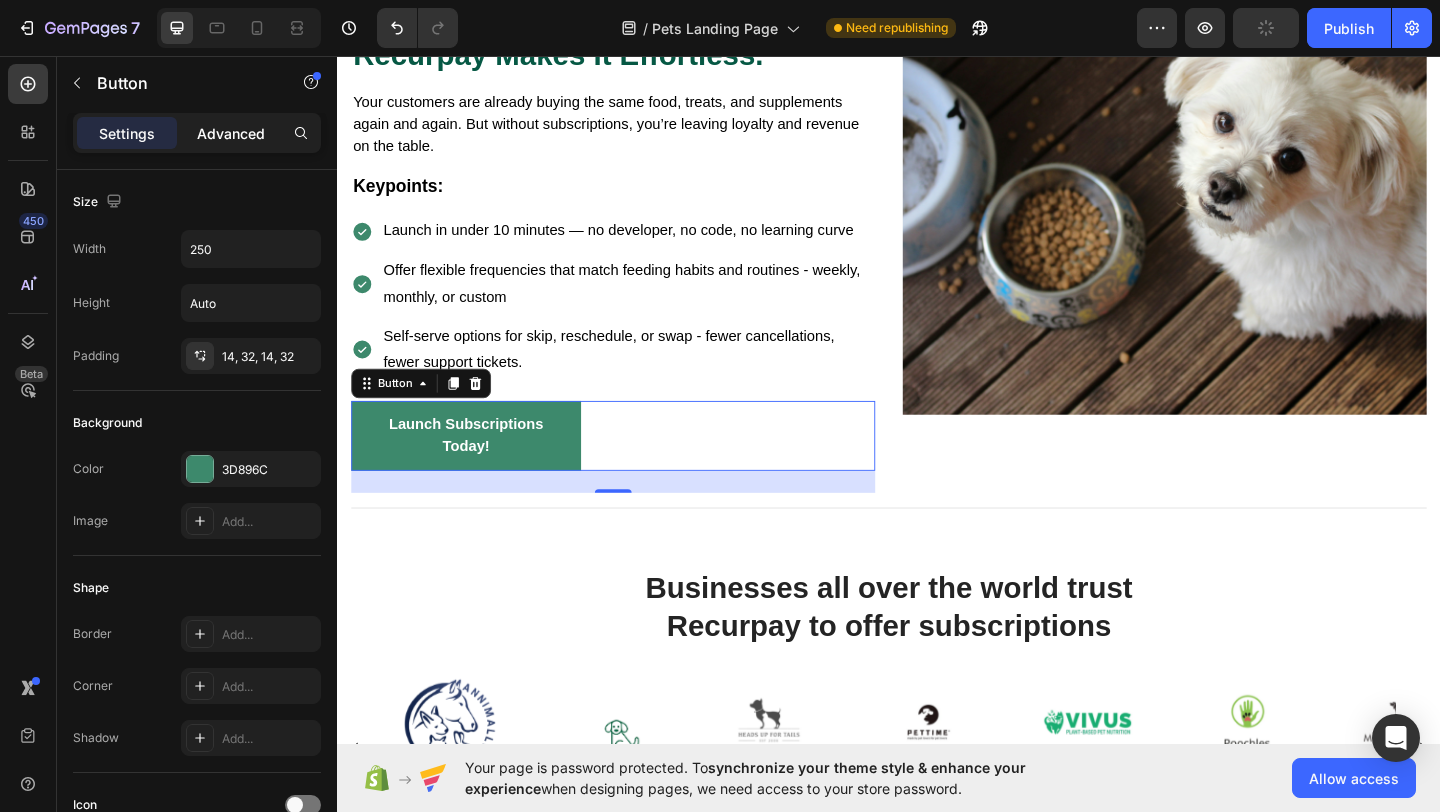 click on "Advanced" at bounding box center (231, 133) 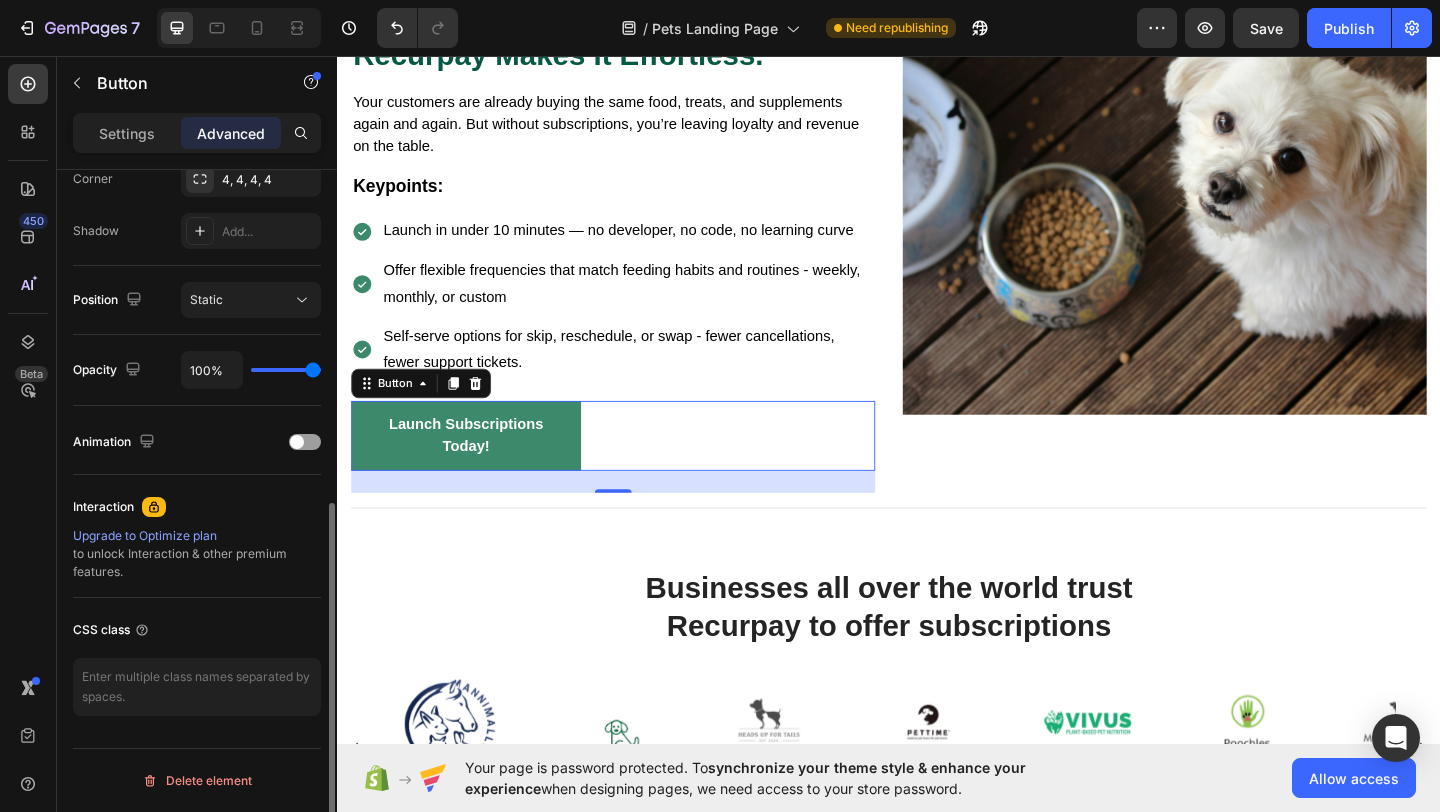 scroll, scrollTop: 0, scrollLeft: 0, axis: both 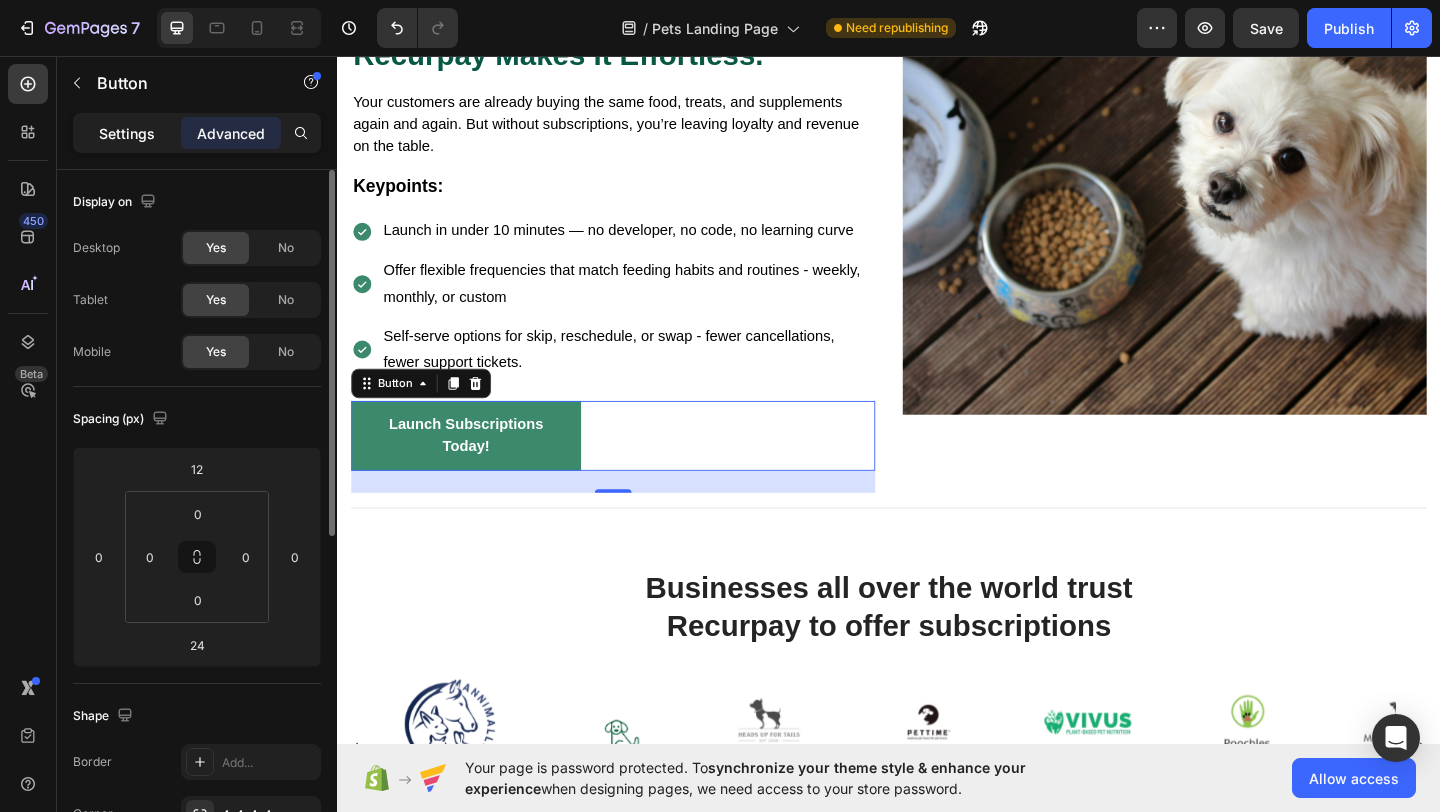 click on "Settings" at bounding box center [127, 133] 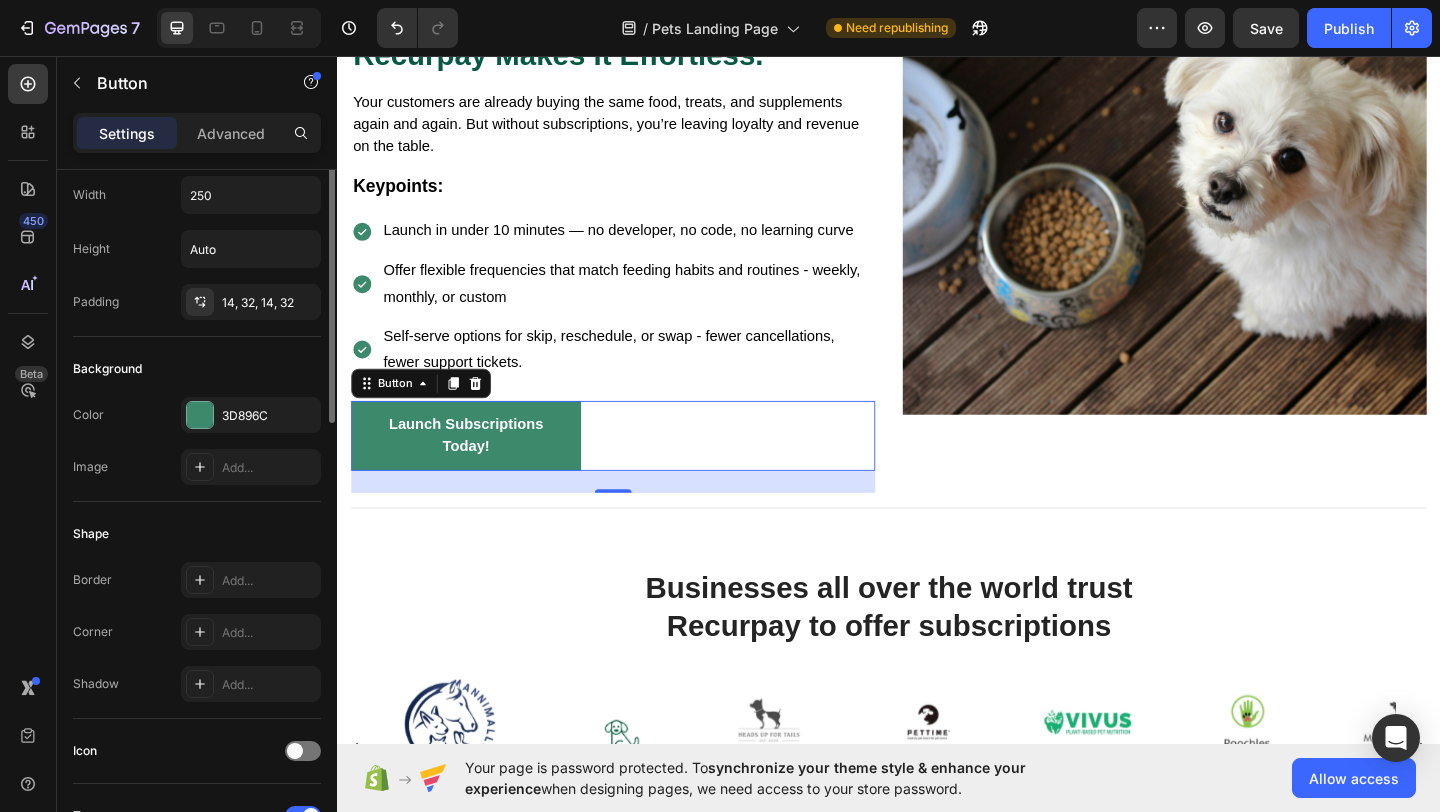 scroll, scrollTop: 0, scrollLeft: 0, axis: both 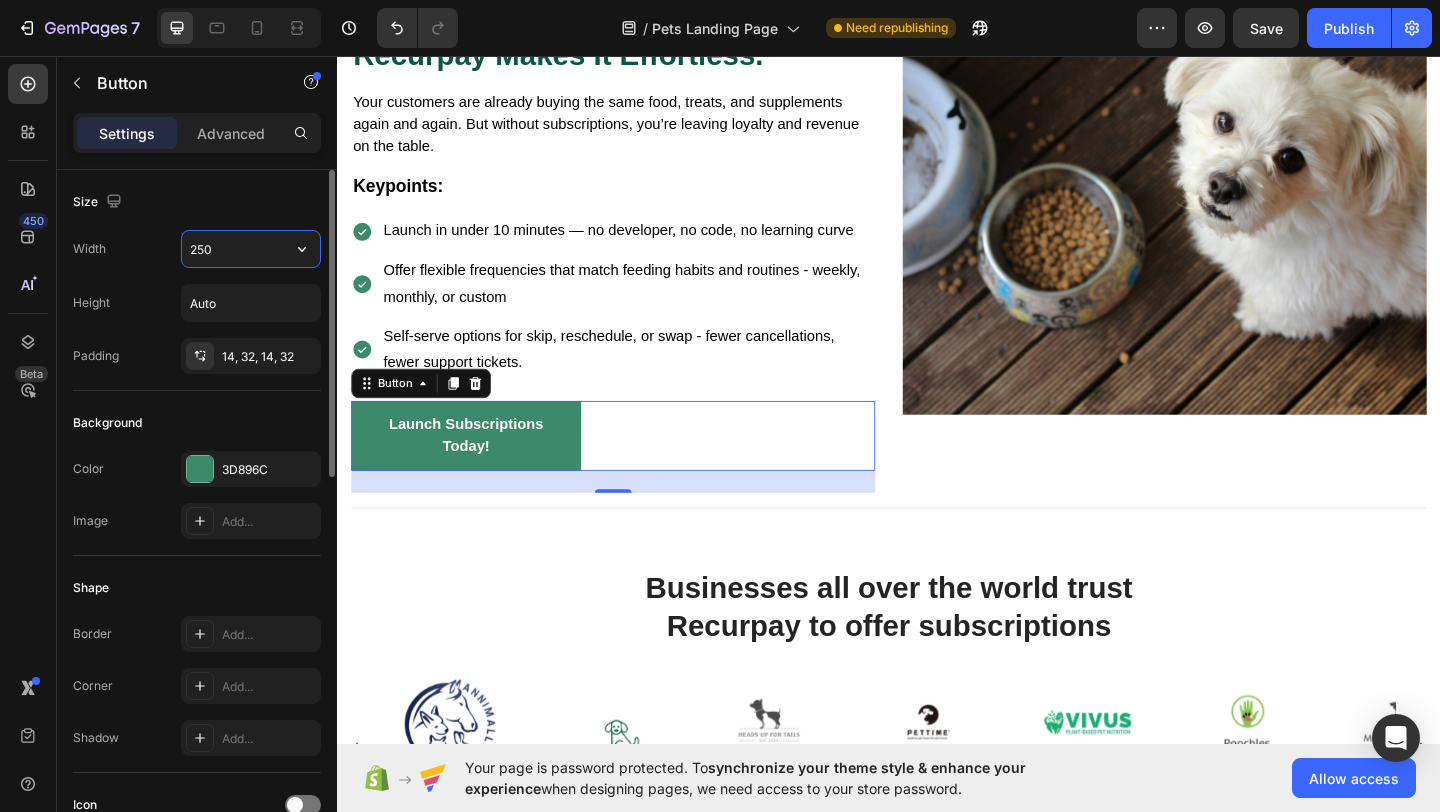 click on "250" at bounding box center [251, 249] 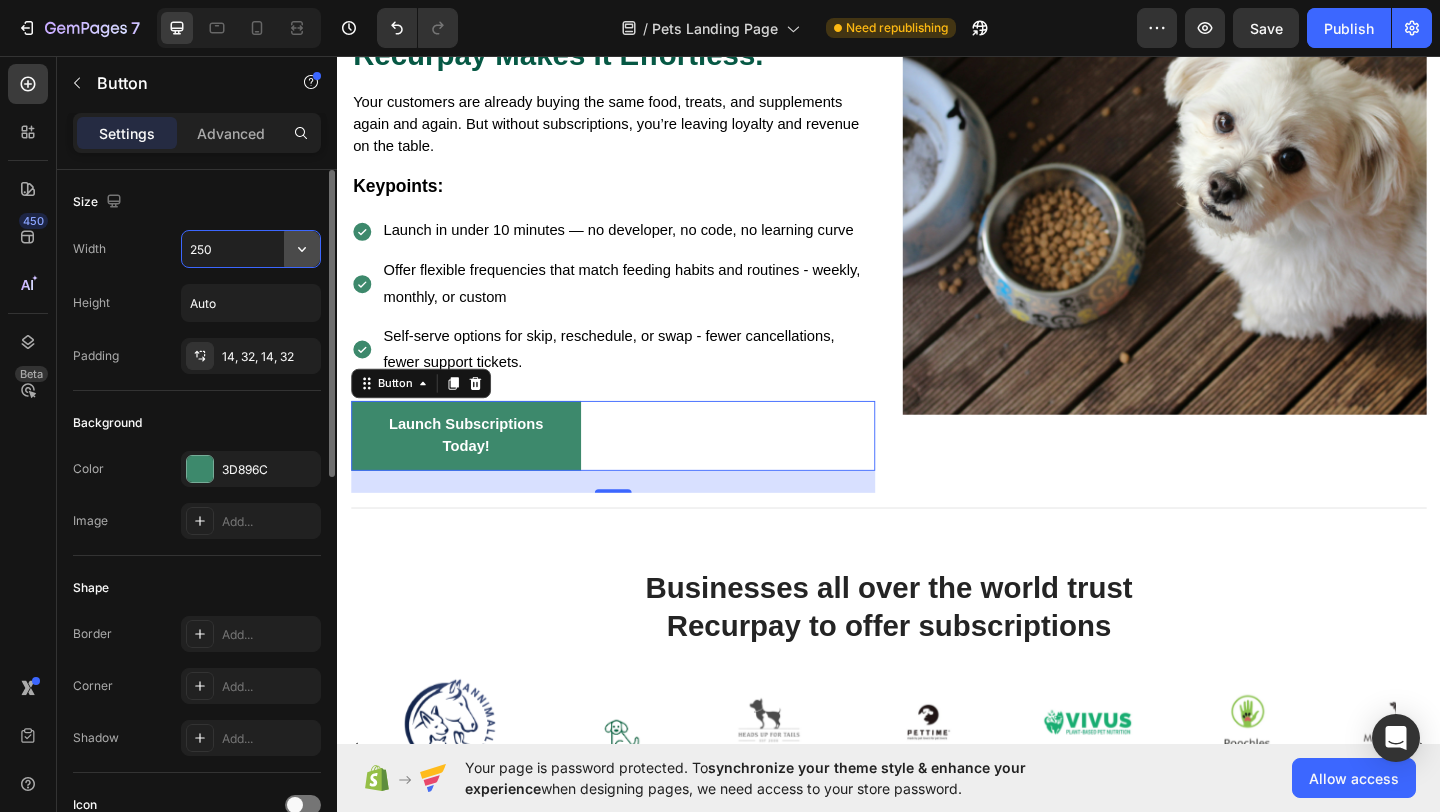 click 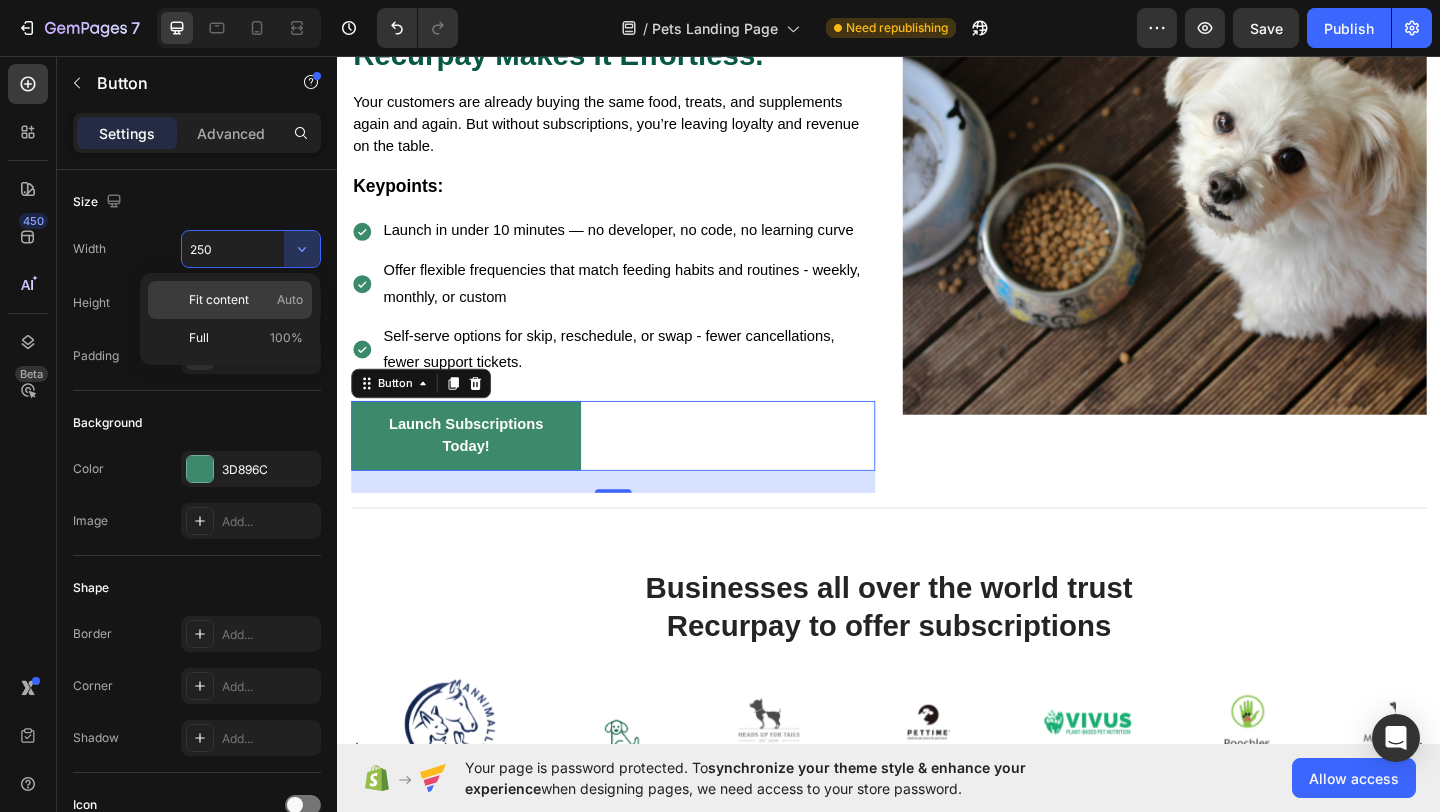 click on "Fit content" at bounding box center [219, 300] 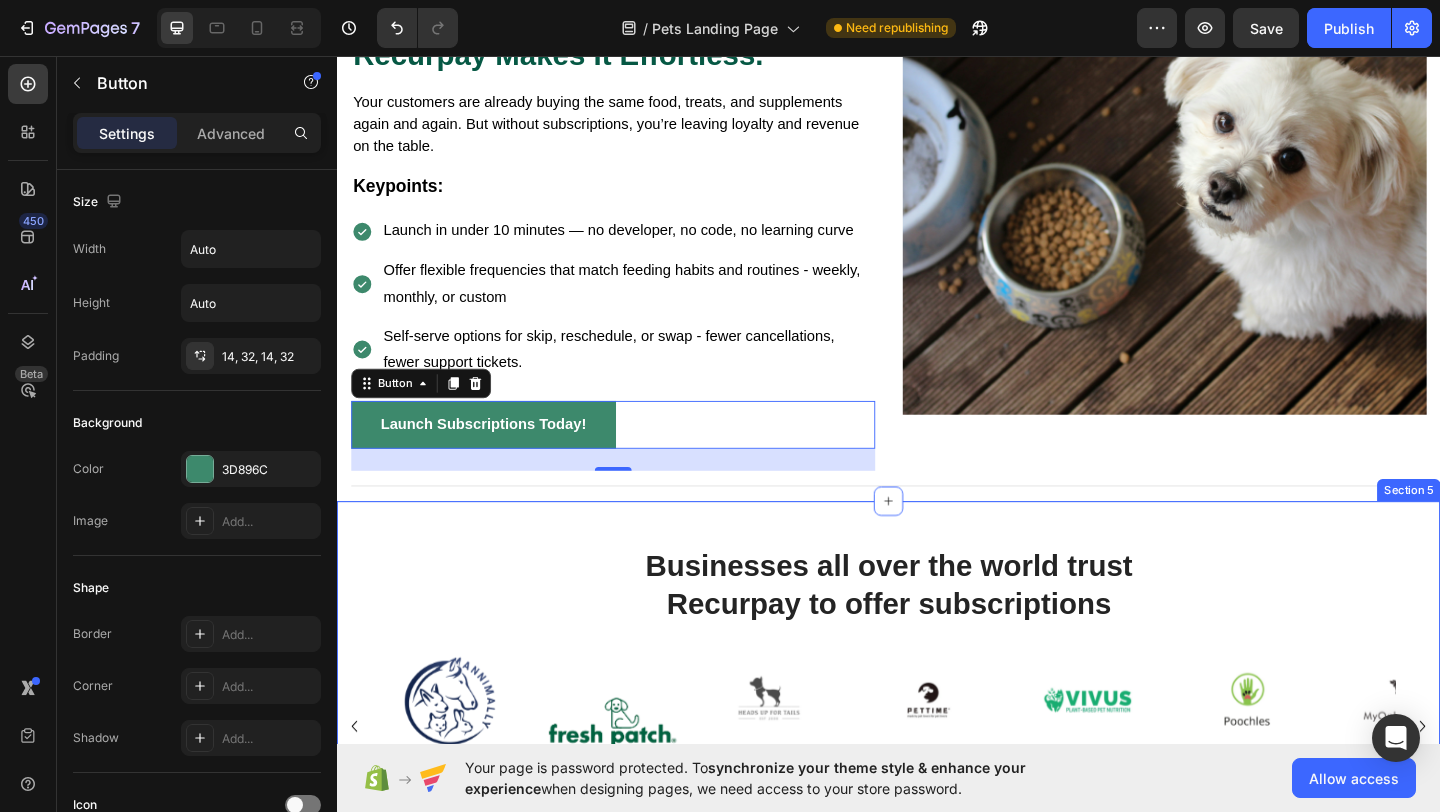 click on "Businesses all over the world trust Recurpay to offer subscriptions Heading Image Image Image Image Image Image Image Image Image Image Carousel Row Section 5" at bounding box center (937, 725) 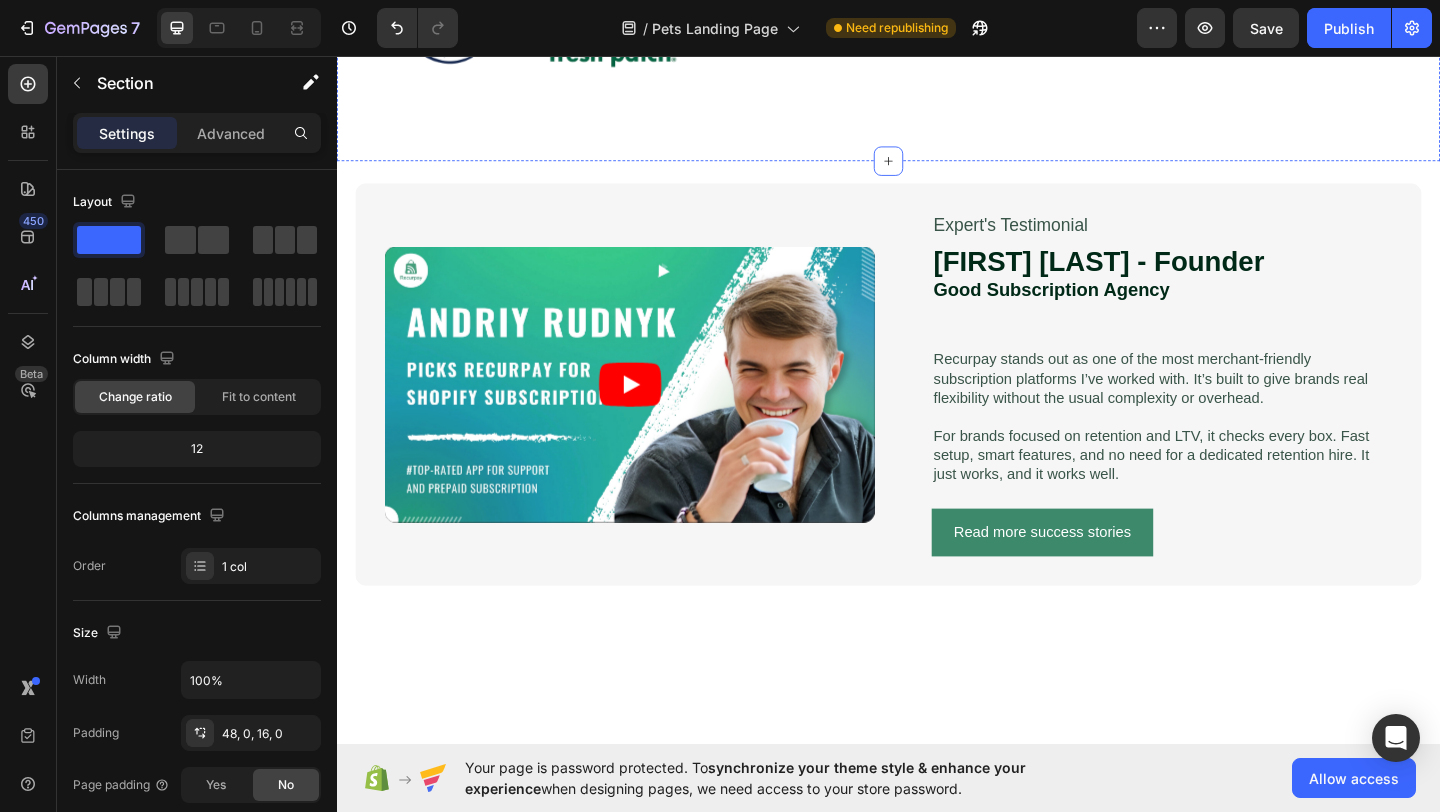 scroll, scrollTop: 2268, scrollLeft: 0, axis: vertical 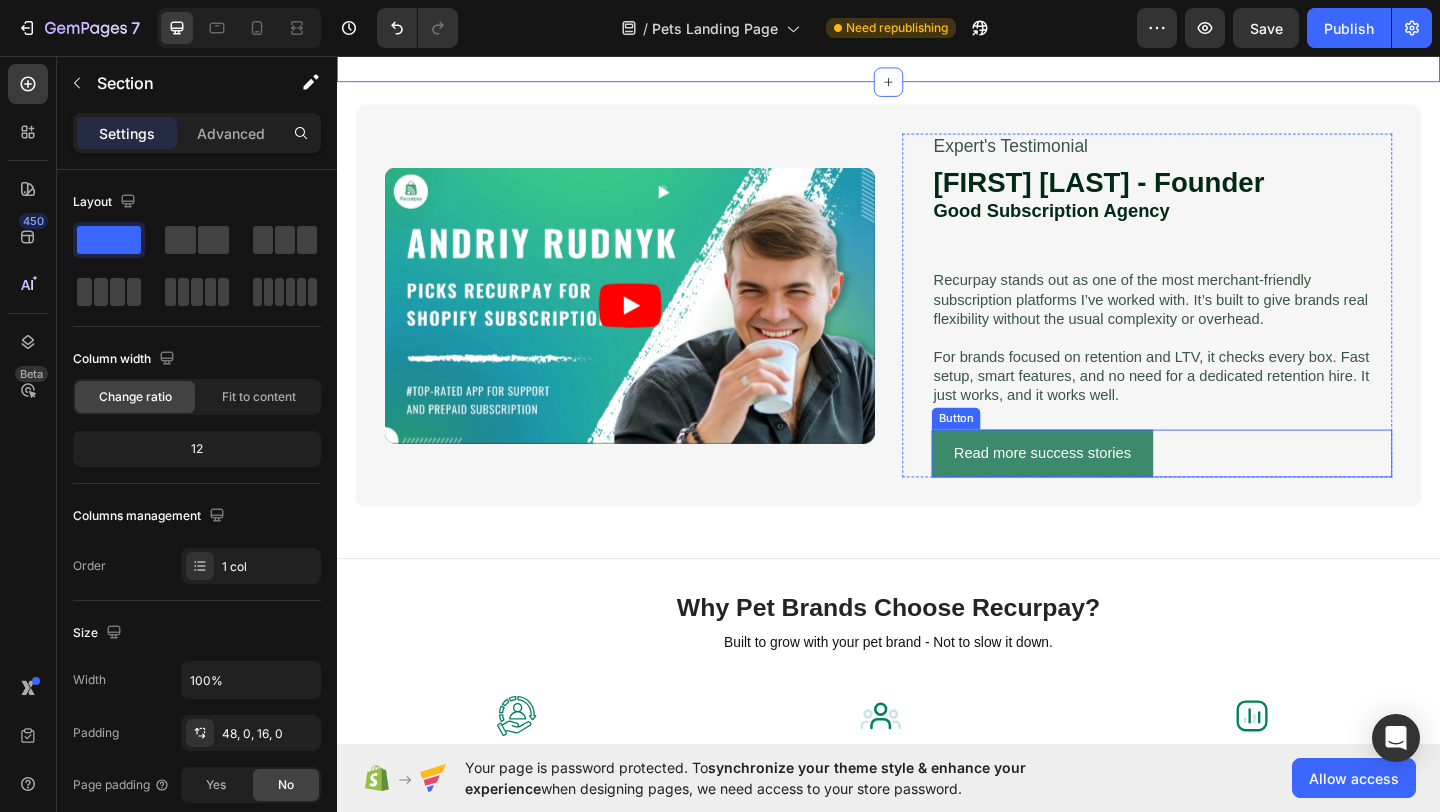 click on "Read more success stories" at bounding box center (1104, 488) 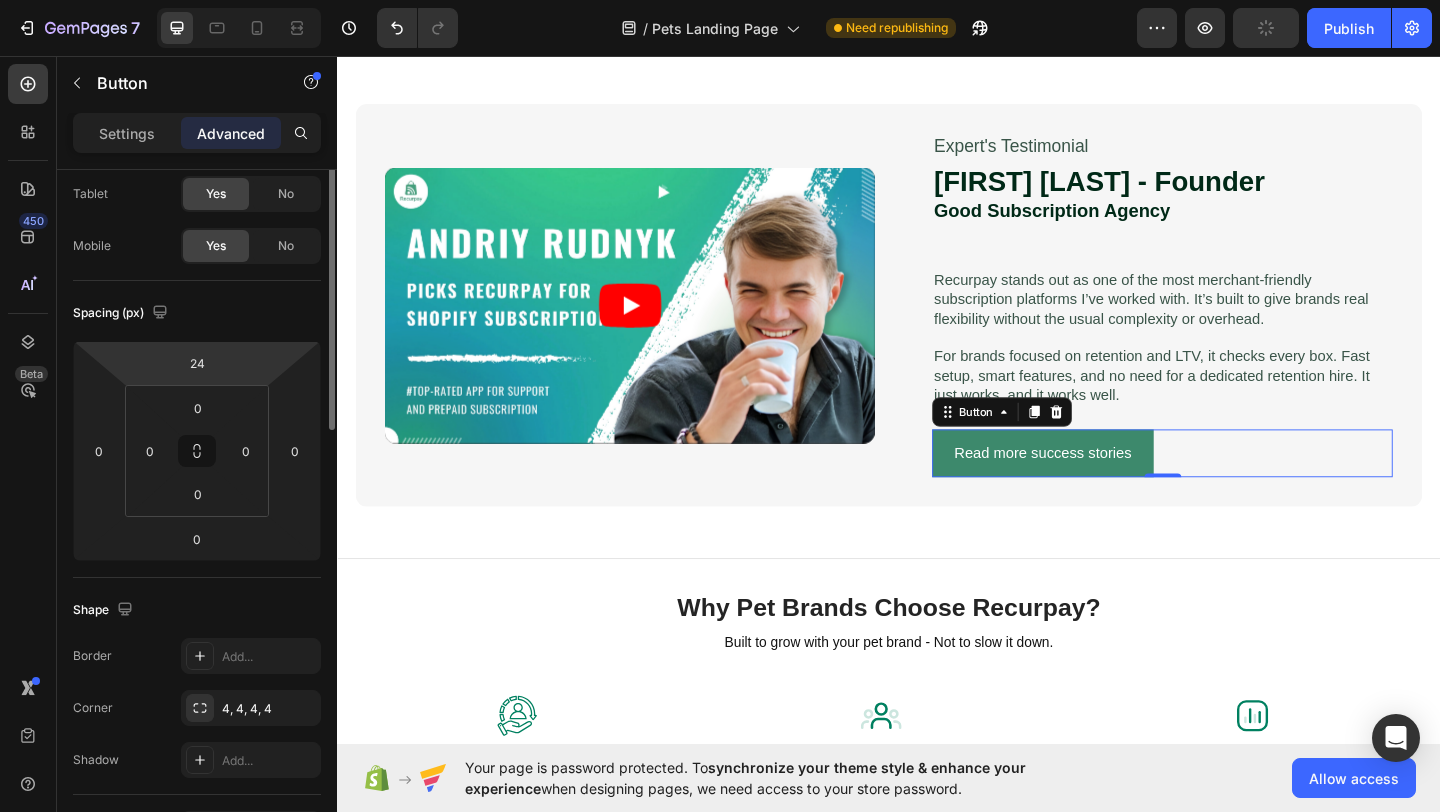 scroll, scrollTop: 0, scrollLeft: 0, axis: both 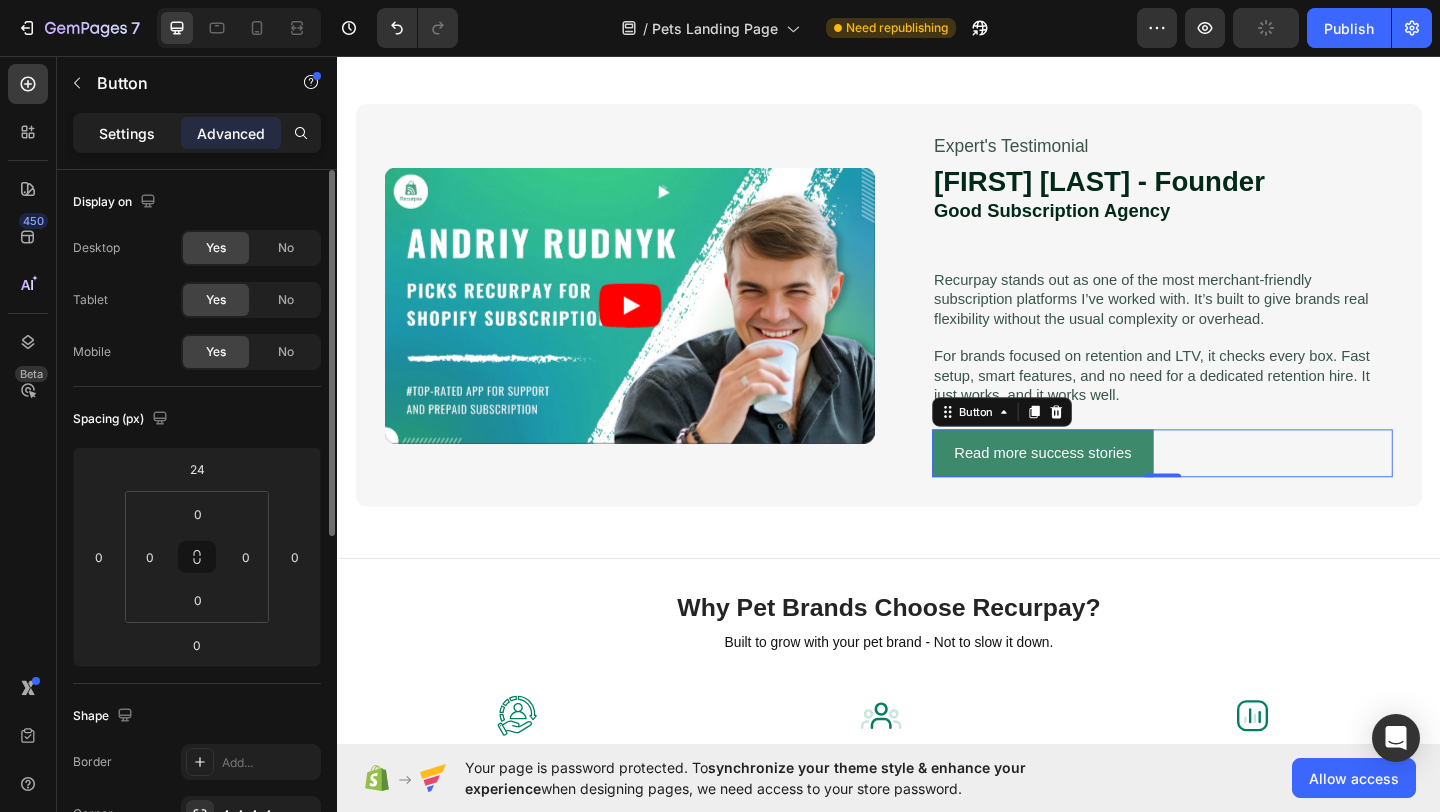 click on "Settings" 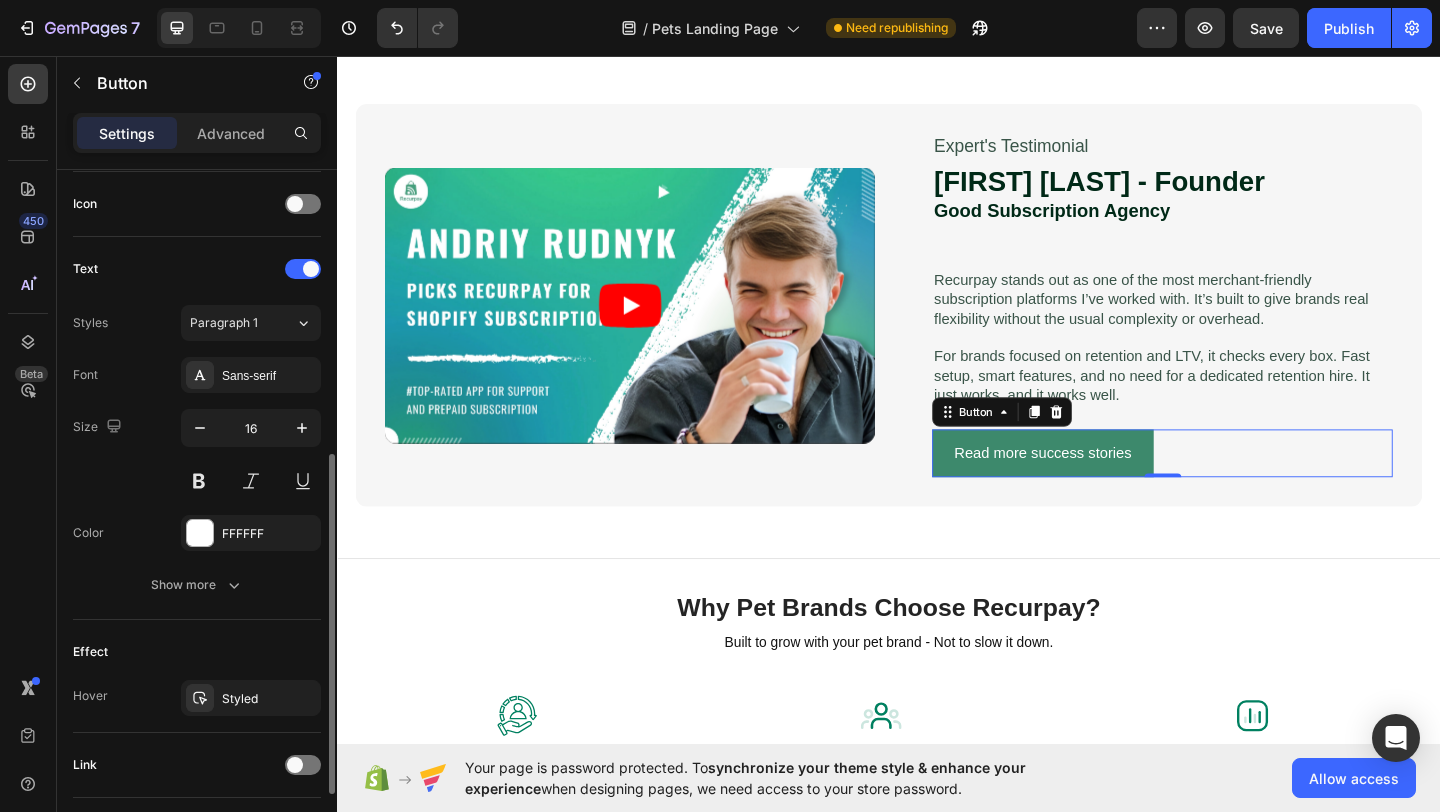 scroll, scrollTop: 619, scrollLeft: 0, axis: vertical 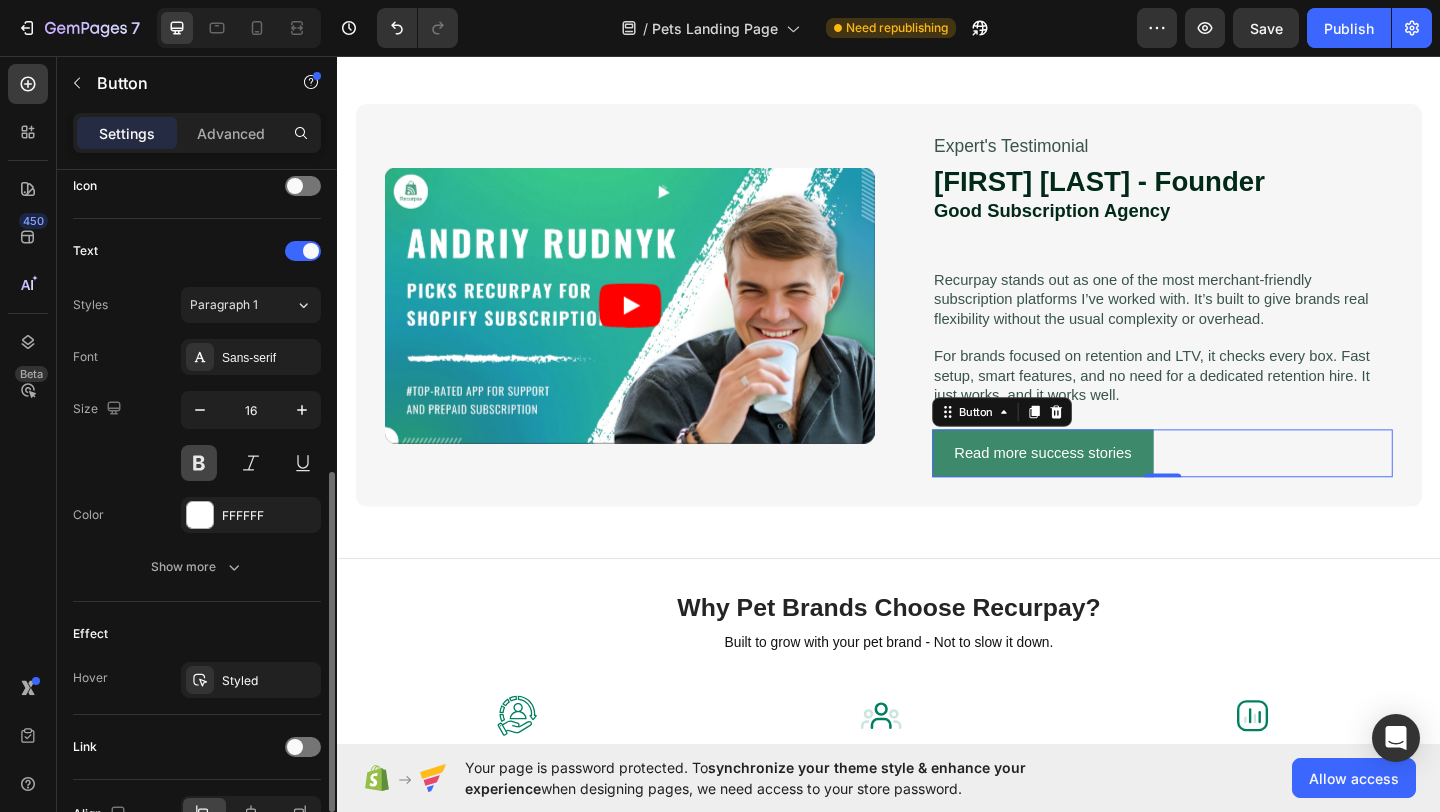 click at bounding box center [199, 463] 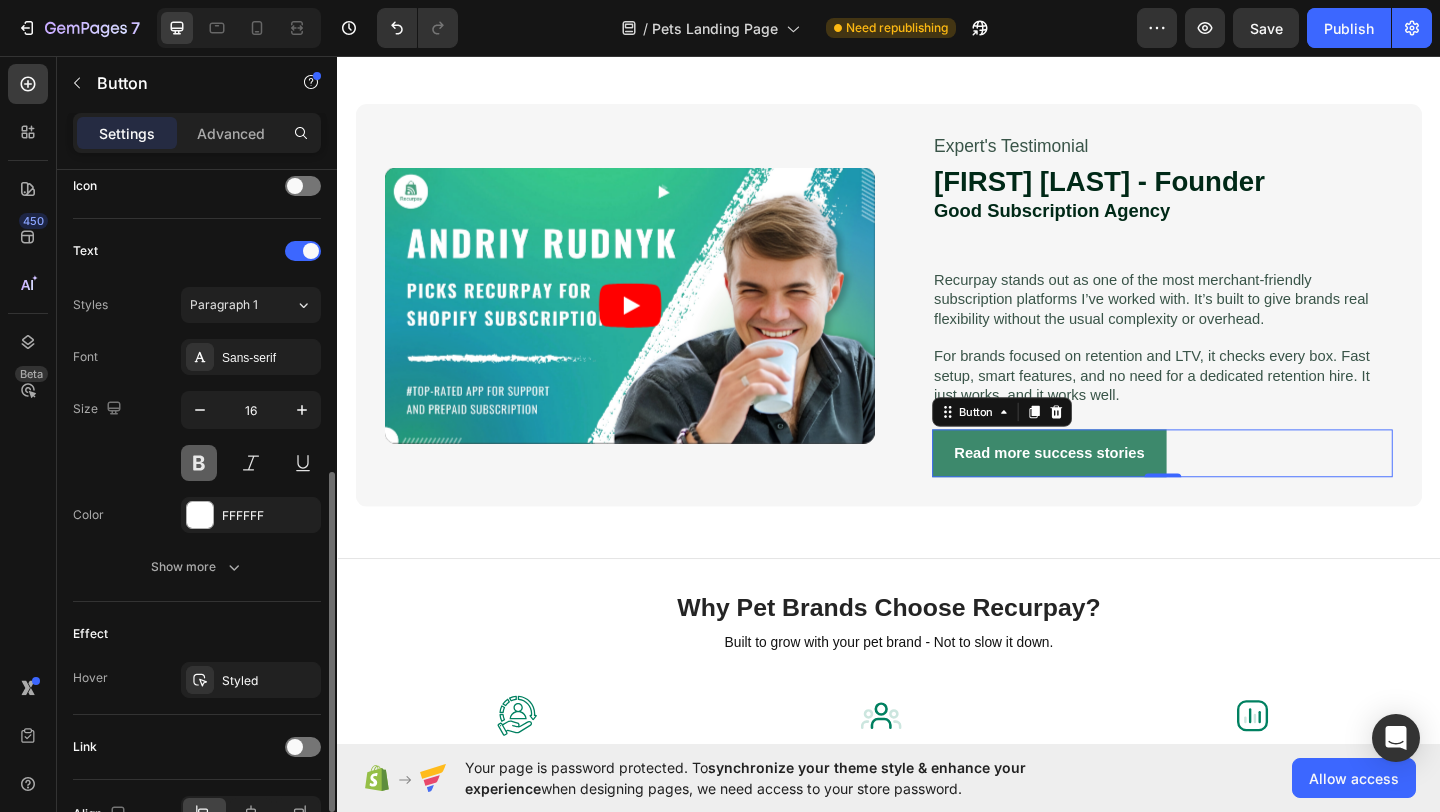 click at bounding box center (199, 463) 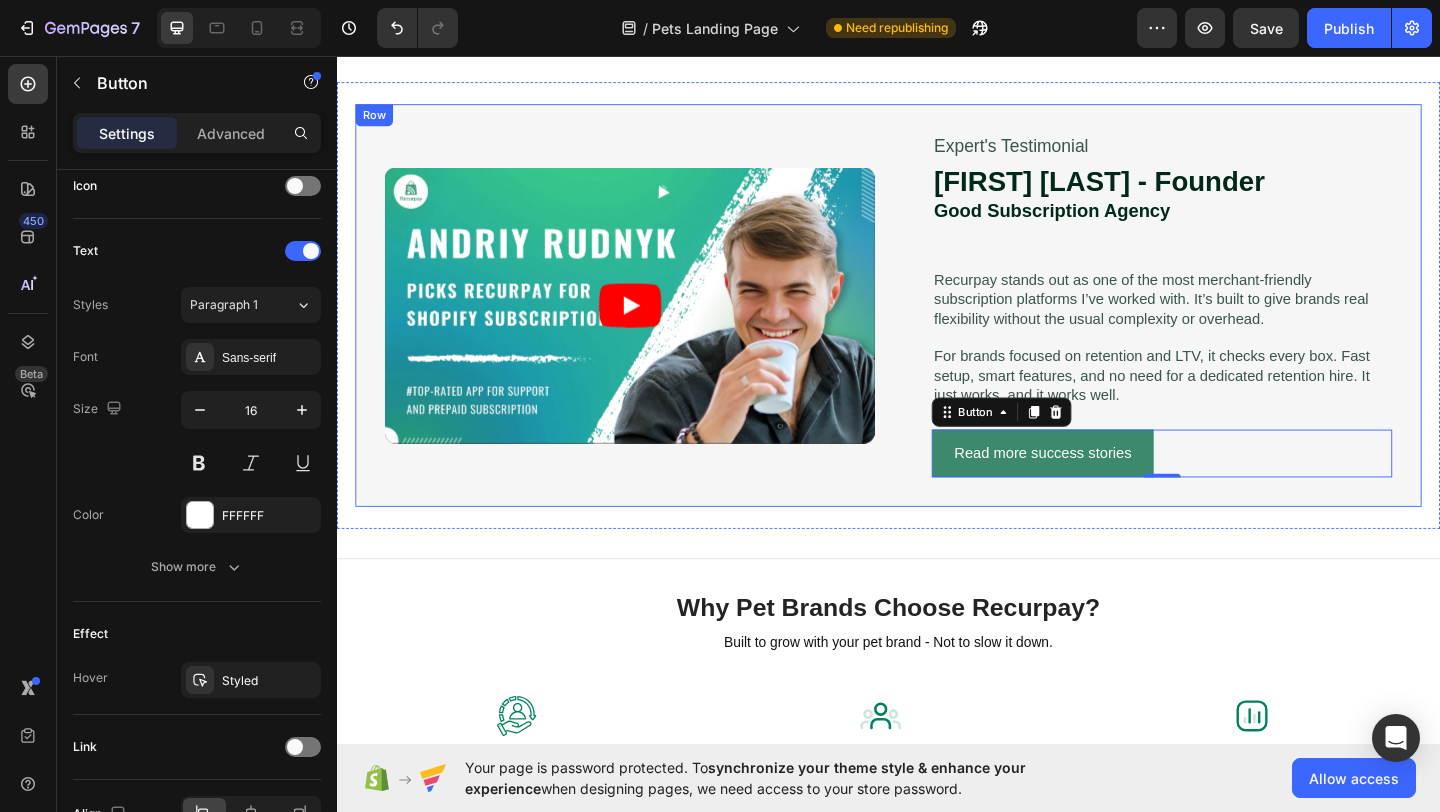 click on "Video Carousel Expert's Testimonial Text Block Andriy Rudnyk - Founder Good Subscription Agency Heading Recurpay stands out as one of the most merchant-friendly subscription platforms I’ve worked with. It’s built to give brands real flexibility without the usual complexity or overhead. For brands focused on retention and LTV, it checks every box. Fast setup, smart features, and no need for a dedicated retention hire. It just works, and it works well. Text Block Read more success stories Button 0 Row Row" at bounding box center [937, 327] 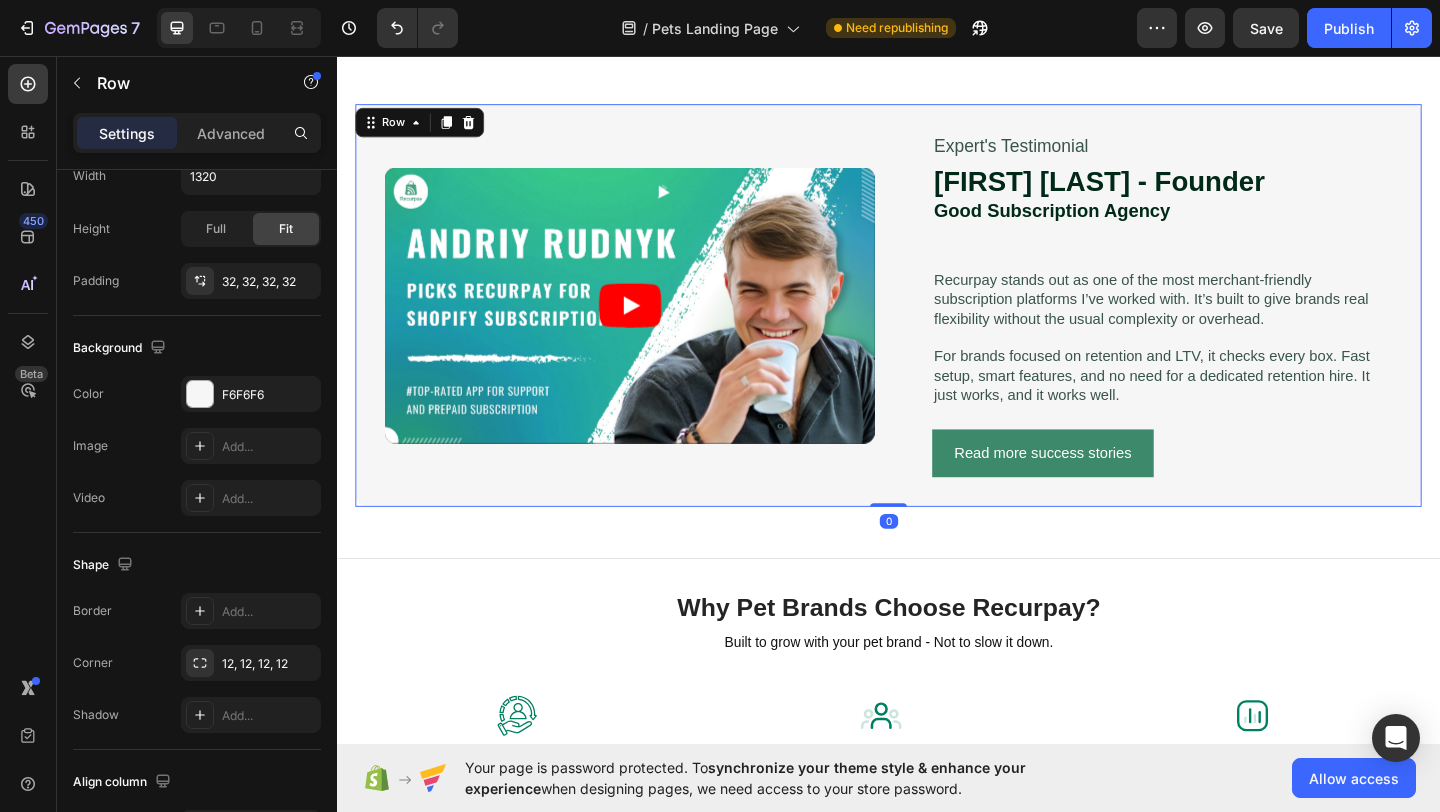scroll, scrollTop: 0, scrollLeft: 0, axis: both 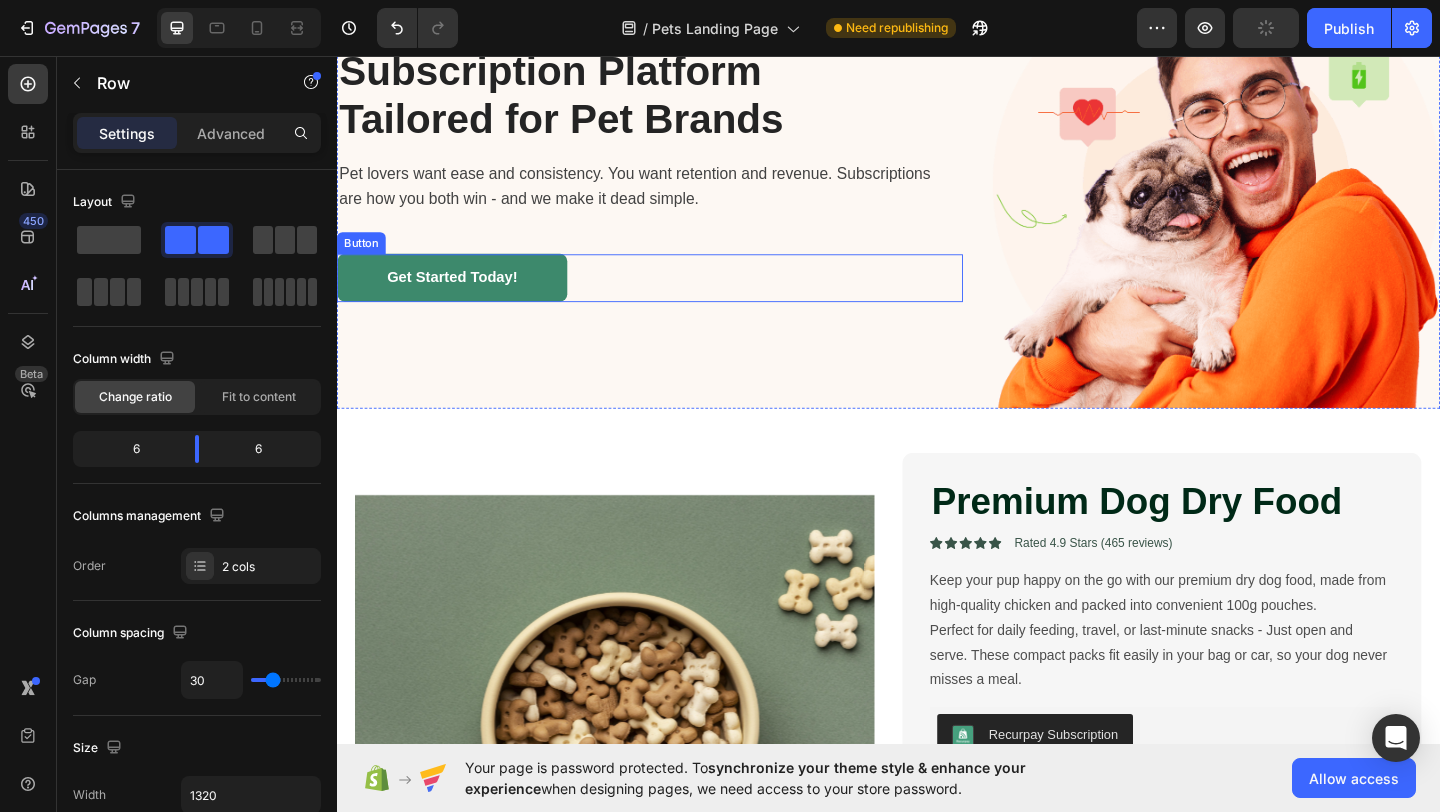 click on "Get Started Today!" at bounding box center [462, 297] 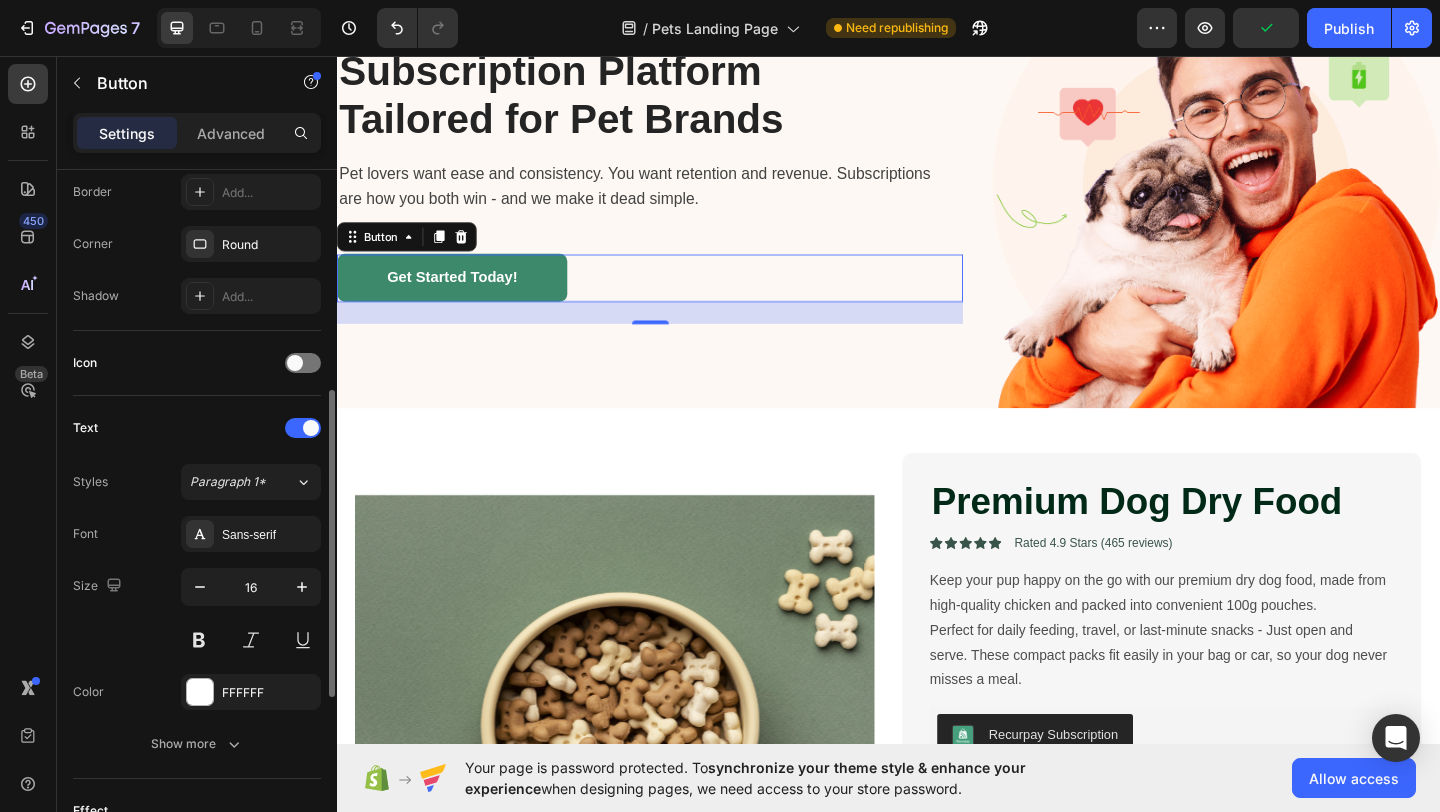 scroll, scrollTop: 508, scrollLeft: 0, axis: vertical 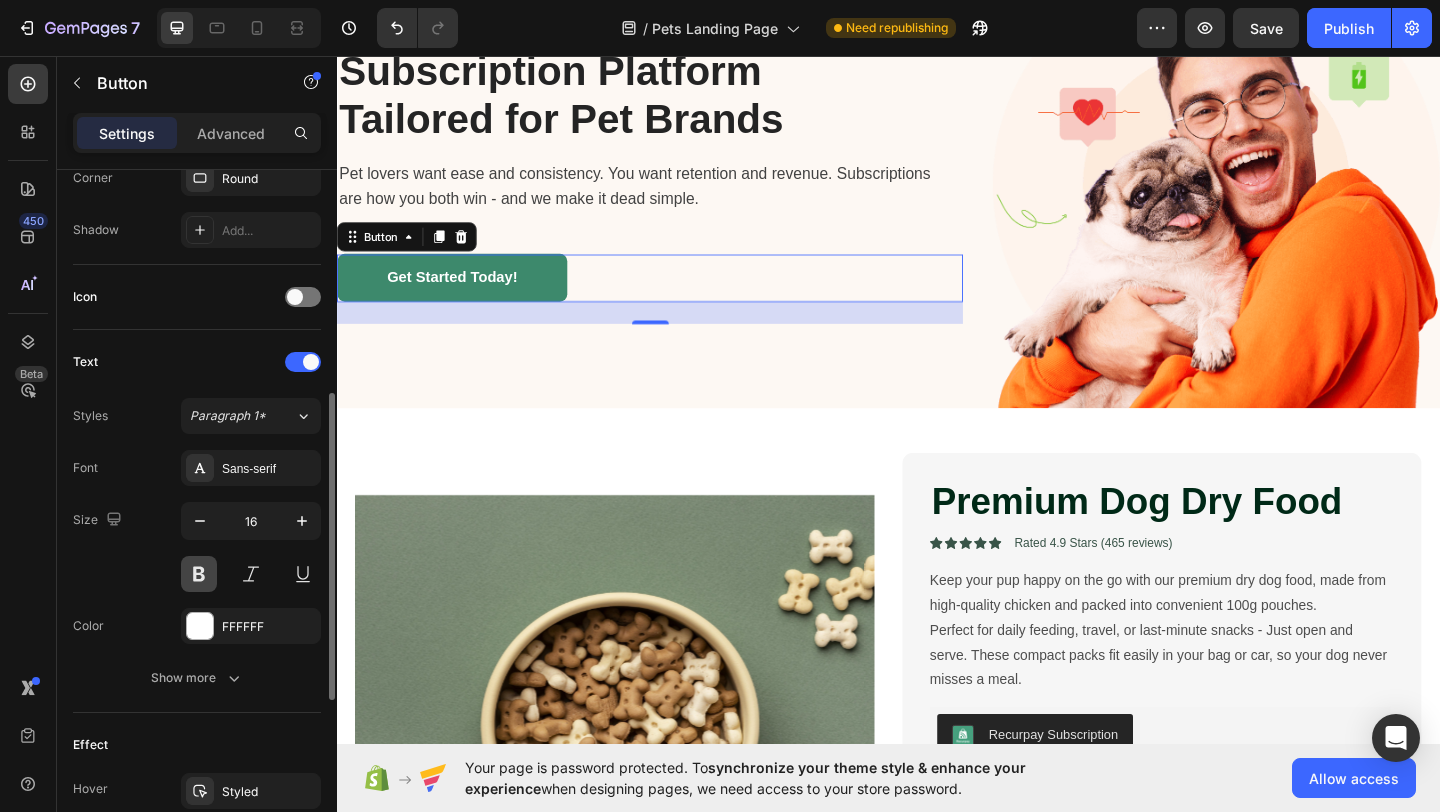 click at bounding box center [199, 574] 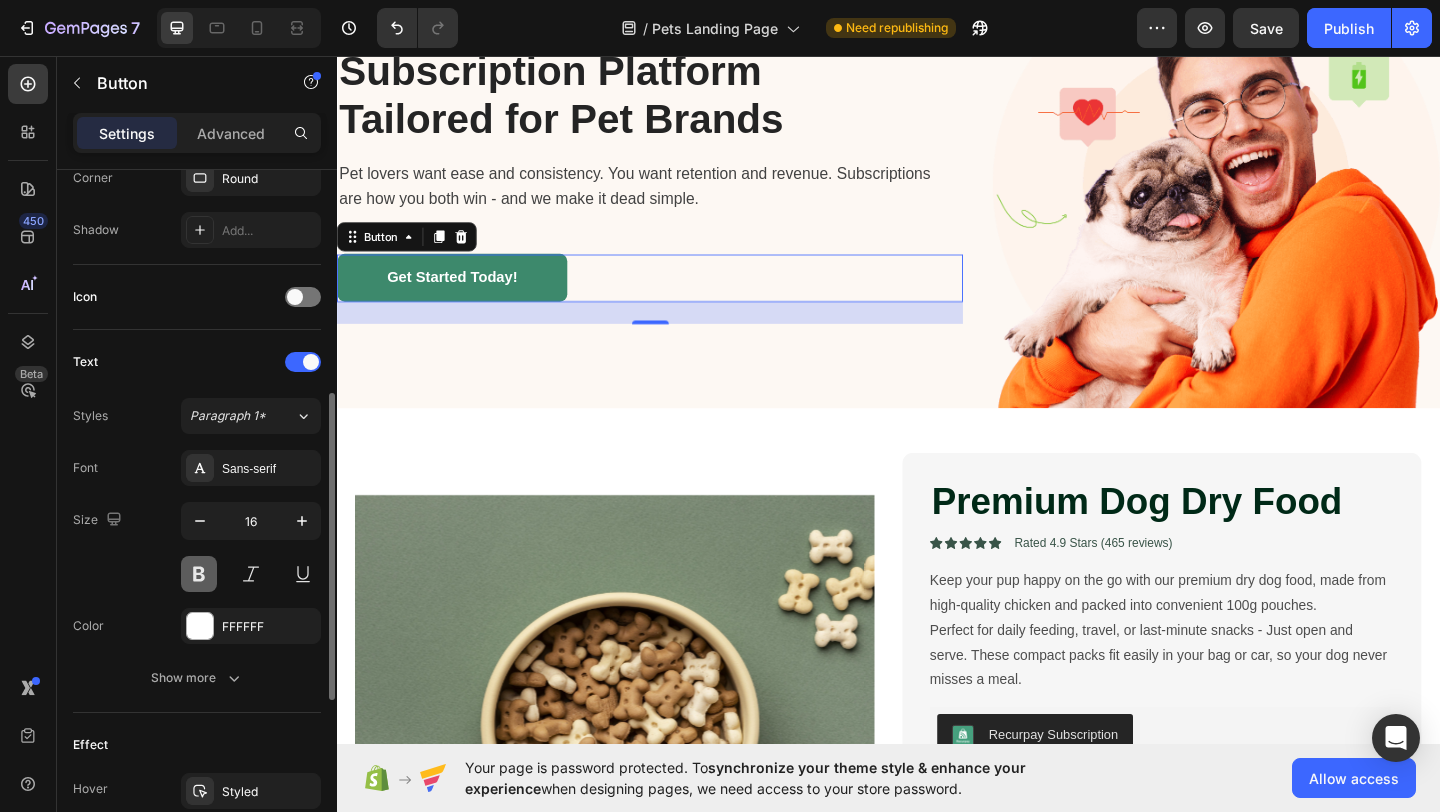 click at bounding box center [199, 574] 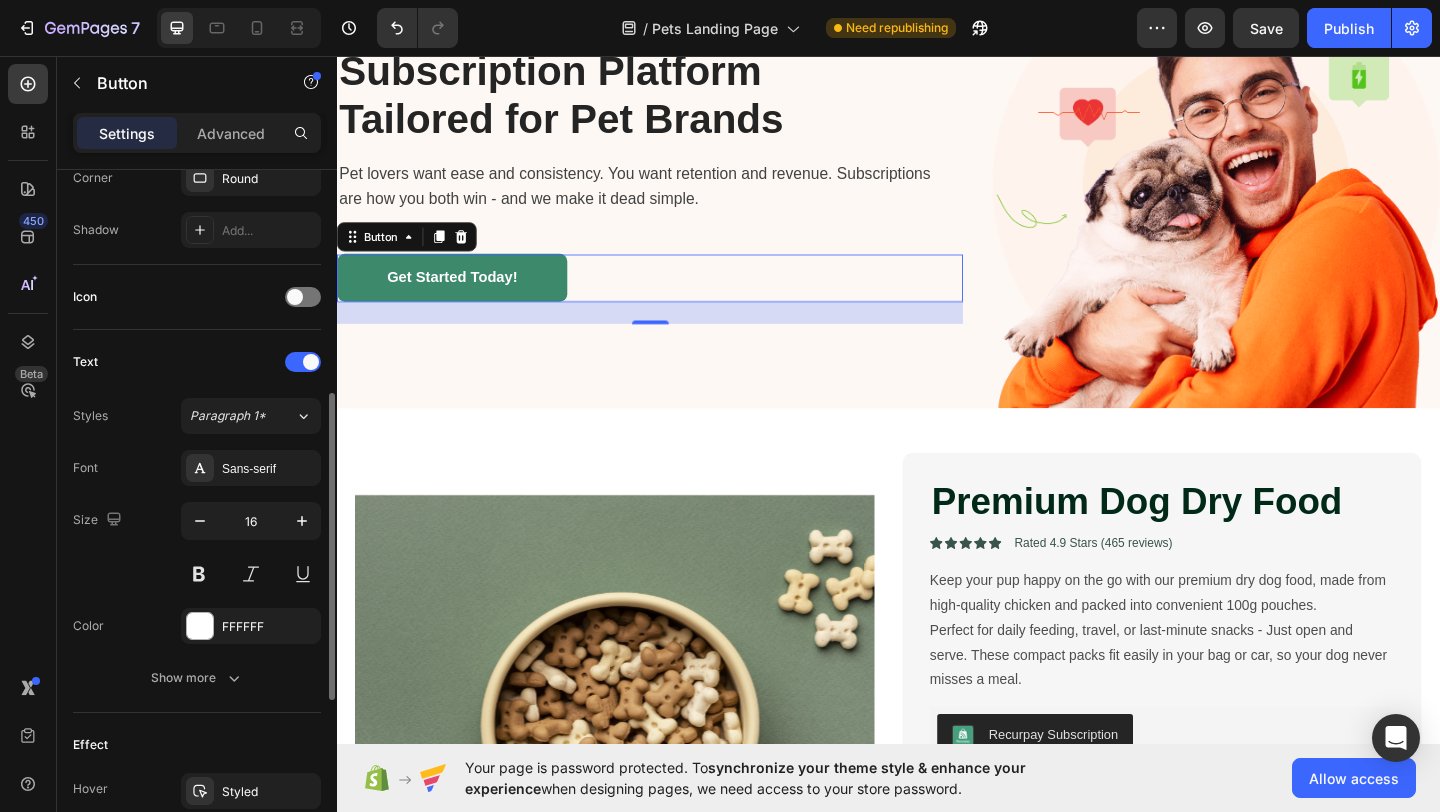 click on "Color FFFFFF" at bounding box center (197, 626) 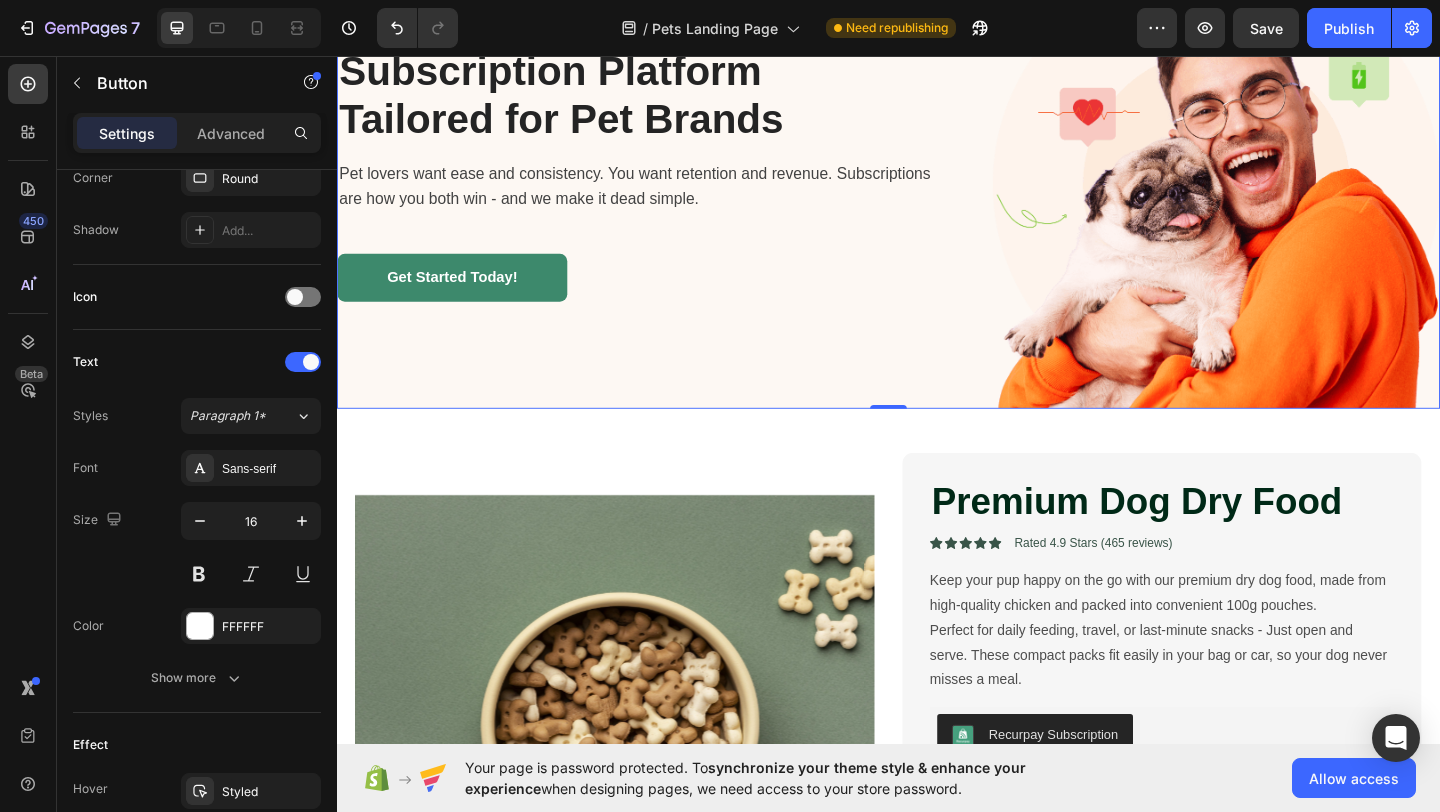 click on "Subscription Platform Tailored for Pet Brands Heading Pet lovers want ease and consistency. You want retention and revenue. Subscriptions are how you both win - and we make it dead simple. Text block Get Started Today! Button" at bounding box center (677, 195) 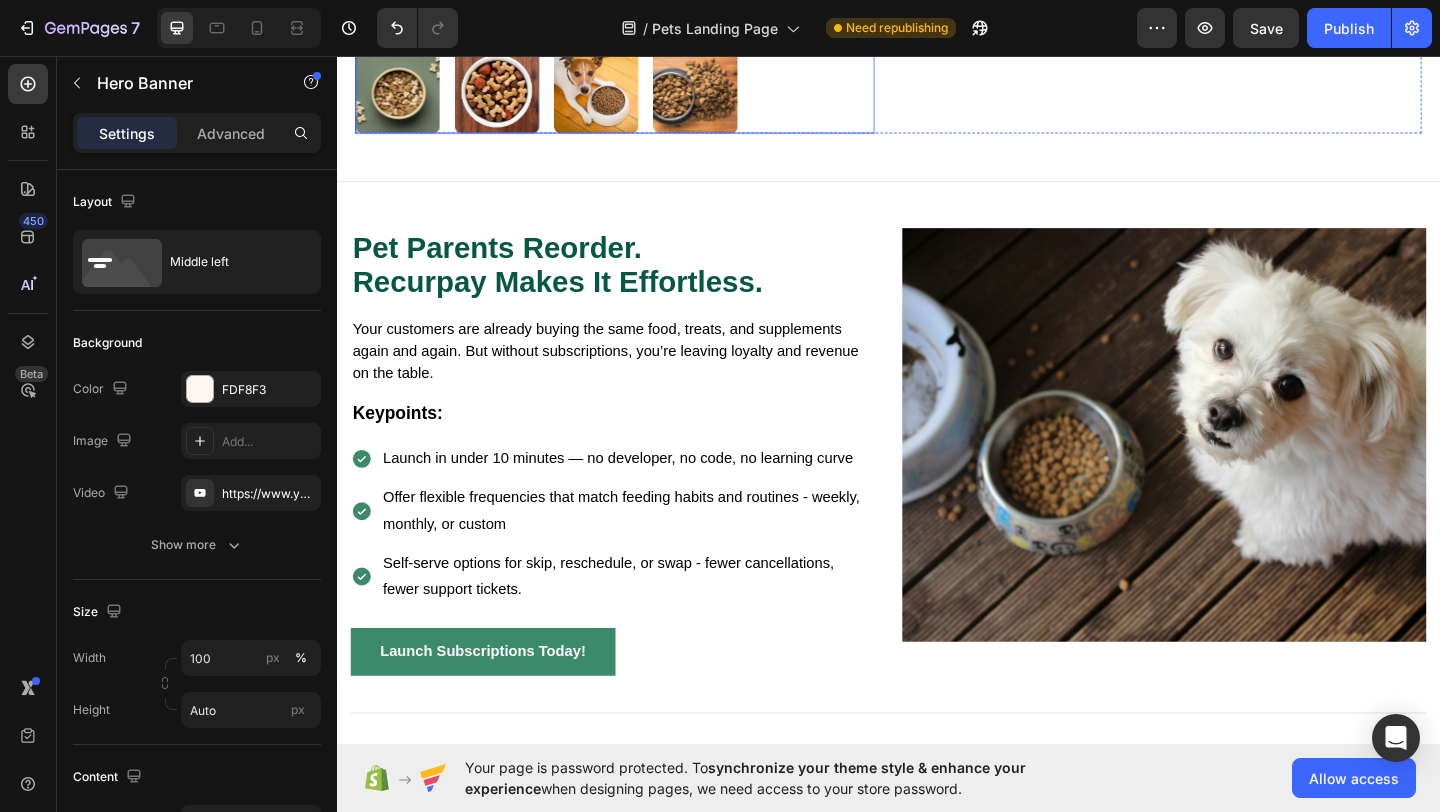 scroll, scrollTop: 1352, scrollLeft: 0, axis: vertical 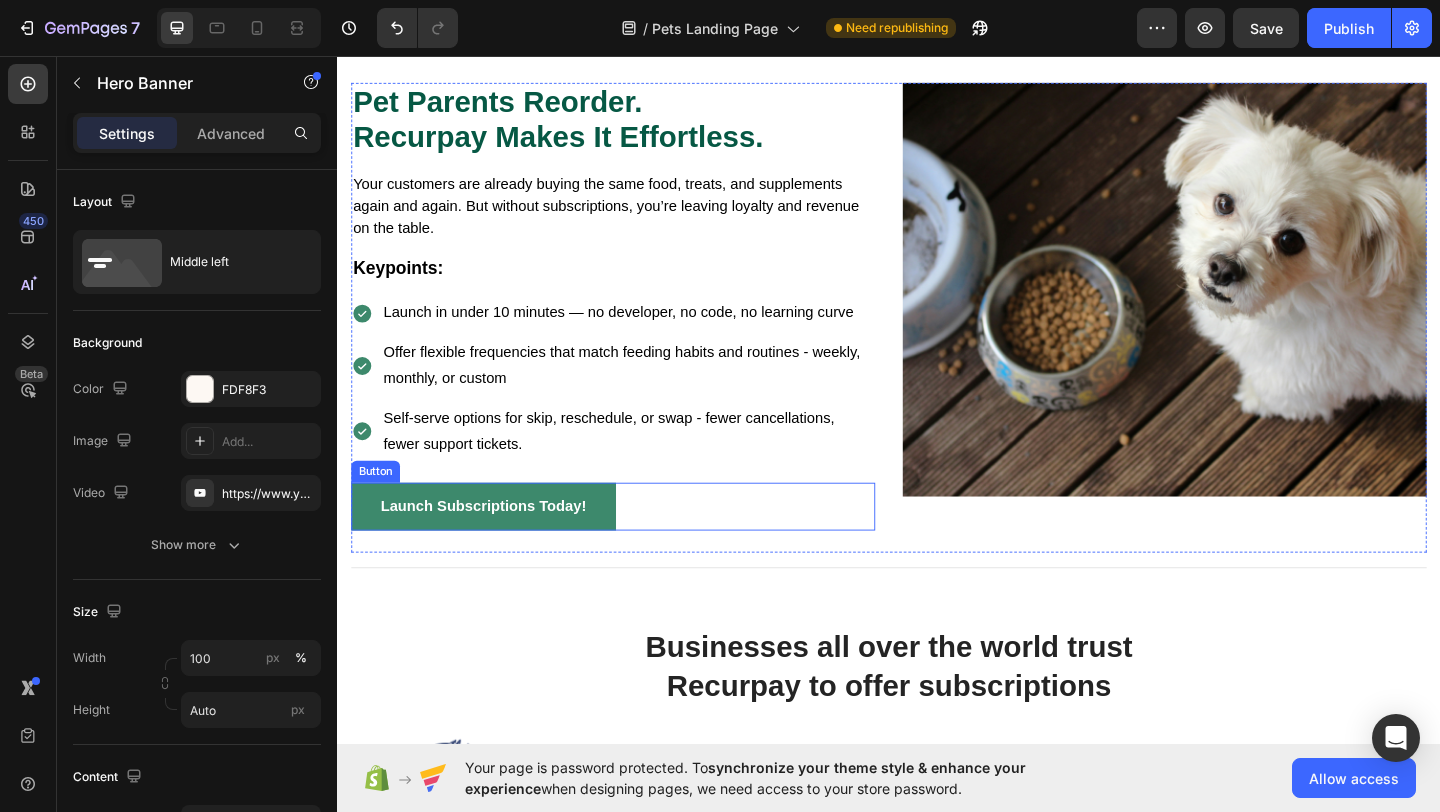 click on "Launch Subscriptions Today!" at bounding box center [496, 546] 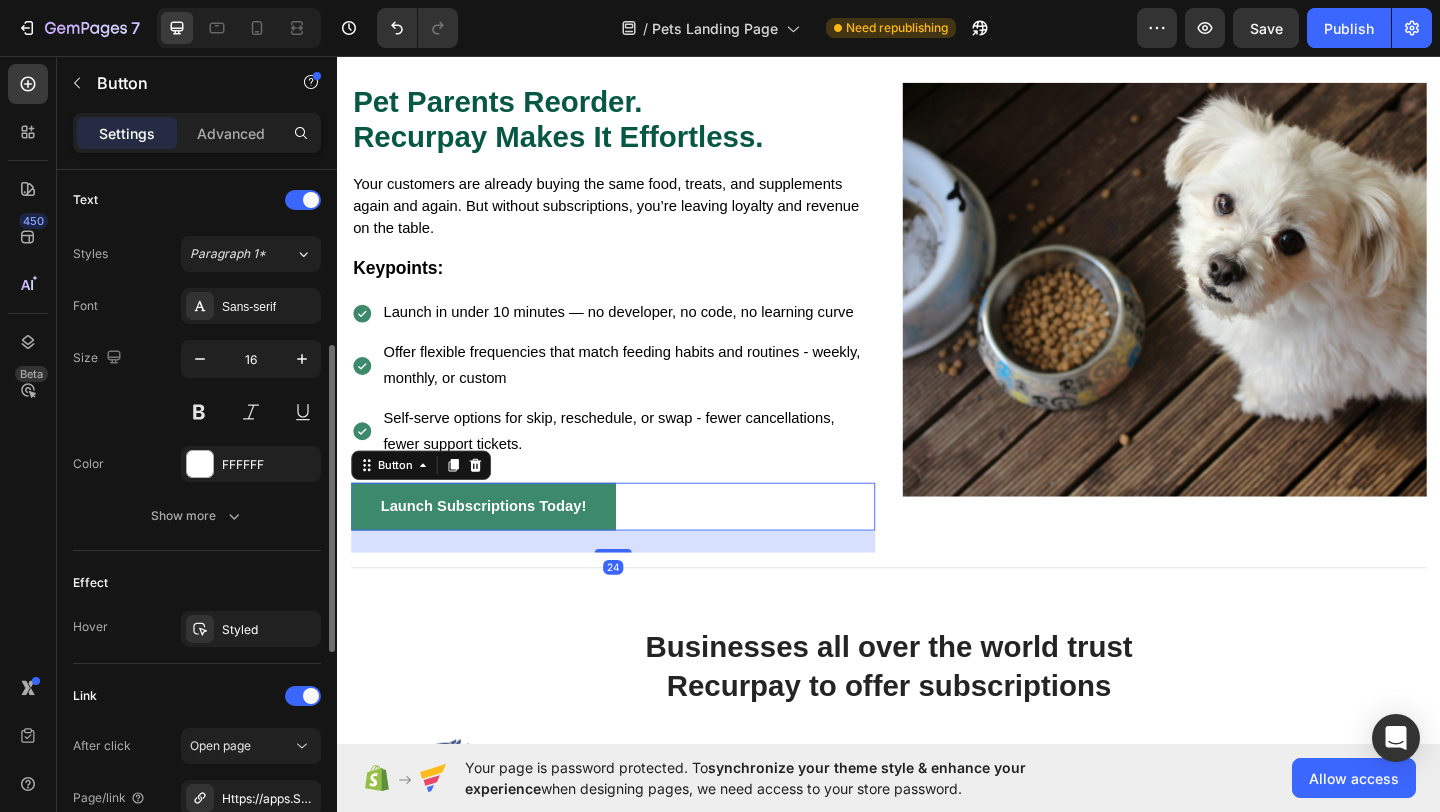 scroll, scrollTop: 544, scrollLeft: 0, axis: vertical 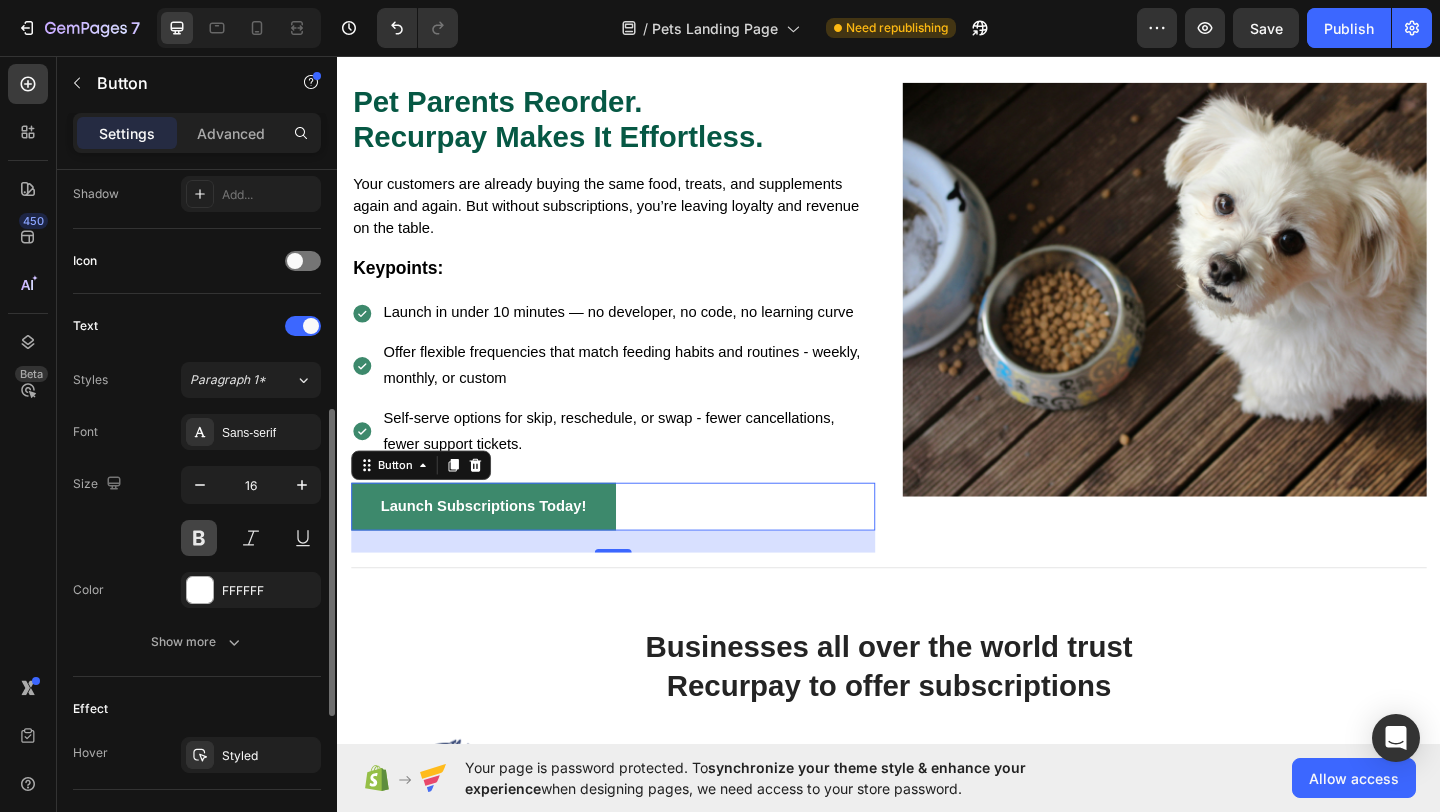 click at bounding box center (199, 538) 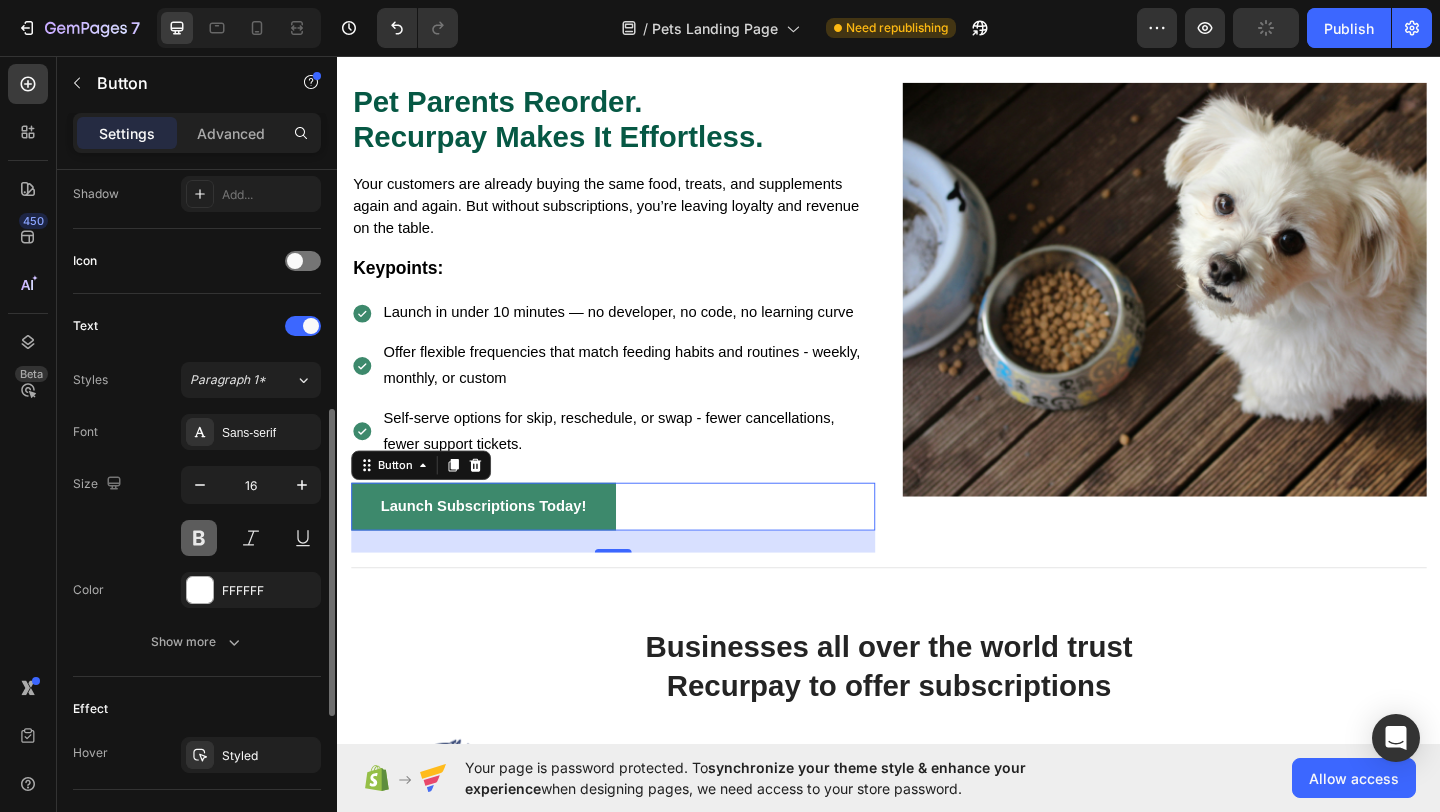 click at bounding box center (199, 538) 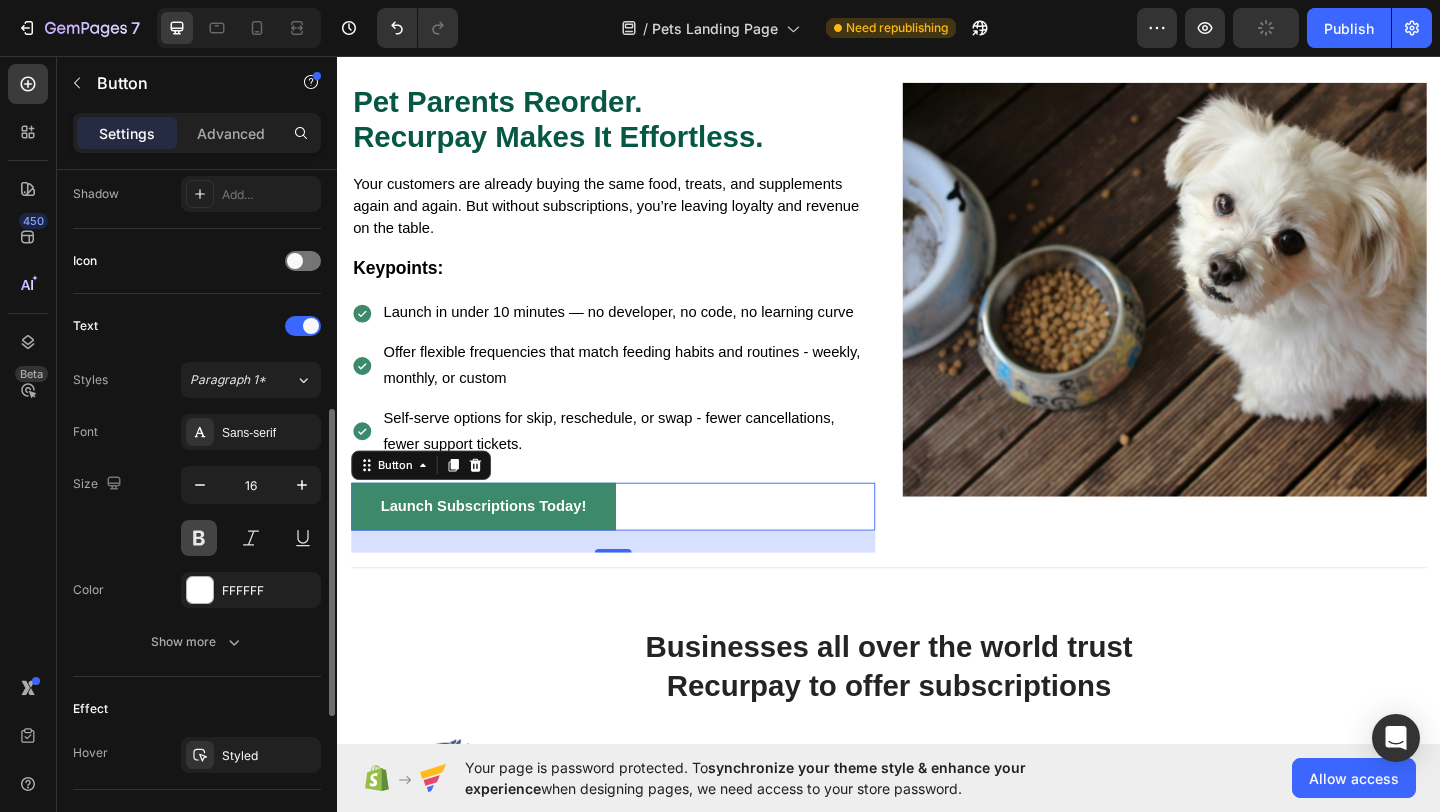 click at bounding box center [199, 538] 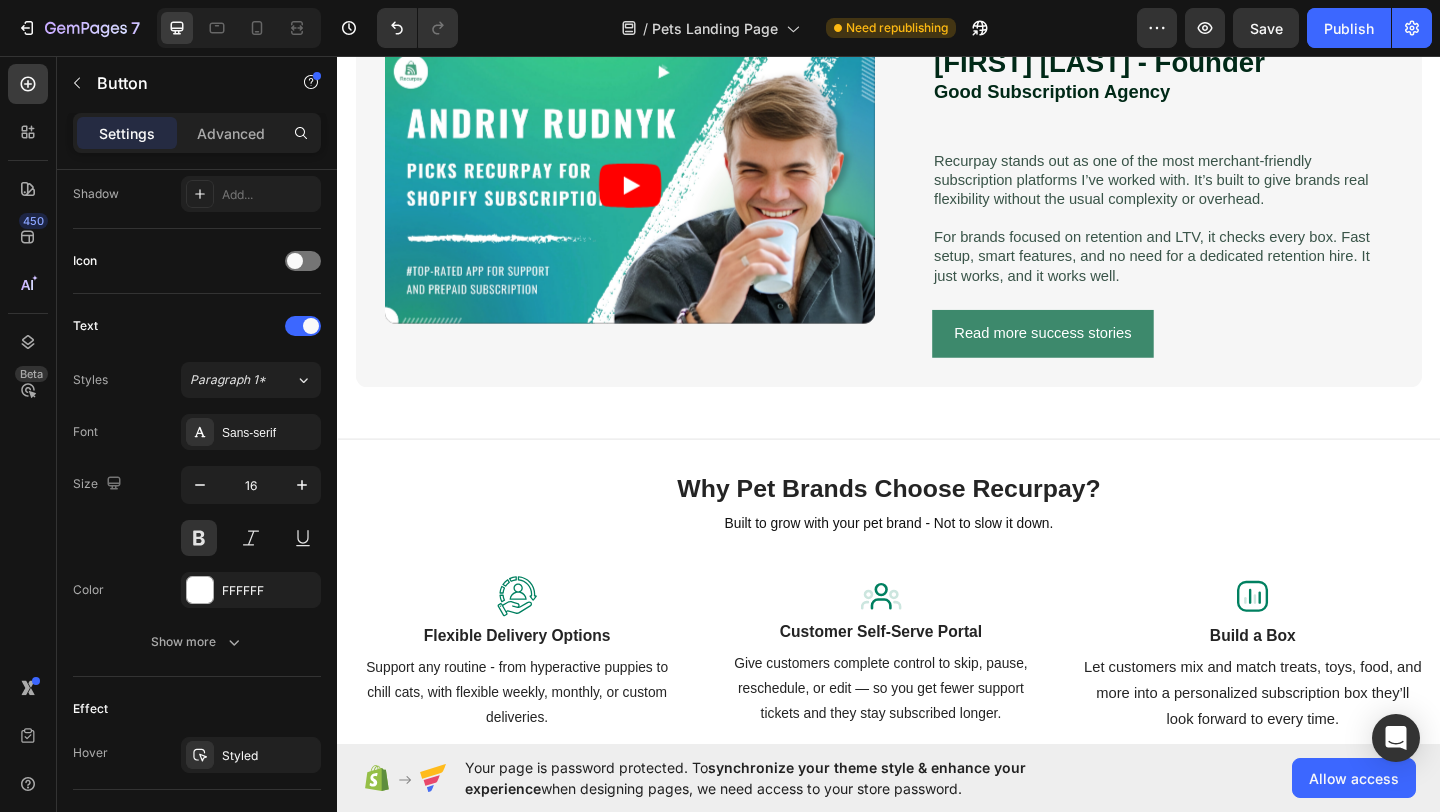 scroll, scrollTop: 2402, scrollLeft: 0, axis: vertical 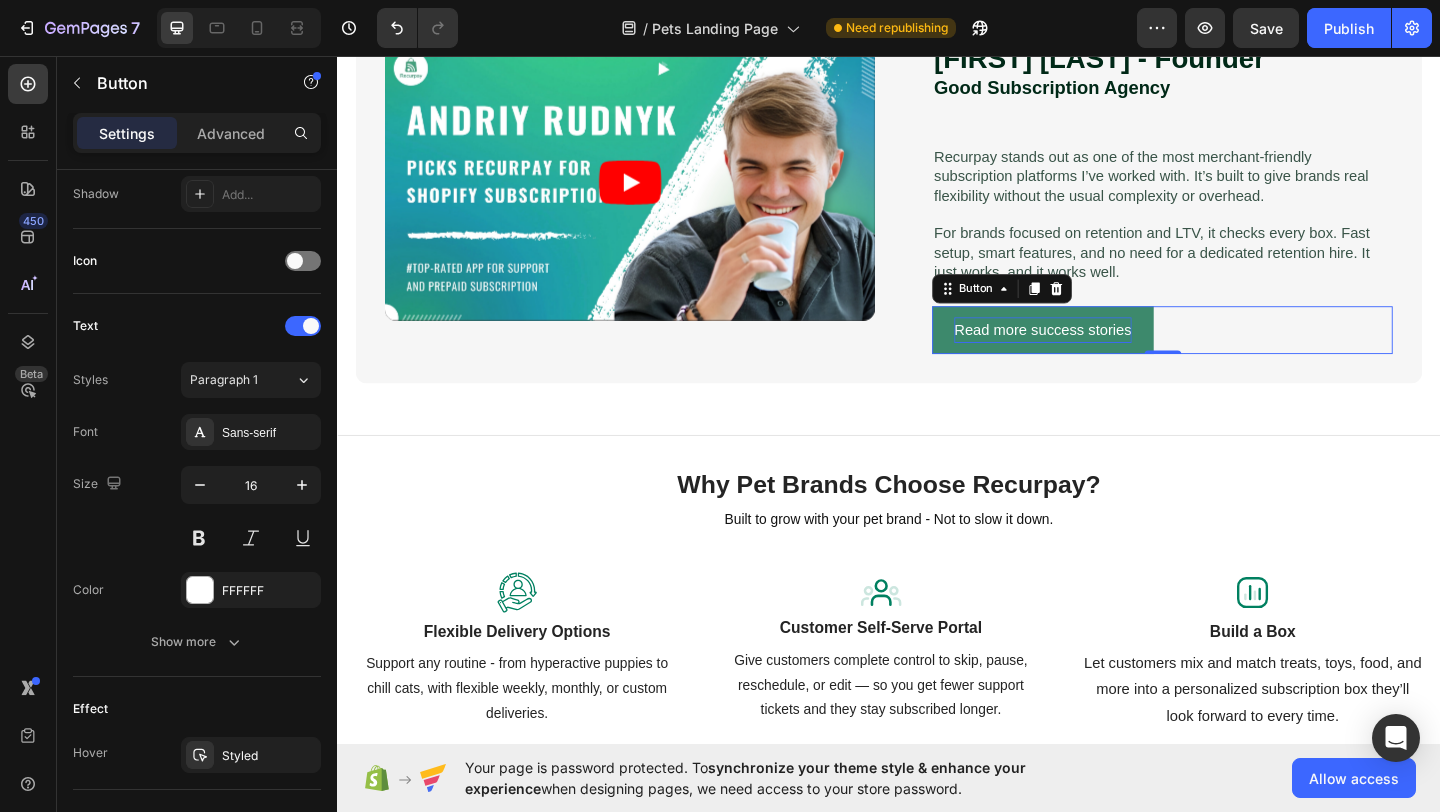 click on "Read more success stories" at bounding box center [1104, 354] 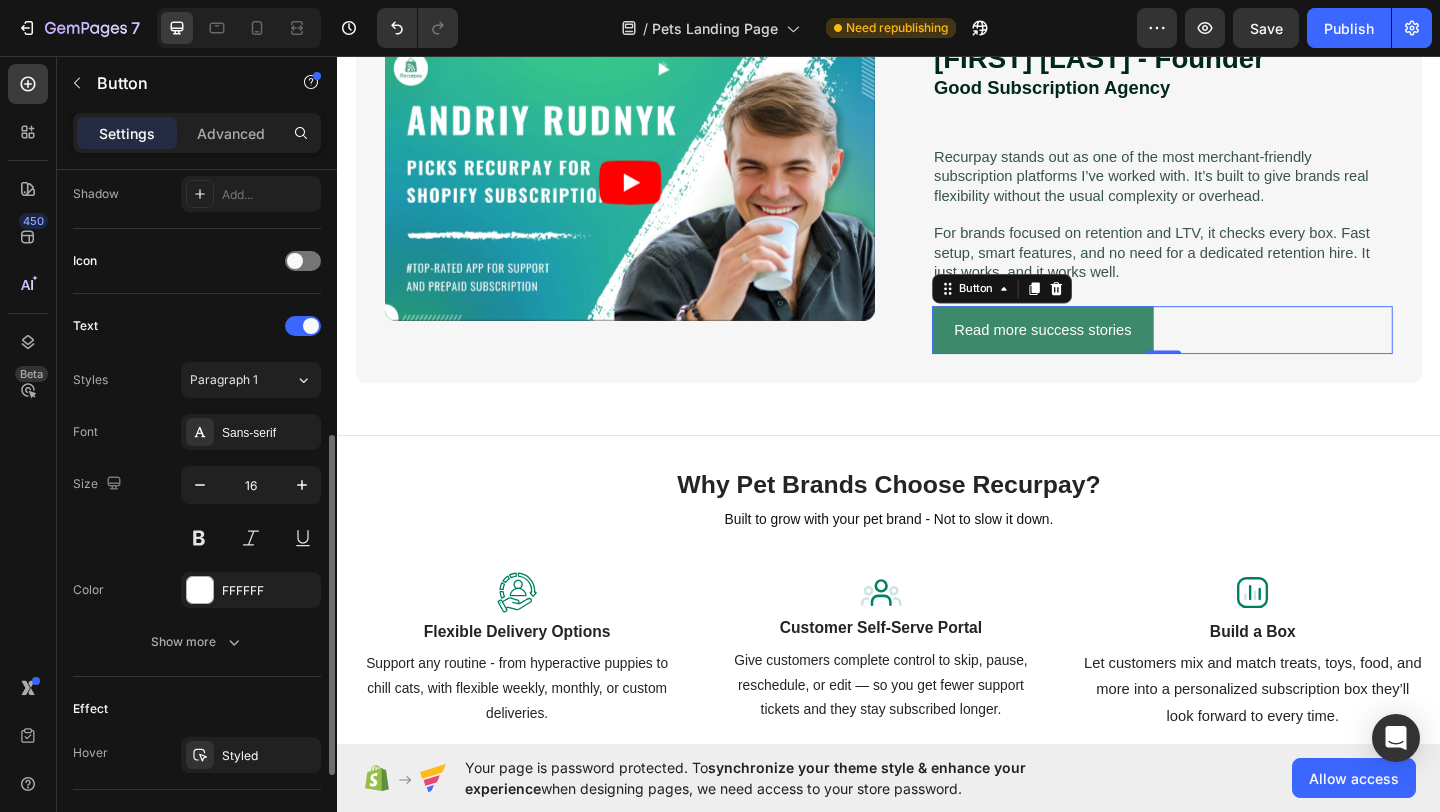 click on "16" 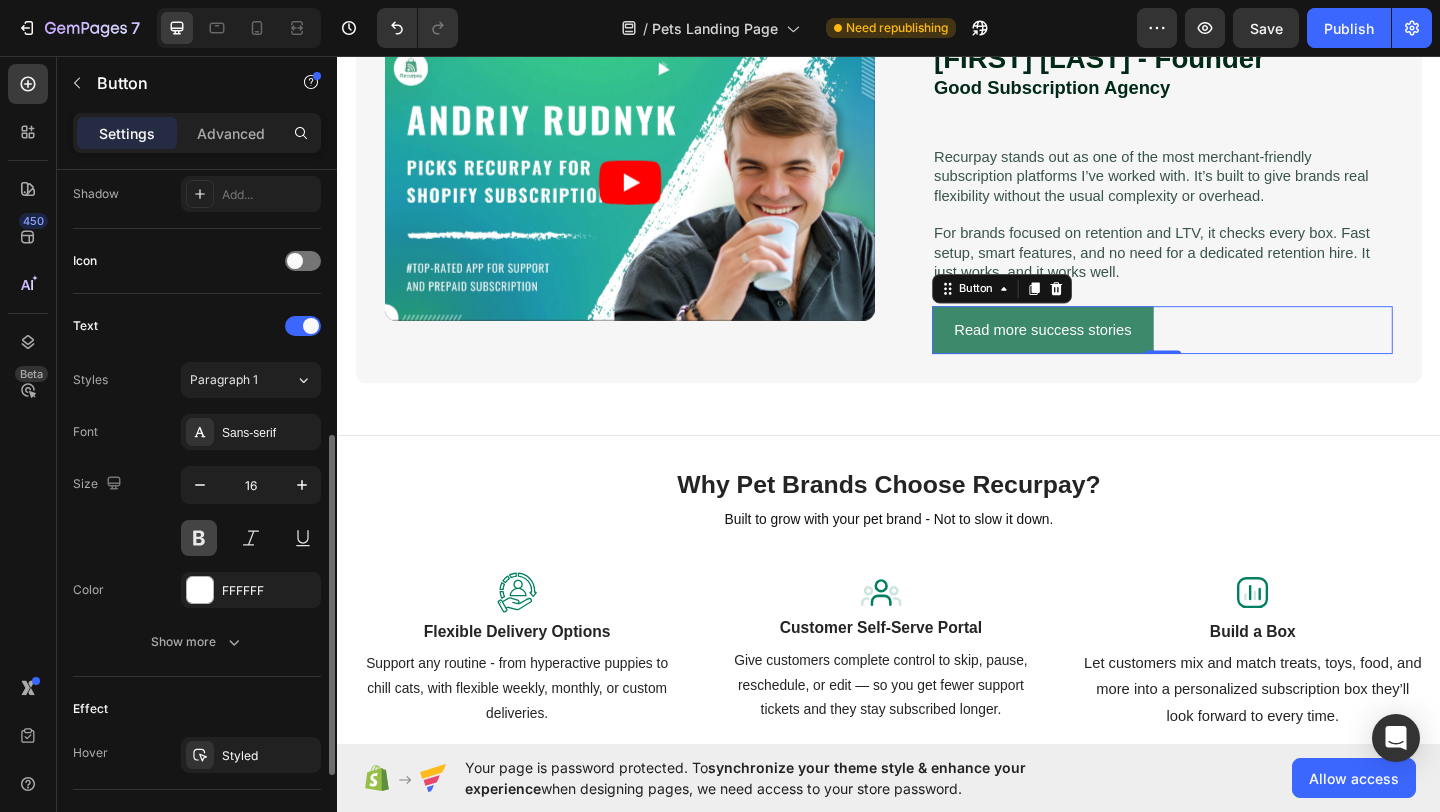 click at bounding box center (199, 538) 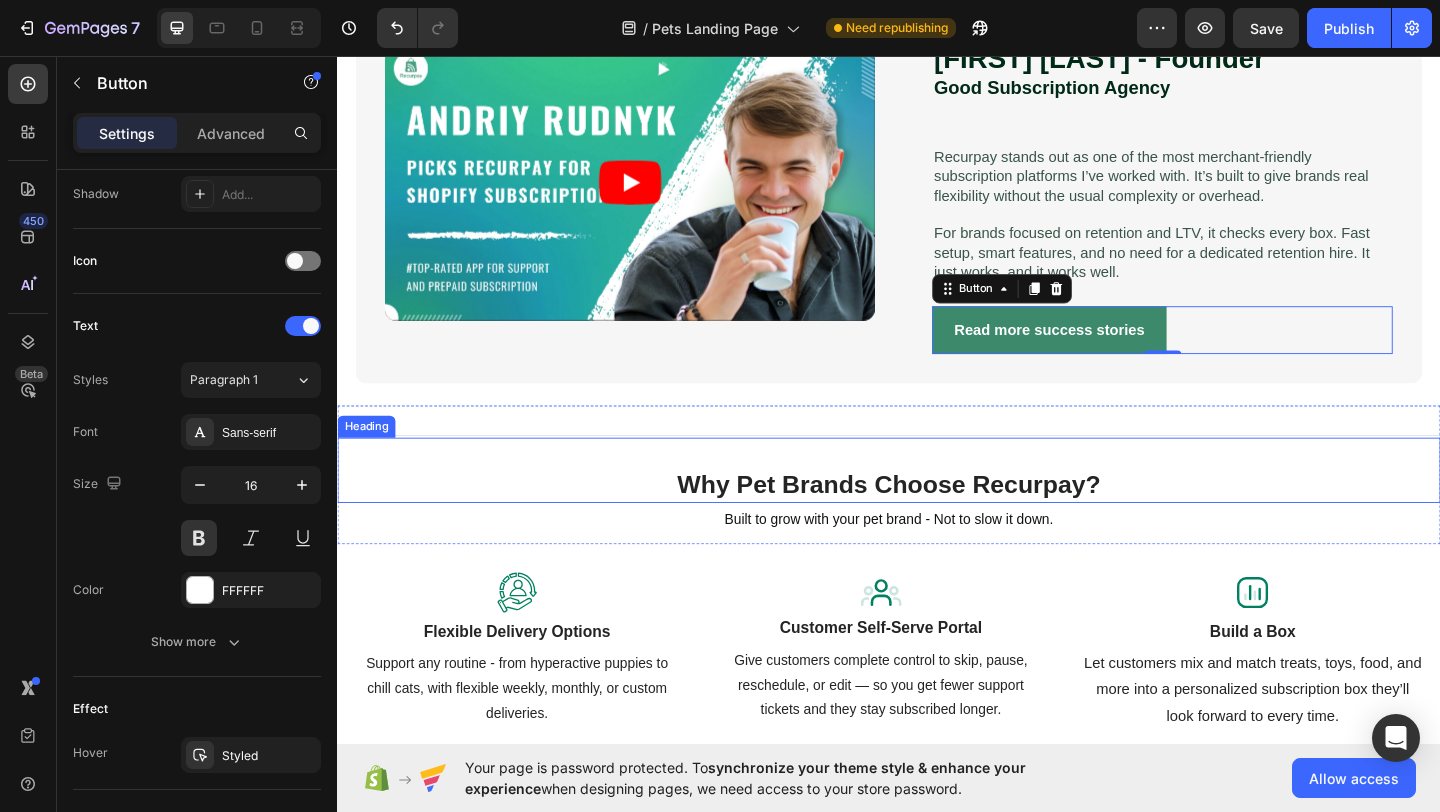 scroll, scrollTop: 2437, scrollLeft: 0, axis: vertical 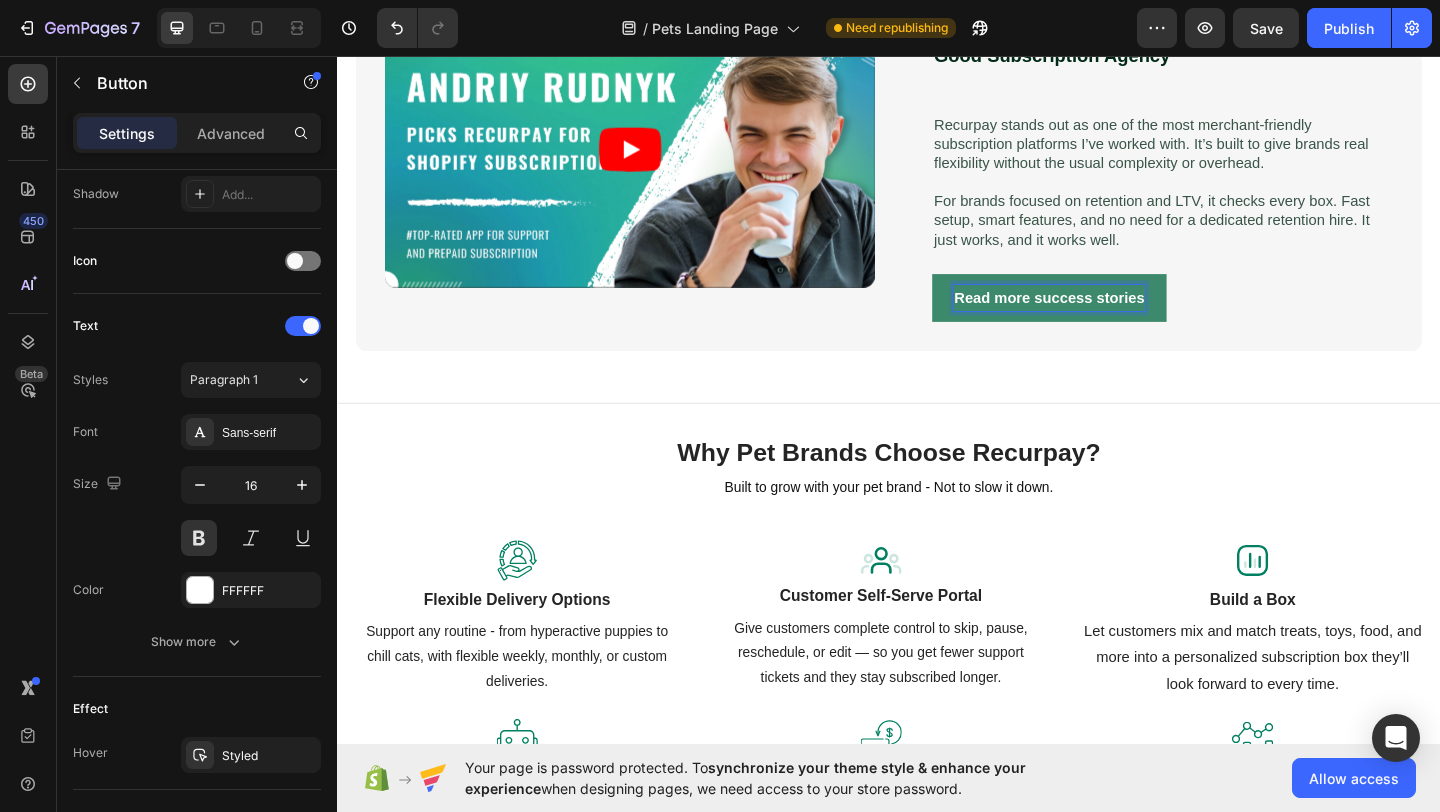 click on "Read more success stories" at bounding box center (1111, 319) 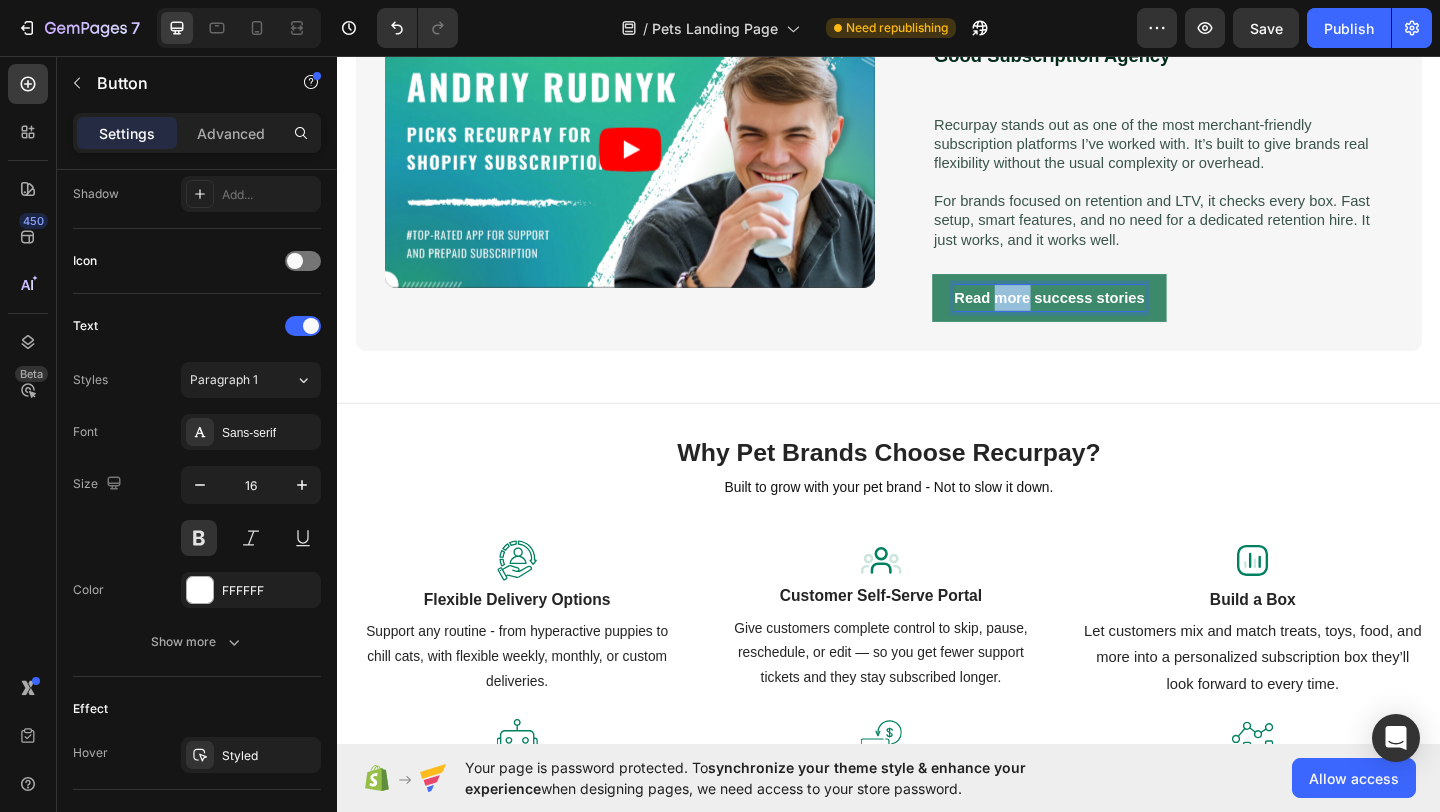 click on "Read more success stories" at bounding box center [1111, 319] 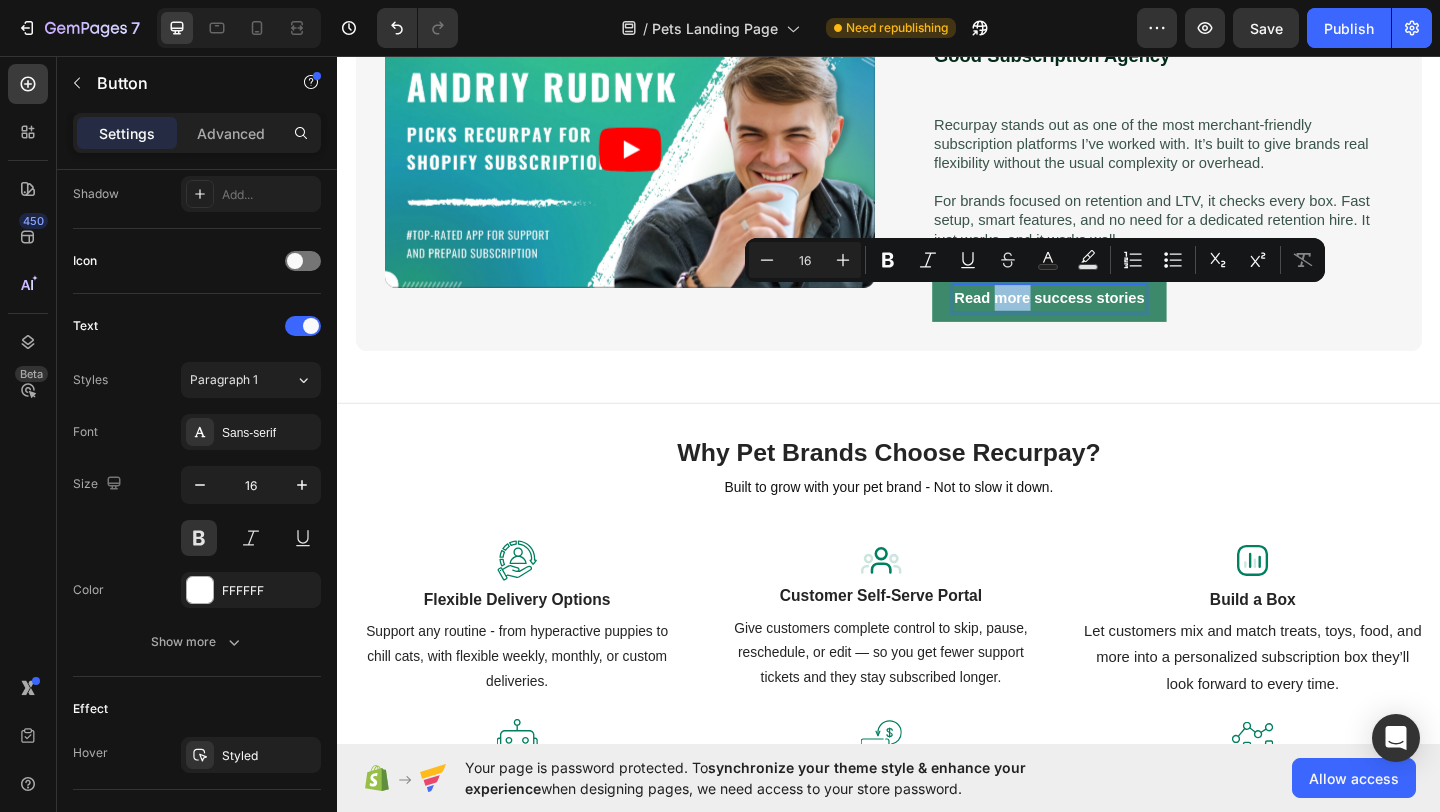 click on "Read more success stories" at bounding box center (1111, 319) 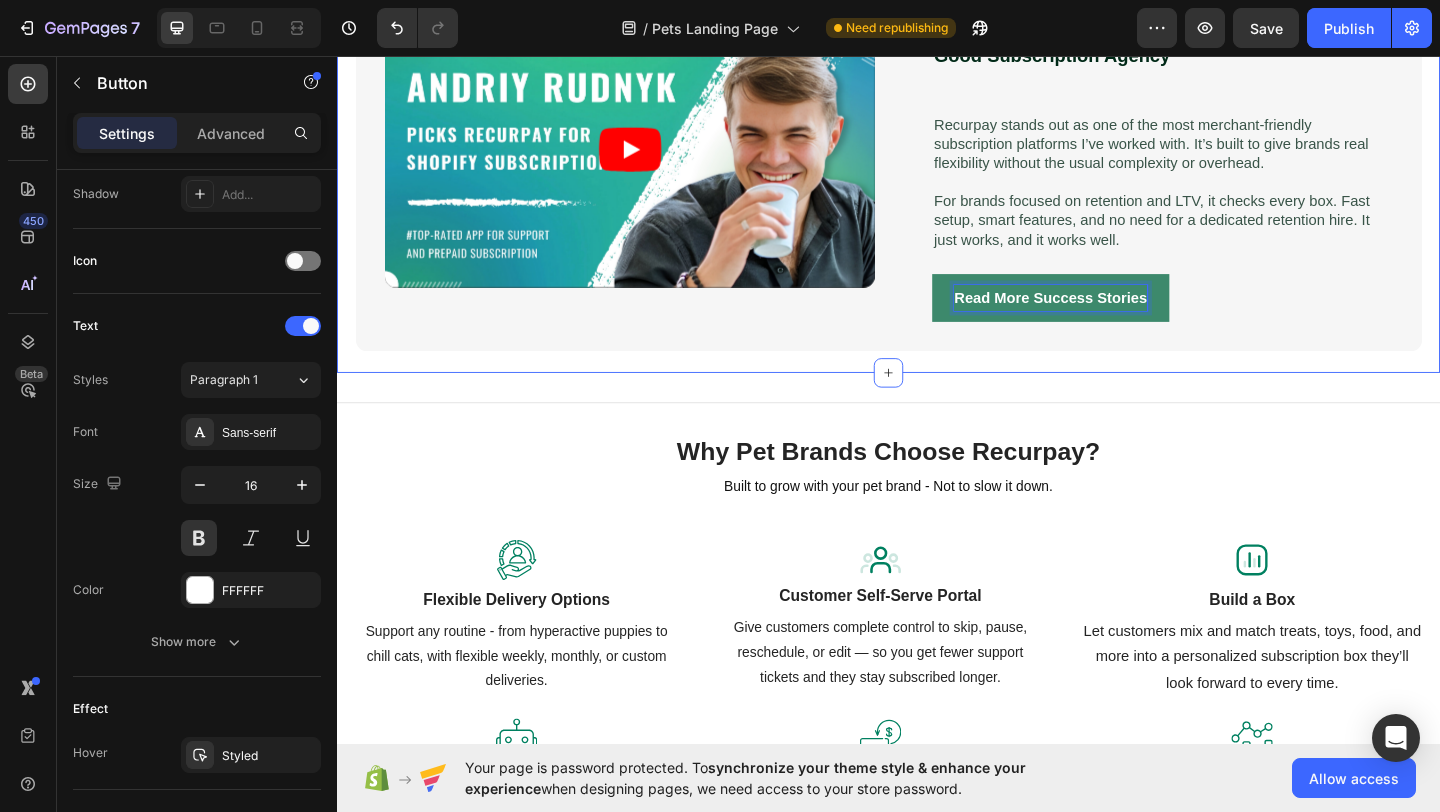 click on "Video Carousel Expert's Testimonial Text Block [FIRST] [LAST] - Founder Good Subscription Agency Heading Recurpay stands out as one of the most merchant-friendly subscription platforms I’ve worked with. It’s built to give brands real flexibility without the usual complexity or overhead. For brands focused on retention and LTV, it checks every box. Fast setup, smart features, and no need for a dedicated retention hire. It just works, and it works well. Text Block Read More Success Stories Button 0 Row Row Section 6" at bounding box center [937, 158] 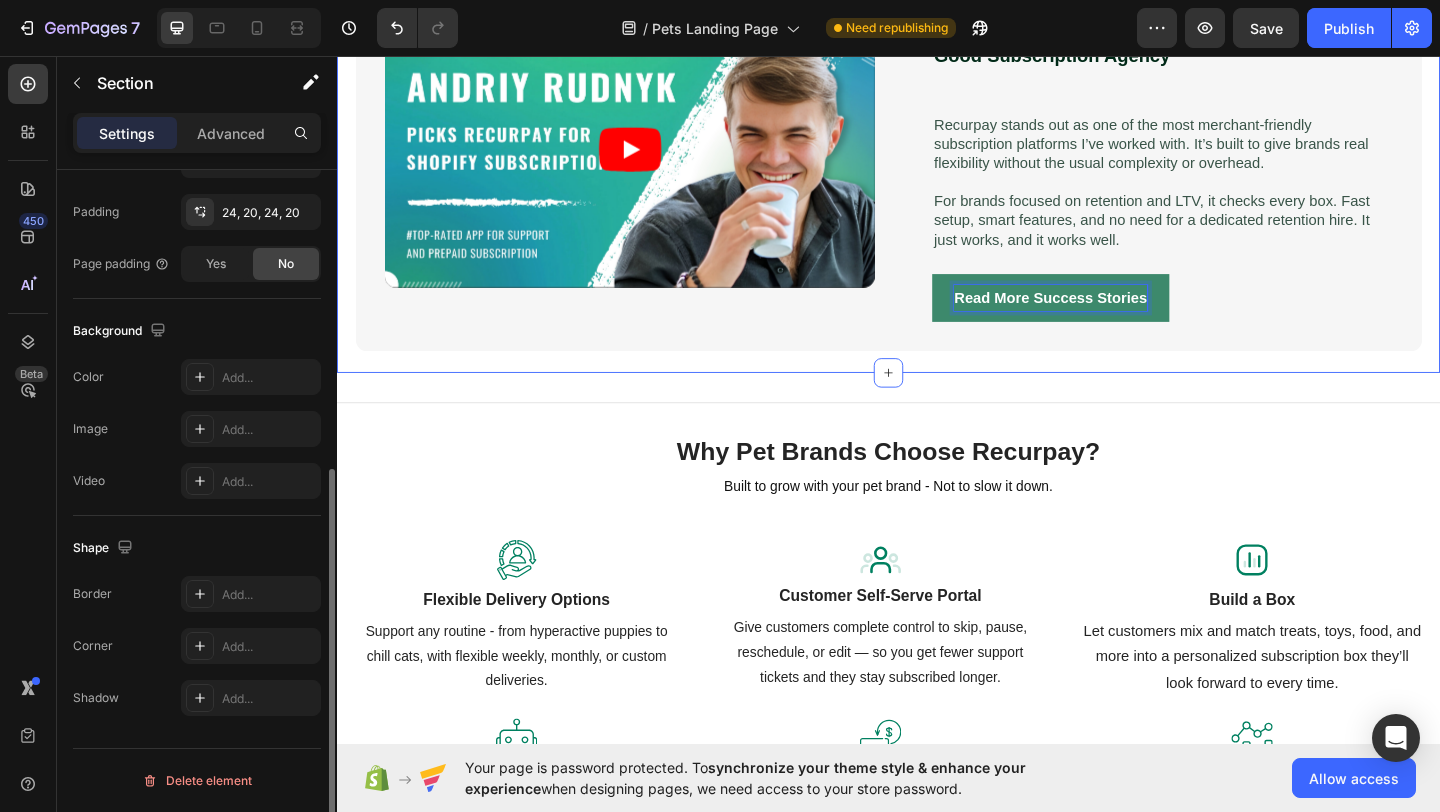 scroll, scrollTop: 0, scrollLeft: 0, axis: both 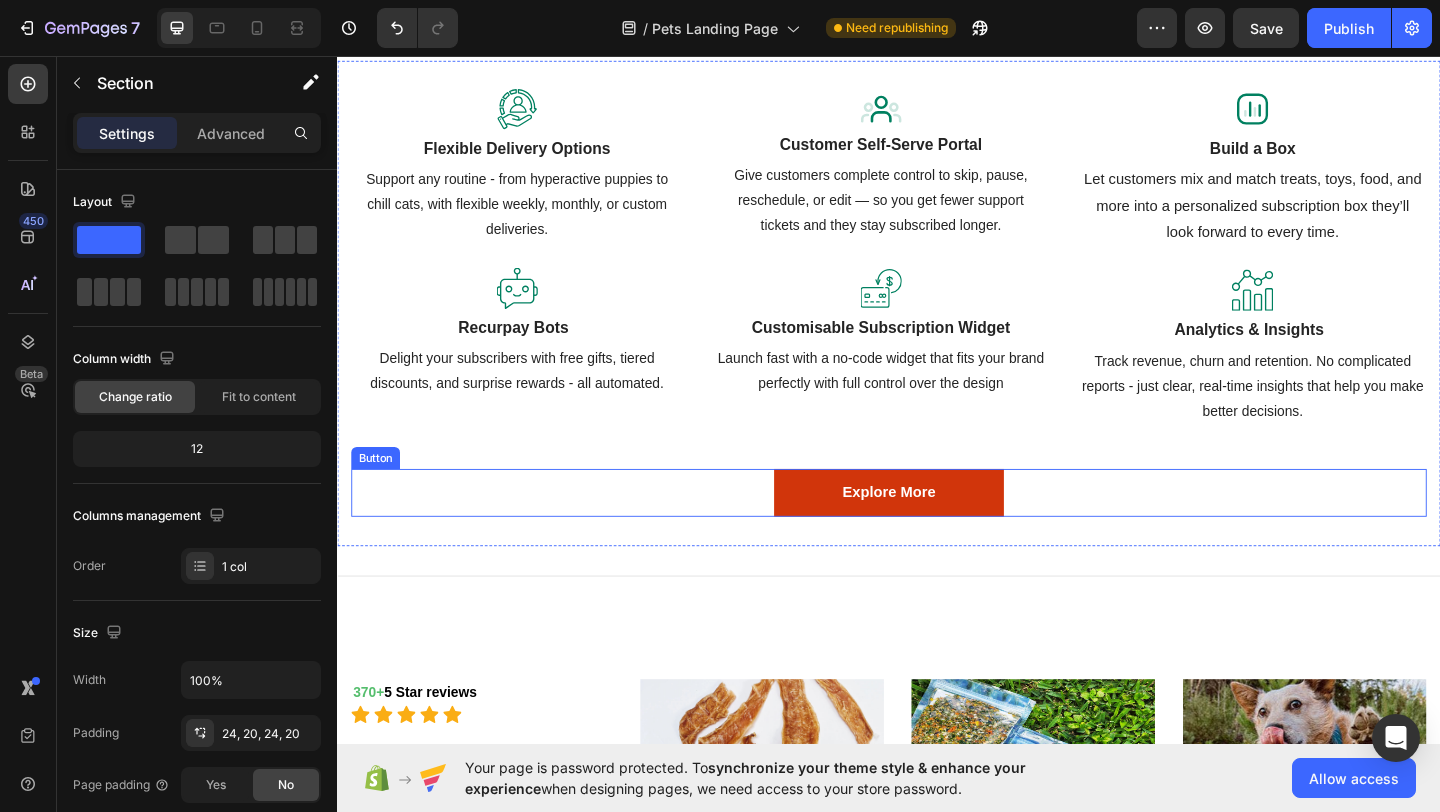 click on "Explore More" at bounding box center (937, 531) 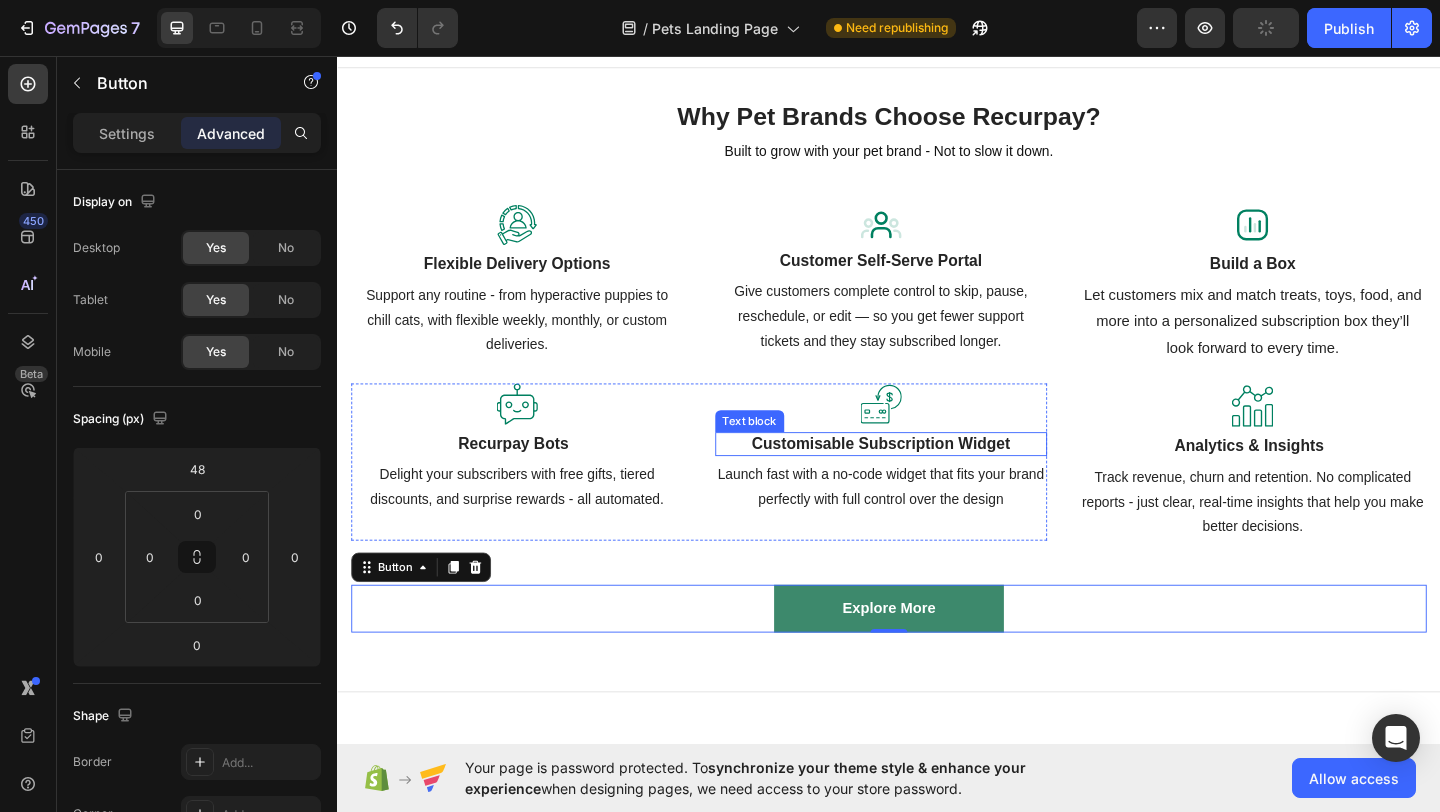 scroll, scrollTop: 2801, scrollLeft: 0, axis: vertical 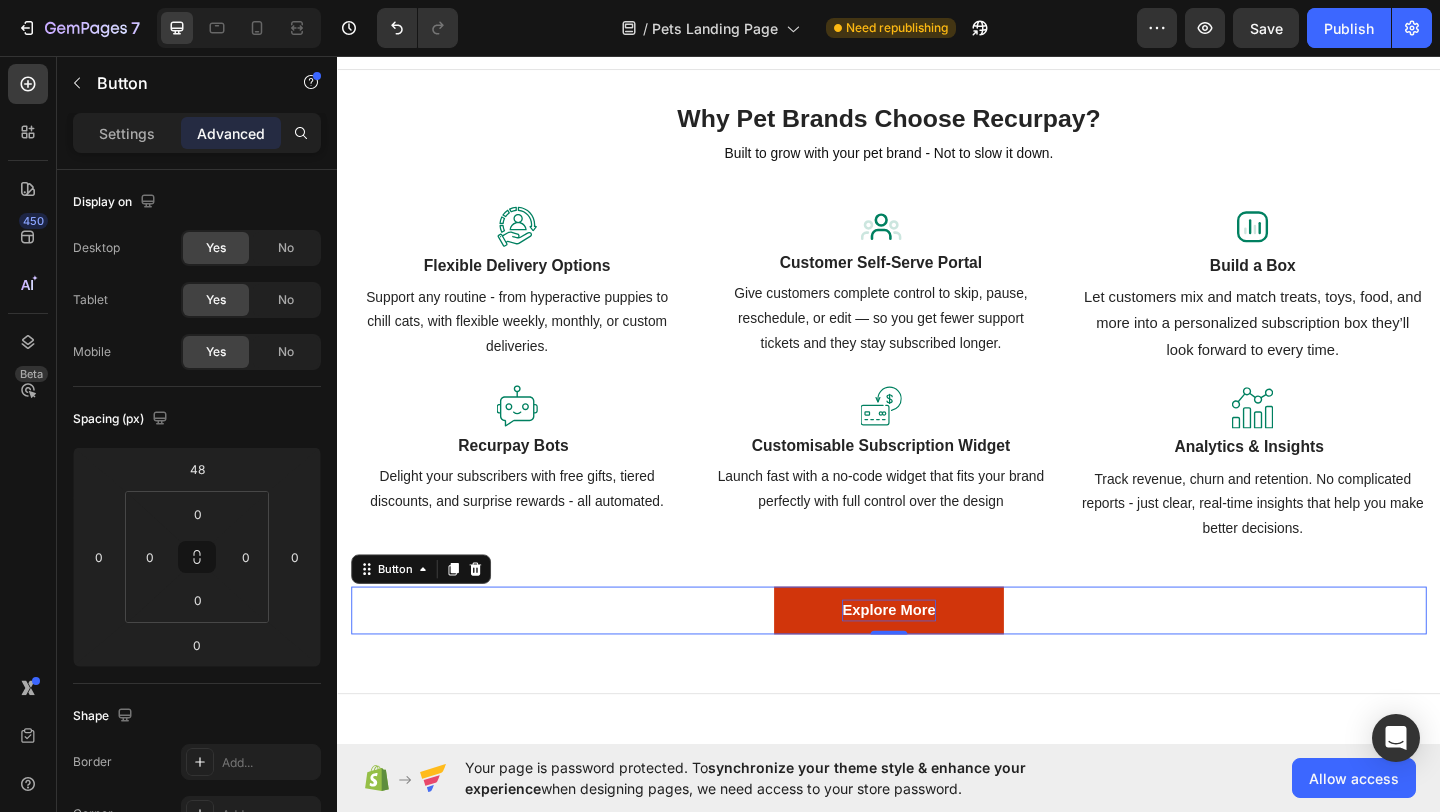 click on "Explore More" at bounding box center [936, 659] 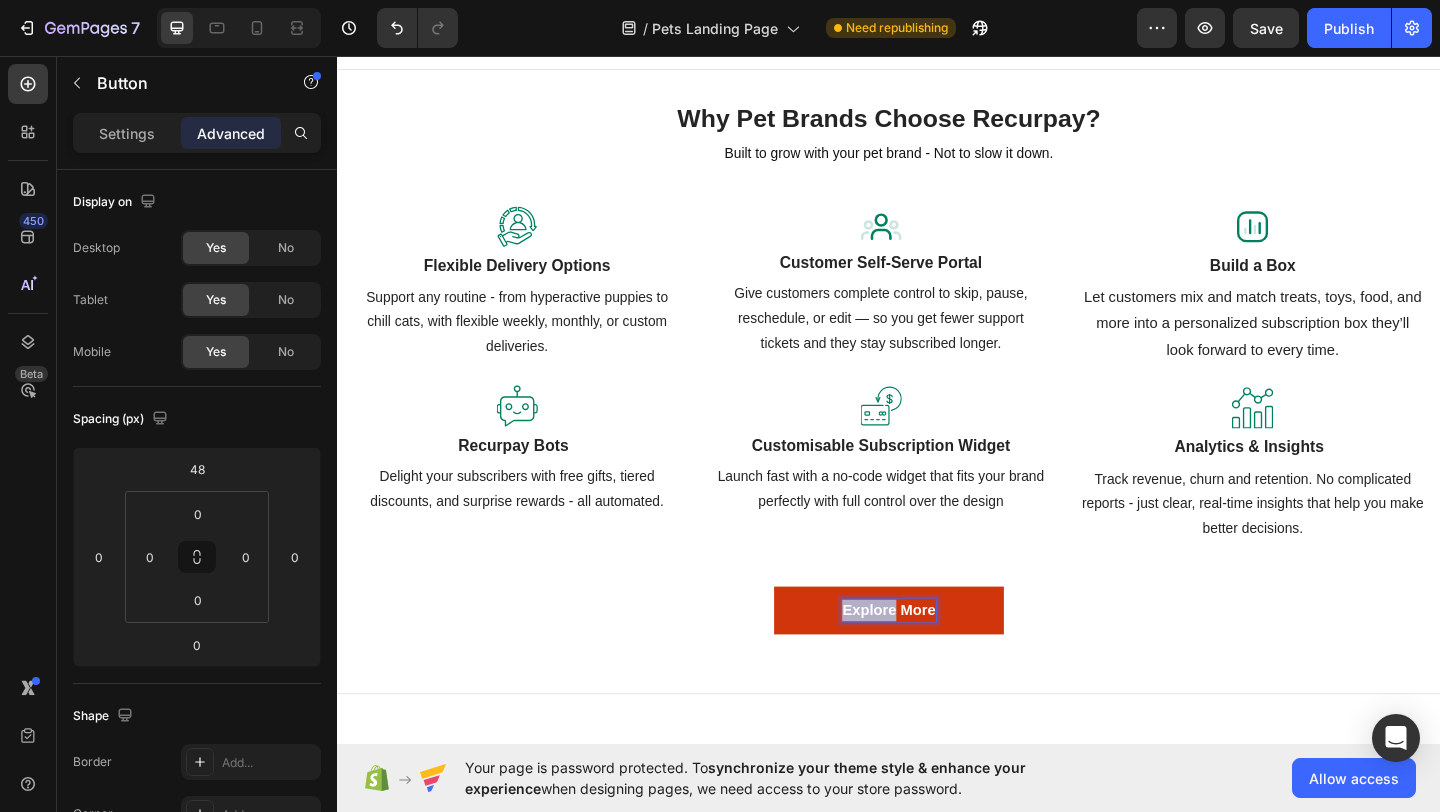 click on "Explore More" at bounding box center [936, 659] 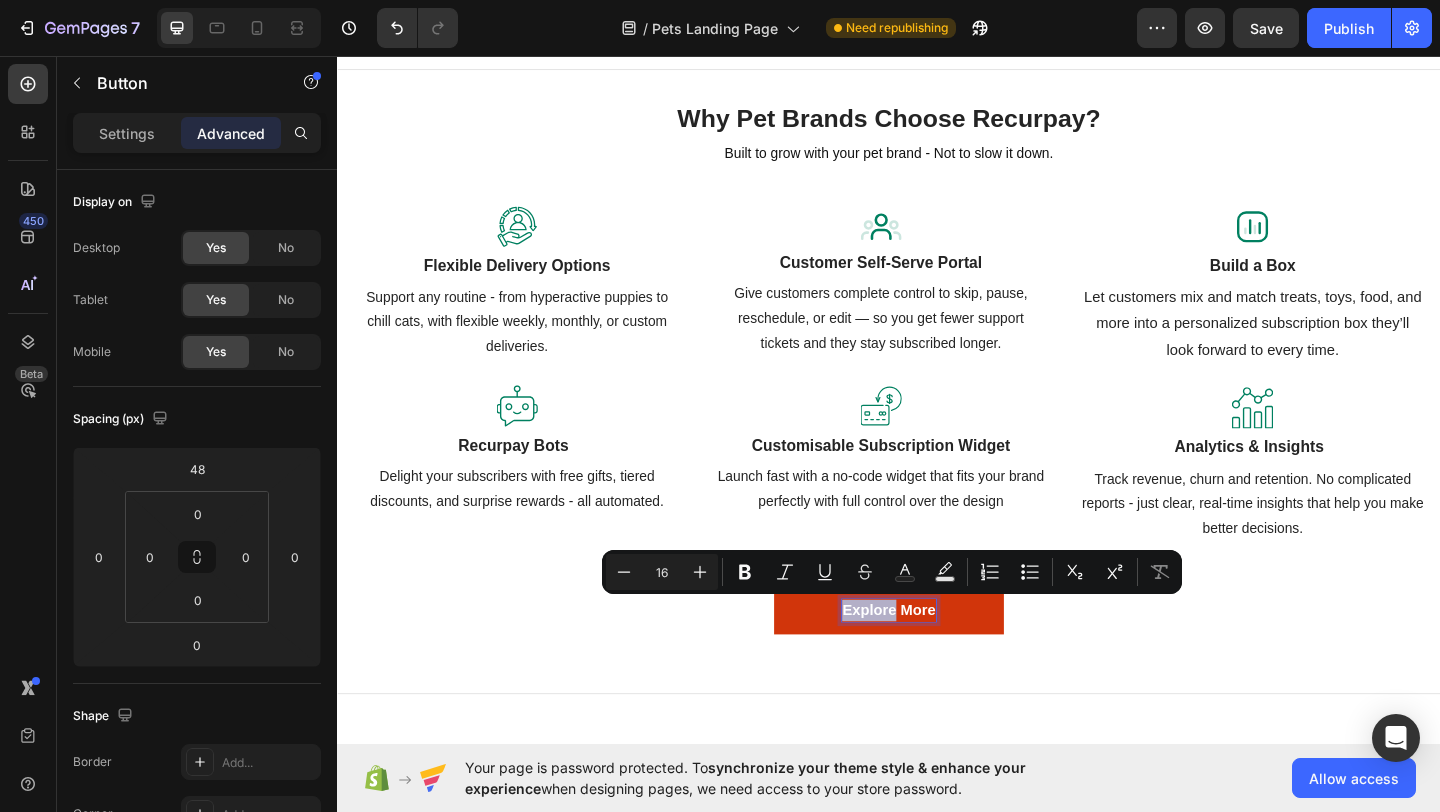 click on "Explore More" at bounding box center [936, 659] 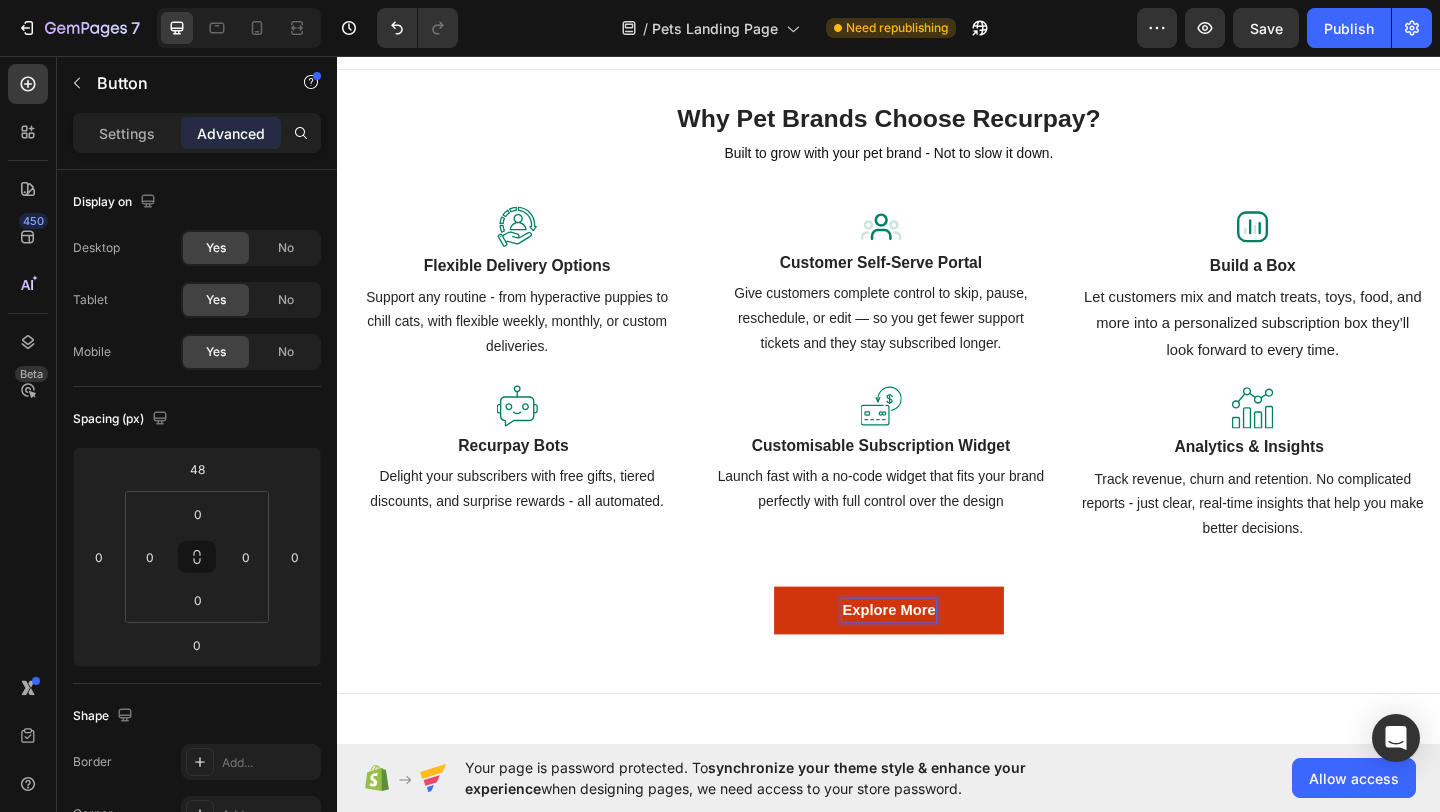 click on "Explore More" at bounding box center (936, 659) 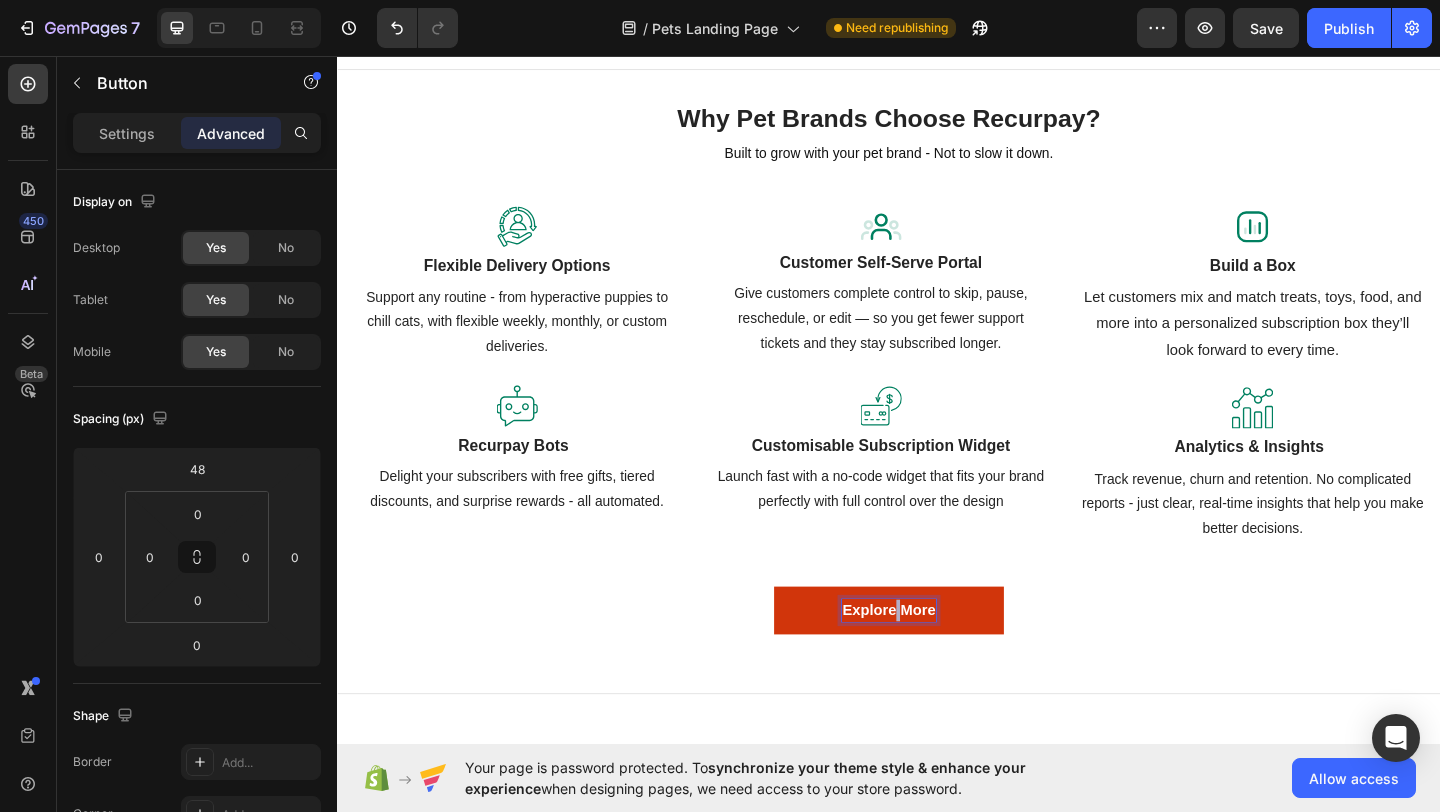 click on "Explore More" at bounding box center (936, 659) 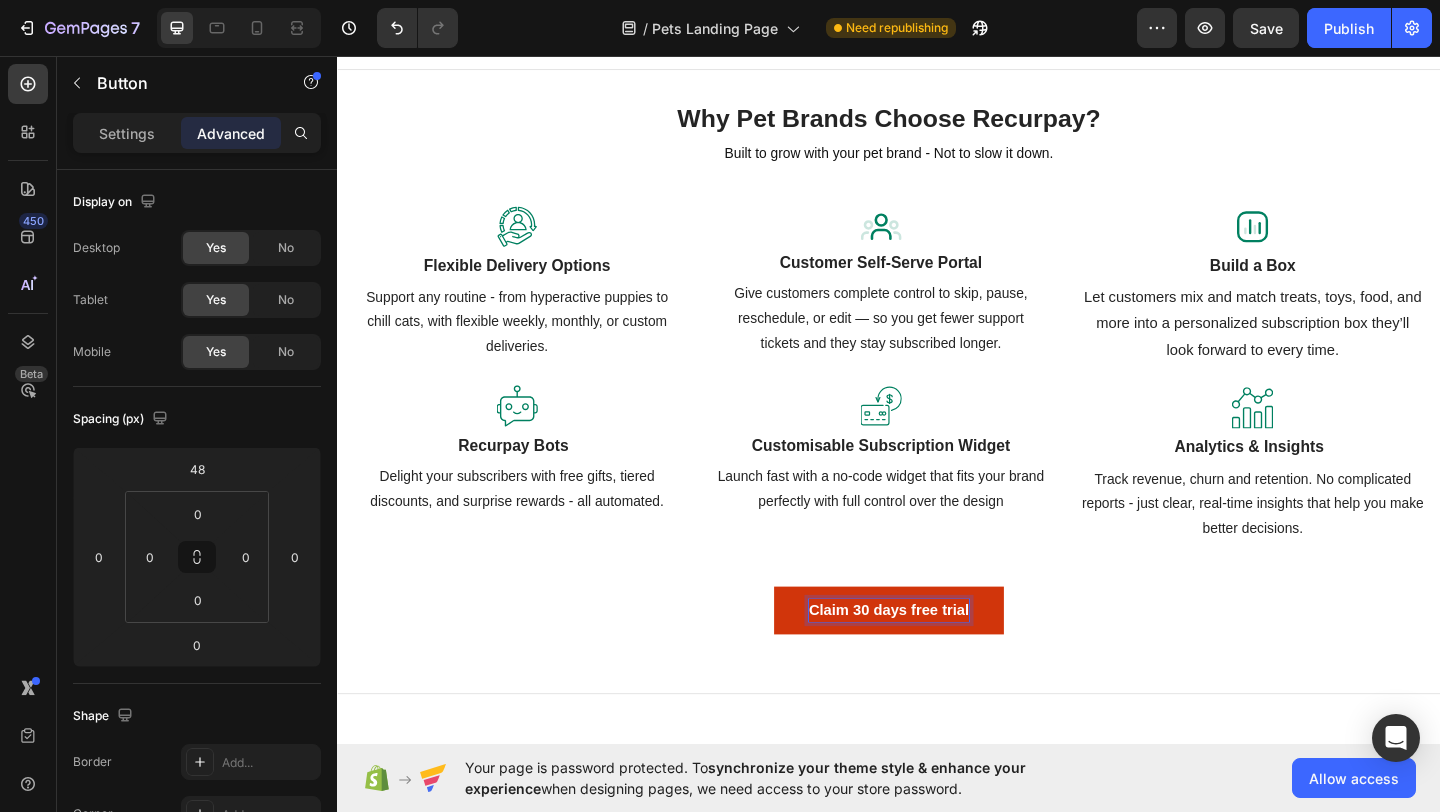 click on "Claim 30 days free trial" at bounding box center [937, 659] 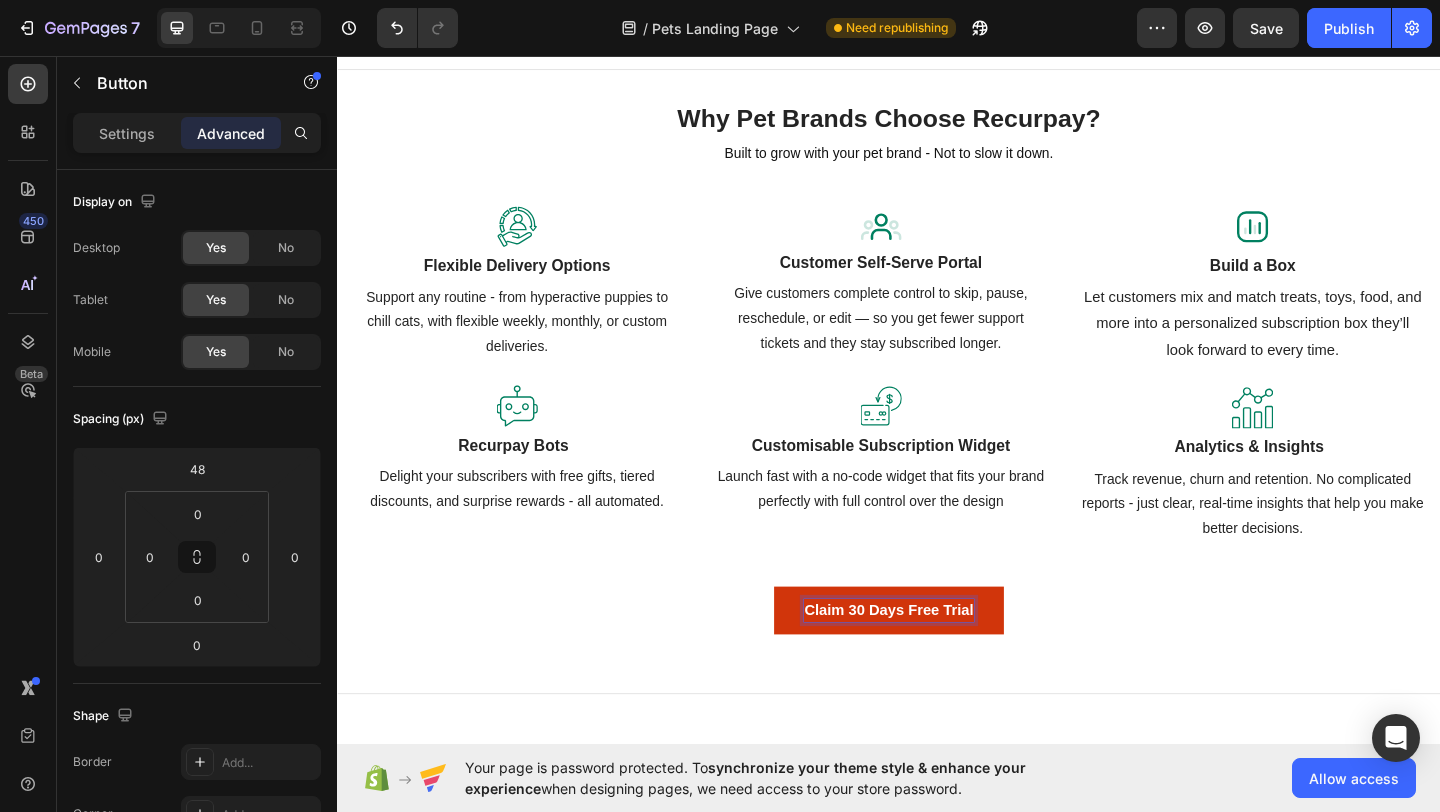 click on "Claim 30 Days Free Trial" at bounding box center (937, 659) 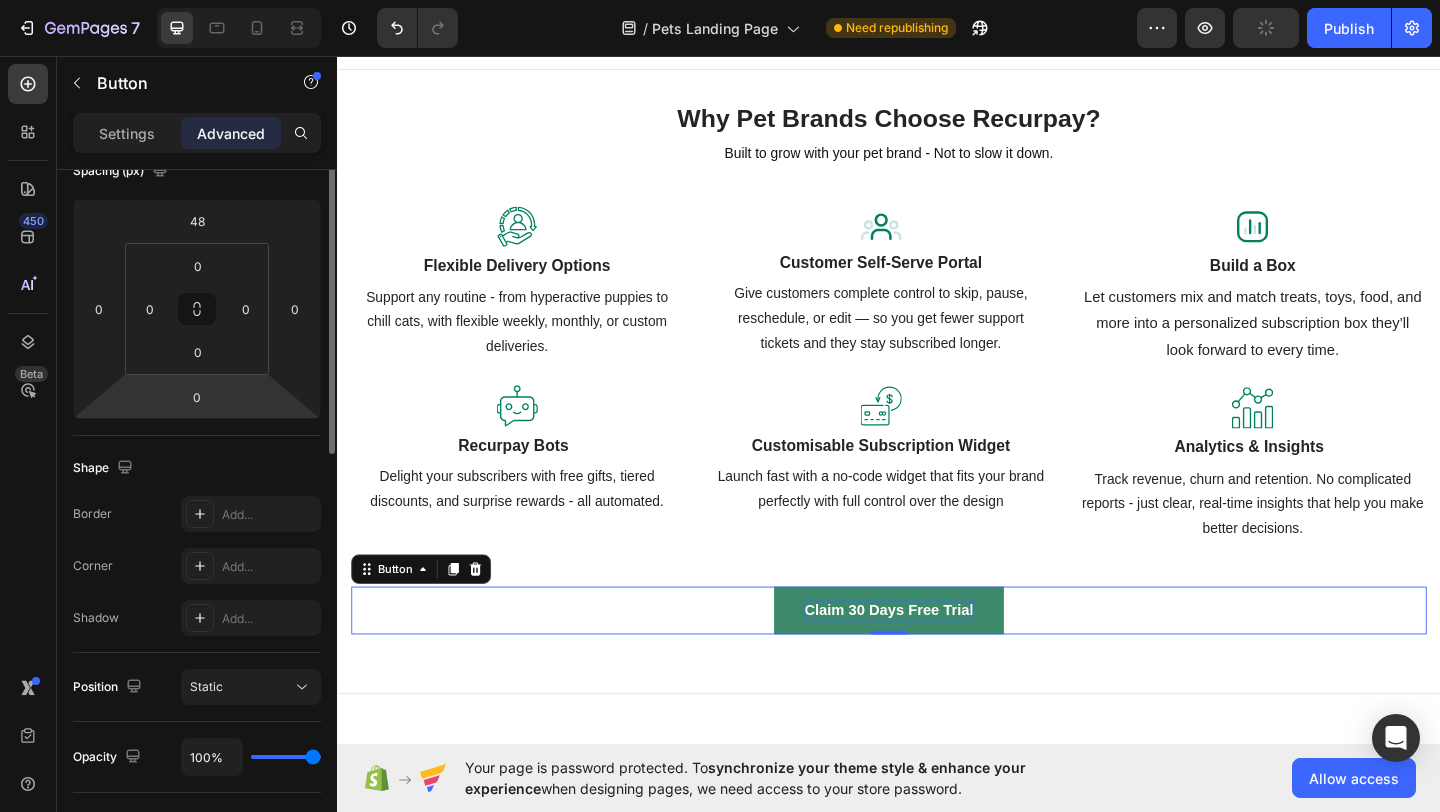 scroll, scrollTop: 0, scrollLeft: 0, axis: both 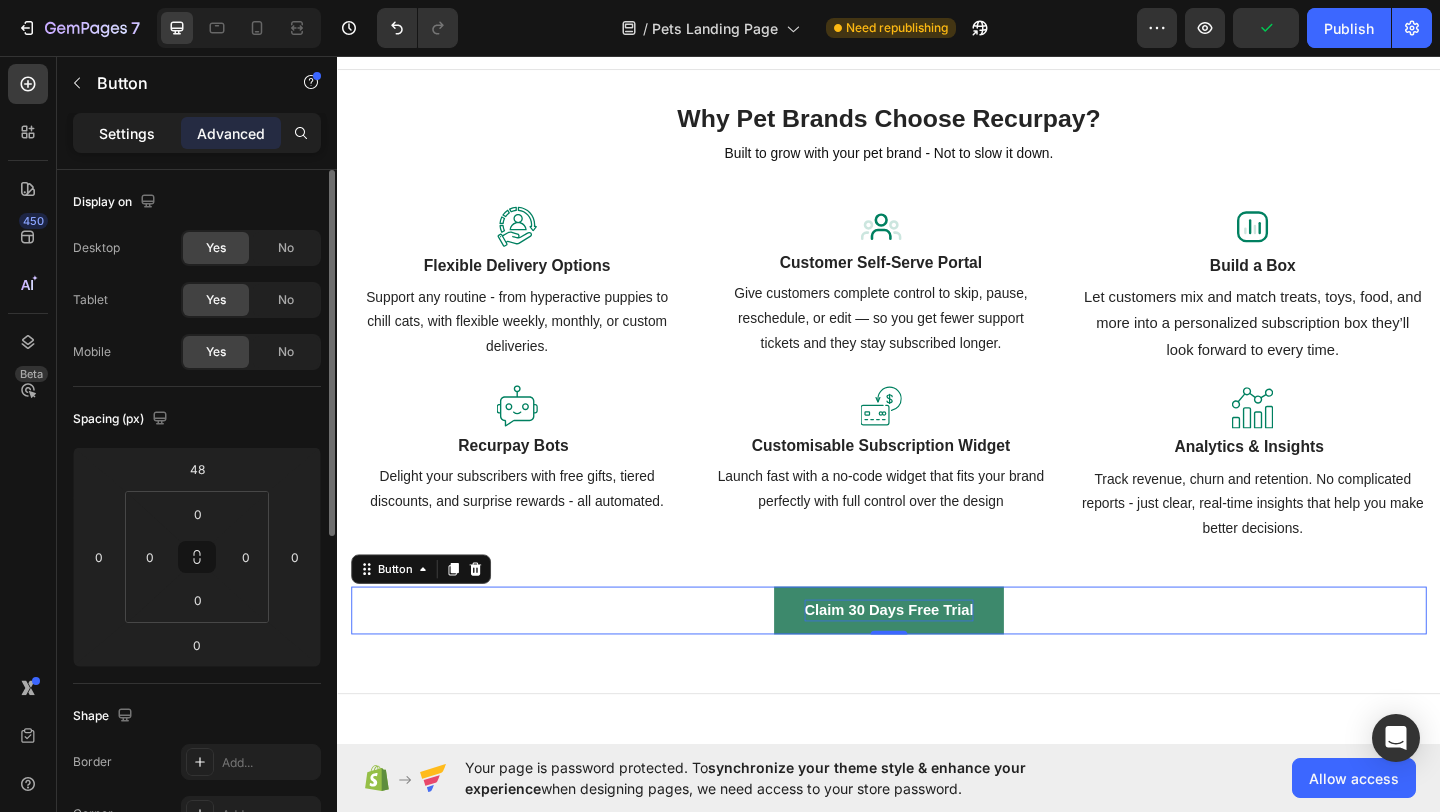 click on "Settings" at bounding box center (127, 133) 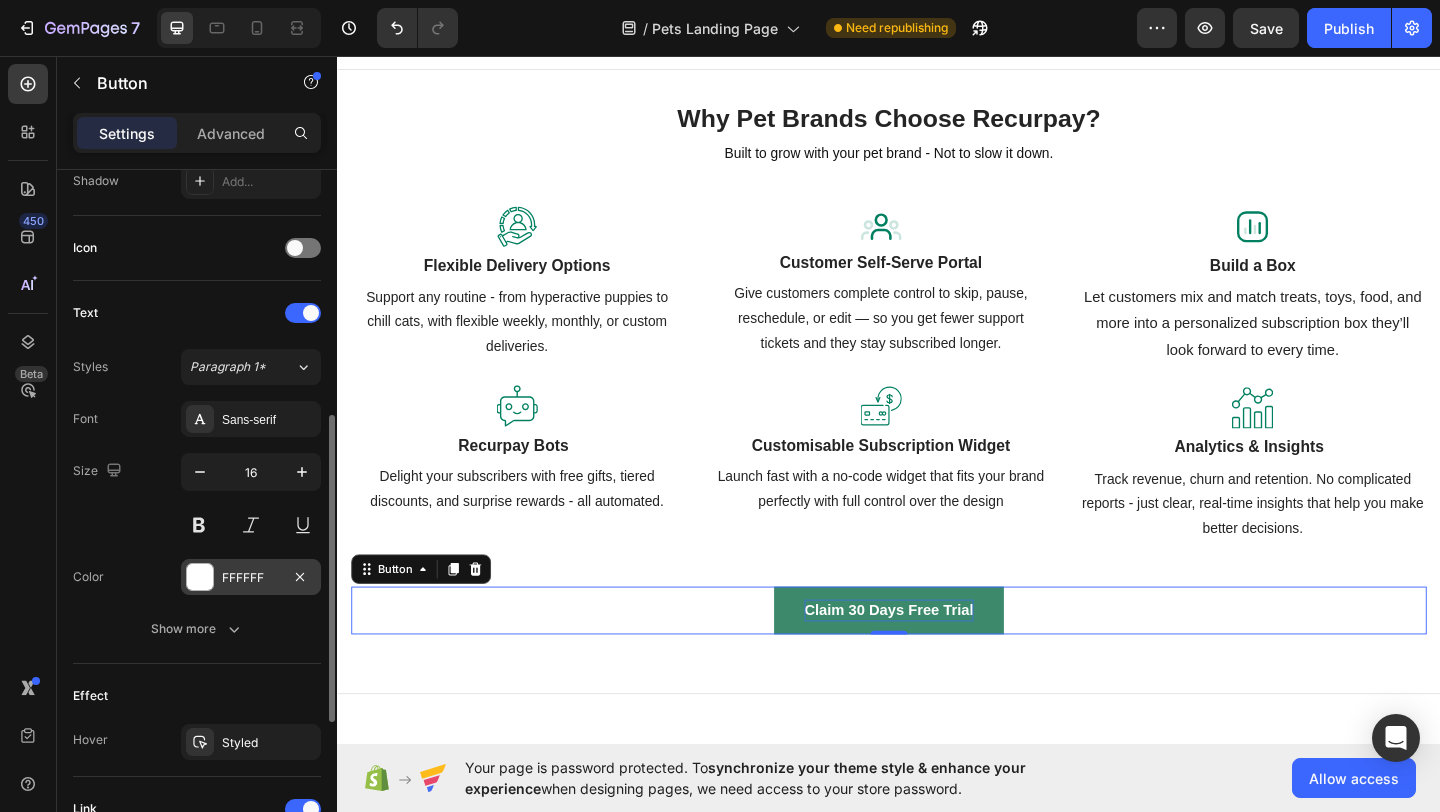 scroll, scrollTop: 743, scrollLeft: 0, axis: vertical 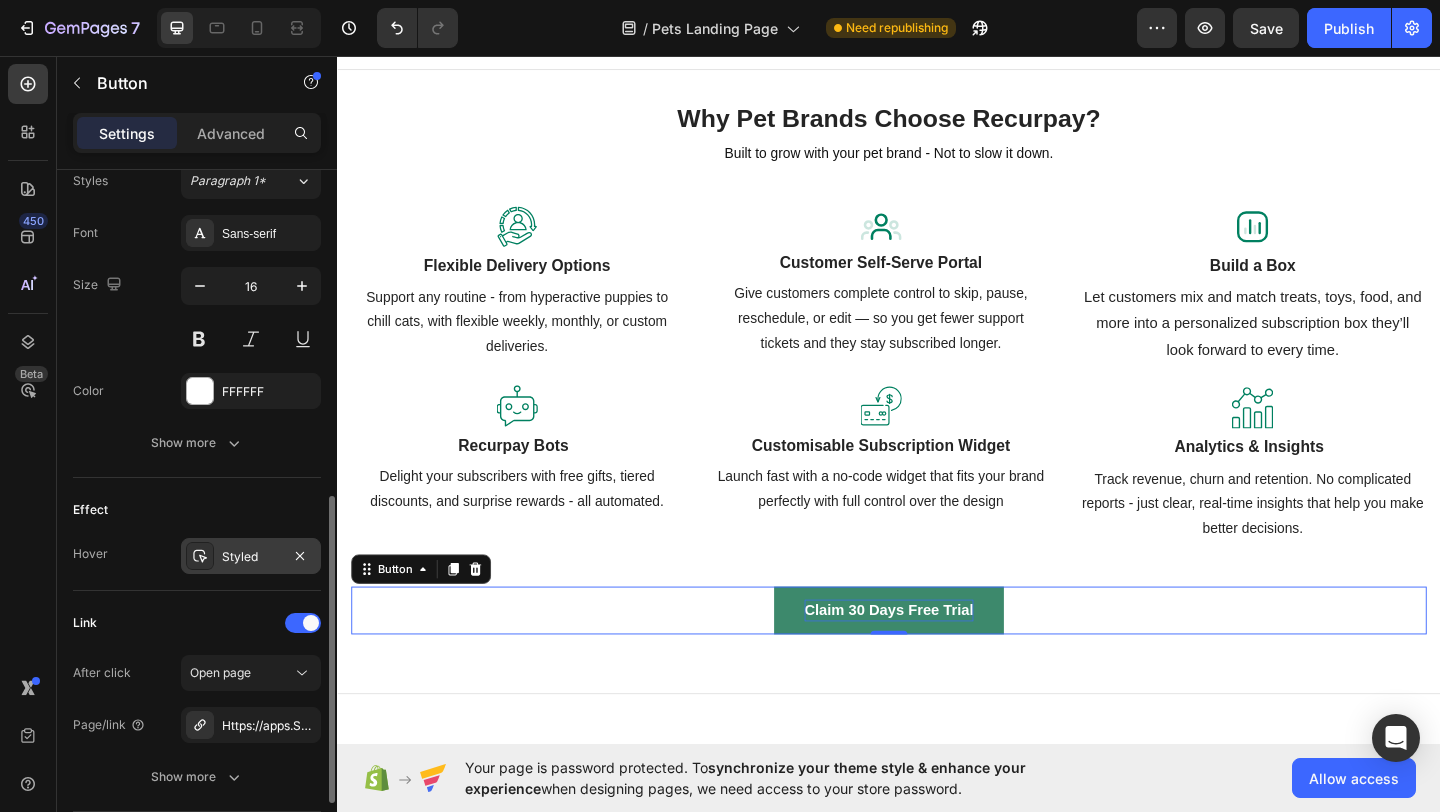 click 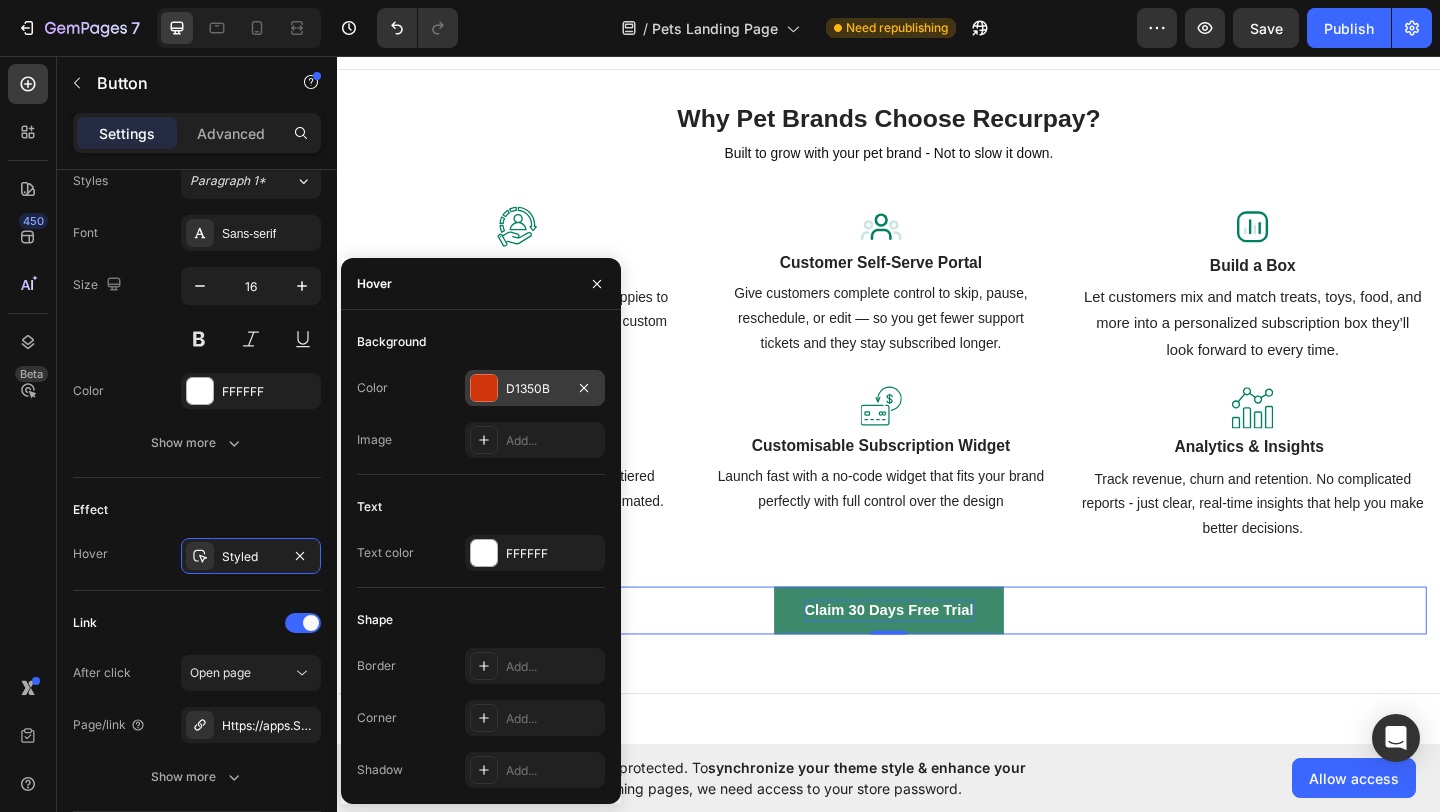 click at bounding box center [484, 388] 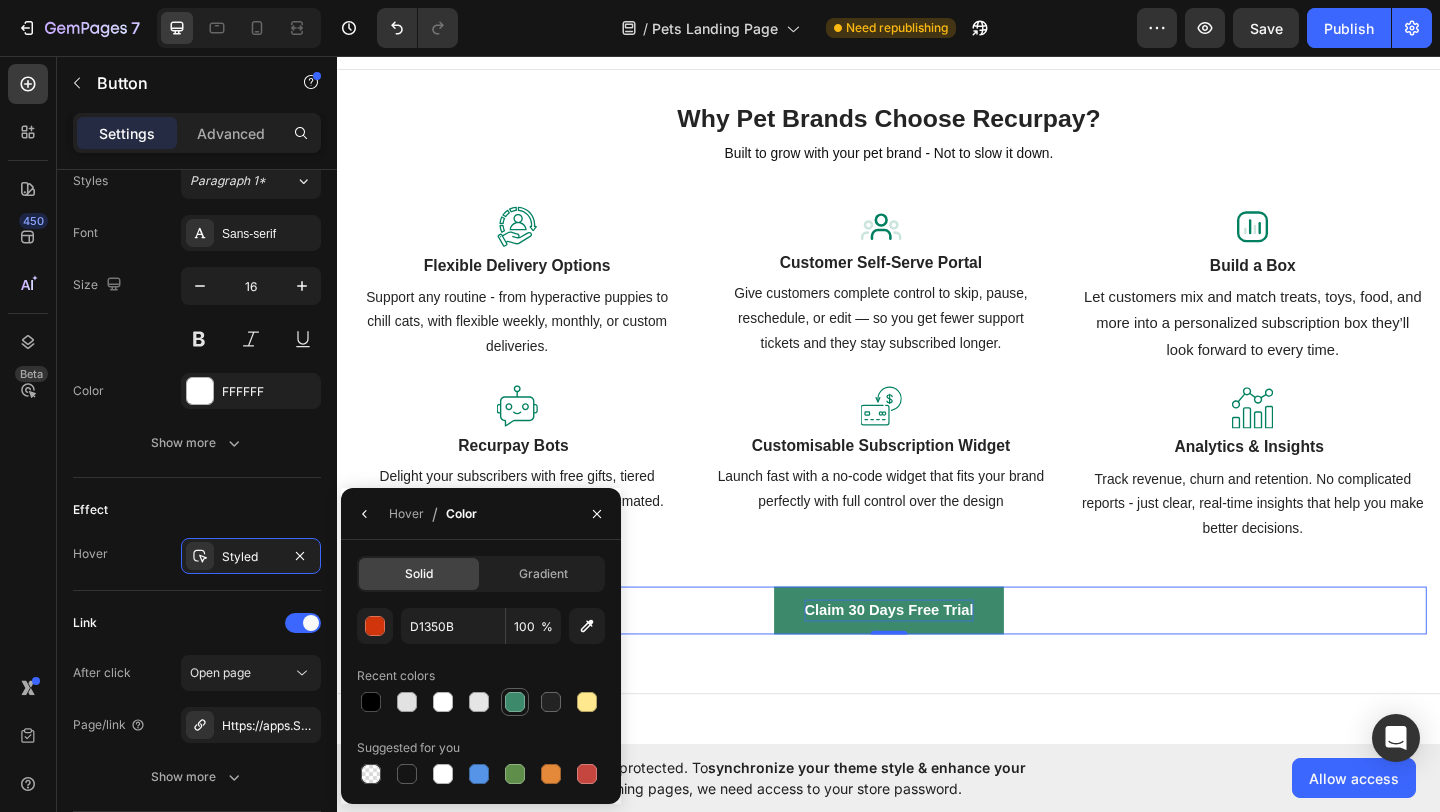 click at bounding box center [515, 702] 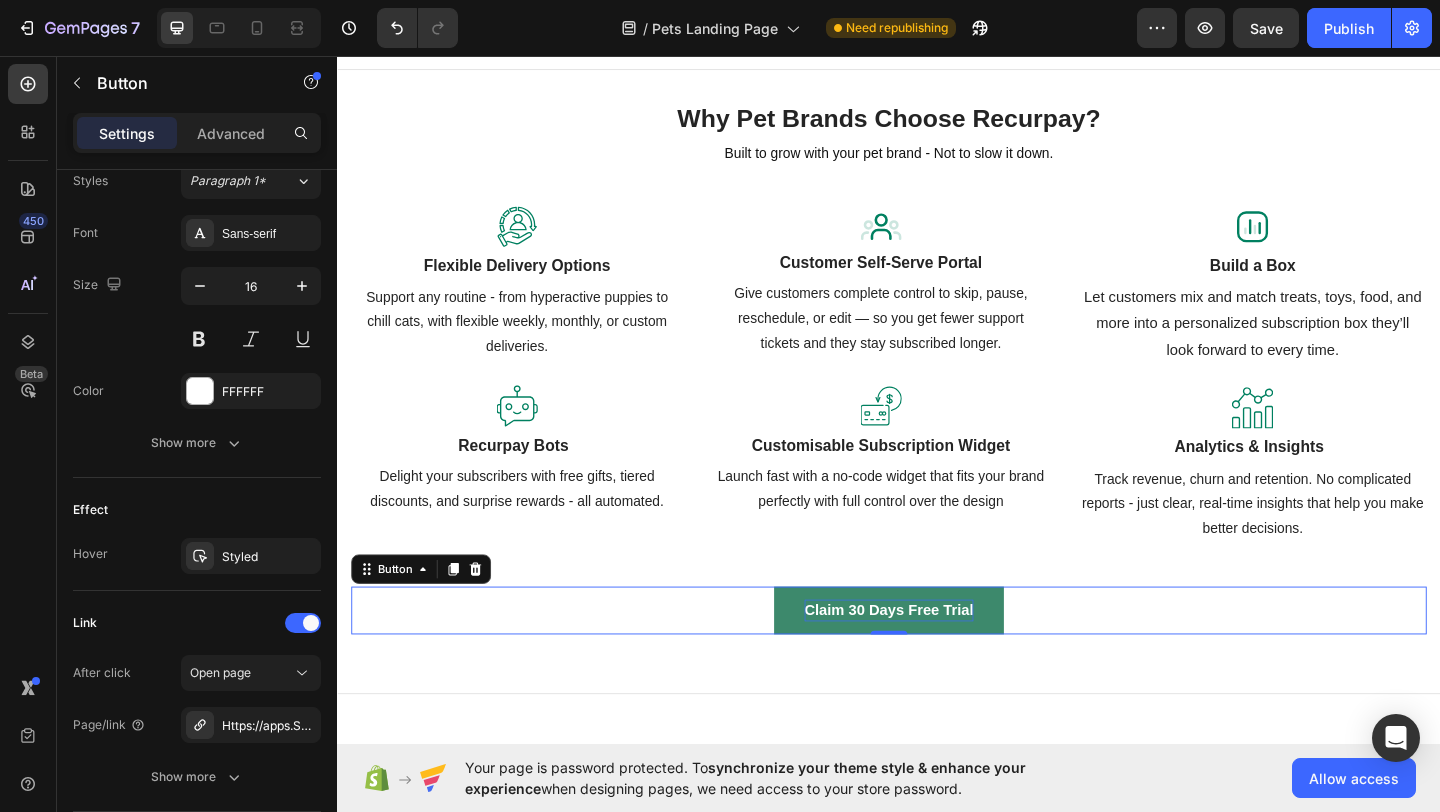 click on "Claim 30 Days Free Trial" at bounding box center [937, 659] 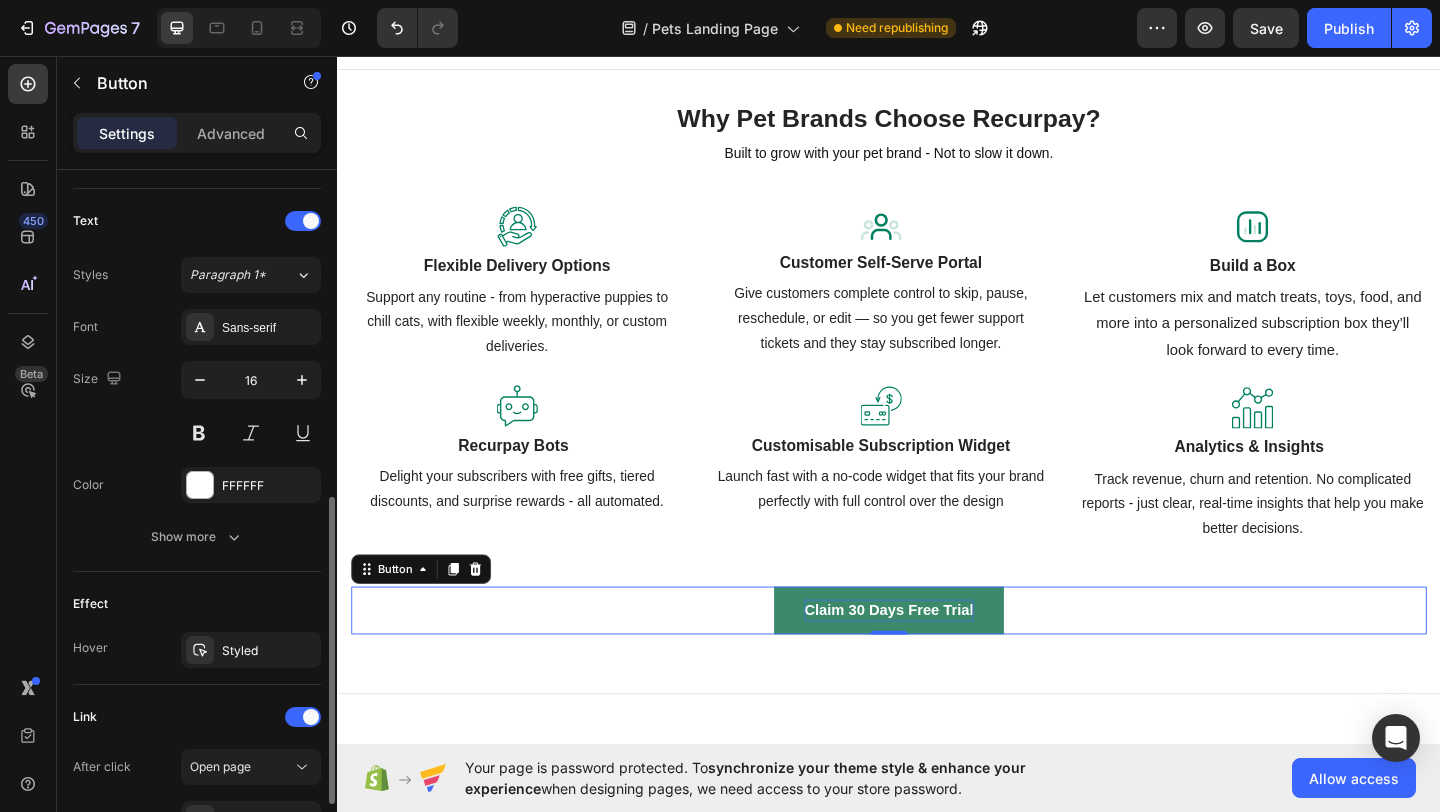 scroll, scrollTop: 678, scrollLeft: 0, axis: vertical 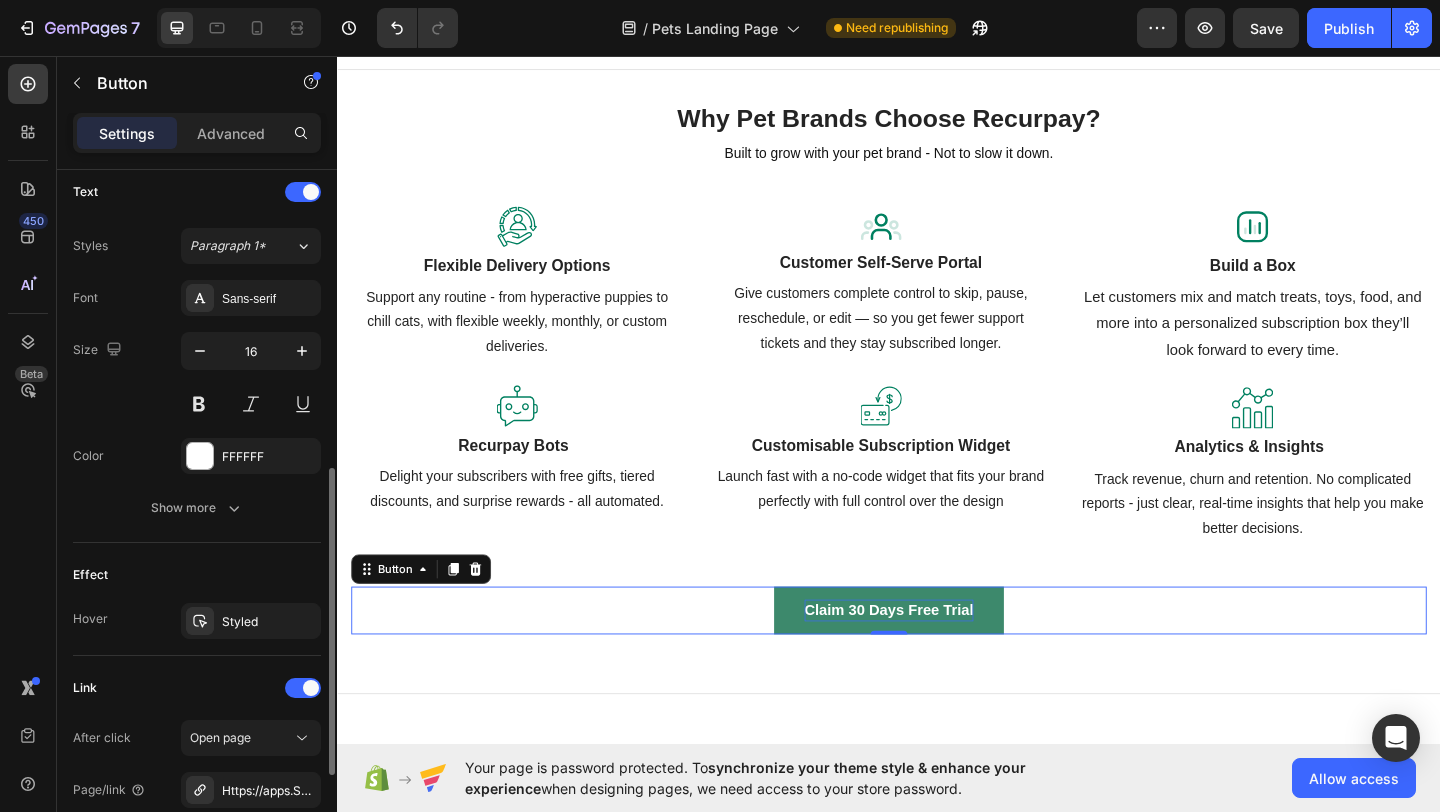 click on "Font Sans-serif Size 16 Color FFFFFF Show more" at bounding box center [197, 403] 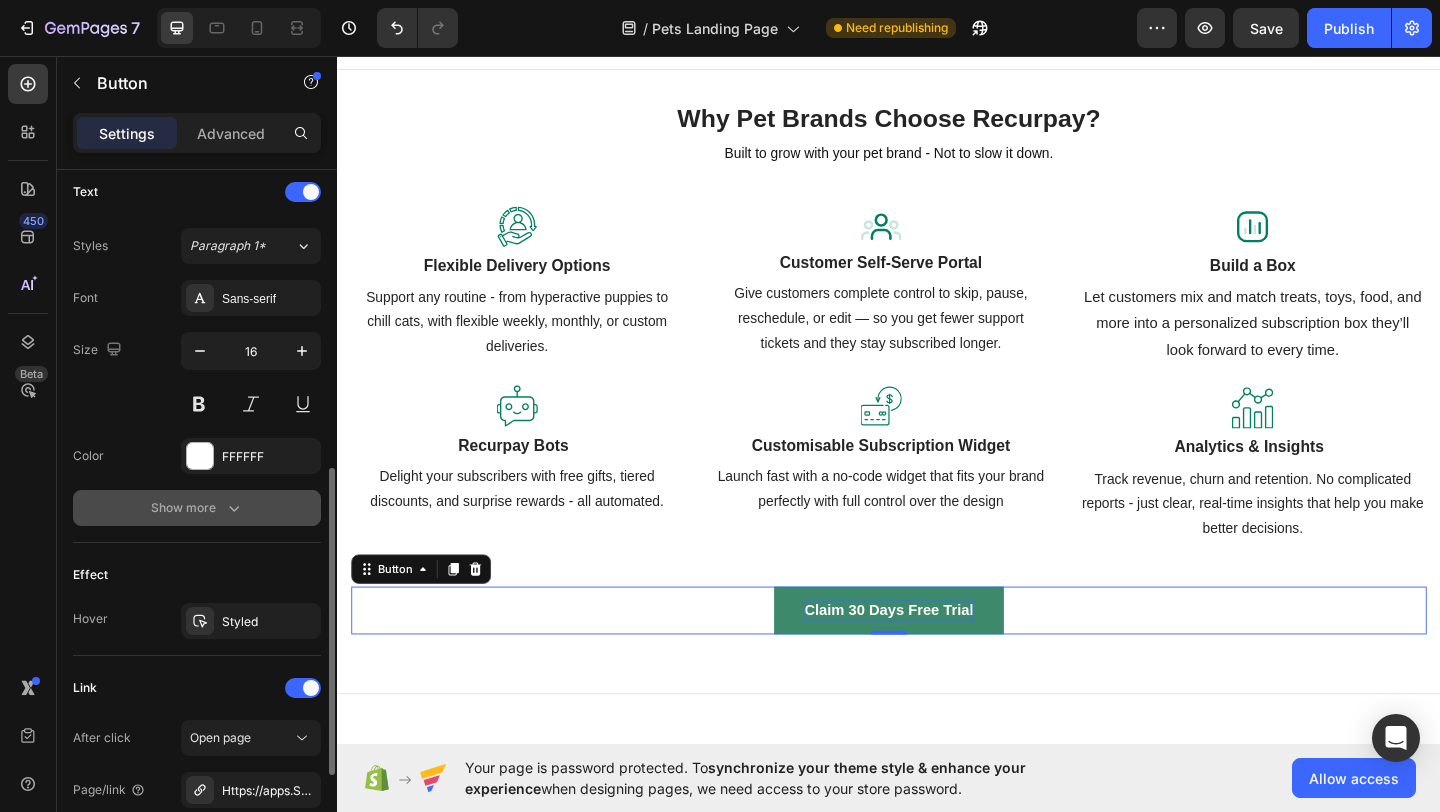 click 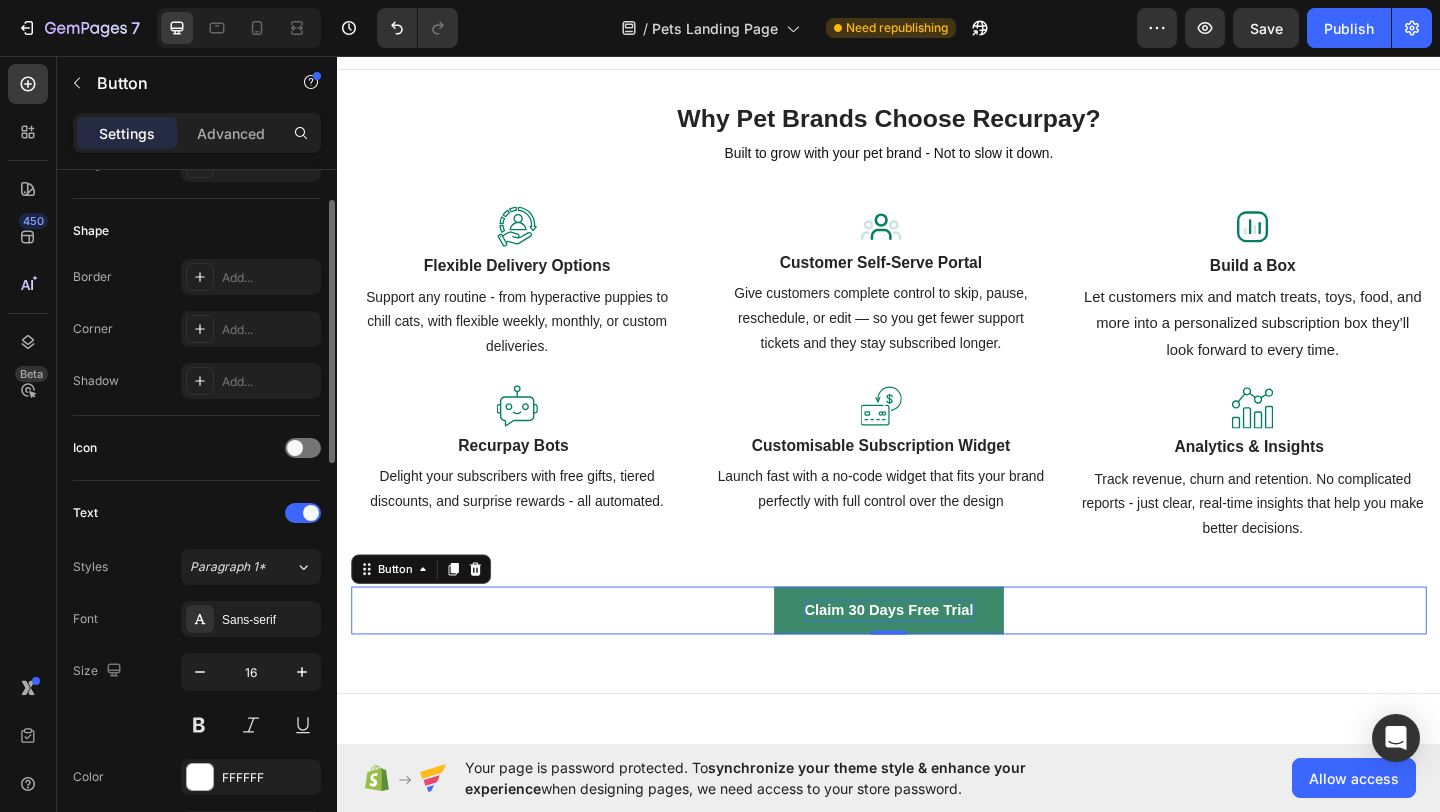 scroll, scrollTop: 0, scrollLeft: 0, axis: both 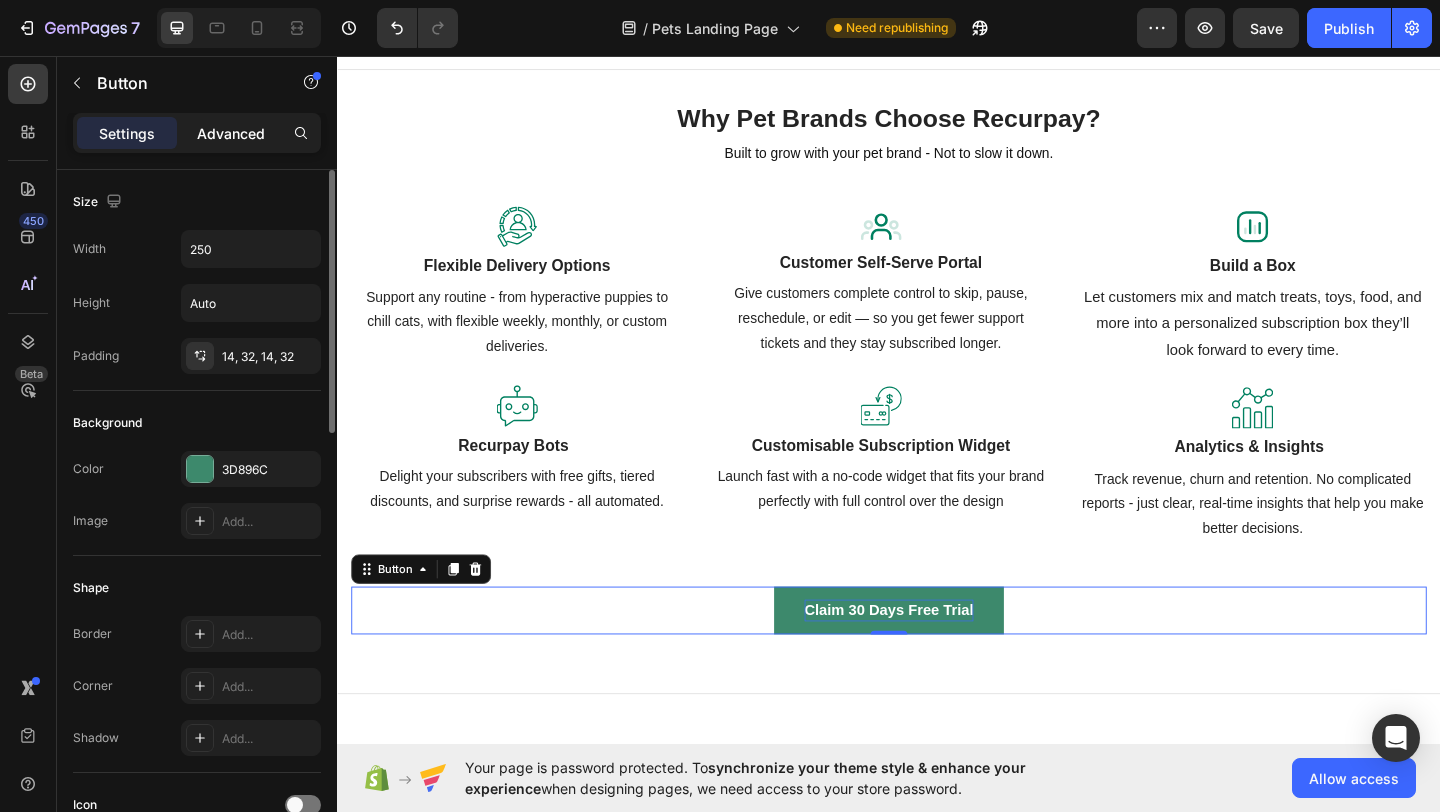 click on "Advanced" at bounding box center [231, 133] 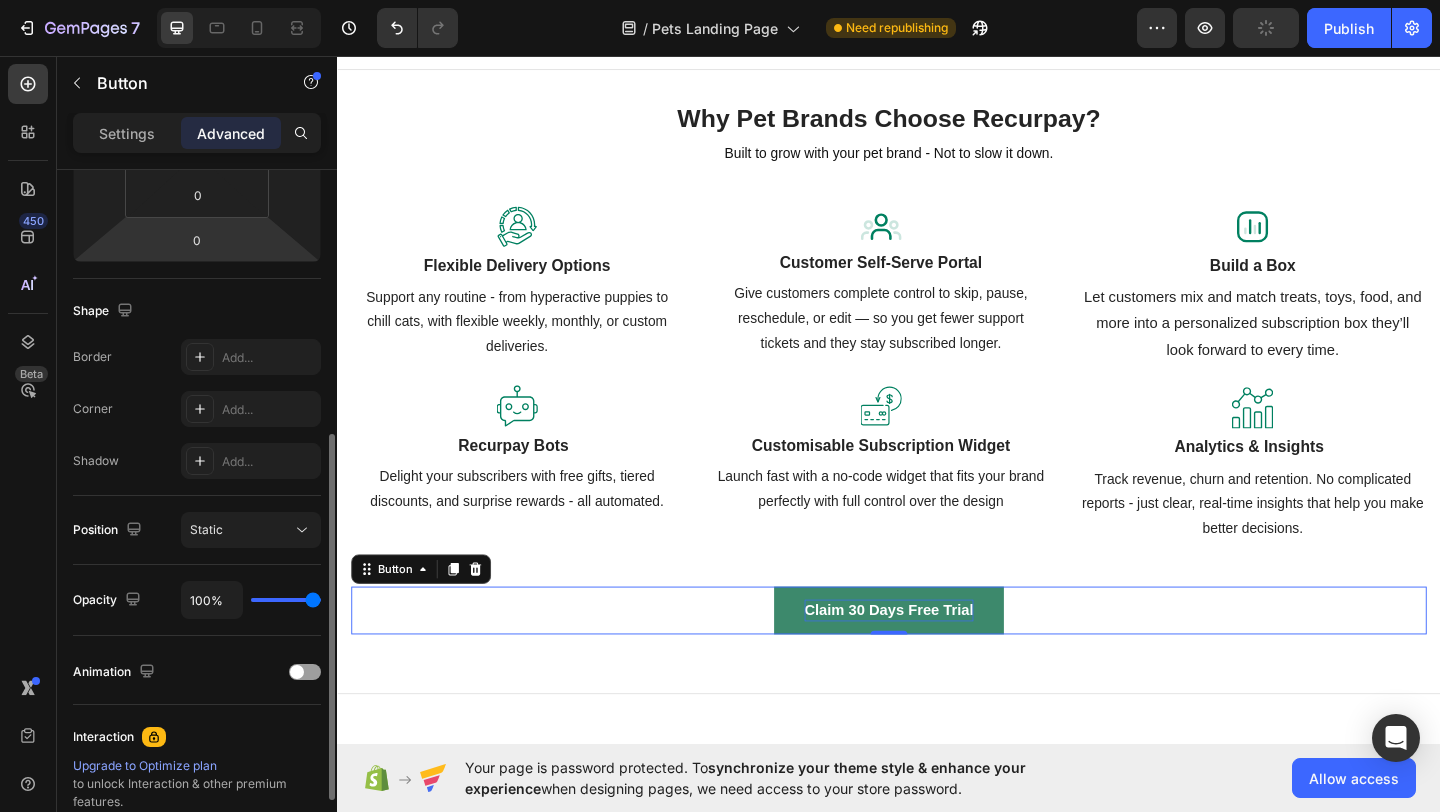 scroll, scrollTop: 440, scrollLeft: 0, axis: vertical 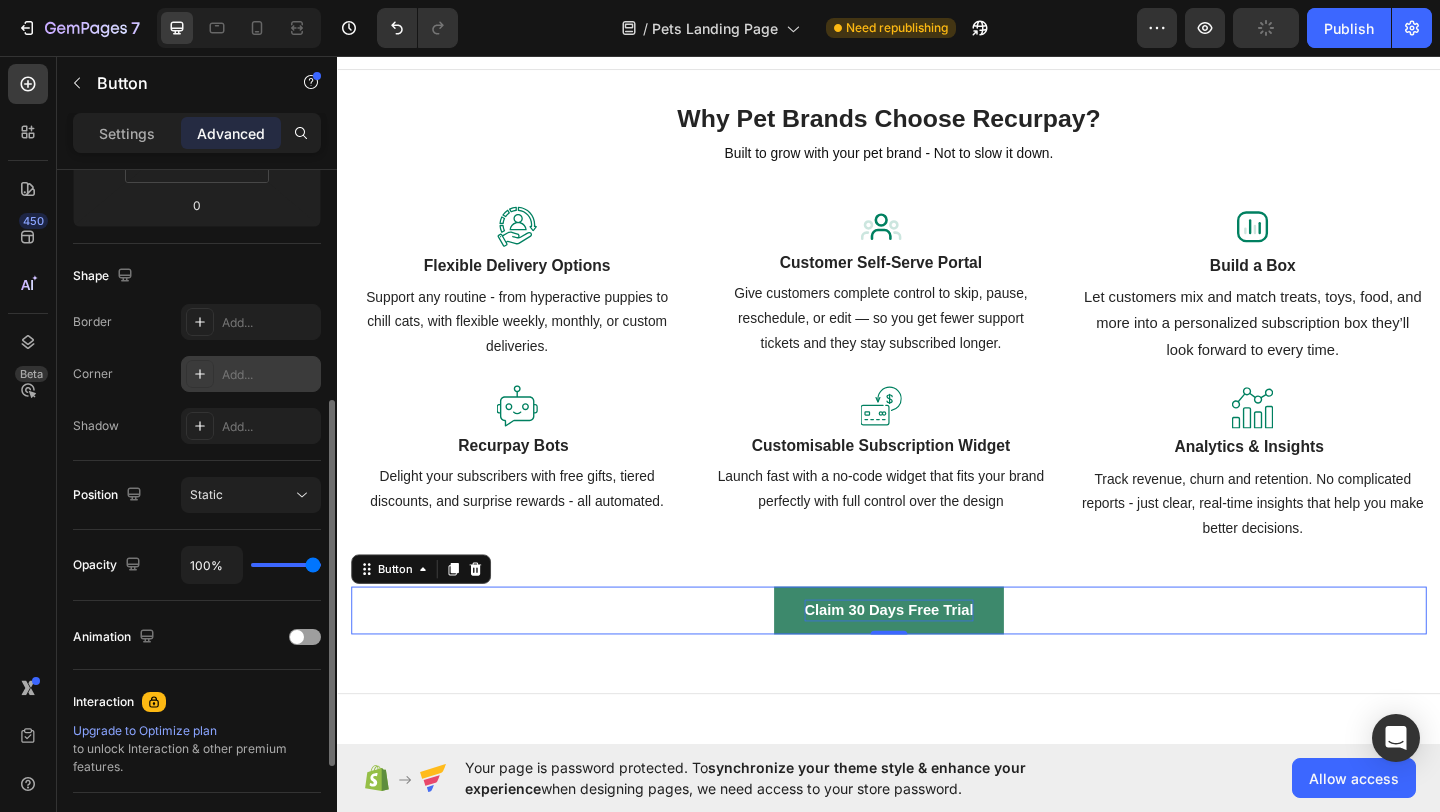 click 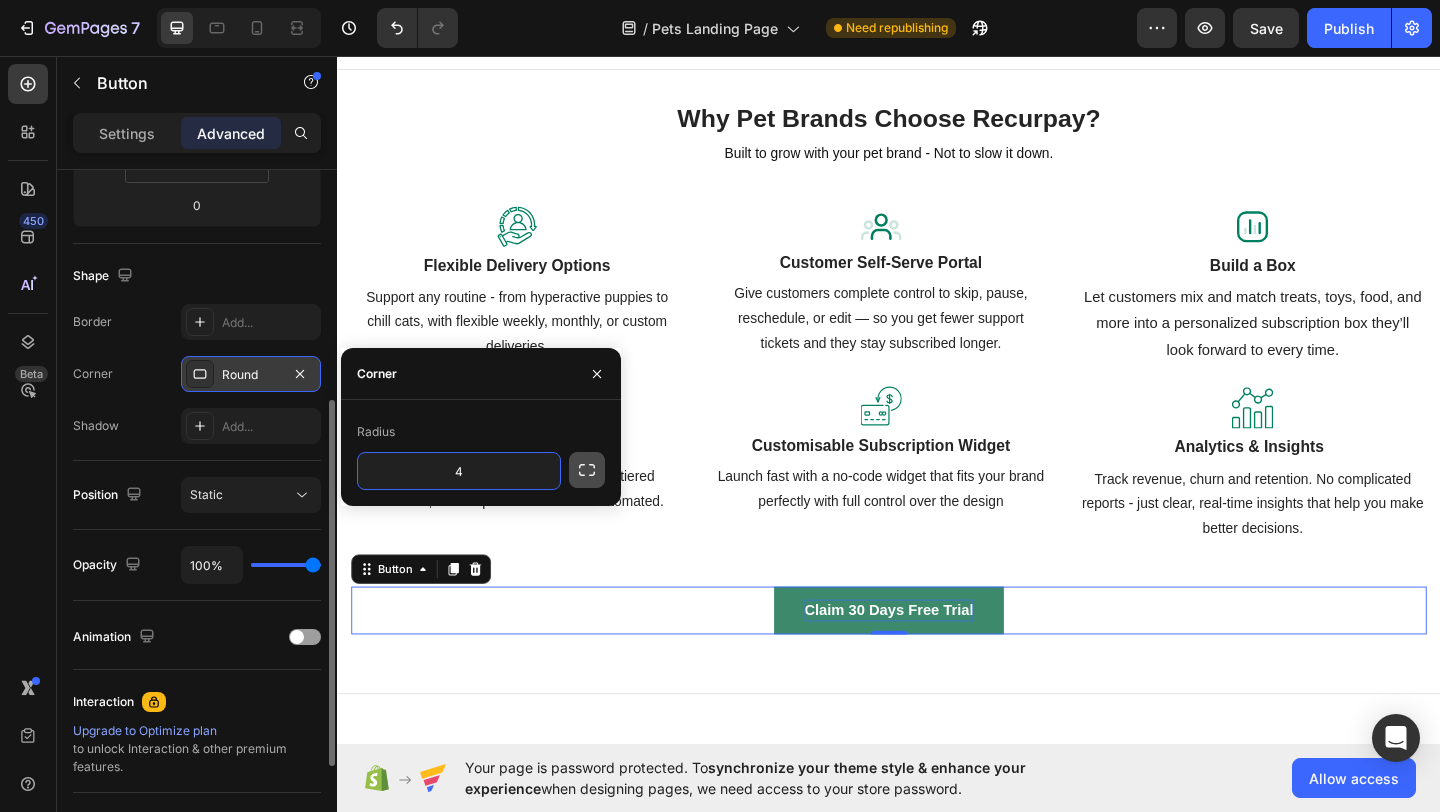 type on "4" 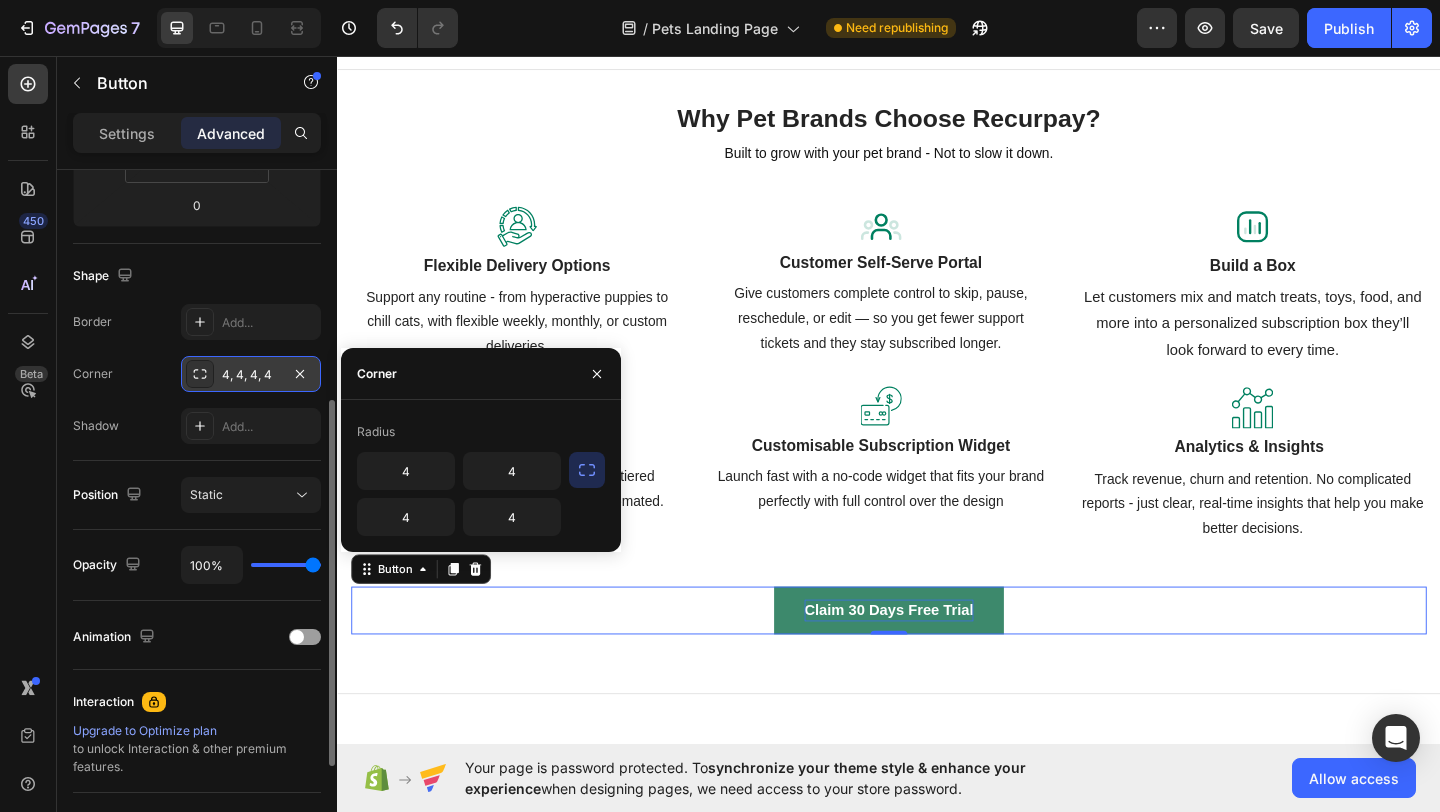 click on "Radius 4 4 4 4" at bounding box center [481, 476] 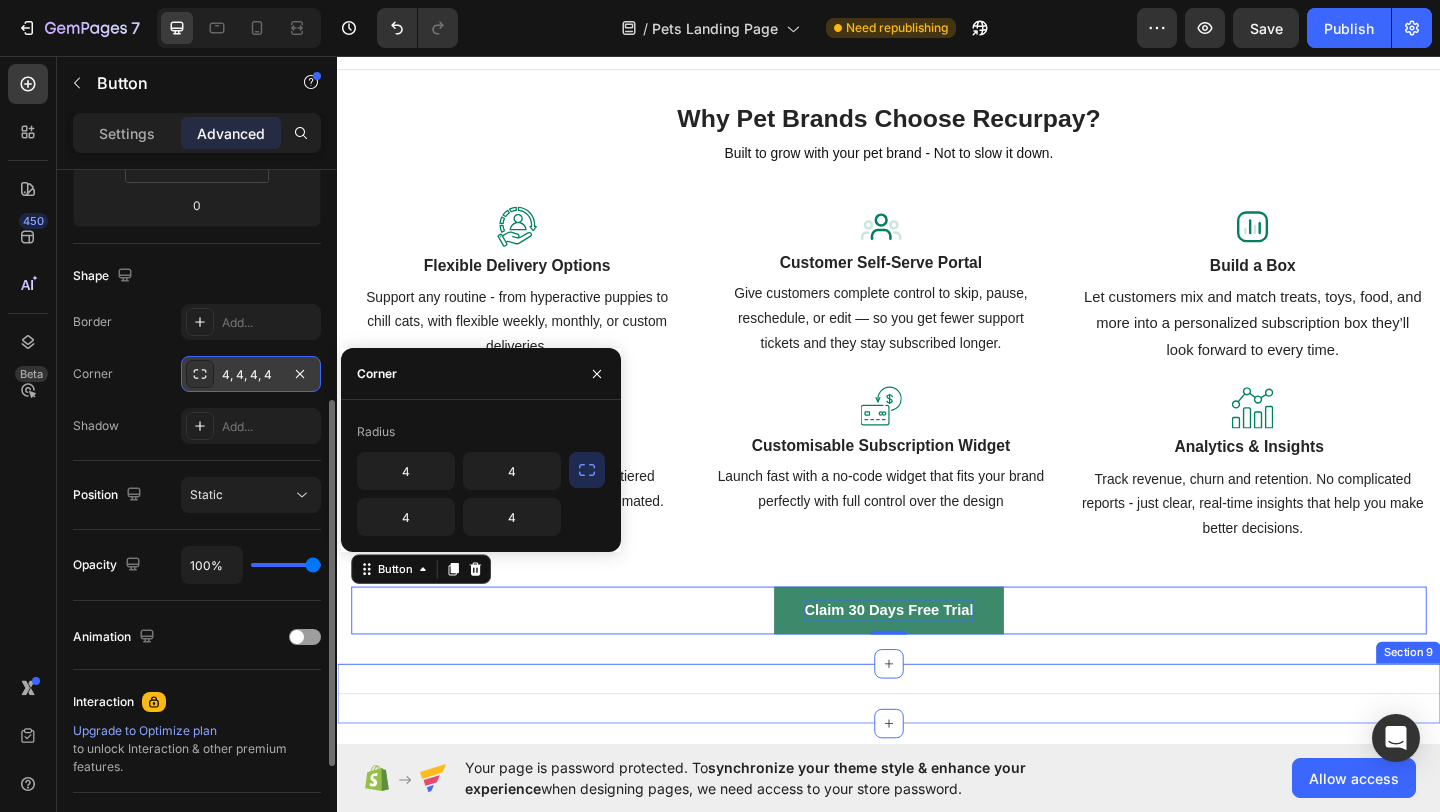 click on "Title Line Section 9" at bounding box center (937, 749) 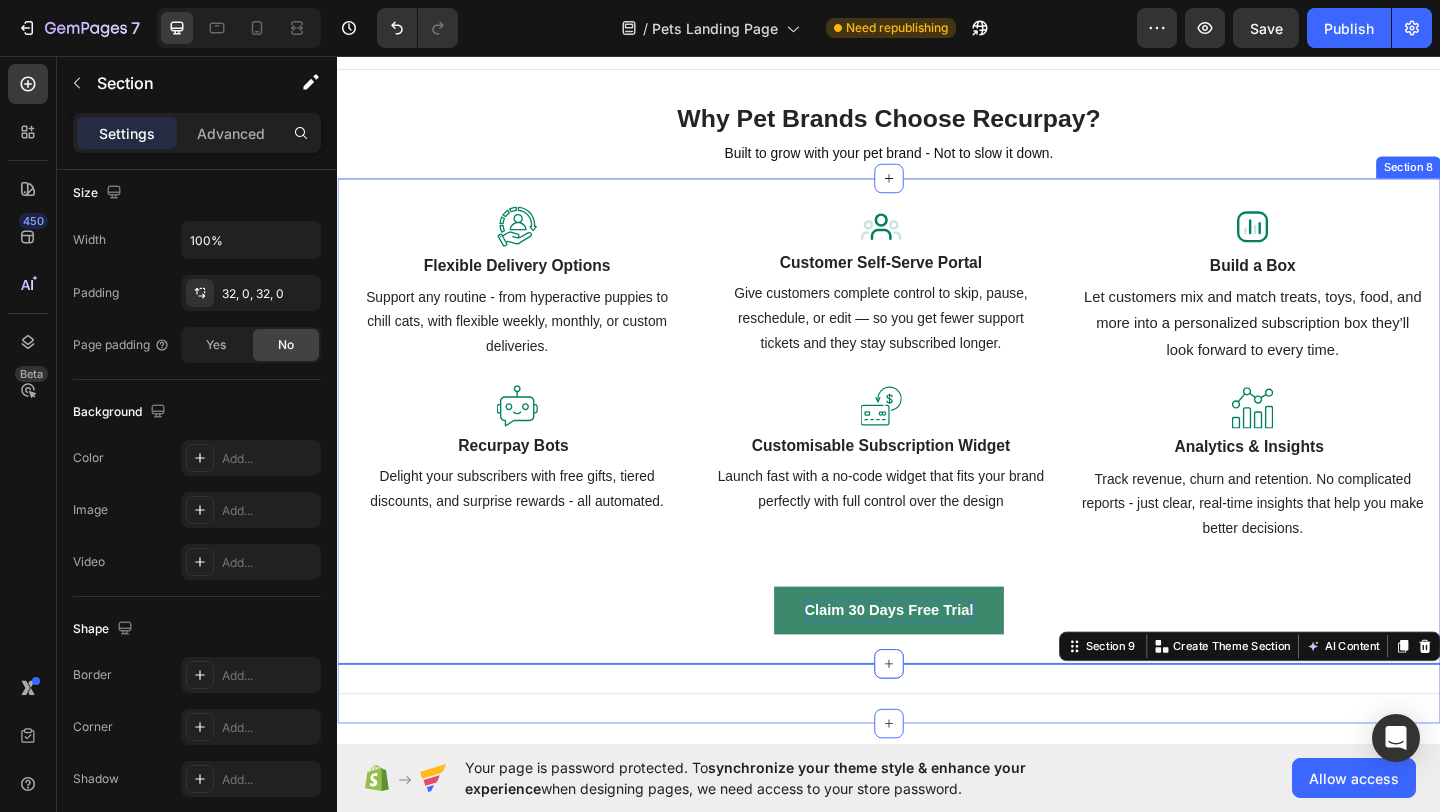 scroll, scrollTop: 0, scrollLeft: 0, axis: both 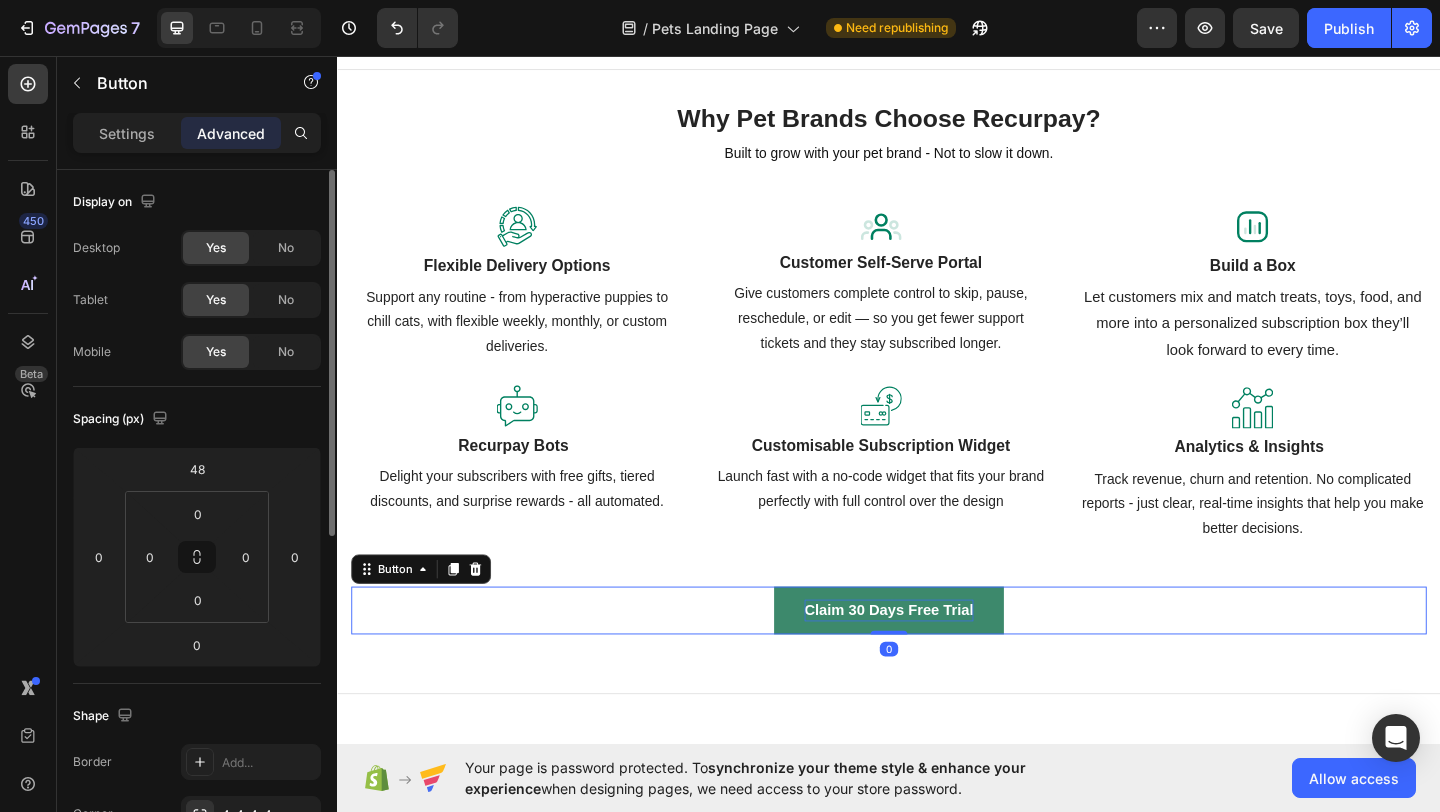 click on "Claim 30 Days Free Trial" at bounding box center (937, 659) 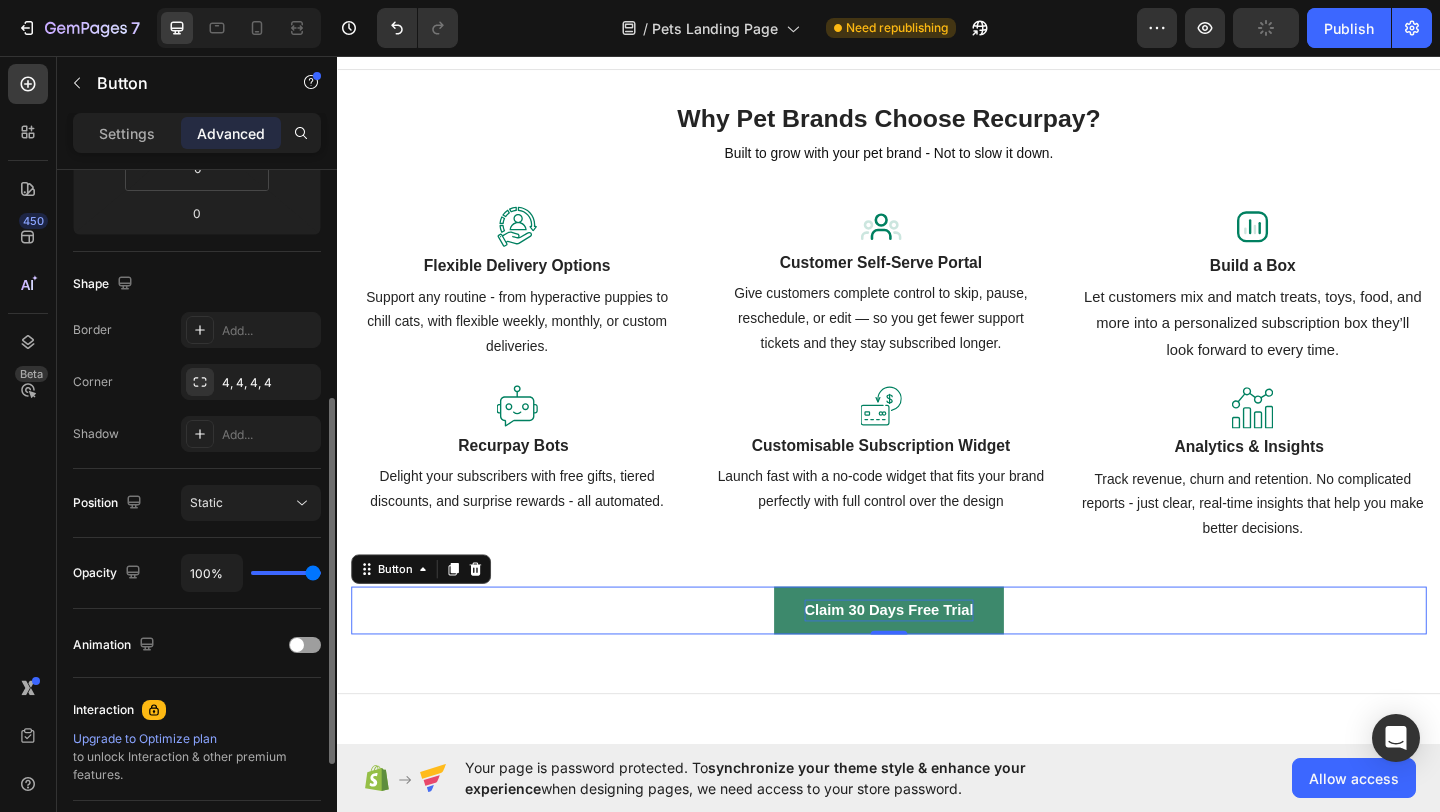 scroll, scrollTop: 433, scrollLeft: 0, axis: vertical 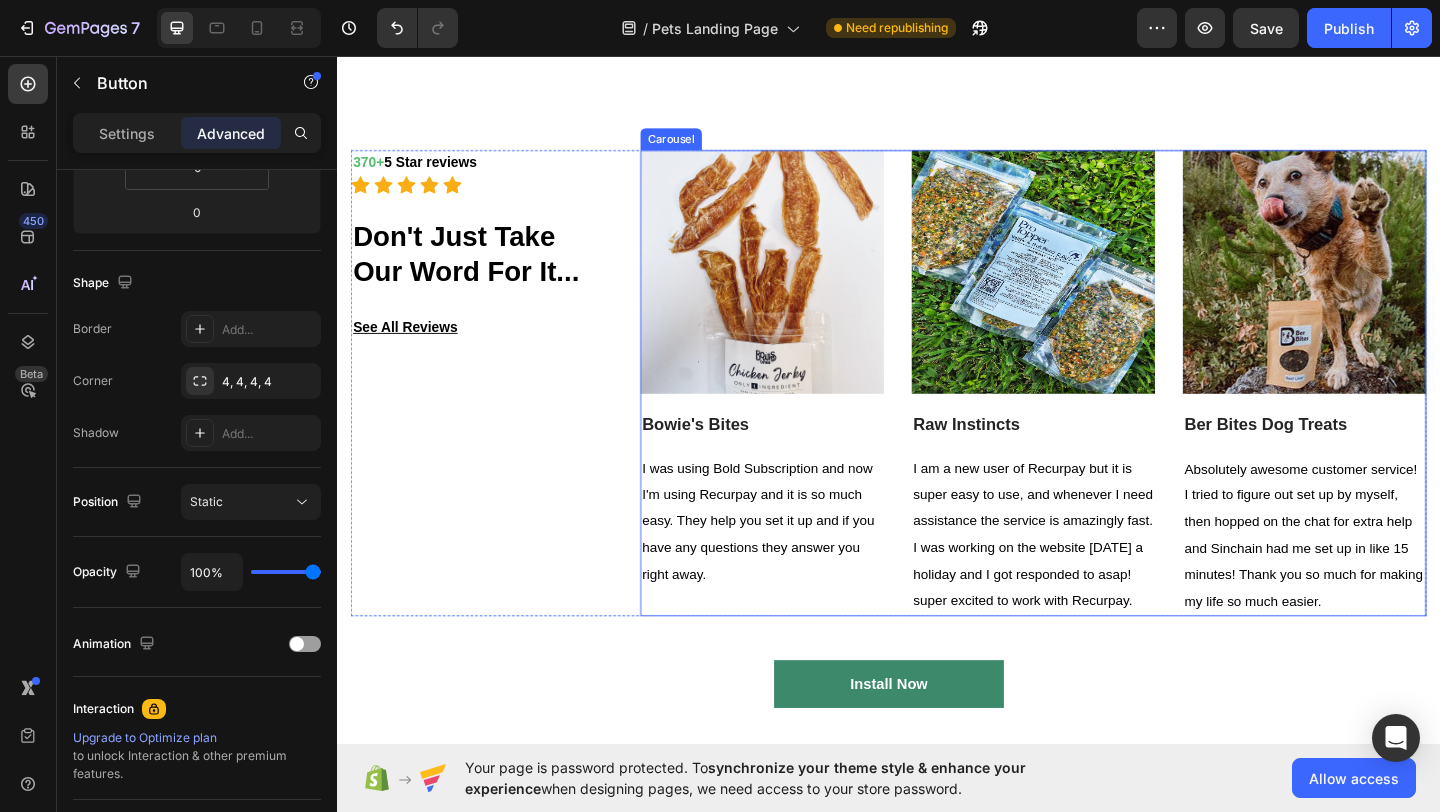 click on "Image Bowie's Bites Text block I was using Bold Subscription and now I'm using Recurpay and it is so much easy. They help you set it up and if you have any questions they answer you right away. Text block" at bounding box center [799, 412] 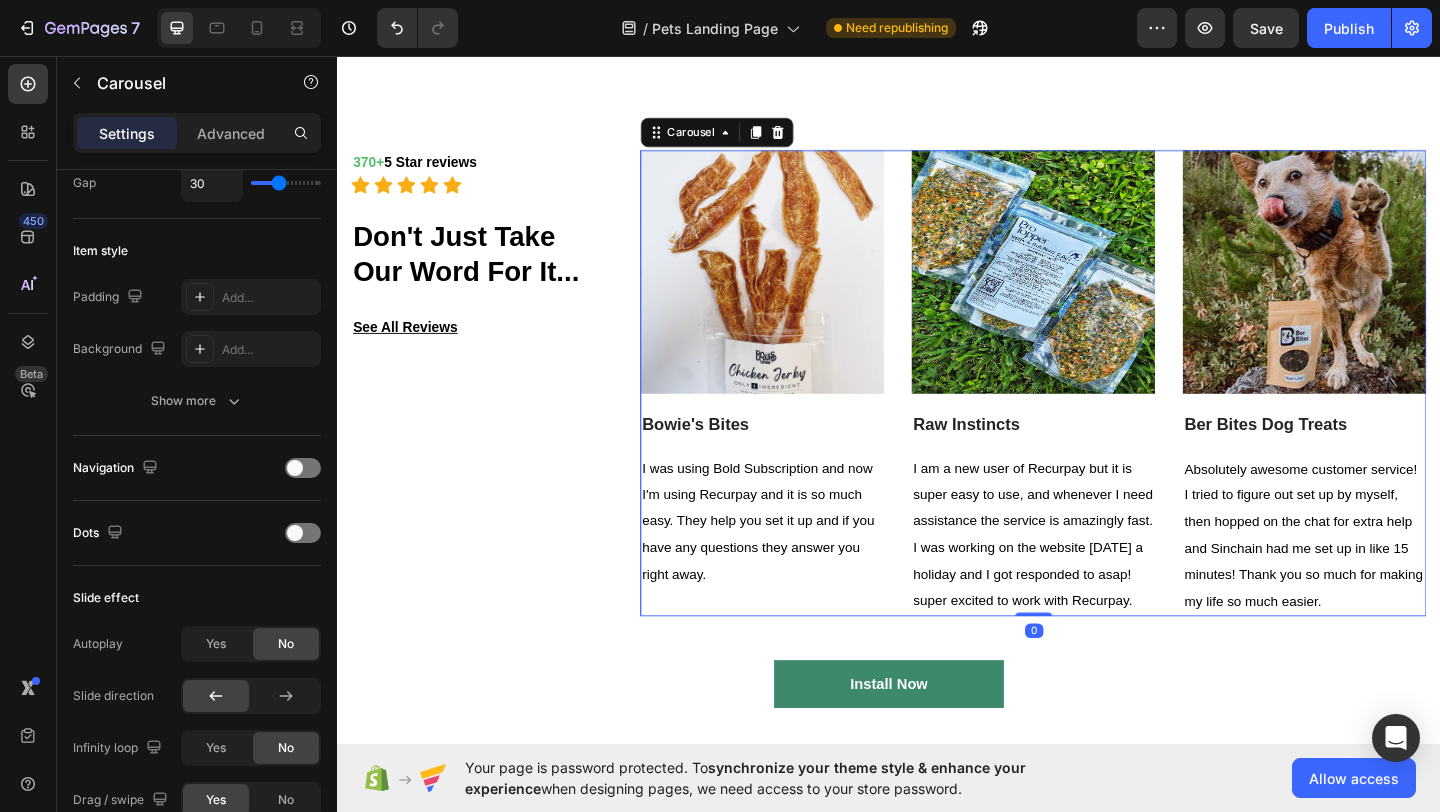 scroll, scrollTop: 0, scrollLeft: 0, axis: both 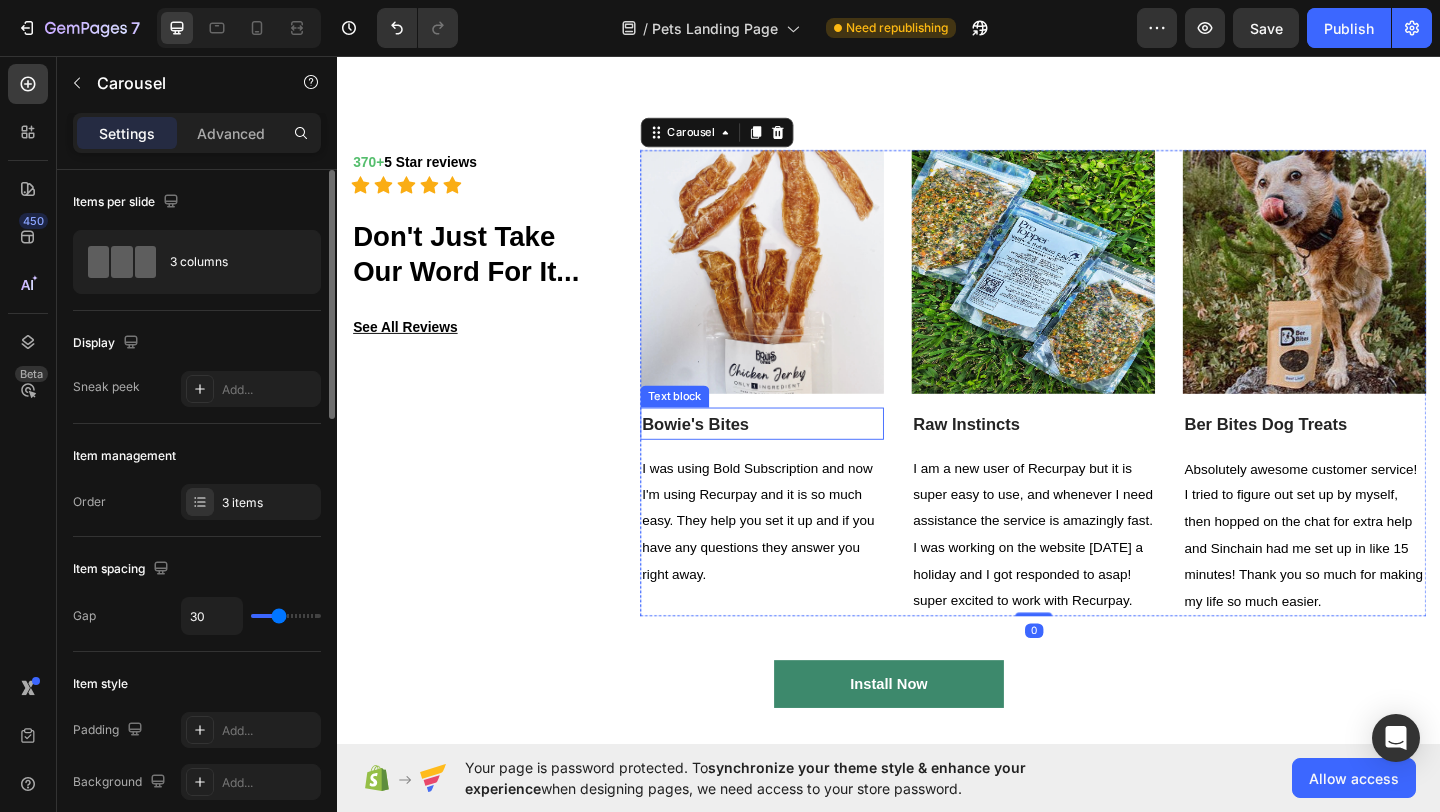 click on "Bowie's Bites" at bounding box center (727, 456) 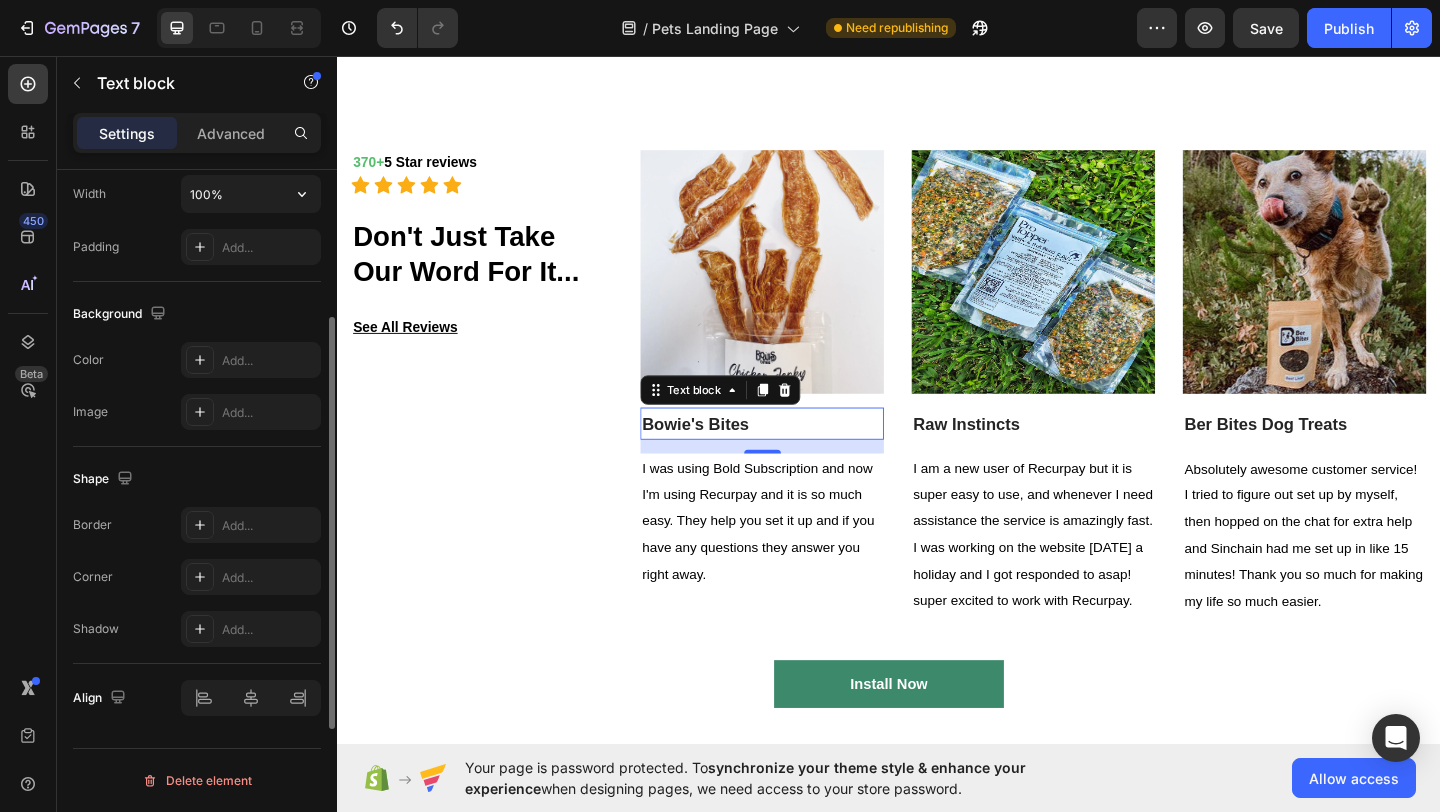 scroll, scrollTop: 0, scrollLeft: 0, axis: both 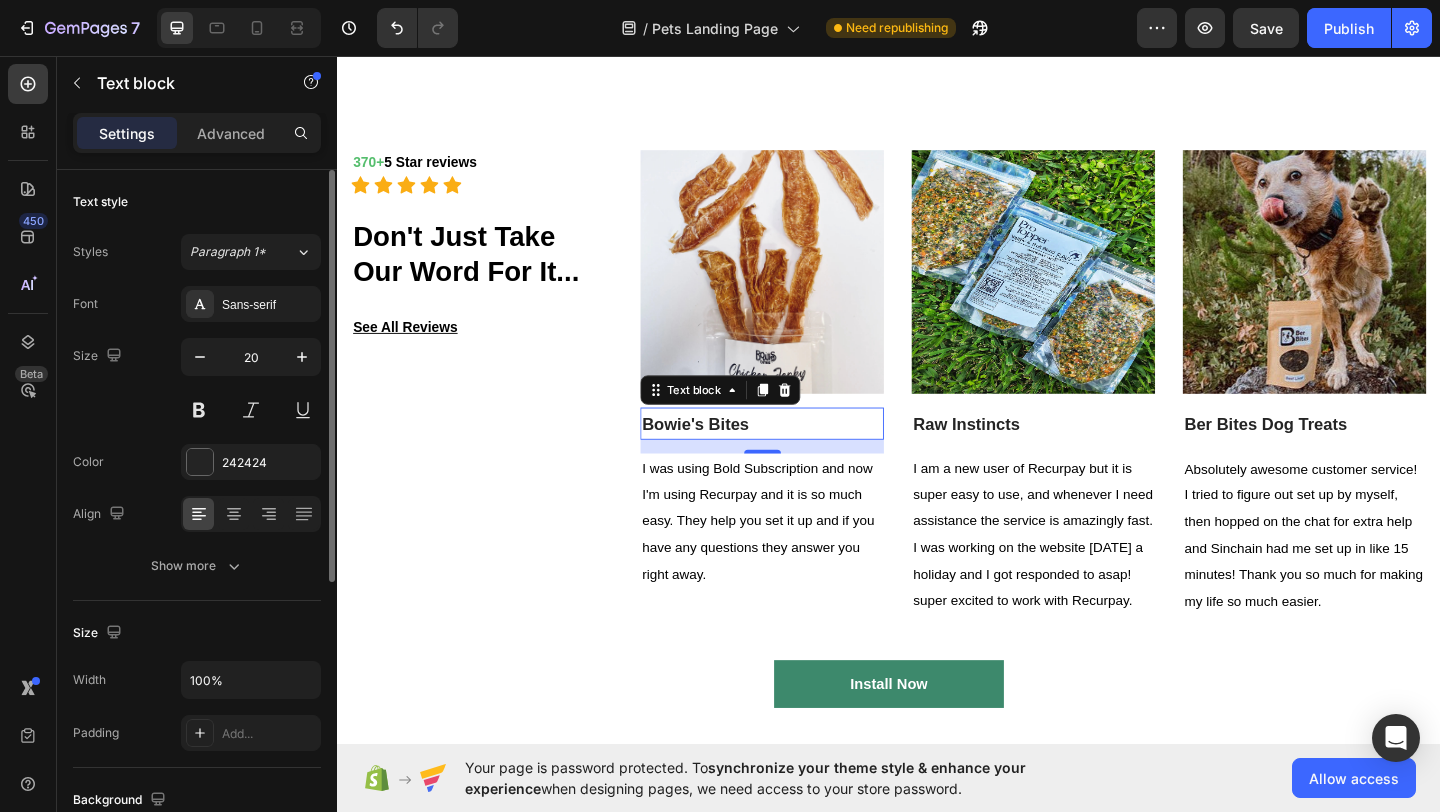 click on "Settings Advanced" at bounding box center [197, 133] 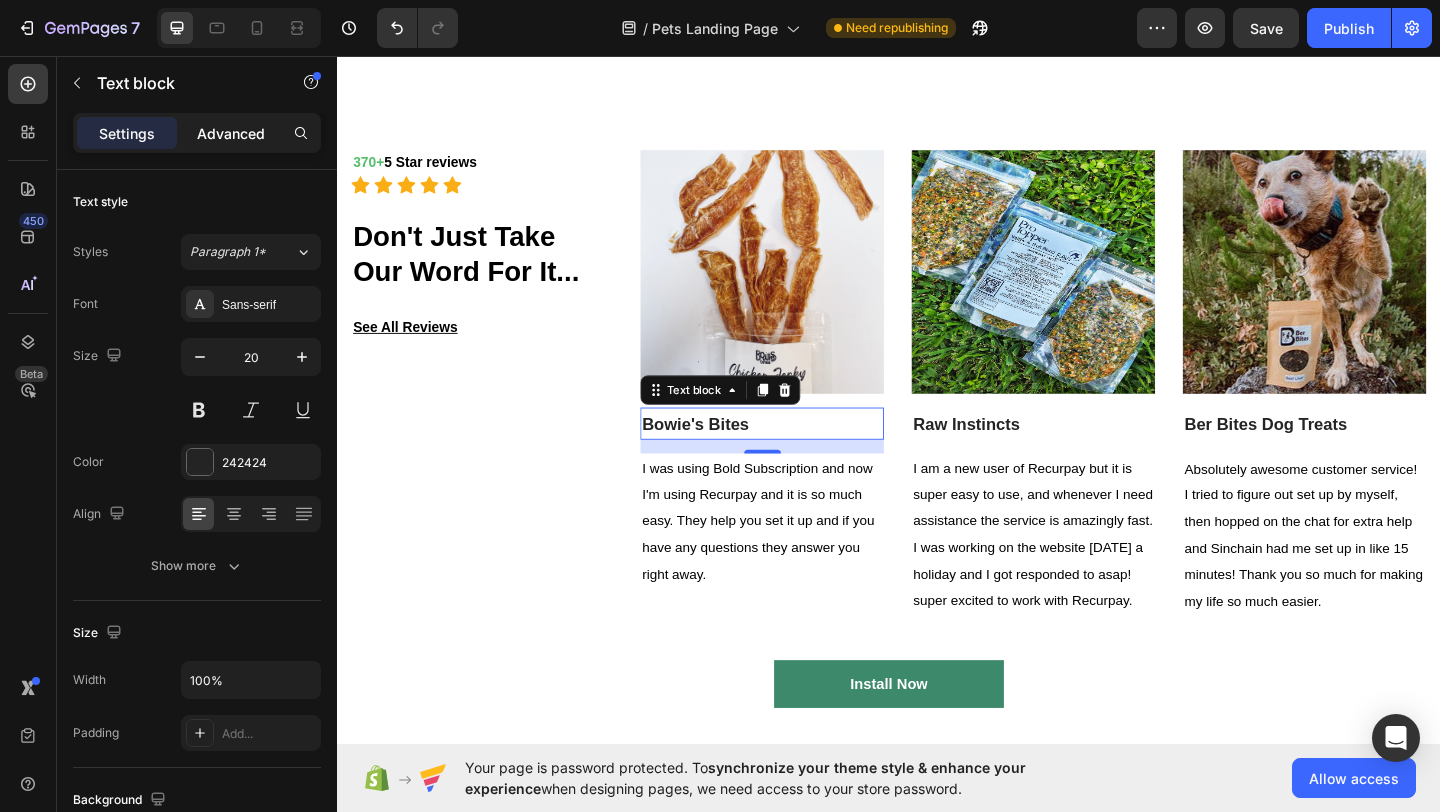click on "Advanced" at bounding box center [231, 133] 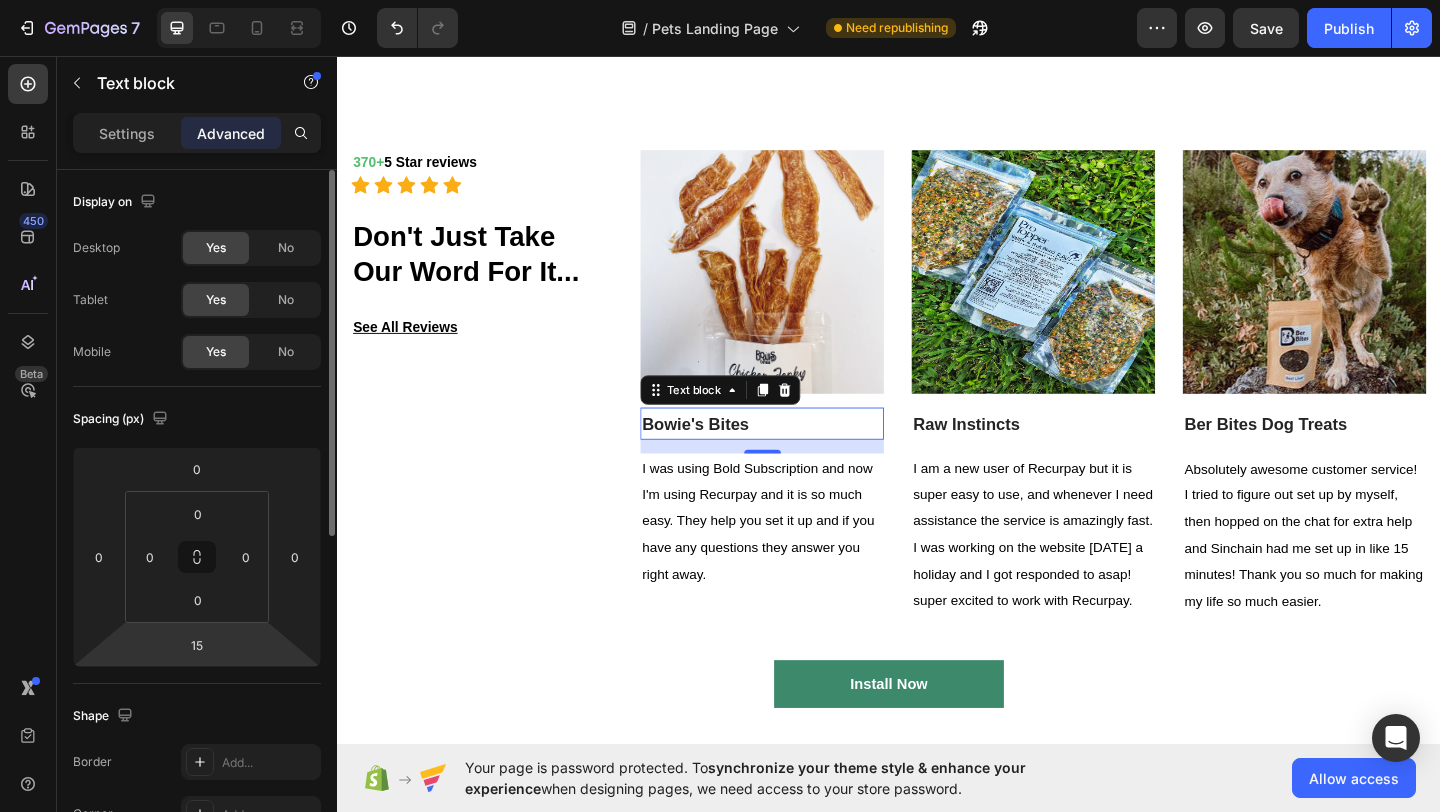 click on "7 Version history / Pets Landing Page Need republishing Preview Save Publish 450 Beta Sections(18) Elements(83) Section Element Hero Section Product Detail Brands Trusted Badges Guarantee Product Breakdown How to use Testimonials Compare Bundle FAQs Social Proof Brand Story Product List Collection Blog List Contact Sticky Add to Cart Custom Footer Browse Library 450 Layout
Row
Row
Row
Row Text
Heading
Text Block Button
Button
Button Media
Image
Image" at bounding box center (720, 75) 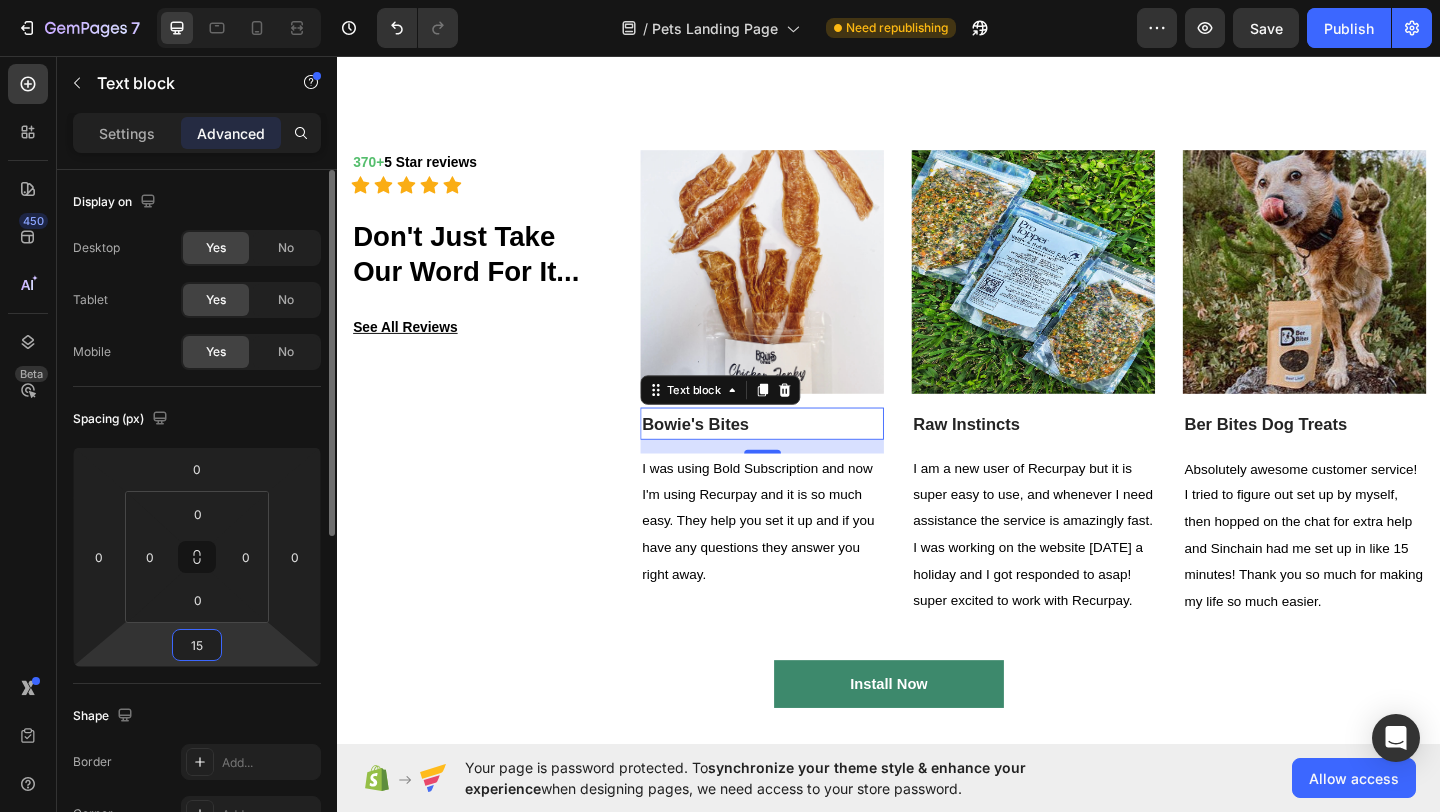 click on "15" at bounding box center (197, 645) 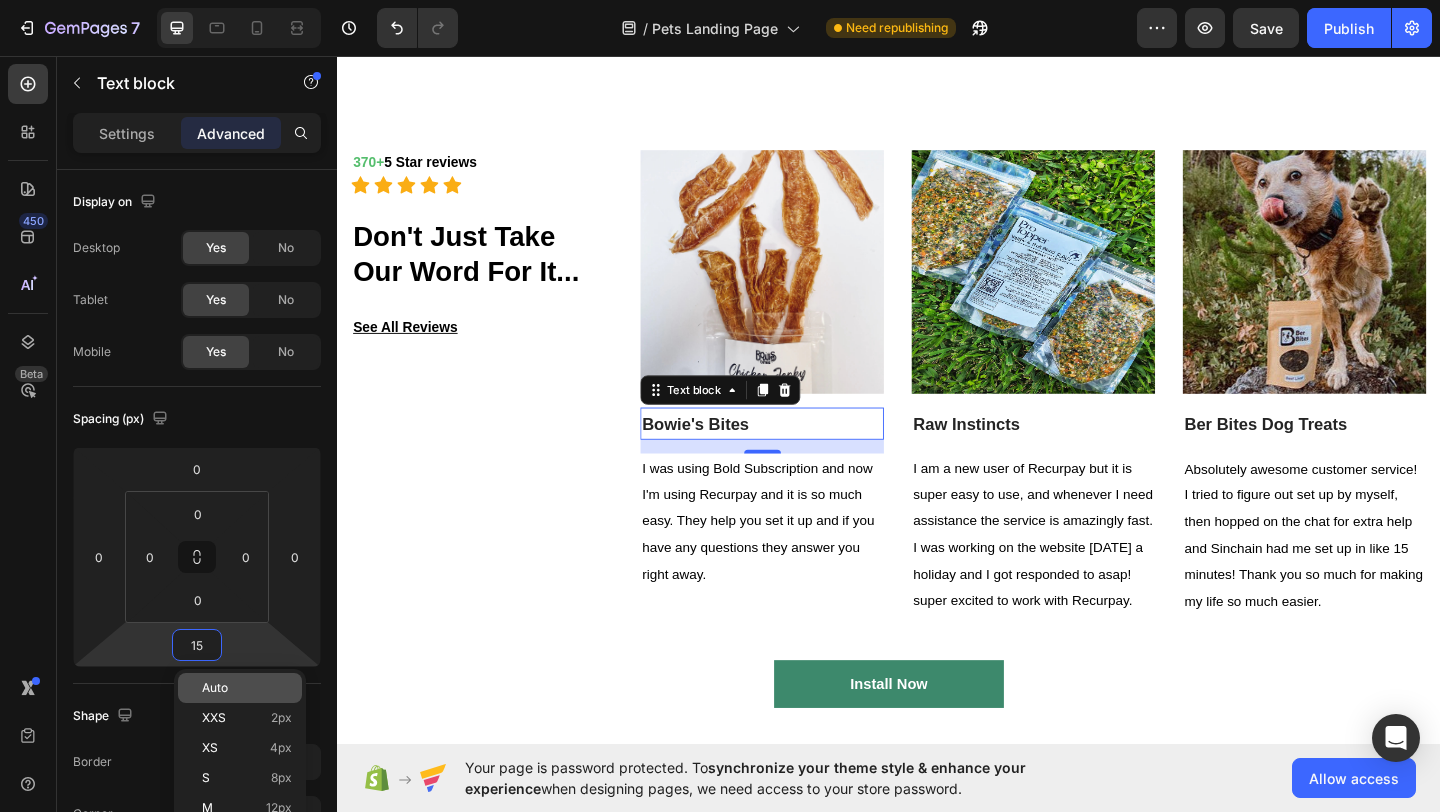 click on "Auto" 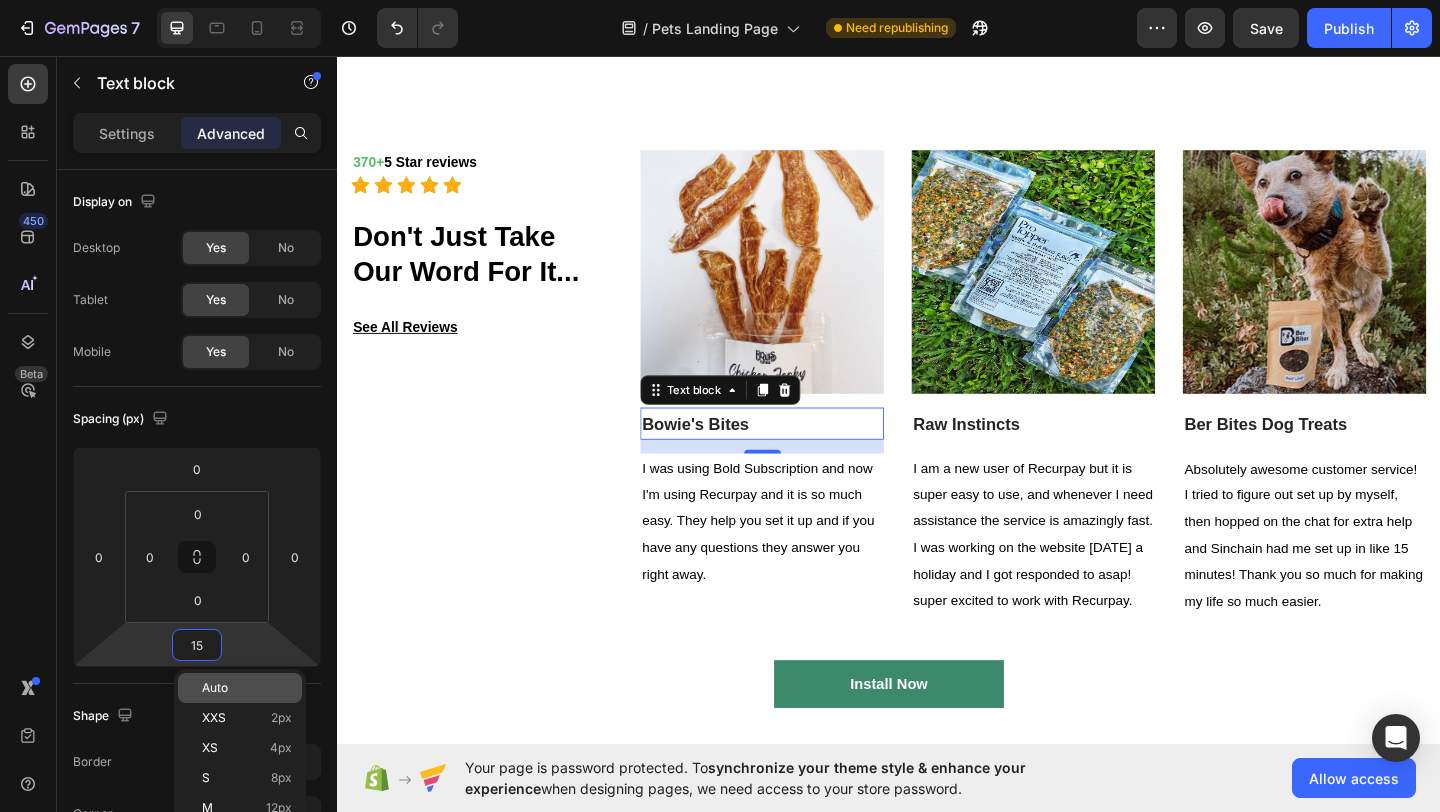 type 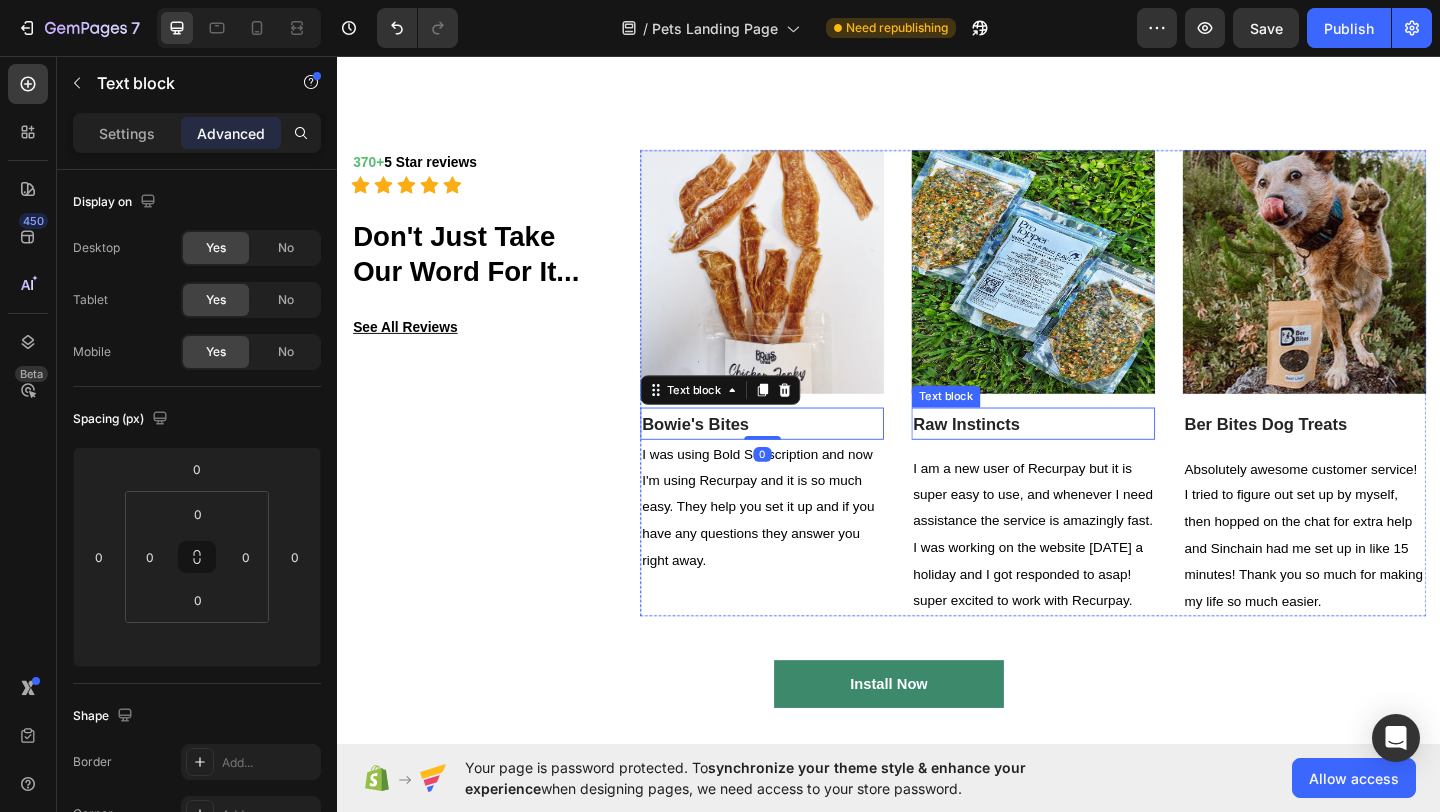 click on "Raw Instincts" at bounding box center (1022, 456) 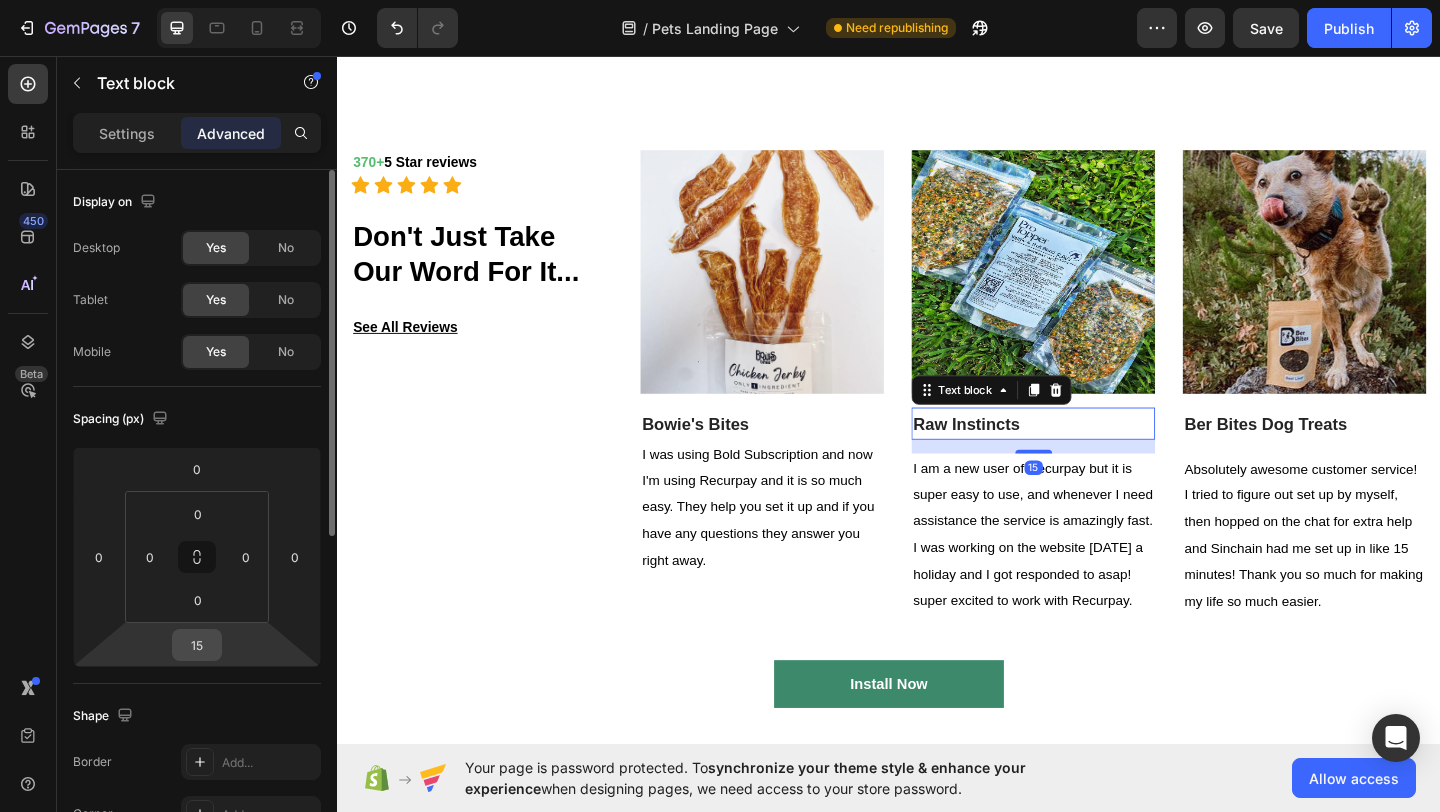 click on "15" at bounding box center (197, 645) 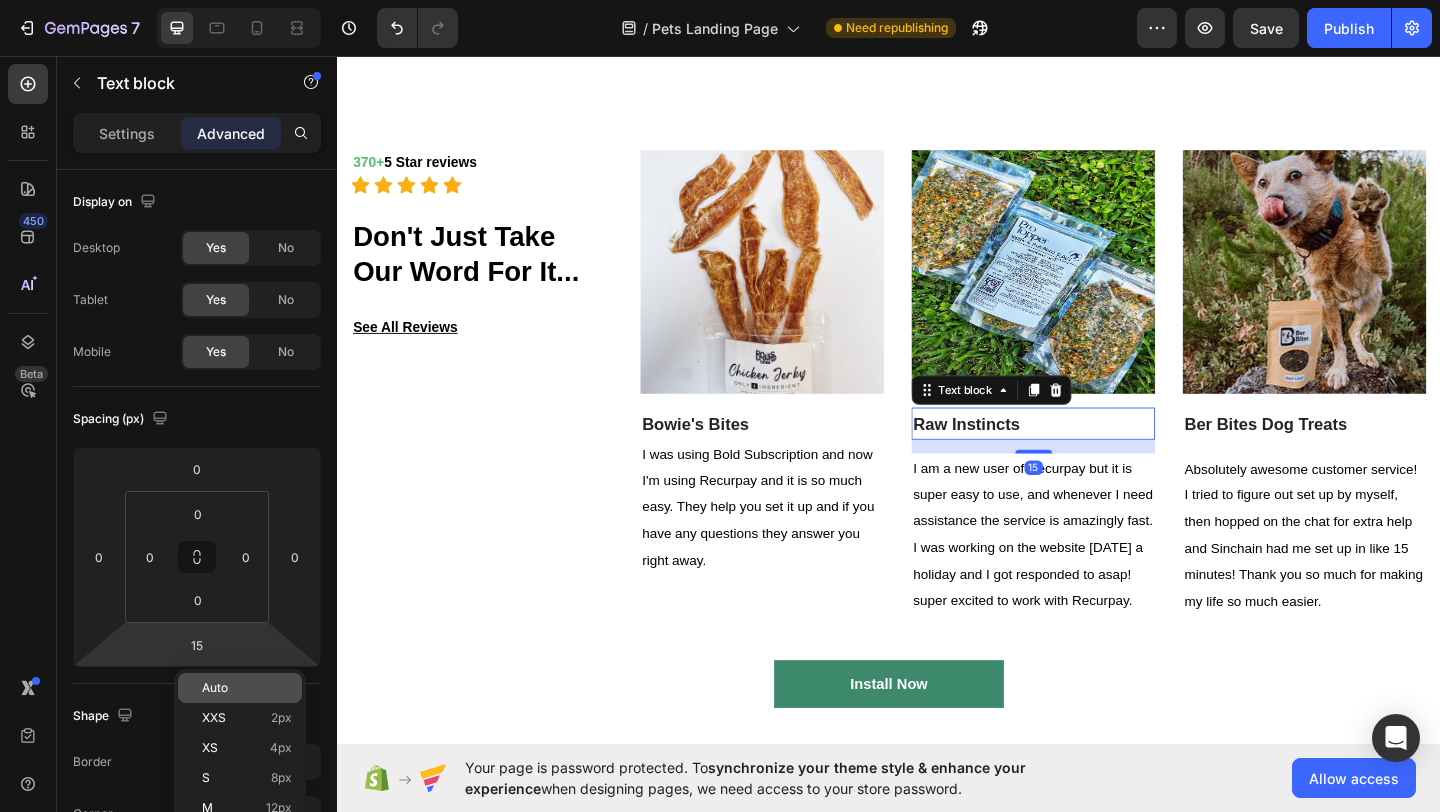 click on "Auto" at bounding box center (247, 688) 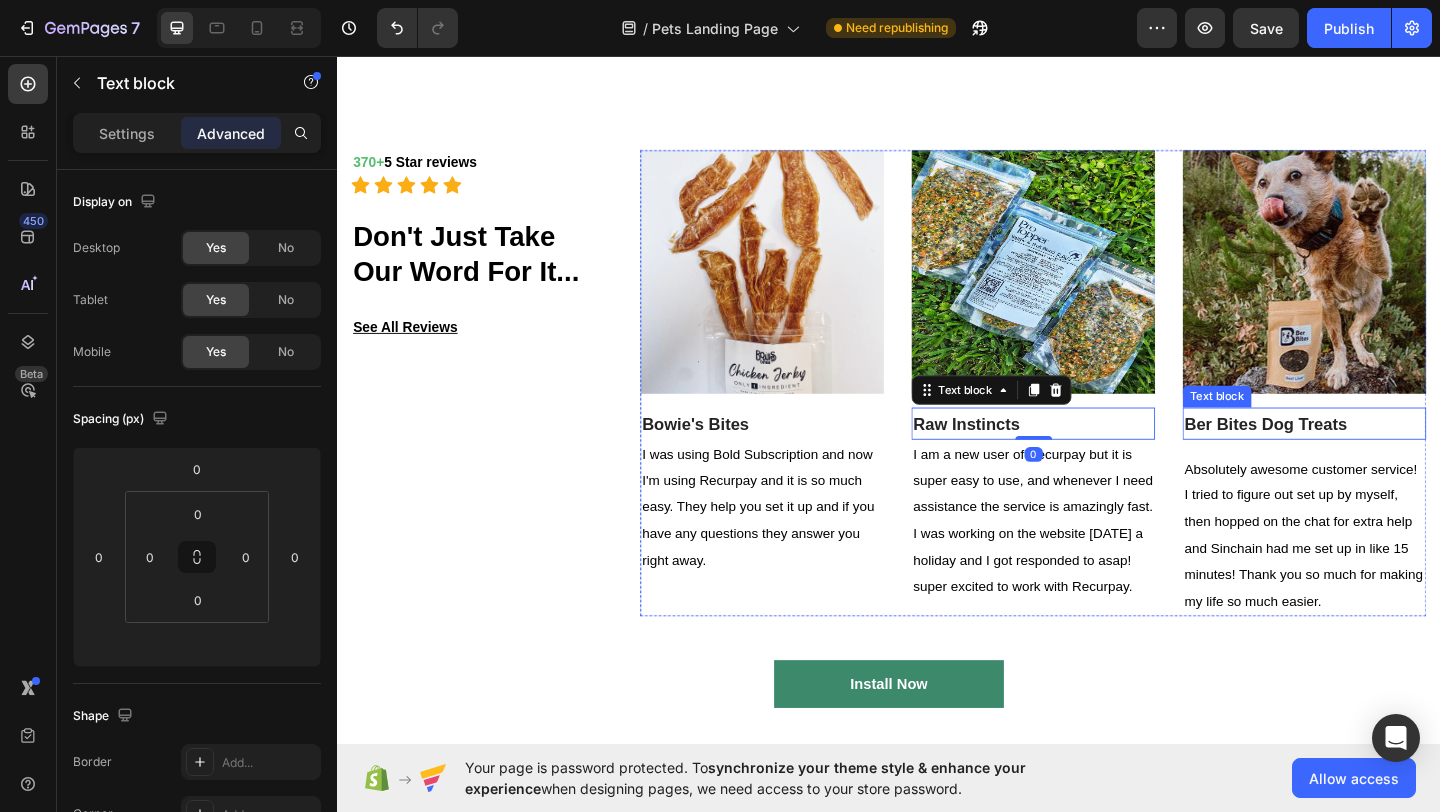 click on "Ber Bites Dog Treats" at bounding box center (1347, 456) 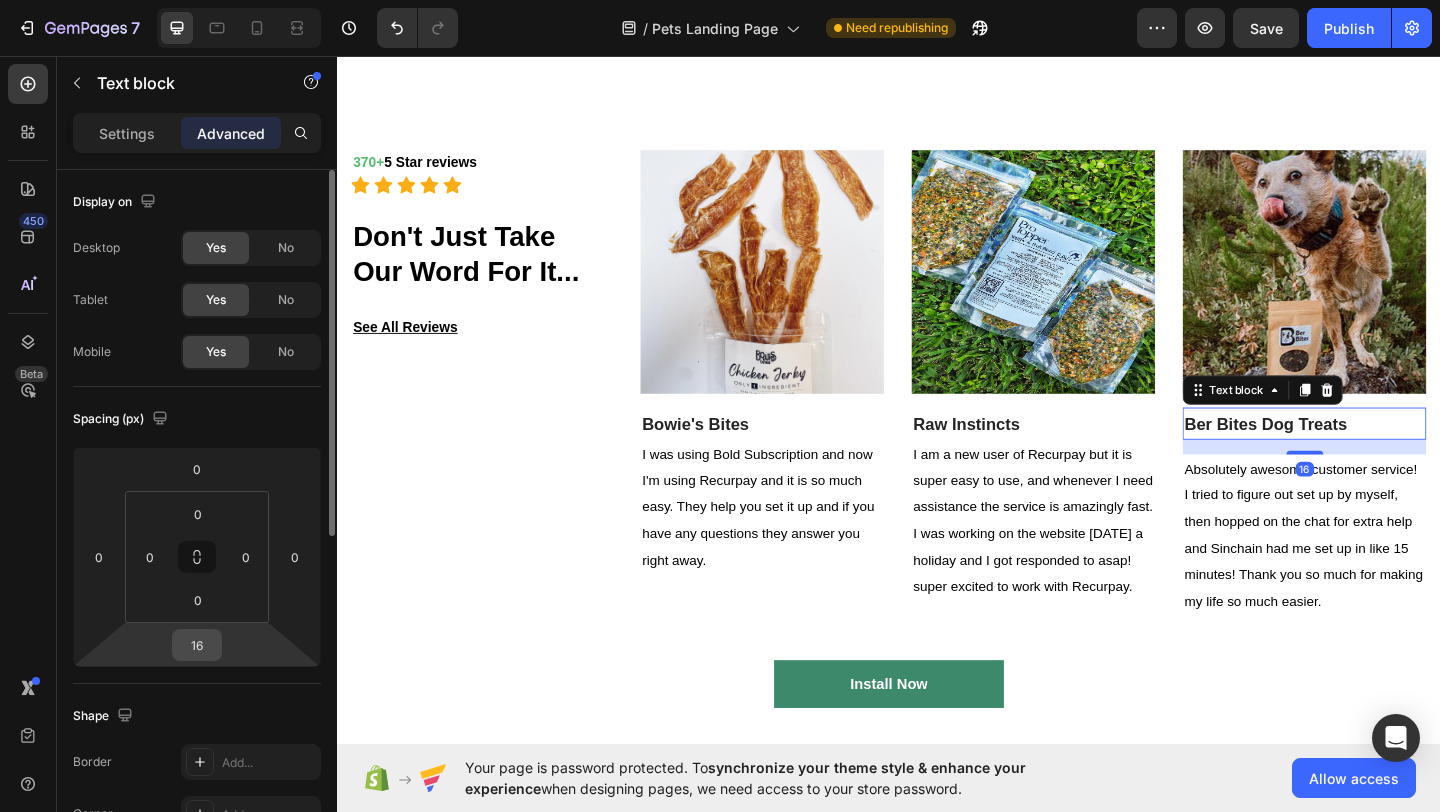 click on "16" at bounding box center [197, 645] 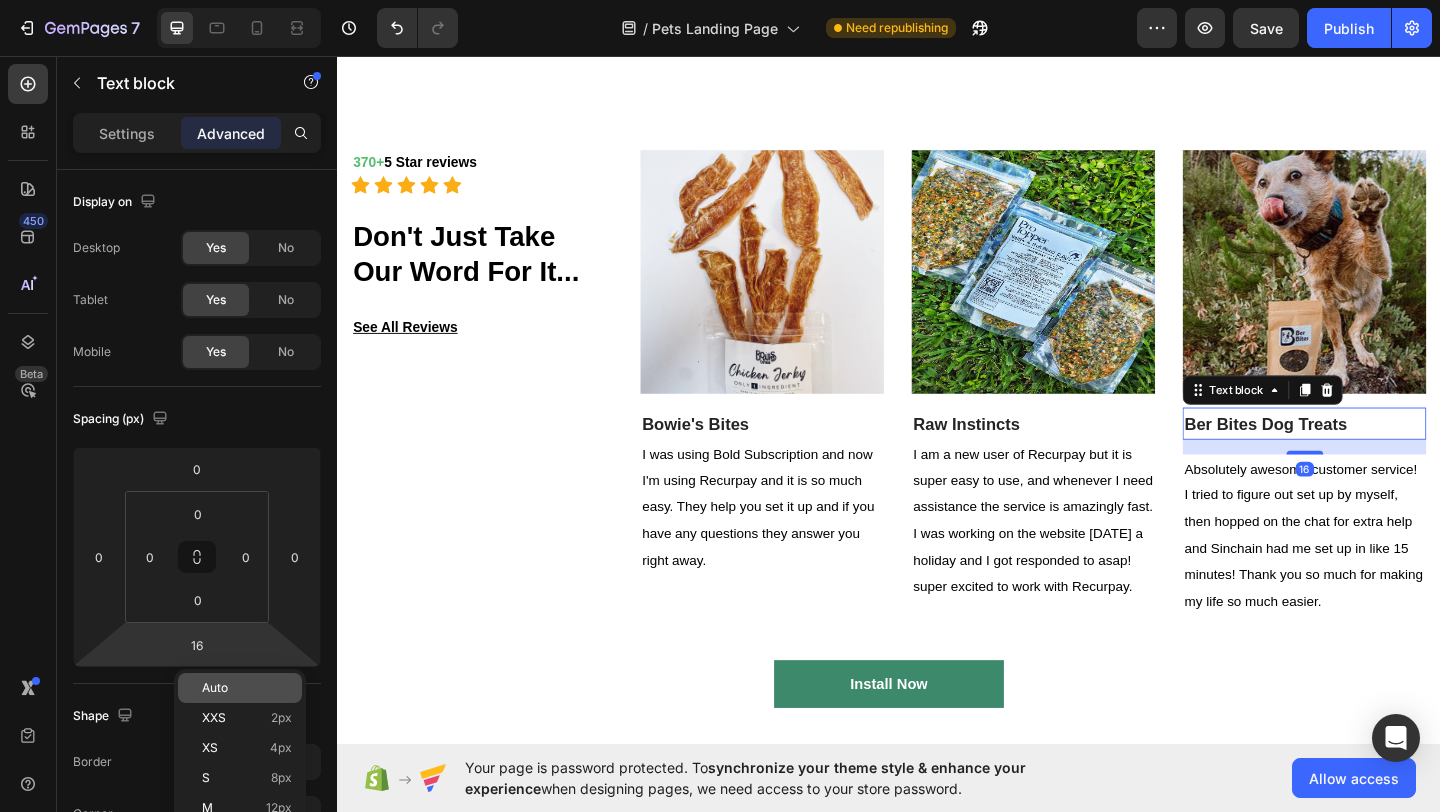 click on "Auto" at bounding box center [215, 688] 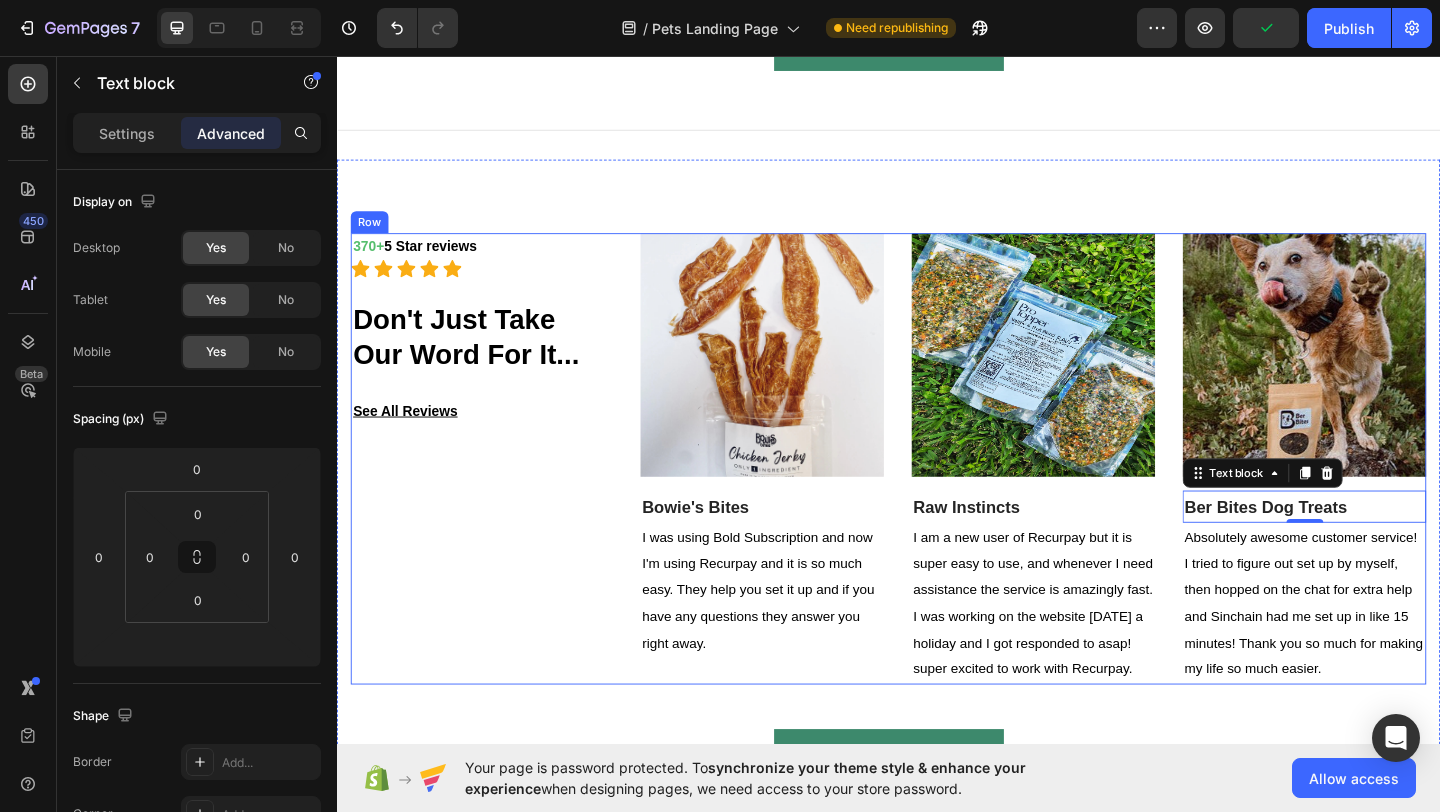scroll, scrollTop: 3431, scrollLeft: 0, axis: vertical 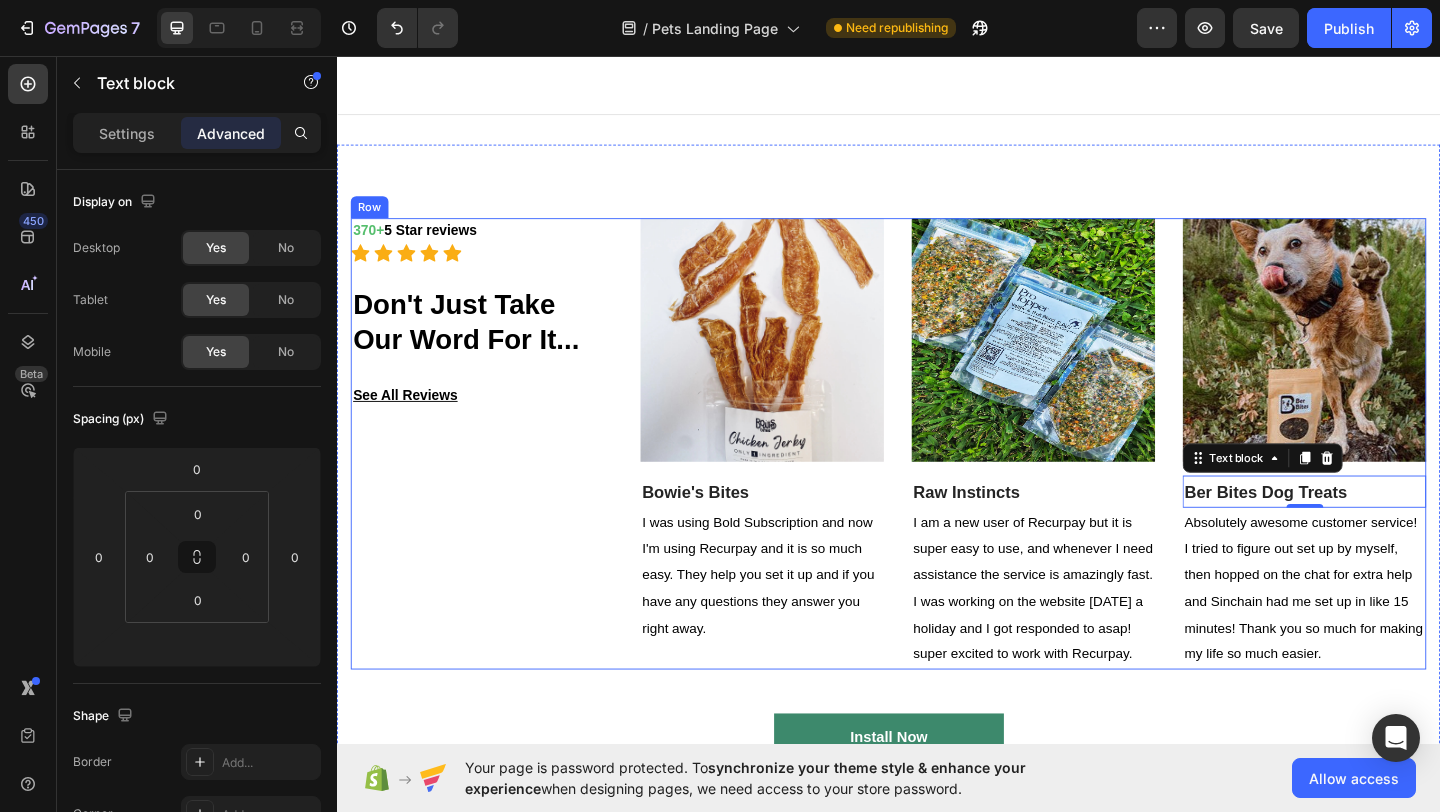click on "370+ 5 Star reviews Text block Icon Icon Icon Icon Icon Icon List Hoz Don't Just Take Our Word For It... Heading See All Reviews Text block Image Bowie's Bites Text block I was using Bold Subscription and now I'm using Recurpay and it is so much easy. They help you set it up and if you have any questions they answer you right away. Text block Image Raw Instincts Text block I am a new user of Recurpay but it is super easy to use, and whenever I need assistance the service is amazingly fast. I was working on the website July 4th a holiday and I got responded to asap! super excited to work with Recurpay. Text block Image Ber Bites Dog Treats Text block Absolutely awesome customer service! I tried to figure out set up by myself, then hopped on the chat for extra help and Sinchain had me set up in like 15 minutes! Thank you so much for making my life so much easier. Text block Carousel Row" at bounding box center [937, 478] 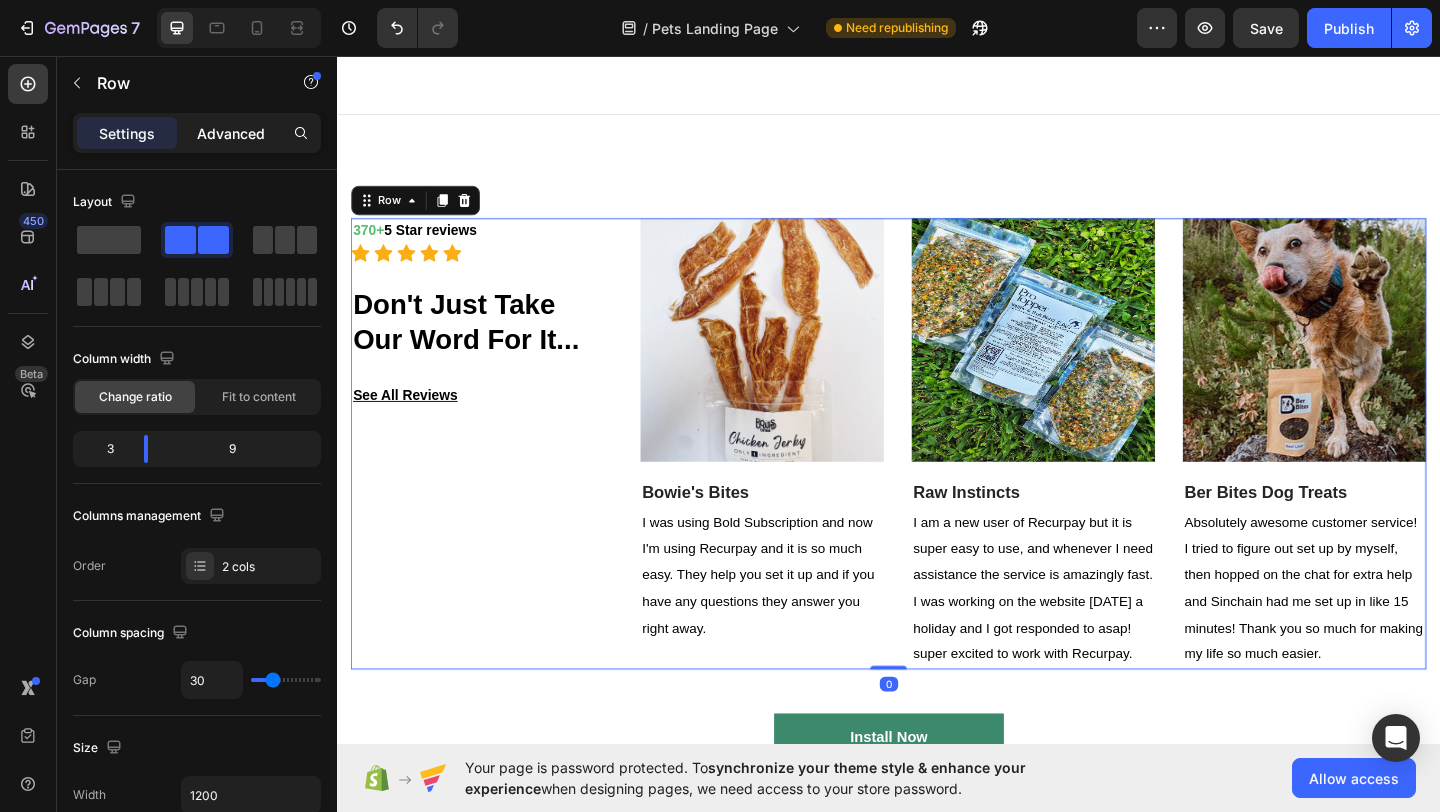 click on "Advanced" at bounding box center [231, 133] 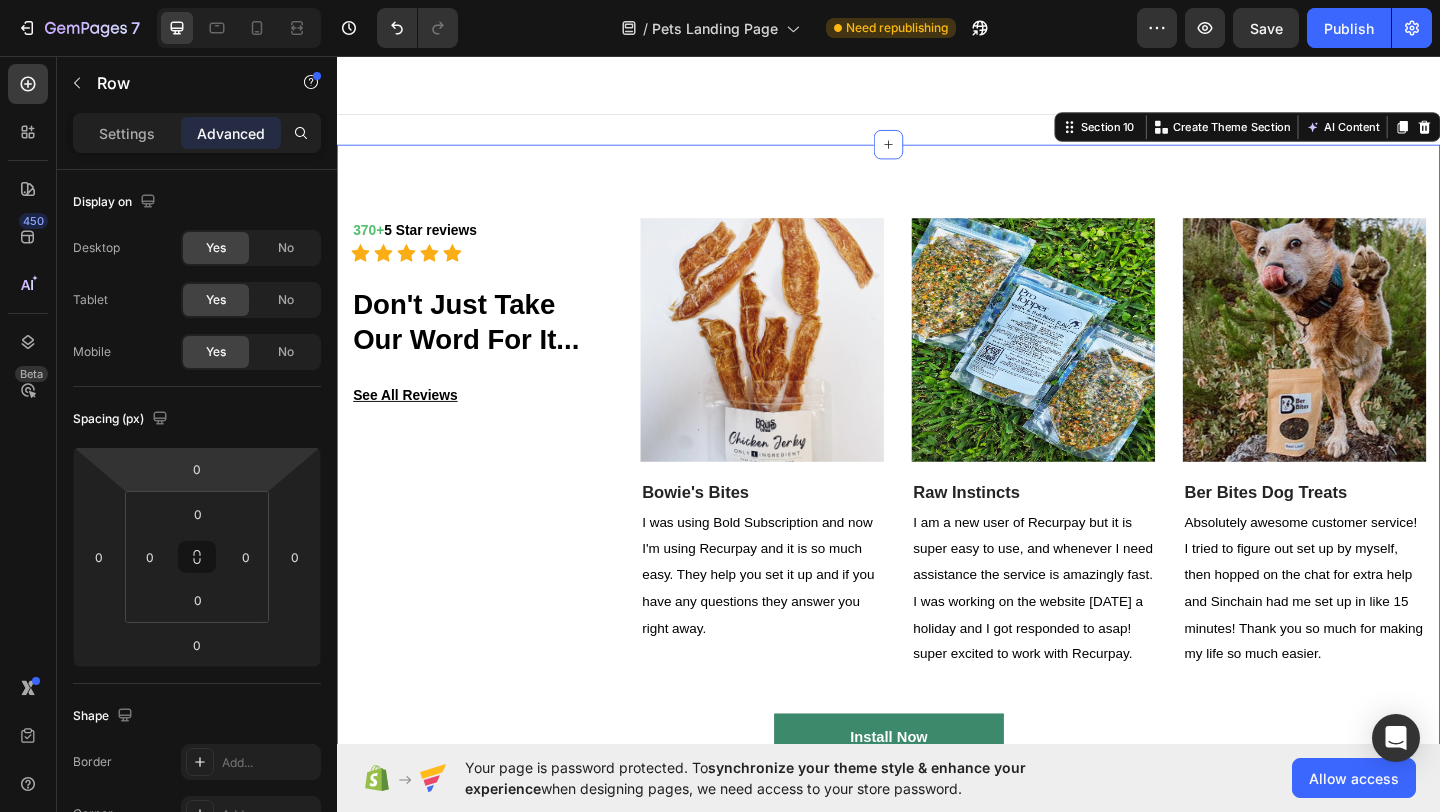 click on "370+ 5 Star reviews Text block Icon Icon Icon Icon Icon Icon List Hoz Don't Just Take Our Word For It... Heading See All Reviews Text block Image Bowie's Bites Text block I was using Bold Subscription and now I'm using Recurpay and it is so much easy. They help you set it up and if you have any questions they answer you right away. Text block Image Raw Instincts Text block I am a new user of Recurpay but it is super easy to use, and whenever I need assistance the service is amazingly fast. I was working on the website July 4th a holiday and I got responded to asap! super excited to work with Recurpay. Text block Image Ber Bites Dog Treats Text block Absolutely awesome customer service! I tried to figure out set up by myself, then hopped on the chat for extra help and Sinchain had me set up in like 15 minutes! Thank you so much for making my life so much easier. Text block Carousel Row Install Now Button Section 10 AI Content Product" at bounding box center (937, 528) 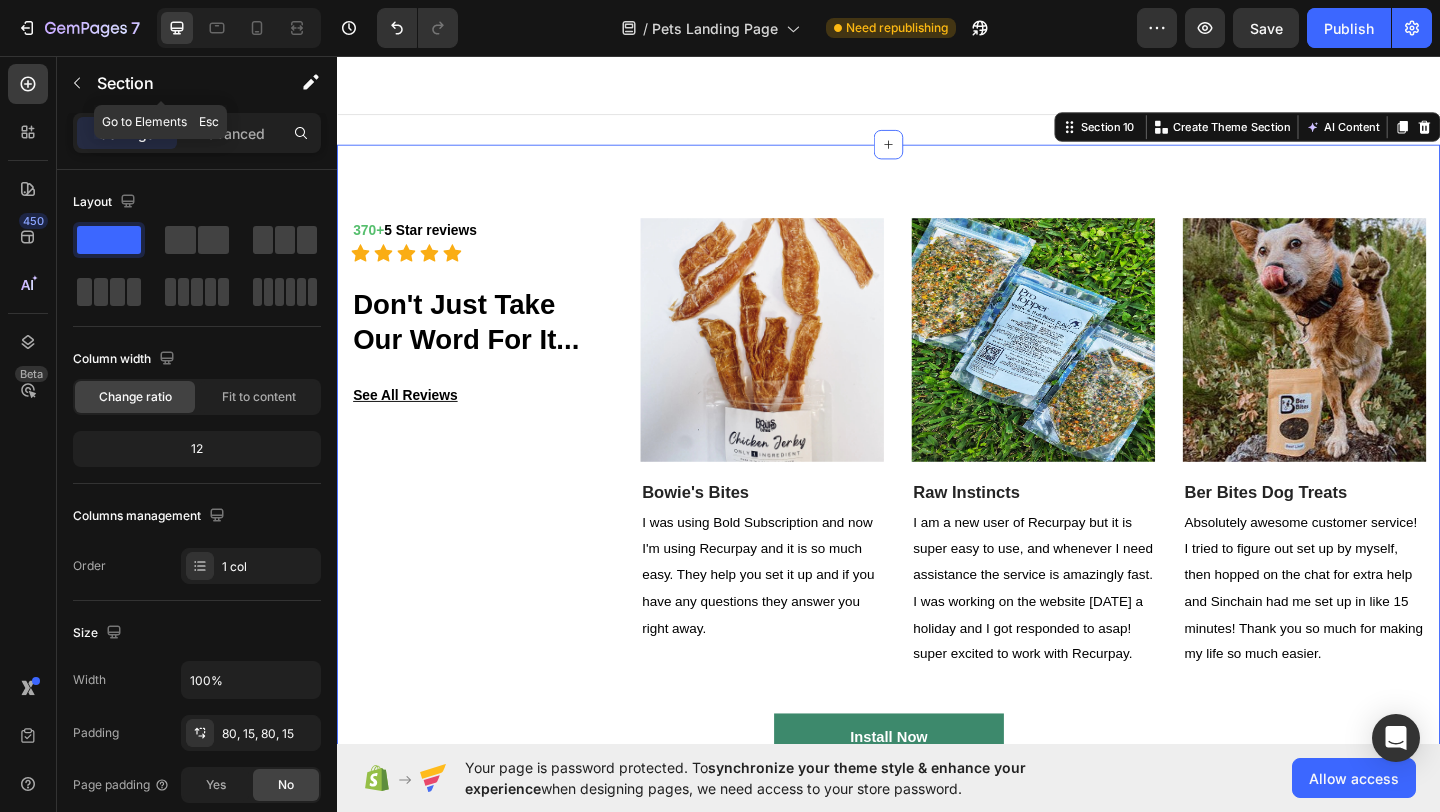 click on "Section" 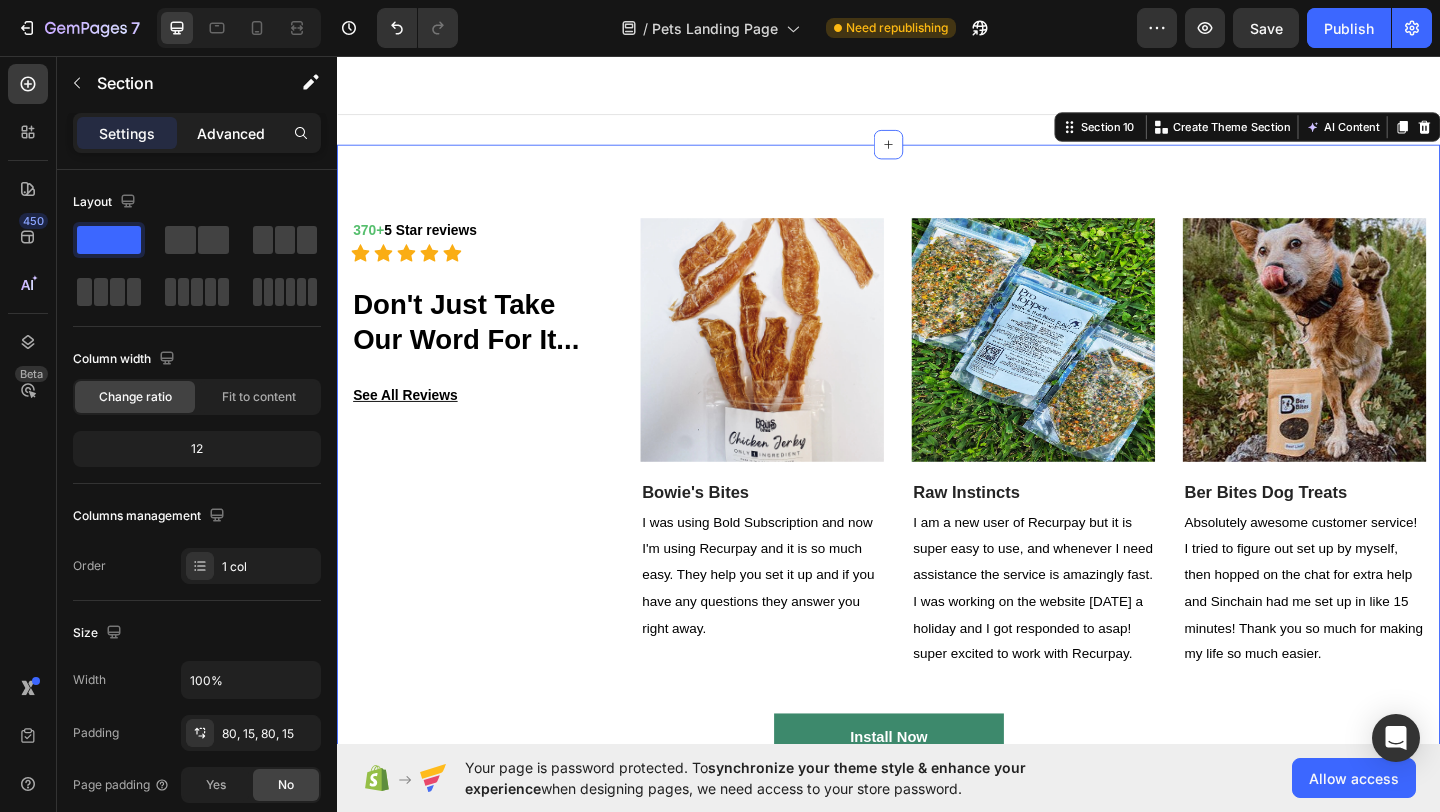 click on "Advanced" at bounding box center (231, 133) 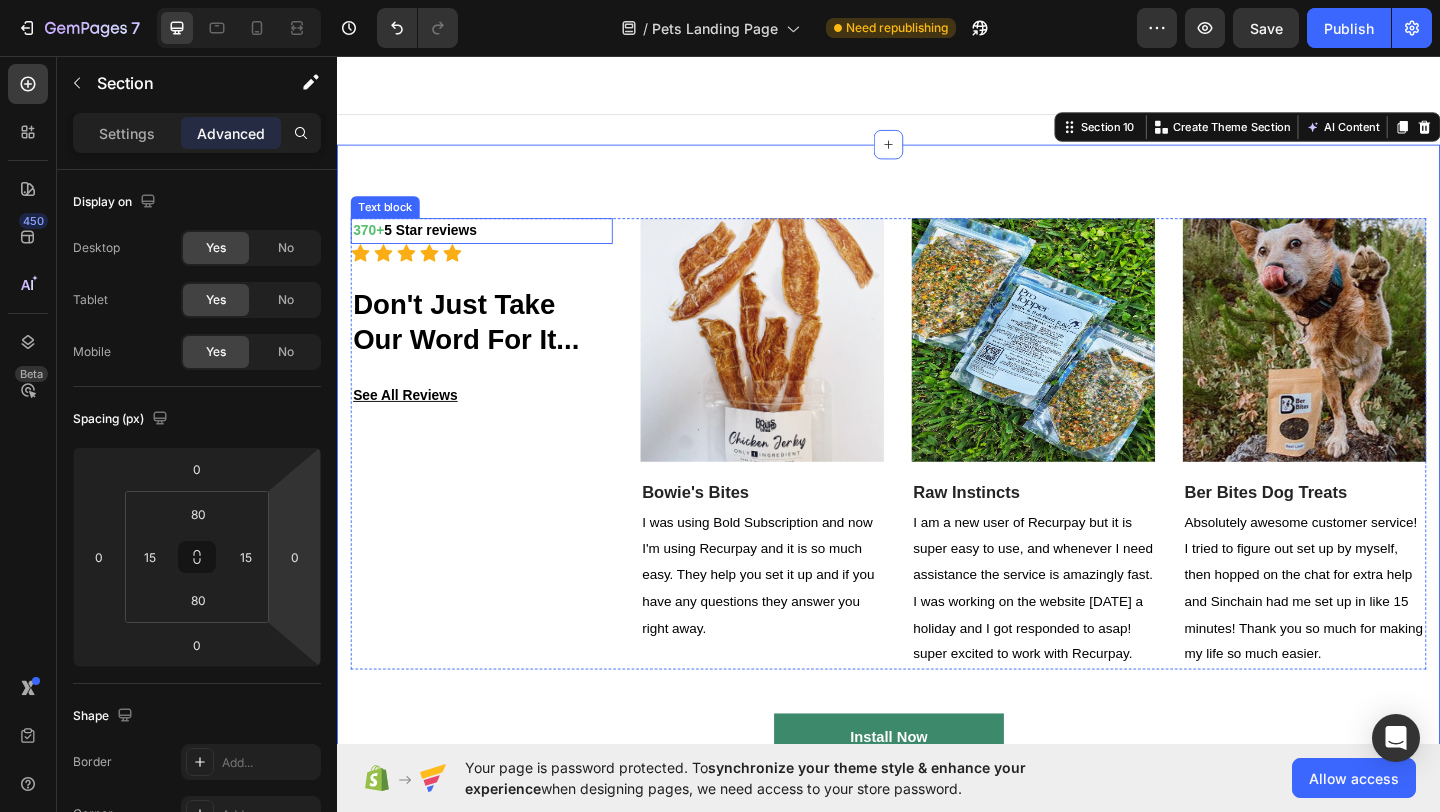 click on "5 Star reviews" at bounding box center (438, 245) 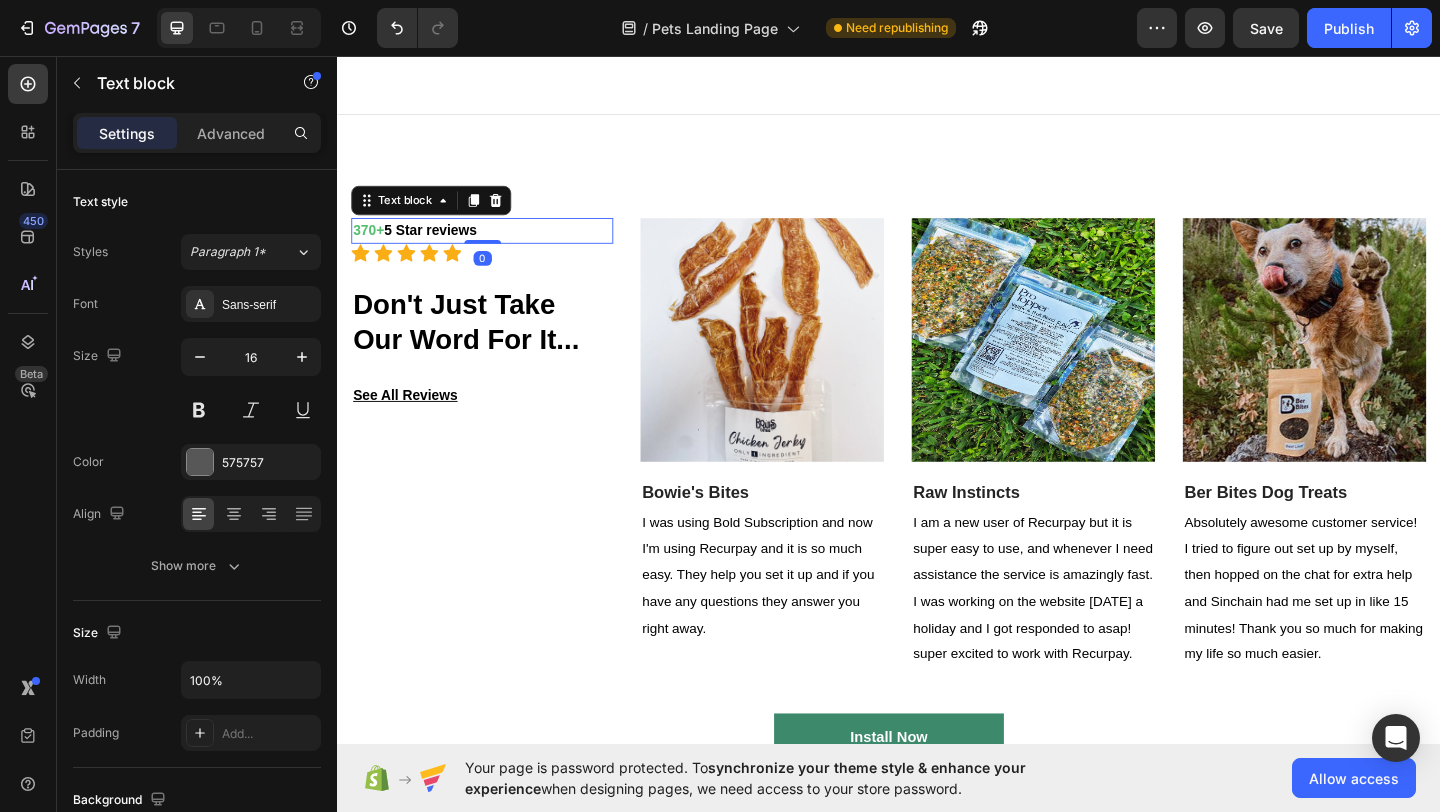 click on "5 Star reviews" at bounding box center [438, 245] 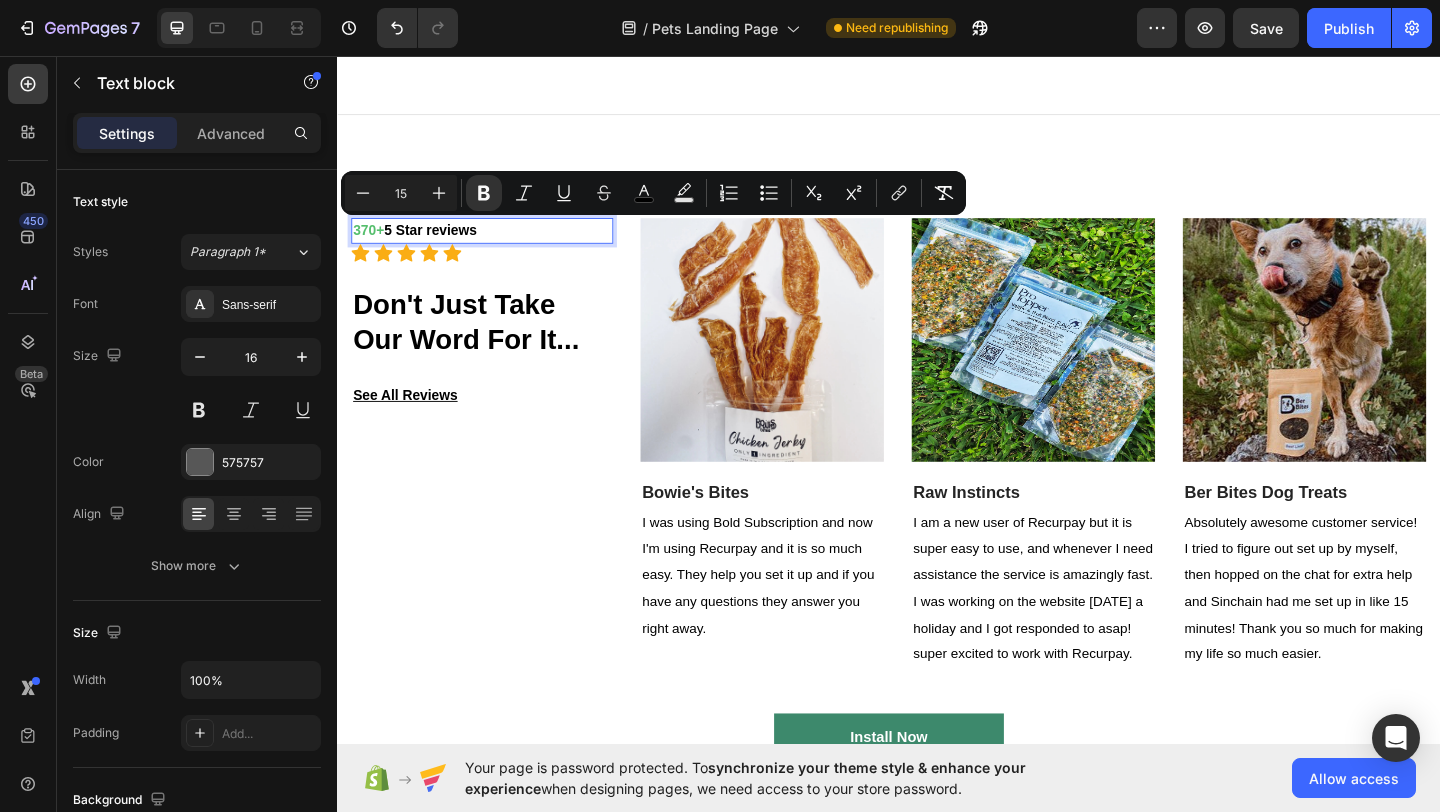 click on "370+  5 Star reviews" at bounding box center [494, 246] 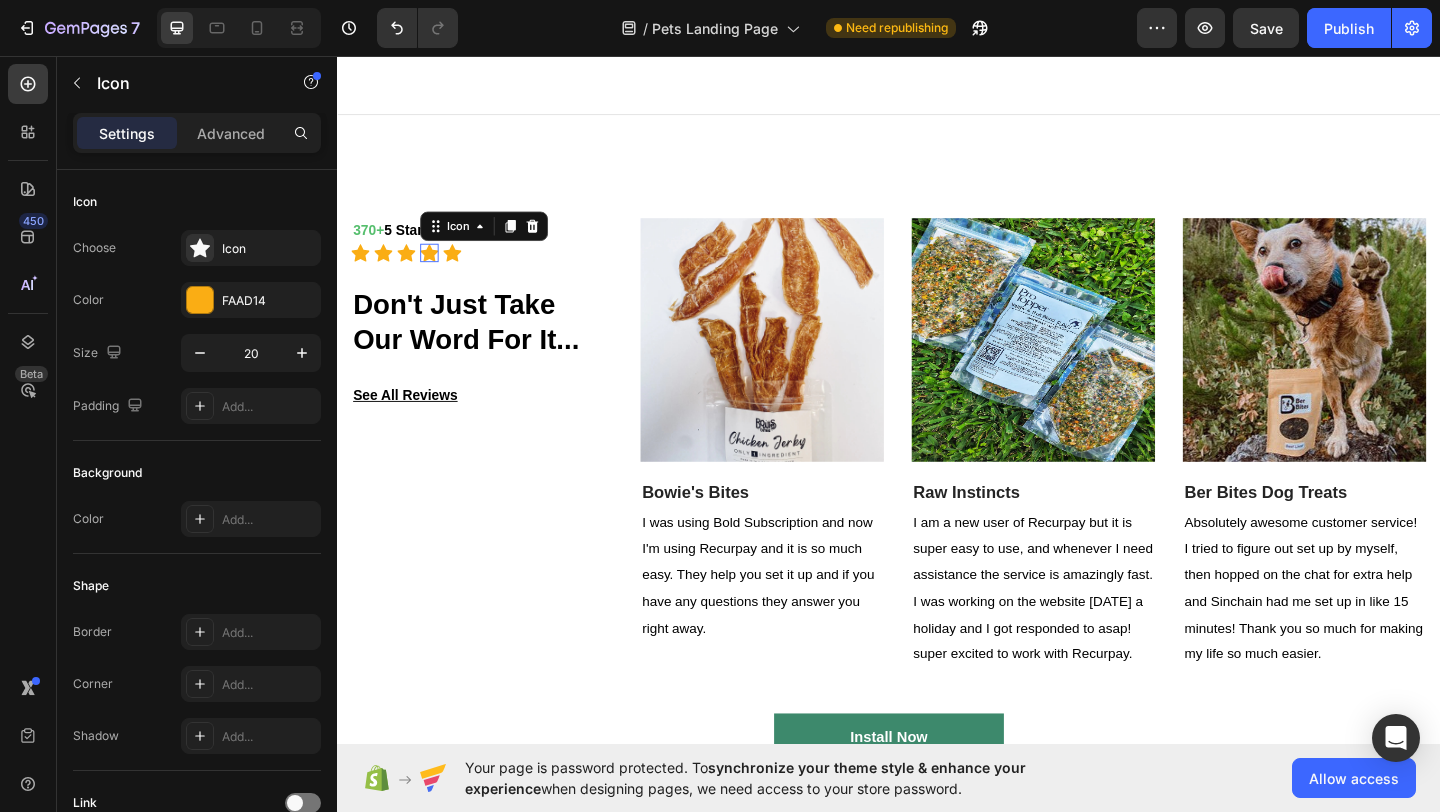 click 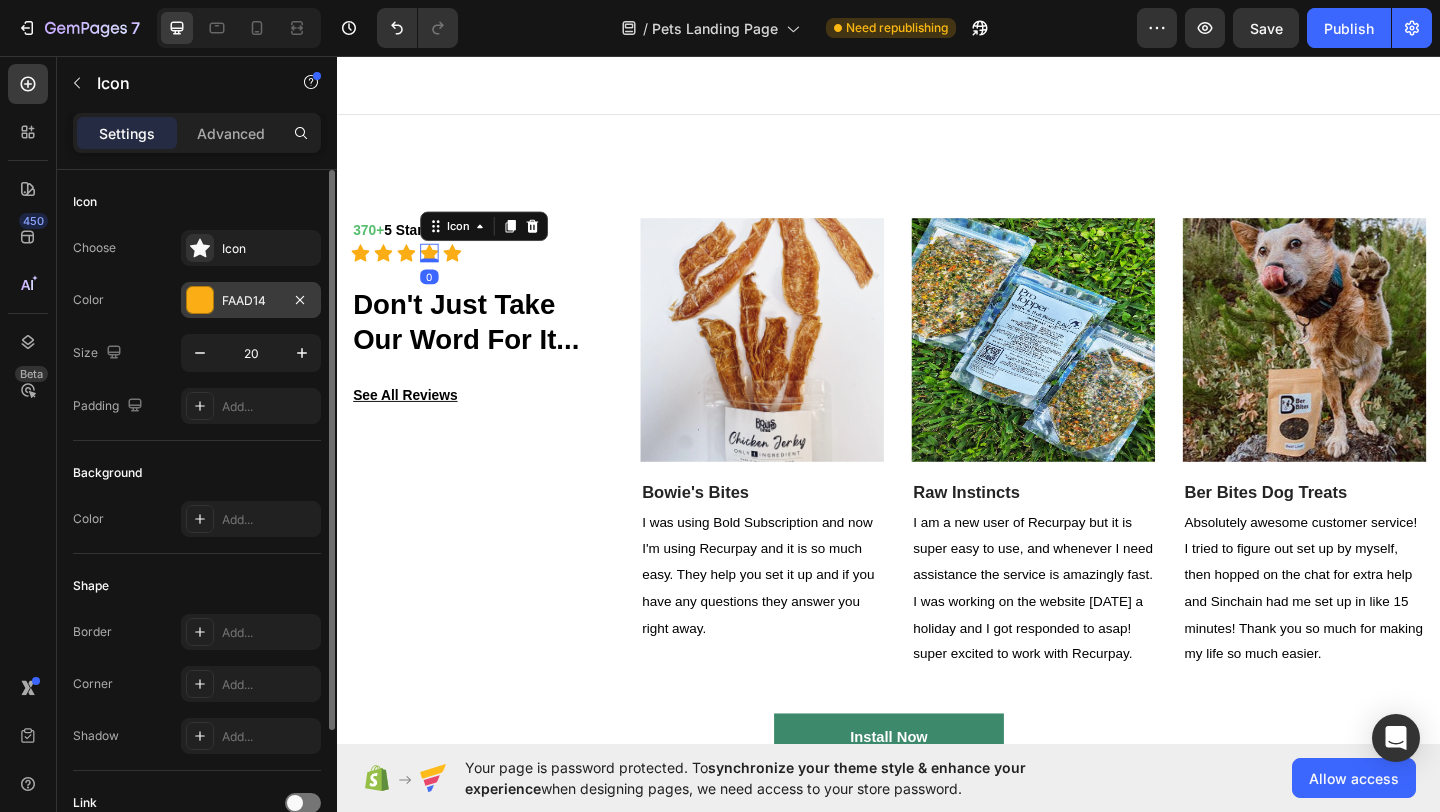 click on "FAAD14" at bounding box center (251, 301) 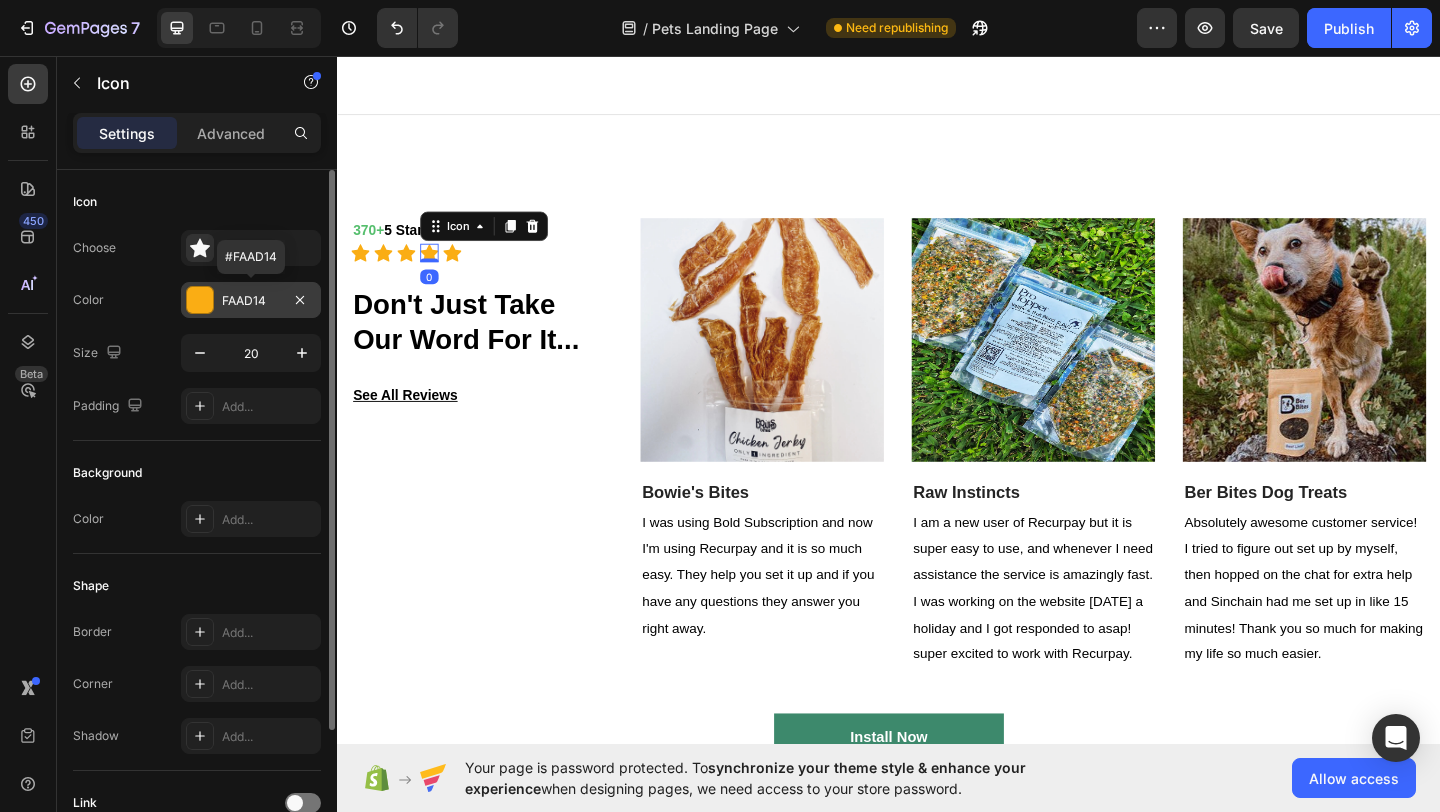 click on "FAAD14" at bounding box center (251, 301) 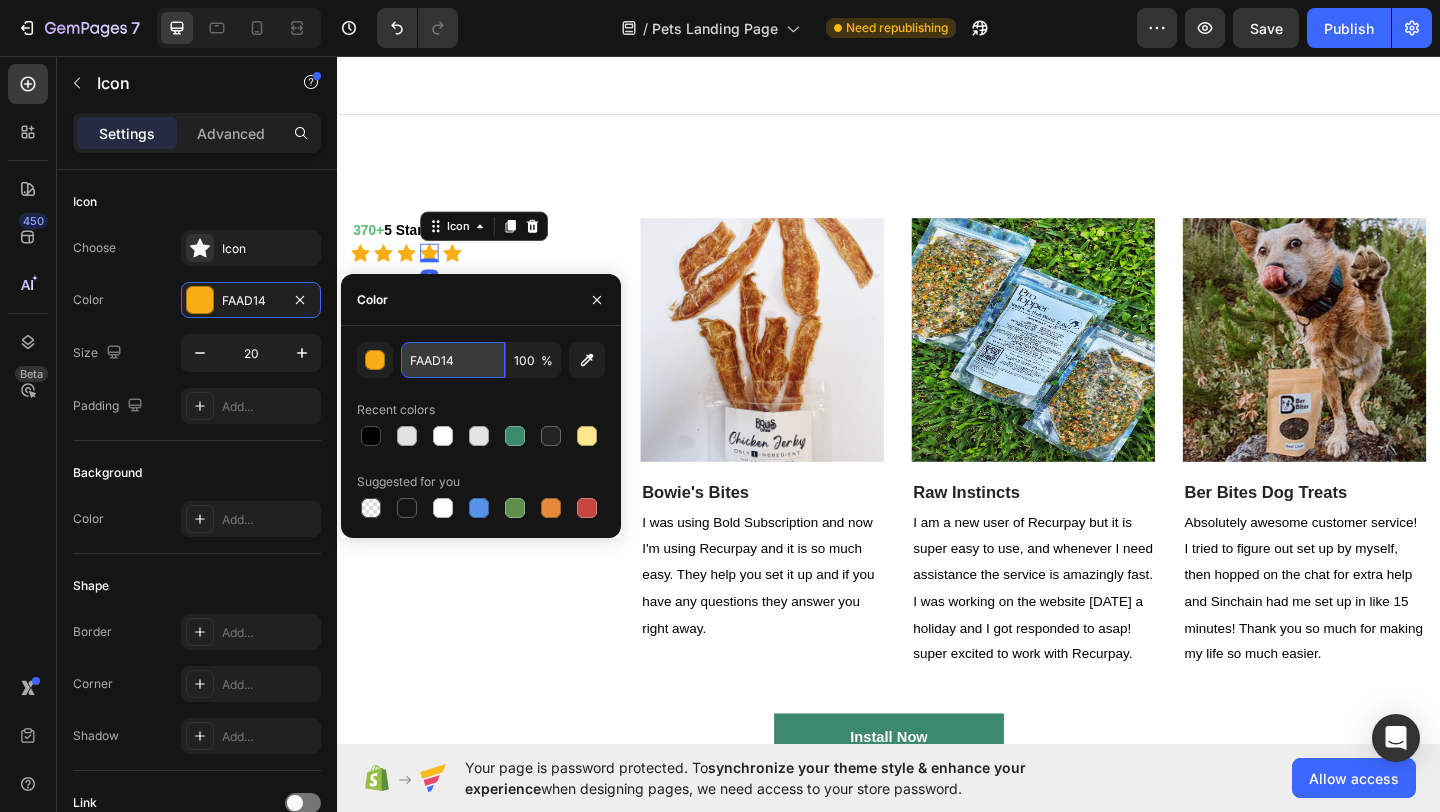 click on "FAAD14" at bounding box center [453, 360] 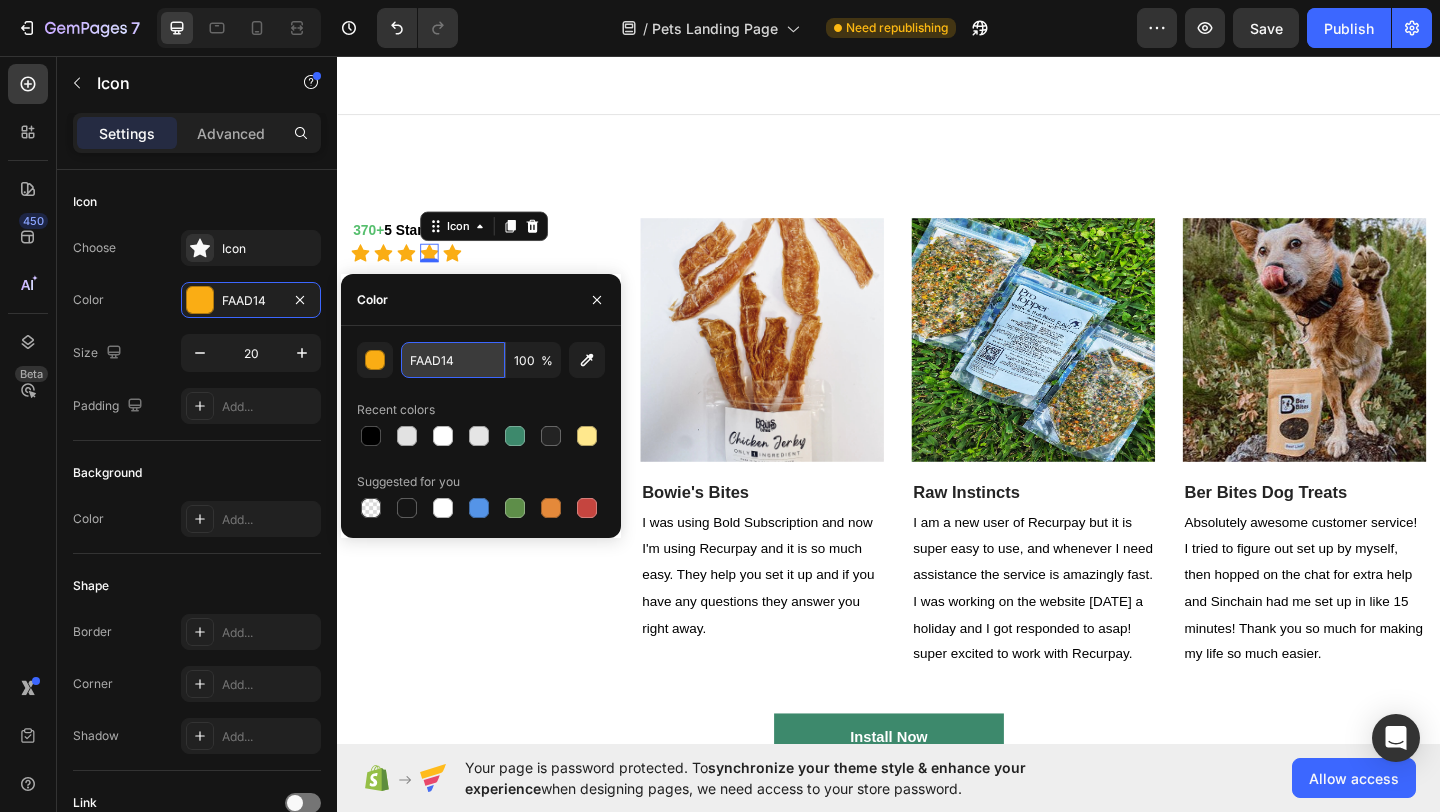 click on "FAAD14" at bounding box center [453, 360] 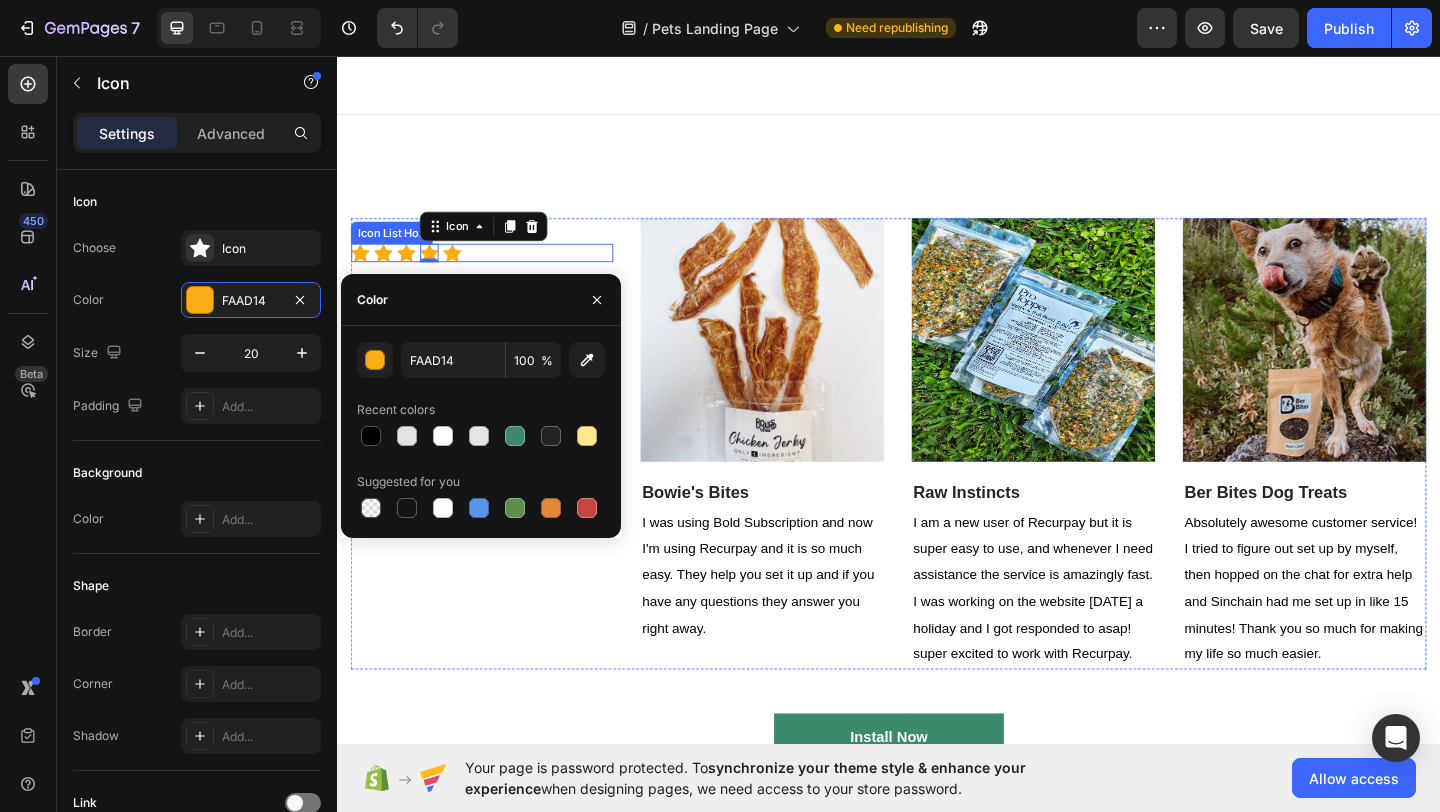 click on "Icon                Icon                Icon                Icon   0                Icon" at bounding box center (494, 270) 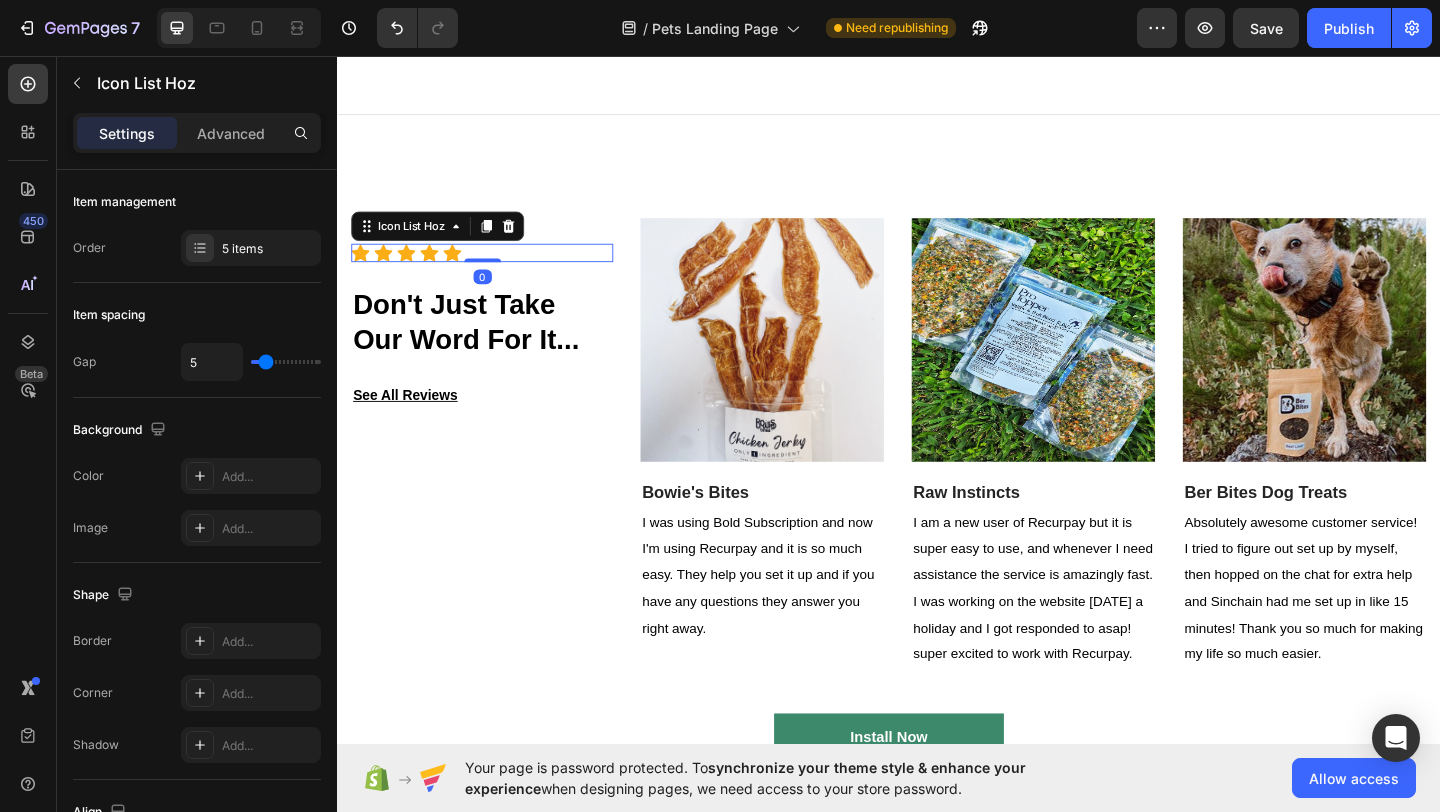 click on "370+ 5 Star reviews Text block Icon Icon Icon Icon Icon Icon List Hoz Don't Just Take Our Word For It... Heading See All Reviews Text block Image Bowie's Bites Text block I was using Bold Subscription and now I'm using Recurpay and it is so much easy. They help you set it up and if you have any questions they answer you right away. Text block Image Raw Instincts Text block I am a new user of Recurpay but it is super easy to use, and whenever I need assistance the service is amazingly fast. I was working on the website July 4th a holiday and I got responded to asap! super excited to work with Recurpay. Text block Image Ber Bites Dog Treats Text block Absolutely awesome customer service! I tried to figure out set up by myself, then hopped on the chat for extra help and Sinchain had me set up in like 15 minutes! Thank you so much for making my life so much easier. Text block Carousel Row Install Now Button Section 10" at bounding box center (937, 528) 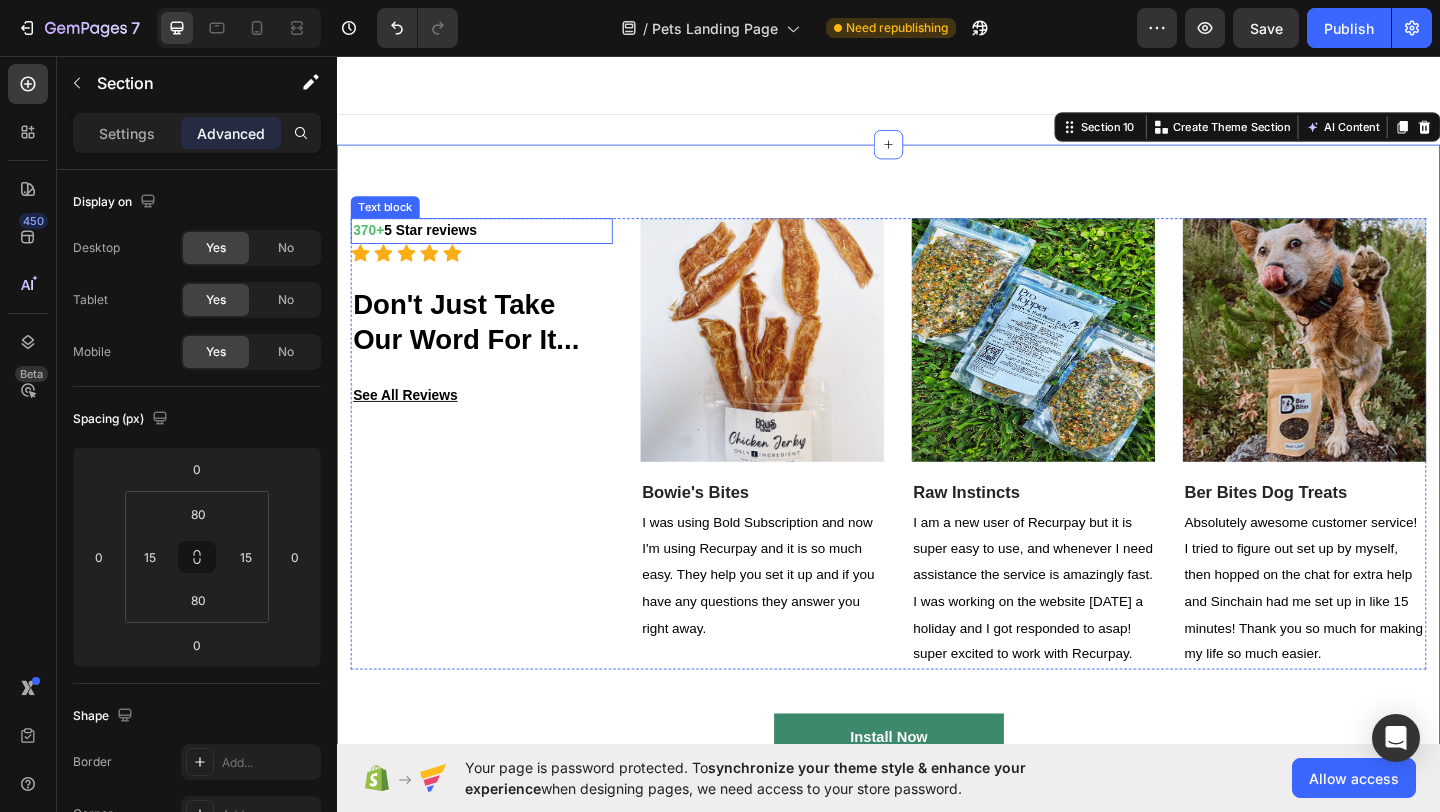 click on "5 Star reviews" at bounding box center [438, 245] 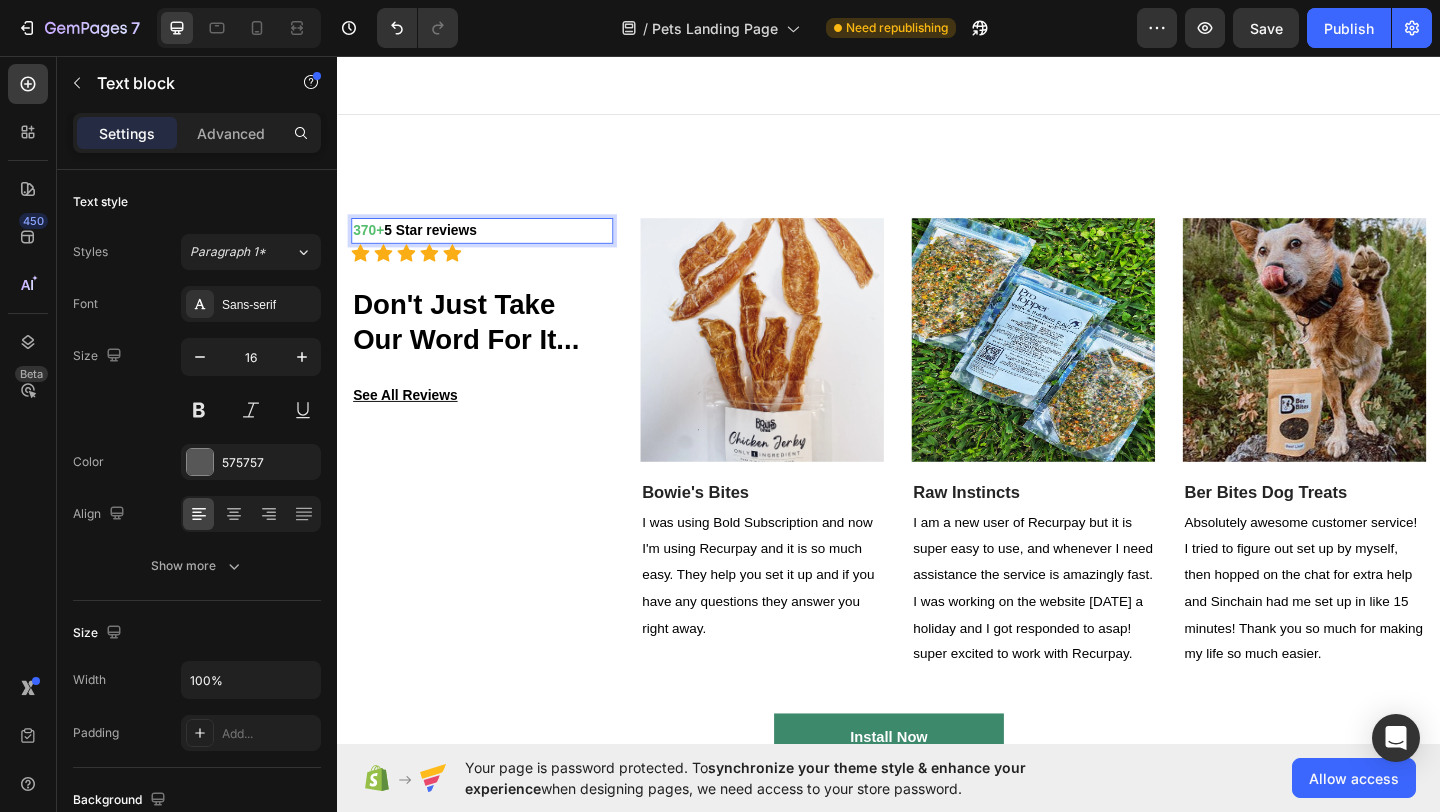 click on "5 Star reviews" at bounding box center (438, 245) 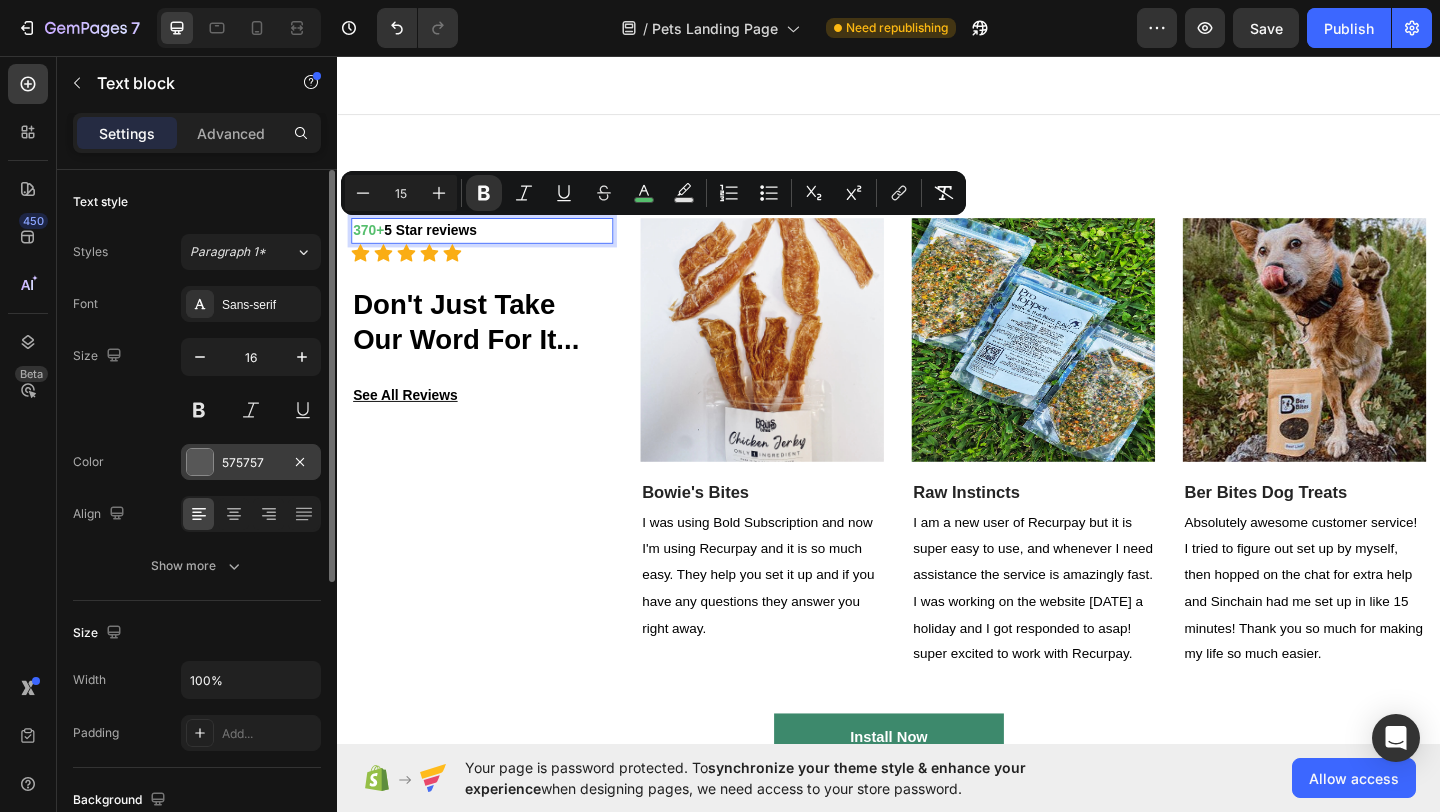 click at bounding box center [200, 462] 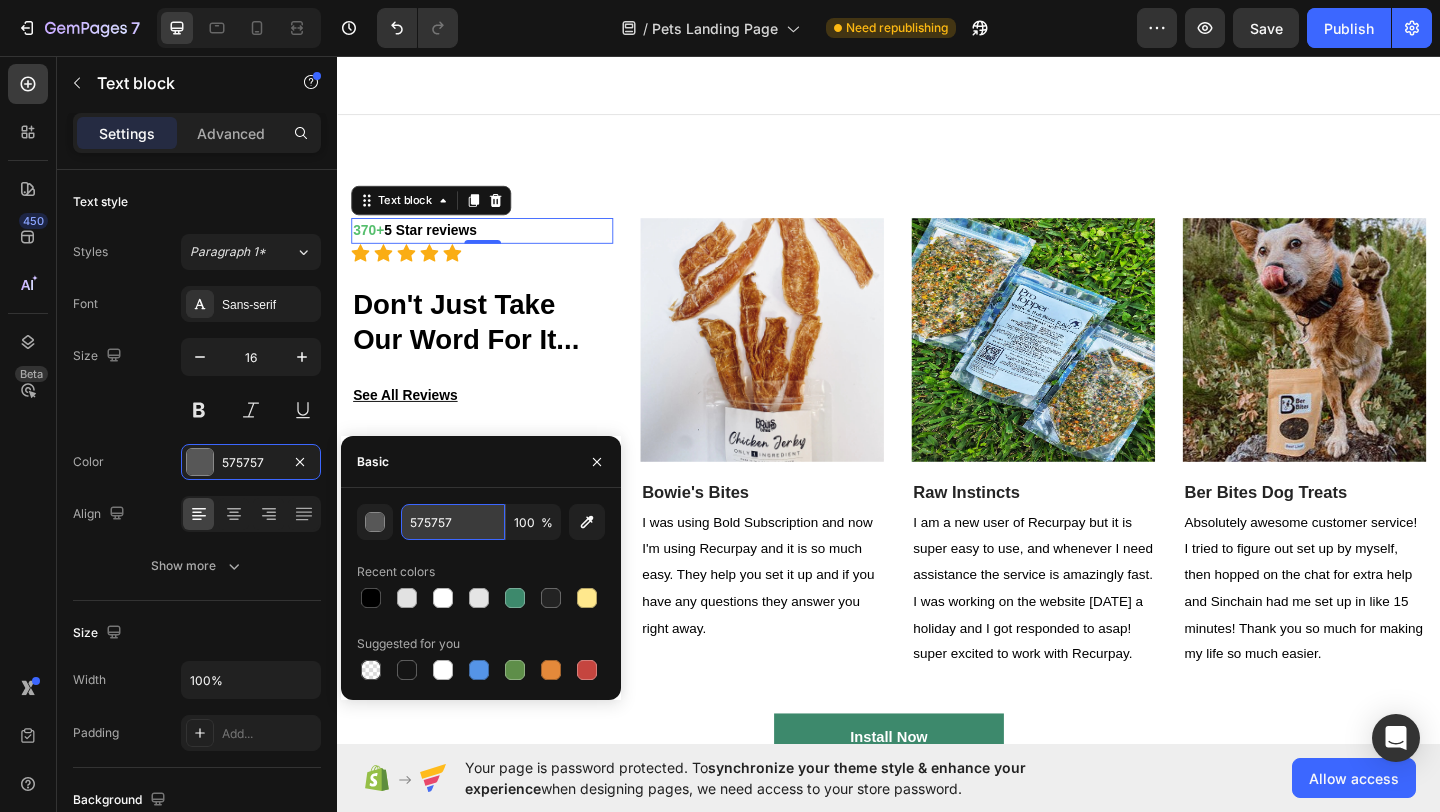 click on "575757" at bounding box center (453, 522) 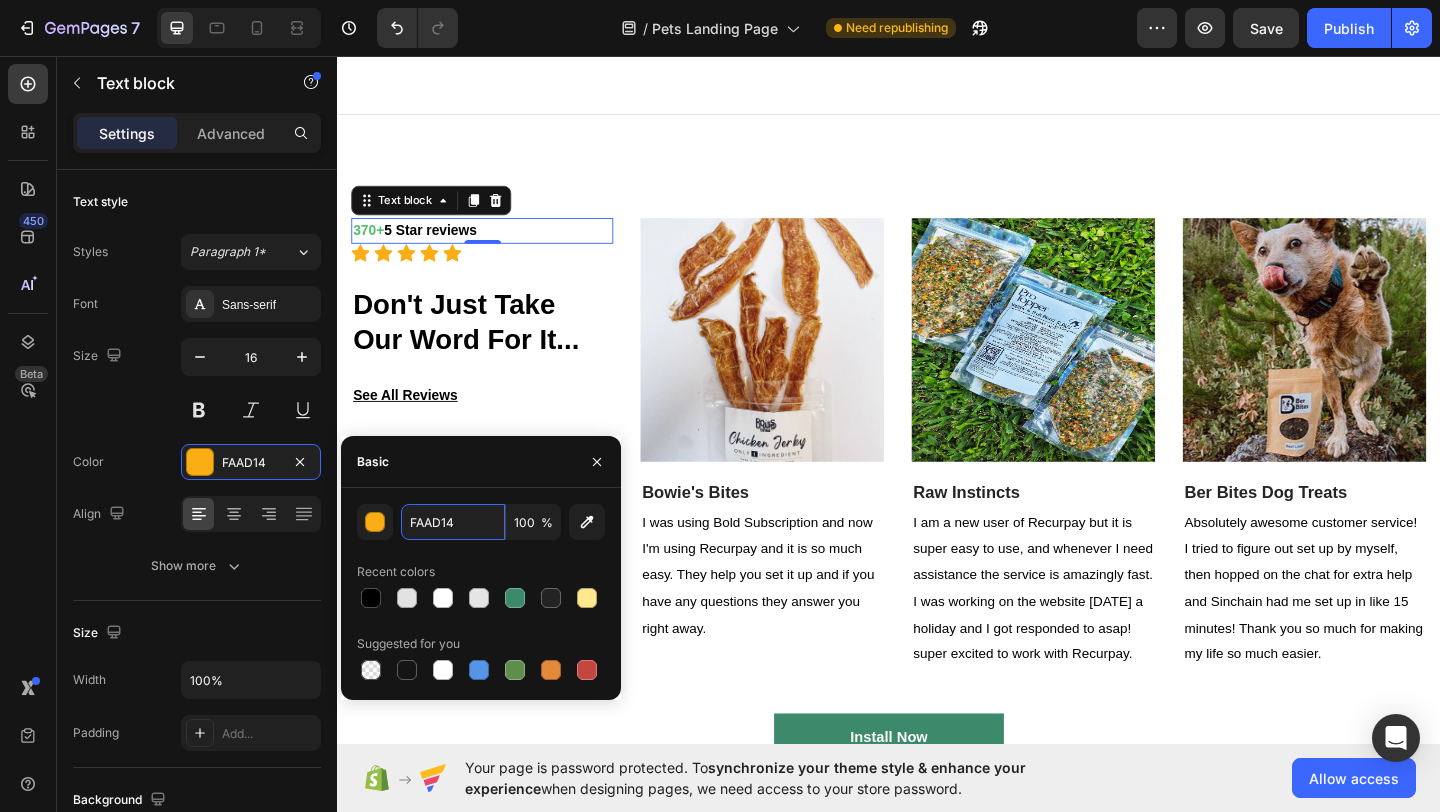 type on "FAAD14" 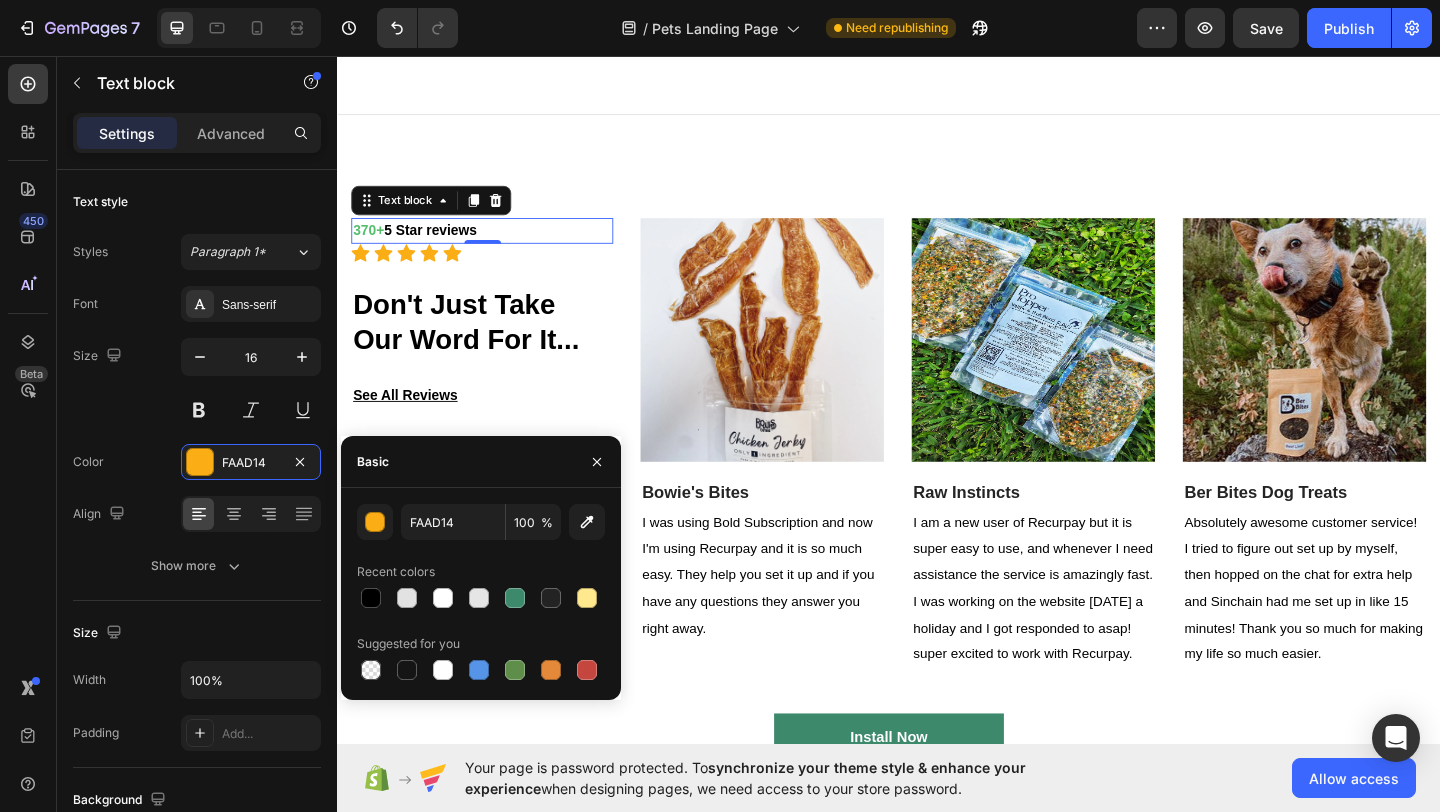 click on "Recent colors" at bounding box center (481, 572) 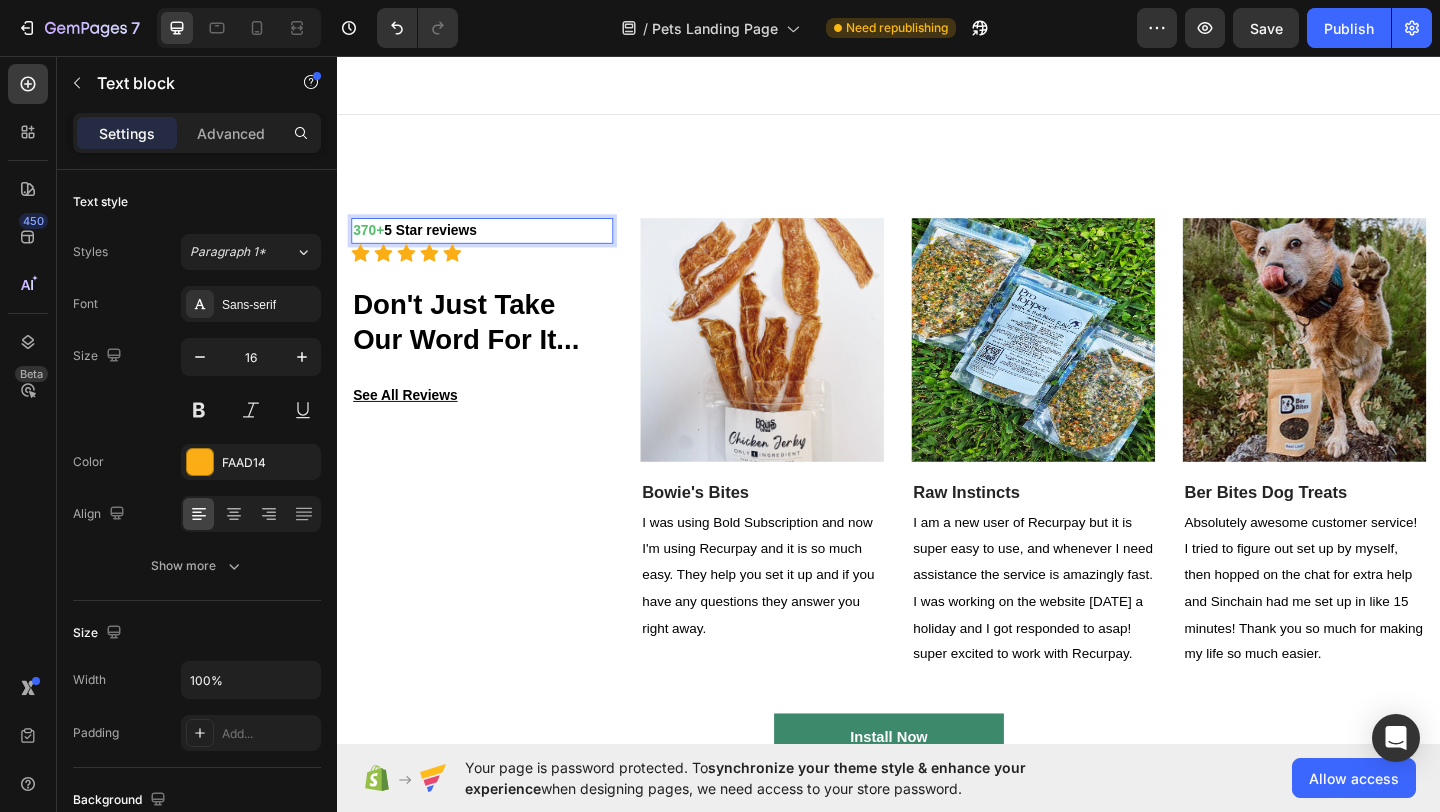 click on "370+  5 Star reviews" at bounding box center [494, 246] 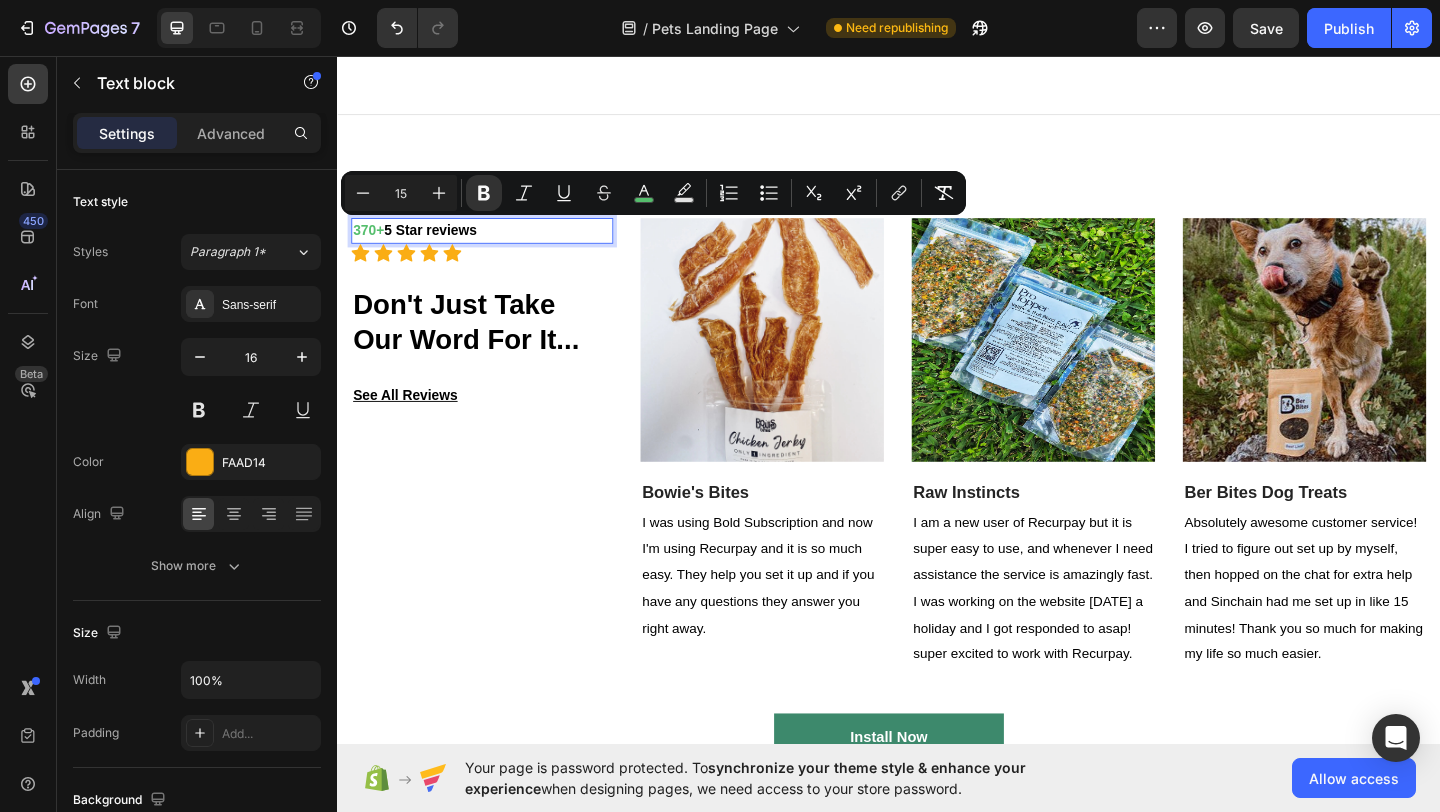 click on "370+  5 Star reviews" at bounding box center (494, 246) 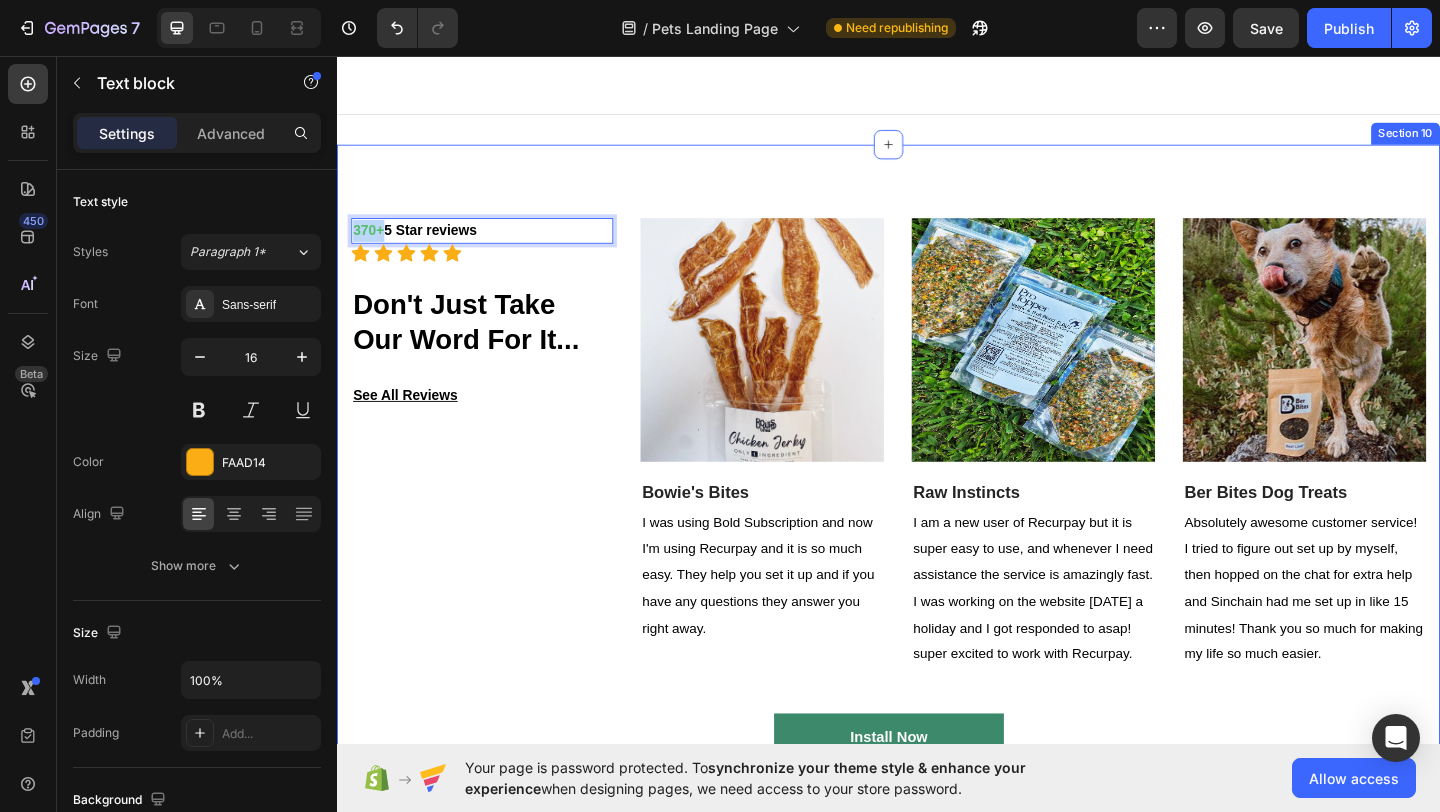 drag, startPoint x: 389, startPoint y: 250, endPoint x: 342, endPoint y: 250, distance: 47 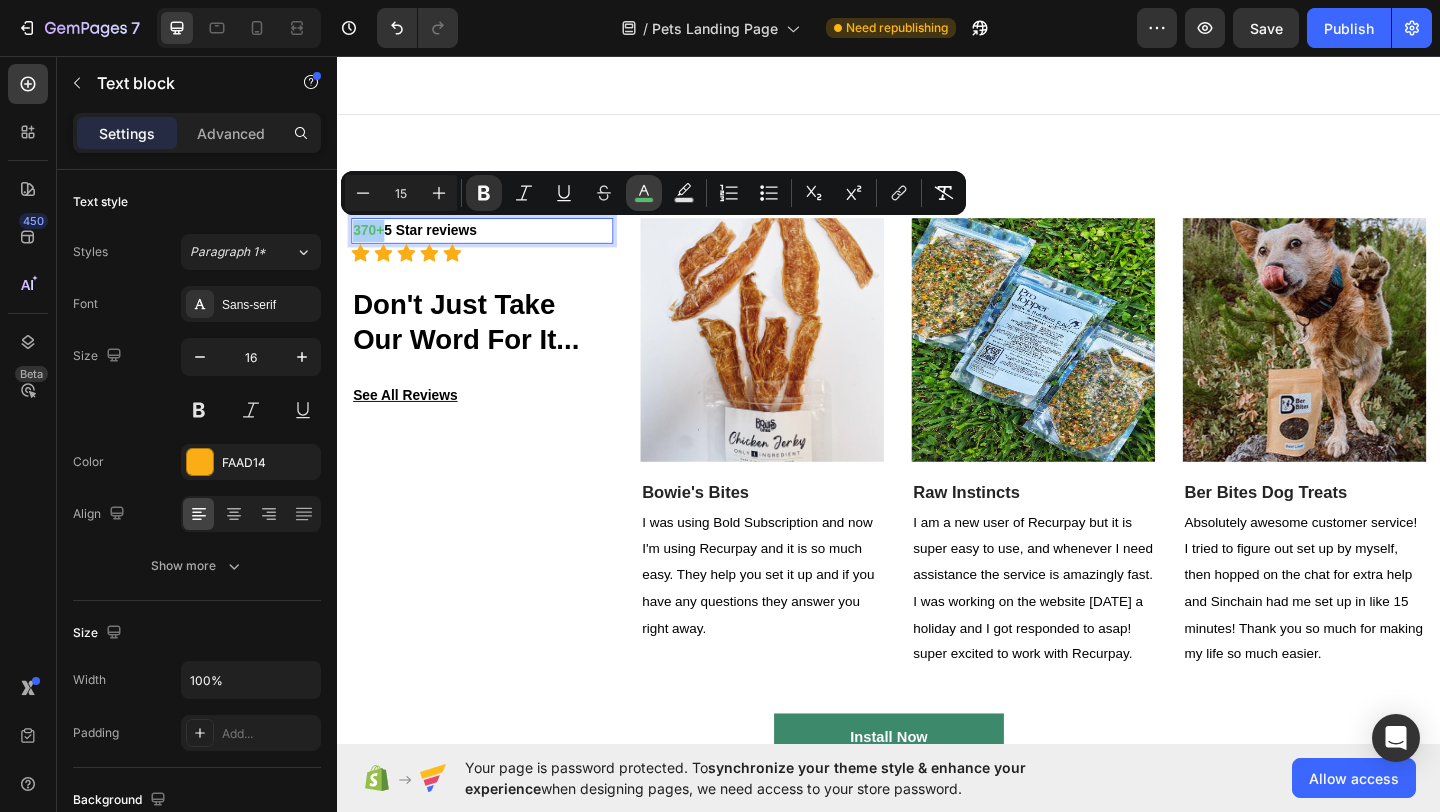 click on "color" at bounding box center [644, 193] 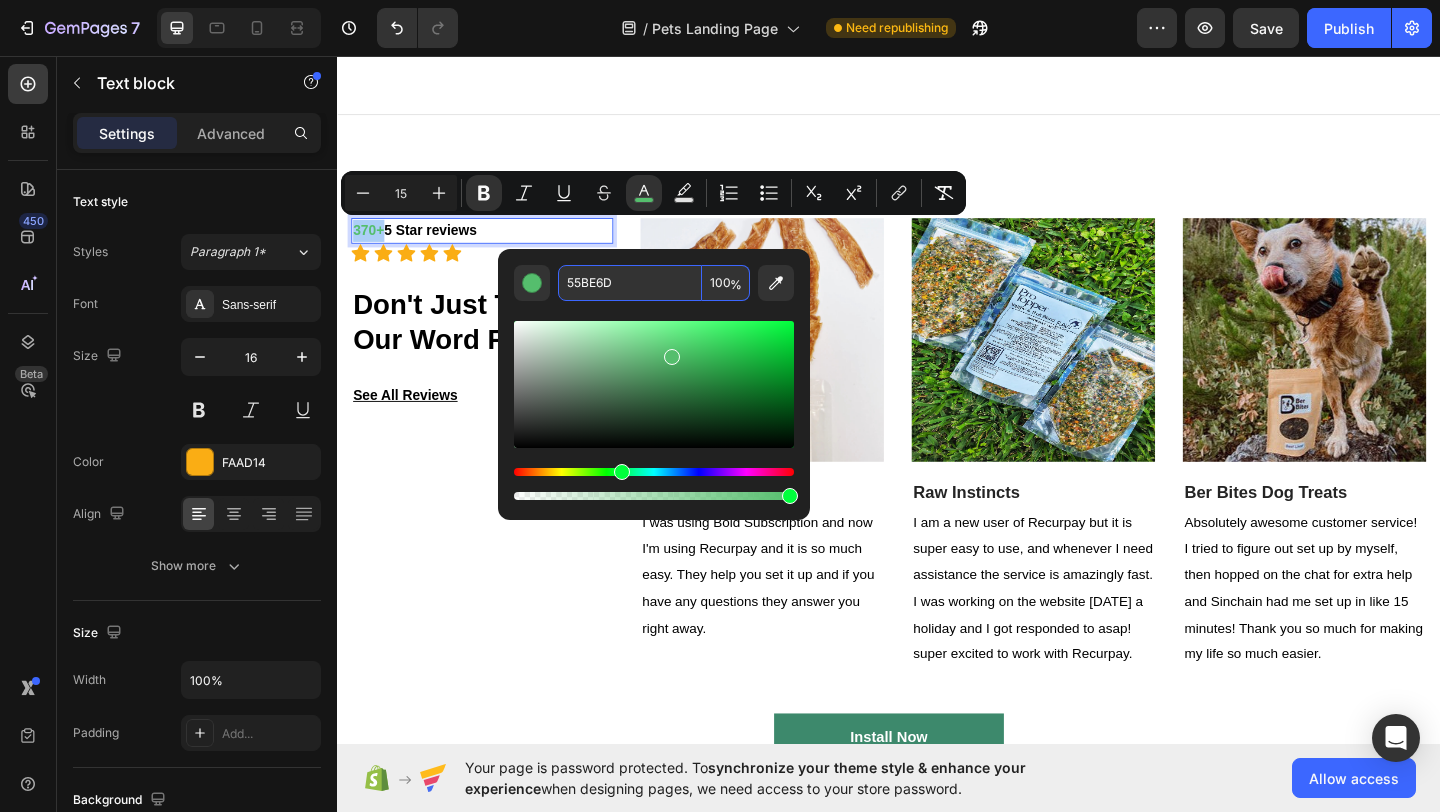 click on "55BE6D" at bounding box center [630, 283] 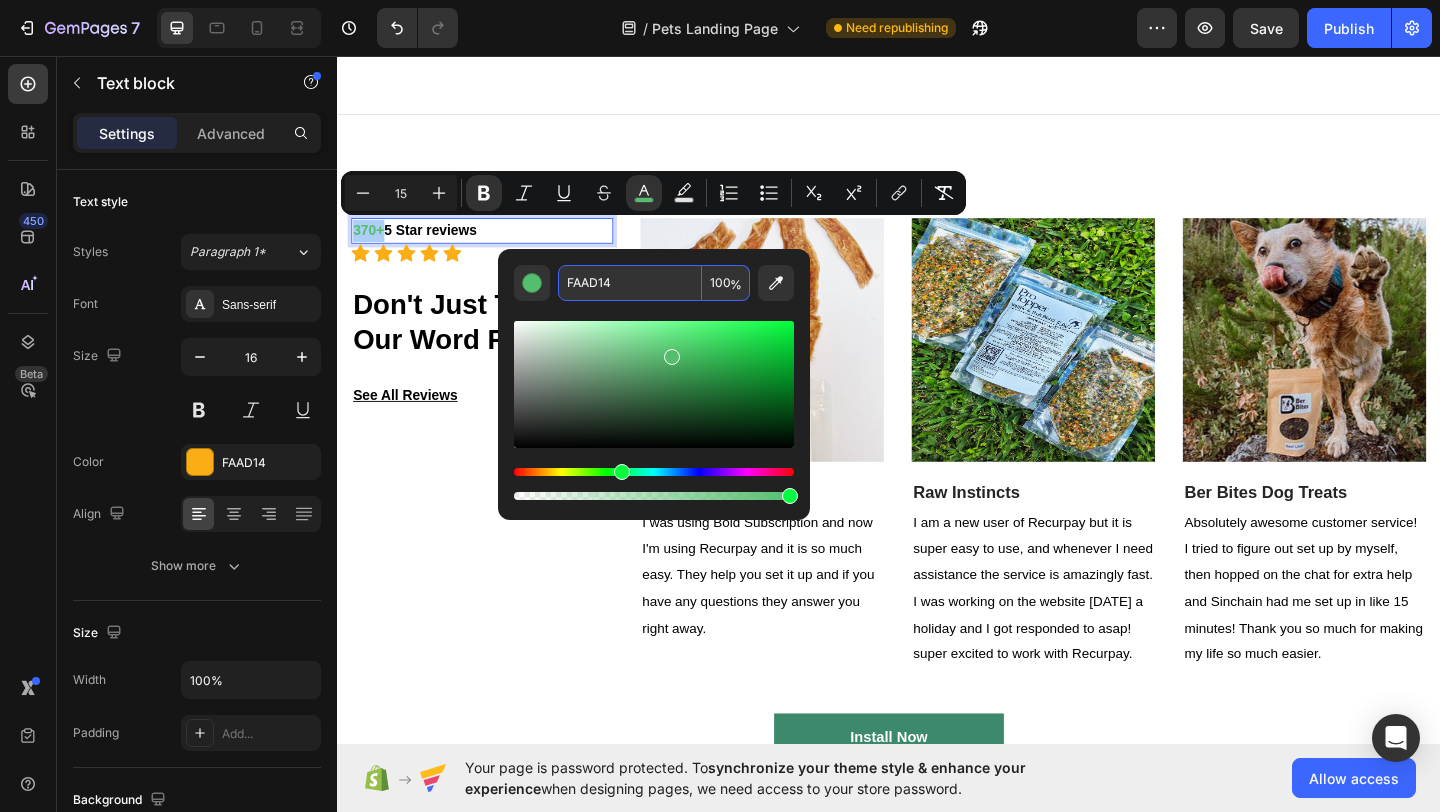 type on "FAAD14" 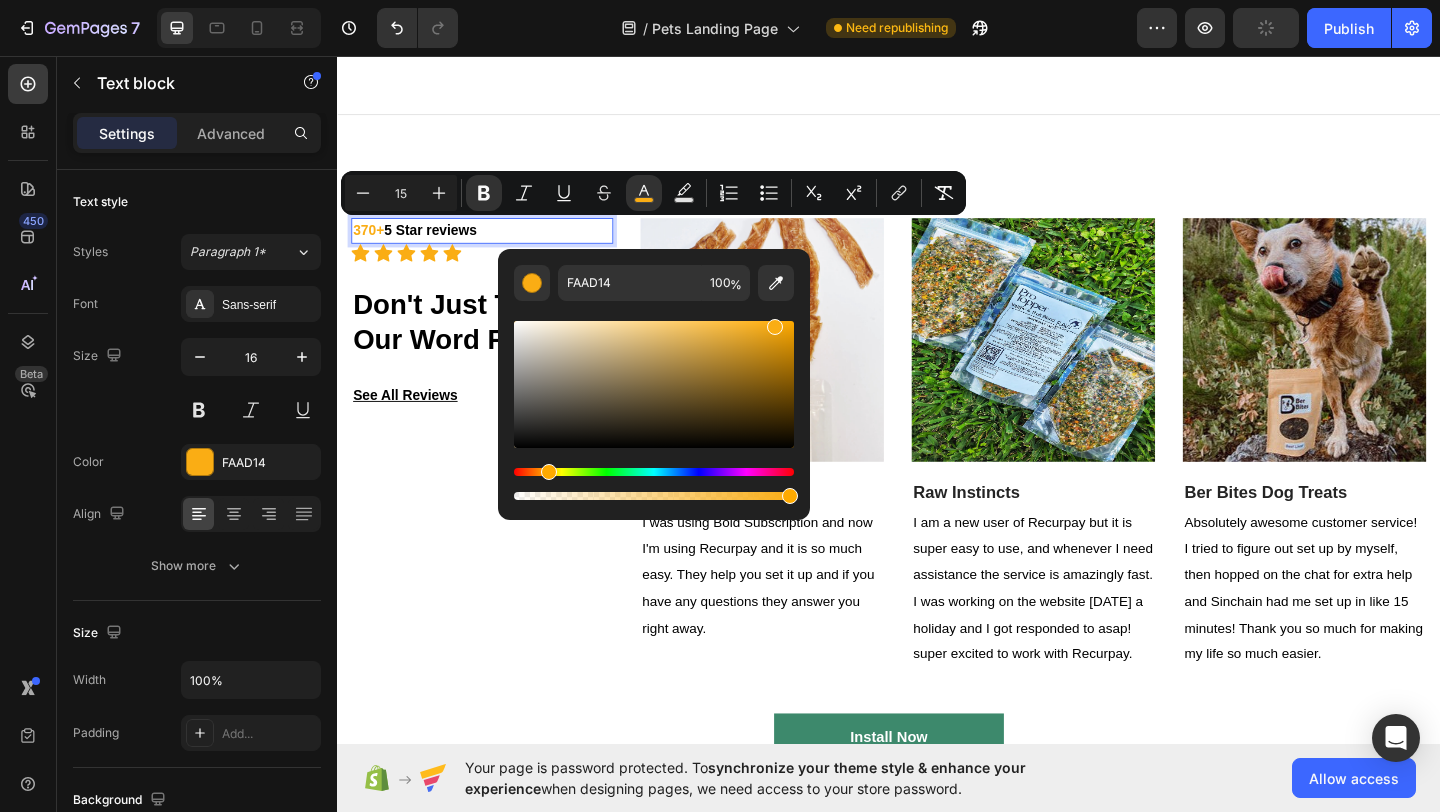 click on "5 Star reviews" at bounding box center [438, 245] 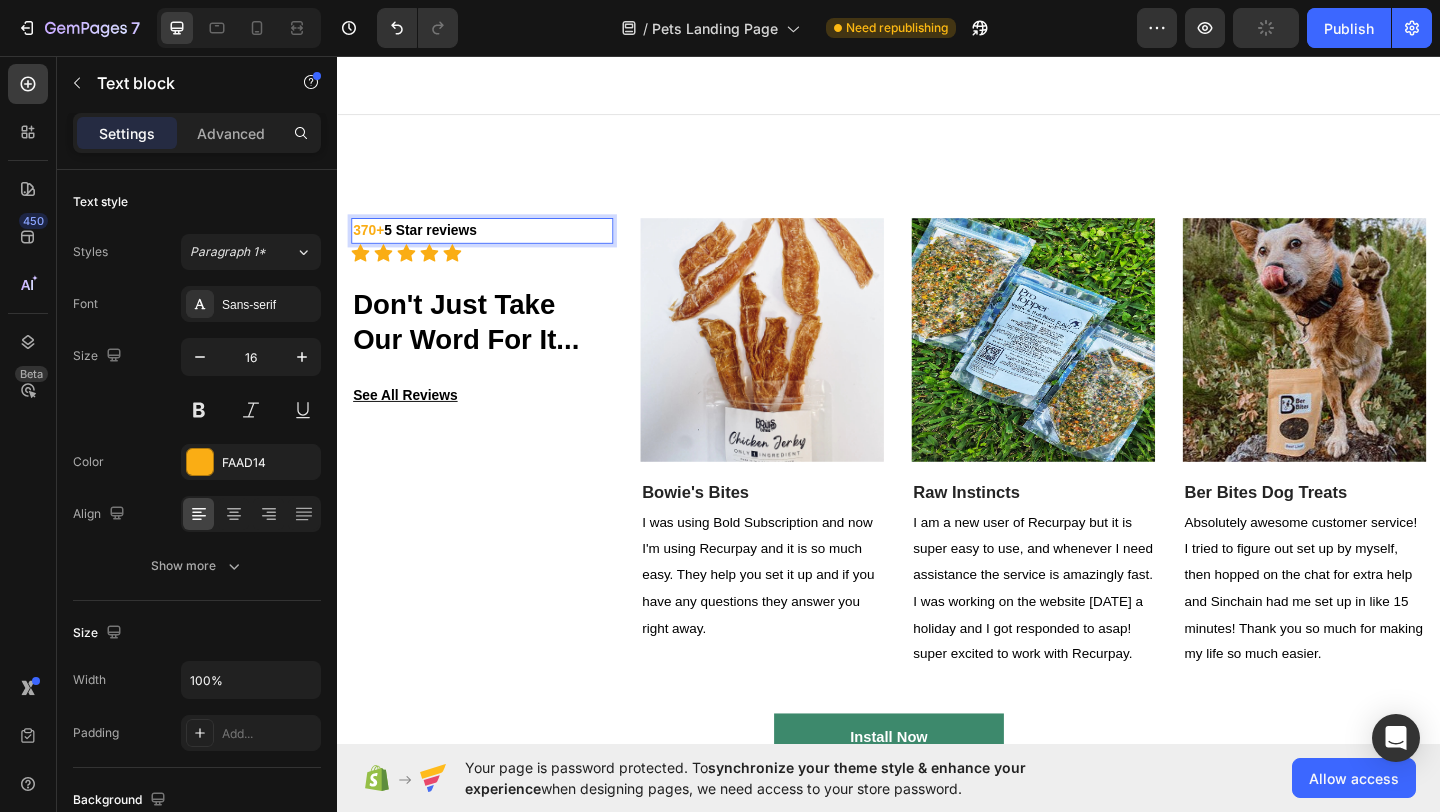 click on "5 Star reviews" at bounding box center [438, 245] 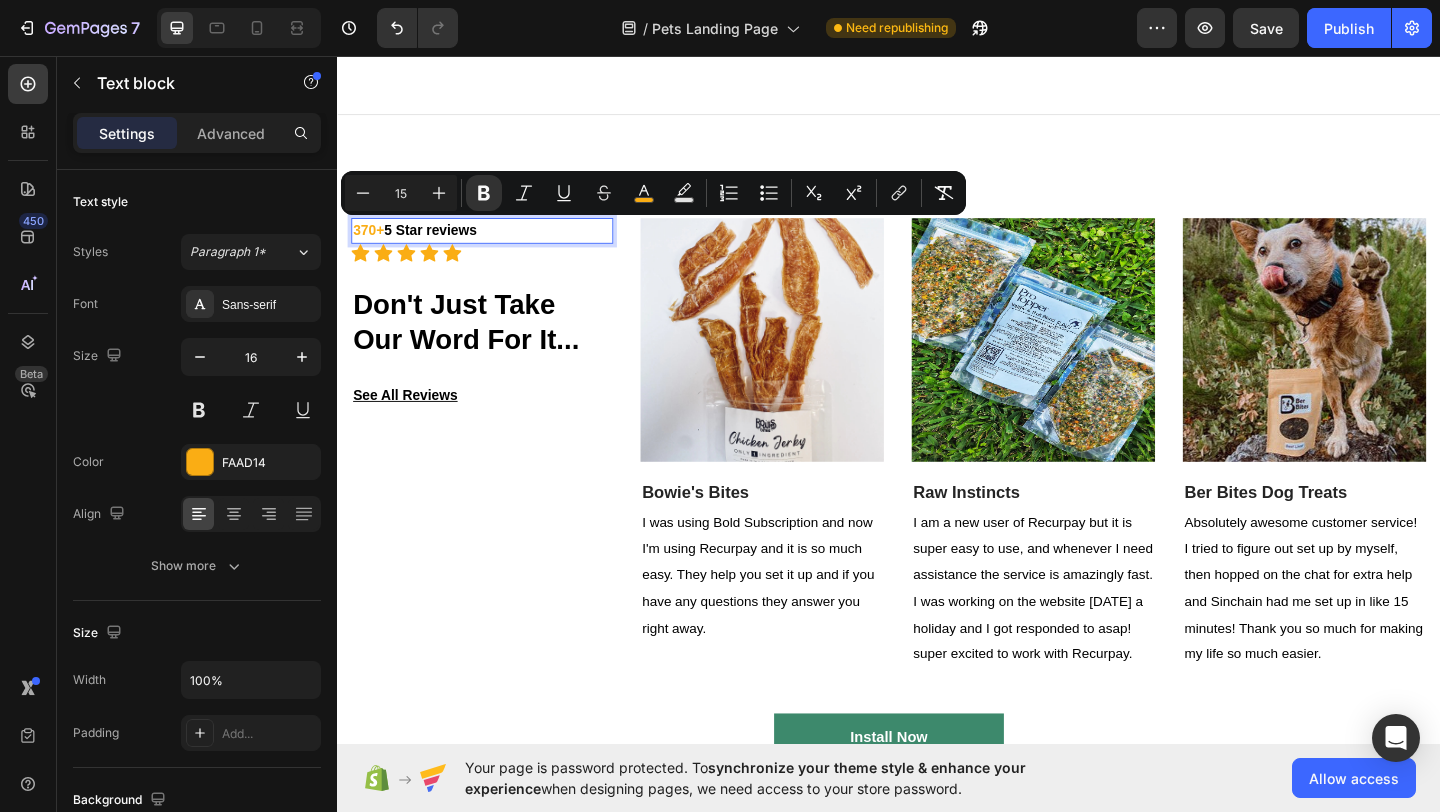 click on "370+  5 Star reviews" at bounding box center [494, 246] 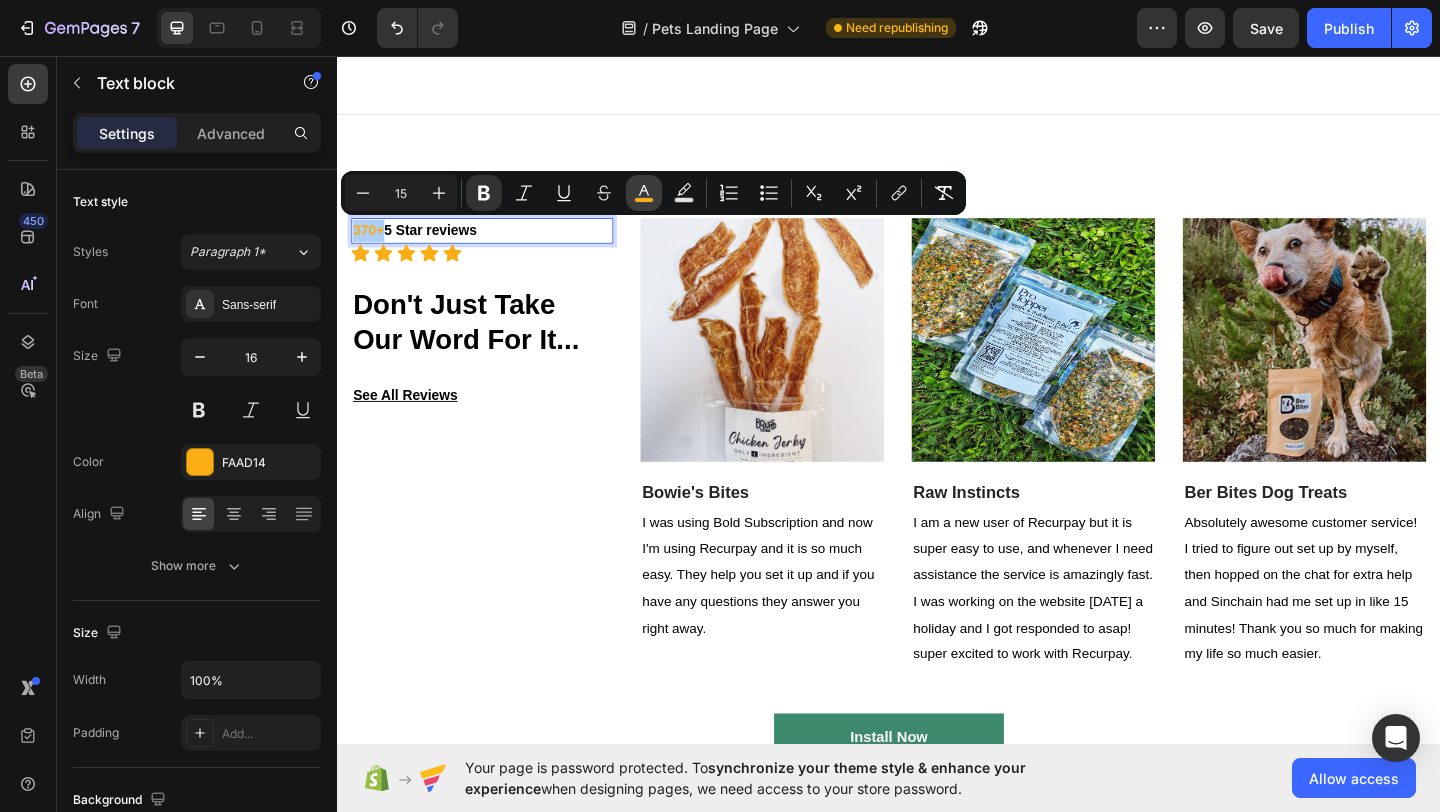 click 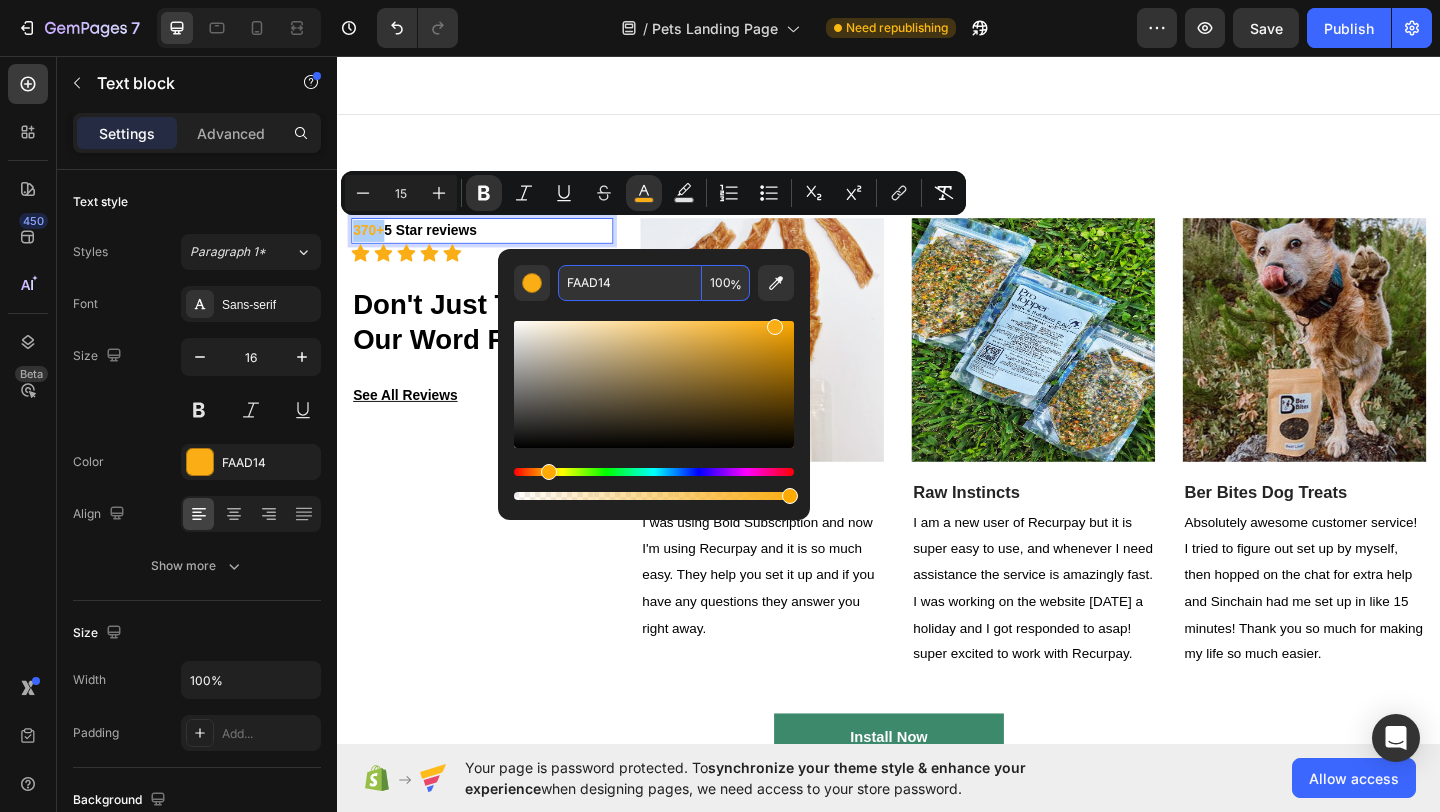 click on "FAAD14" at bounding box center [630, 283] 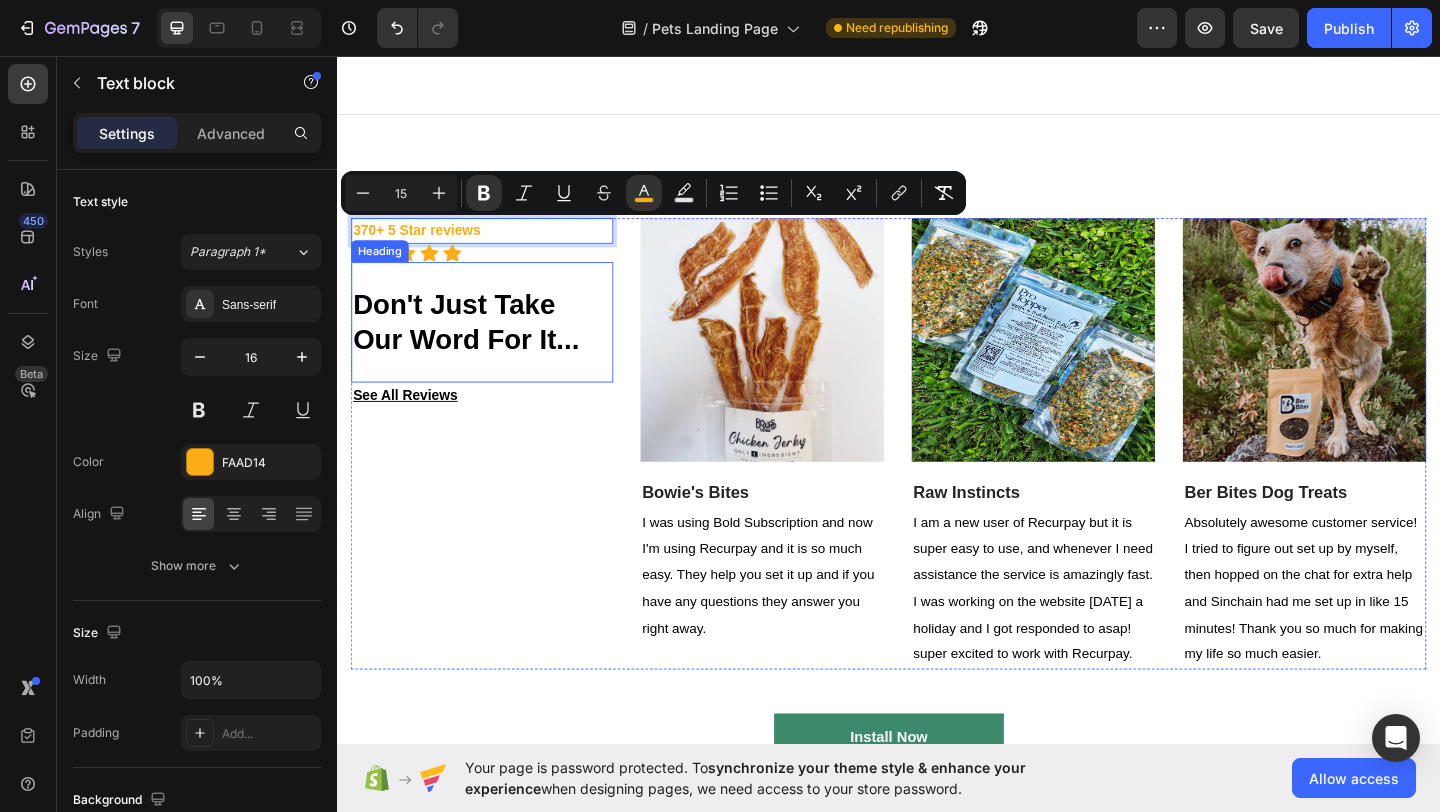 click on "Don't Just Take Our Word For It... Heading" at bounding box center (494, 345) 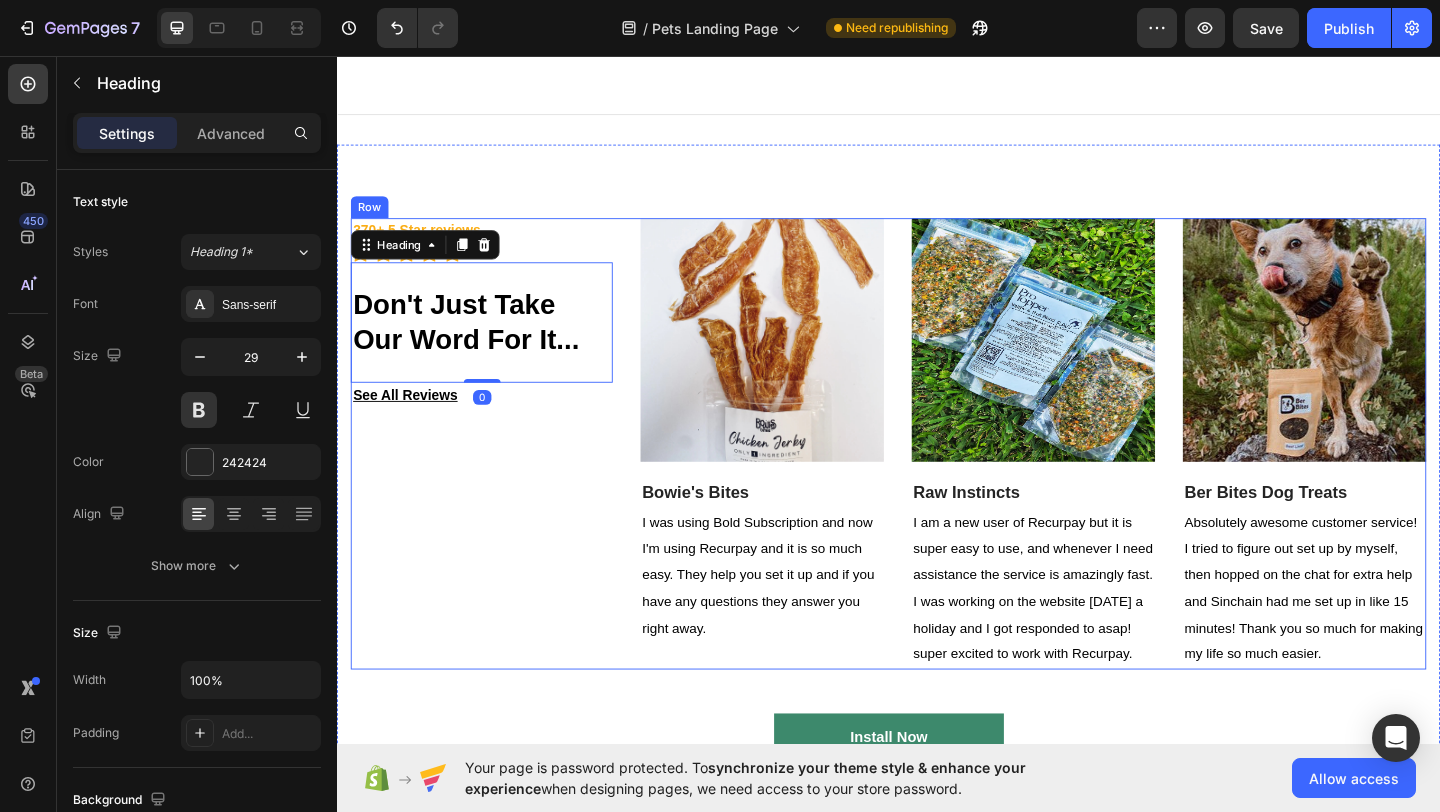 click on "370+ 5 Star reviews Text block Icon Icon Icon Icon Icon Icon Icon List Hoz Don't Just Take Our Word For It... Heading 0 See All Reviews Text block" at bounding box center [494, 478] 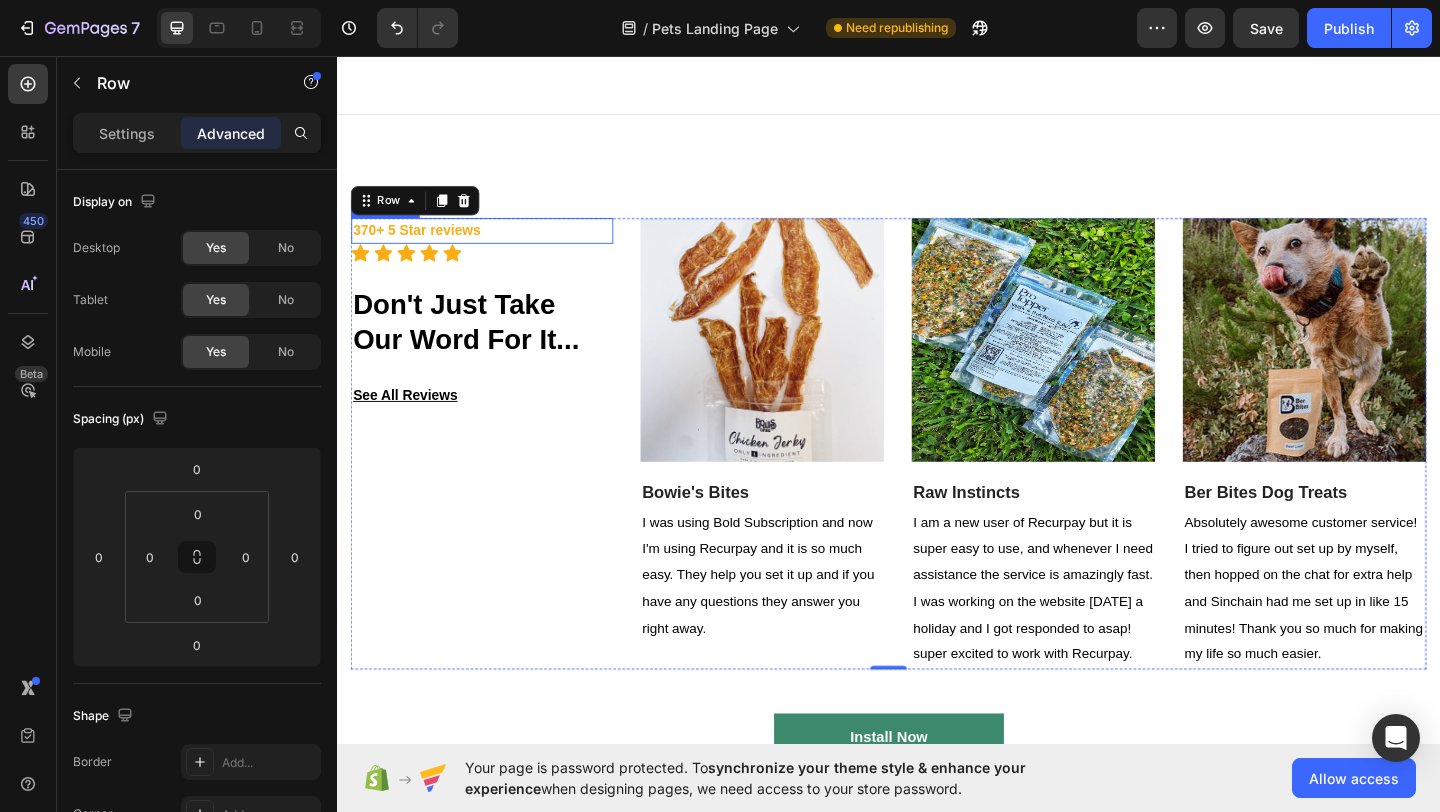click on "370+ 5 Star reviews" at bounding box center (423, 245) 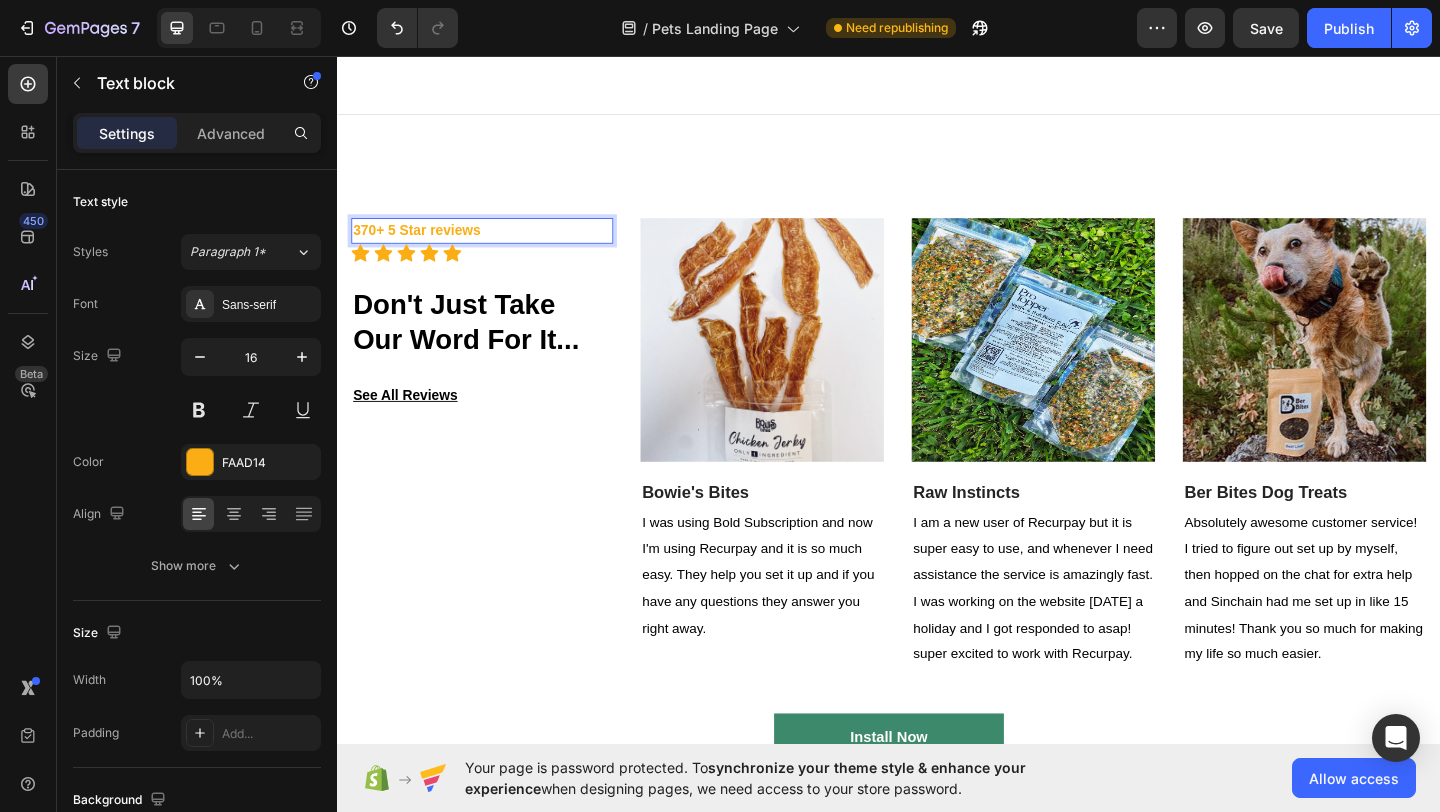 click on "370+ 5 Star reviews" at bounding box center (423, 245) 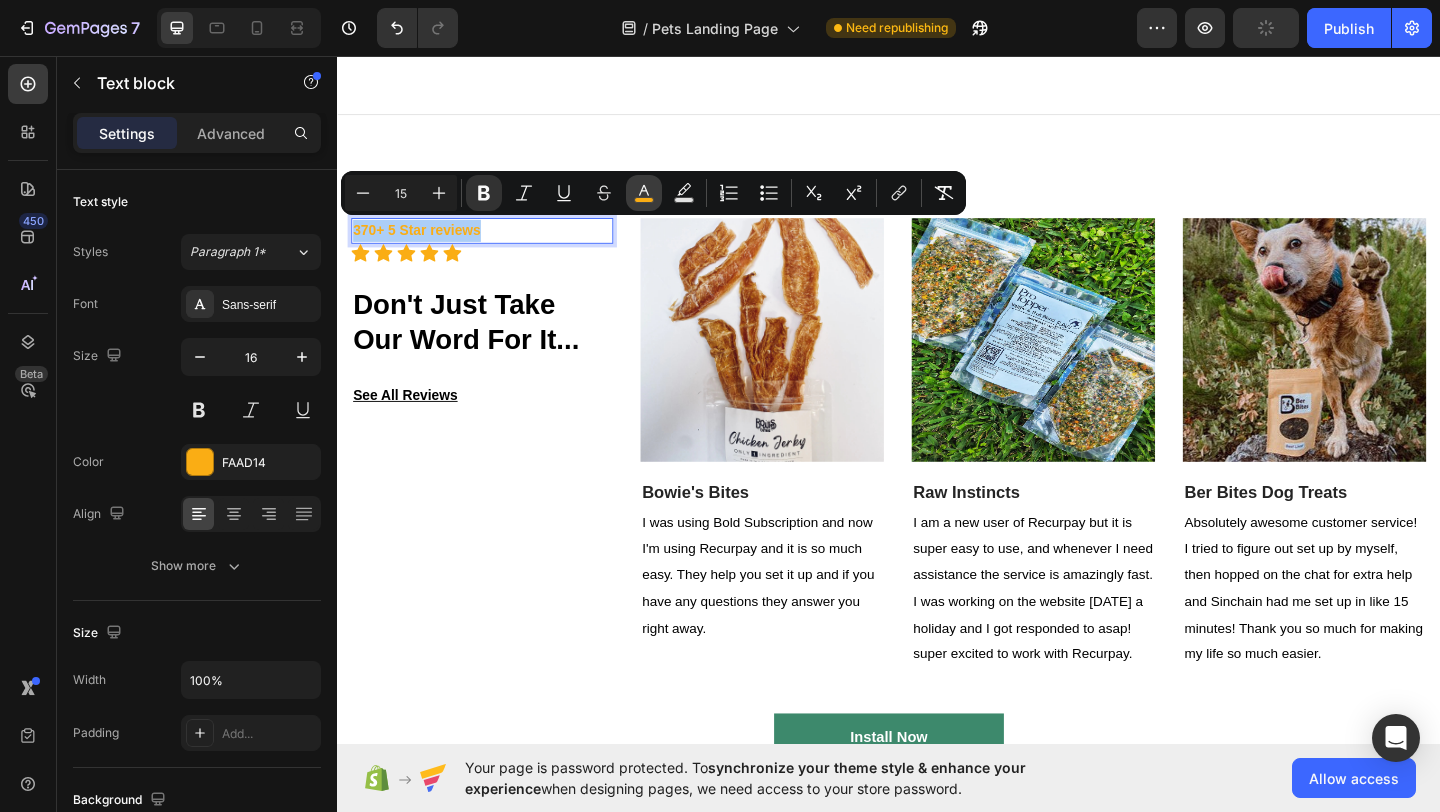 click 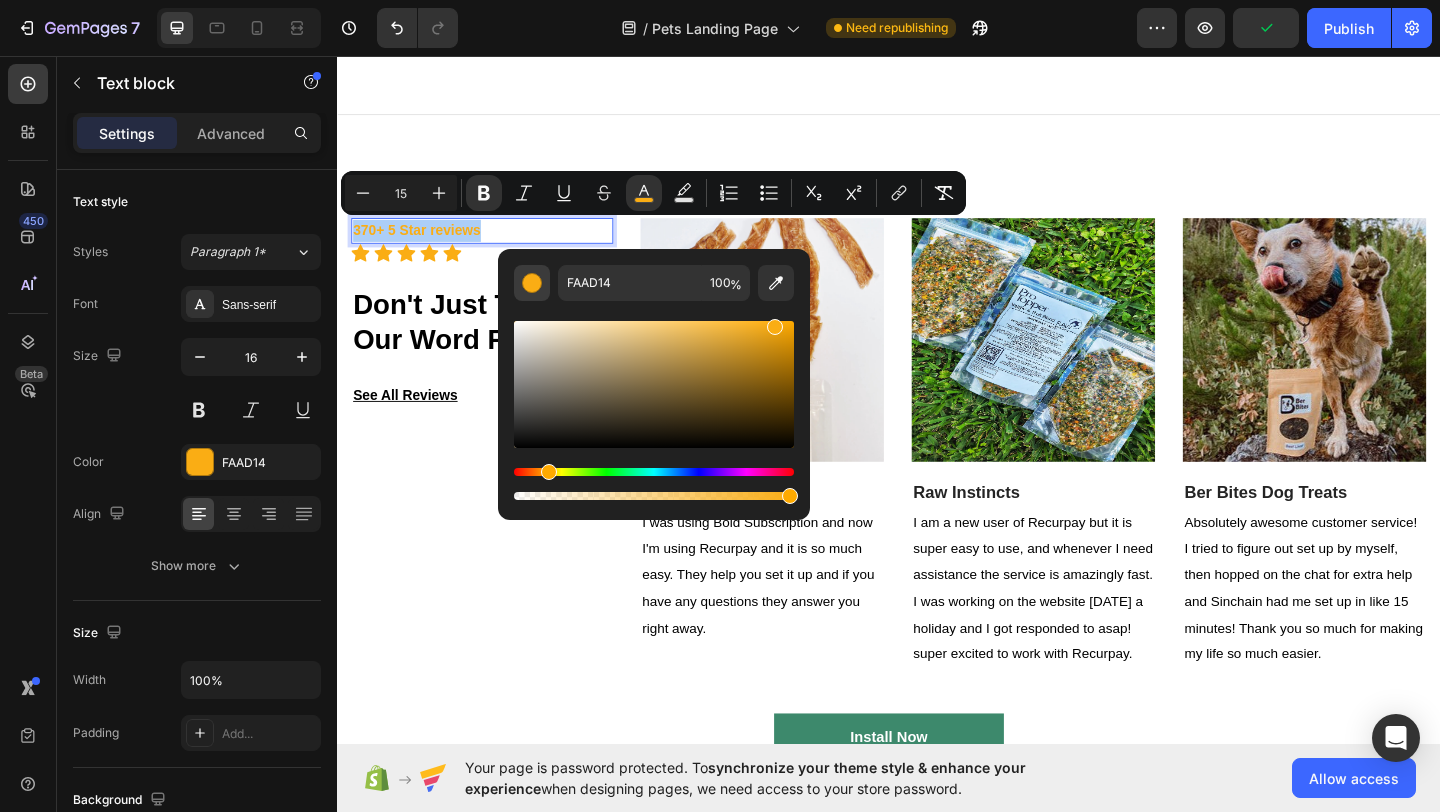 click at bounding box center [532, 283] 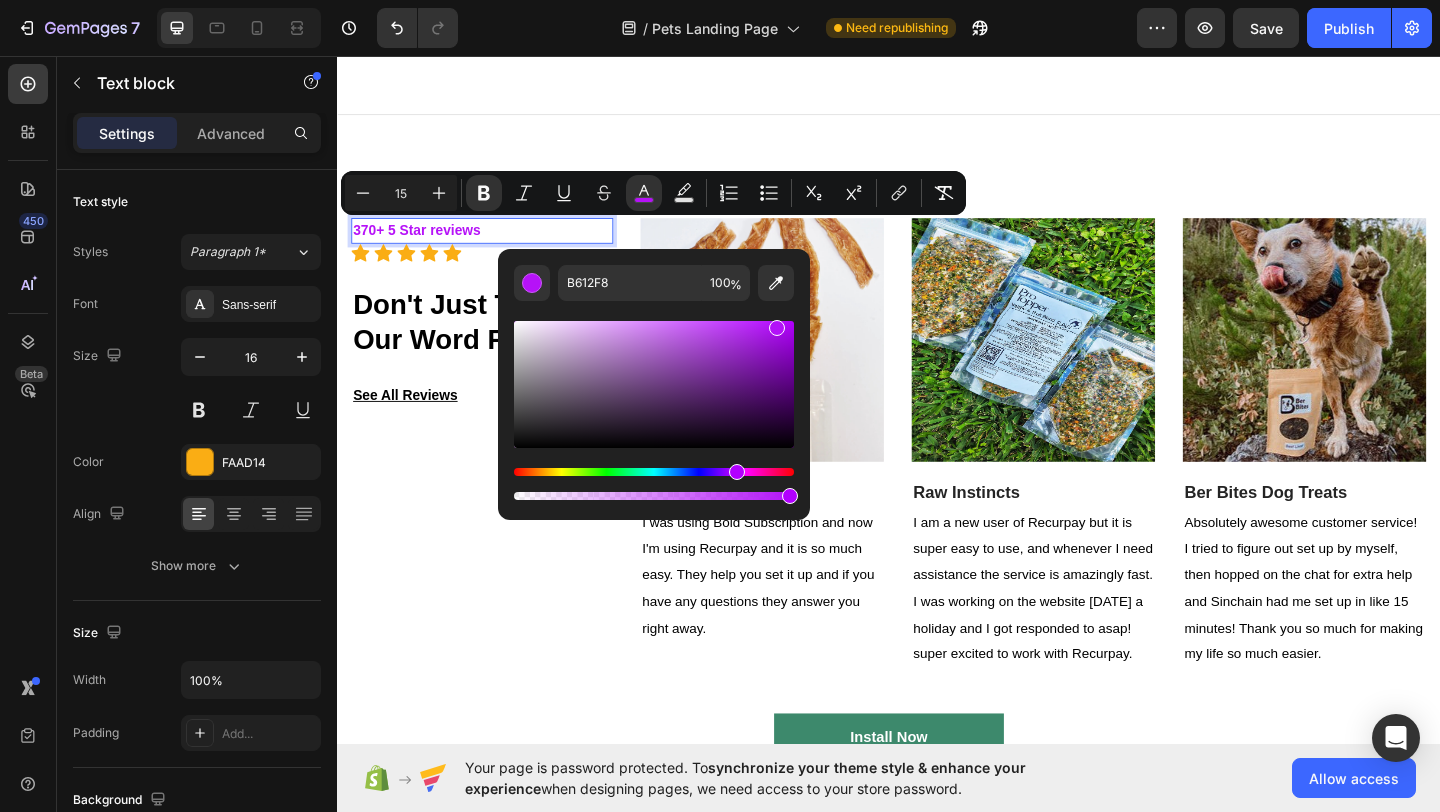 drag, startPoint x: 544, startPoint y: 475, endPoint x: 730, endPoint y: 475, distance: 186 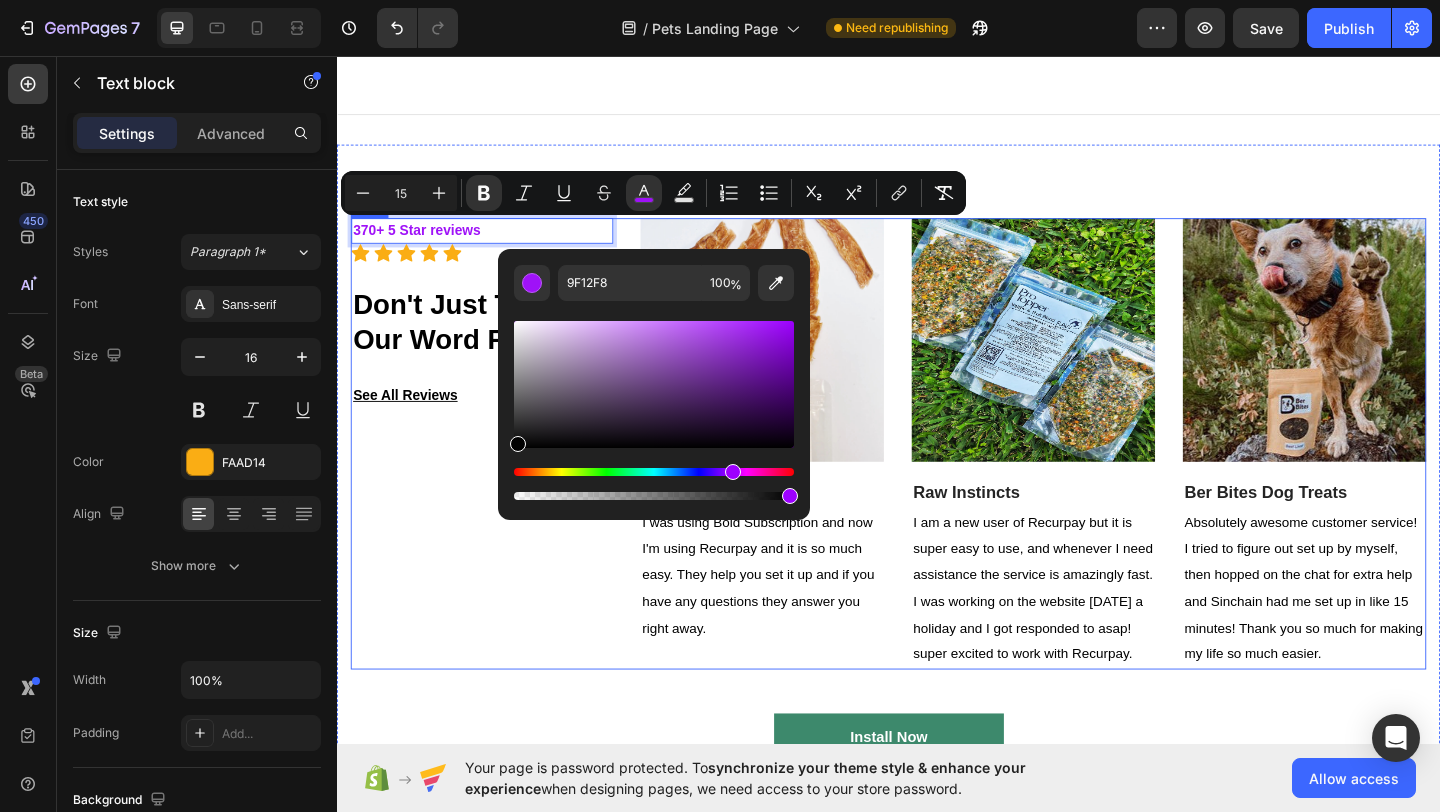 type on "000000" 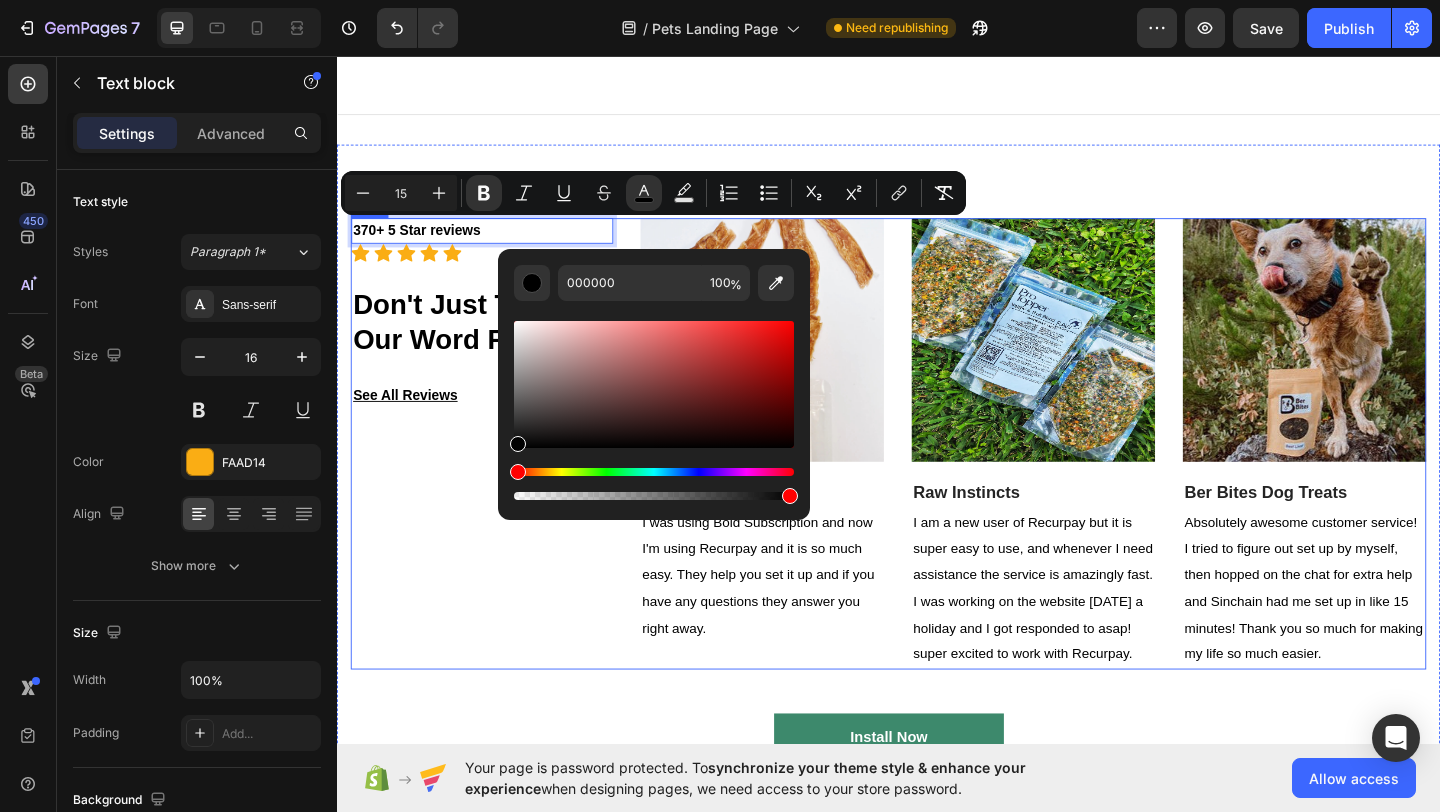 drag, startPoint x: 1114, startPoint y: 381, endPoint x: 479, endPoint y: 504, distance: 646.8029 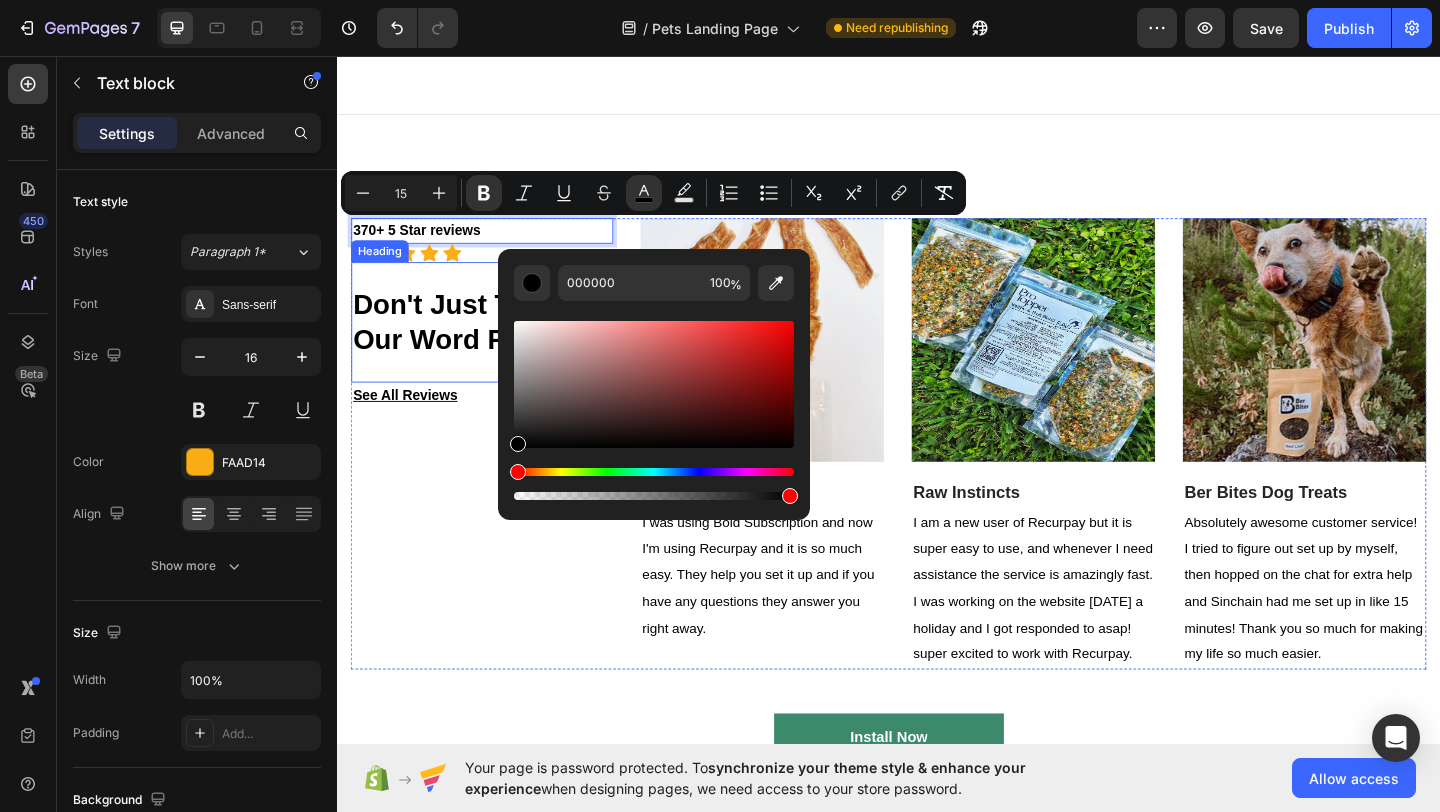 click on "Don't Just Take Our Word For It..." at bounding box center (489, 345) 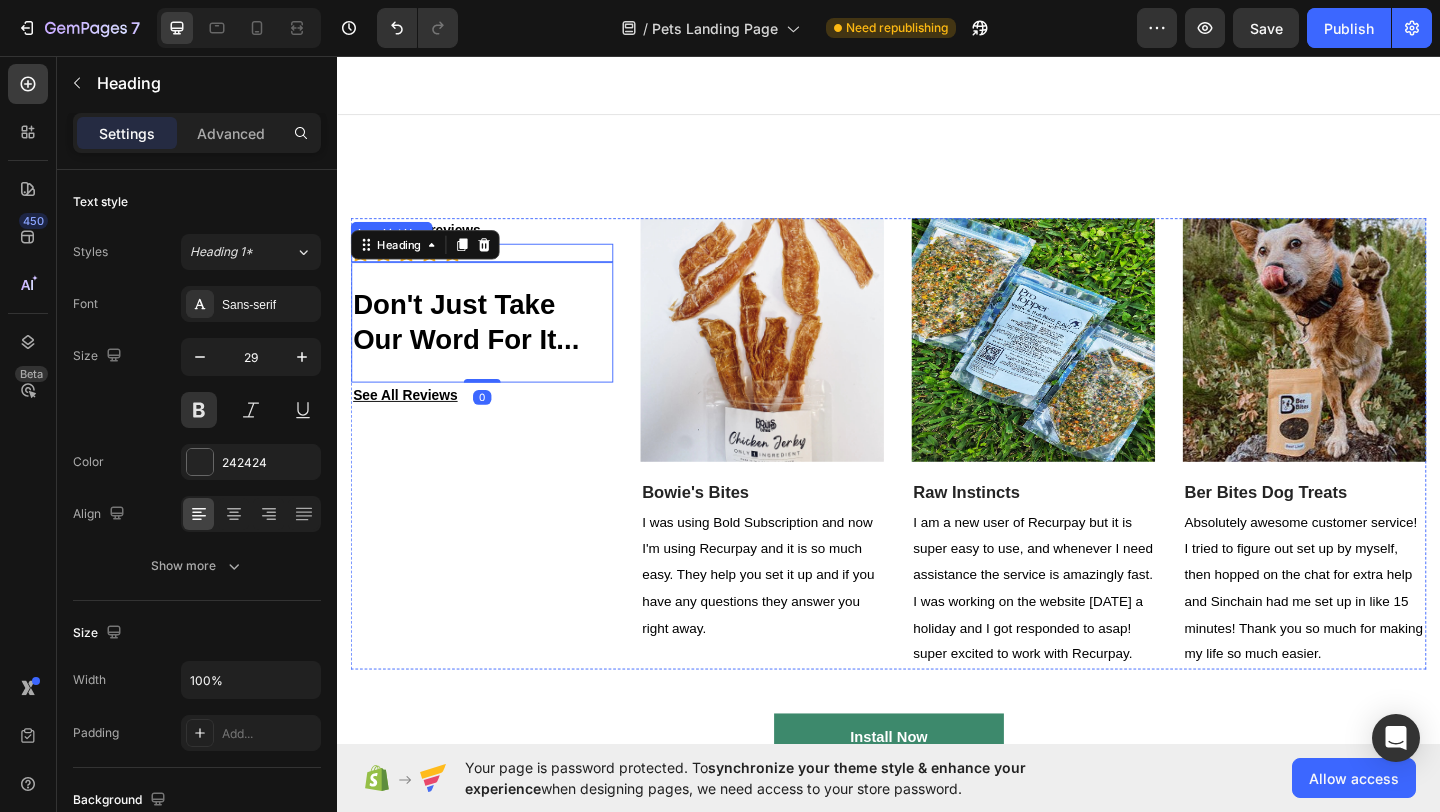 click on "Icon                Icon                Icon                Icon                Icon" at bounding box center (494, 270) 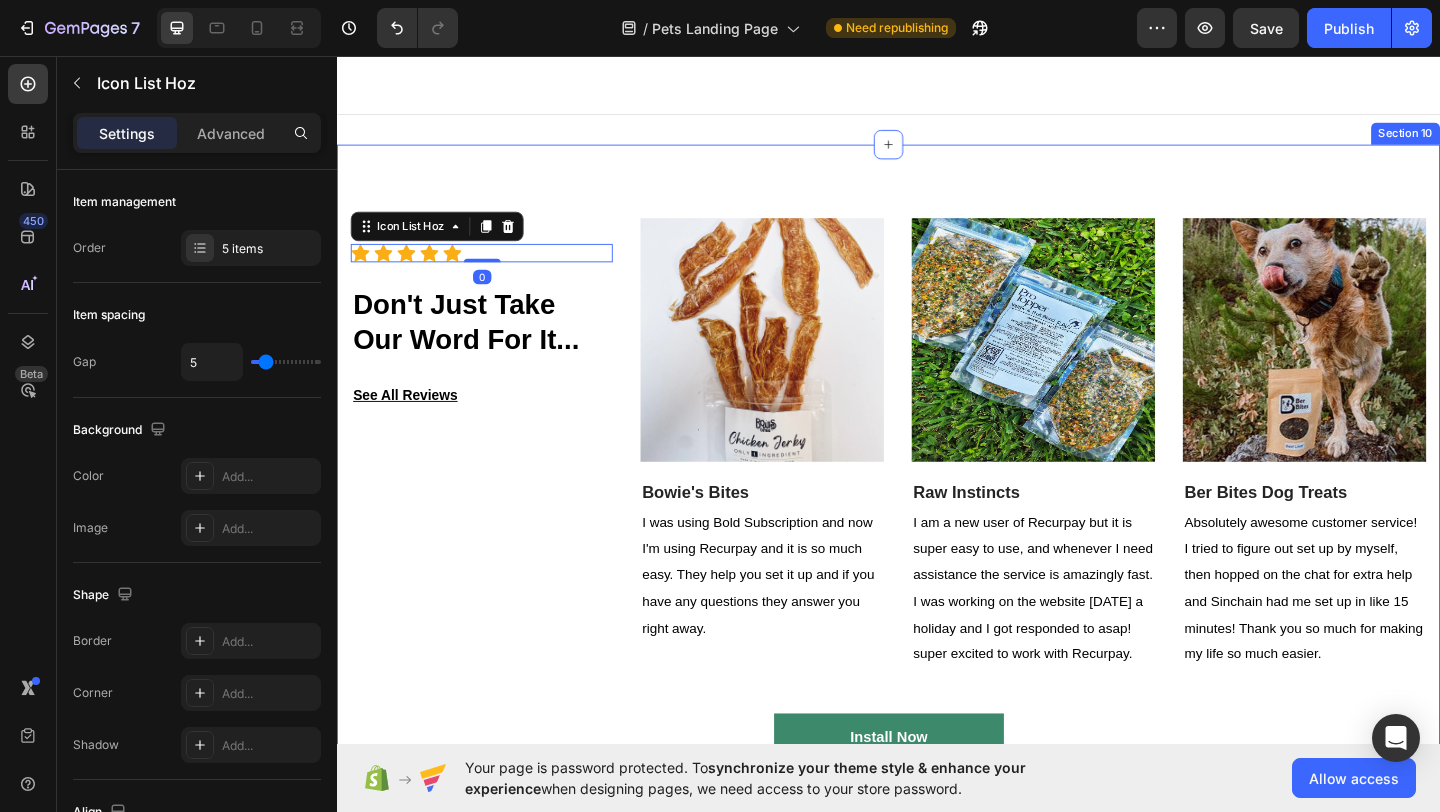 click on "370+ 5 Star reviews Text block Icon Icon Icon Icon Icon Icon List Hoz Don't Just Take Our Word For It... Heading See All Reviews Text block Image Bowie's Bites Text block I was using Bold Subscription and now I'm using Recurpay and it is so much easy. They help you set it up and if you have any questions they answer you right away. Text block Image Raw Instincts Text block I am a new user of Recurpay but it is super easy to use, and whenever I need assistance the service is amazingly fast. I was working on the website July 4th a holiday and I got responded to asap! super excited to work with Recurpay. Text block Image Ber Bites Dog Treats Text block Absolutely awesome customer service! I tried to figure out set up by myself, then hopped on the chat for extra help and Sinchain had me set up in like 15 minutes! Thank you so much for making my life so much easier. Text block Carousel Row Install Now Button Section 10" at bounding box center [937, 528] 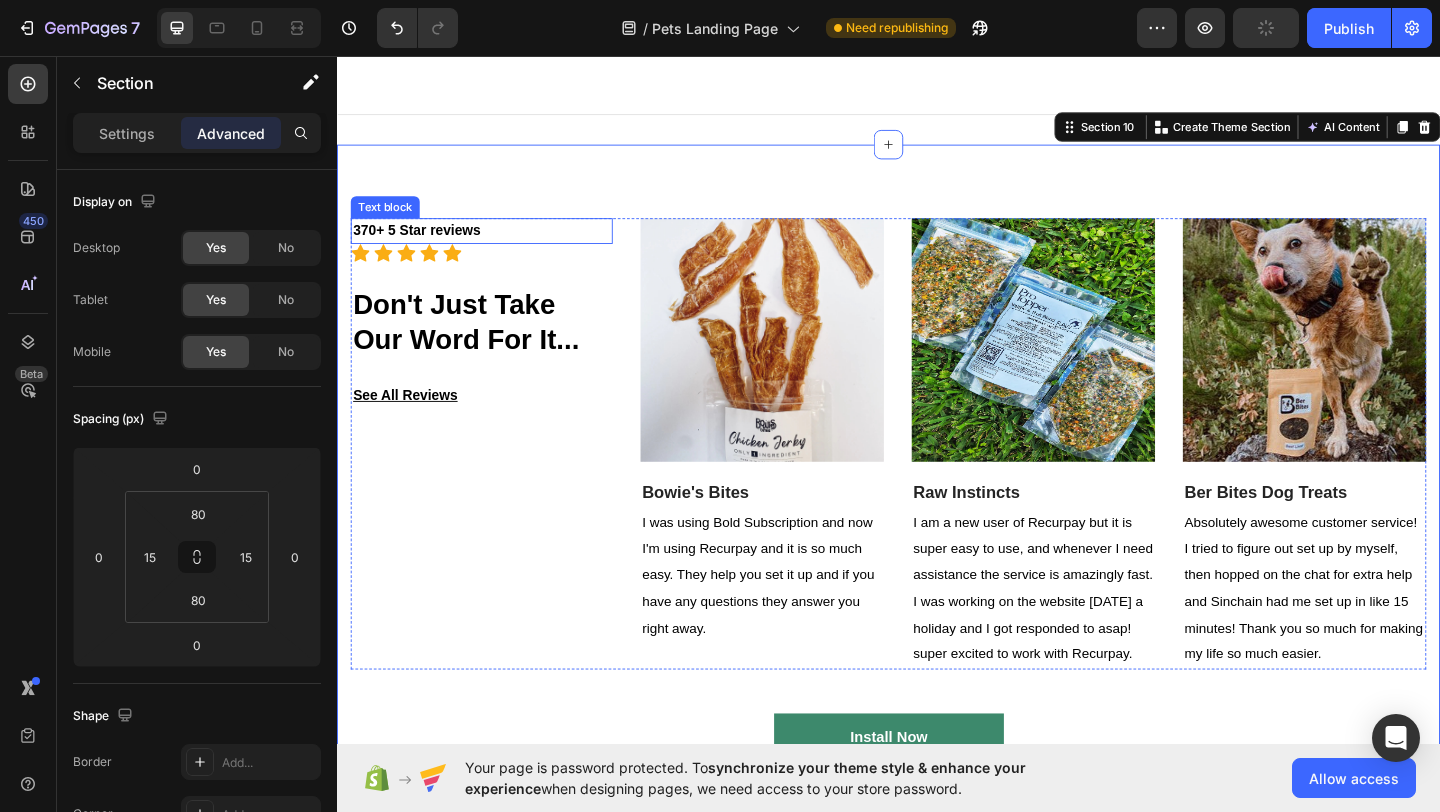 click on "370+ 5 Star reviews" at bounding box center (423, 245) 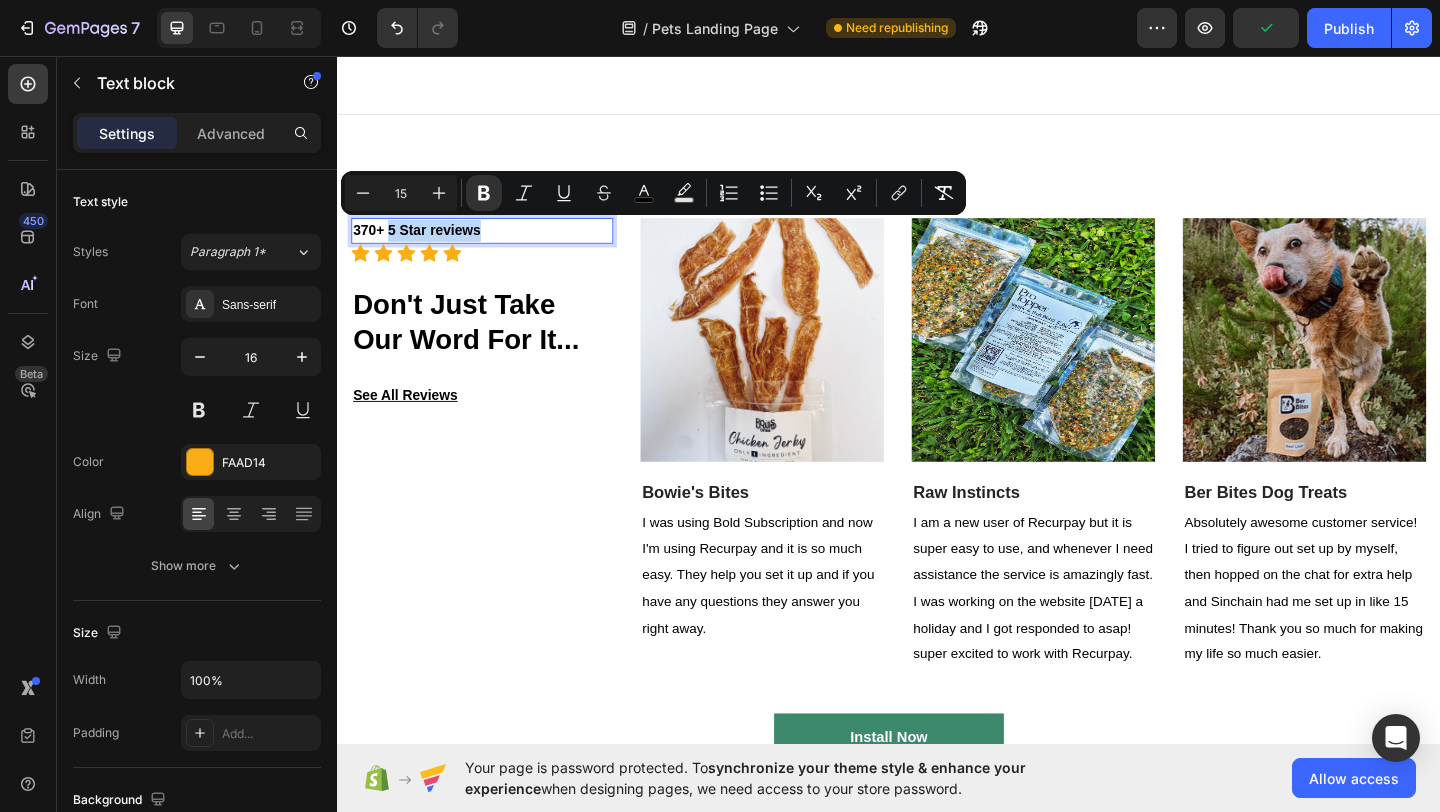 drag, startPoint x: 390, startPoint y: 241, endPoint x: 523, endPoint y: 248, distance: 133.18408 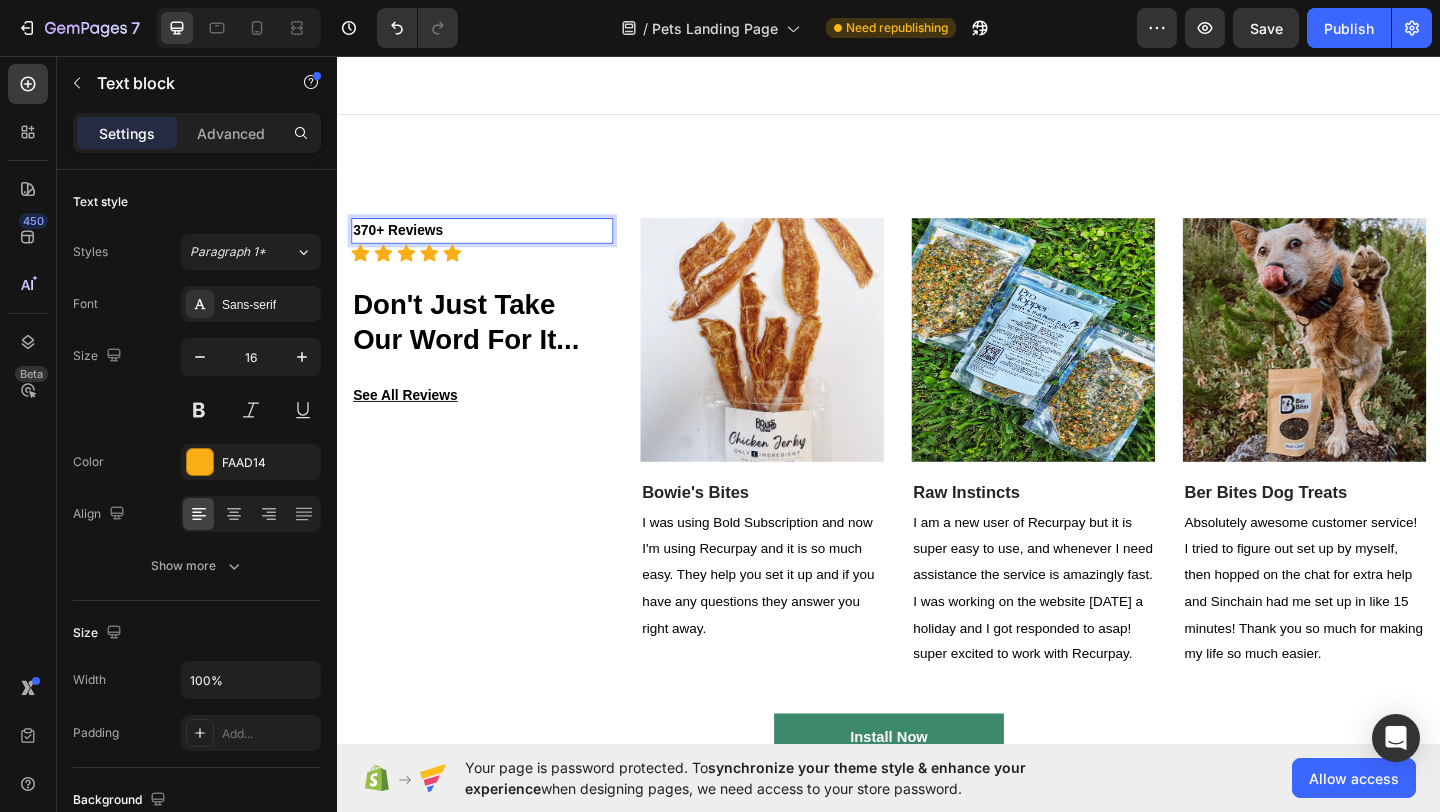 click on "370+ Reviews" at bounding box center (494, 246) 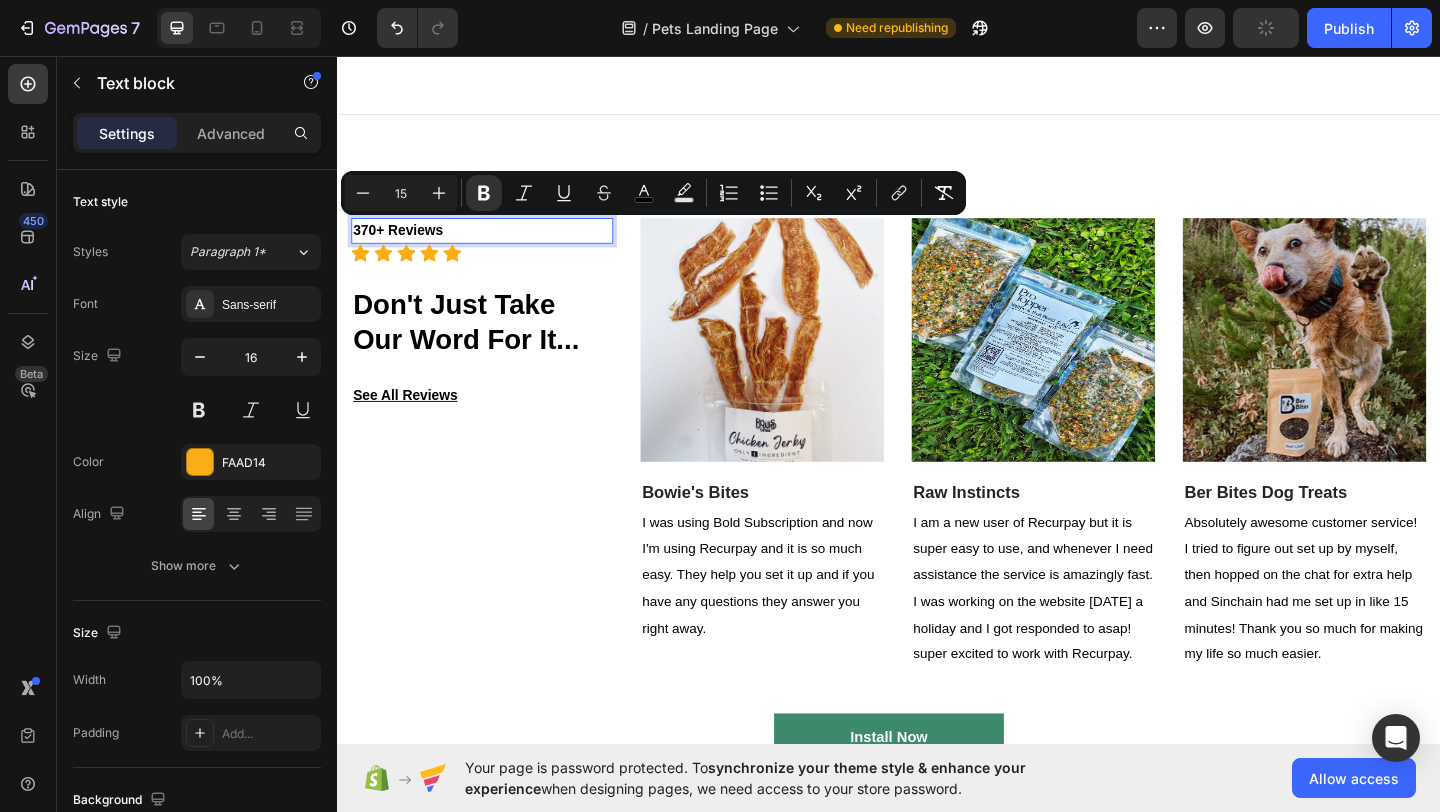 click on "370+ Reviews" at bounding box center [494, 246] 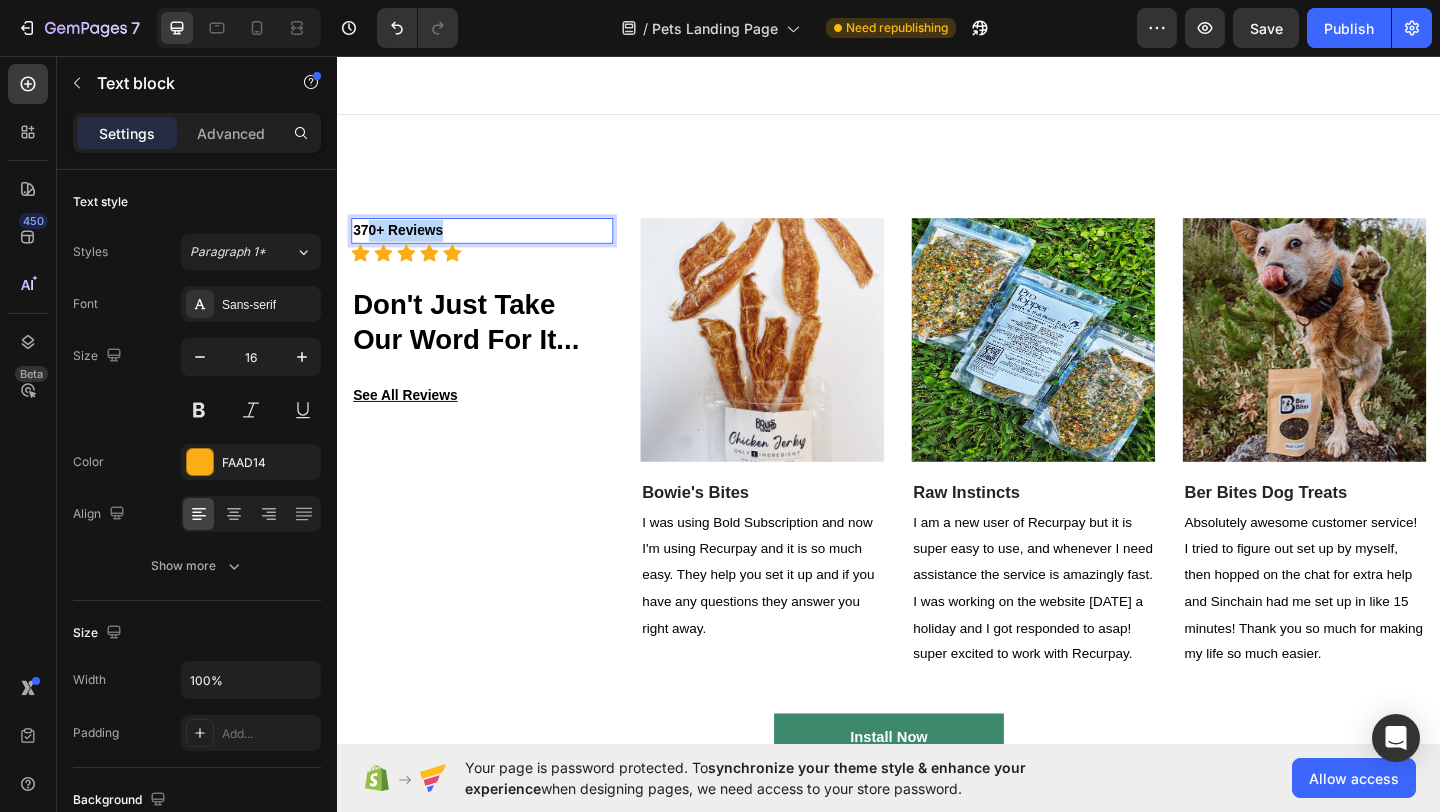 drag, startPoint x: 469, startPoint y: 244, endPoint x: 367, endPoint y: 244, distance: 102 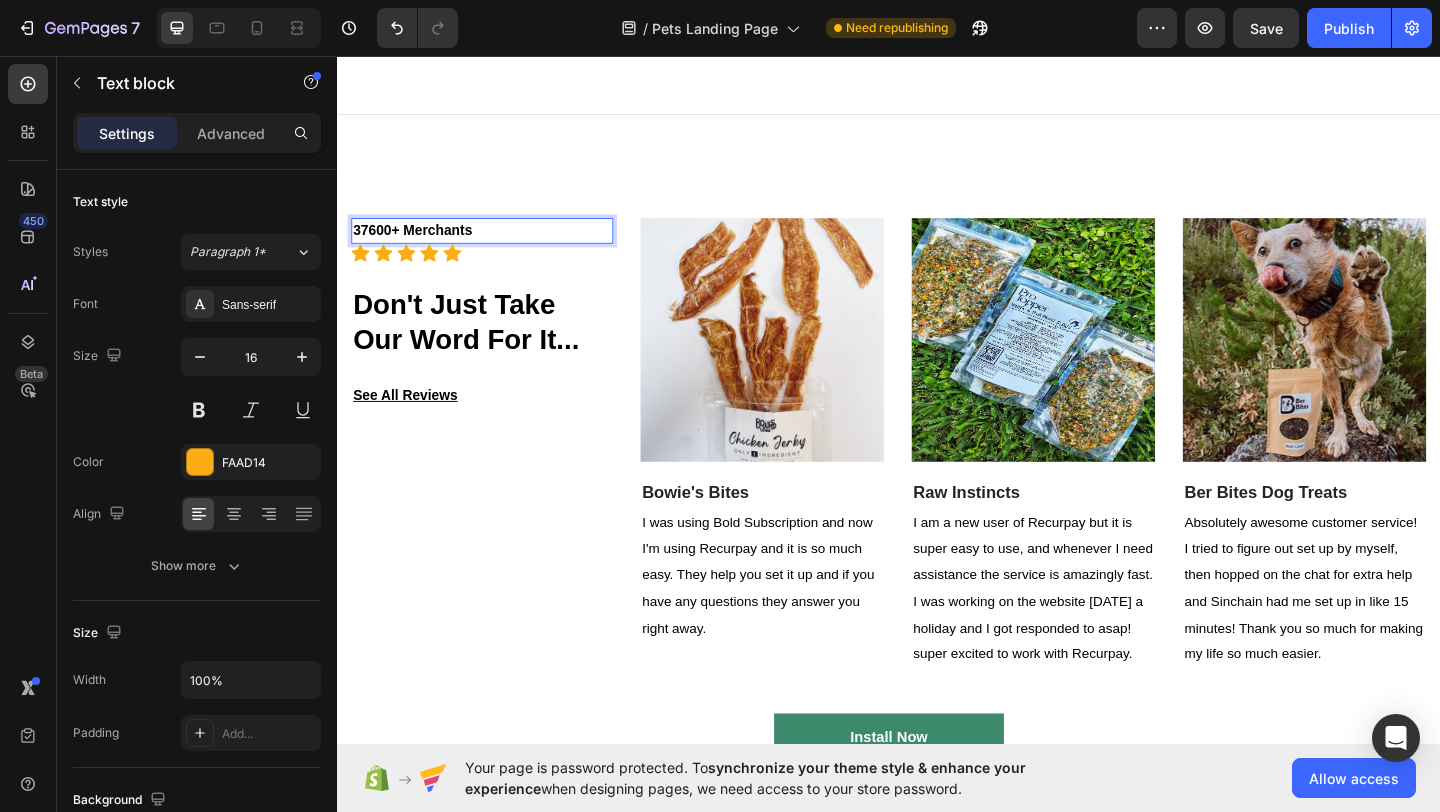 click on "37600+ Merchants" at bounding box center [419, 245] 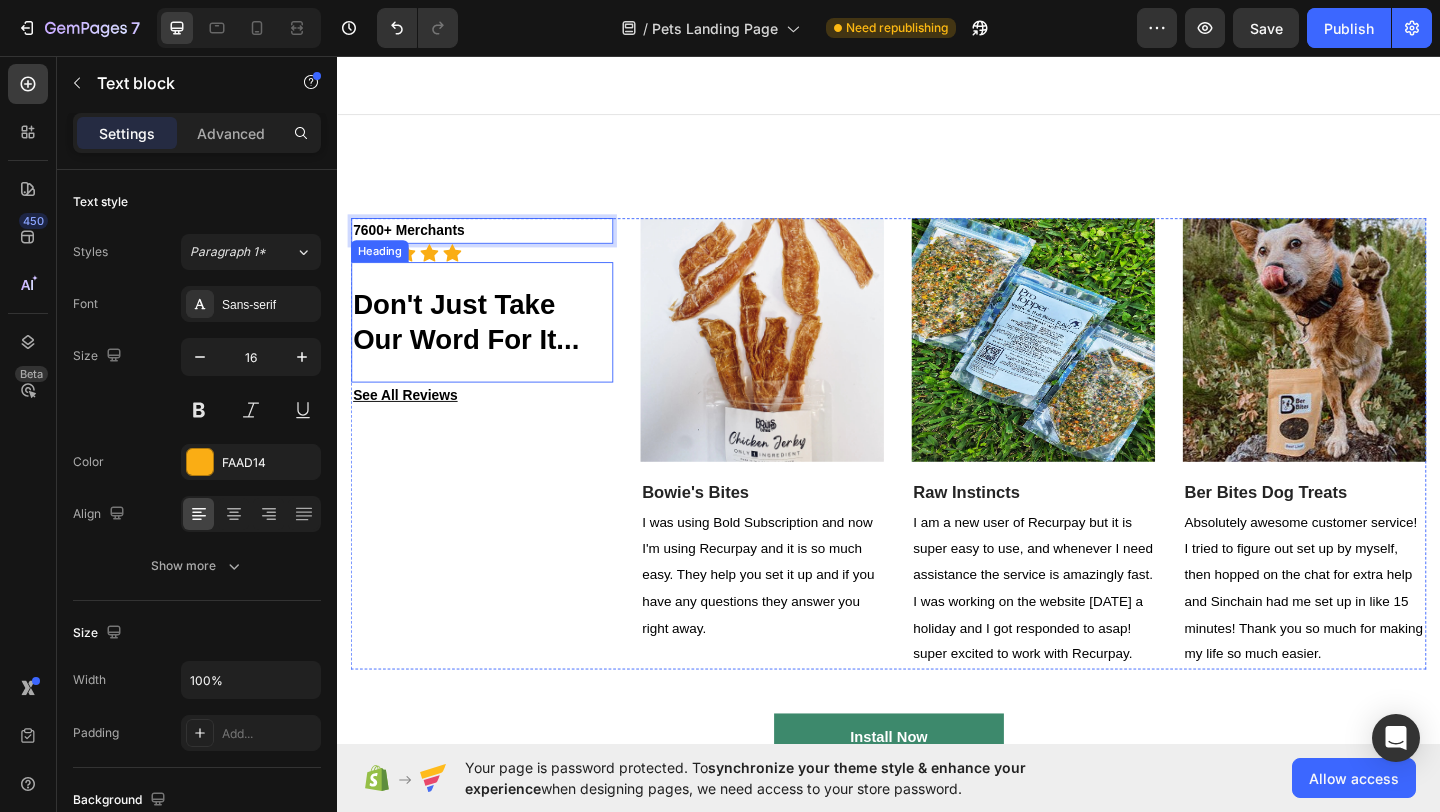 click on "Don't Just Take Our Word For It... Heading" at bounding box center [494, 345] 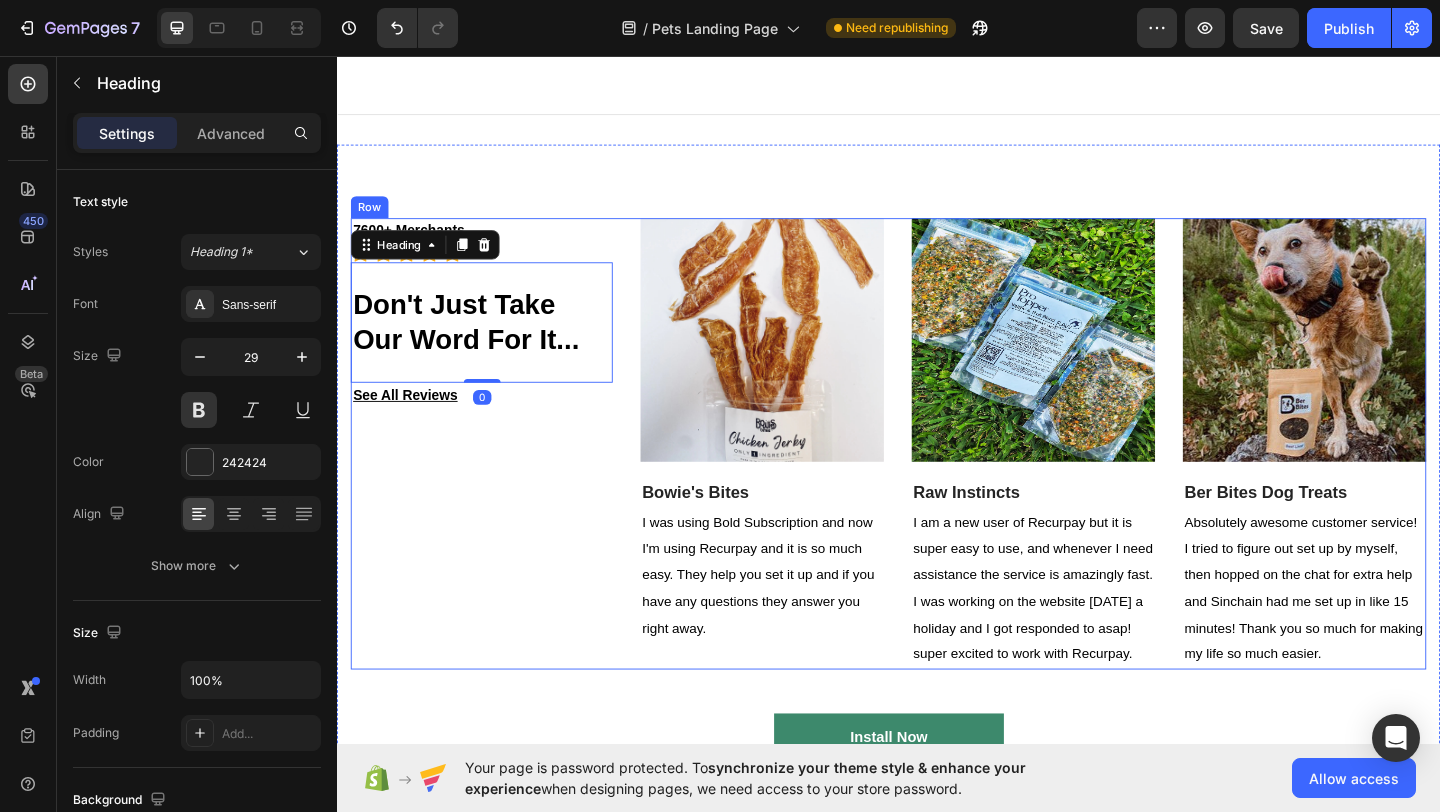 click on "7600+ Merchants Text block                Icon                Icon                Icon                Icon                Icon Icon List Hoz Don't Just Take Our Word For It... Heading   0 See All Reviews Text block" at bounding box center (494, 478) 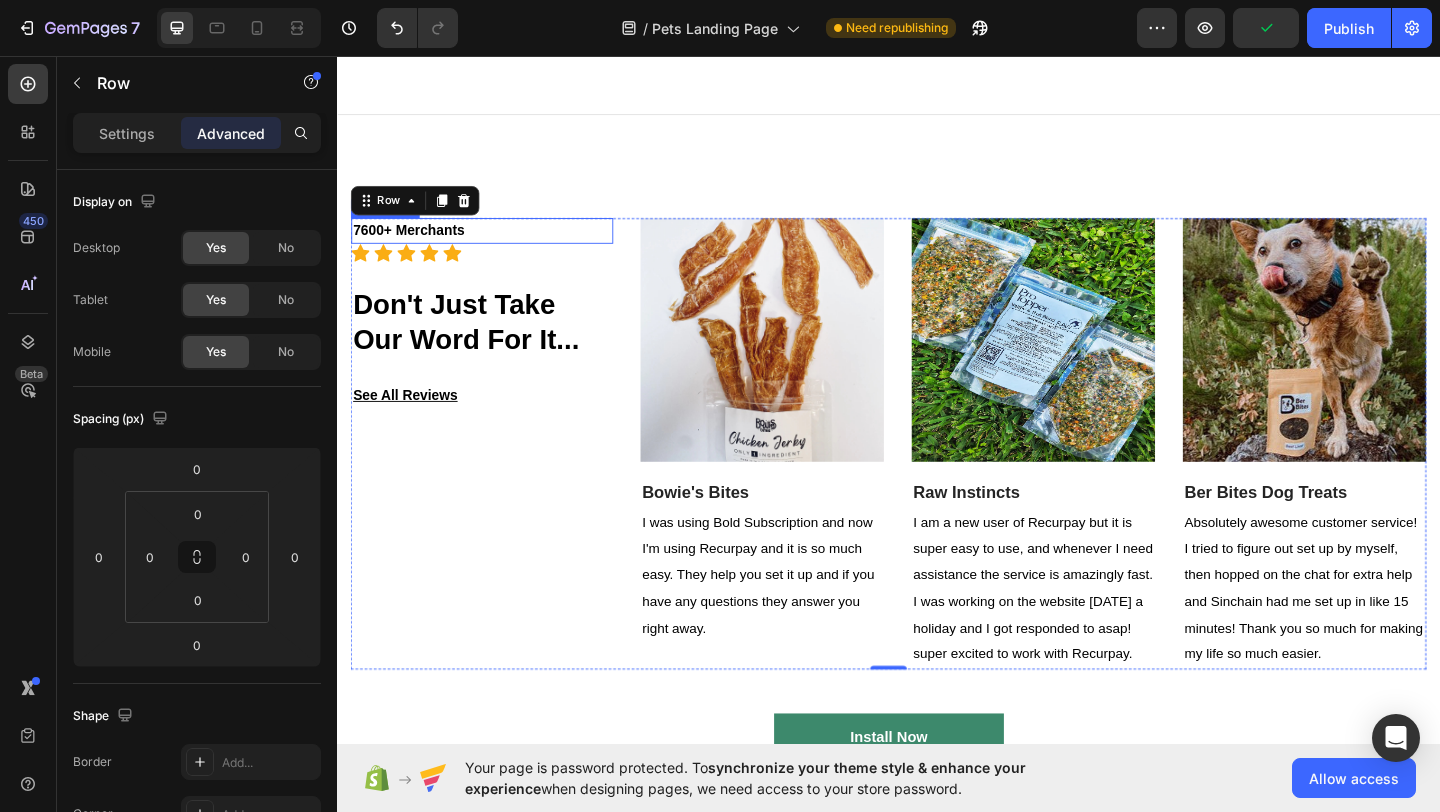 click on "7600+ Merchants" at bounding box center (414, 245) 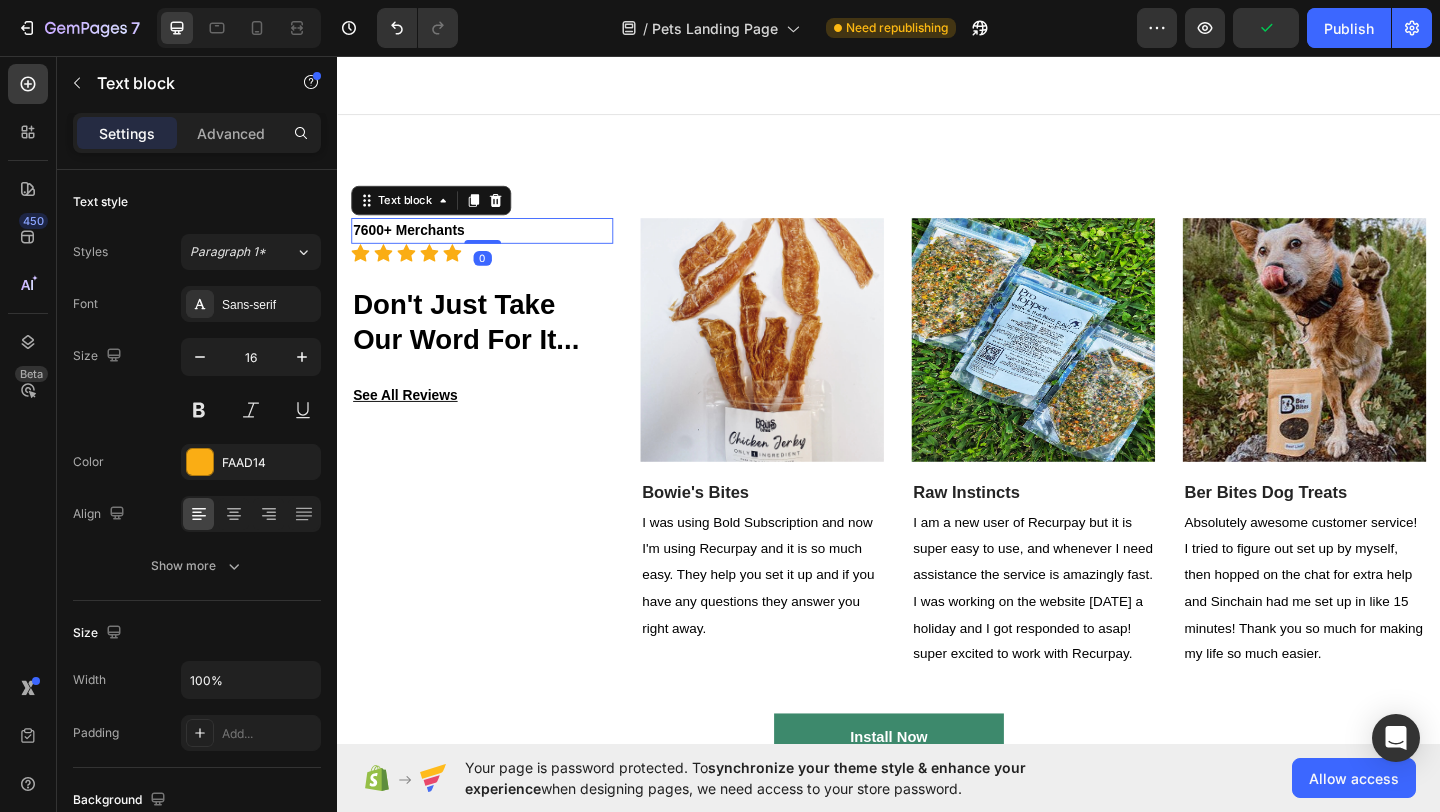 click on "7600+ Merchants" at bounding box center (414, 245) 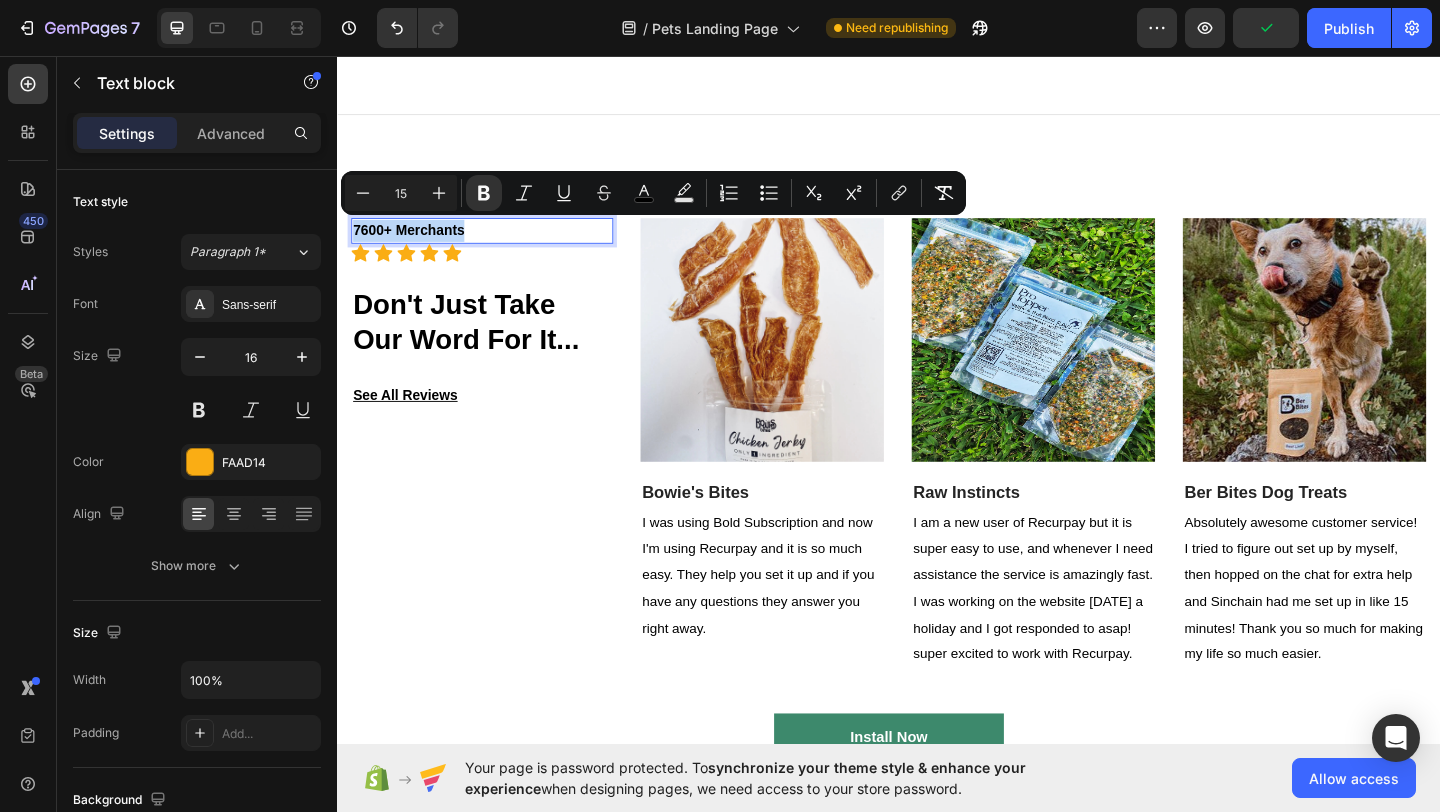 click on "7600+ Merchants" at bounding box center (414, 245) 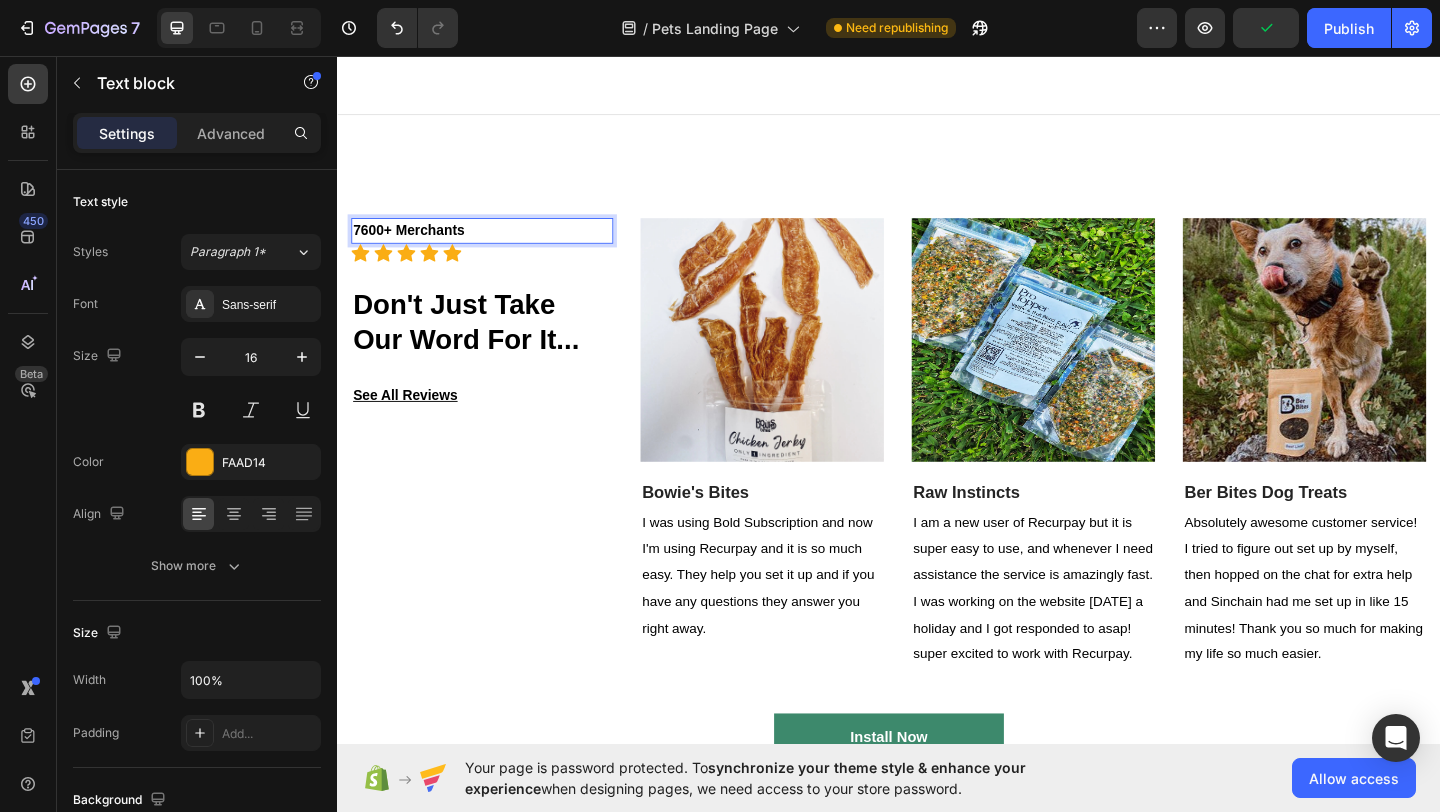 click on "7600+ Merchants" at bounding box center [414, 245] 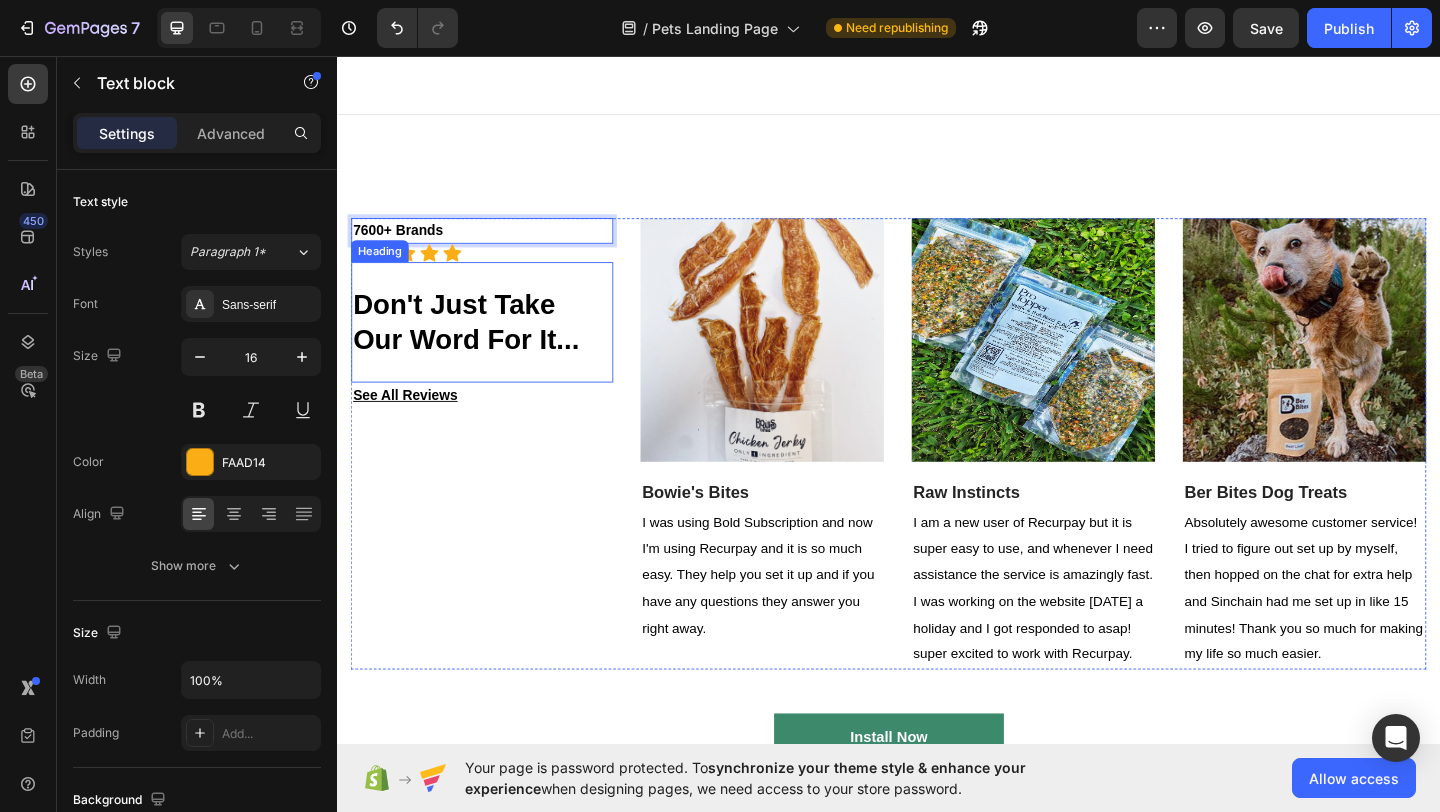 click on "Don't Just Take Our Word For It... Heading" at bounding box center [494, 345] 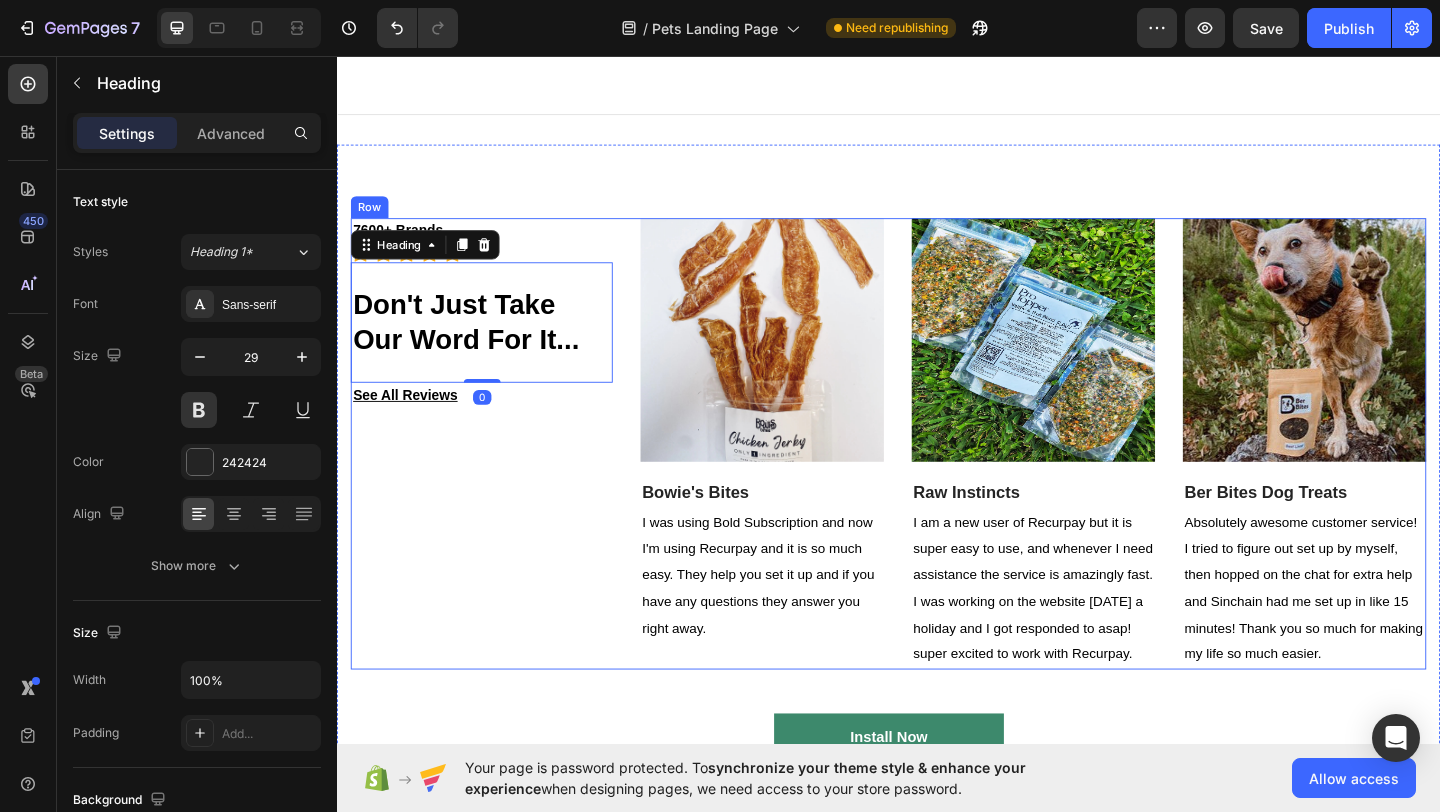 click on "7600+ Brands Text block                Icon                Icon                Icon                Icon                Icon Icon List Hoz Don't Just Take Our Word For It... Heading   0 See All Reviews Text block" at bounding box center [494, 478] 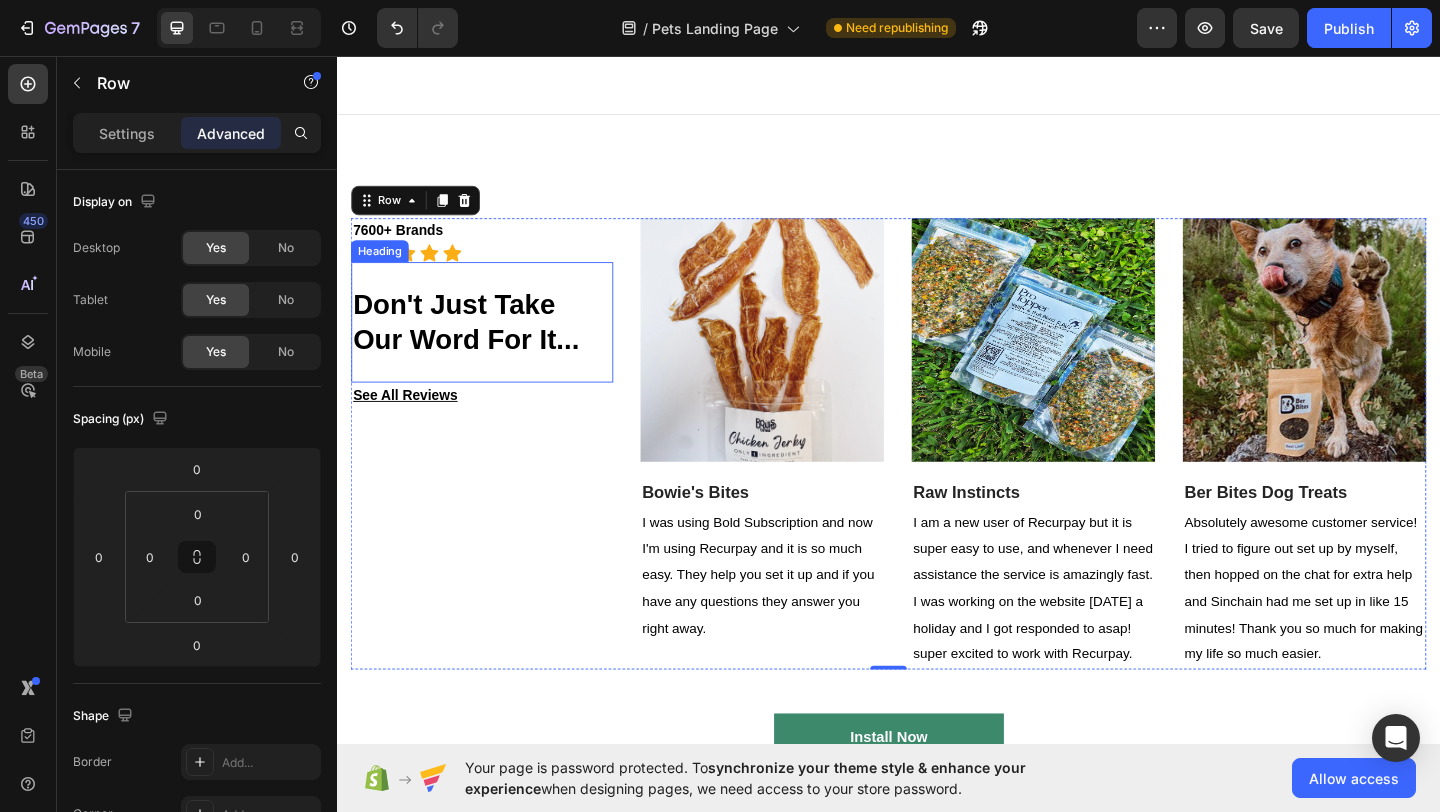 click on "Don't Just Take Our Word For It..." at bounding box center (477, 345) 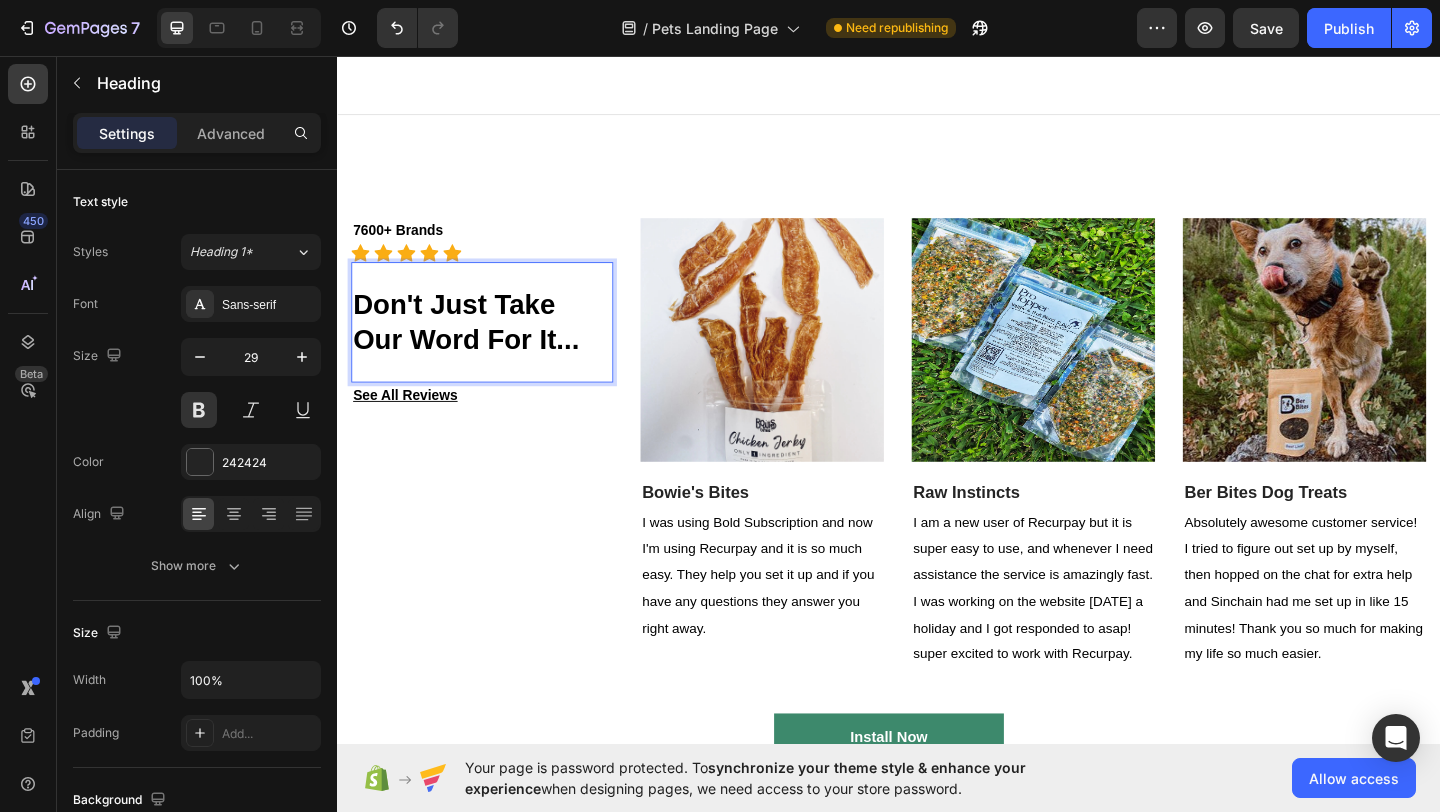 click on "Don't Just Take Our Word For It..." at bounding box center [477, 345] 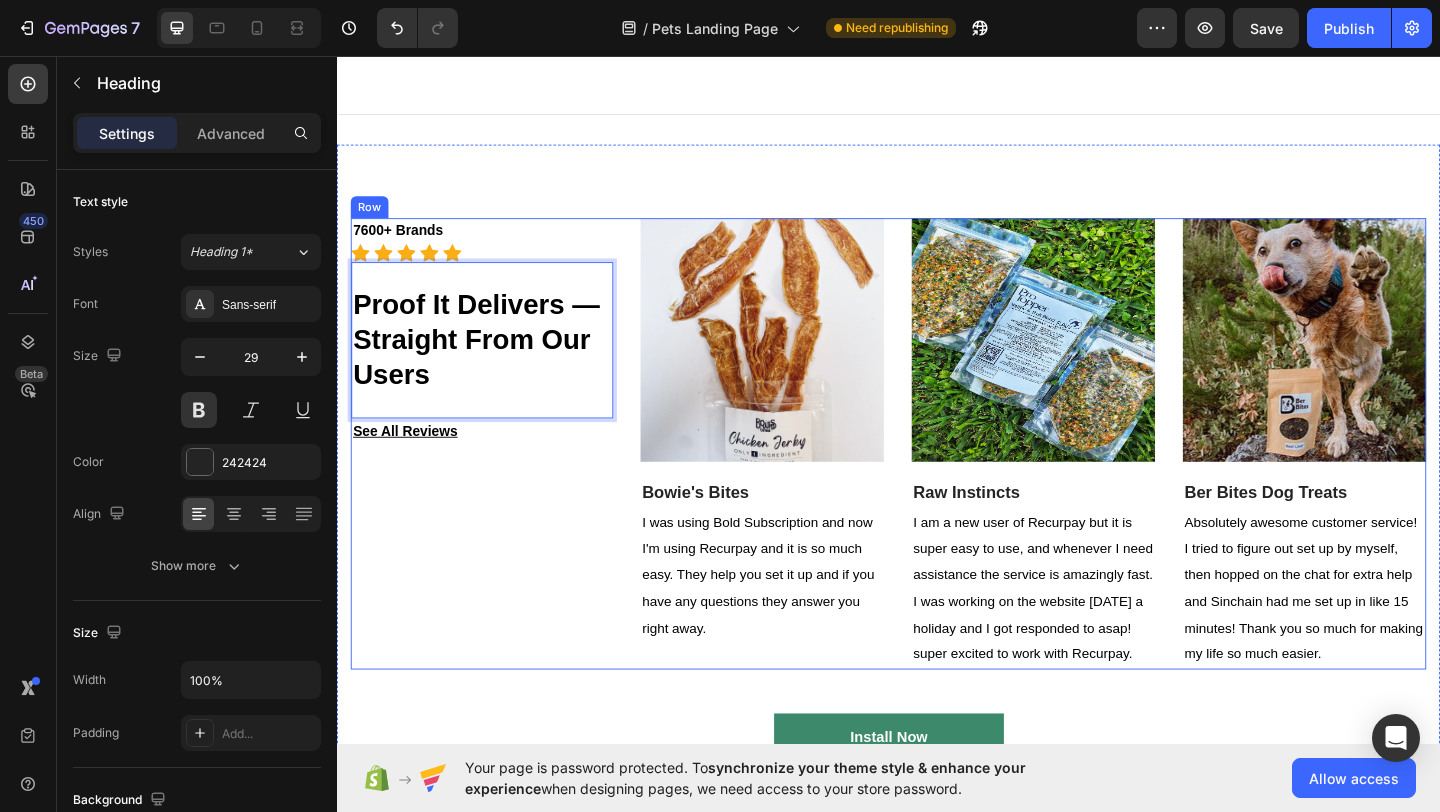 click on "7600+ Brands Text block Icon Icon Icon Icon Icon Icon Icon List Hoz Proof It Delivers — Straight From Our Users Heading 0 See All Reviews Text block" at bounding box center (494, 478) 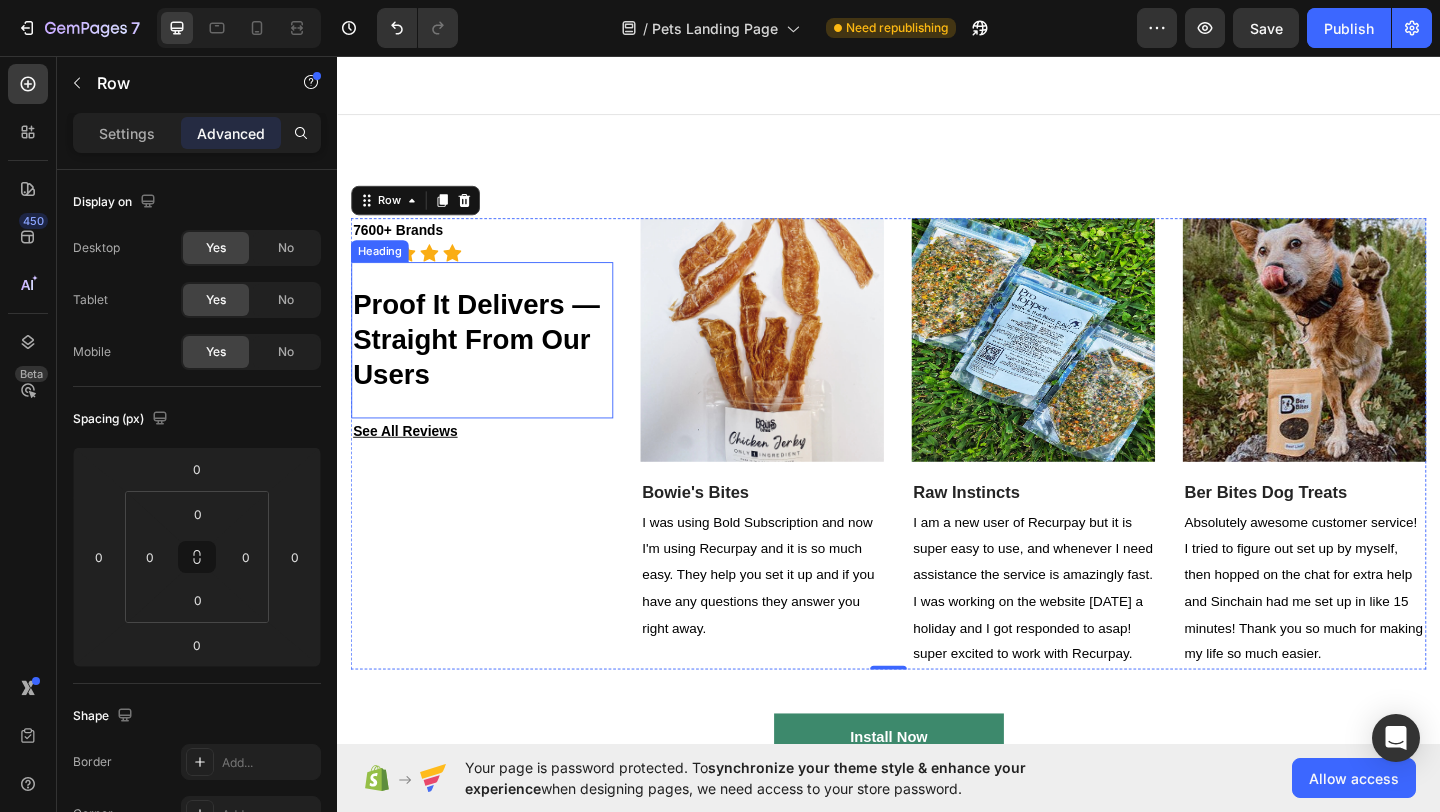 click on "Proof It Delivers — Straight From Our Users" at bounding box center (488, 364) 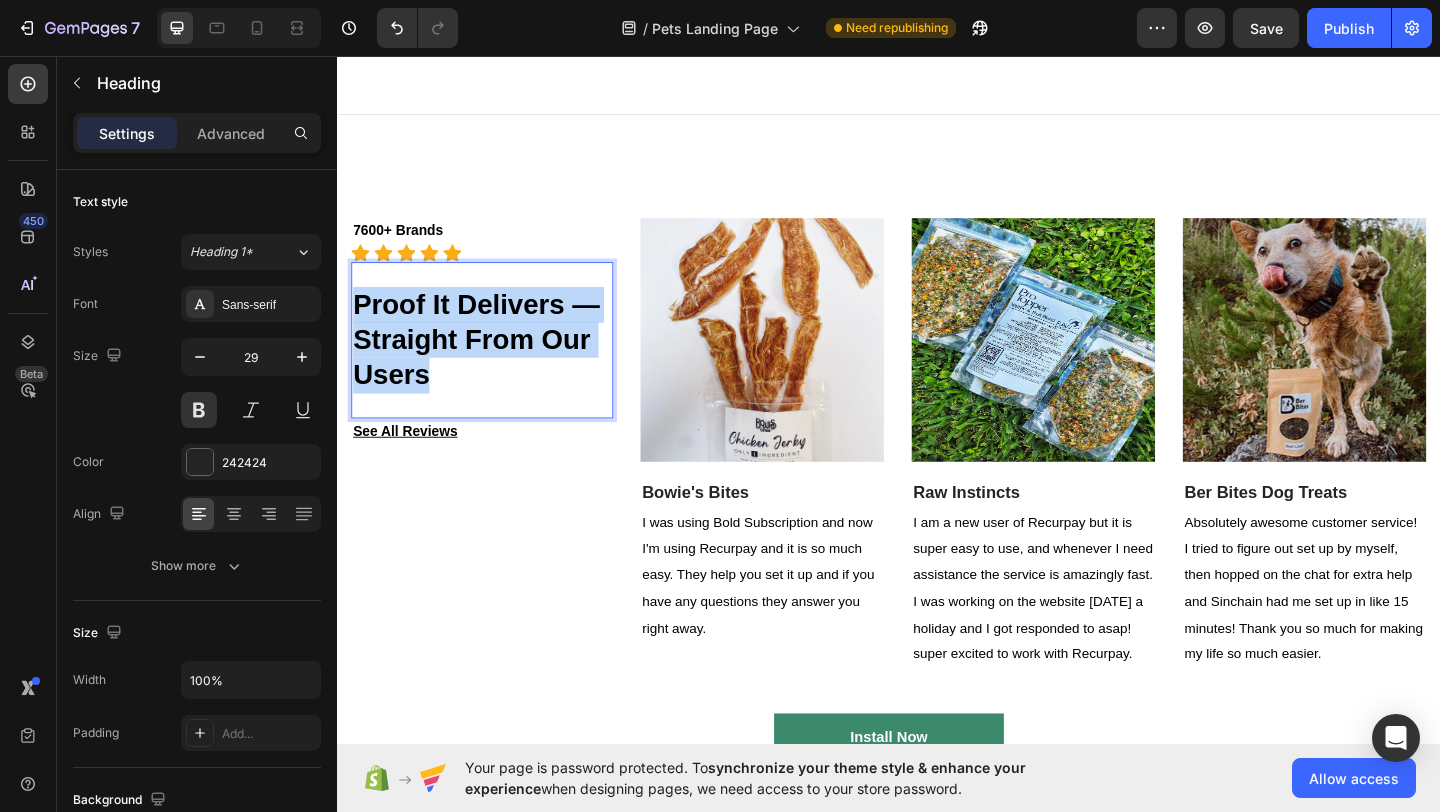 click on "Proof It Delivers — Straight From Our Users" at bounding box center [488, 364] 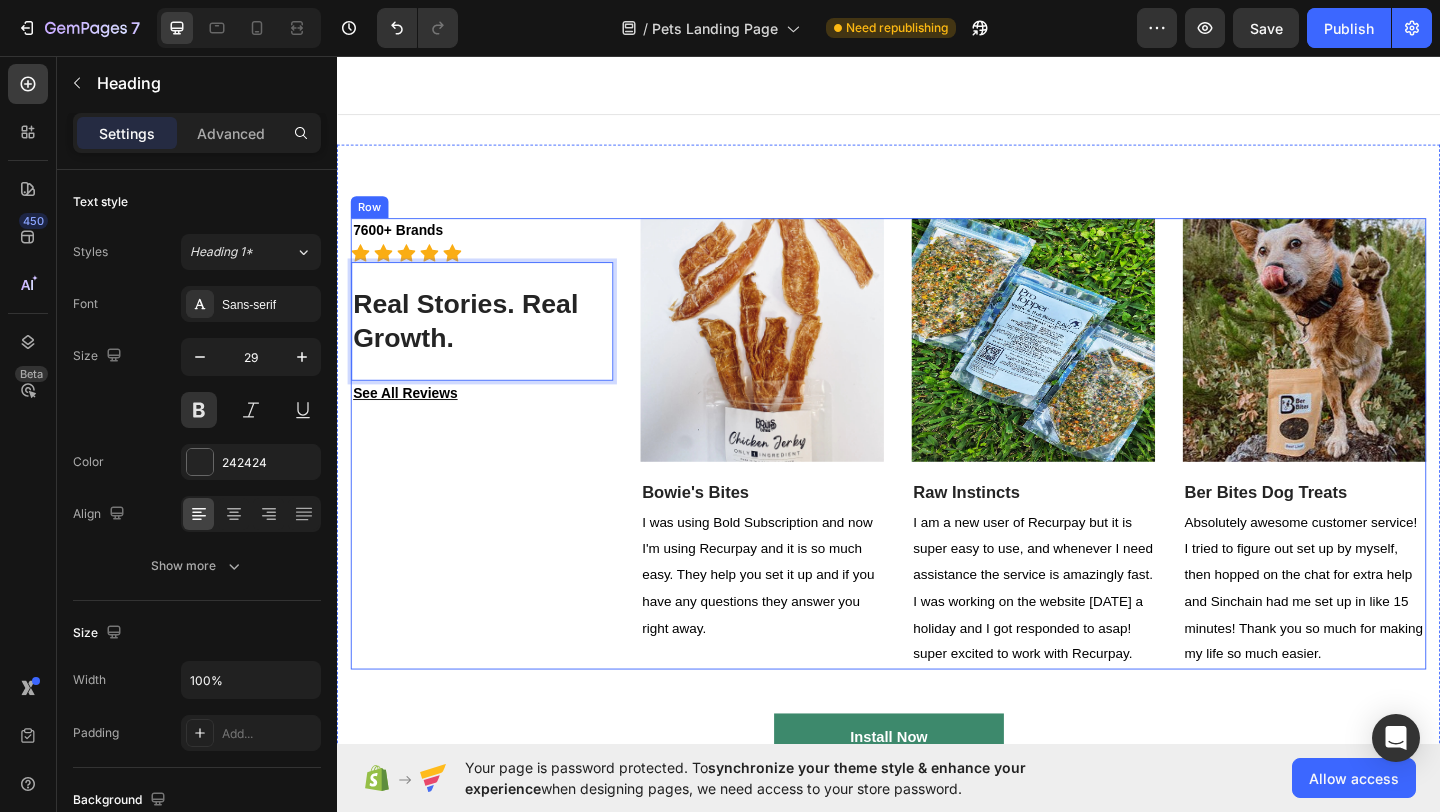 click on "7600+ Brands Text block                Icon                Icon                Icon                Icon                Icon Icon List Hoz Real Stories. Real Growth. Heading   0 See All Reviews Text block" at bounding box center [494, 478] 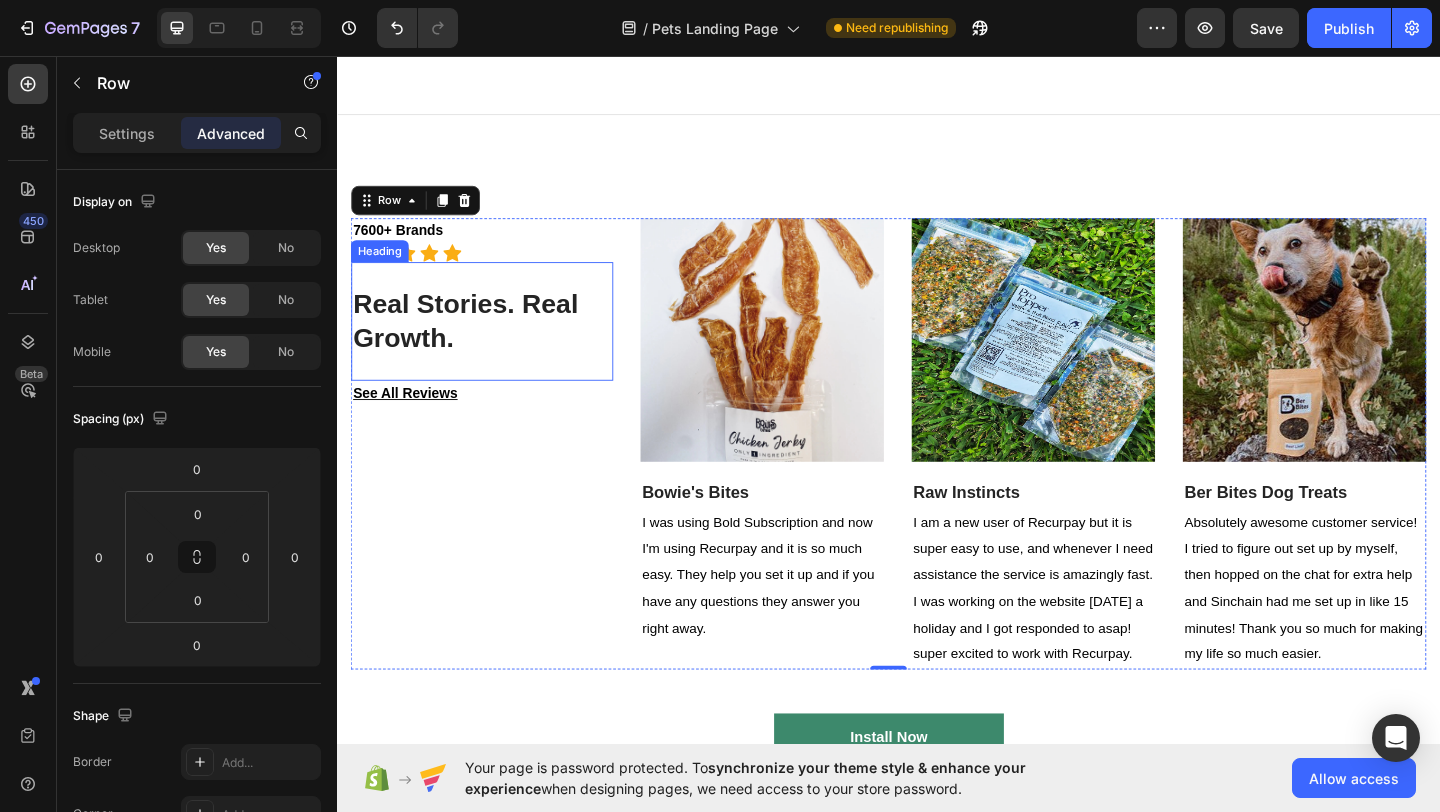 click on "Real Stories. Real Growth." at bounding box center [476, 344] 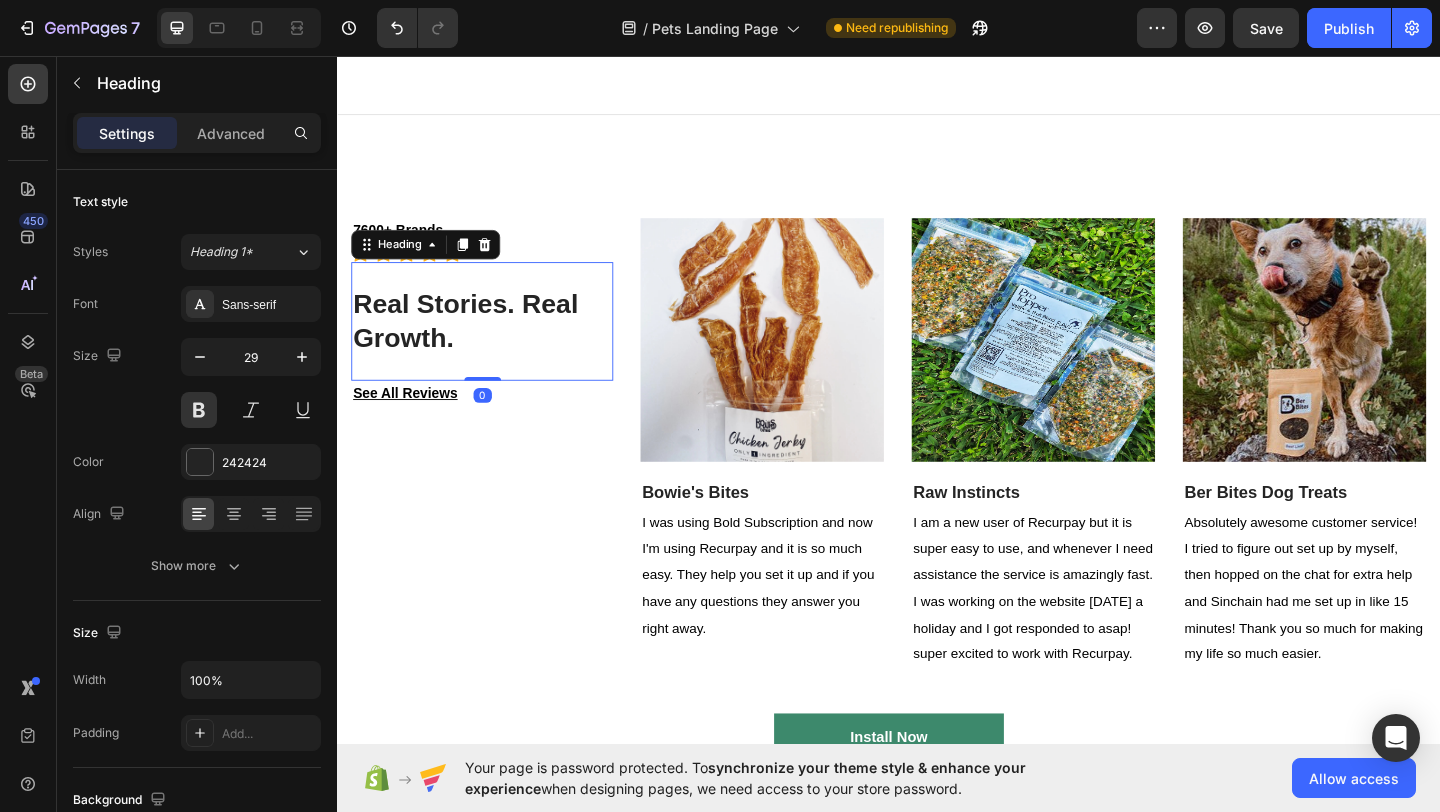 click on "Real Stories. Real Growth." at bounding box center [476, 344] 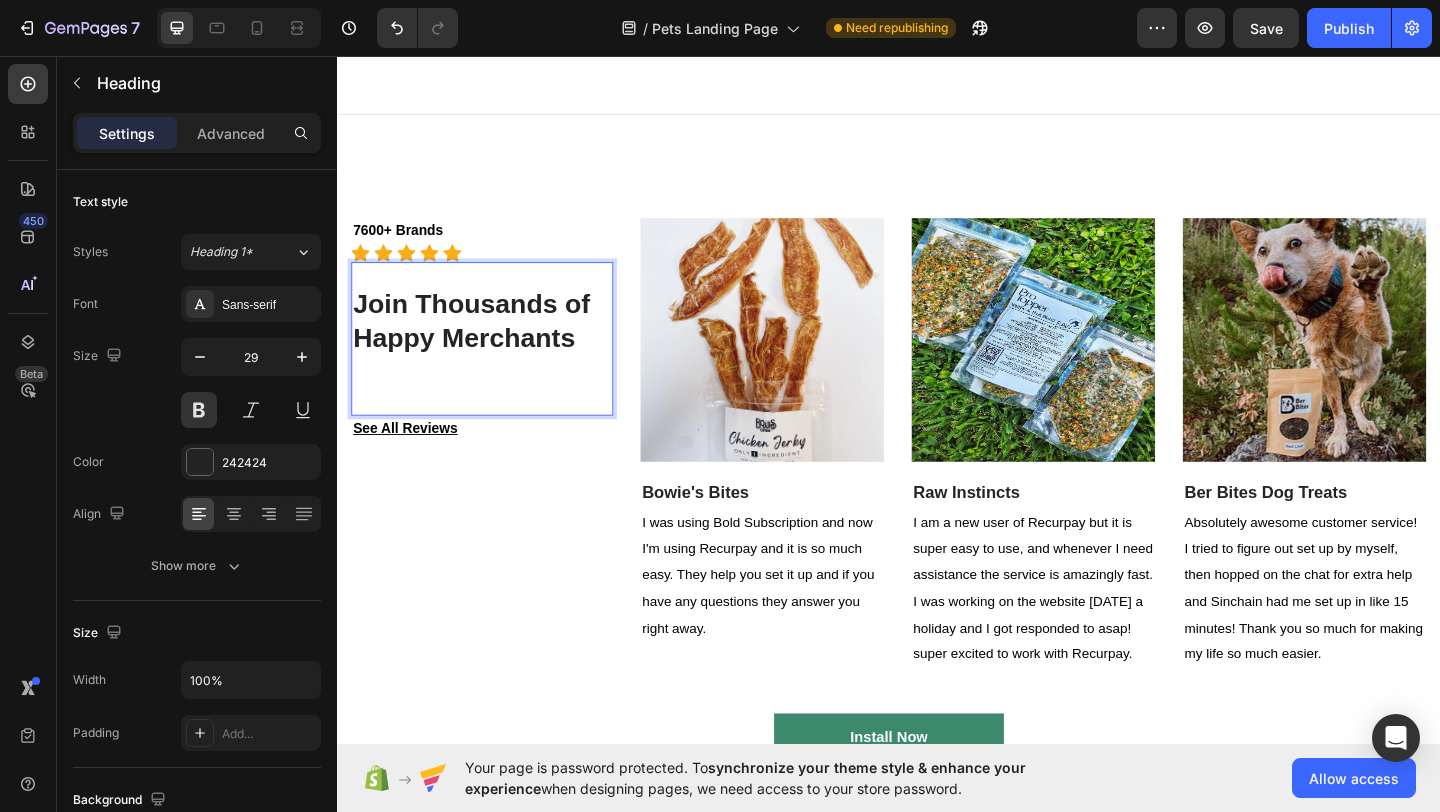 click on "Join Thousands of Happy Merchants" at bounding box center (483, 344) 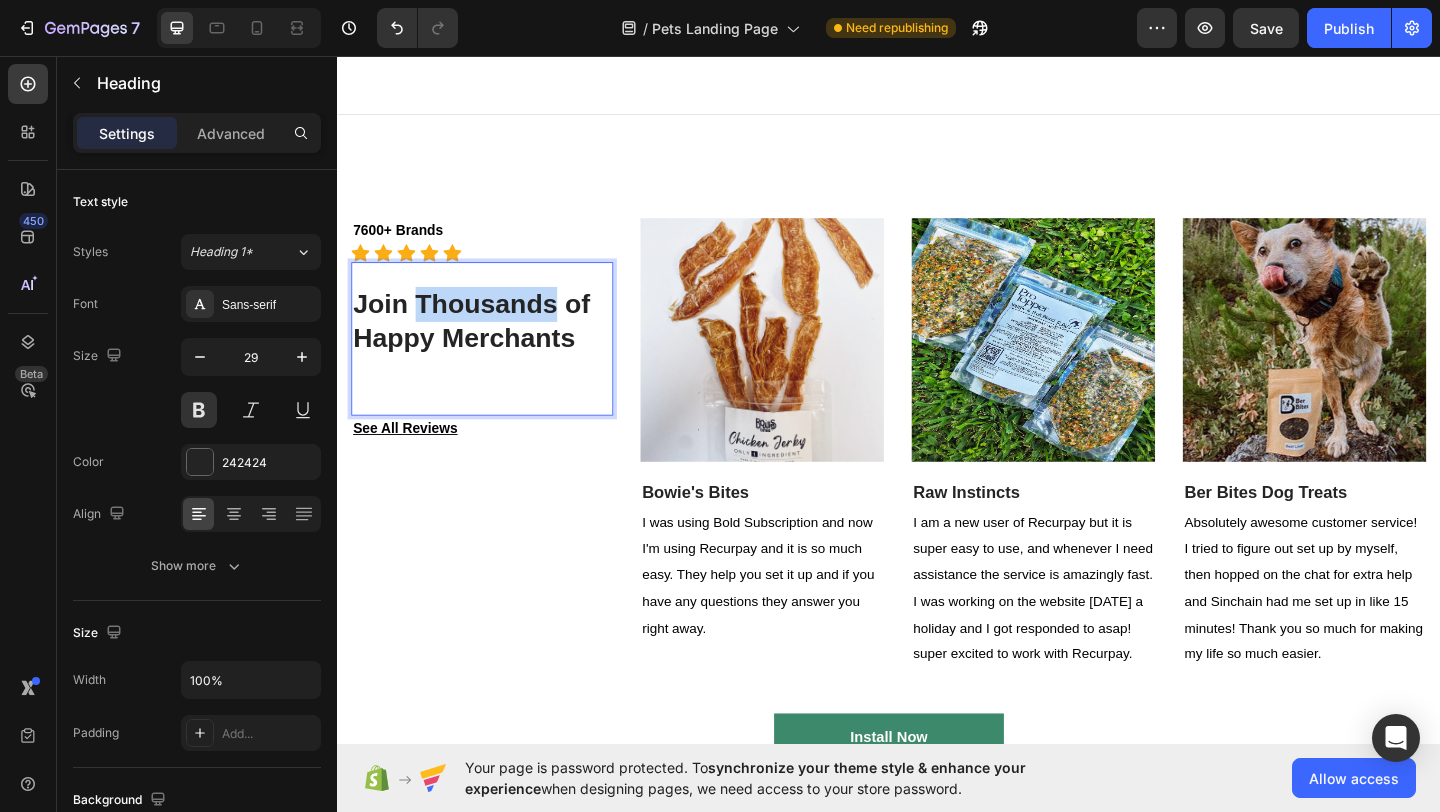 click on "Join Thousands of Happy Merchants" at bounding box center (483, 344) 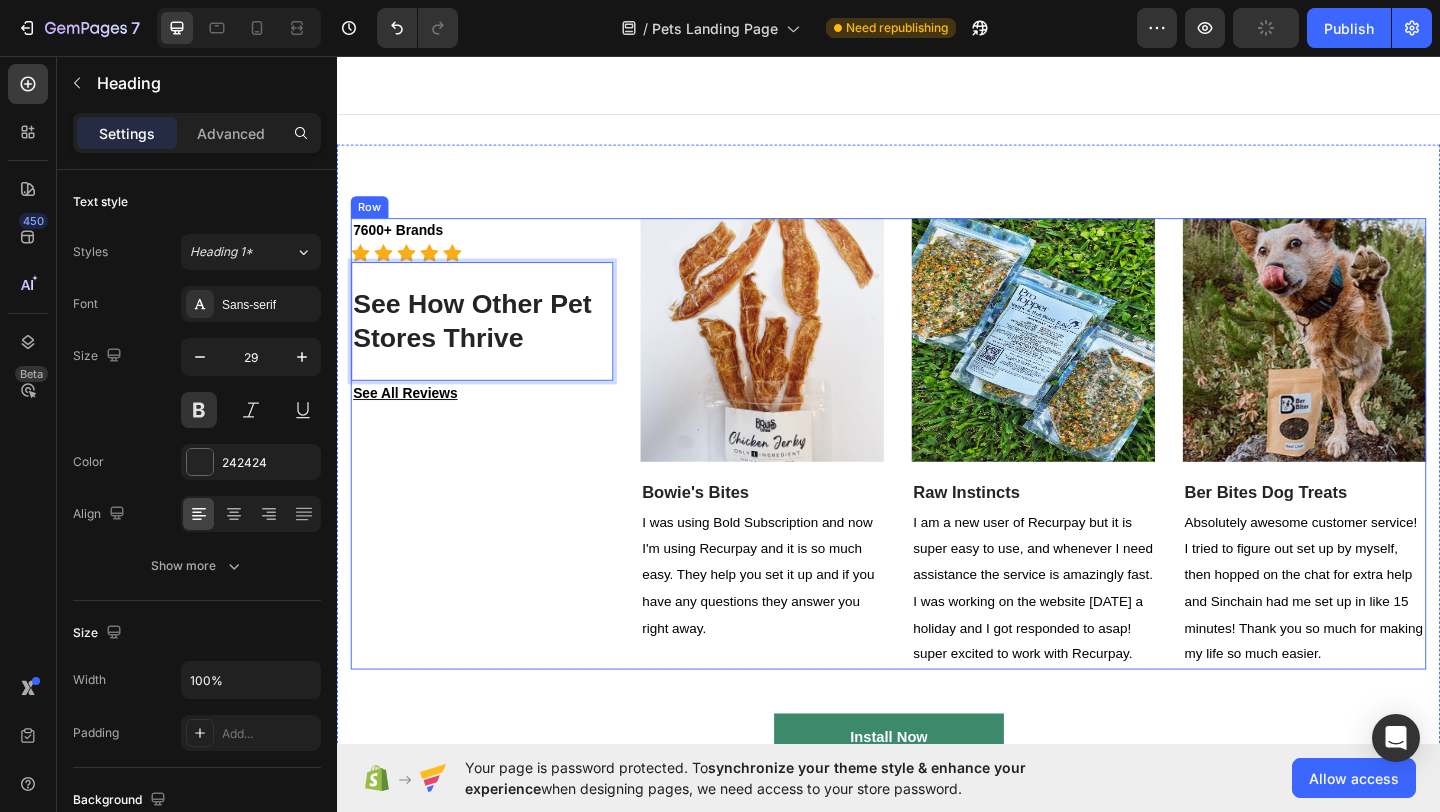 click on "7600+ Brands Text block                Icon                Icon                Icon                Icon                Icon Icon List Hoz See How Other Pet Stores Thrive Heading   0 See All Reviews Text block" at bounding box center [494, 478] 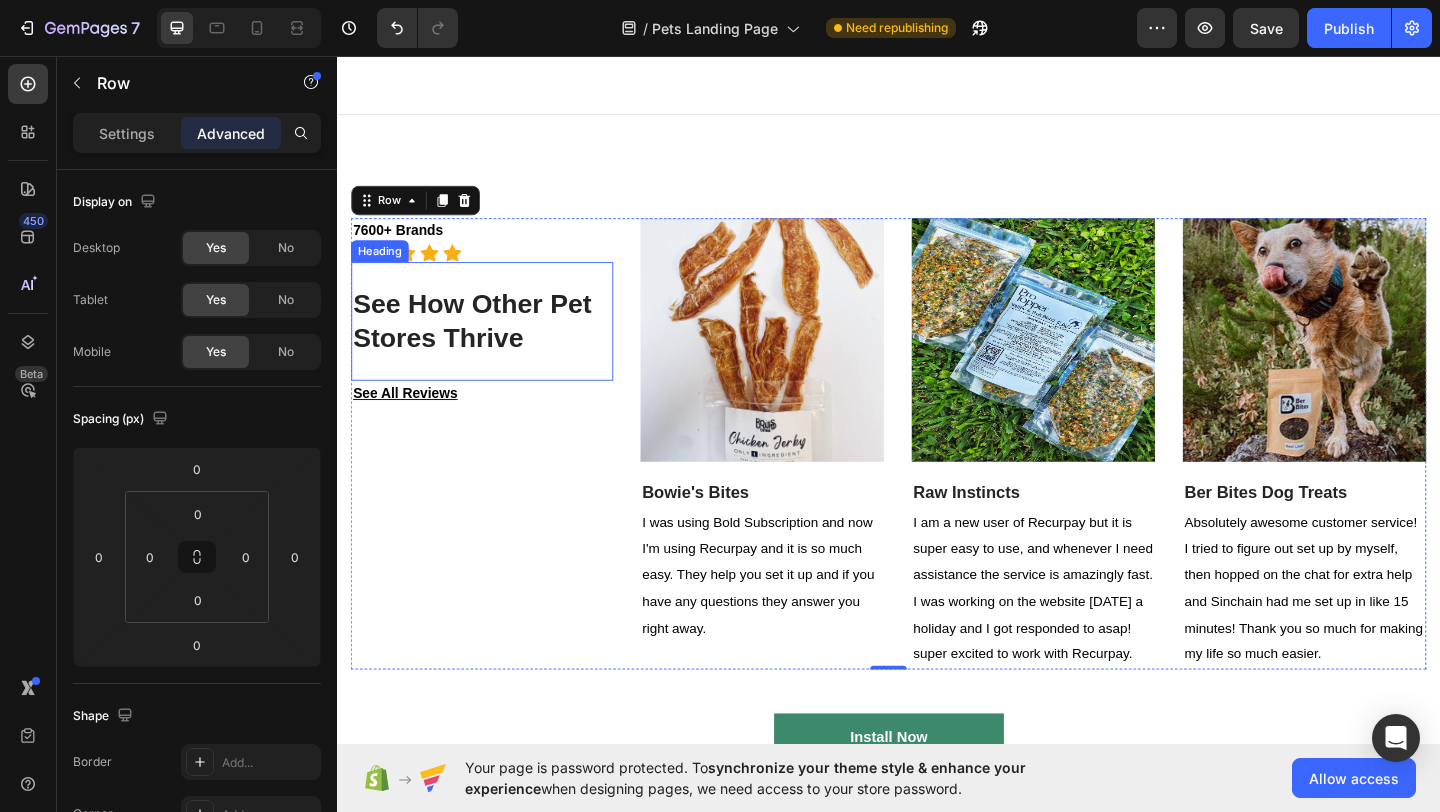click on "See How Other Pet Stores Thrive" at bounding box center [483, 344] 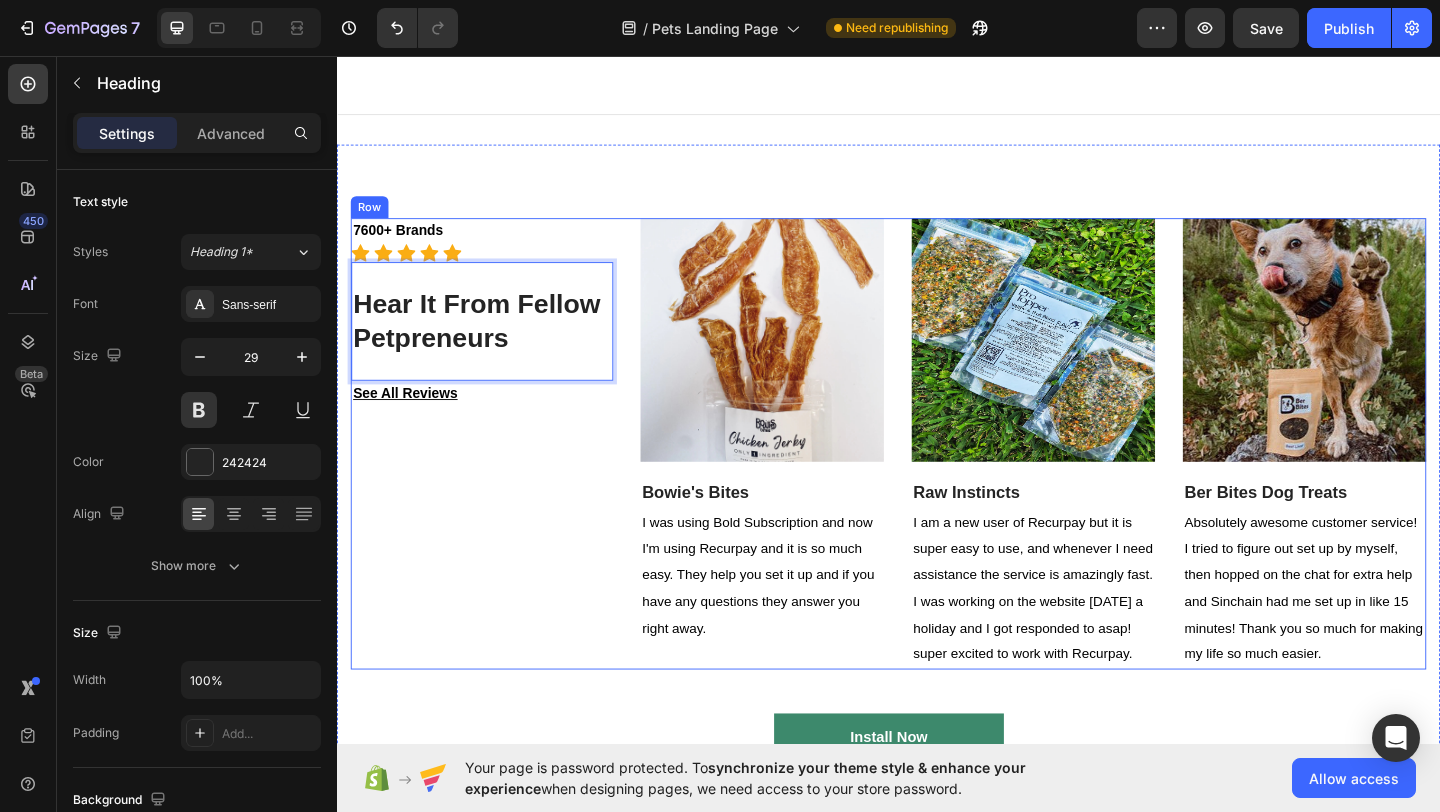 click on "7600+ Brands Text block Icon Icon Icon Icon Icon Icon Icon List Hoz Hear It From Fellow Petpreneurs Heading 0 See All Reviews Text block" at bounding box center (494, 478) 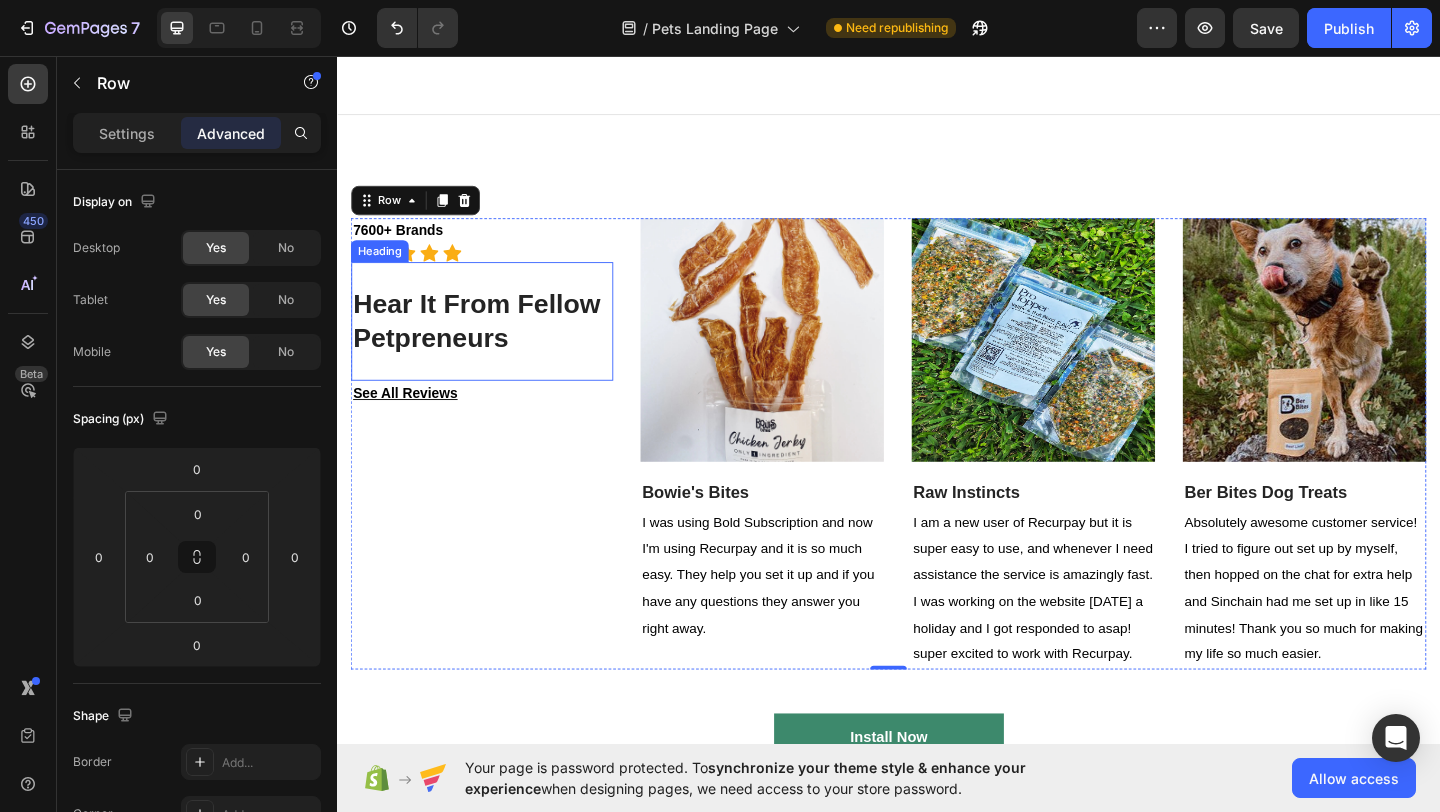 click on "Hear It From Fellow Petpreneurs" at bounding box center [488, 344] 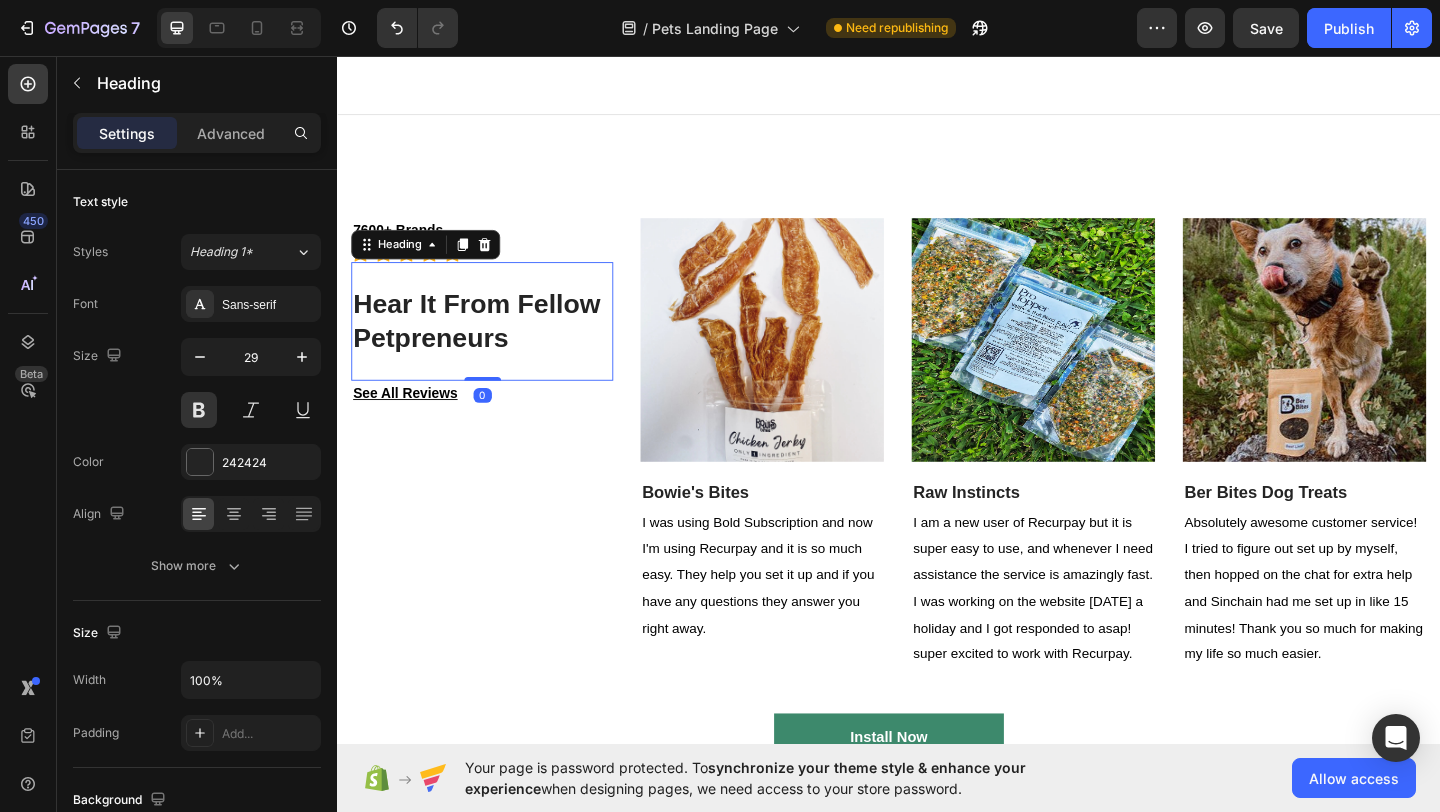 click on "Hear It From Fellow Petpreneurs" at bounding box center [488, 344] 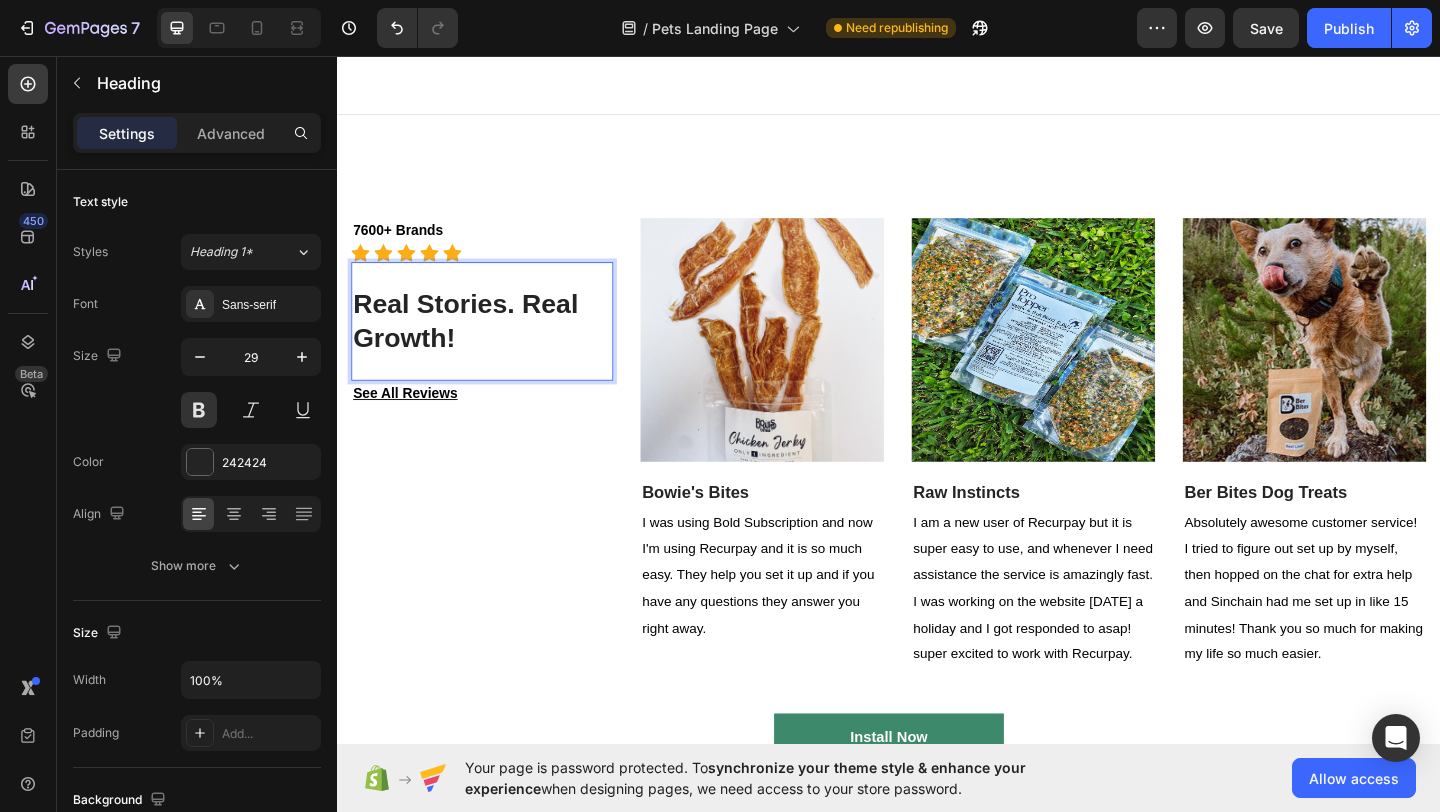 click on "Real Stories. Real Growth!" at bounding box center [476, 344] 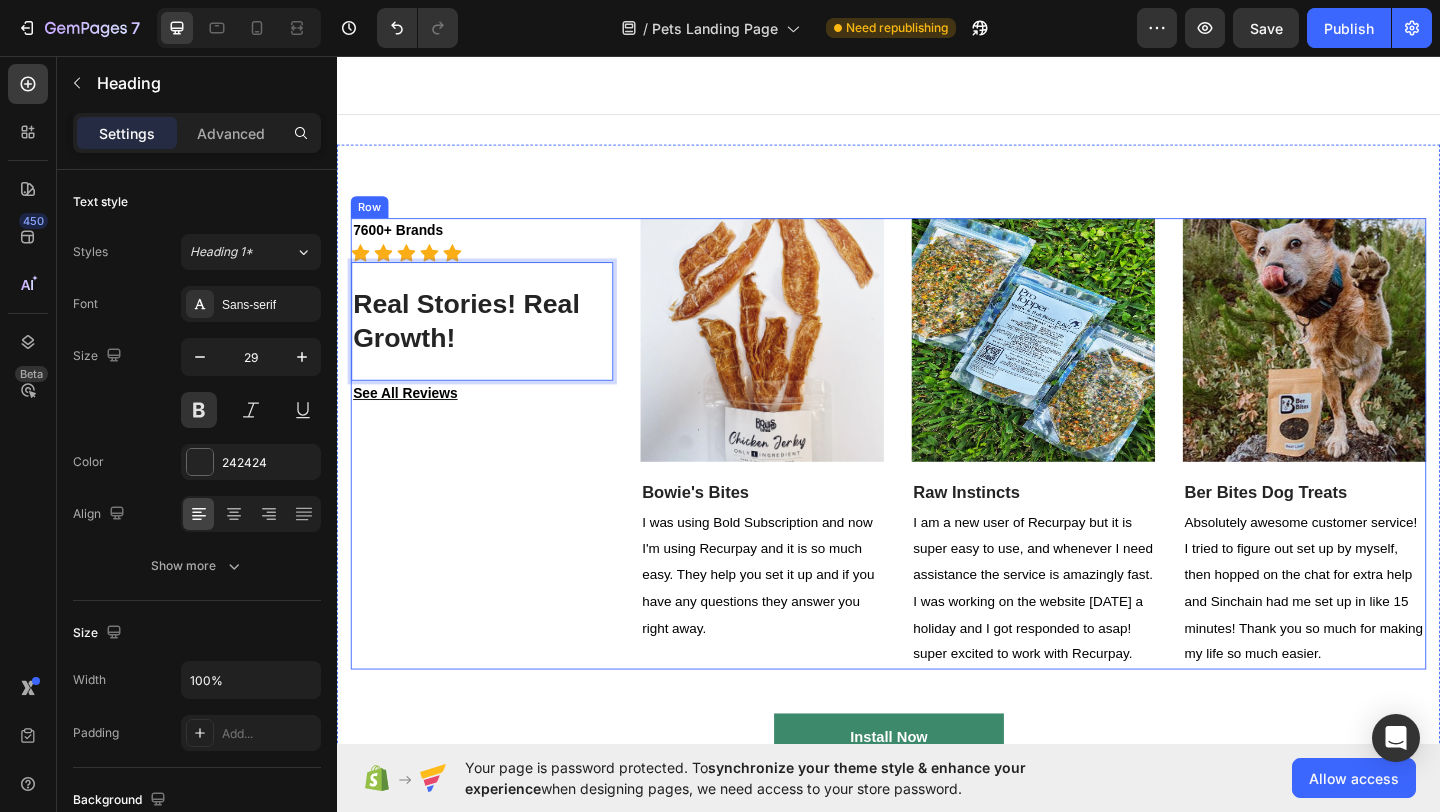 click on "7600+ Brands Text block Icon Icon Icon Icon Icon Icon List Hoz Real Stories! Real Growth! Heading 0 See All Reviews Text block" at bounding box center (494, 478) 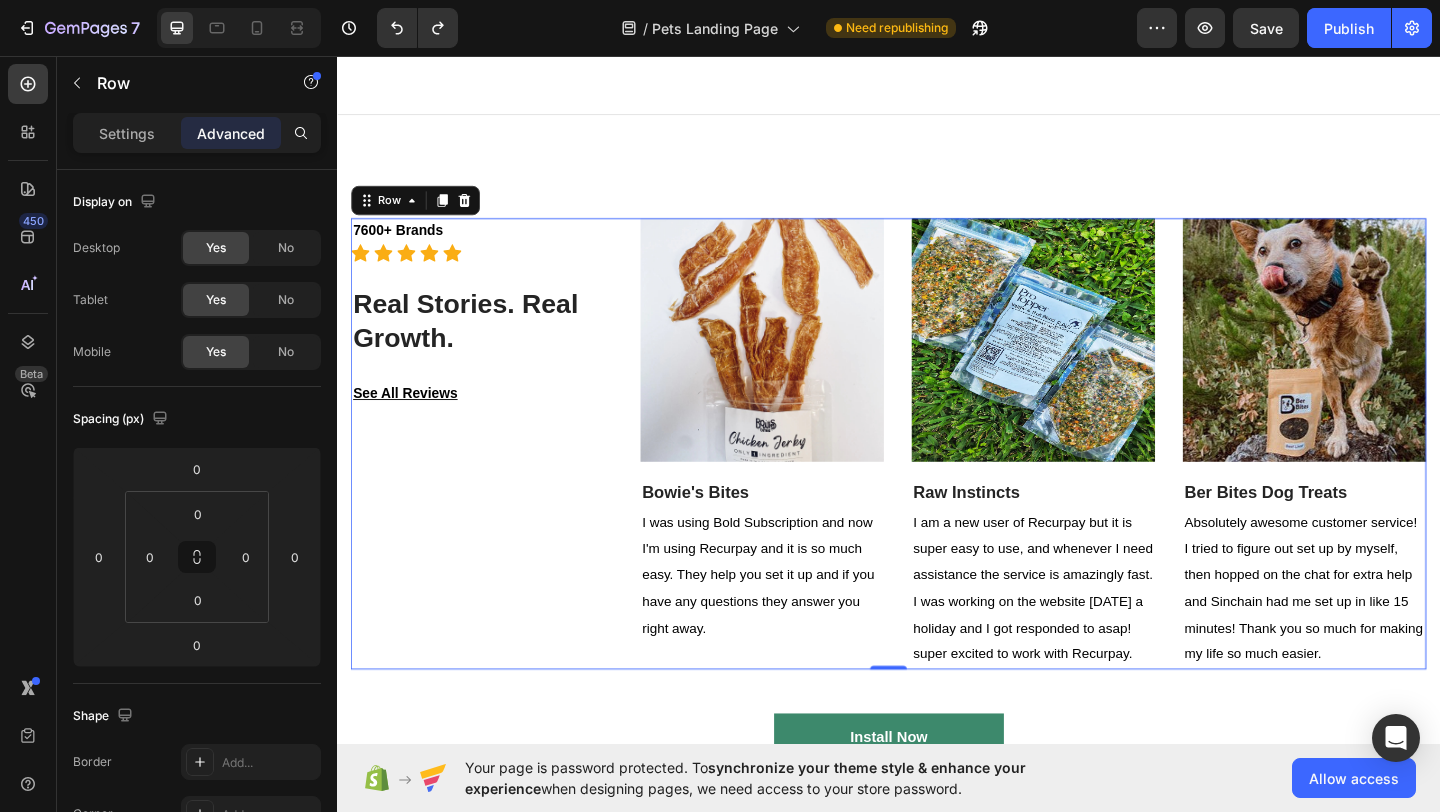 click on "7600+ Brands Text block                Icon                Icon                Icon                Icon                Icon Icon List Hoz Real Stories. Real Growth. Heading See All Reviews Text block" at bounding box center (494, 478) 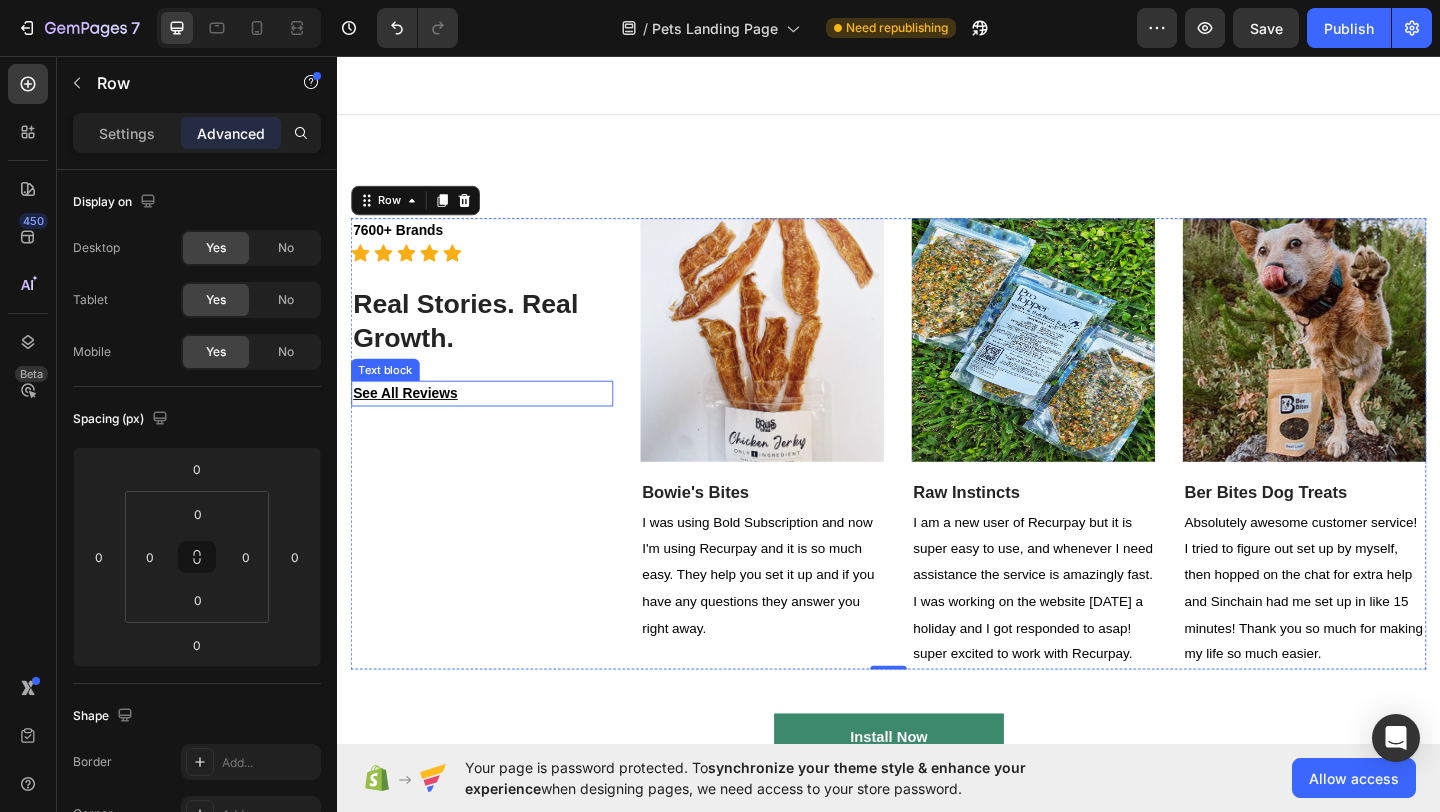 click on "See All Reviews" at bounding box center [494, 423] 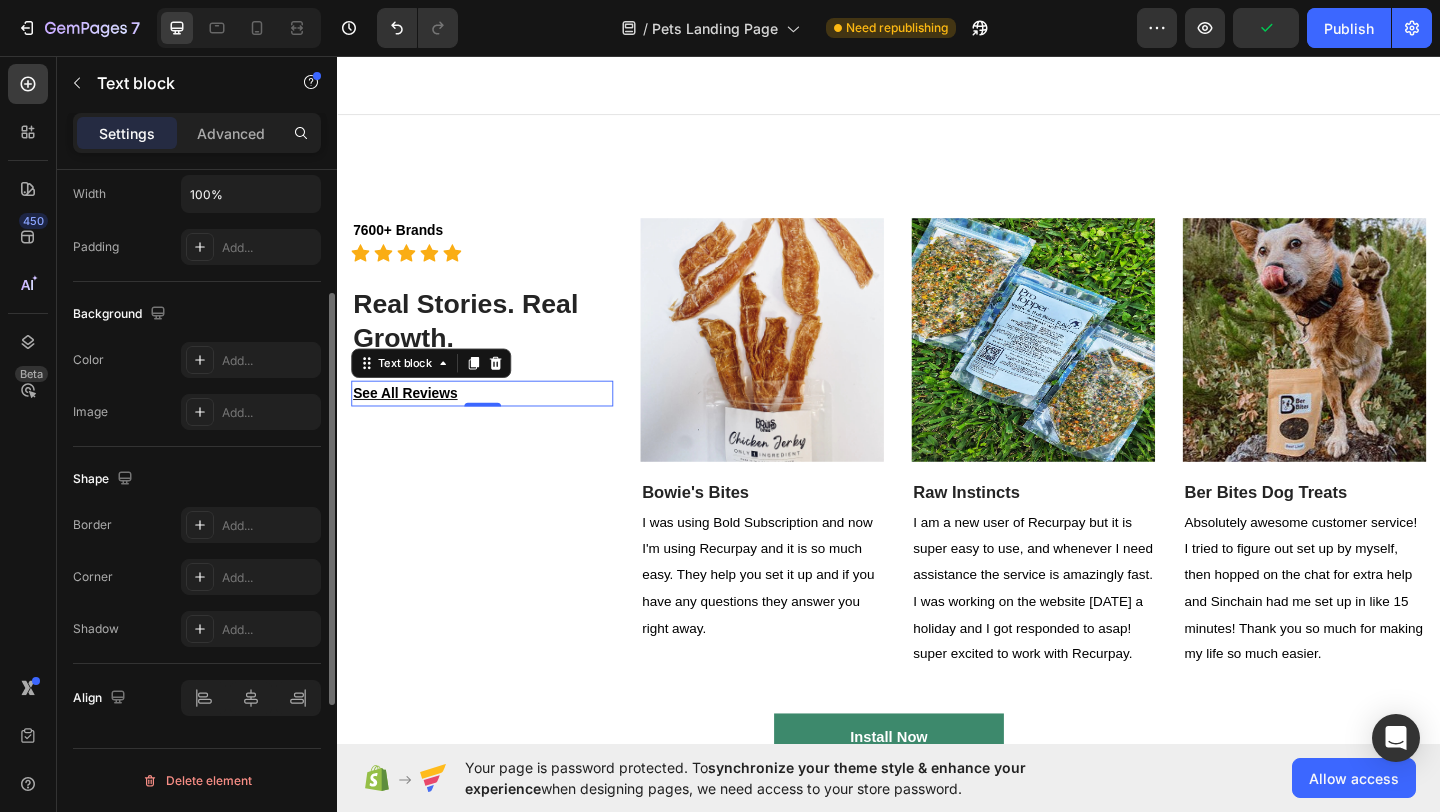 scroll, scrollTop: 0, scrollLeft: 0, axis: both 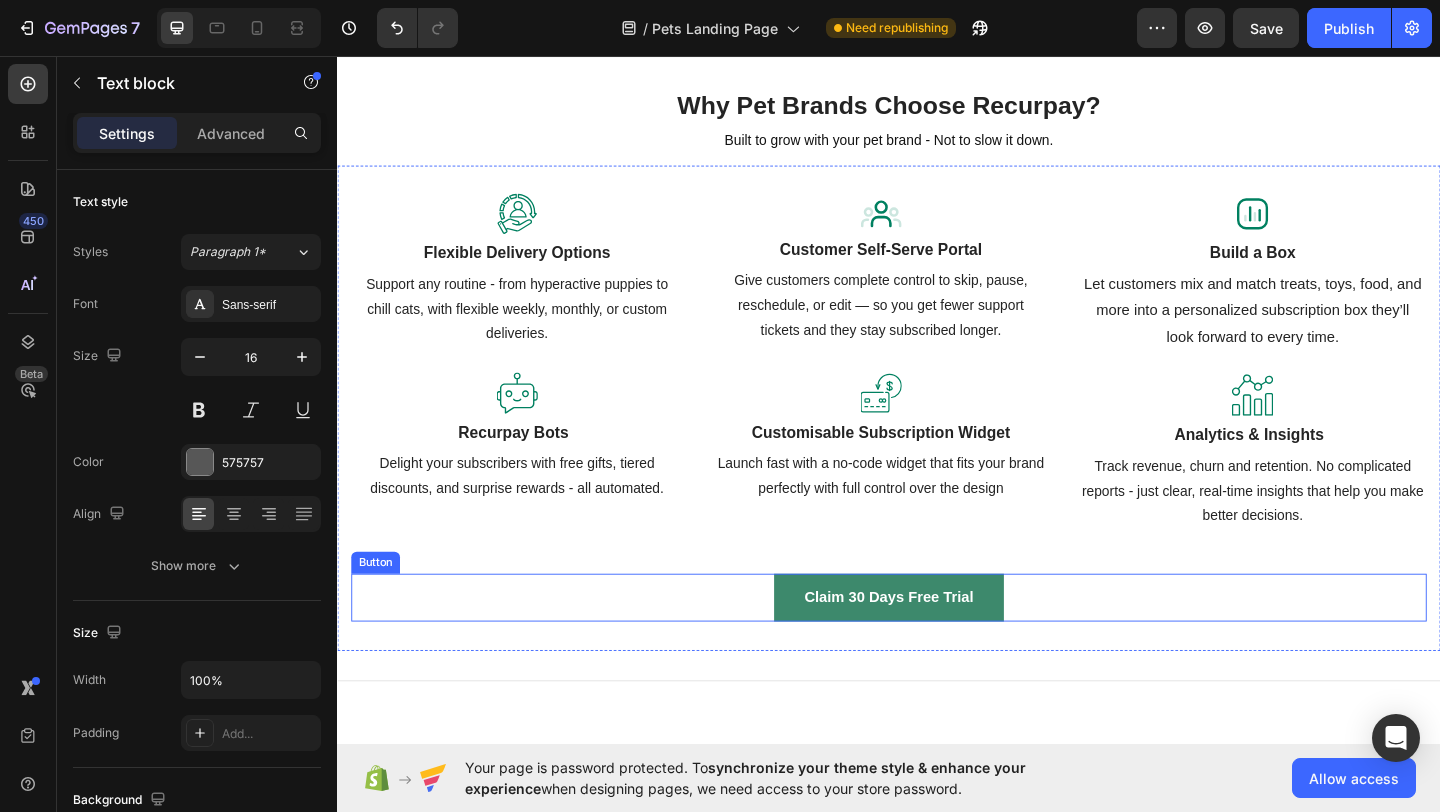 click on "Claim 30 Days Free Trial" at bounding box center [937, 645] 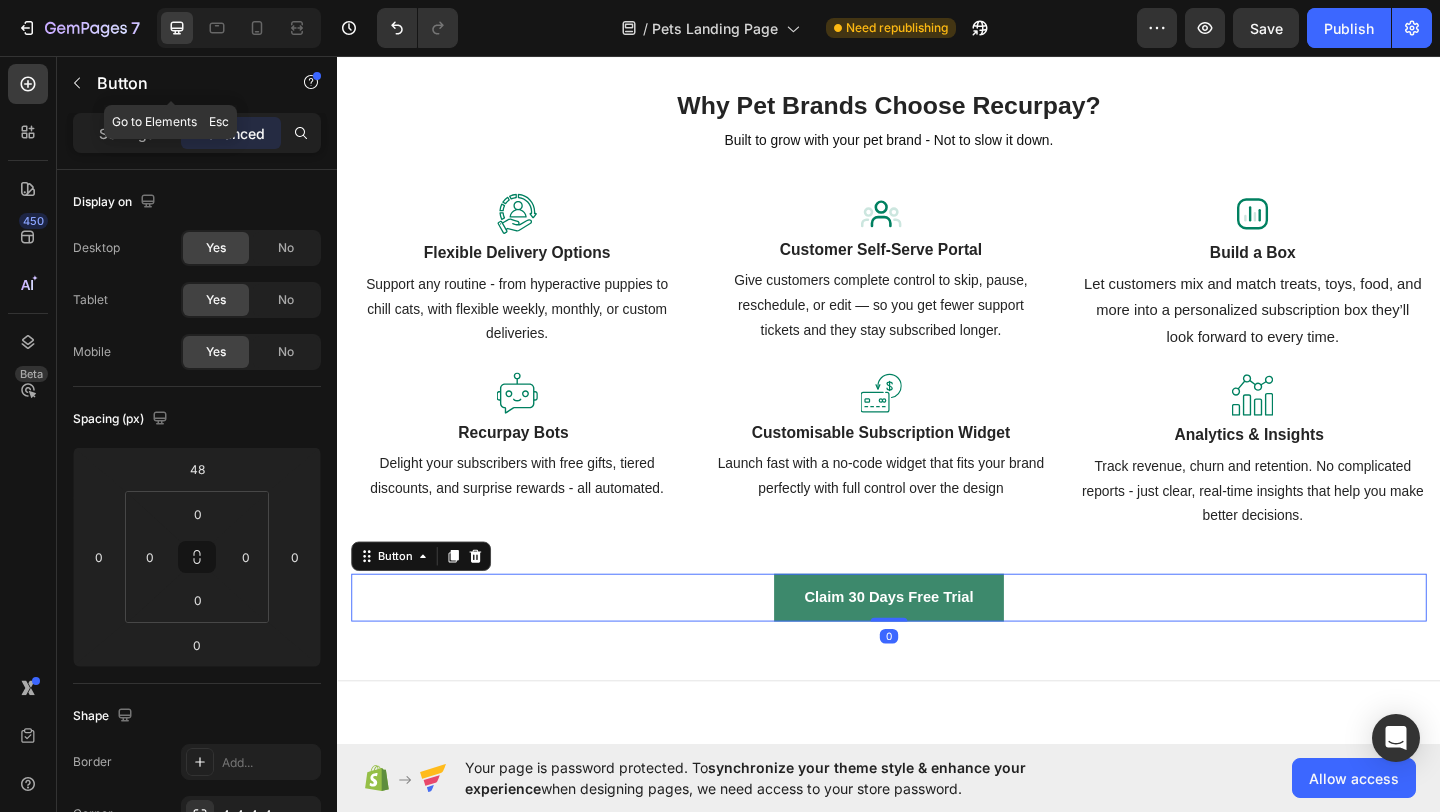click on "Button" 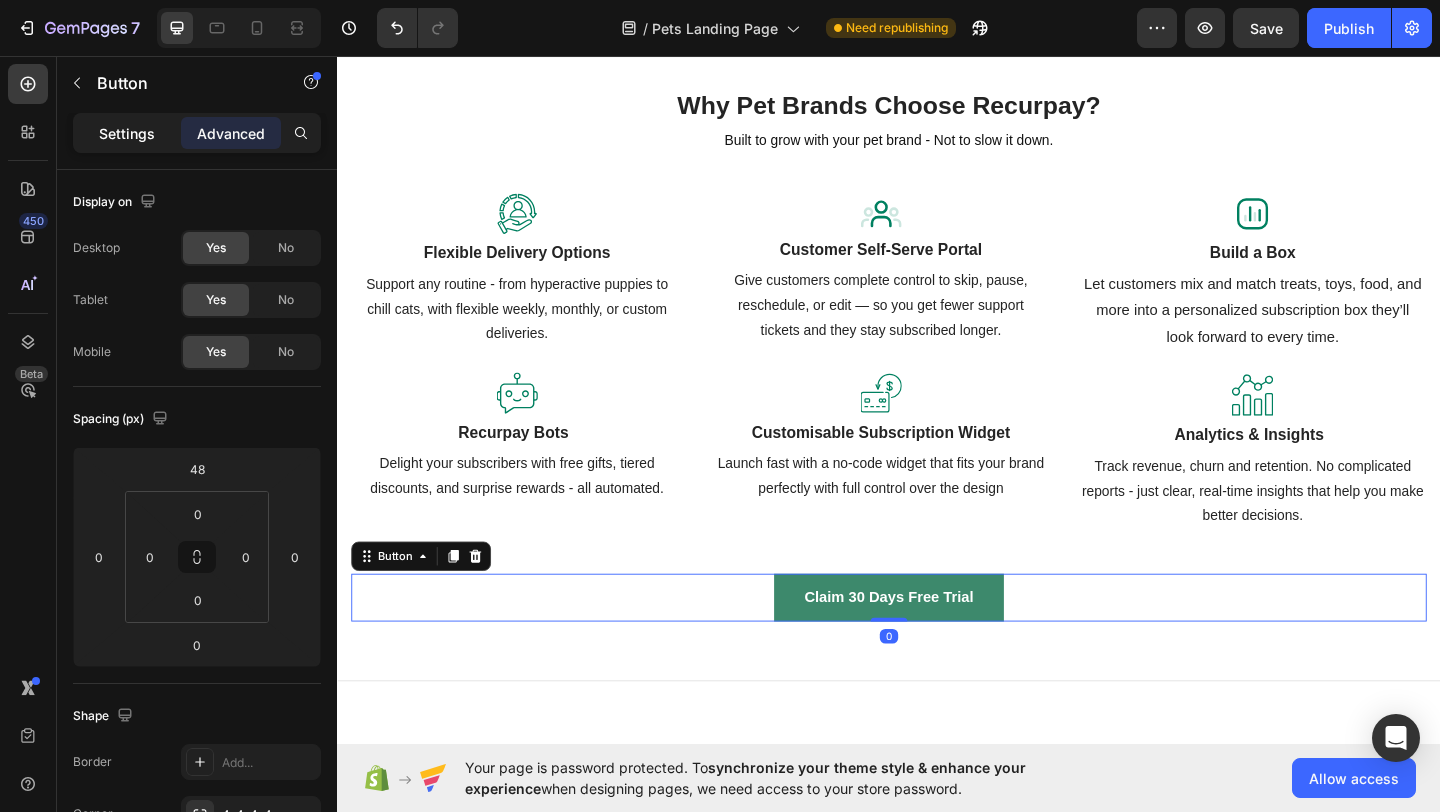click on "Settings" at bounding box center (127, 133) 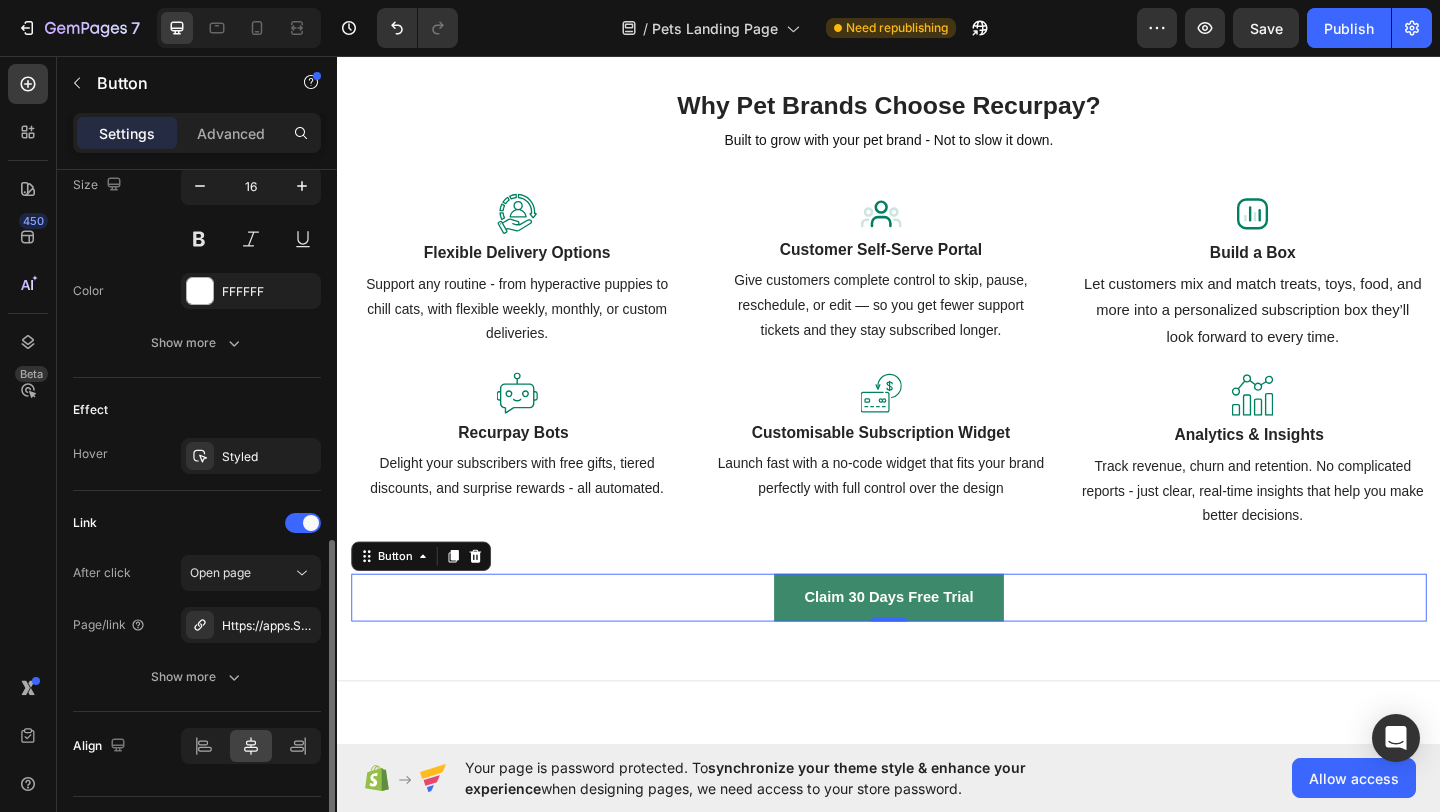 scroll, scrollTop: 891, scrollLeft: 0, axis: vertical 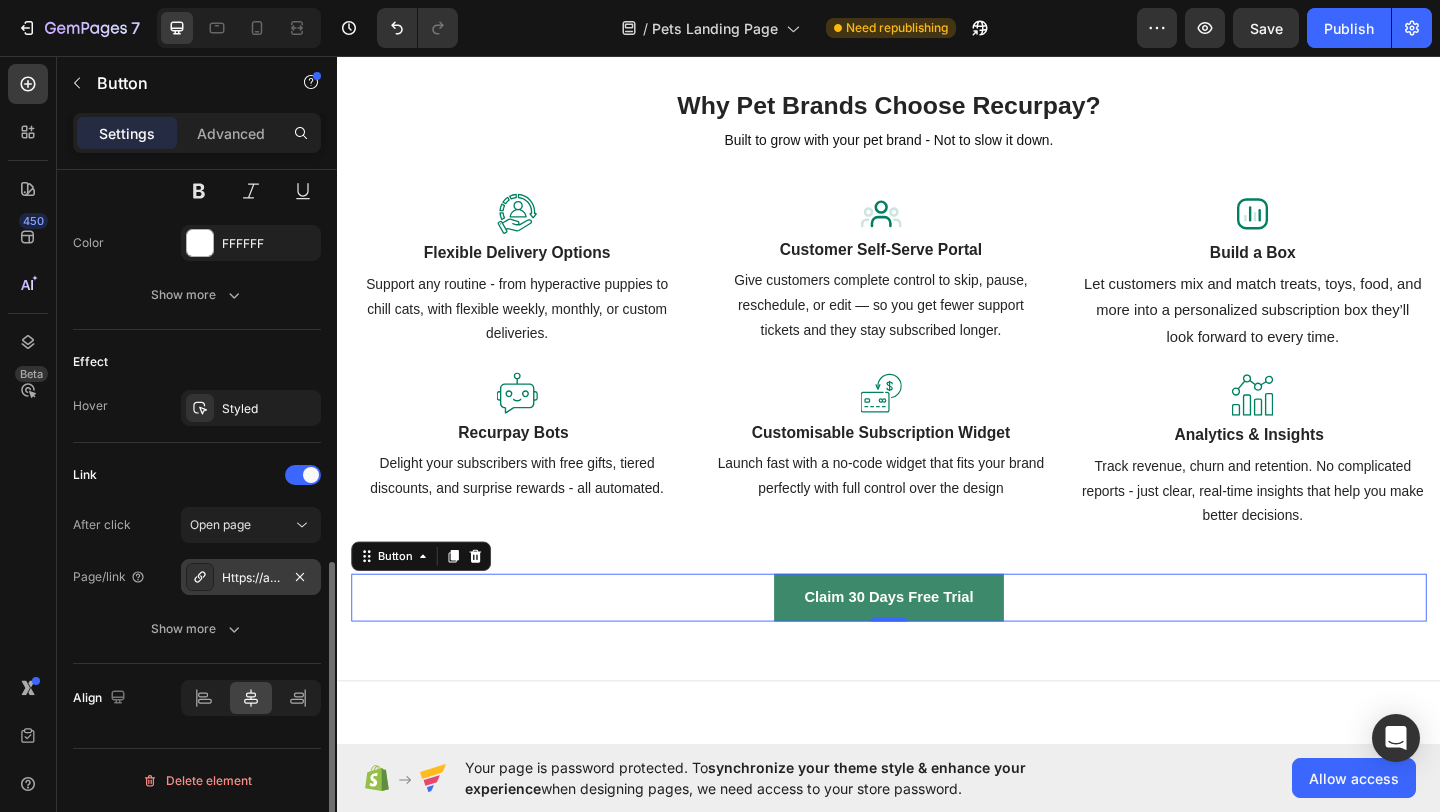 click on "Https://apps.Shopify.Com/recurpay-subscriptions" at bounding box center [251, 577] 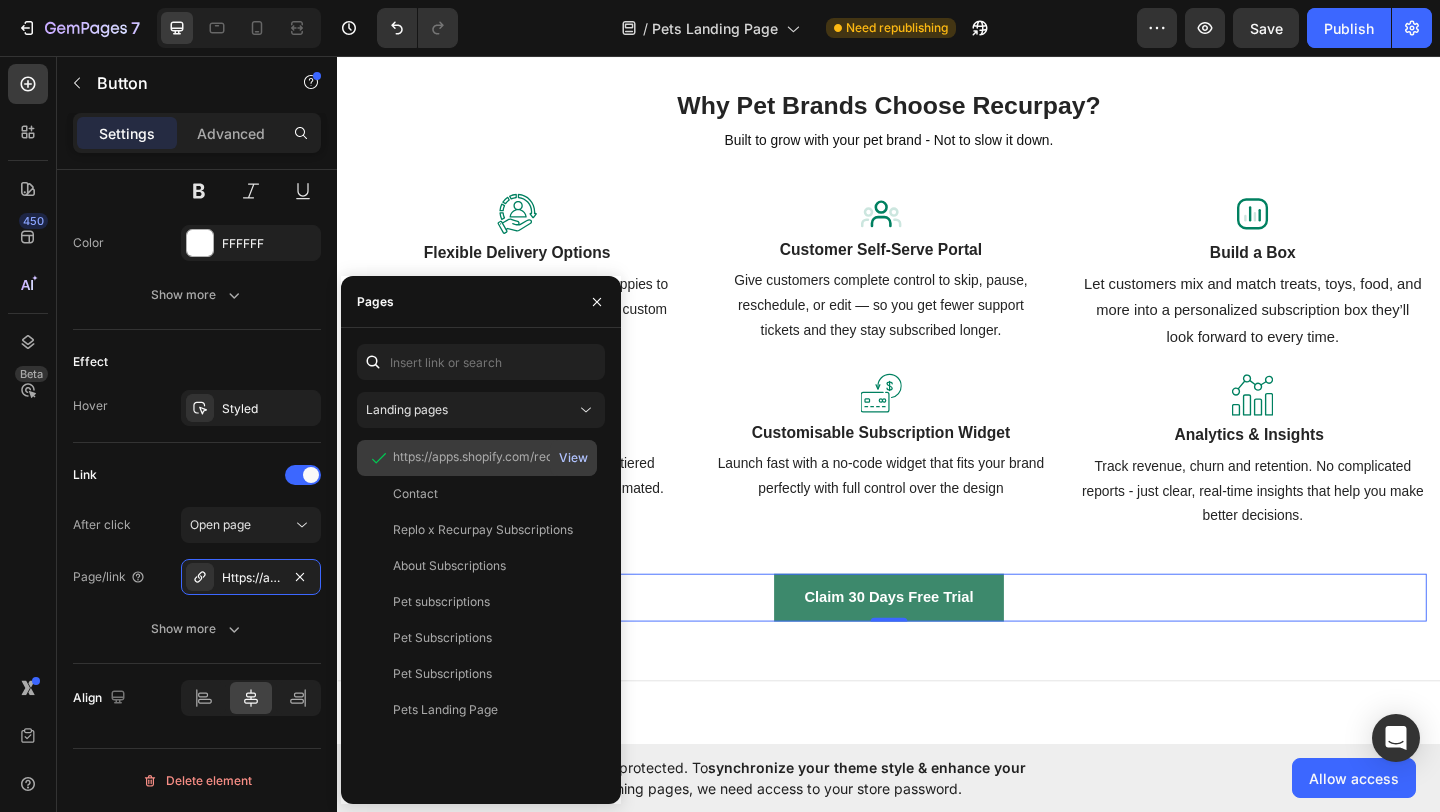 click on "View" at bounding box center [573, 458] 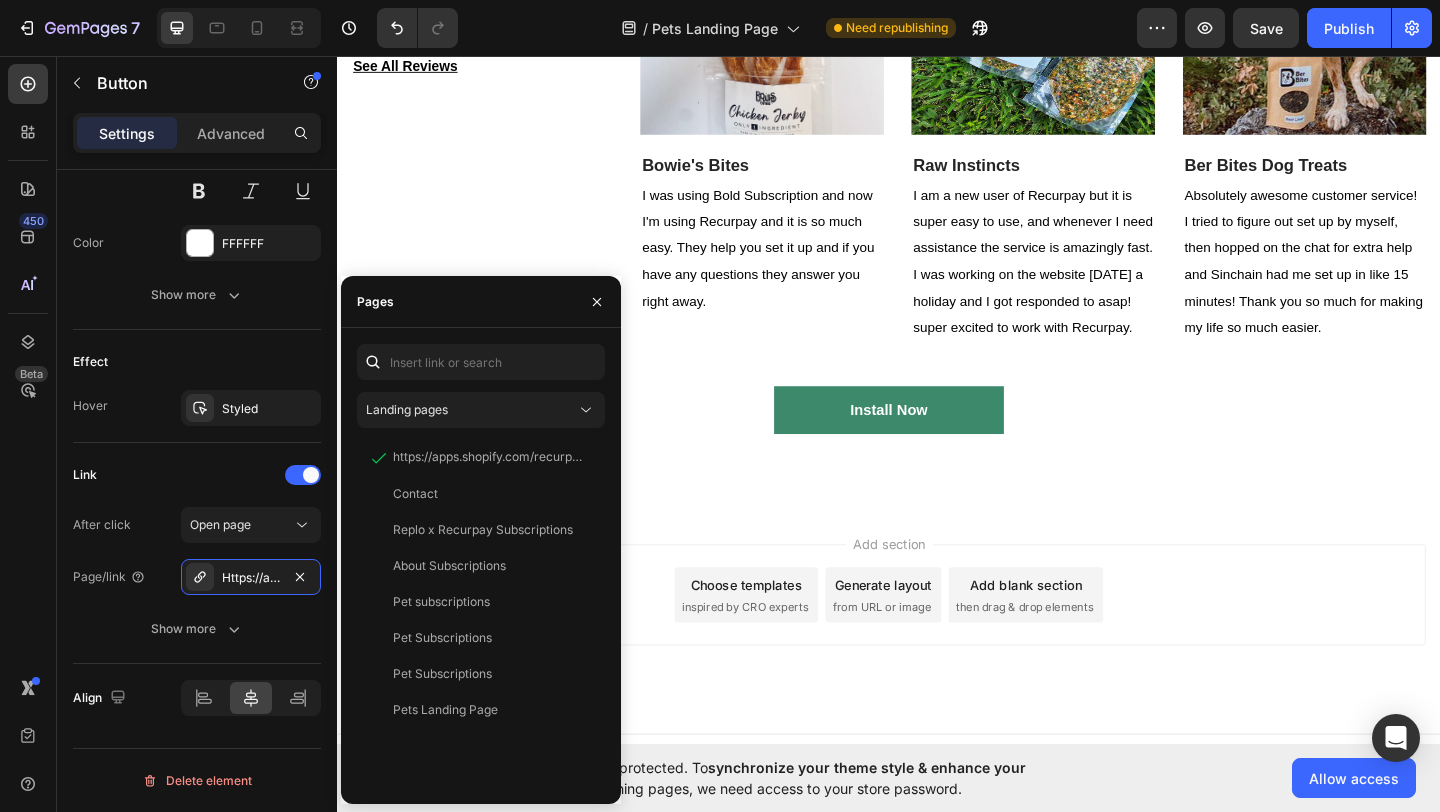 scroll, scrollTop: 3818, scrollLeft: 0, axis: vertical 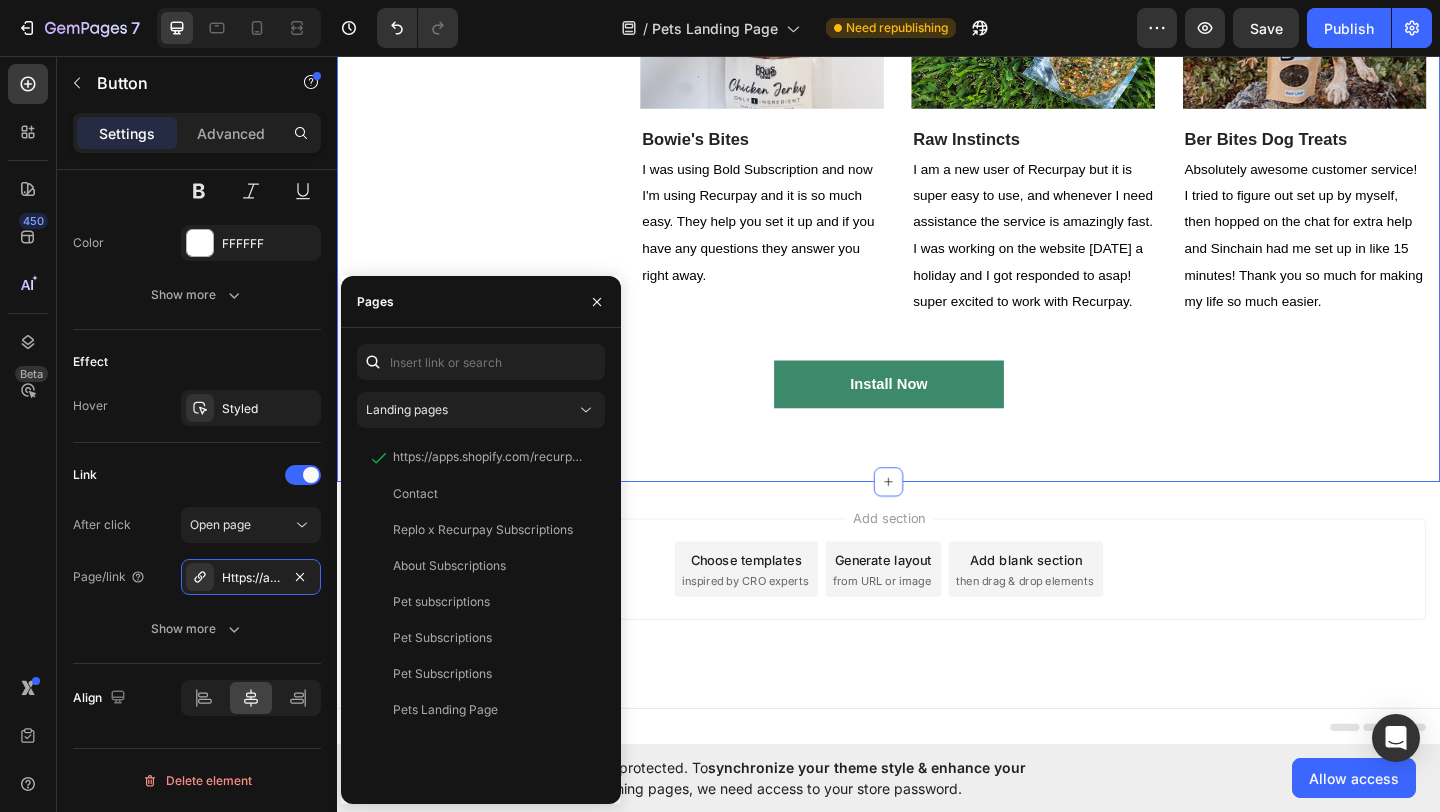 click on "7600+ Brands Text block Icon Icon Icon Icon Icon Icon Icon List Hoz Real Stories. Real Growth. Heading See All Reviews Text block Image Bowie's Bites Text block I was using Bold Subscription and now I'm using Recurpay and it is so much easy. They help you set it up and if you have any questions they answer you right away. Text block Image Raw Instincts Text block I am a new user of Recurpay but it is super easy to use, and whenever I need assistance the service is amazingly fast. I was working on the website July 4th a holiday and I got responded to asap! super excited to work with Recurpay. Text block Image Ber Bites Dog Treats Text block Absolutely awesome customer service! I tried to figure out set up by myself, then hopped on the chat for extra help and Sinchain had me set up in like 15 minutes! Thank you so much for making my life so much easier. Text block Carousel Row Install Now Button Section 10" at bounding box center (937, 144) 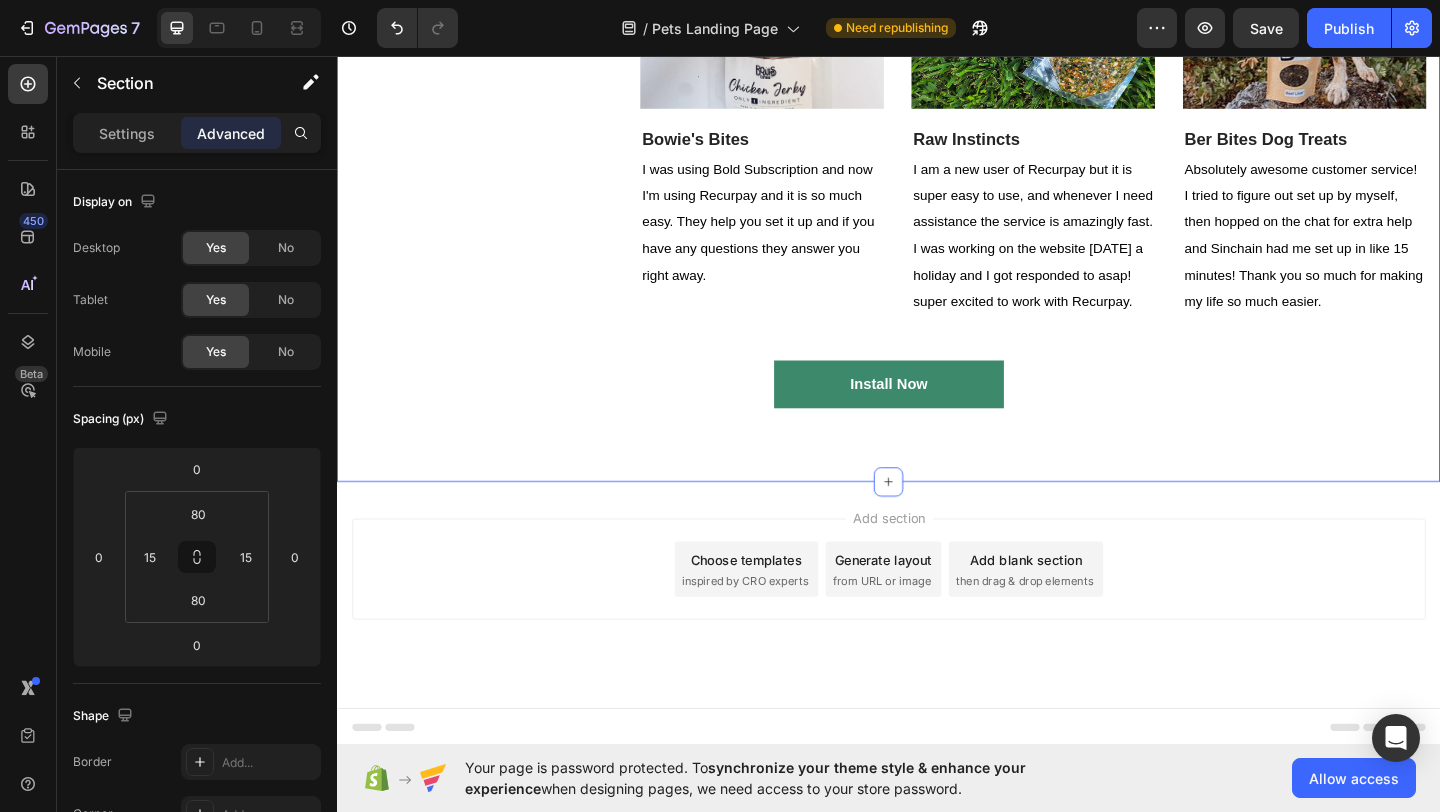 click on "Add section Choose templates inspired by CRO experts Generate layout from URL or image Add blank section then drag & drop elements" at bounding box center [937, 642] 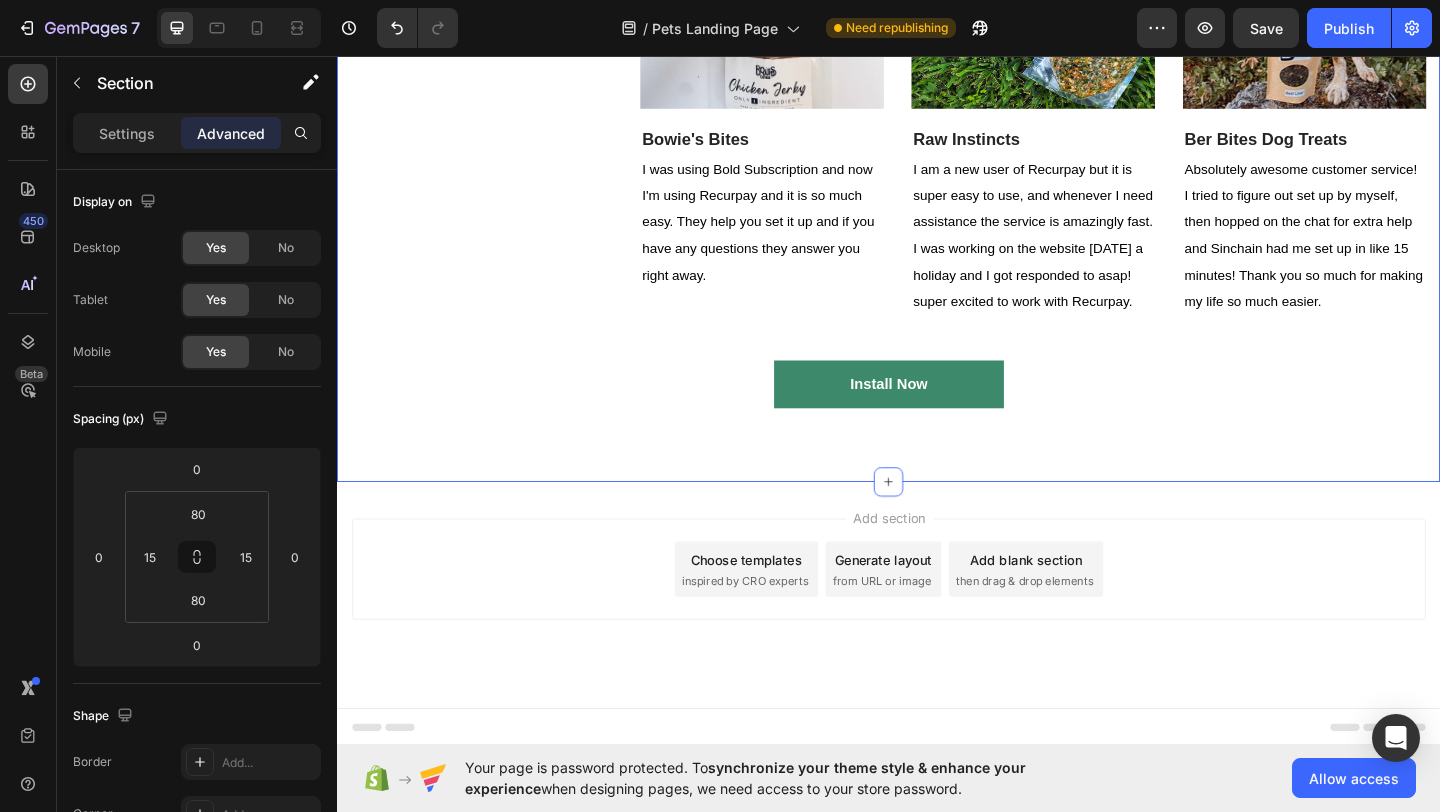 click on "7600+ Brands Text block Icon Icon Icon Icon Icon Icon Icon List Hoz Real Stories. Real Growth. Heading See All Reviews Text block Image Bowie's Bites Text block I was using Bold Subscription and now I'm using Recurpay and it is so much easy. They help you set it up and if you have any questions they answer you right away. Text block Image Raw Instincts Text block I am a new user of Recurpay but it is super easy to use, and whenever I need assistance the service is amazingly fast. I was working on the website July 4th a holiday and I got responded to asap! super excited to work with Recurpay. Text block Image Ber Bites Dog Treats Text block Absolutely awesome customer service! I tried to figure out set up by myself, then hopped on the chat for extra help and Sinchain had me set up in like 15 minutes! Thank you so much for making my life so much easier. Text block Carousel Row Install Now Button Section 10" at bounding box center (937, 144) 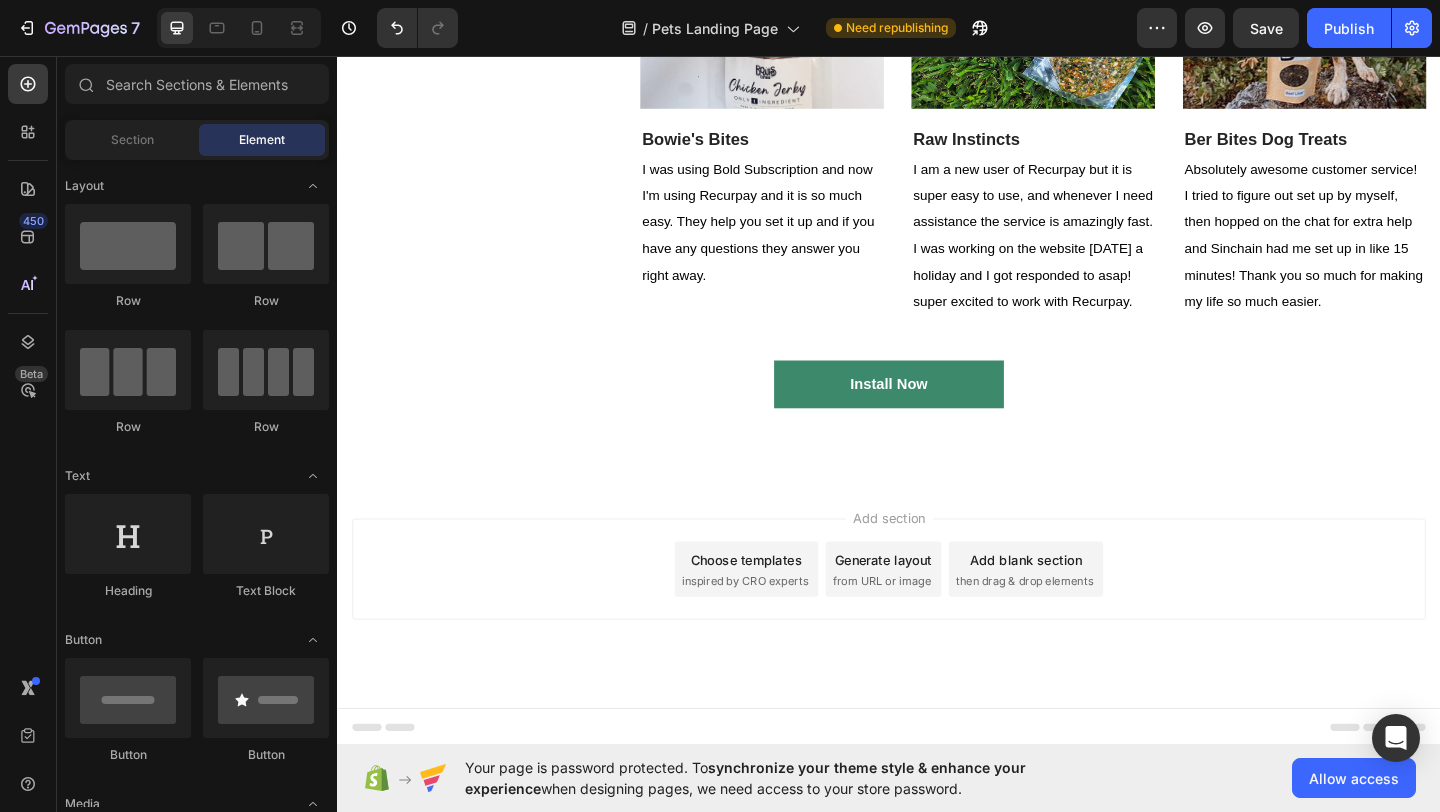 click on "Add section Choose templates inspired by CRO experts Generate layout from URL or image Add blank section then drag & drop elements" at bounding box center [937, 642] 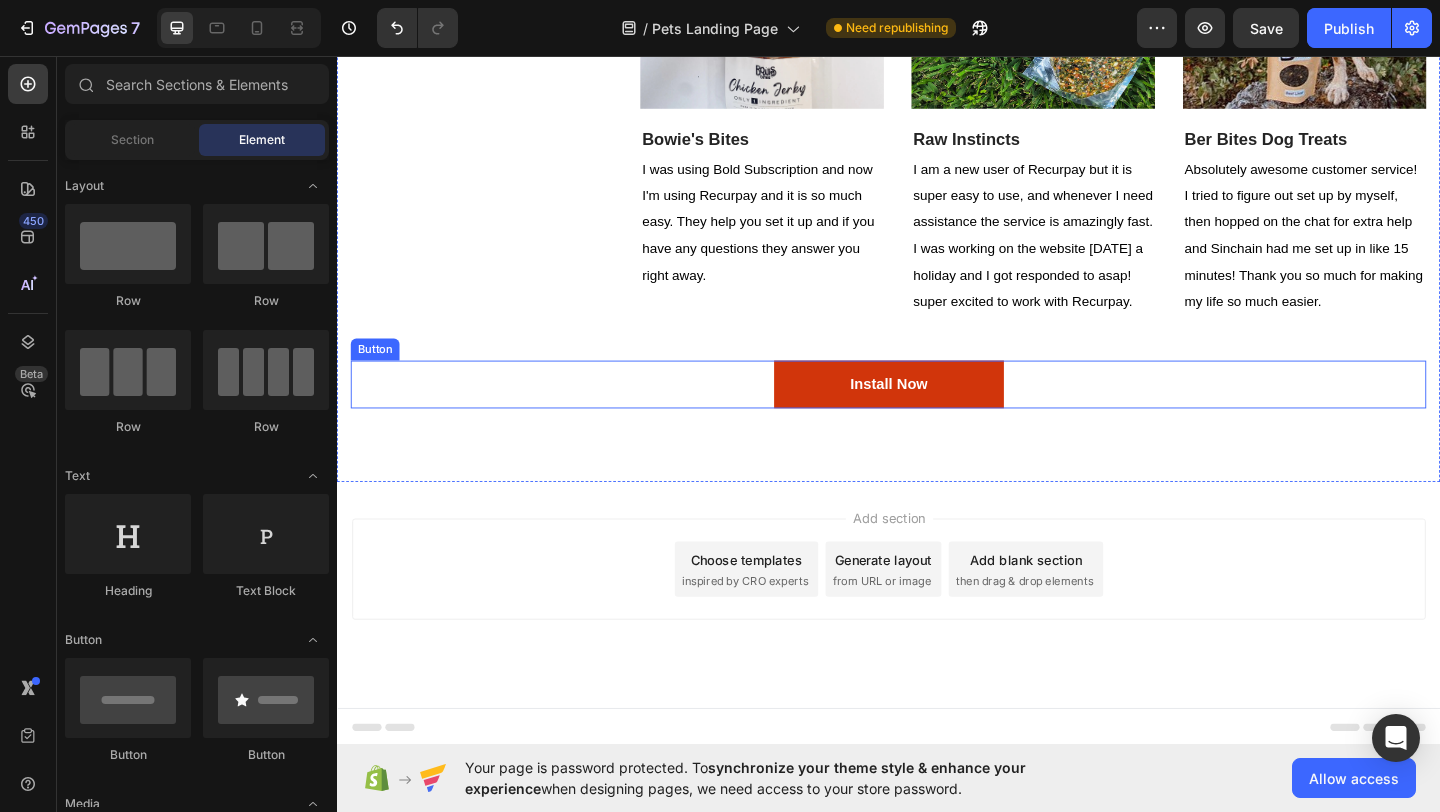click on "Install Now" at bounding box center [937, 413] 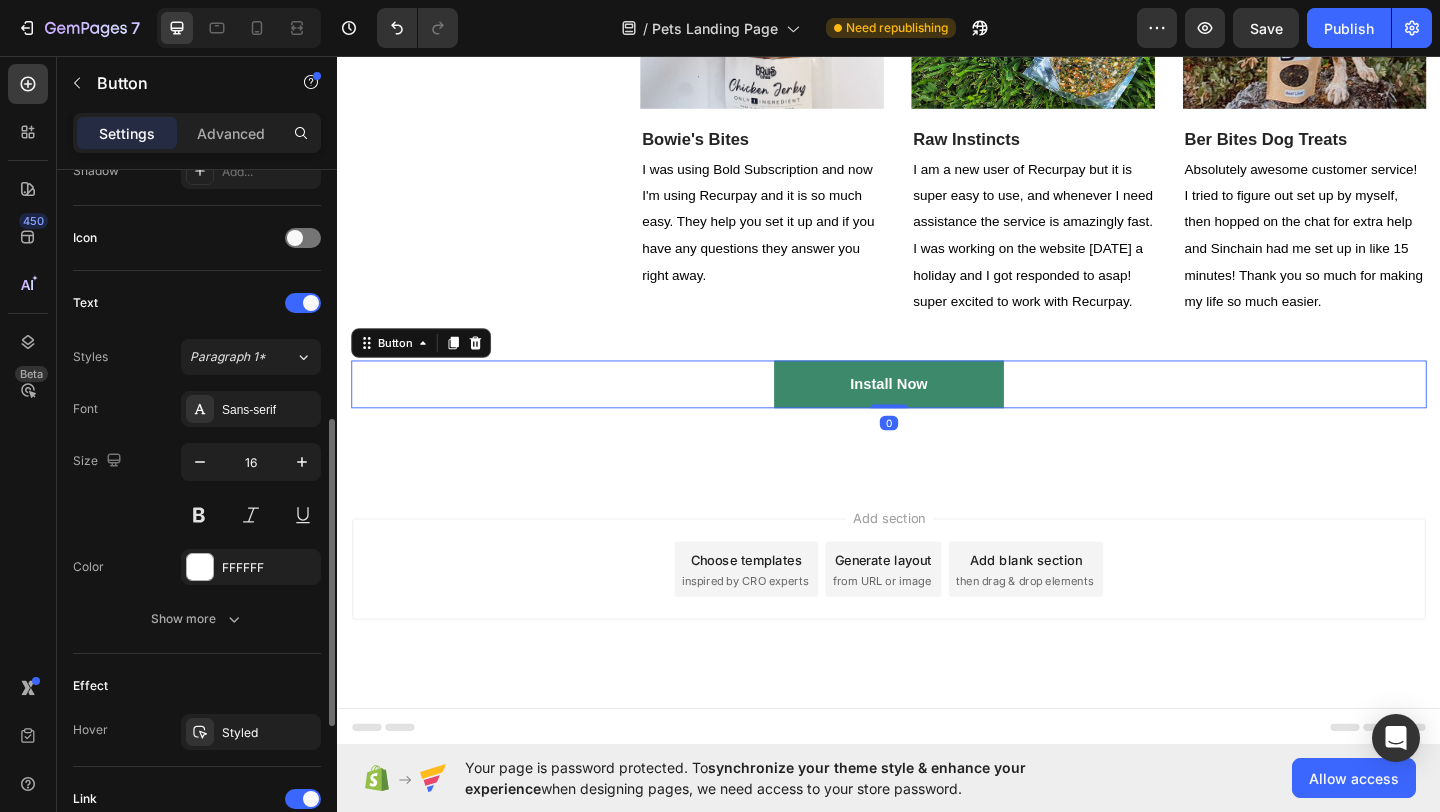scroll, scrollTop: 891, scrollLeft: 0, axis: vertical 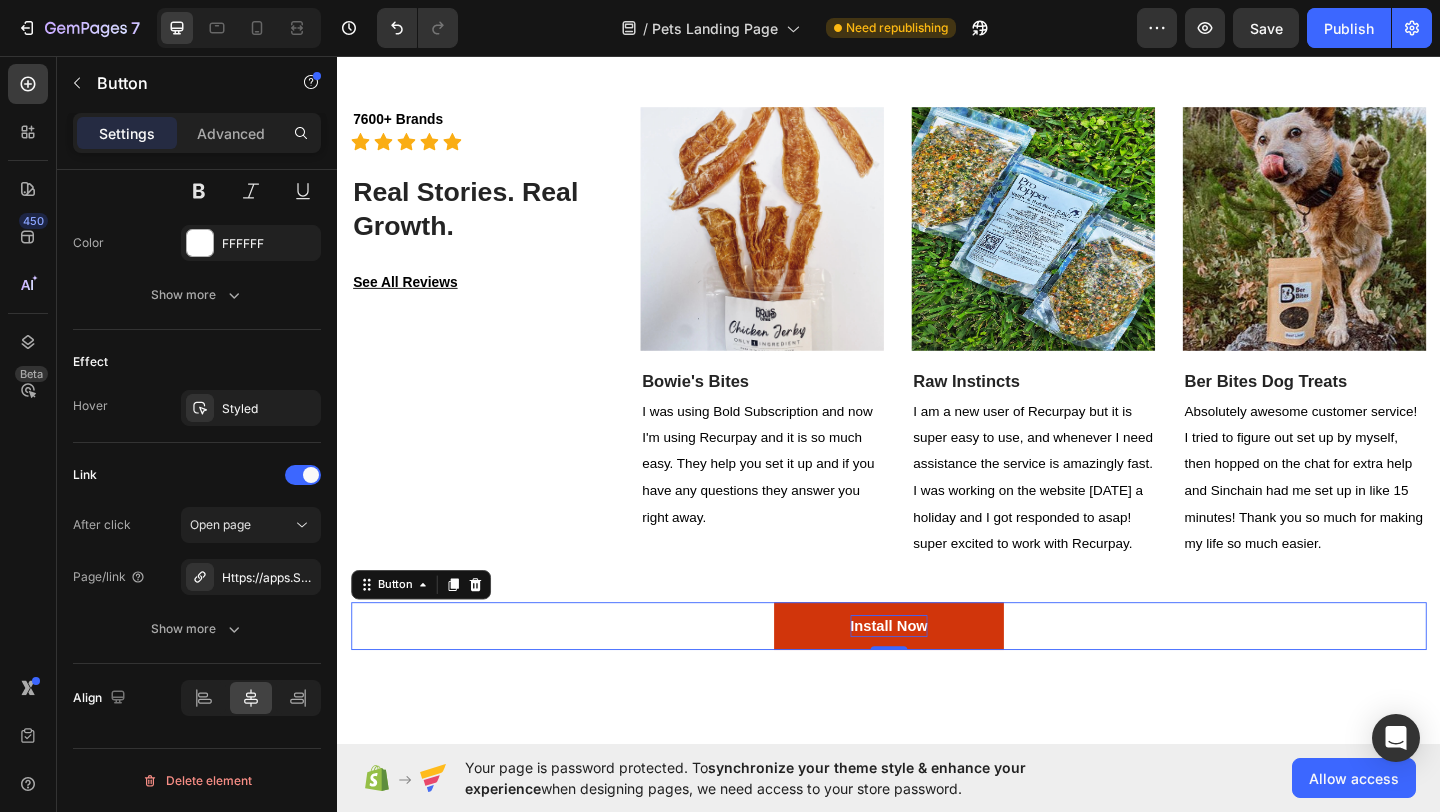 click on "Install Now" at bounding box center (937, 676) 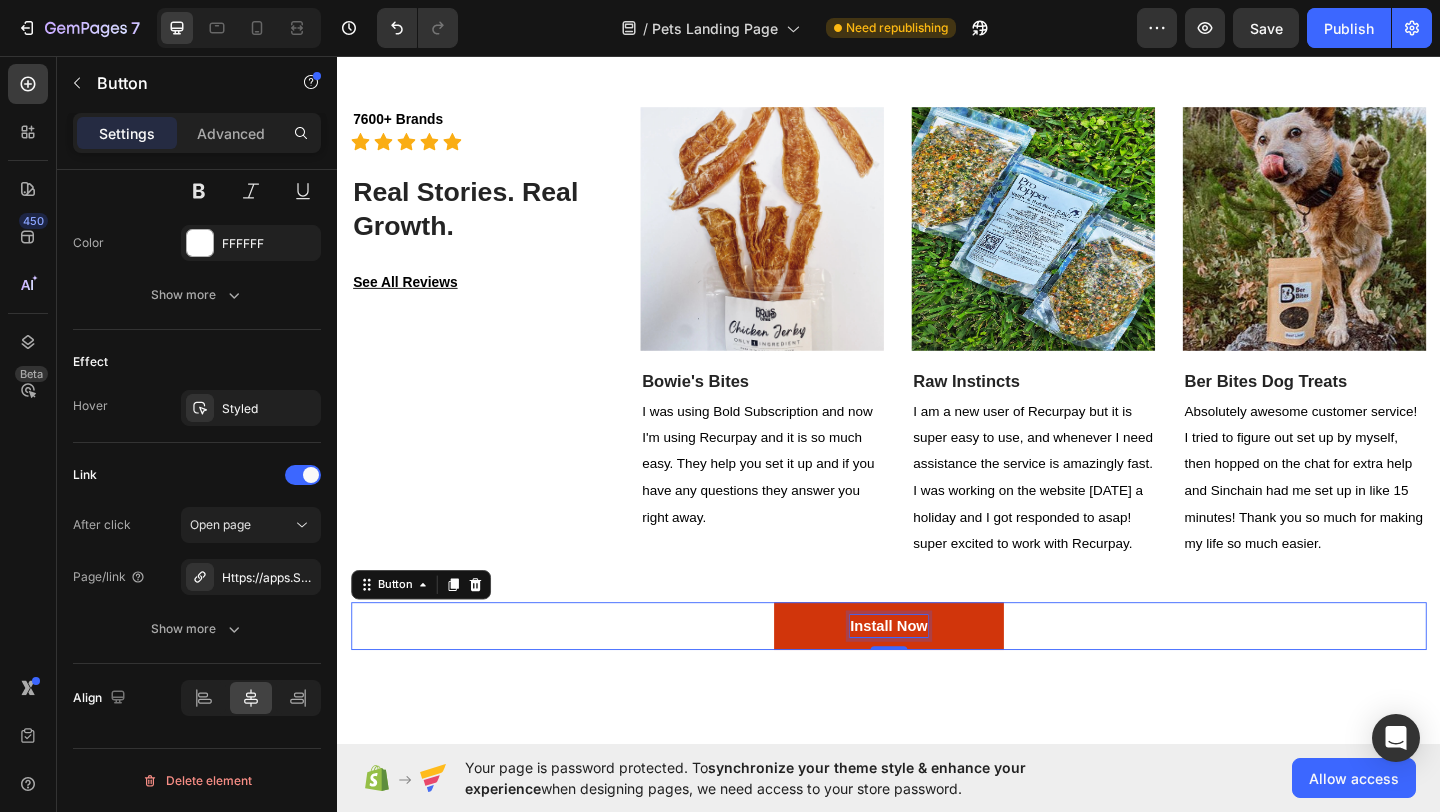 click on "Install Now" at bounding box center (937, 676) 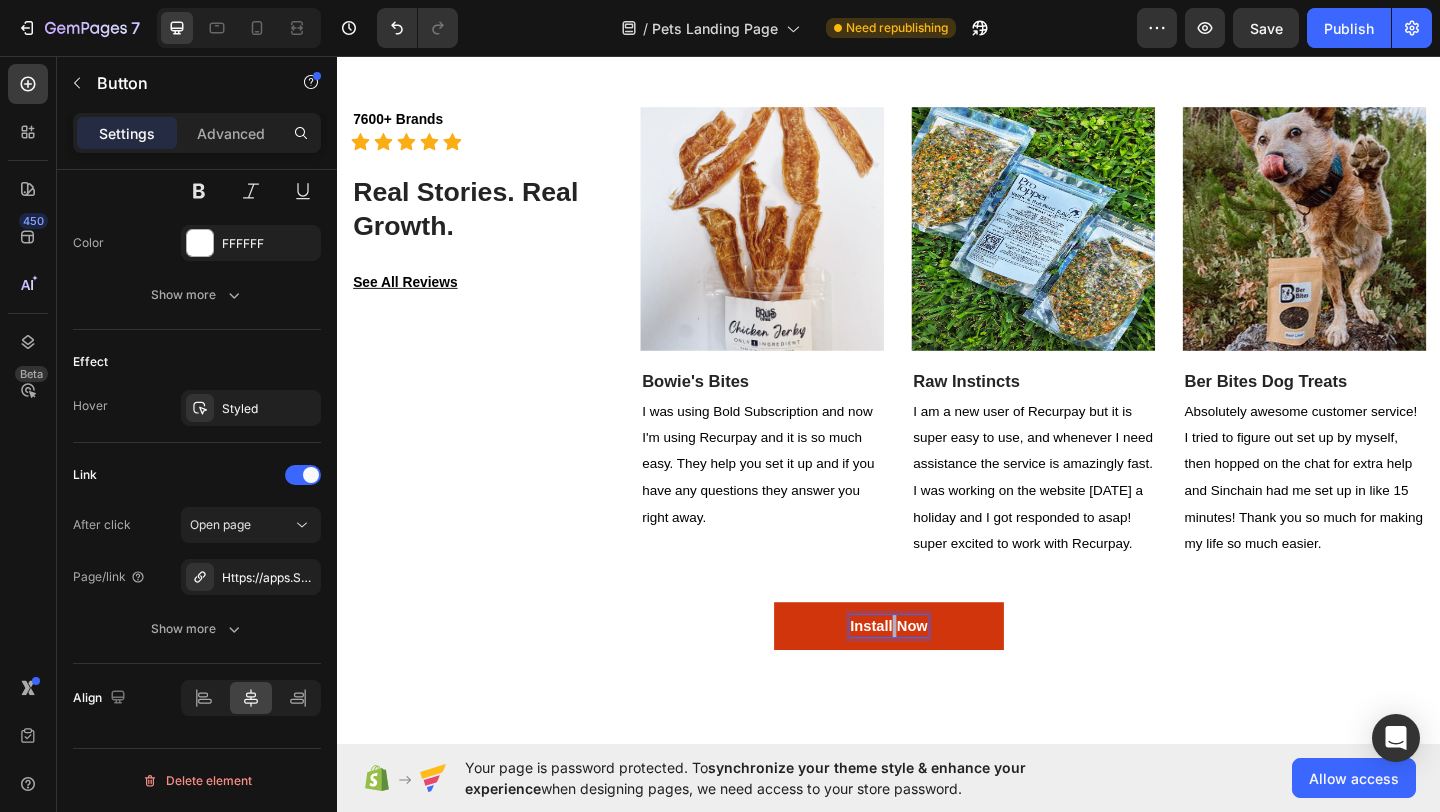 click on "Install Now" at bounding box center [937, 676] 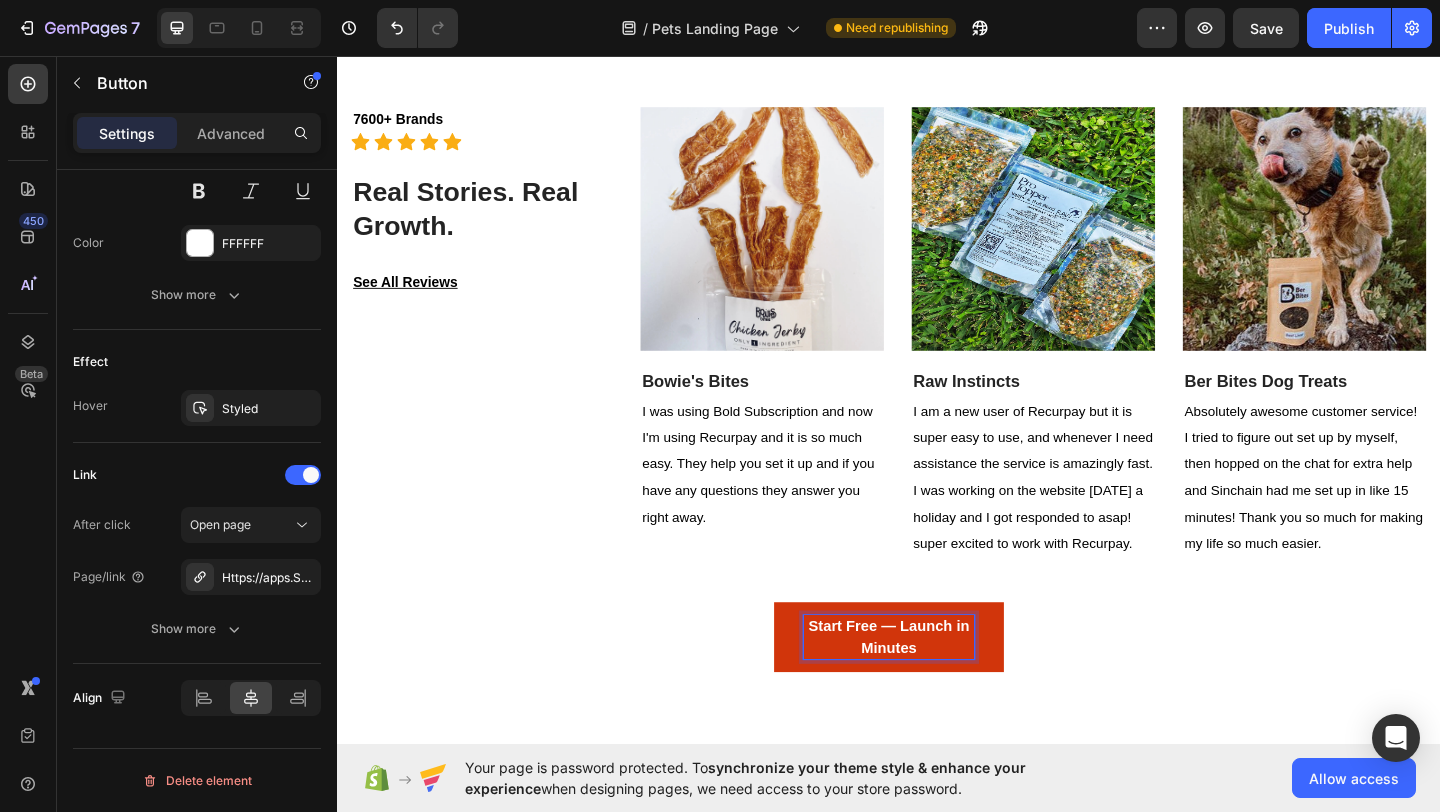 click on "Start Free — Launch in Minutes" at bounding box center [937, 688] 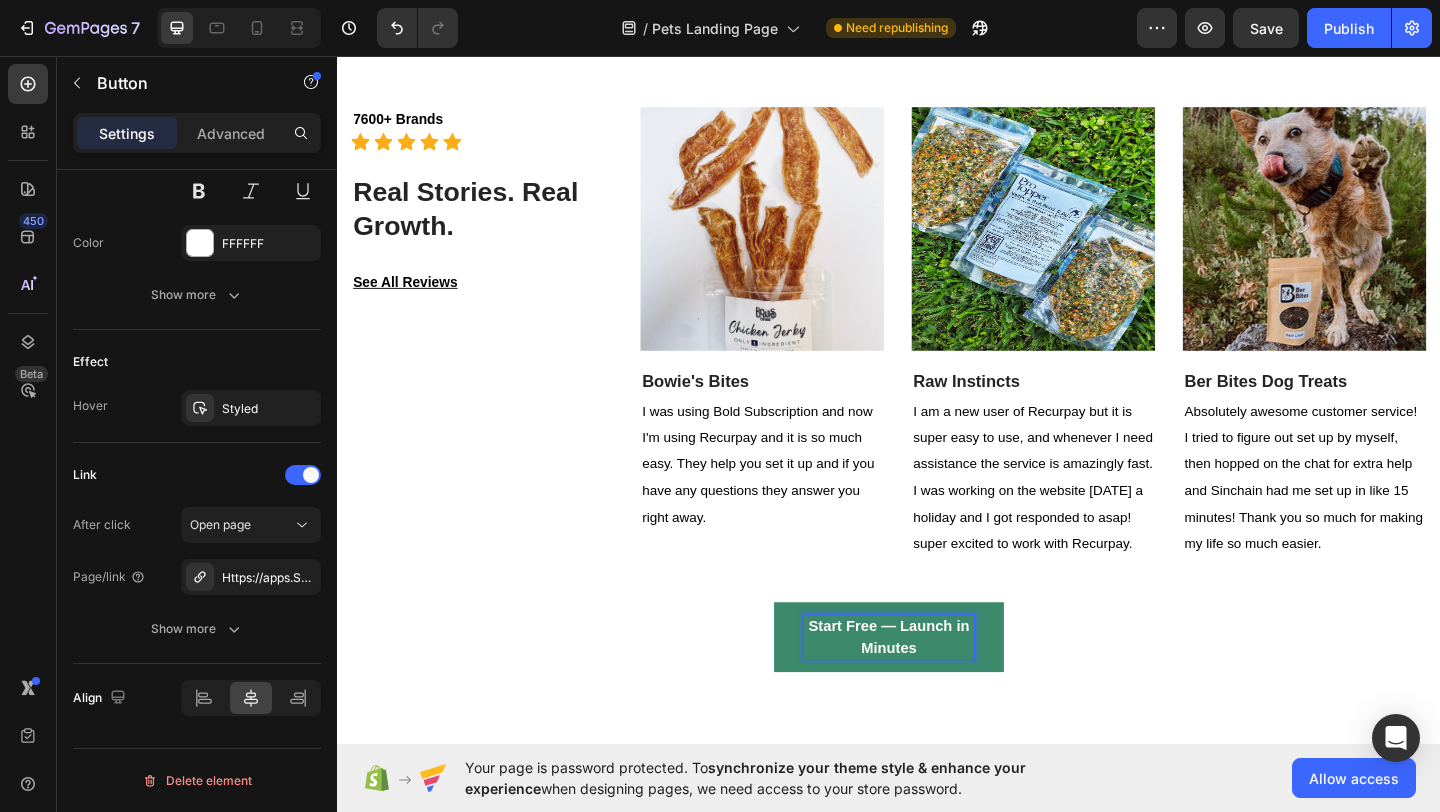 click on "Start Free — Launch in Minutes" at bounding box center (937, 688) 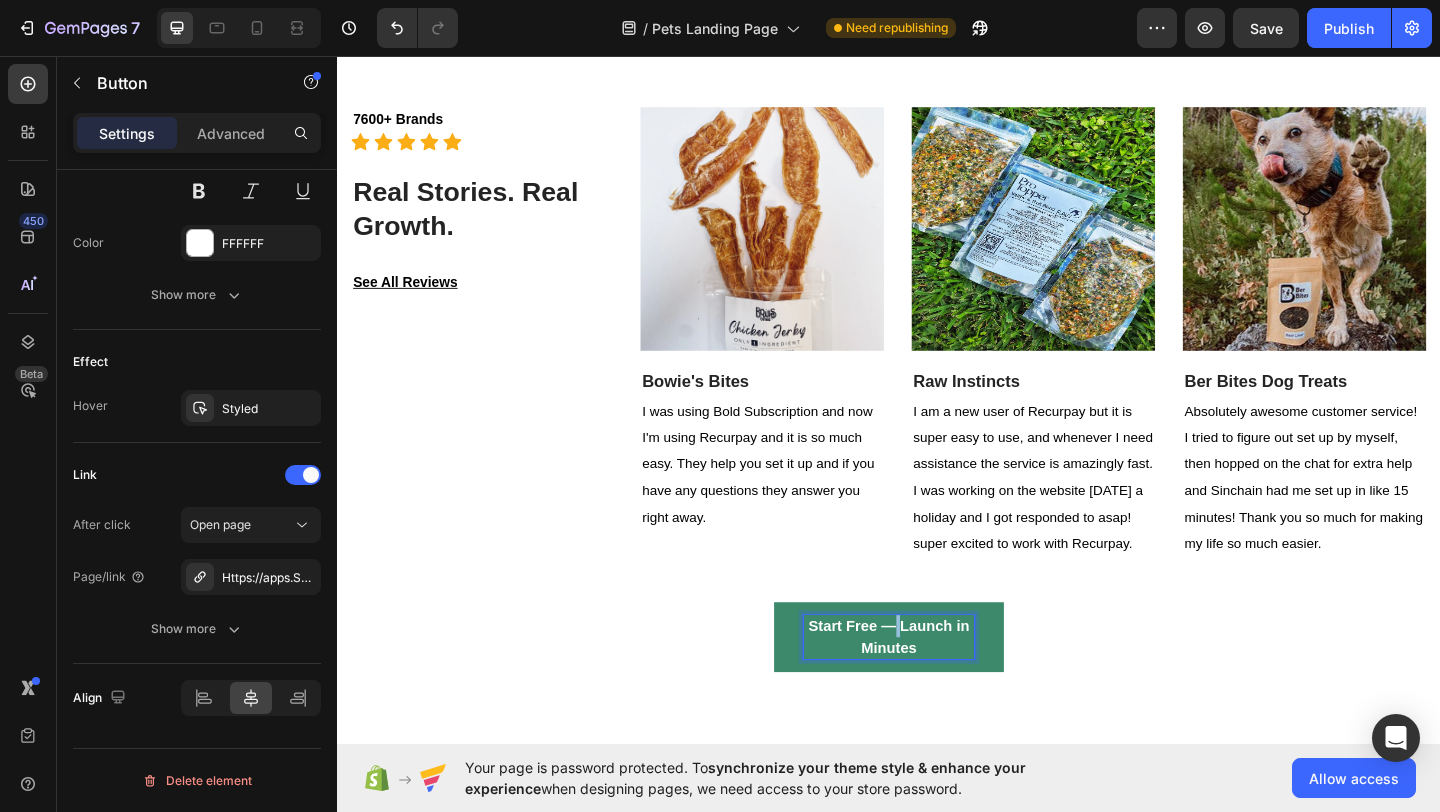 click on "Start Free — Launch in Minutes" at bounding box center (937, 688) 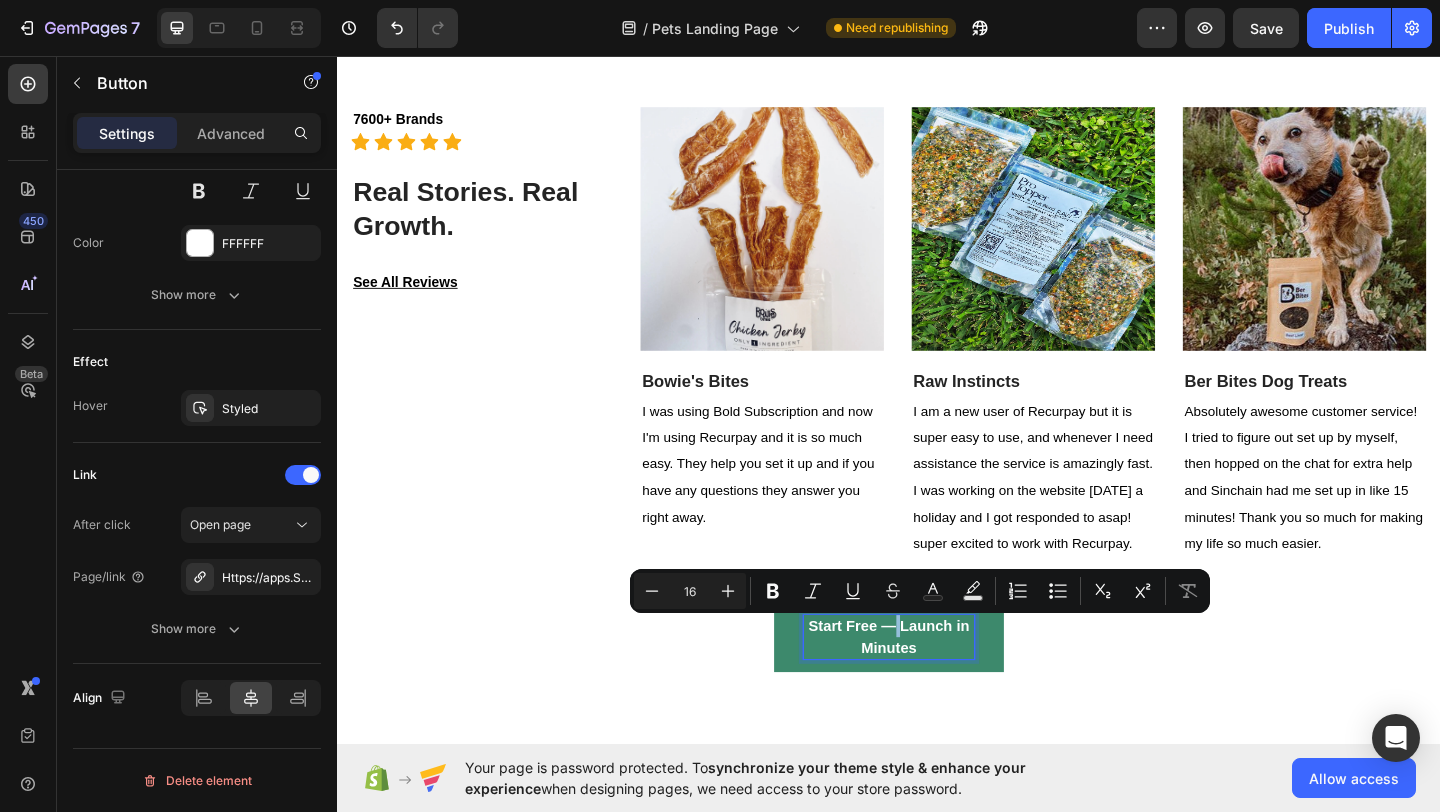 click on "Start Free — Launch in Minutes" at bounding box center (937, 688) 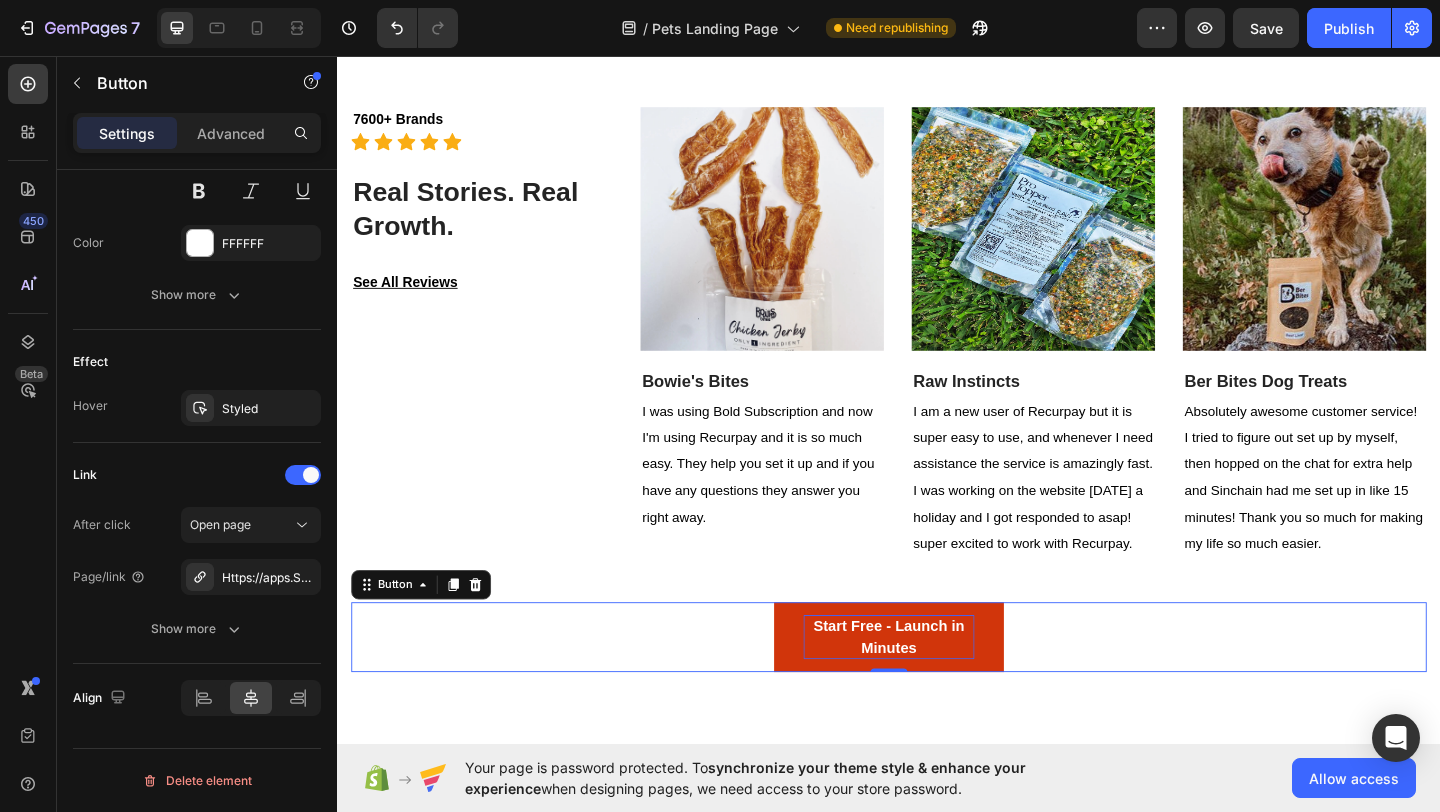 click on "Start Free - Launch in Minutes" at bounding box center [937, 688] 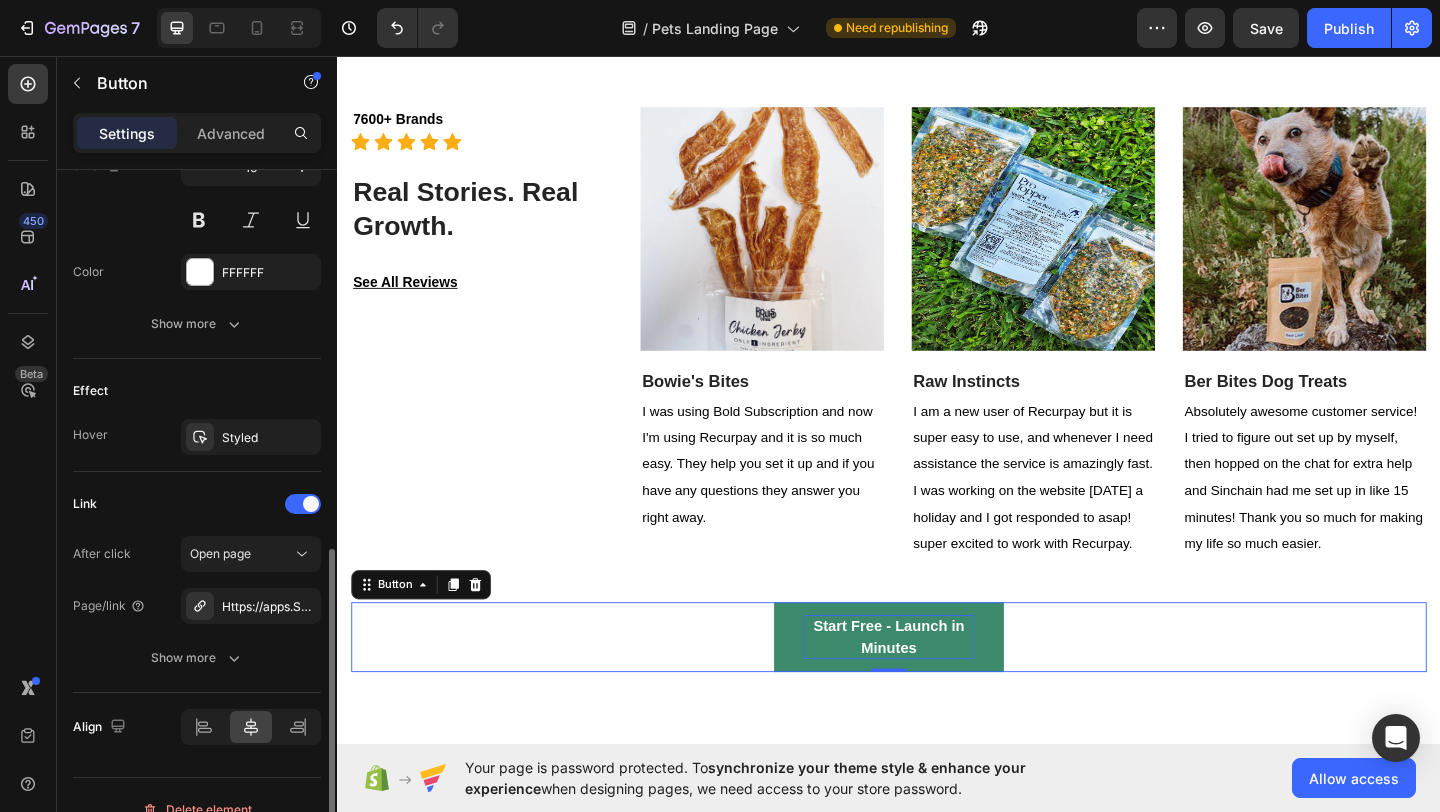scroll, scrollTop: 864, scrollLeft: 0, axis: vertical 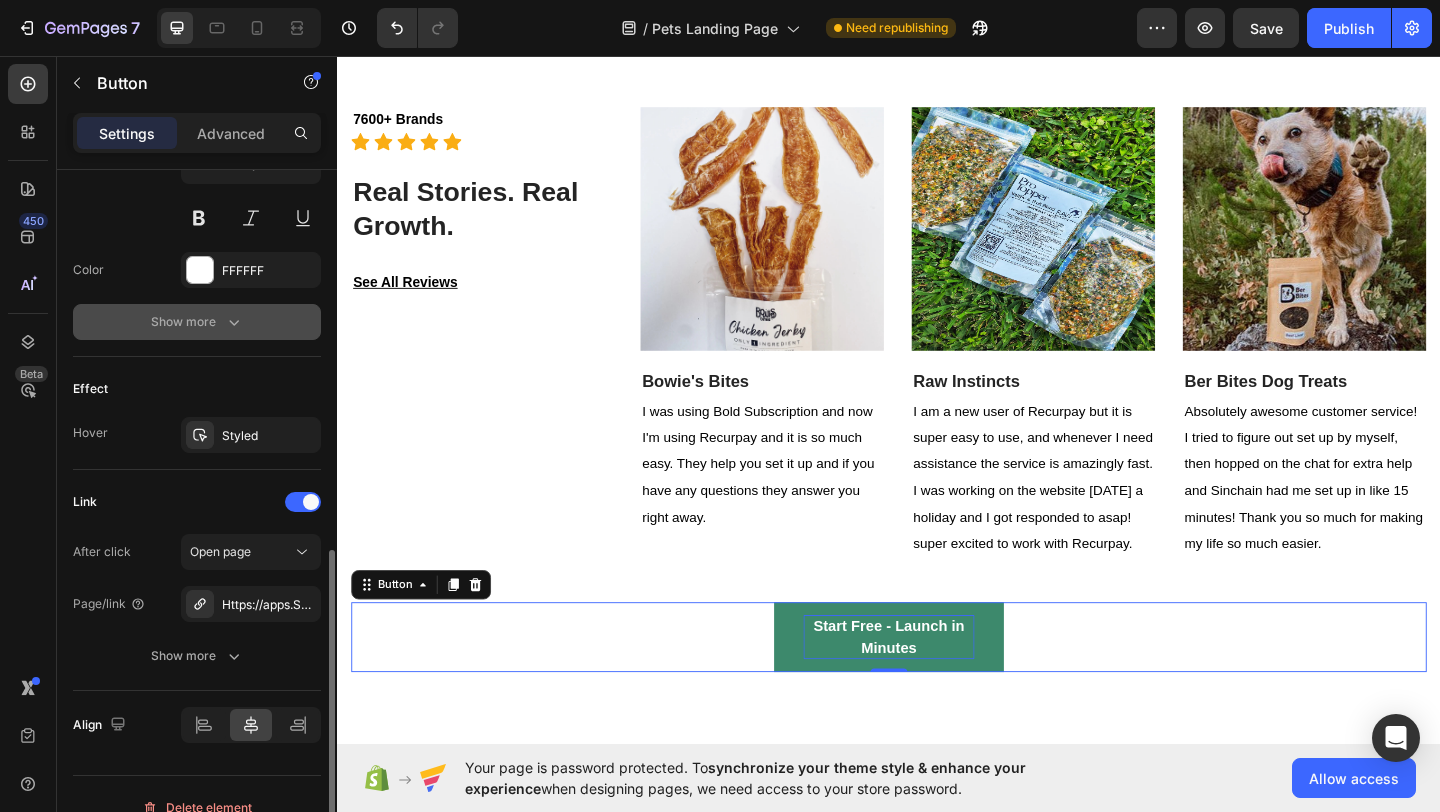 click on "Show more" at bounding box center (197, 322) 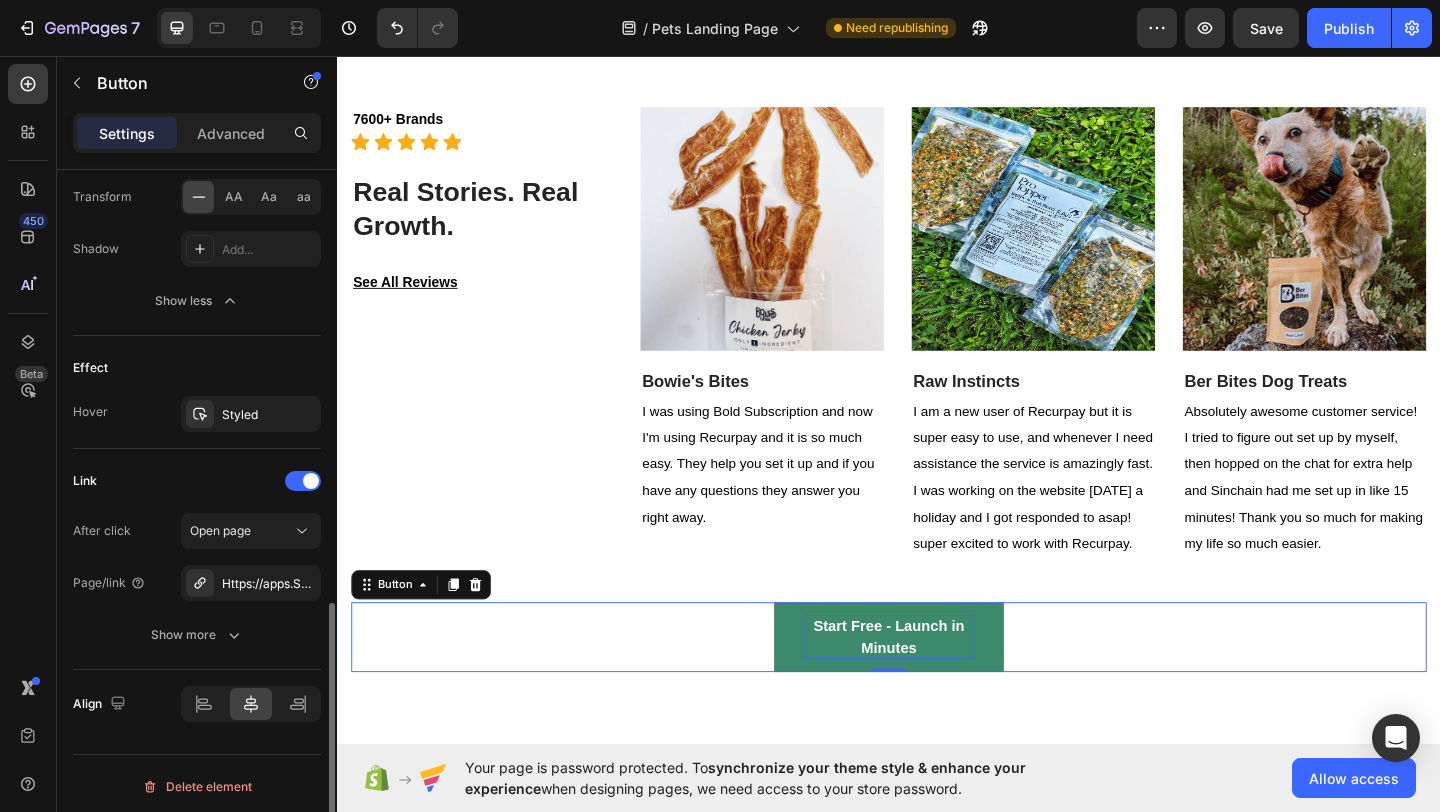 scroll, scrollTop: 1155, scrollLeft: 0, axis: vertical 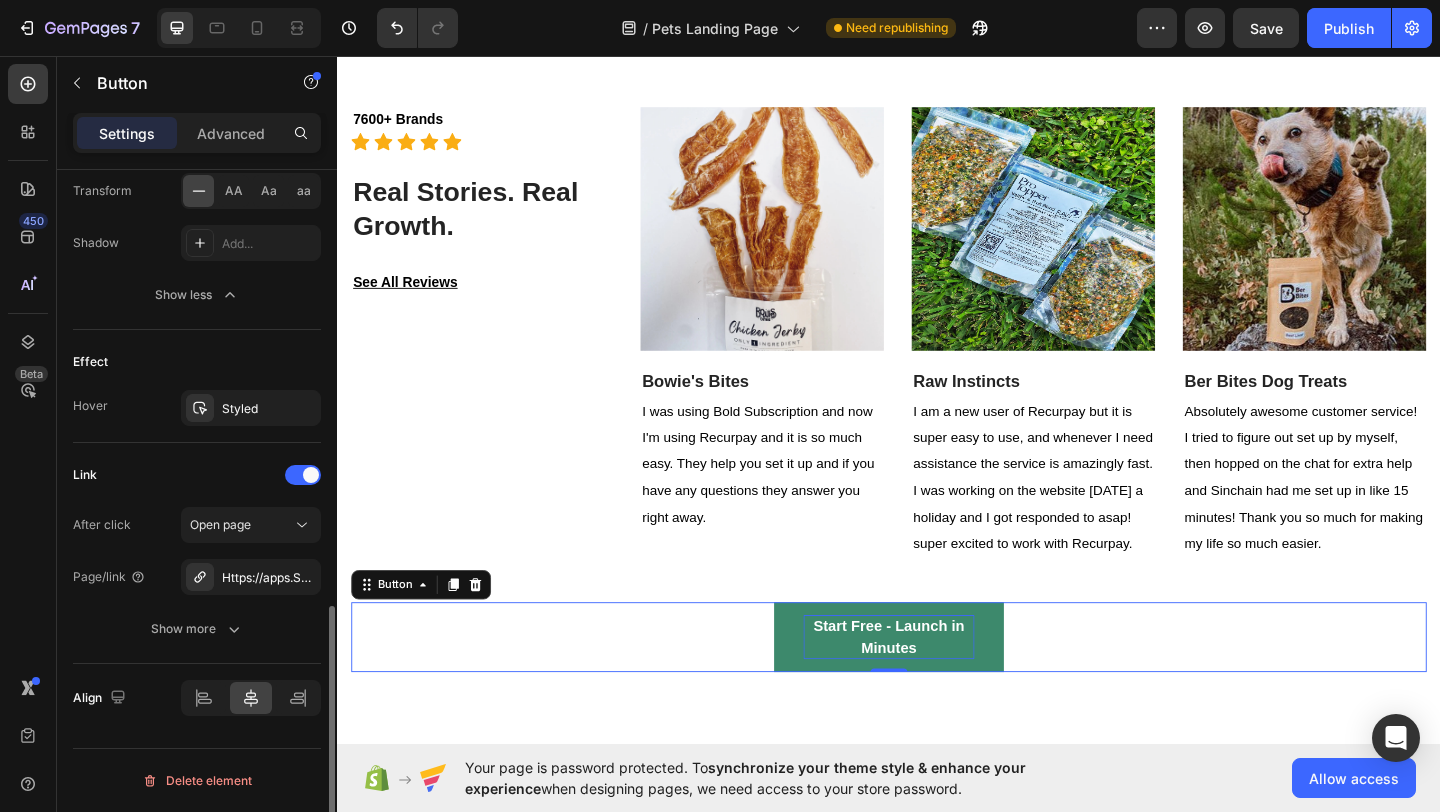 click on "Effect Hover Styled" 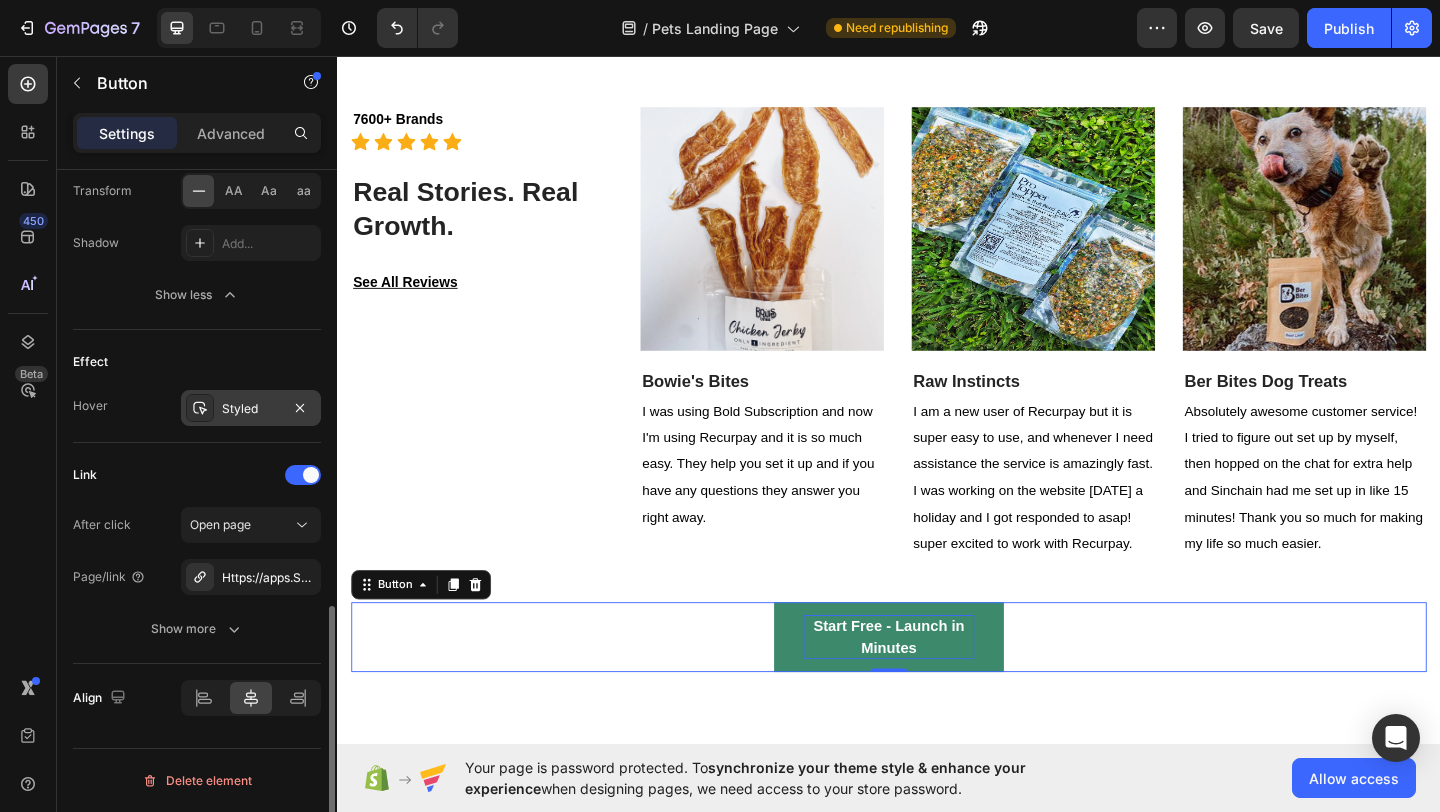 click on "Styled" at bounding box center (251, 408) 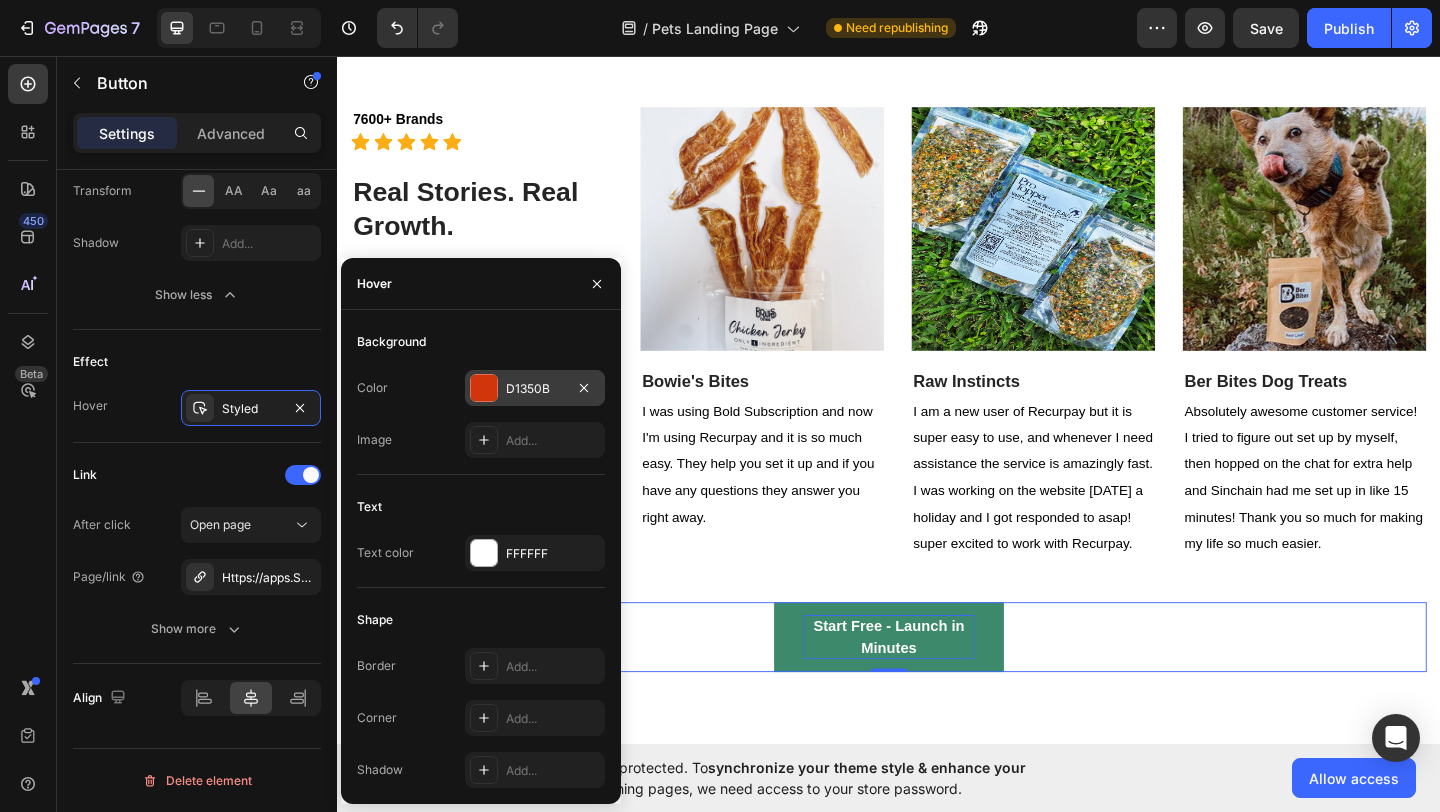 click on "D1350B" at bounding box center [535, 389] 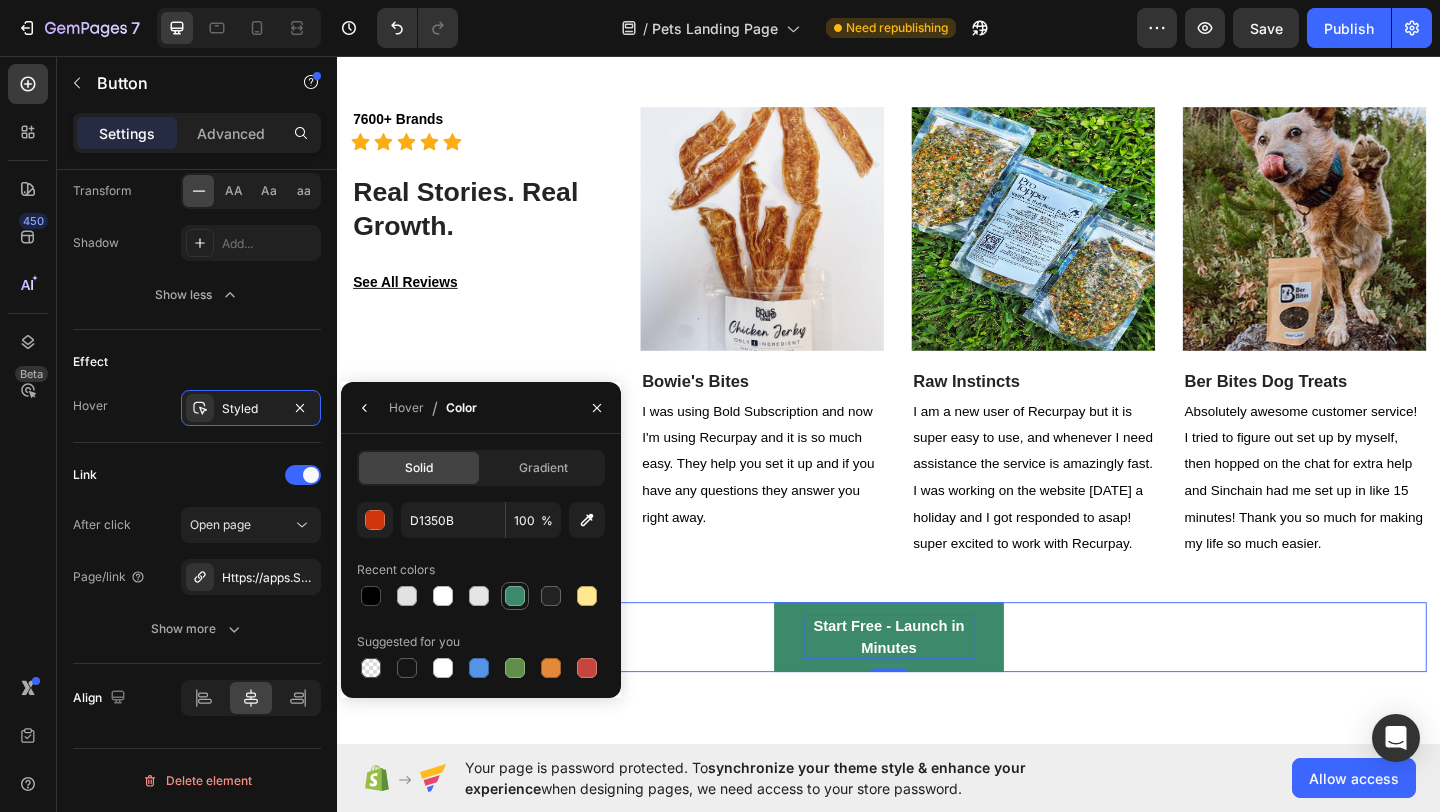 click at bounding box center [515, 596] 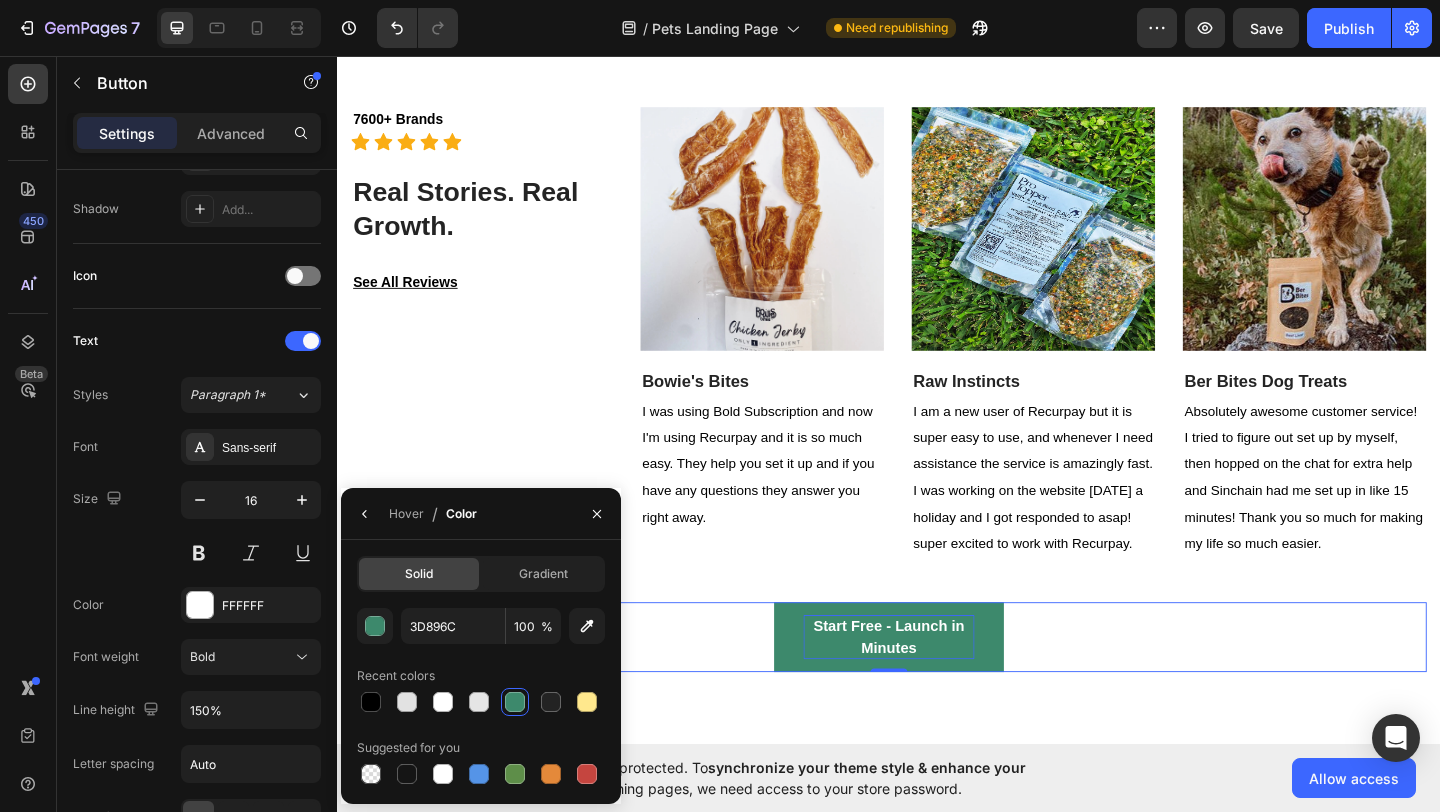 scroll, scrollTop: 0, scrollLeft: 0, axis: both 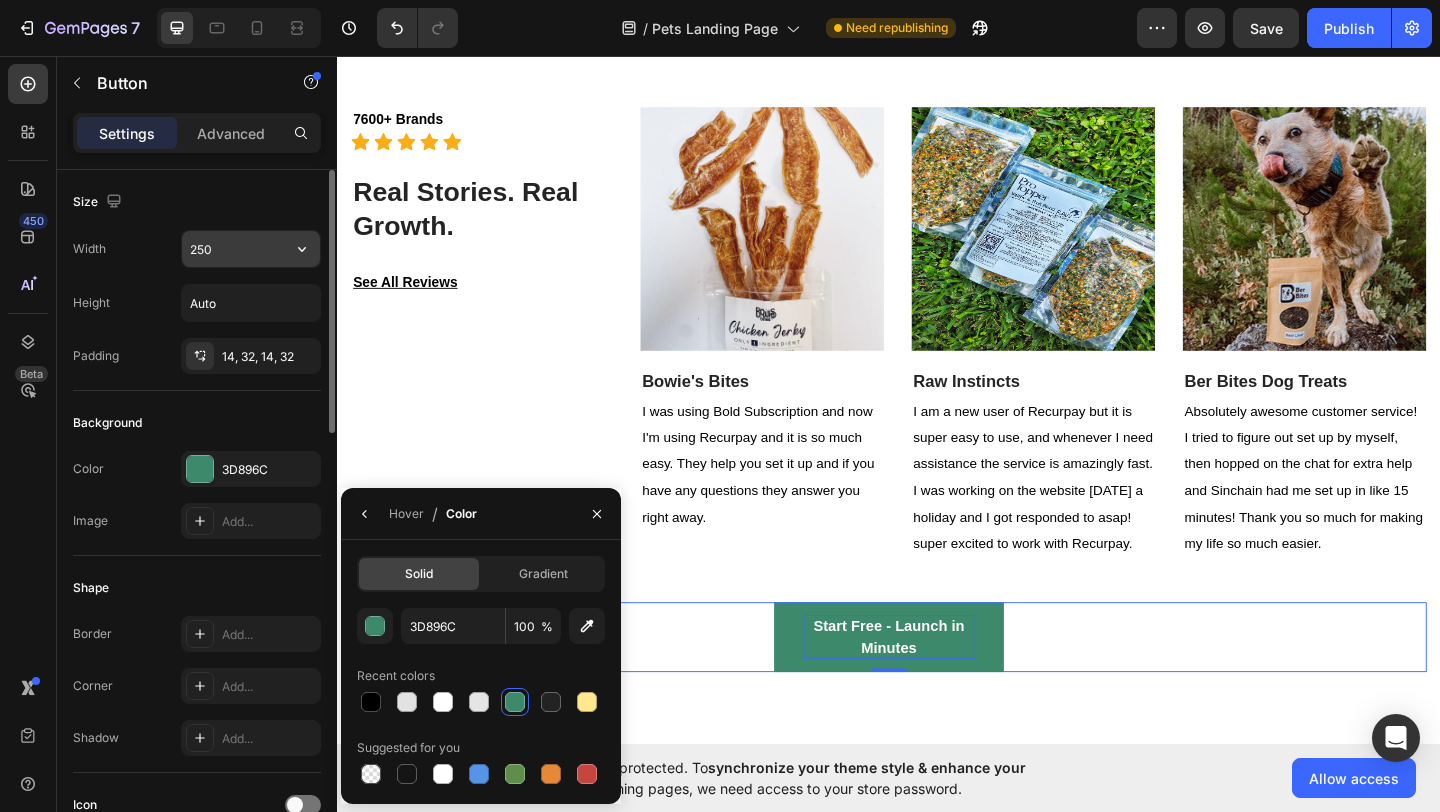 click on "250" at bounding box center [251, 249] 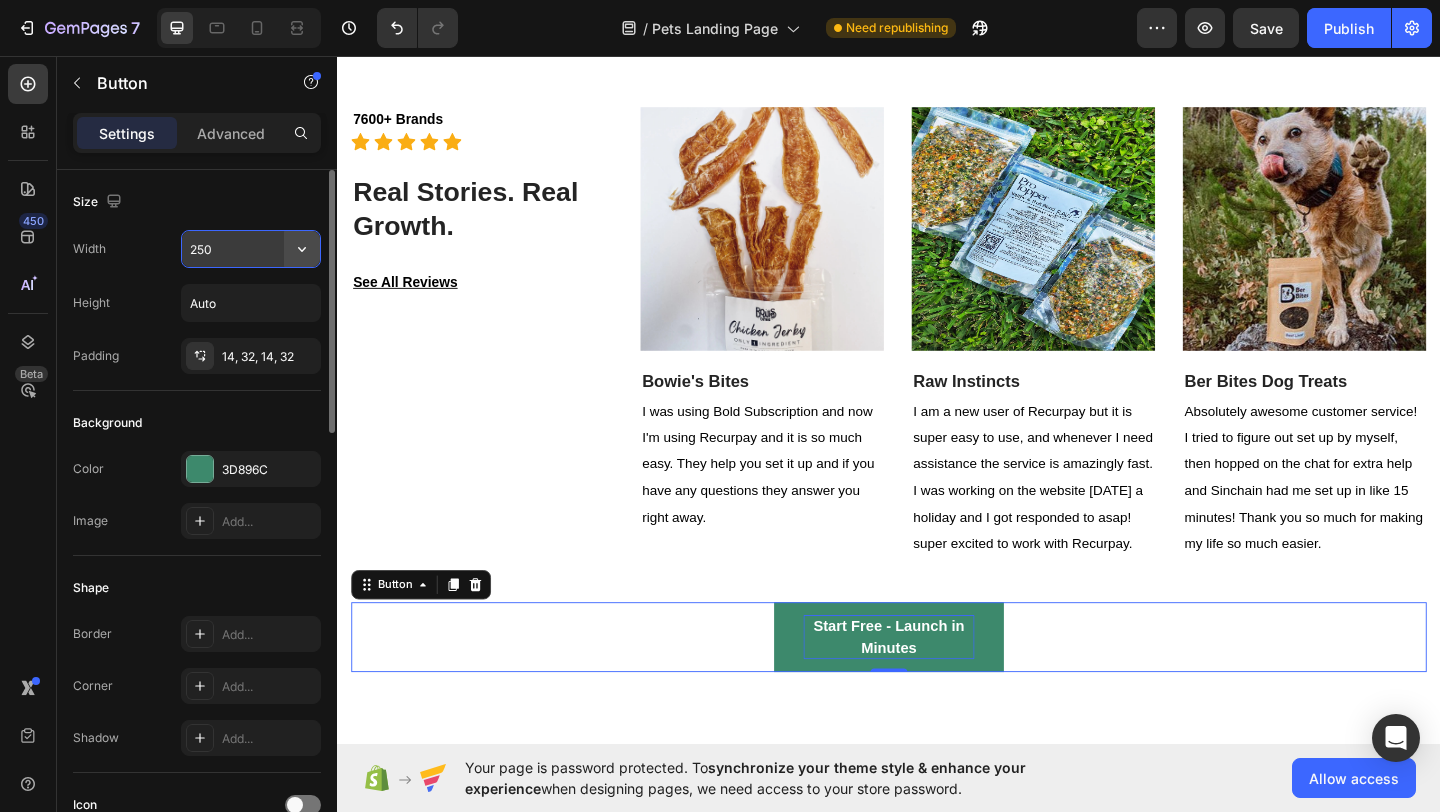 click 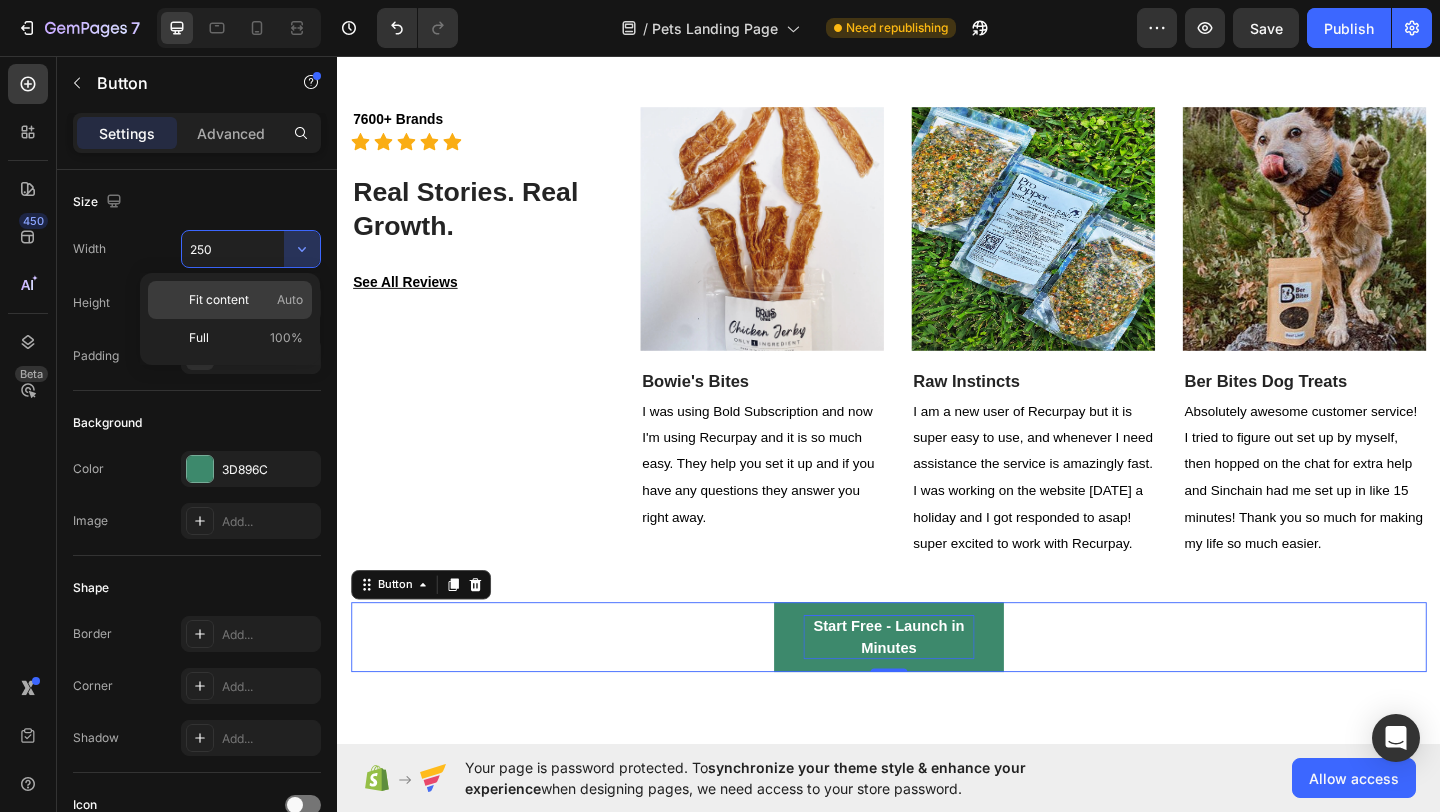 click on "Fit content" at bounding box center (219, 300) 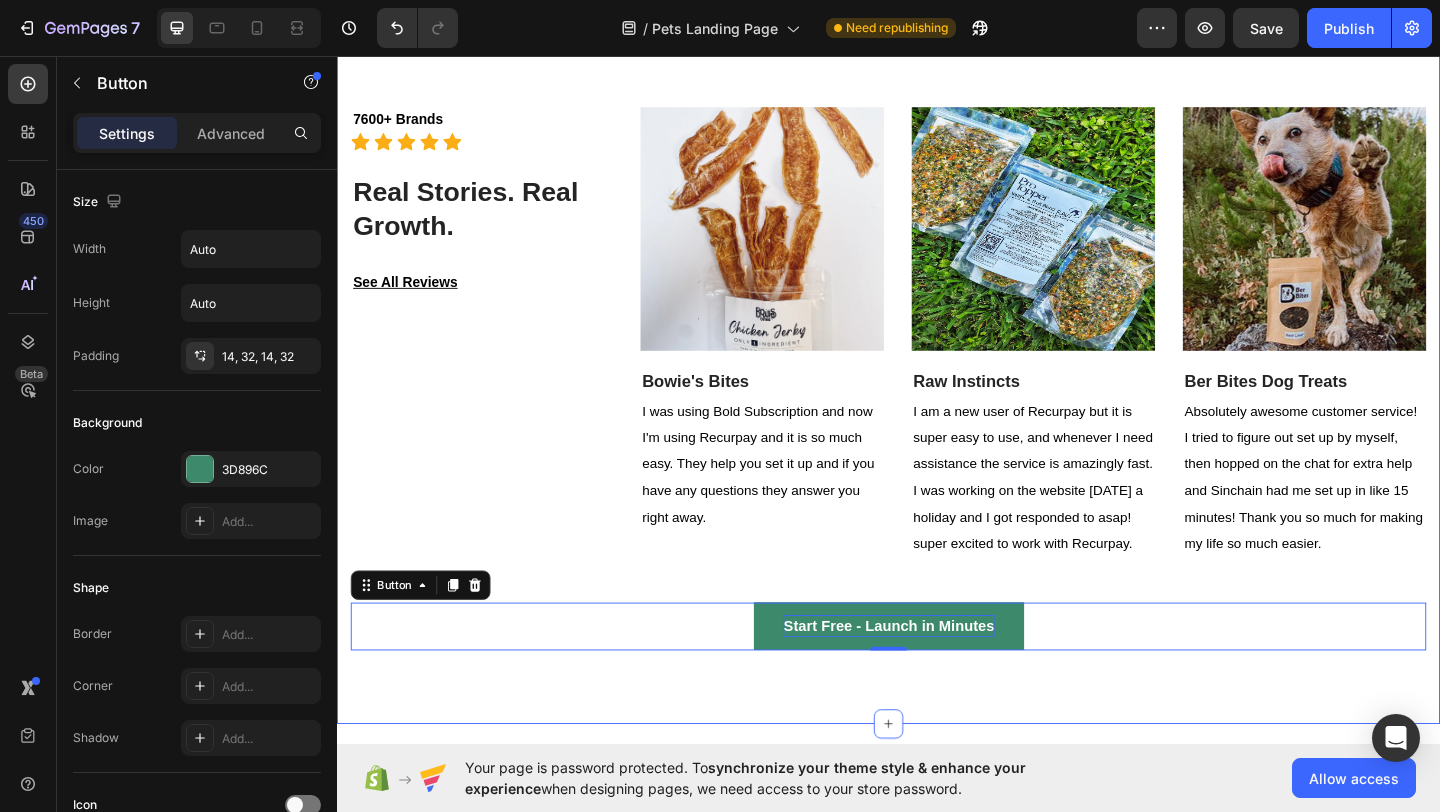 click on "7600+ Brands Text block                Icon                Icon                Icon                Icon                Icon Icon List Hoz Start Free - Launch in Minutes Button   0 Section 10" at bounding box center [937, 407] 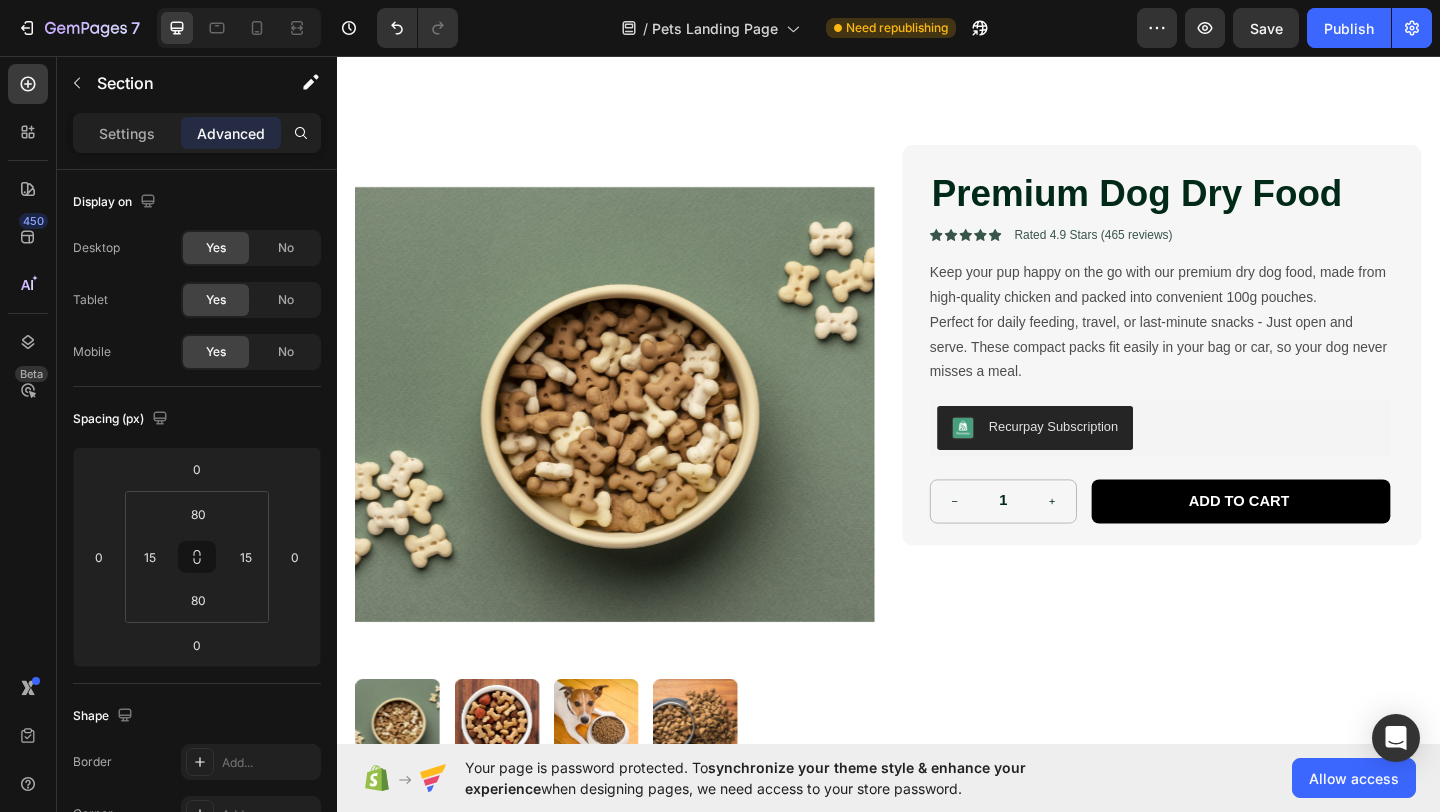 scroll, scrollTop: 0, scrollLeft: 0, axis: both 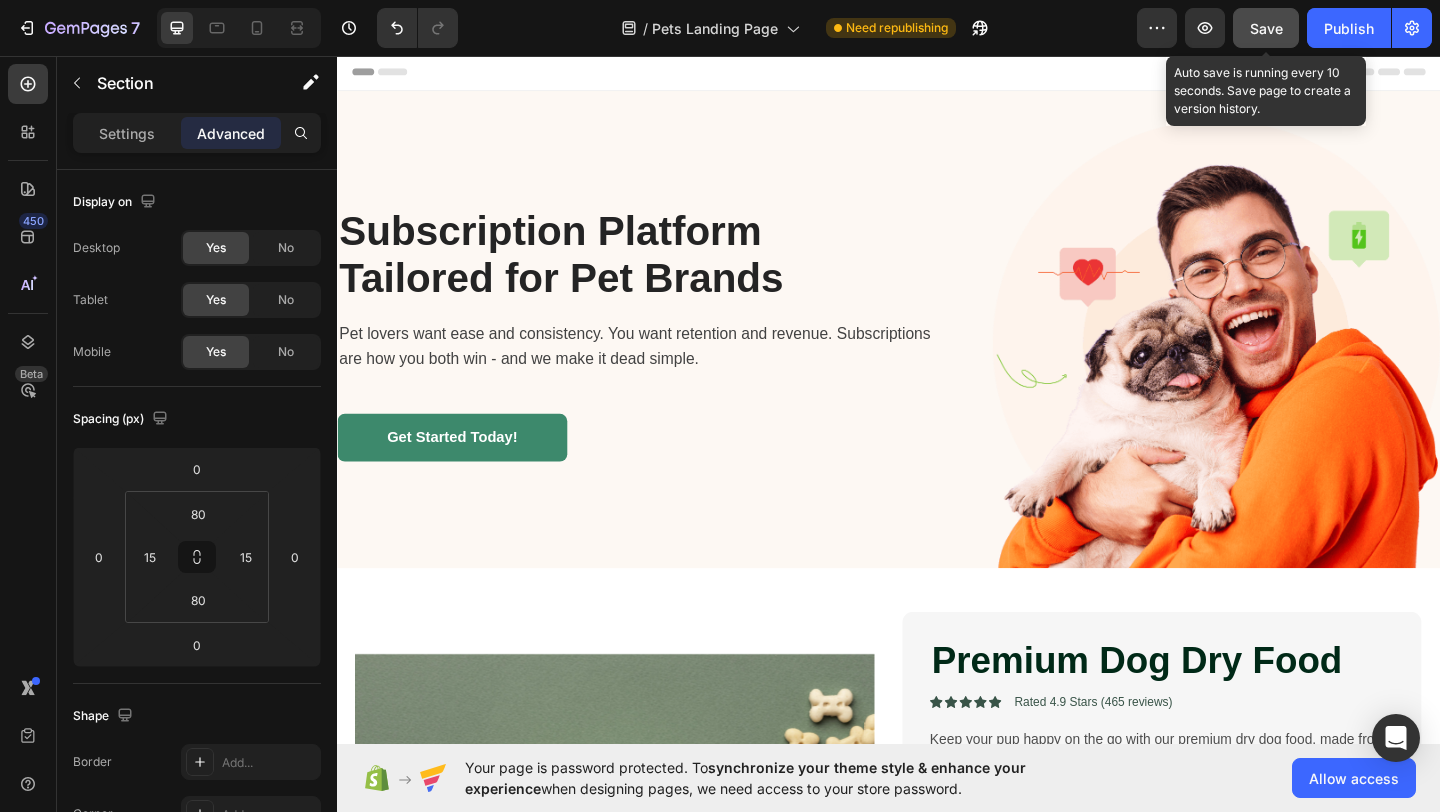 click on "Save" 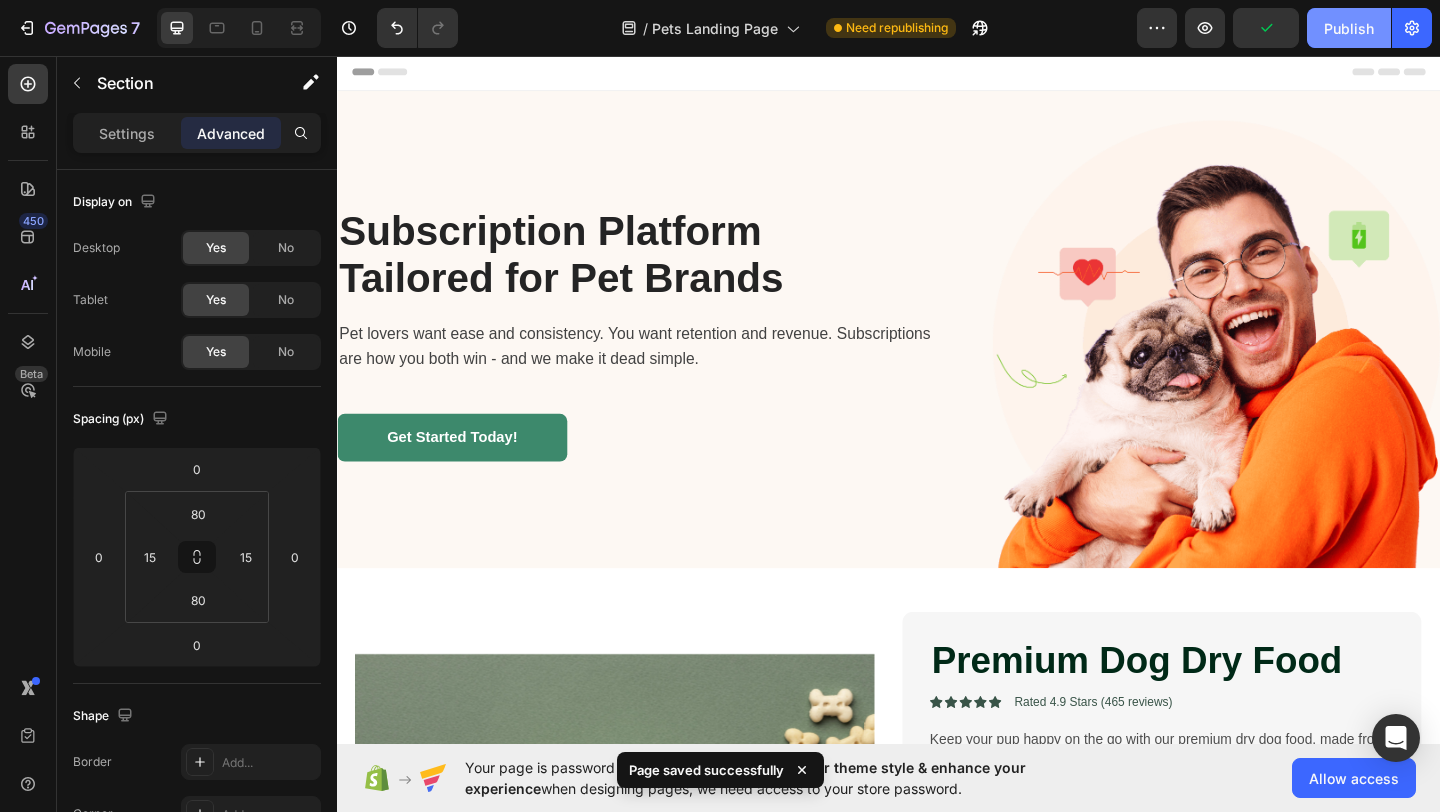 click on "Publish" at bounding box center (1349, 28) 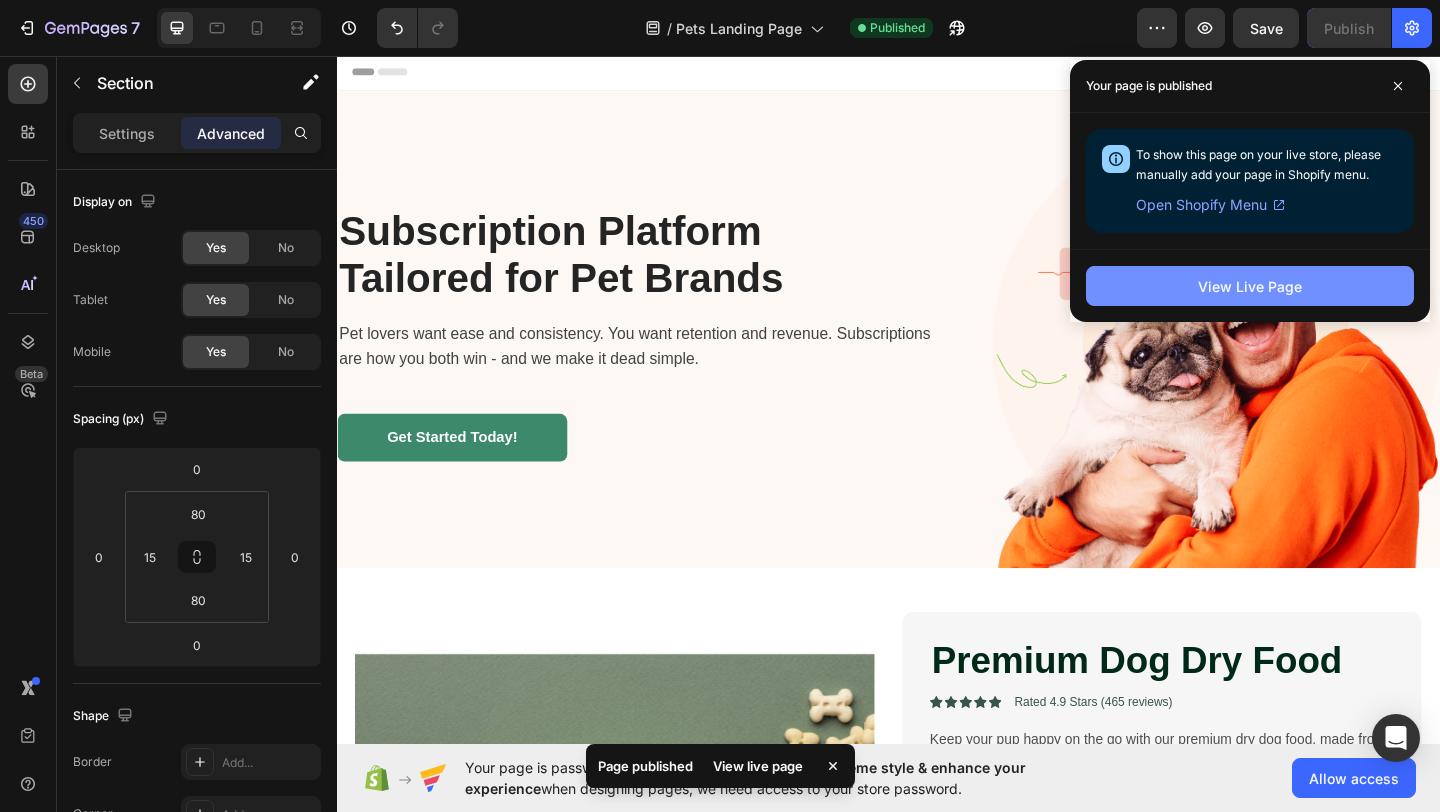 click on "View Live Page" at bounding box center [1250, 286] 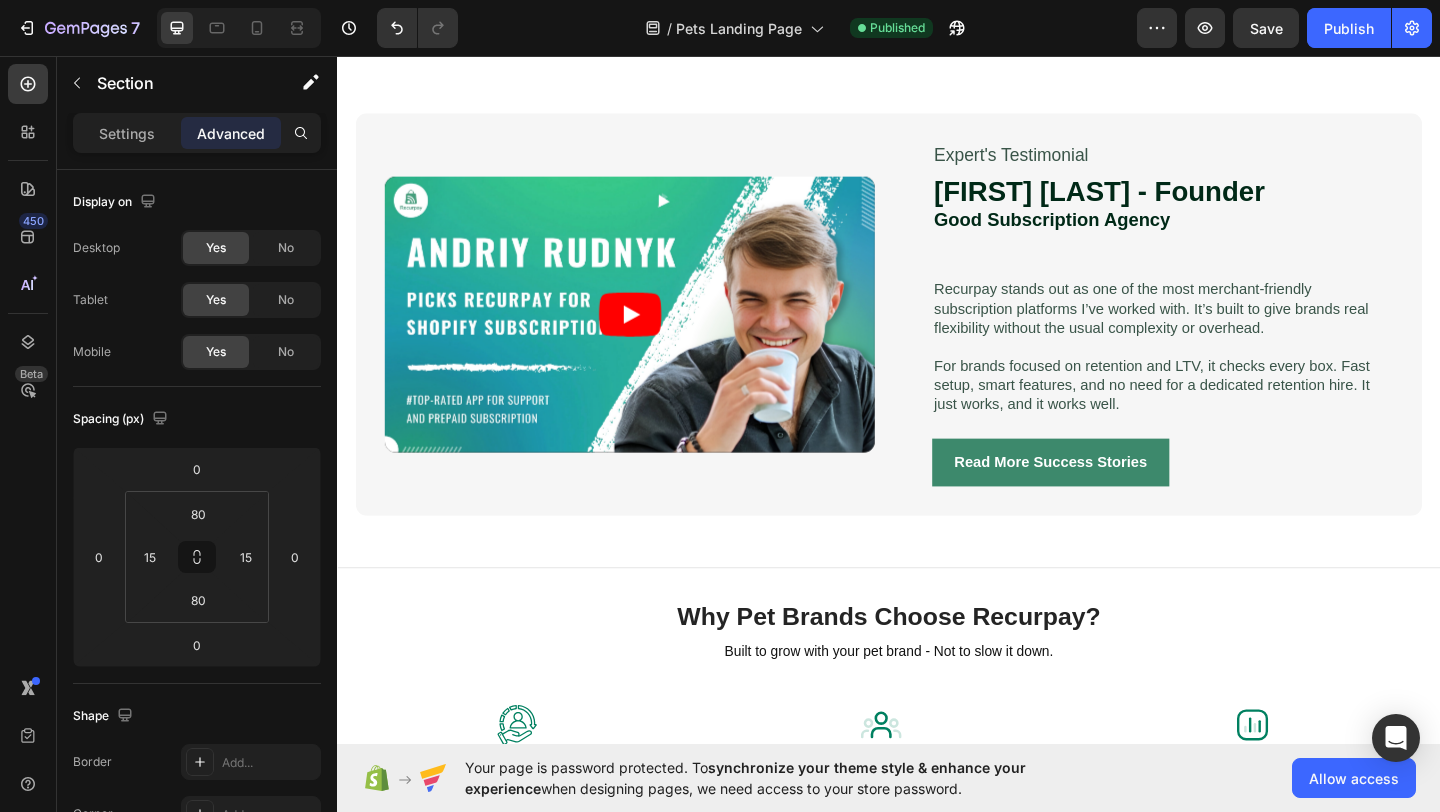 scroll, scrollTop: 2305, scrollLeft: 0, axis: vertical 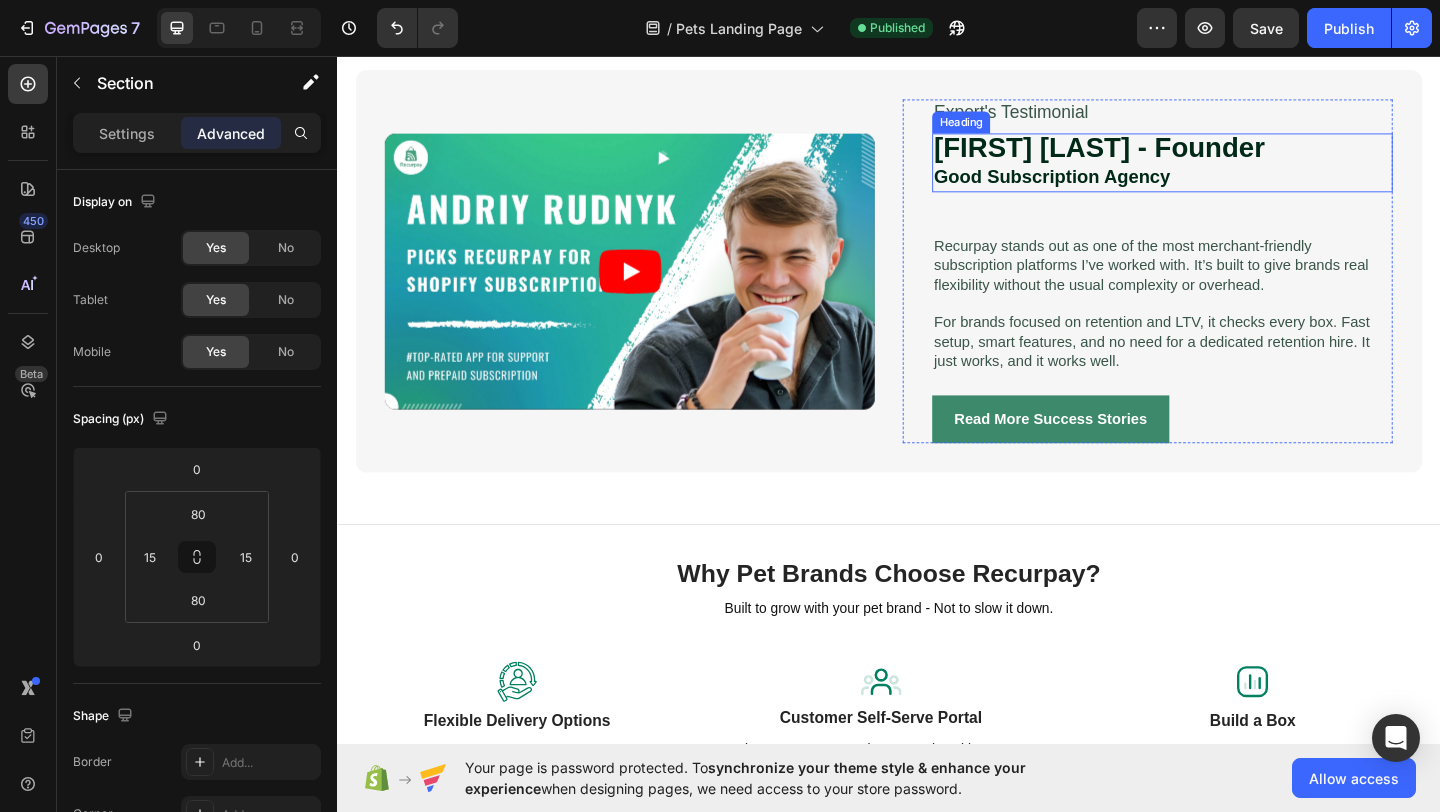 click on "Good Subscription Agency" at bounding box center (1114, 187) 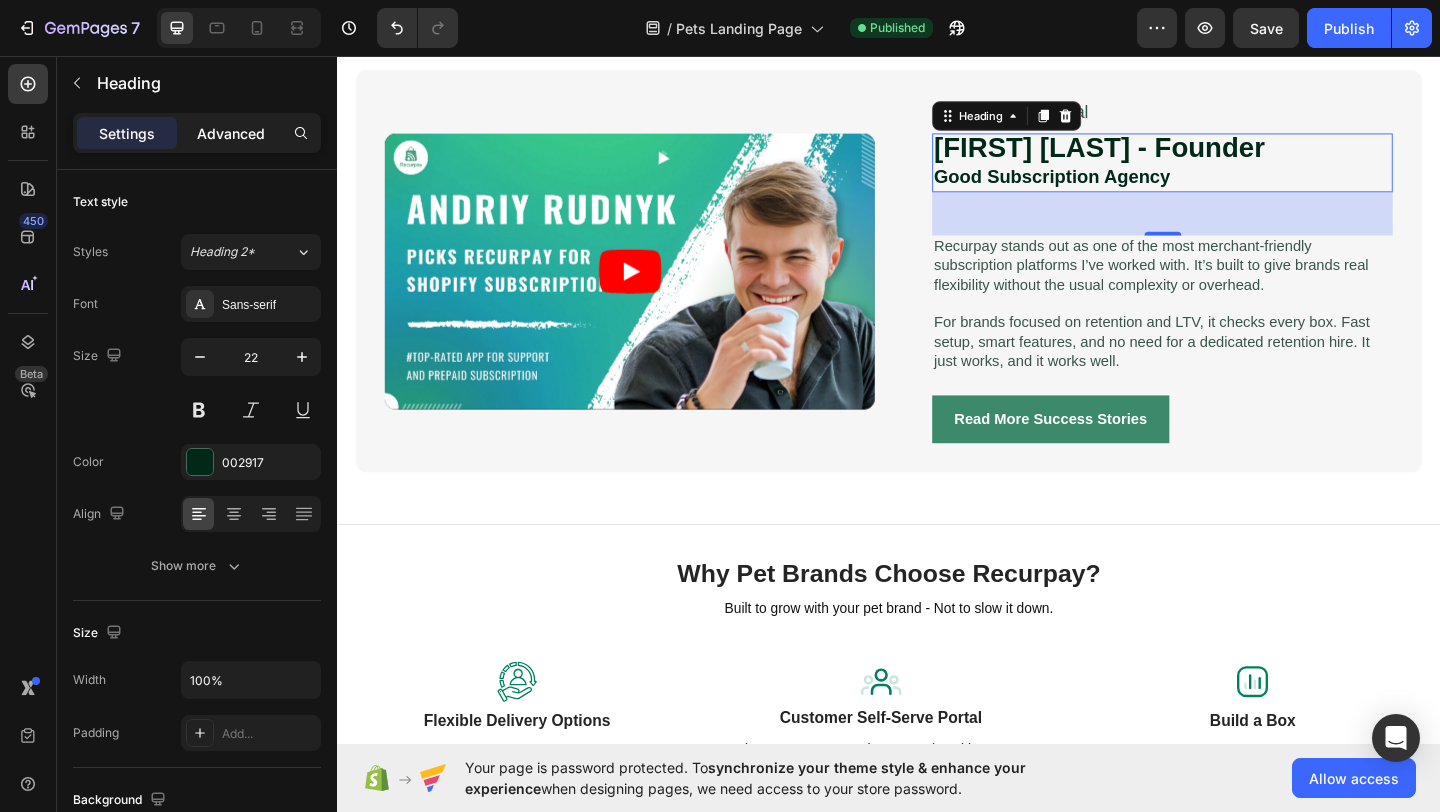 click on "Advanced" at bounding box center [231, 133] 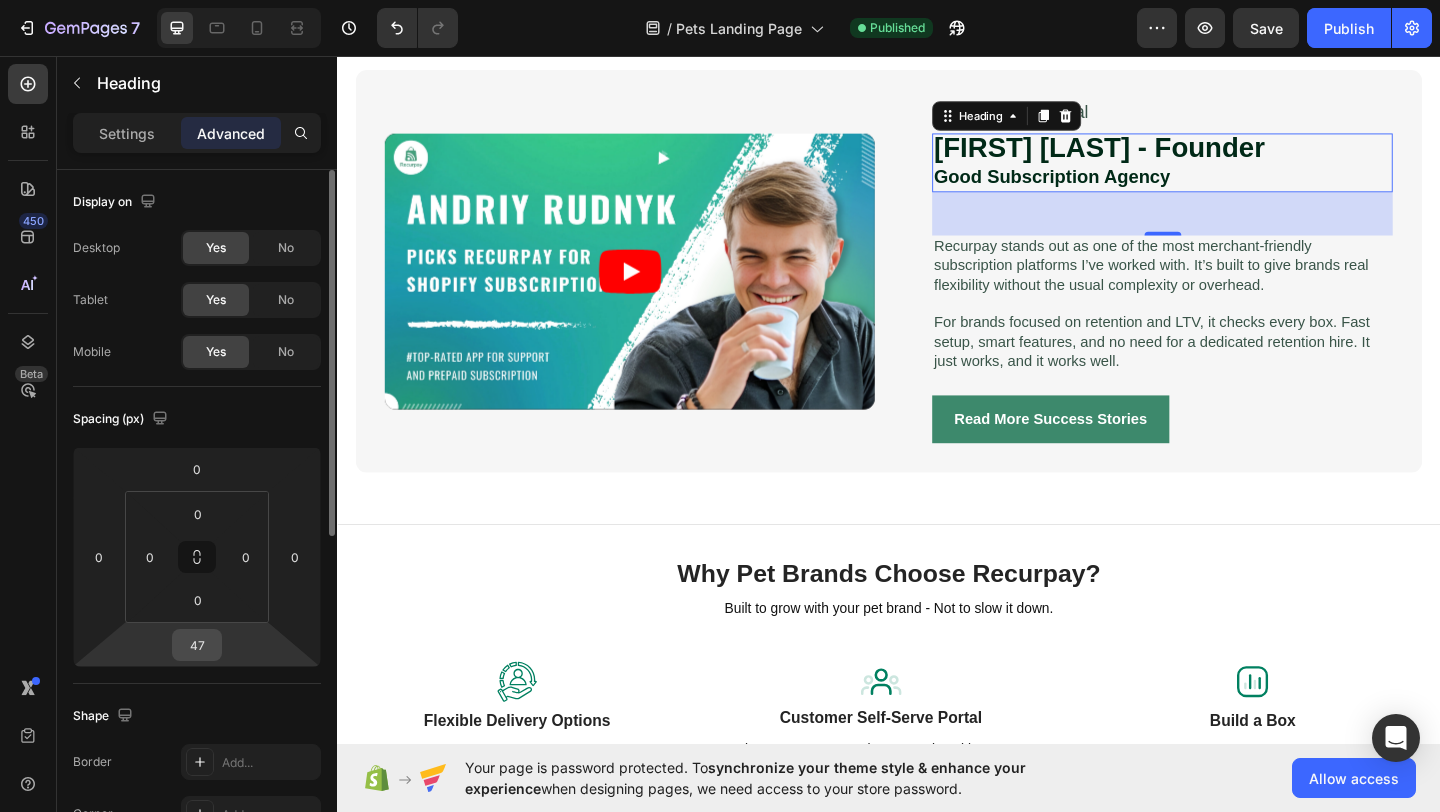 click on "47" at bounding box center [197, 645] 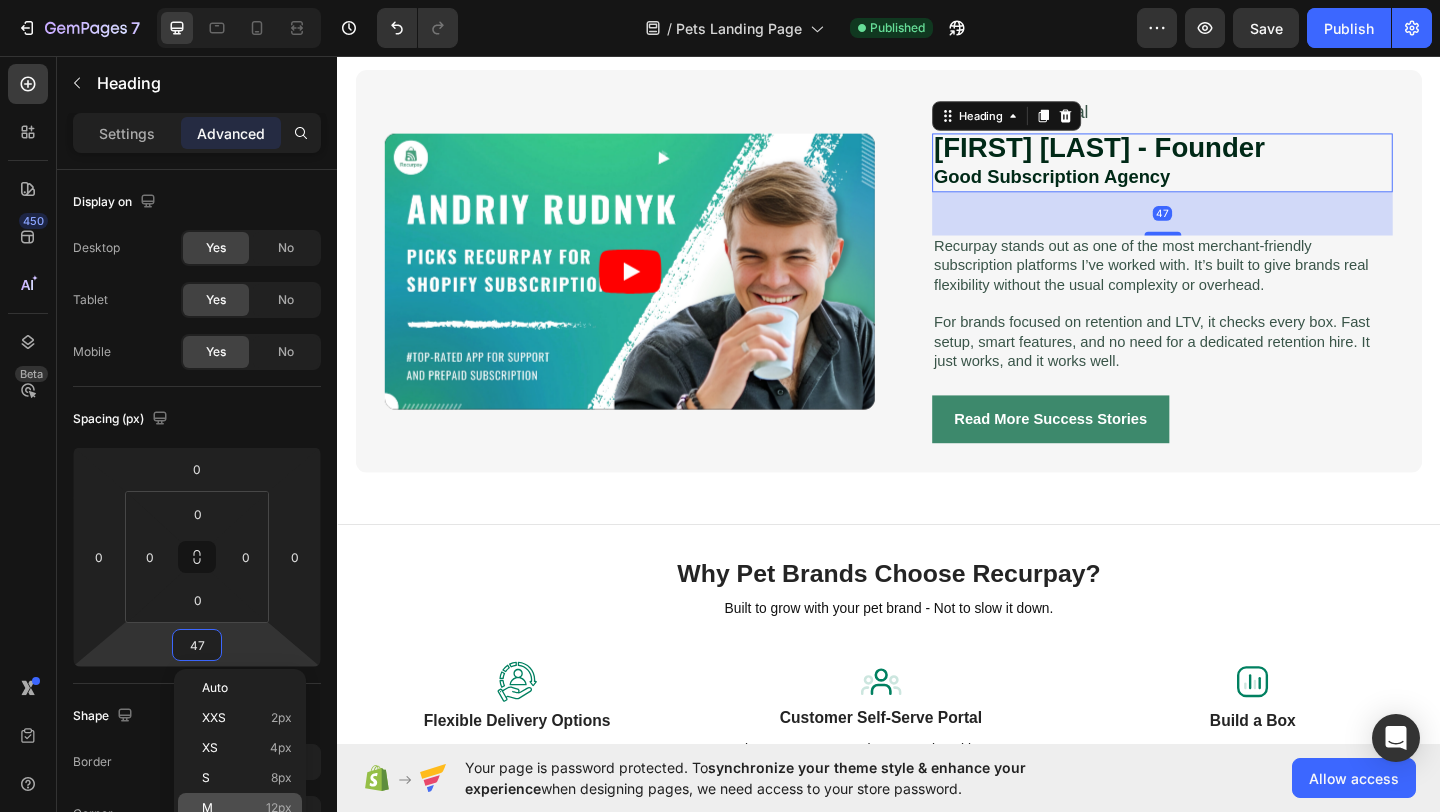 click on "M 12px" 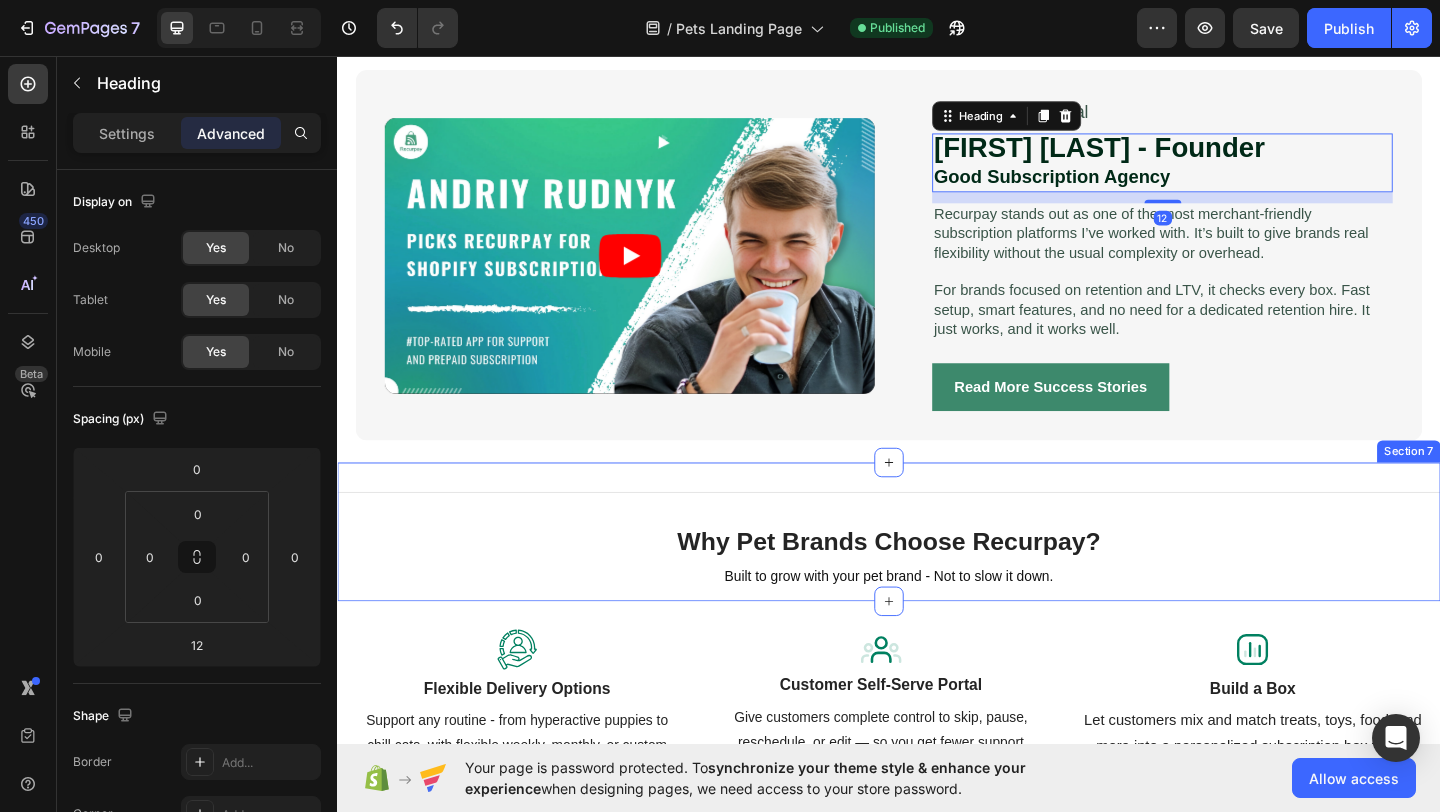 click on "Title Line Why Pet Brands Choose Recurpay? Heading Built to grow with your pet brand - Not to slow it down. Text Block Section 7" at bounding box center (937, 573) 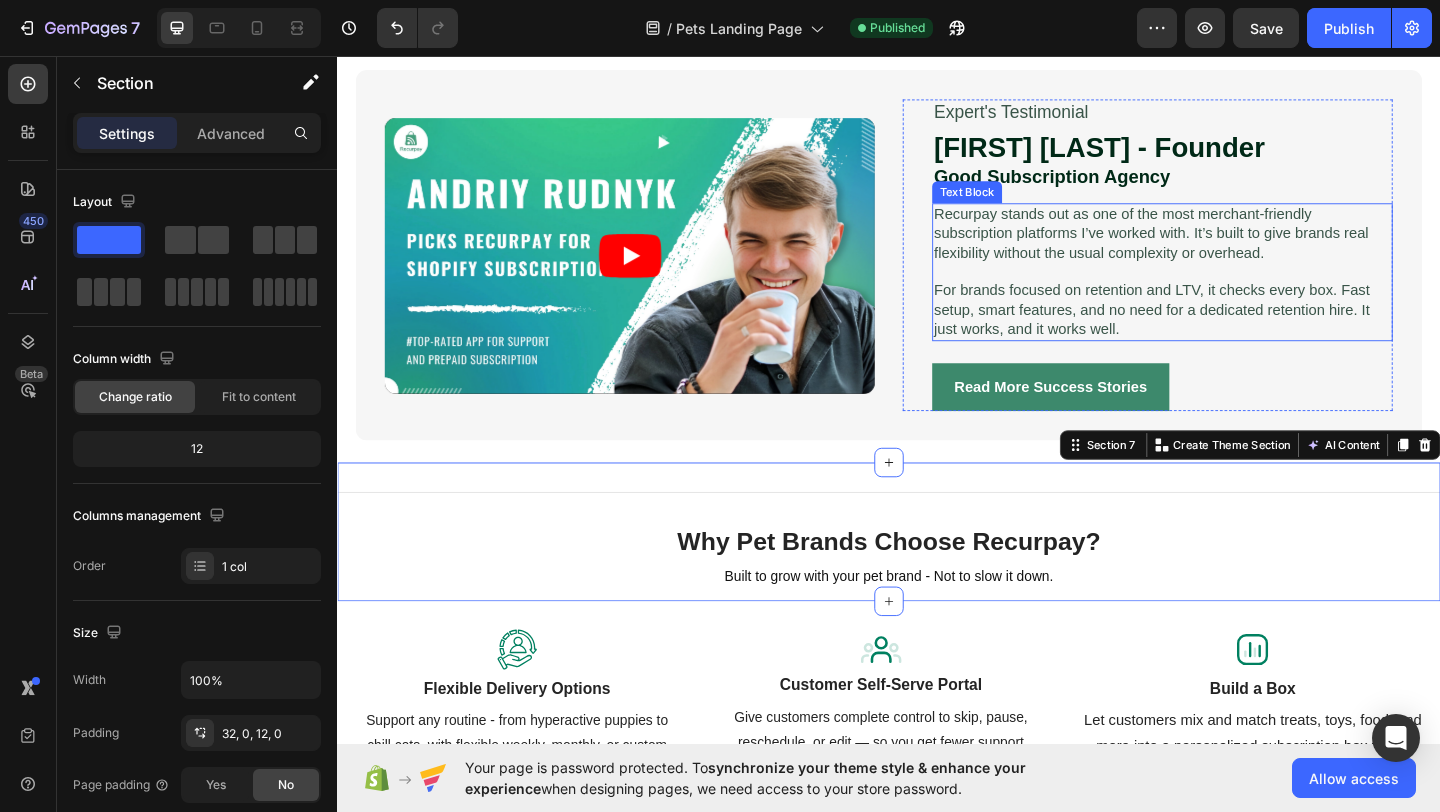click on "Recurpay stands out as one of the most merchant-friendly subscription platforms I’ve worked with. It’s built to give brands real flexibility without the usual complexity or overhead." at bounding box center [1234, 259] 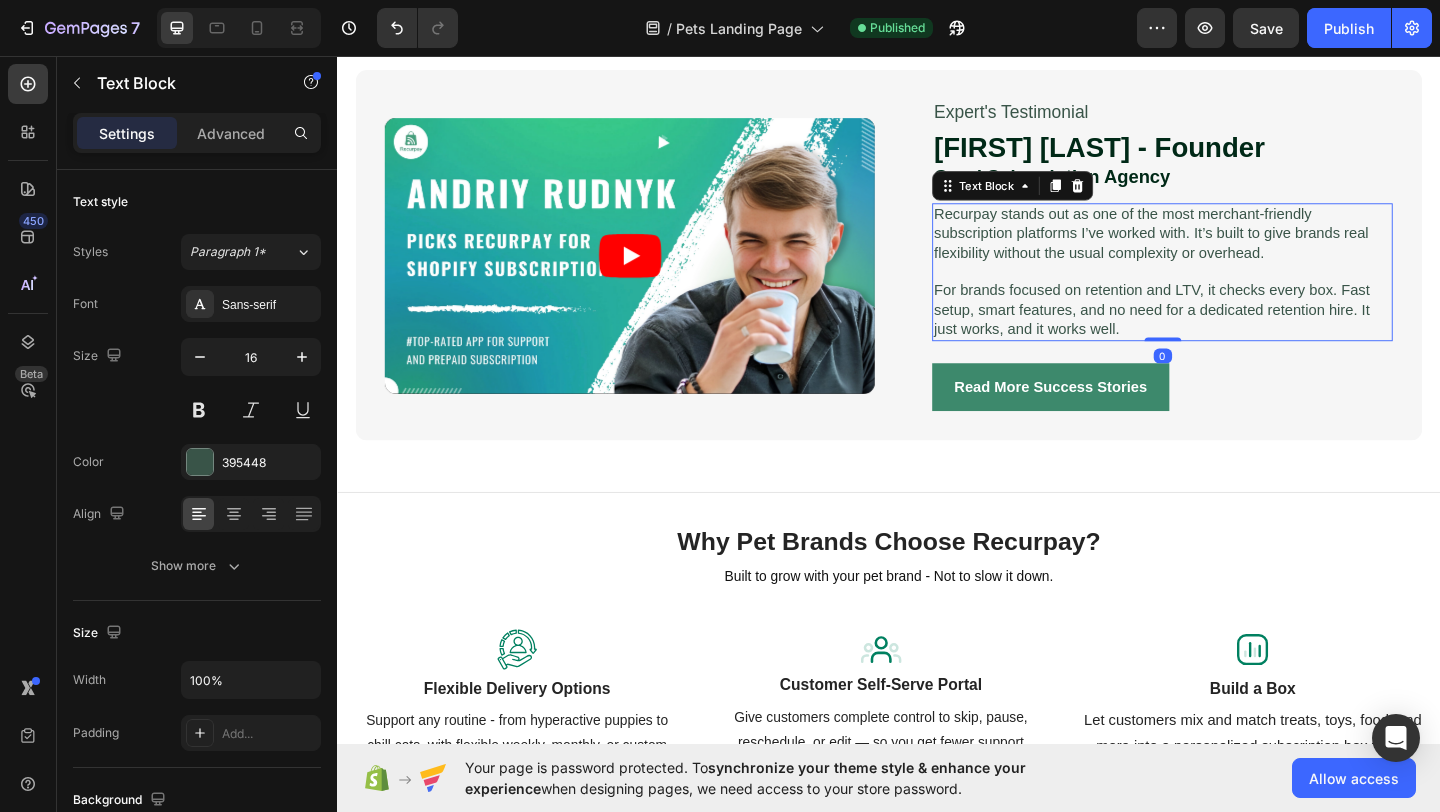 click on "Recurpay stands out as one of the most merchant-friendly subscription platforms I’ve worked with. It’s built to give brands real flexibility without the usual complexity or overhead." at bounding box center [1234, 259] 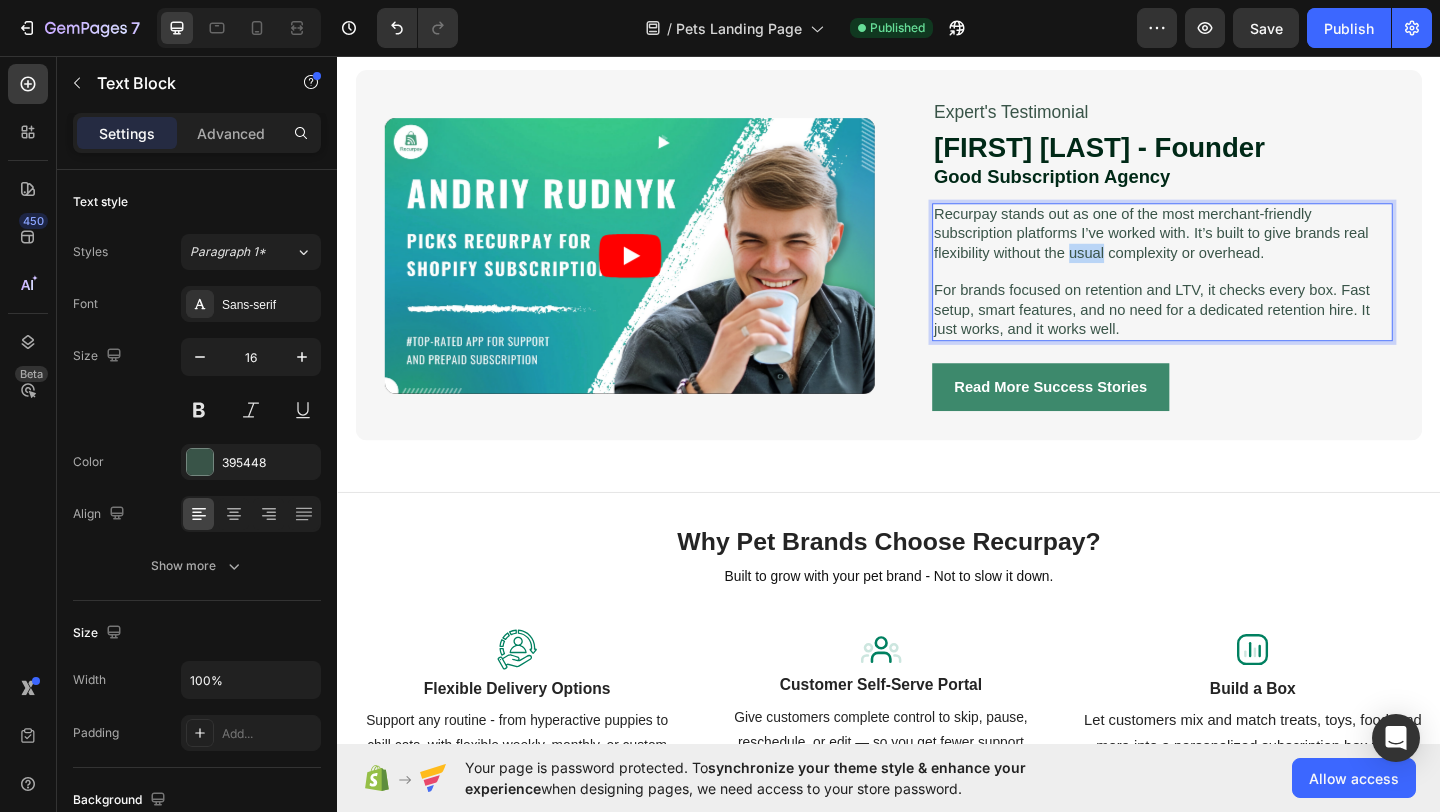 click on "Recurpay stands out as one of the most merchant-friendly subscription platforms I’ve worked with. It’s built to give brands real flexibility without the usual complexity or overhead." at bounding box center (1234, 259) 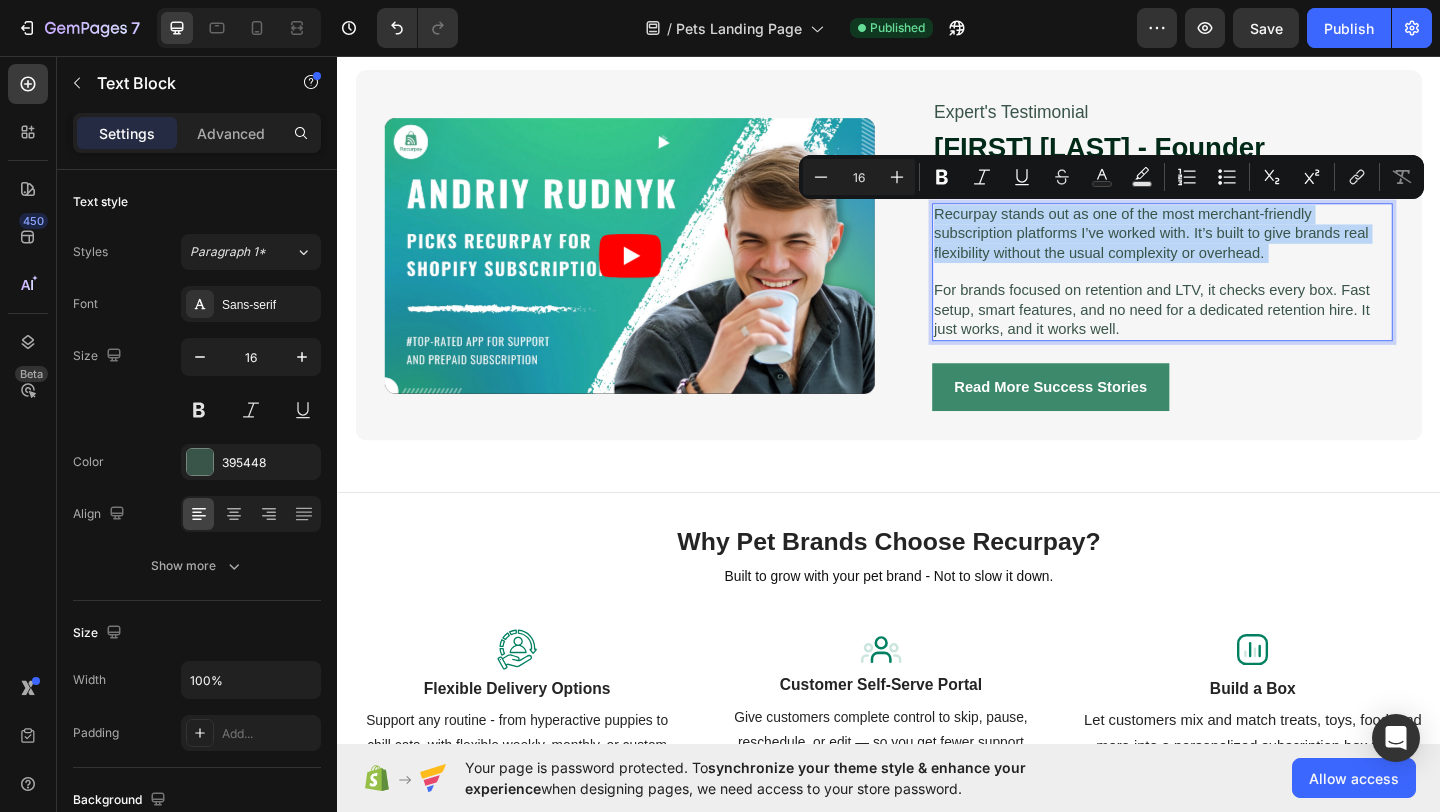 click on "For brands focused on retention and LTV, it checks every box. Fast setup, smart features, and no need for a dedicated retention hire. It just works, and it works well." at bounding box center [1234, 332] 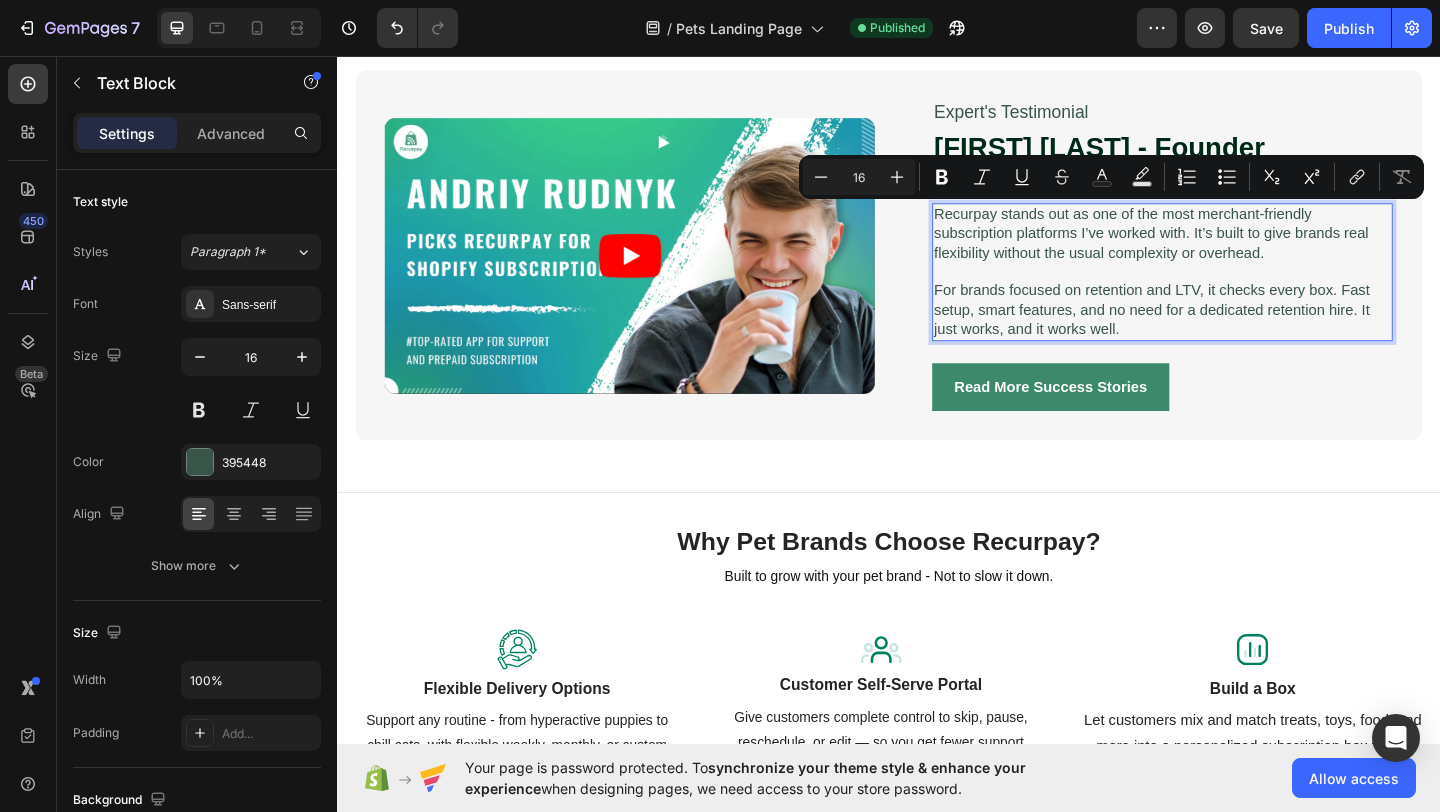 click on "For brands focused on retention and LTV, it checks every box. Fast setup, smart features, and no need for a dedicated retention hire. It just works, and it works well." at bounding box center [1234, 332] 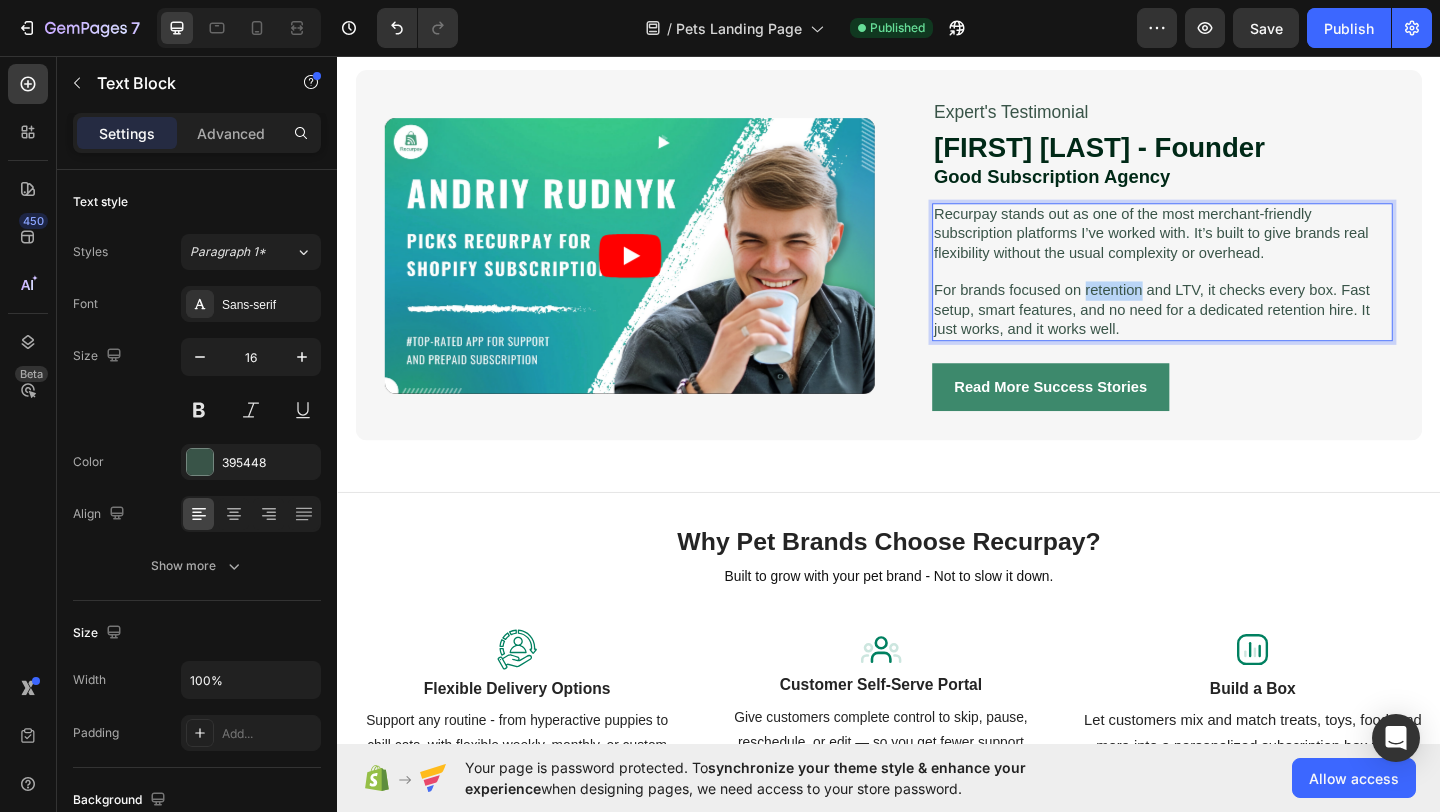 click on "For brands focused on retention and LTV, it checks every box. Fast setup, smart features, and no need for a dedicated retention hire. It just works, and it works well." at bounding box center [1234, 332] 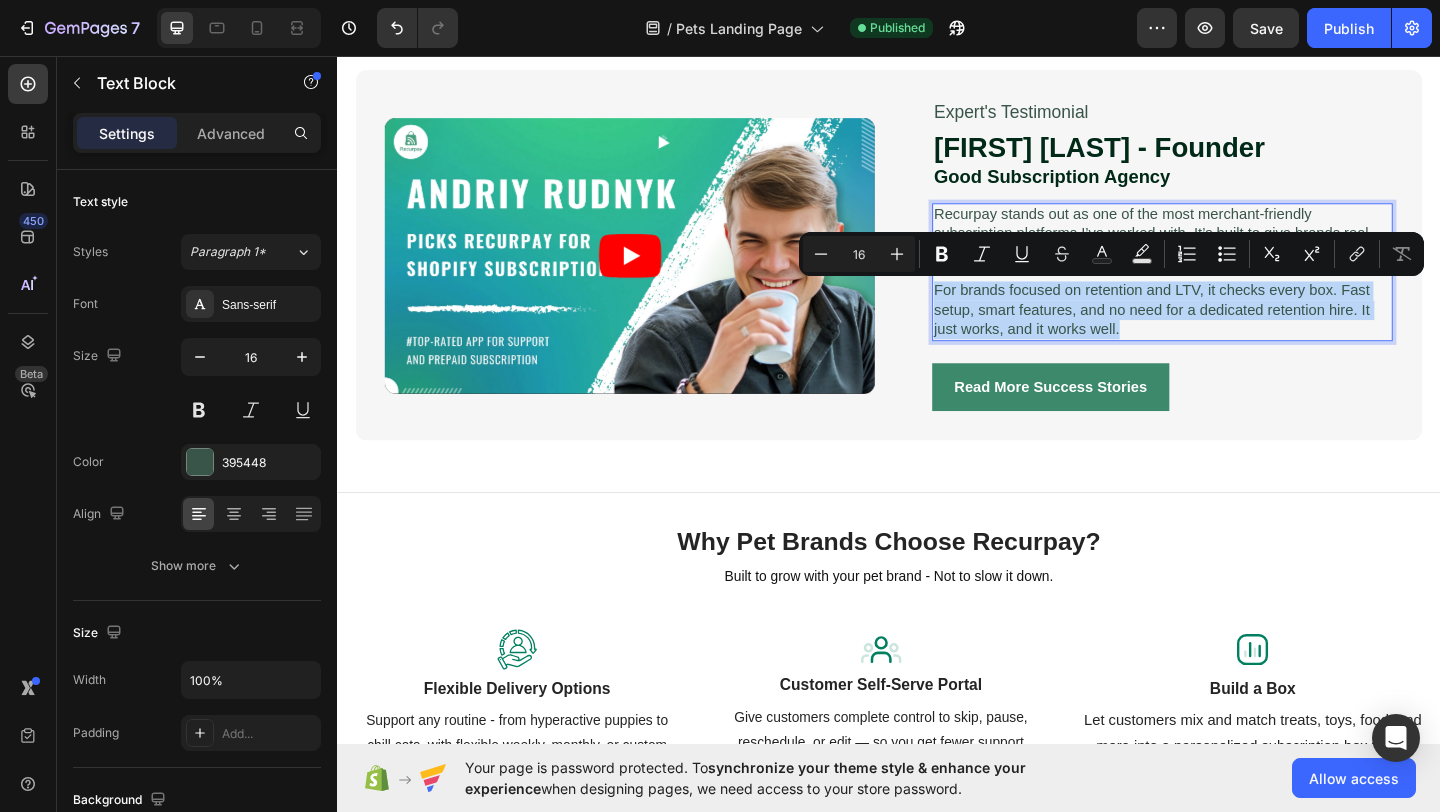 click on "For brands focused on retention and LTV, it checks every box. Fast setup, smart features, and no need for a dedicated retention hire. It just works, and it works well." at bounding box center (1234, 332) 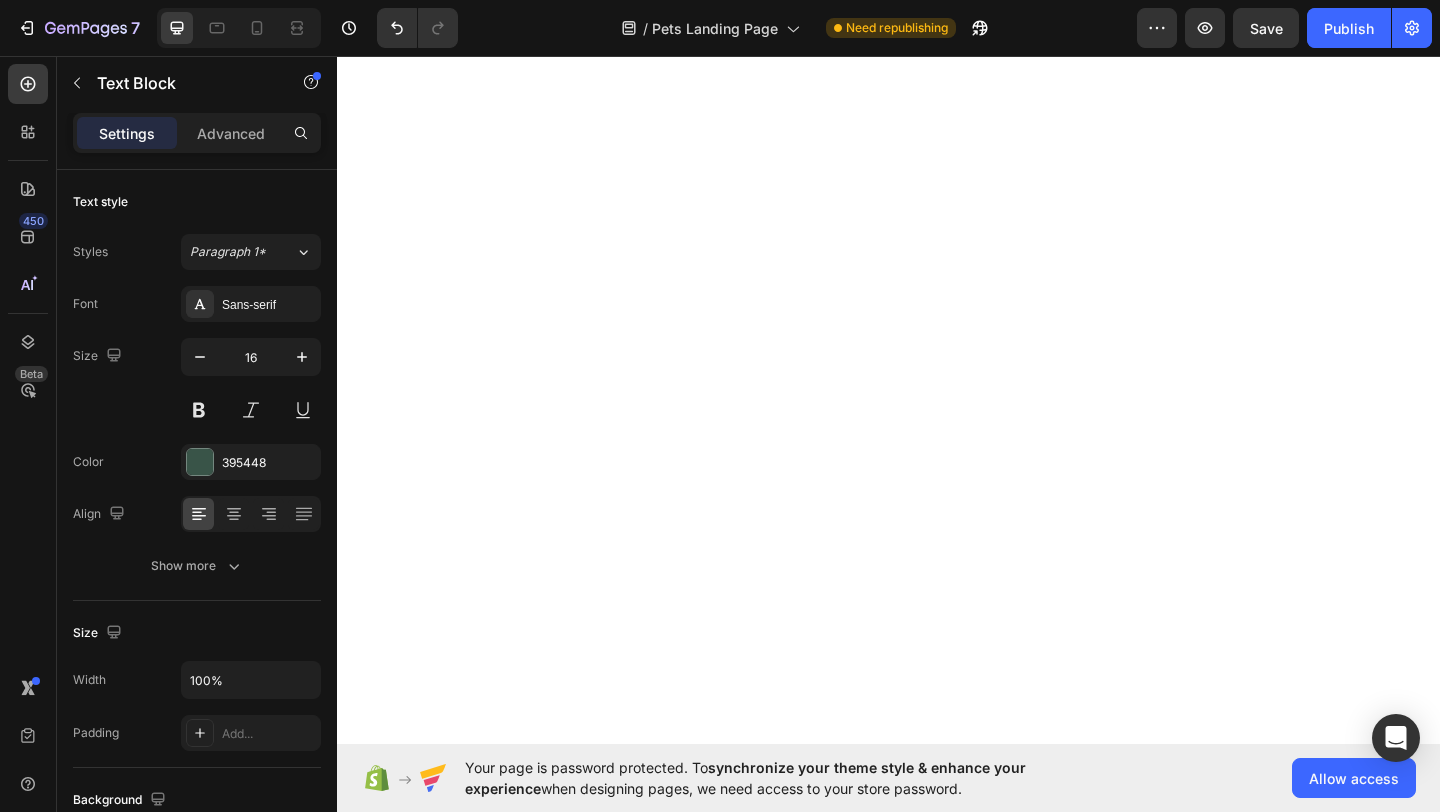 scroll, scrollTop: 0, scrollLeft: 0, axis: both 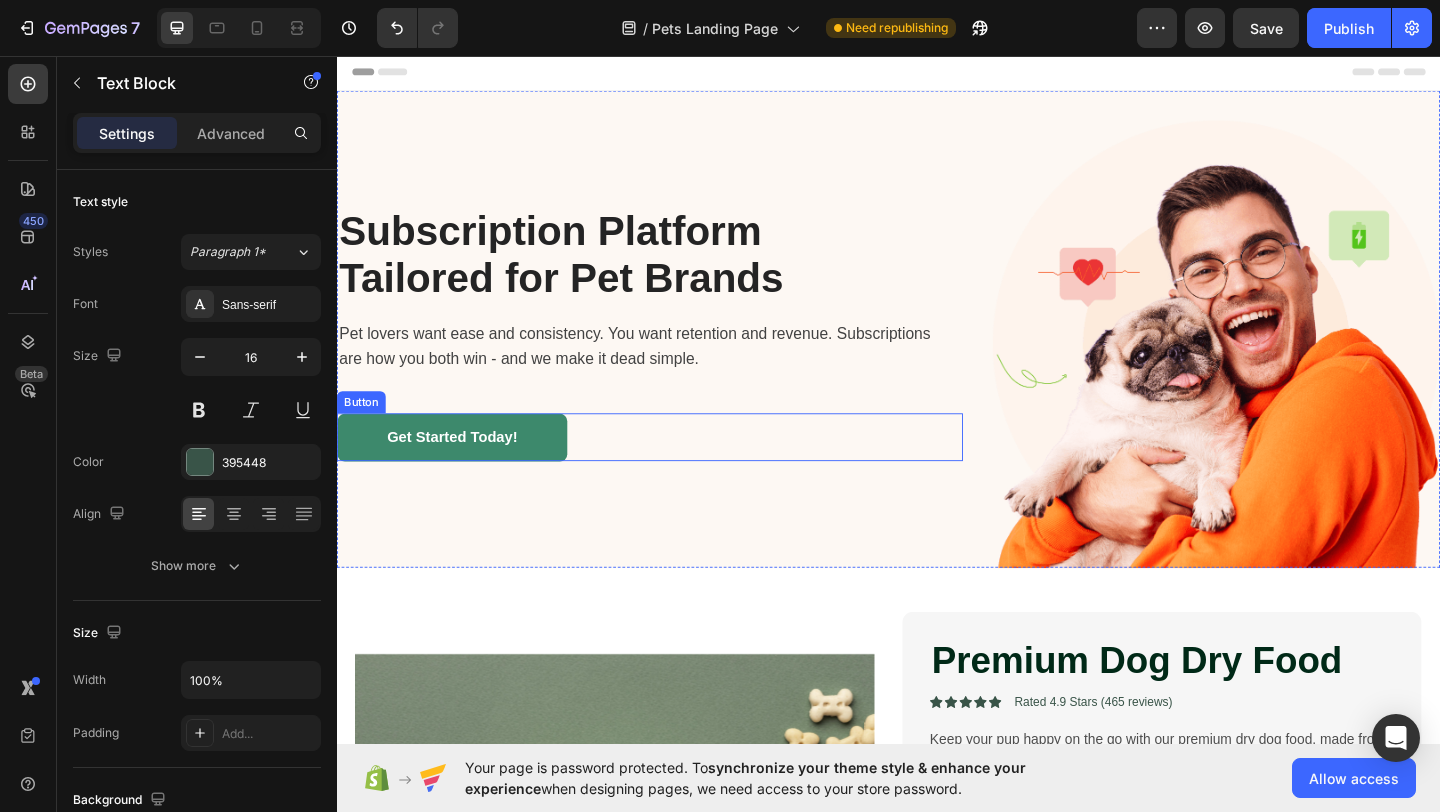 click on "Get Started Today!" at bounding box center [462, 471] 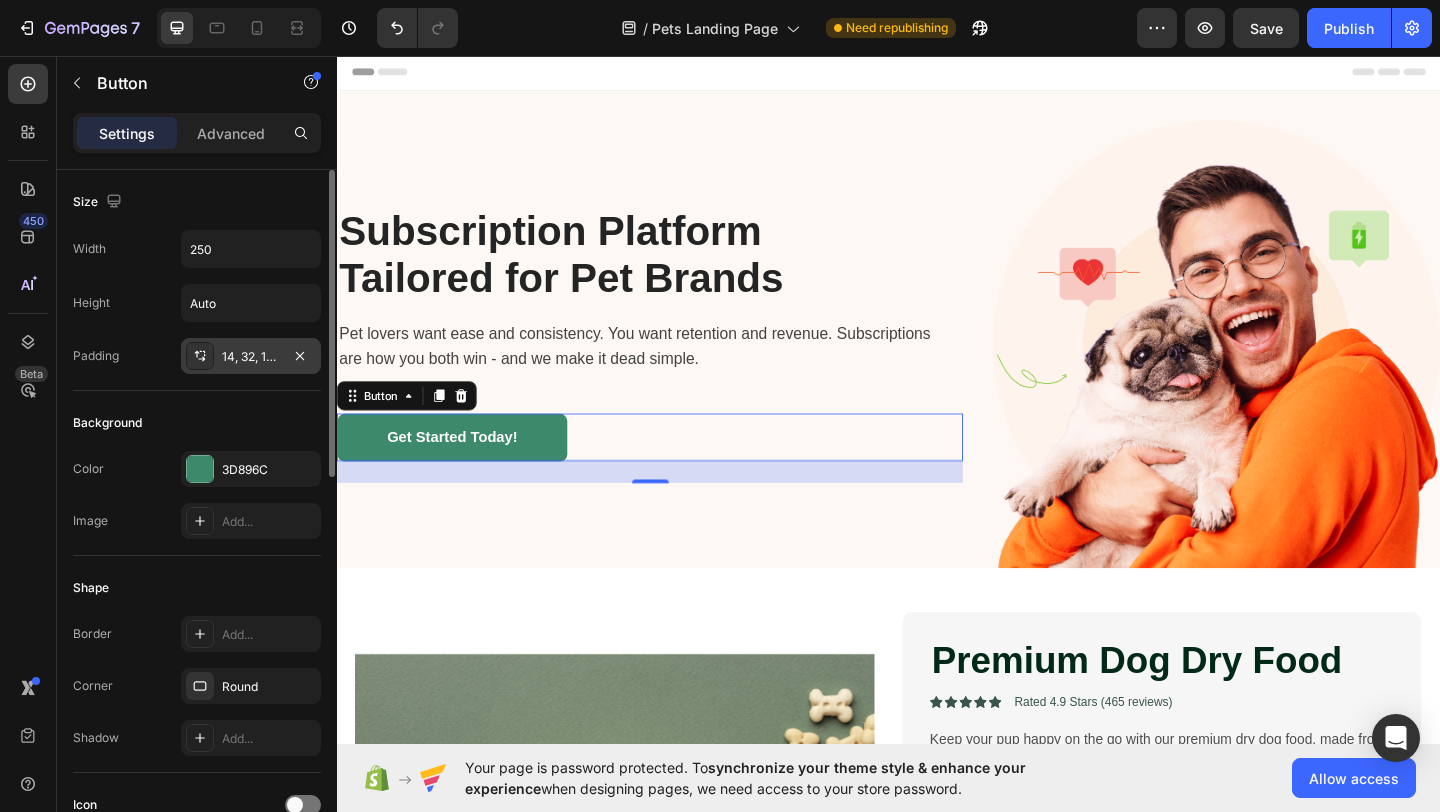 click on "14, 32, 14, 32" at bounding box center [251, 357] 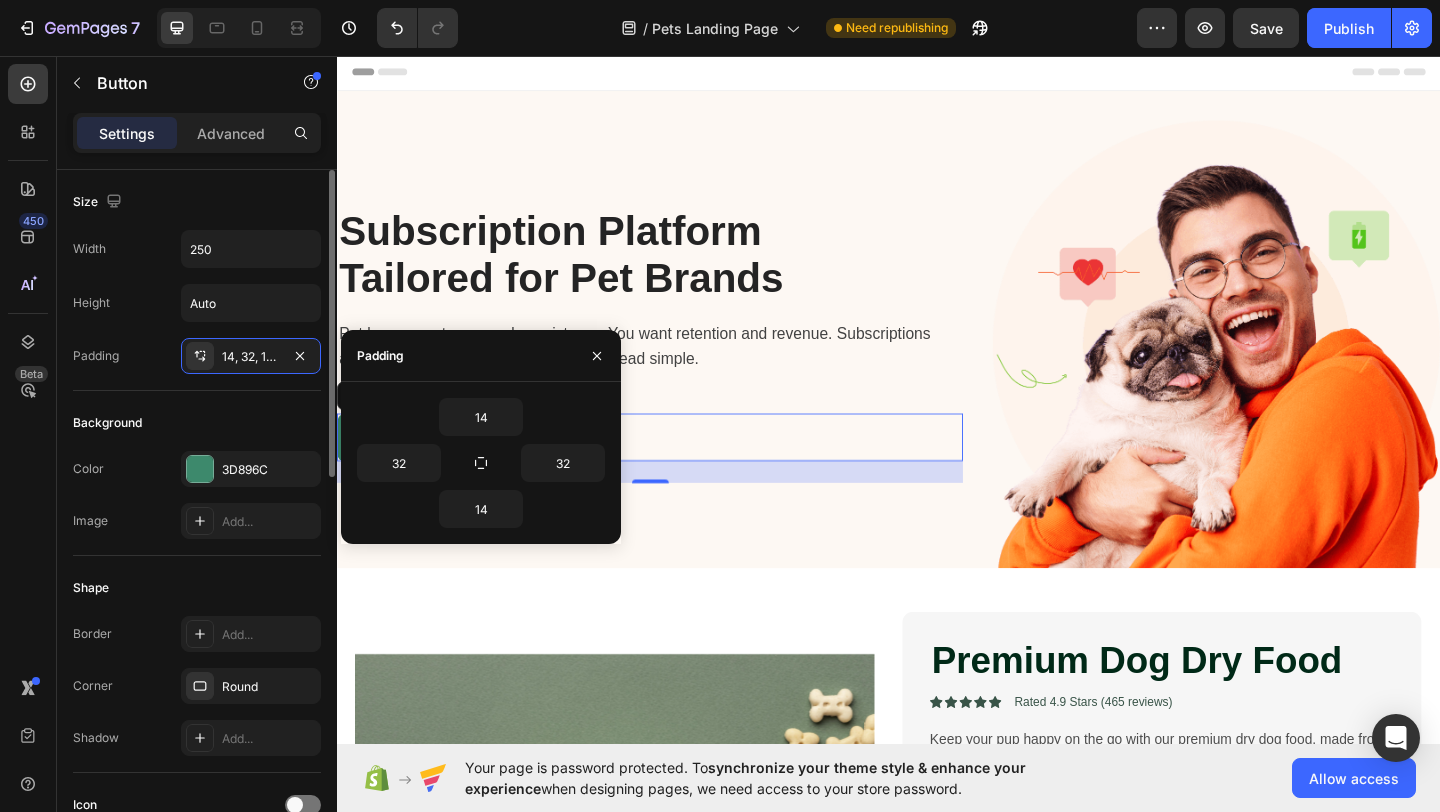 click on "Background Color 3D896C Image Add..." 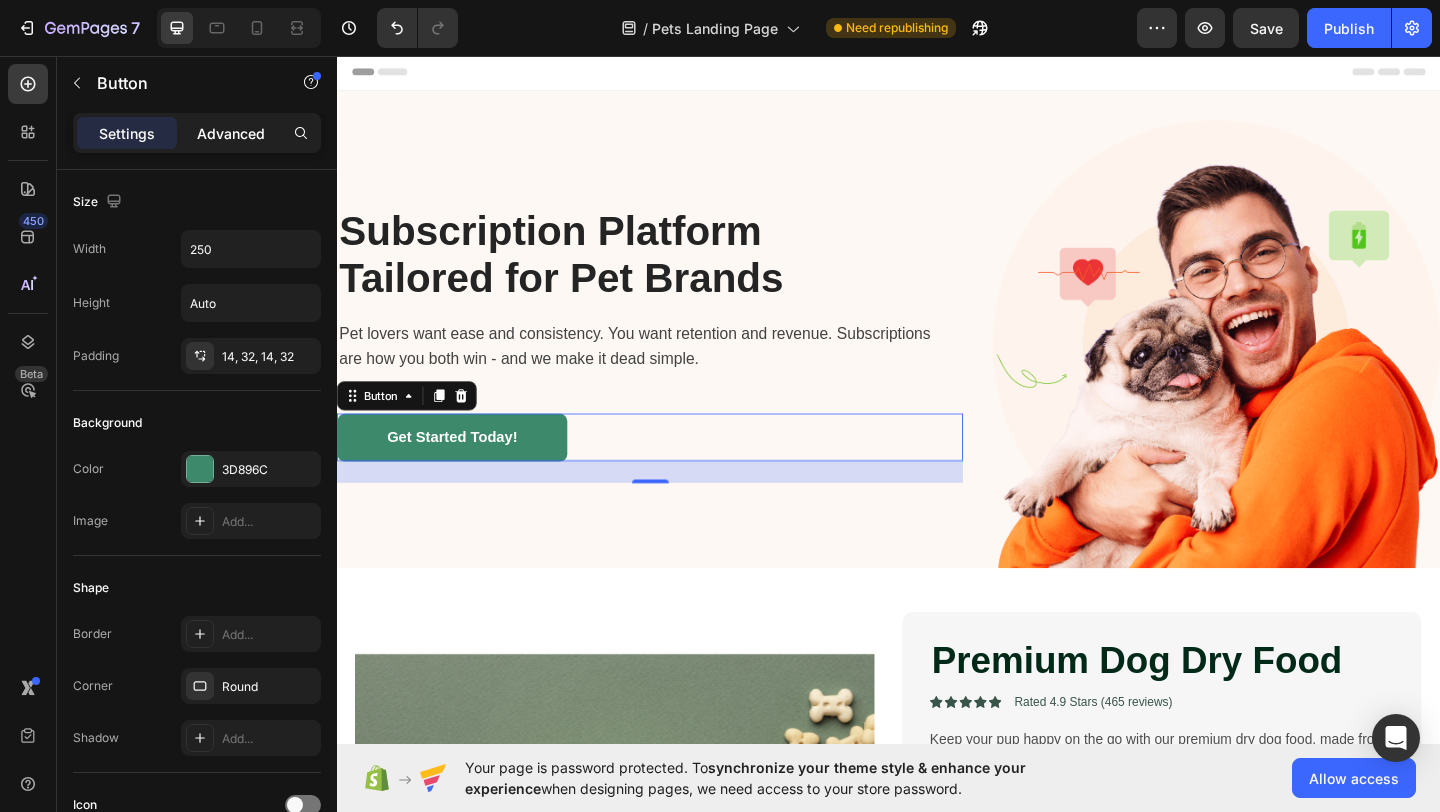 click on "Advanced" at bounding box center [231, 133] 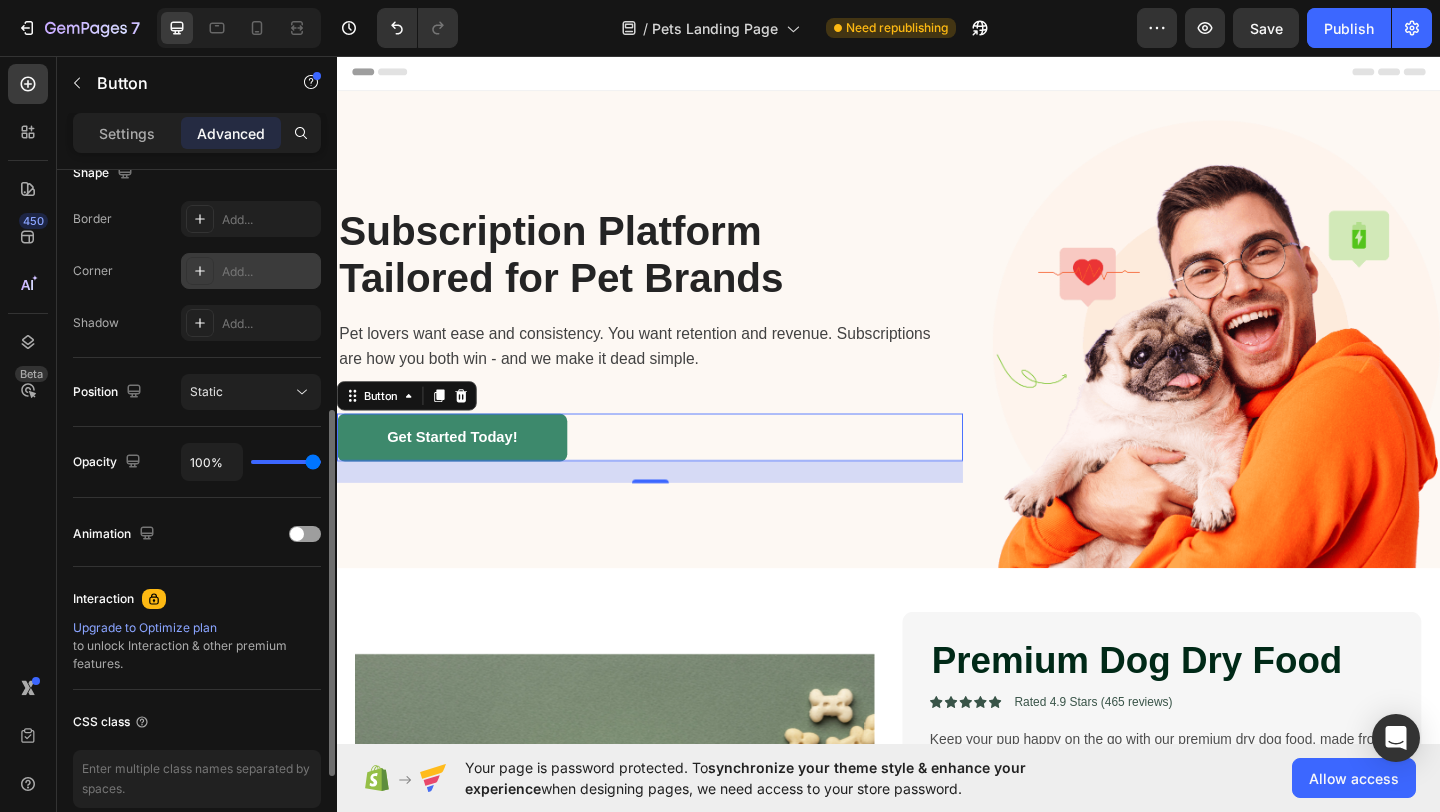 scroll, scrollTop: 0, scrollLeft: 0, axis: both 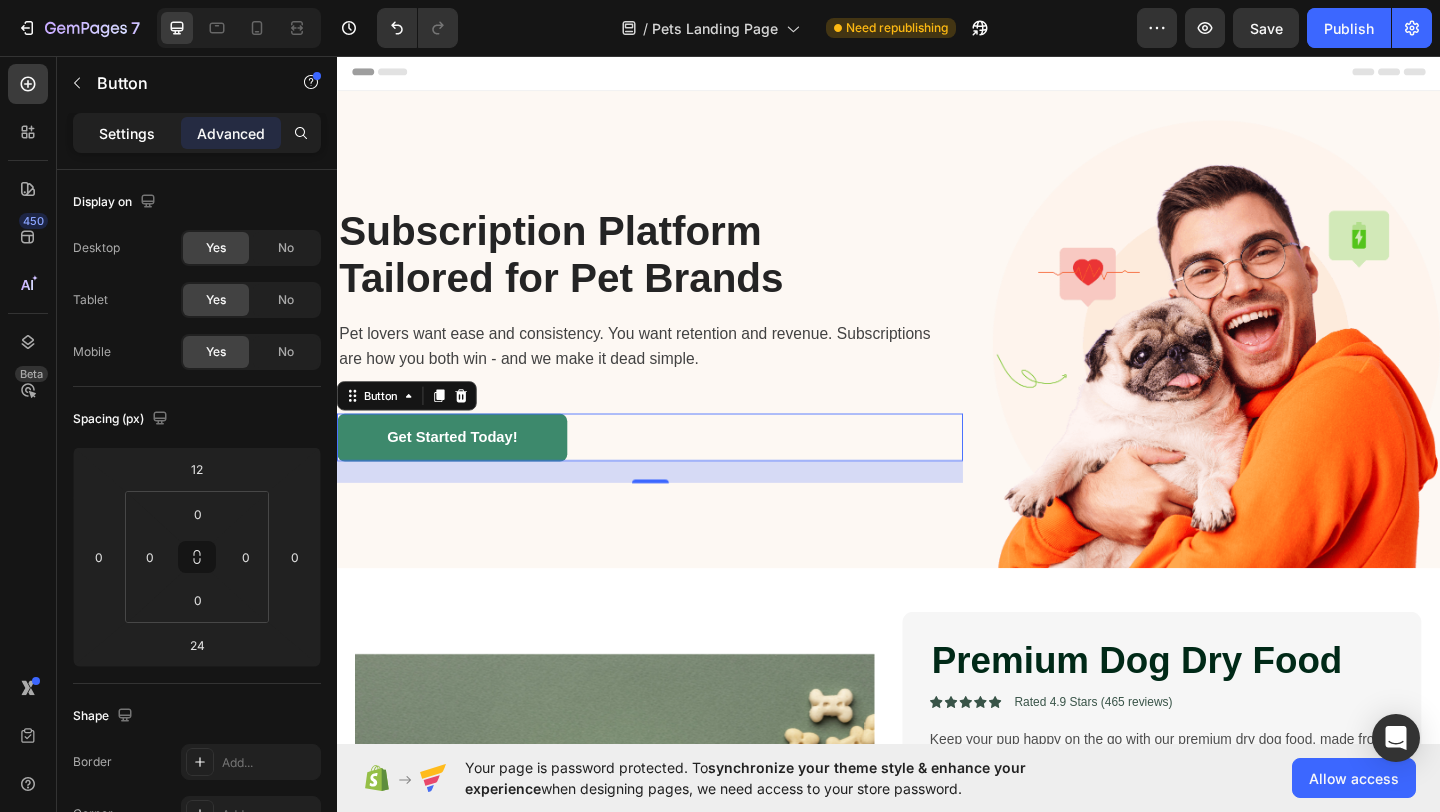 click on "Settings" at bounding box center [127, 133] 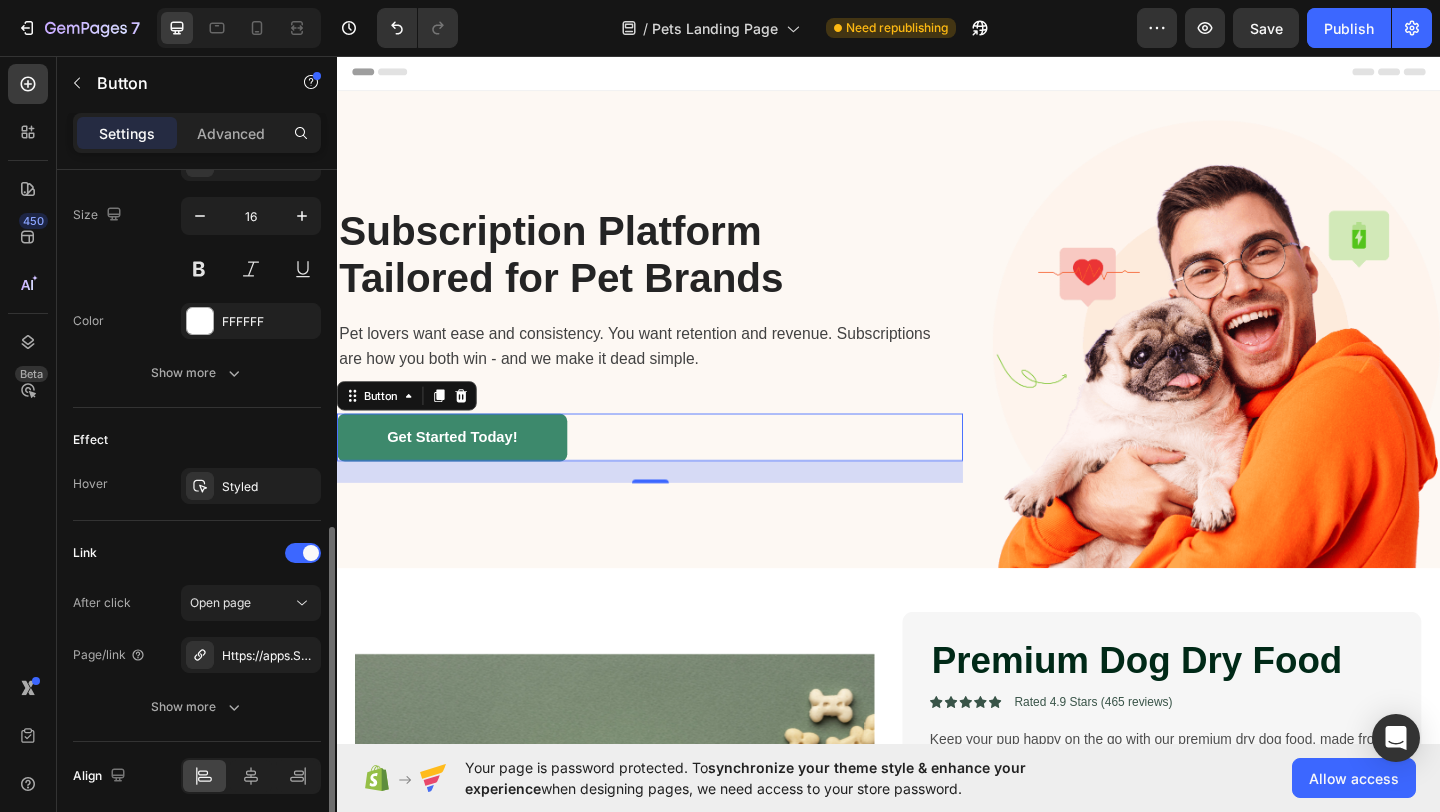 scroll, scrollTop: 891, scrollLeft: 0, axis: vertical 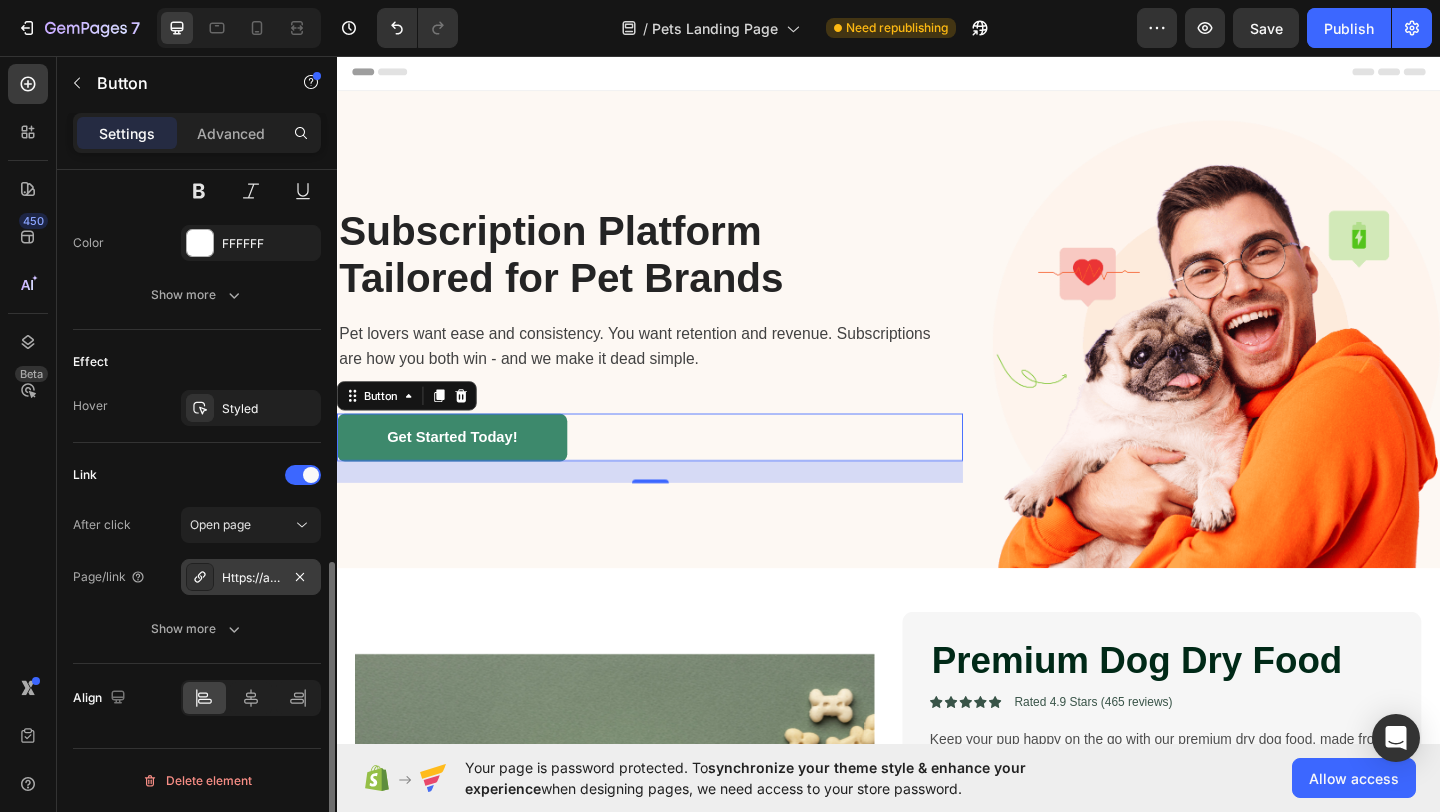 click on "Https://apps.Shopify.Com/recurpay-subscriptions?Utm_source=demostore&utm_medium=petlphero" at bounding box center (251, 578) 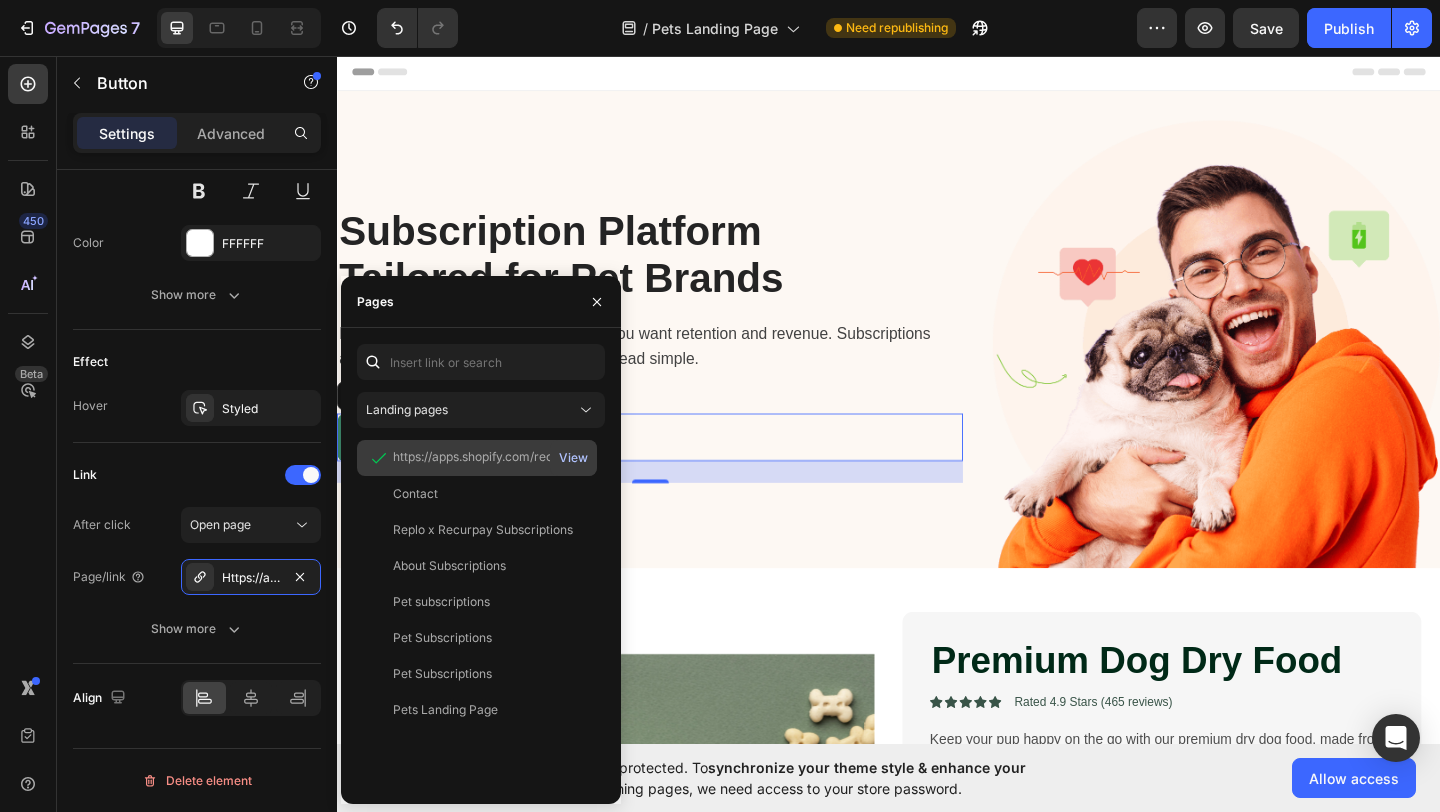 click on "View" at bounding box center (573, 458) 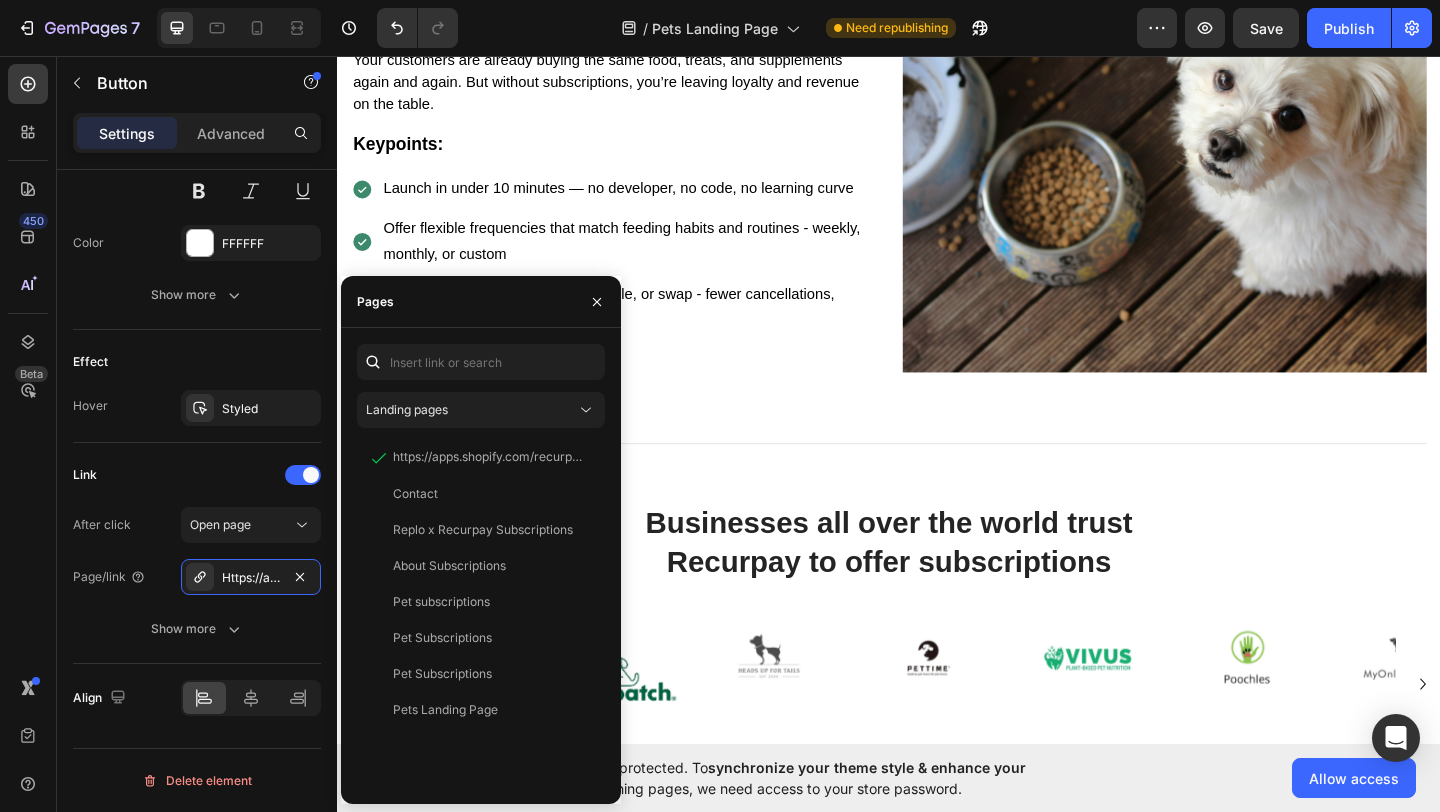 scroll, scrollTop: 1516, scrollLeft: 0, axis: vertical 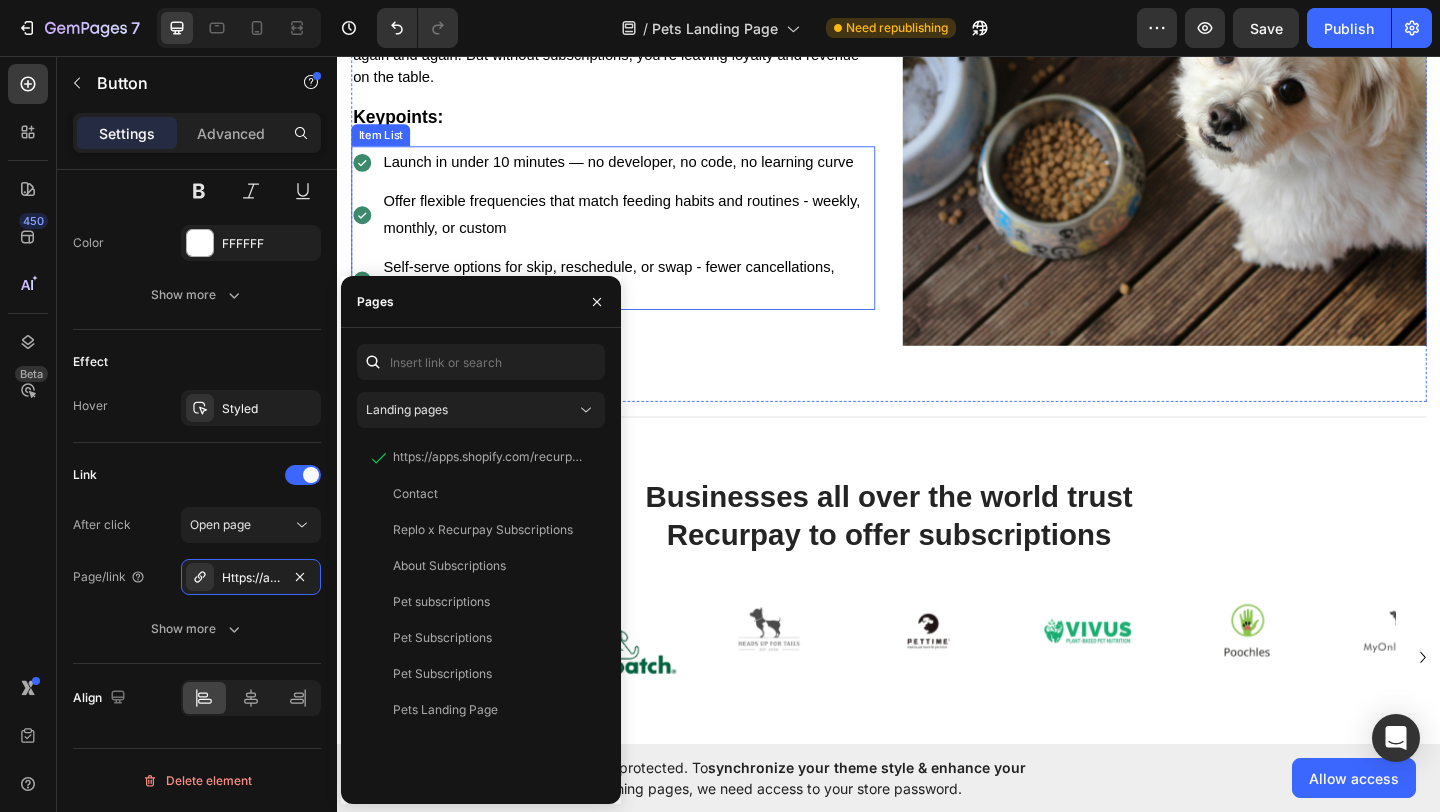 click on "Self-serve options for skip, reschedule, or swap - fewer cancellations, fewer support tickets." at bounding box center (632, 300) 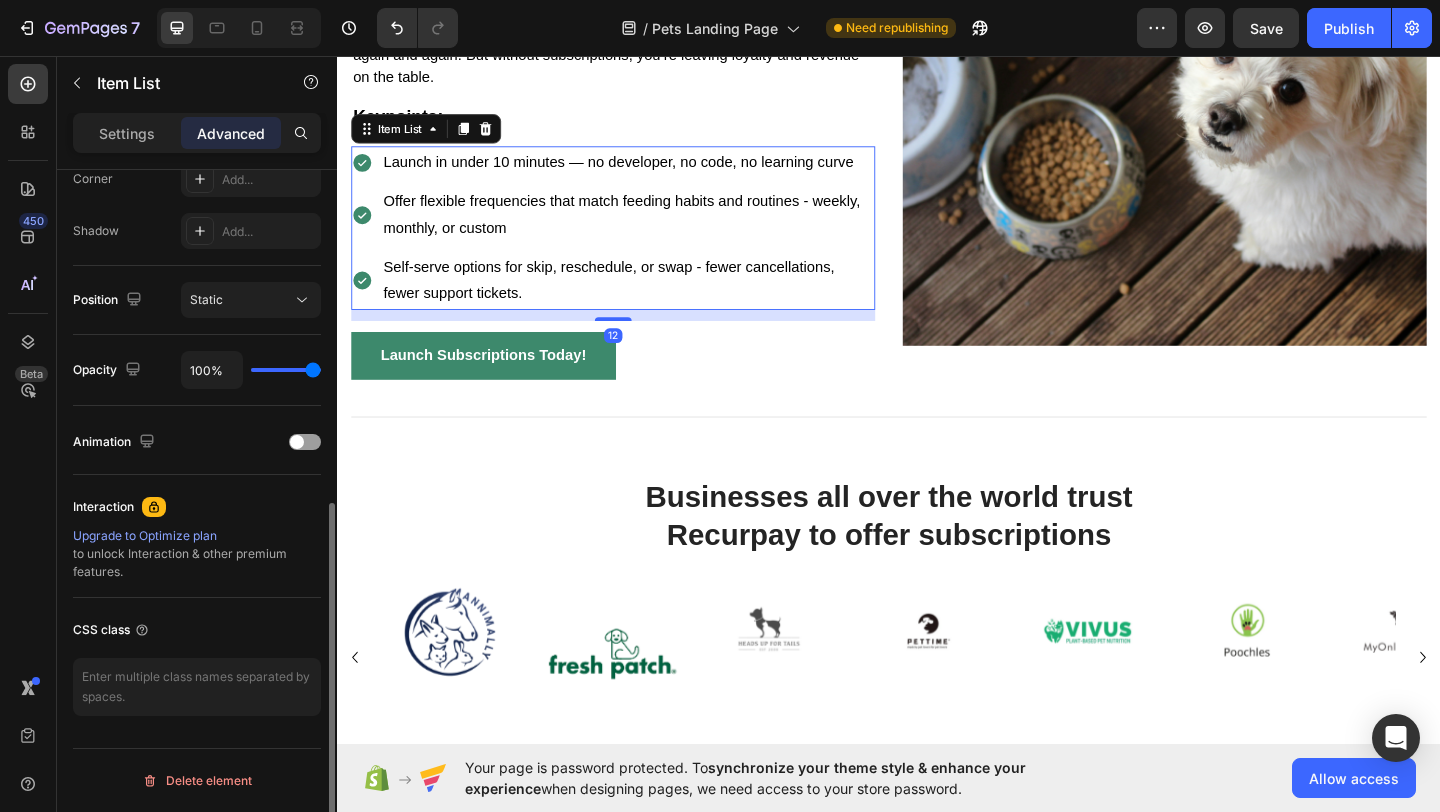 scroll, scrollTop: 0, scrollLeft: 0, axis: both 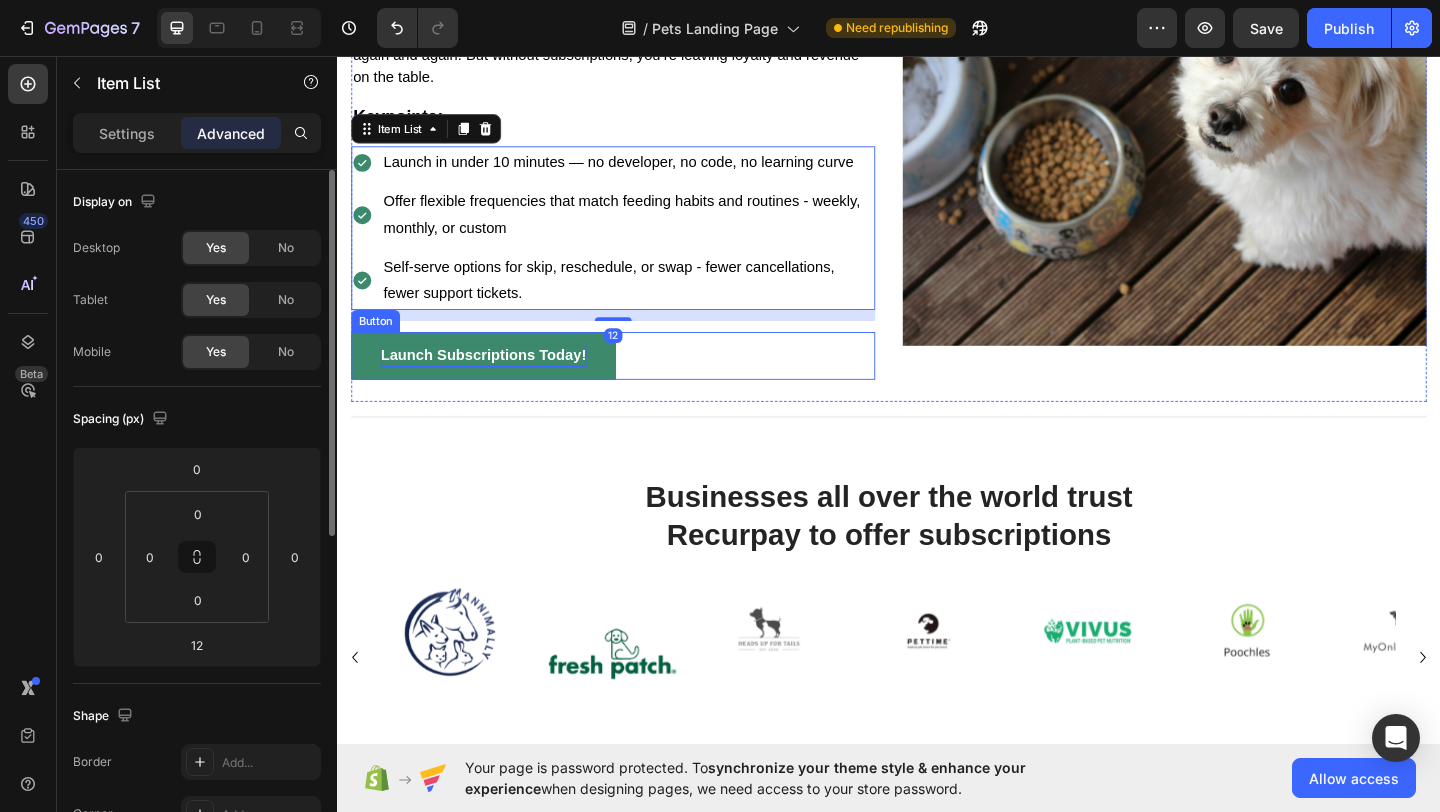 click on "Launch Subscriptions Today!" at bounding box center [496, 382] 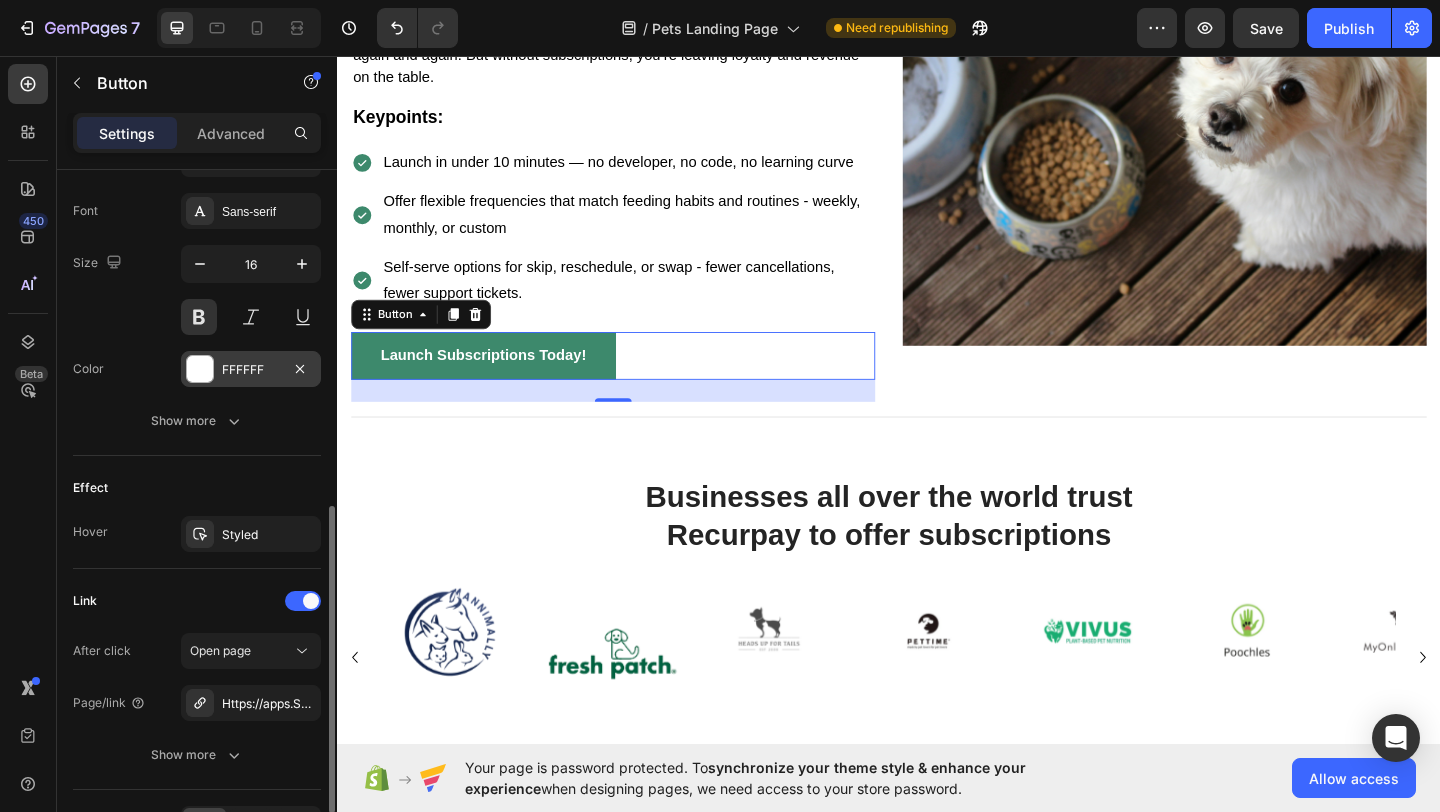 scroll, scrollTop: 891, scrollLeft: 0, axis: vertical 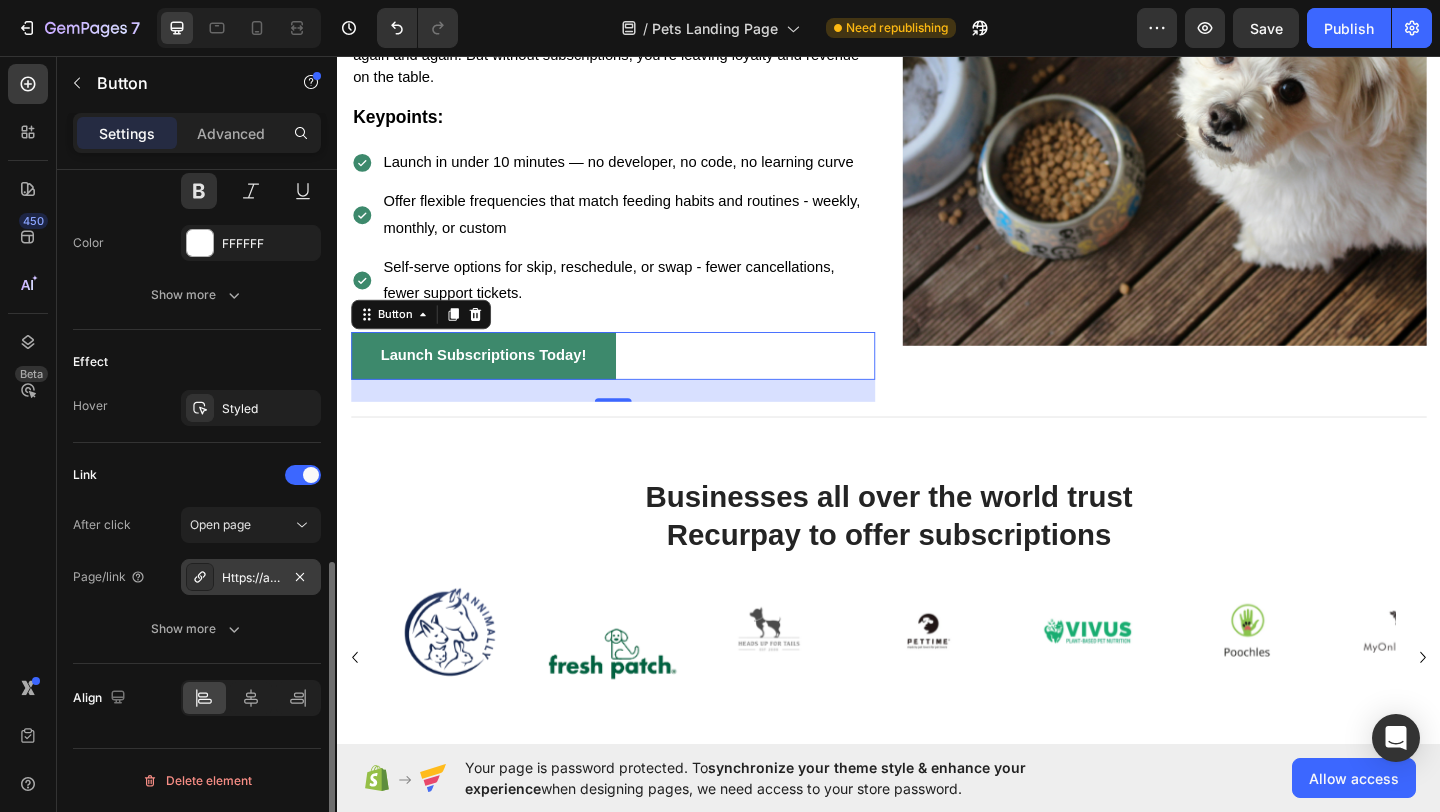 click on "Https://apps.Shopify.Com/recurpay-subscriptions?Utm_source=demostore&utm_medium=petlpmid" at bounding box center (251, 578) 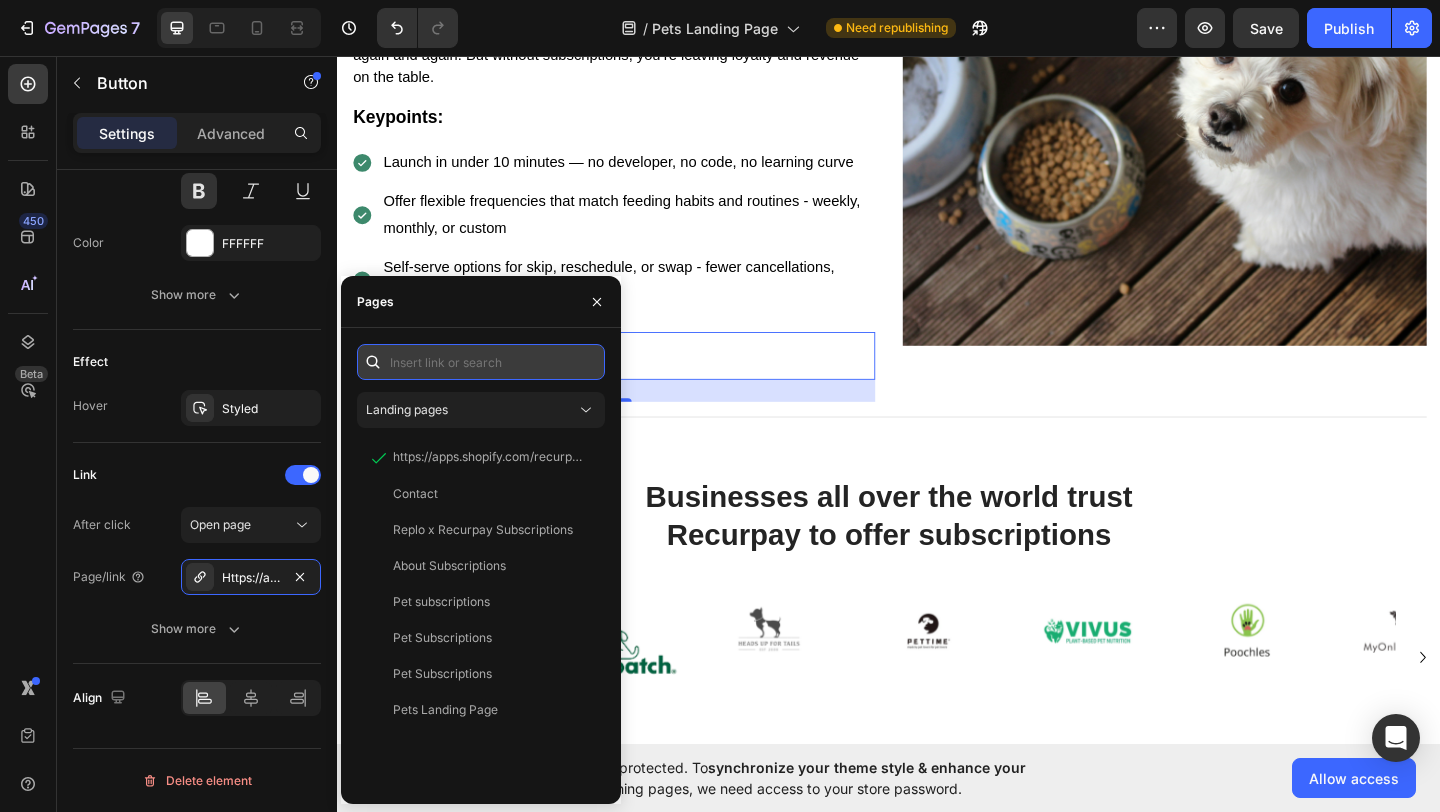 click at bounding box center (481, 362) 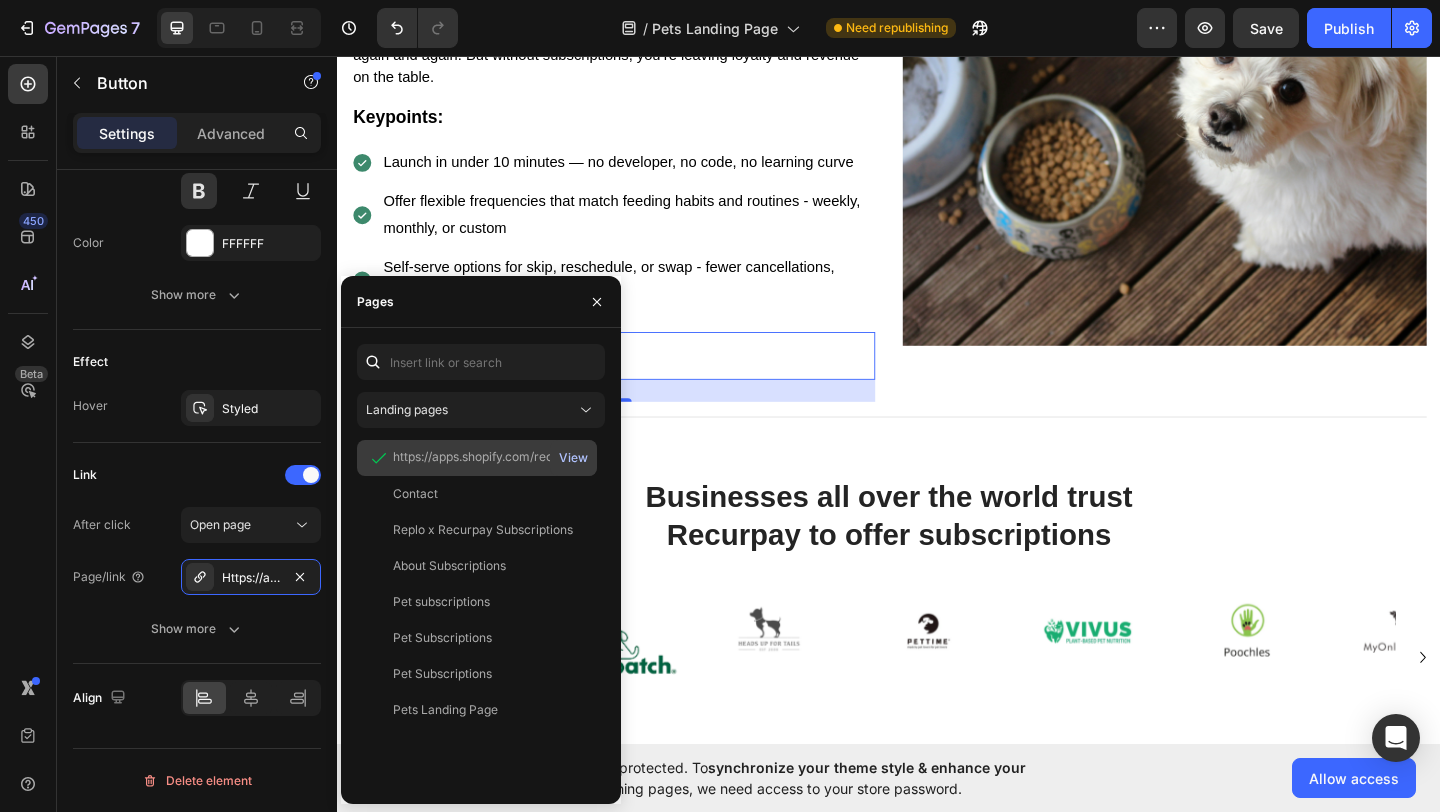 click on "View" at bounding box center (573, 458) 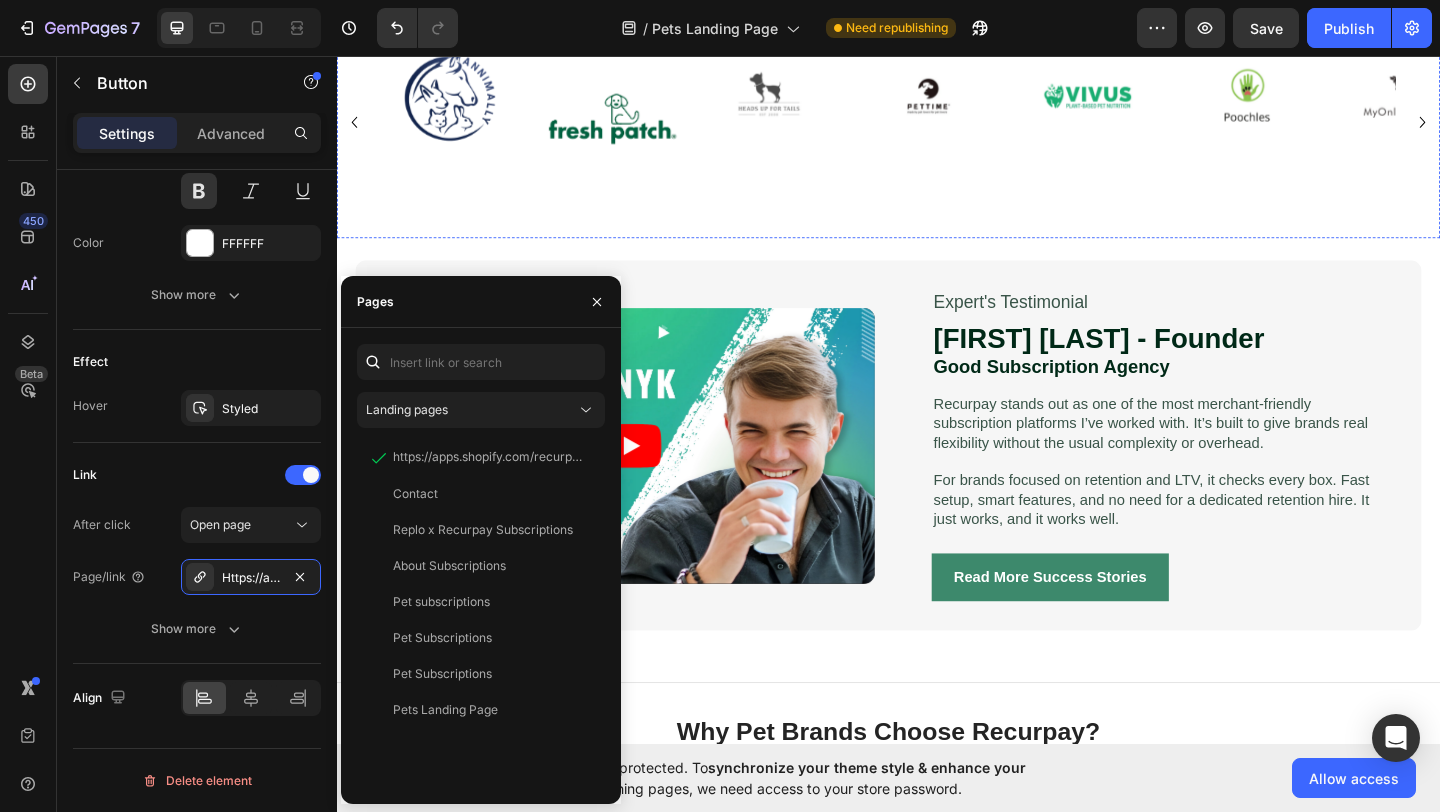 scroll, scrollTop: 2102, scrollLeft: 0, axis: vertical 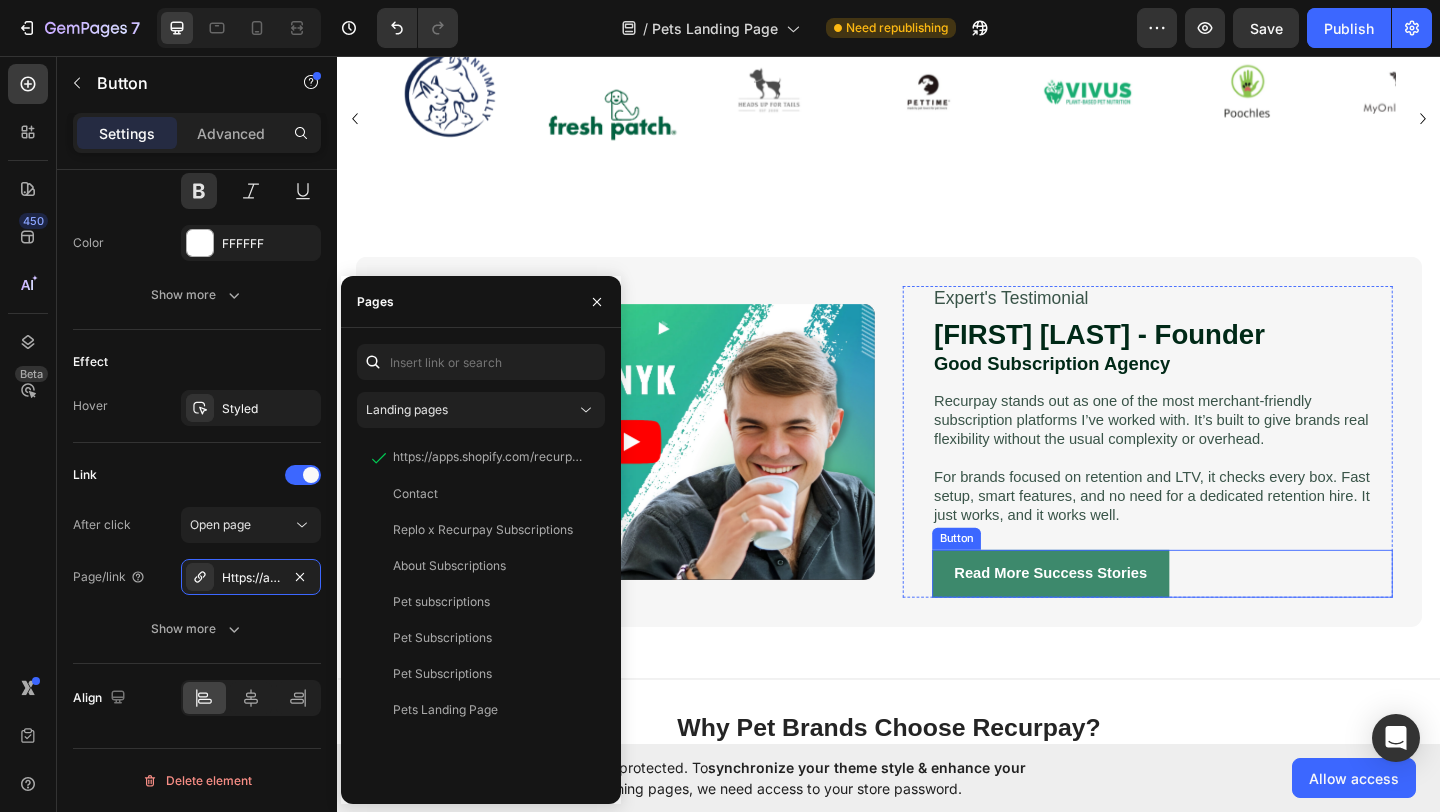 click on "Read More Success Stories" at bounding box center [1113, 619] 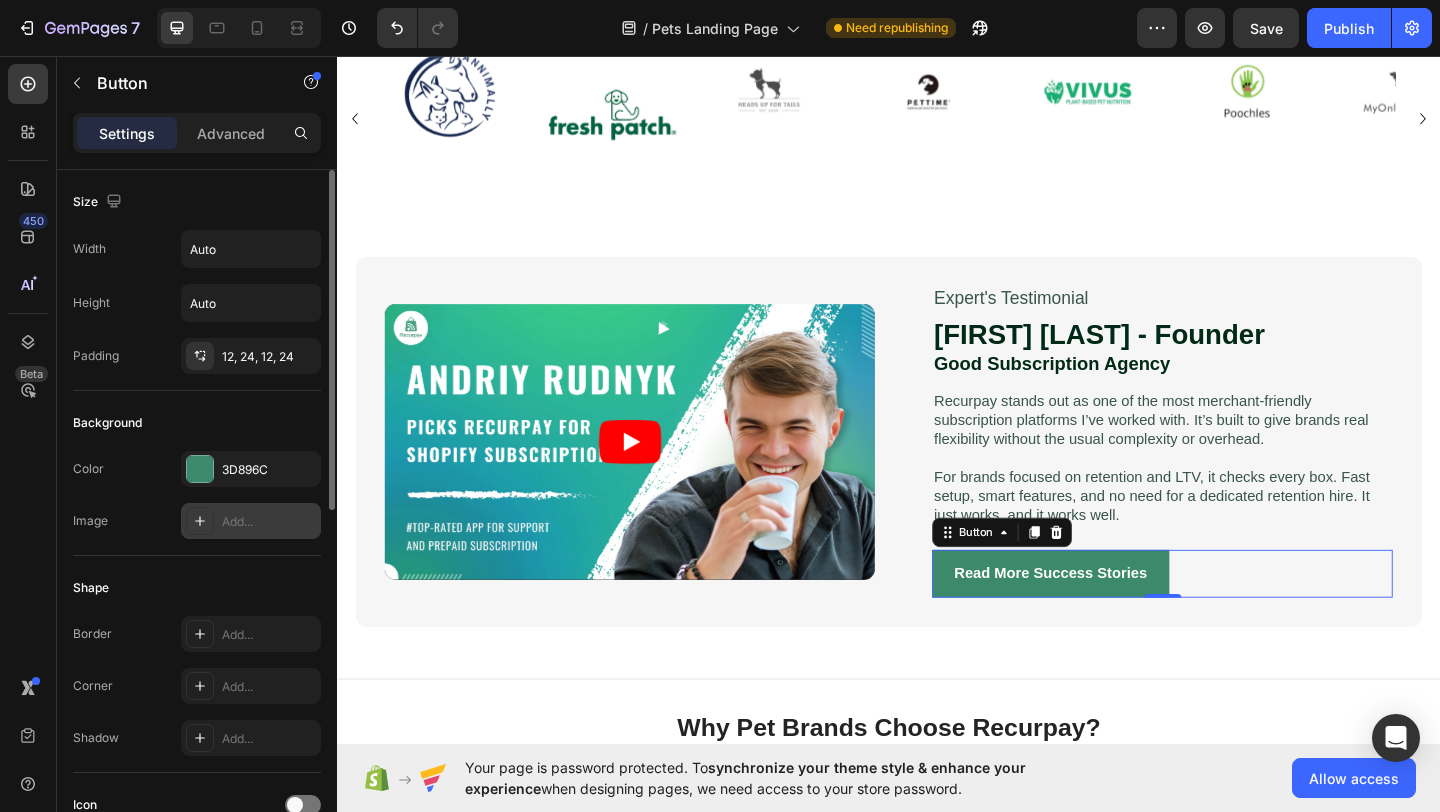 scroll, scrollTop: 735, scrollLeft: 0, axis: vertical 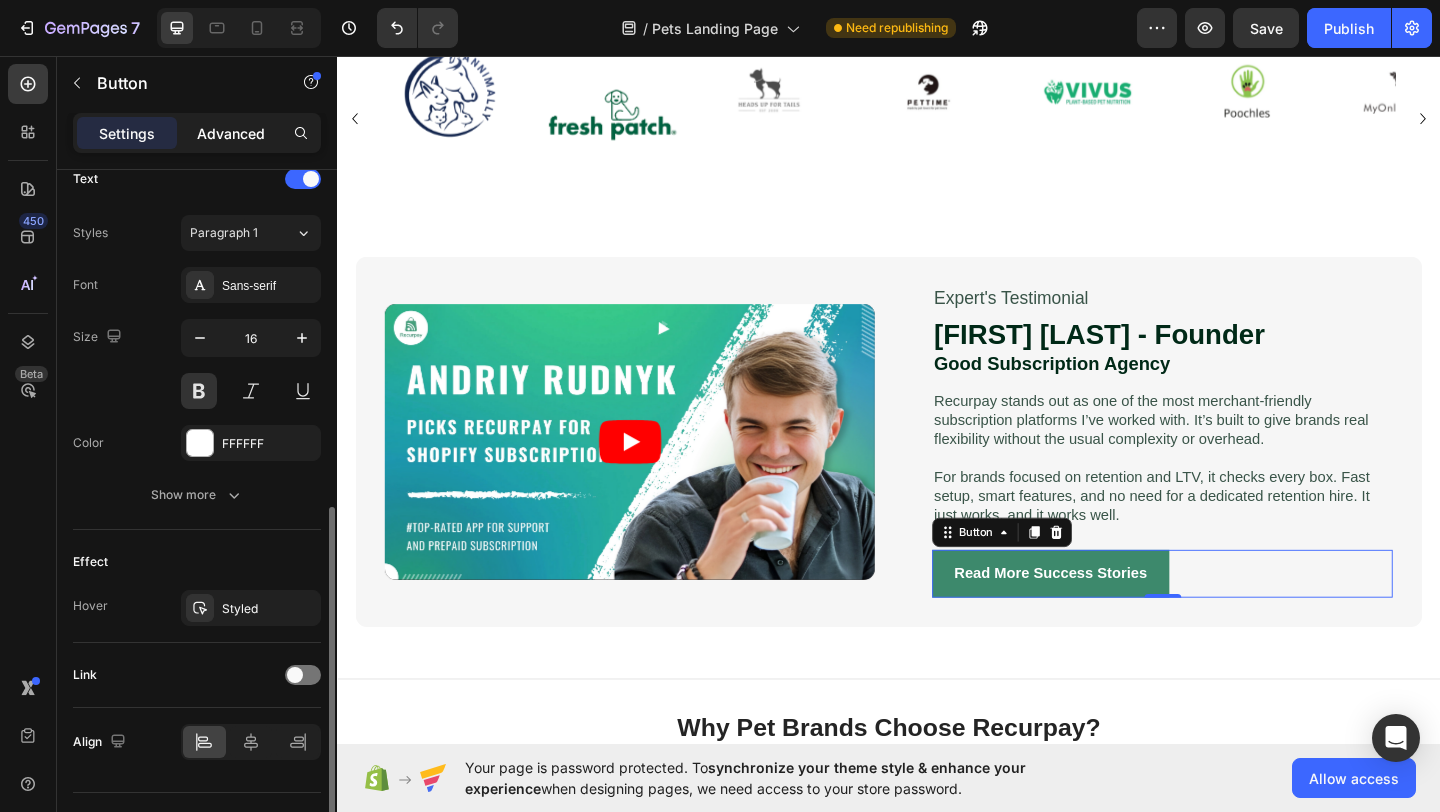 click on "Advanced" at bounding box center [231, 133] 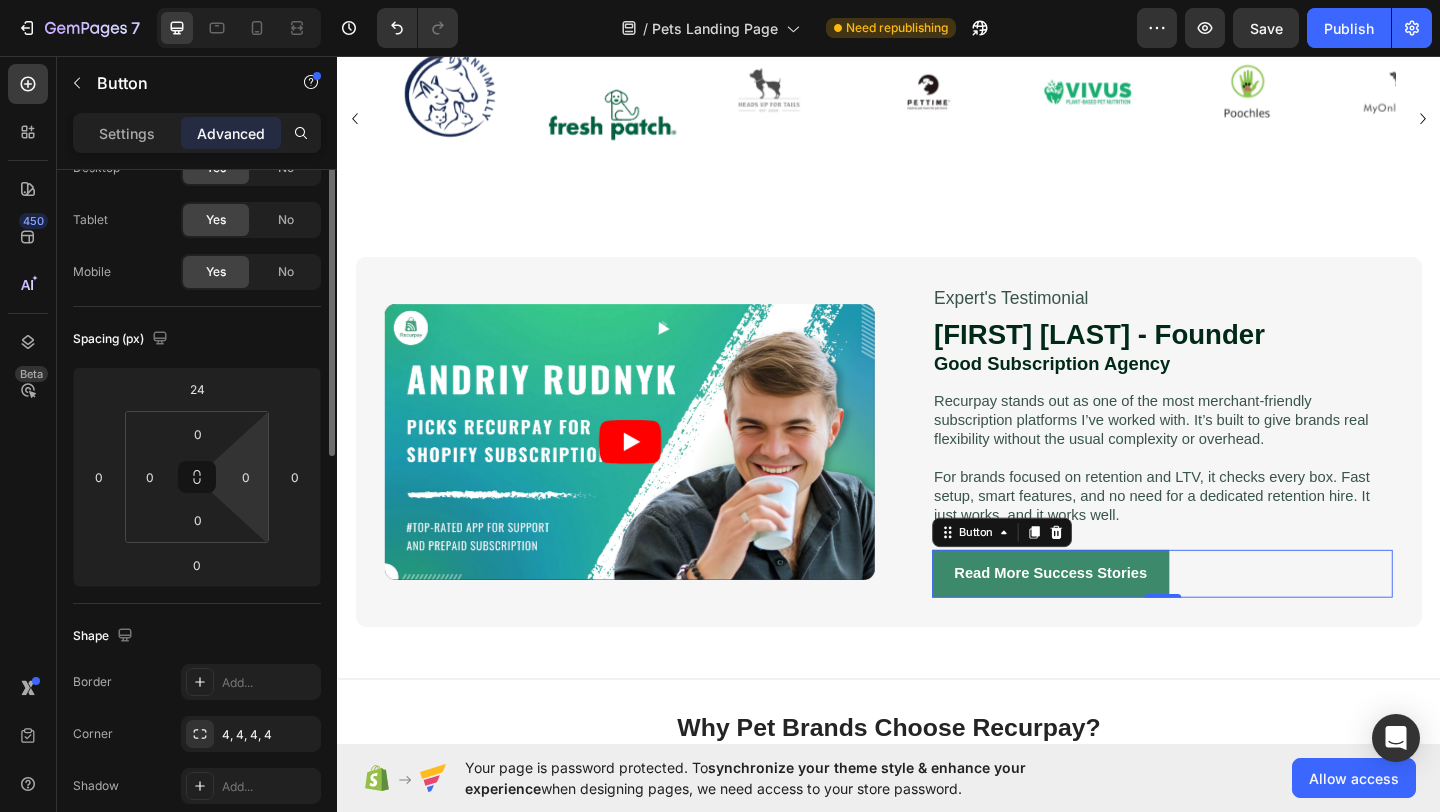 scroll, scrollTop: 0, scrollLeft: 0, axis: both 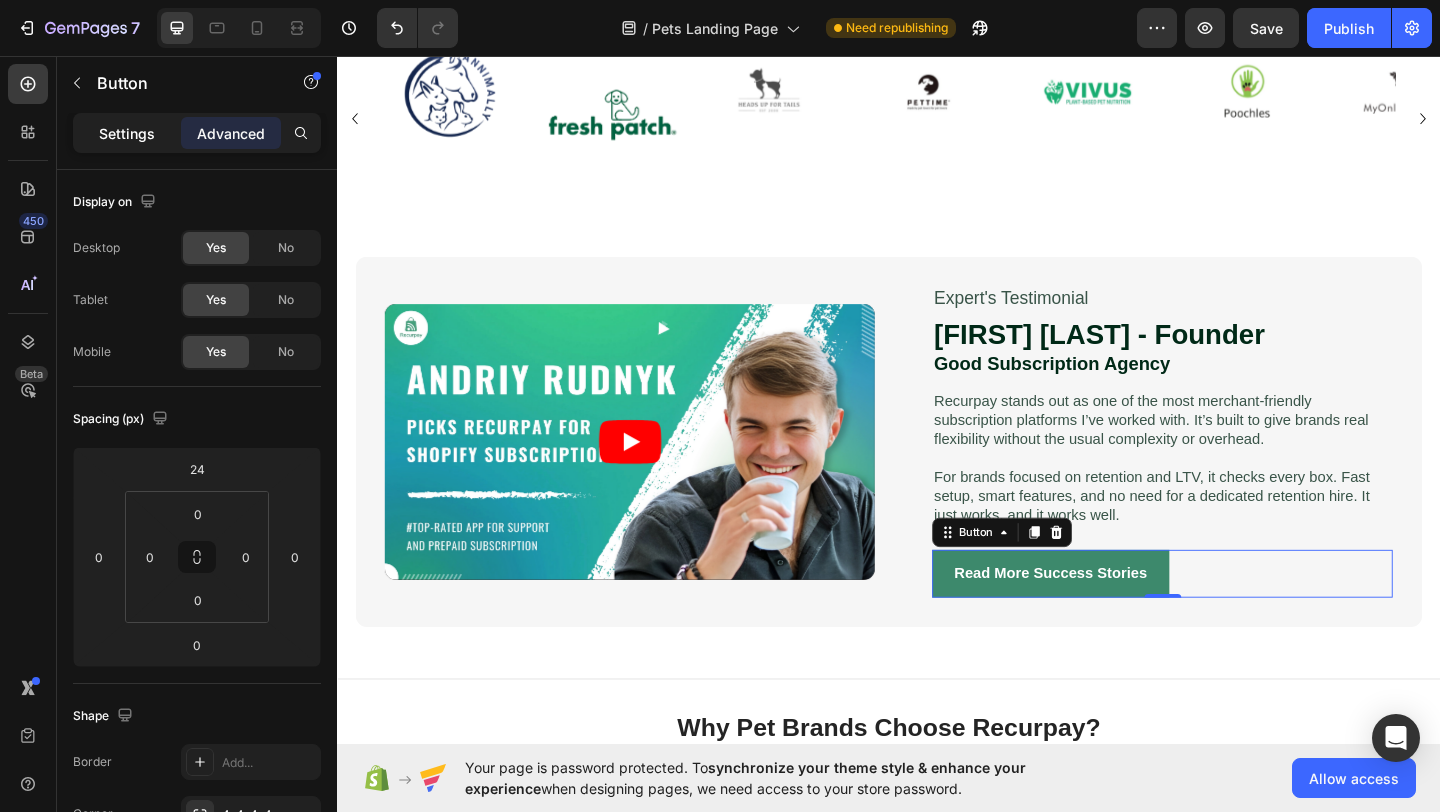 click on "Settings" at bounding box center (127, 133) 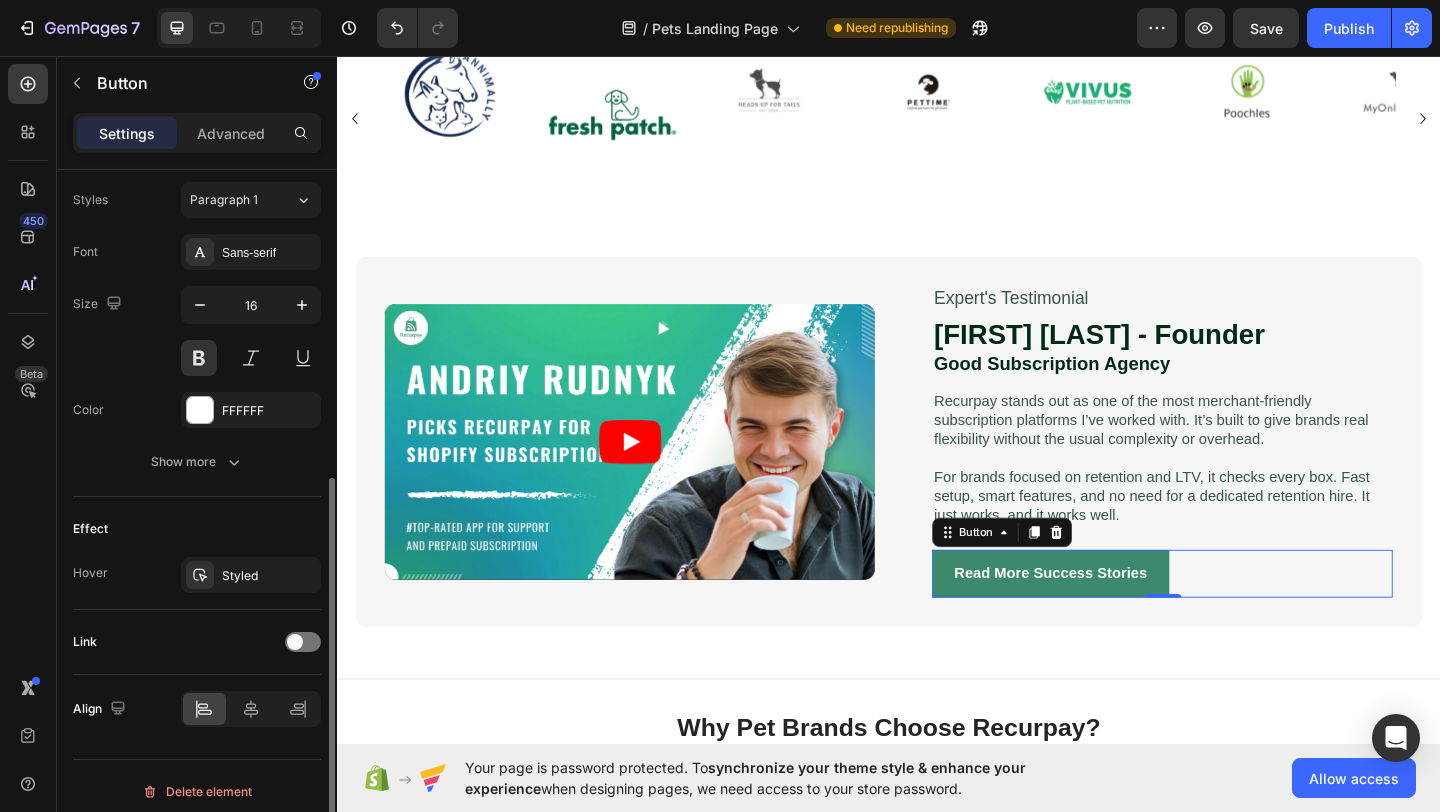 scroll, scrollTop: 735, scrollLeft: 0, axis: vertical 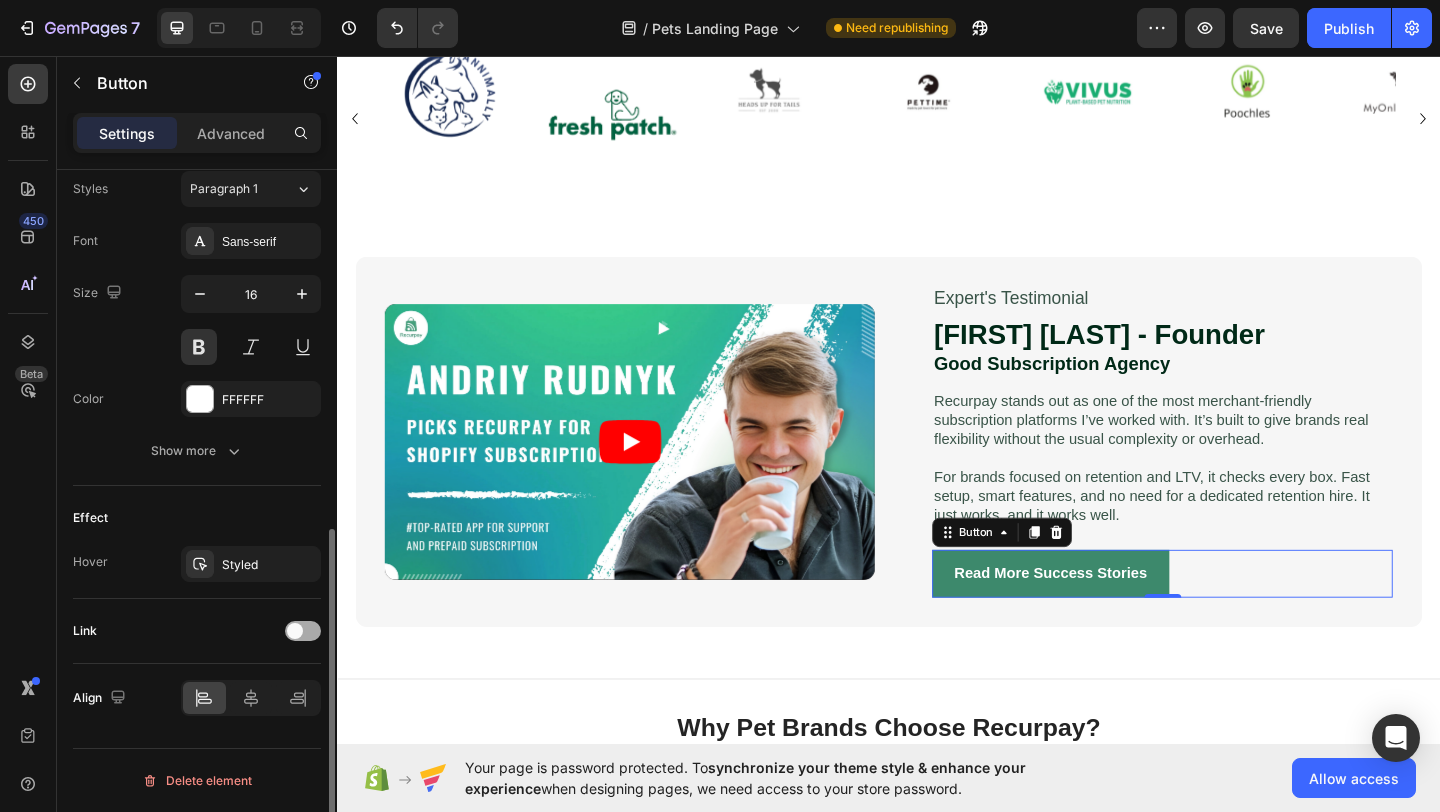click at bounding box center [295, 631] 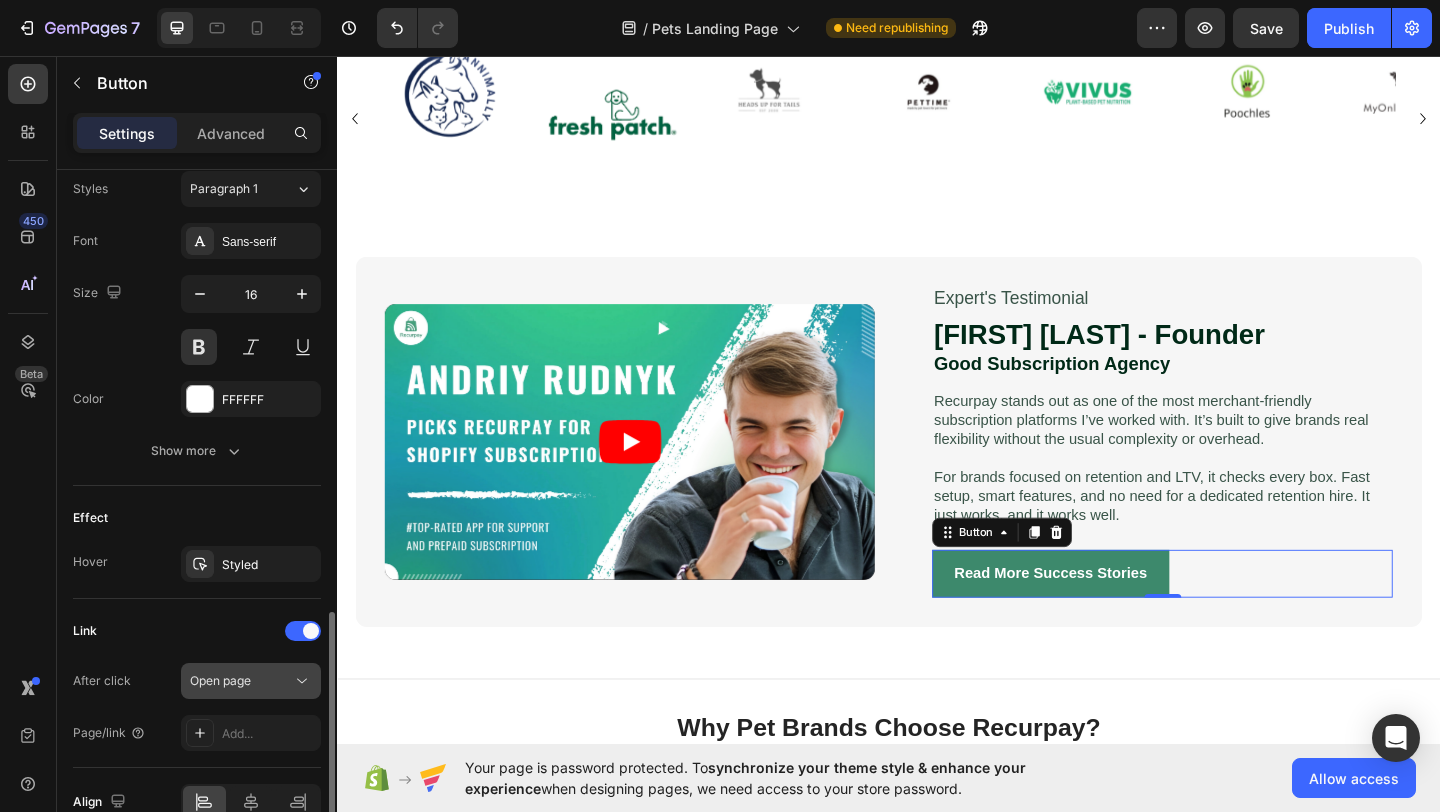 scroll, scrollTop: 839, scrollLeft: 0, axis: vertical 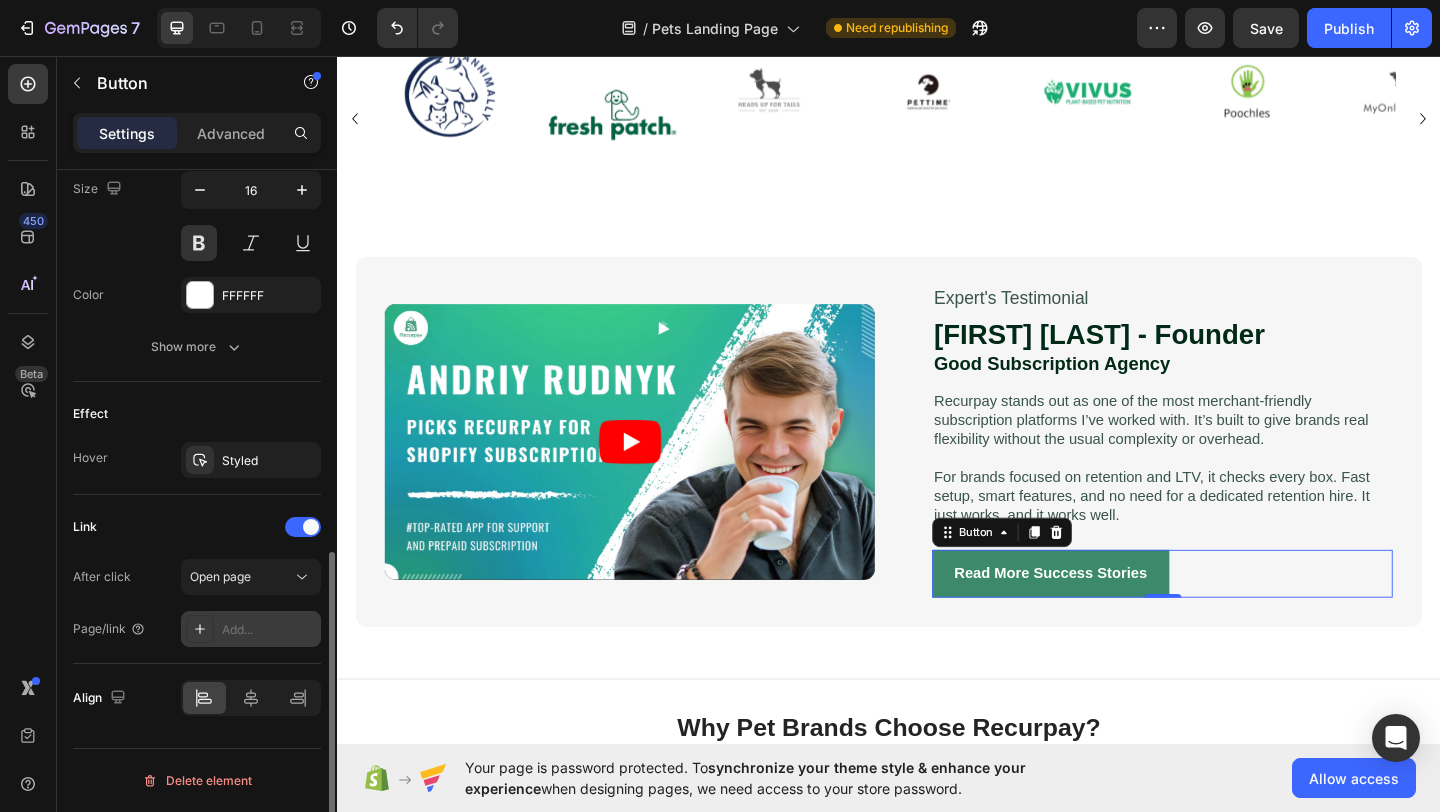 click on "Add..." at bounding box center [251, 629] 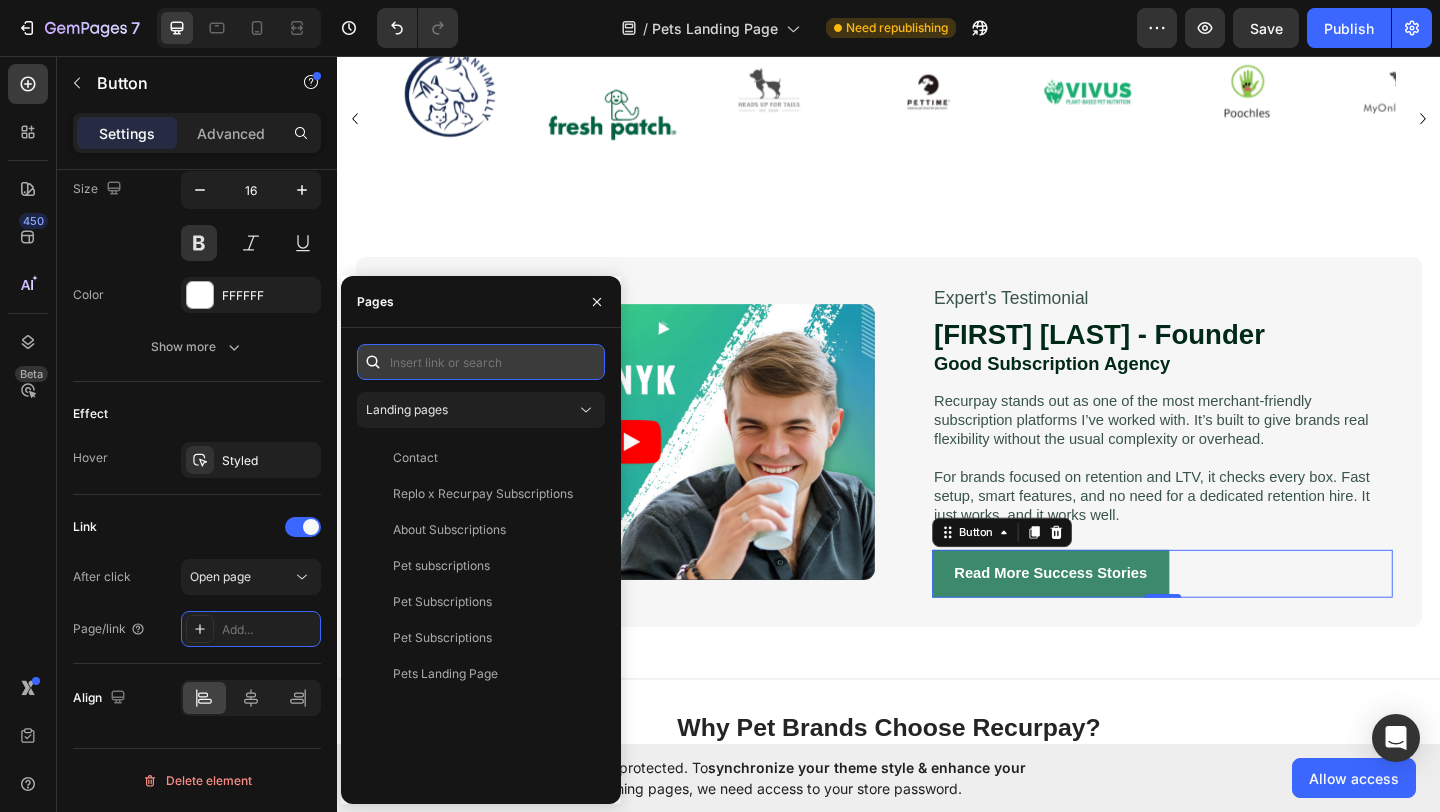 click at bounding box center (481, 362) 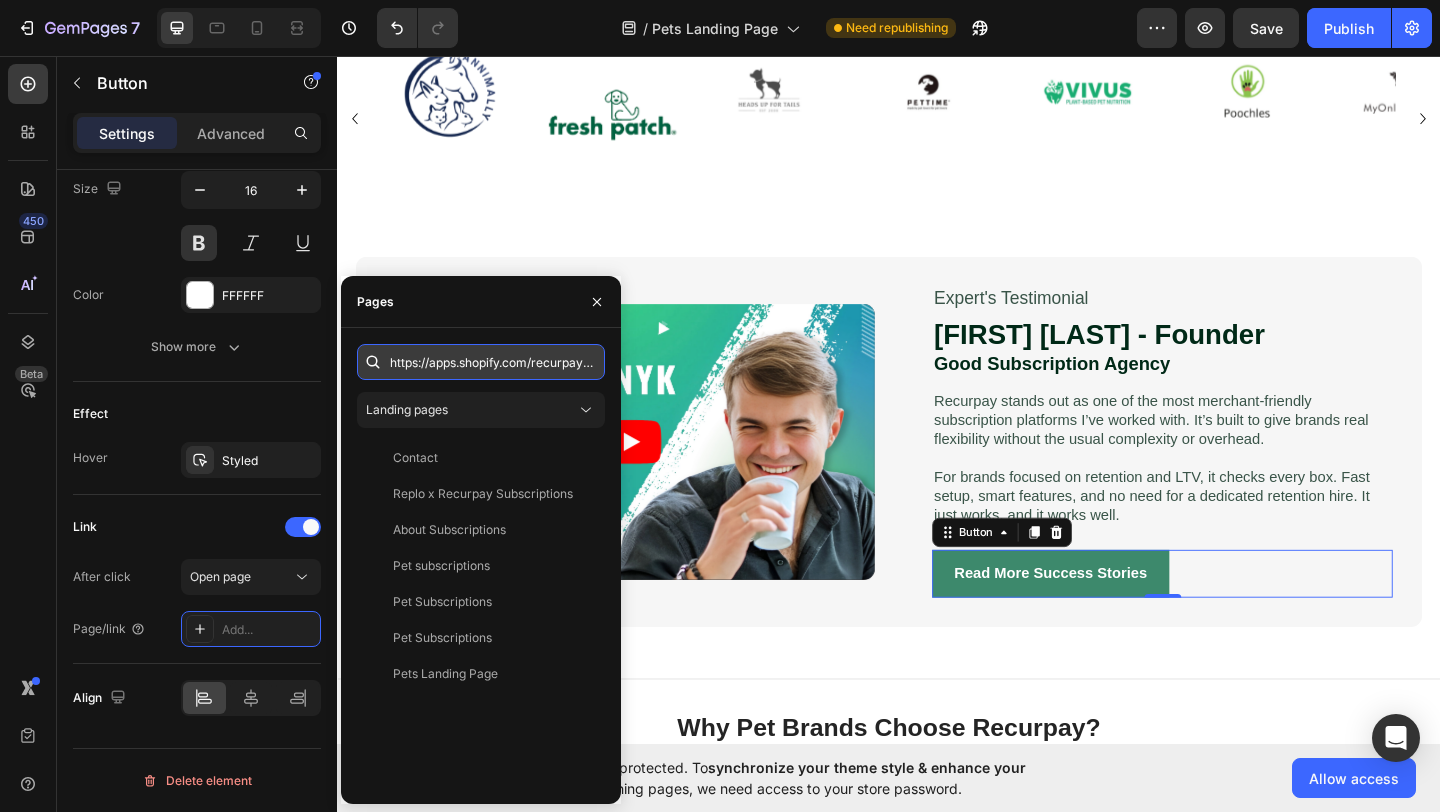 scroll, scrollTop: 0, scrollLeft: 387, axis: horizontal 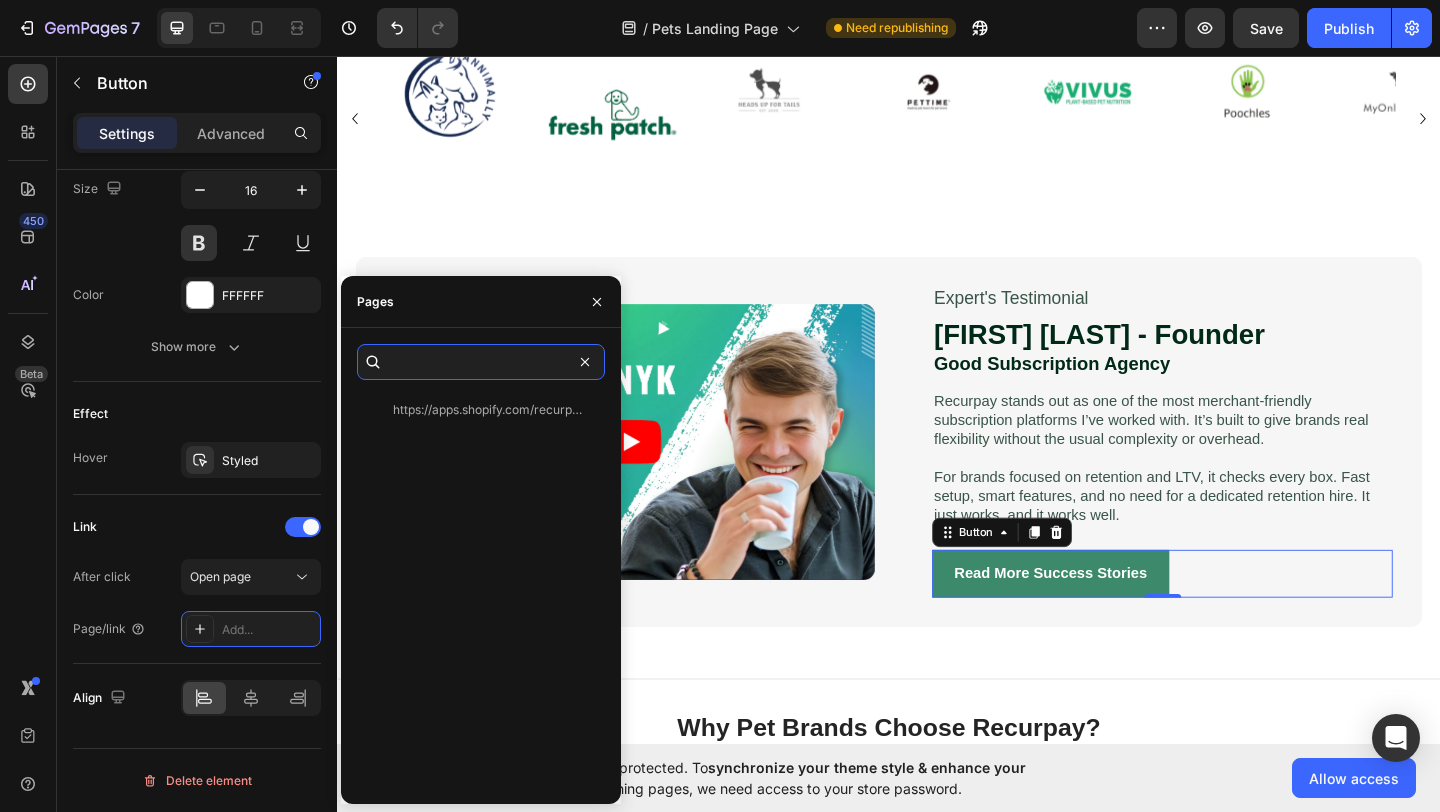 drag, startPoint x: 540, startPoint y: 360, endPoint x: 608, endPoint y: 367, distance: 68.359344 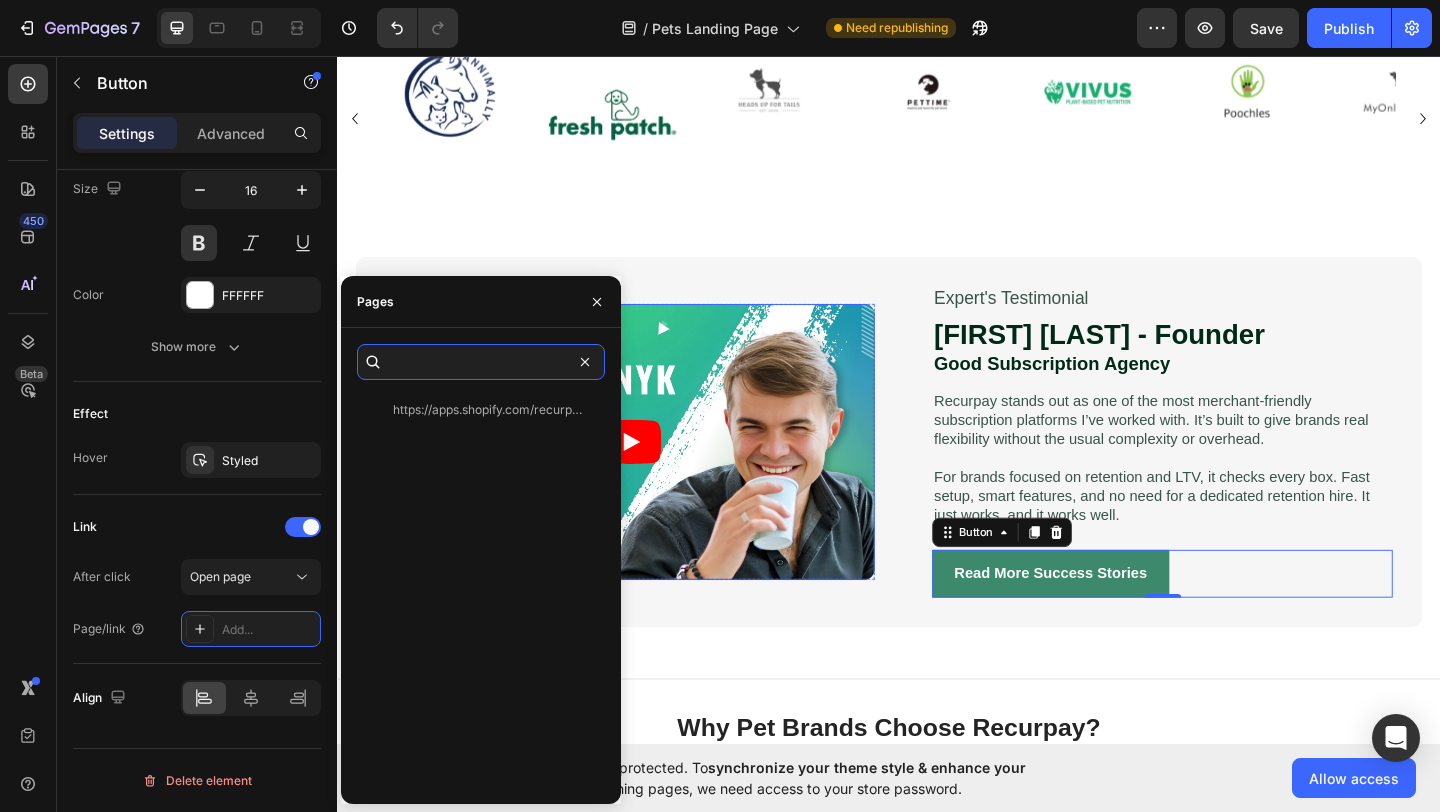 scroll, scrollTop: 0, scrollLeft: 382, axis: horizontal 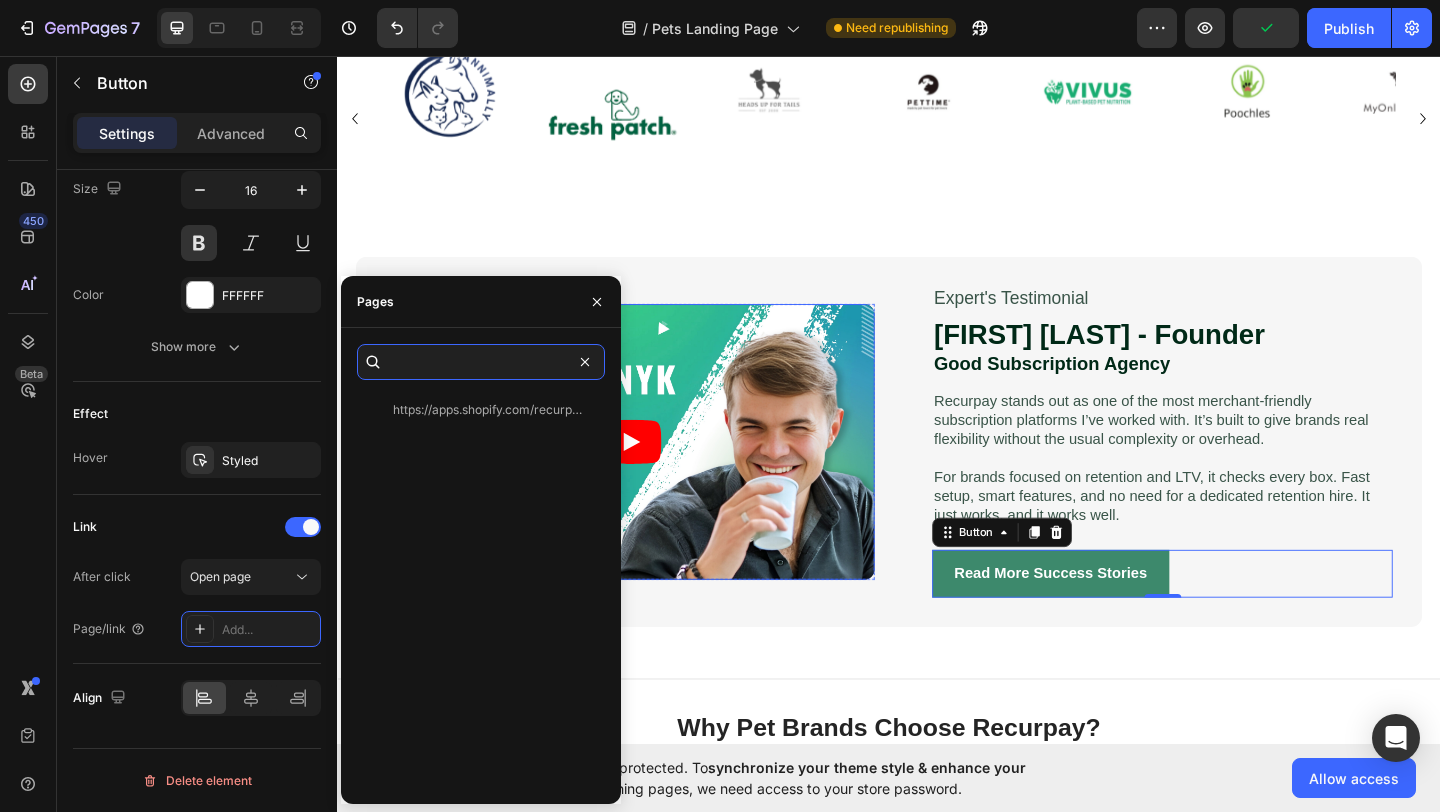 type on "https://apps.shopify.com/recurpay-subscriptions?utm_source=demostore&utm_medium=petlptestimonial" 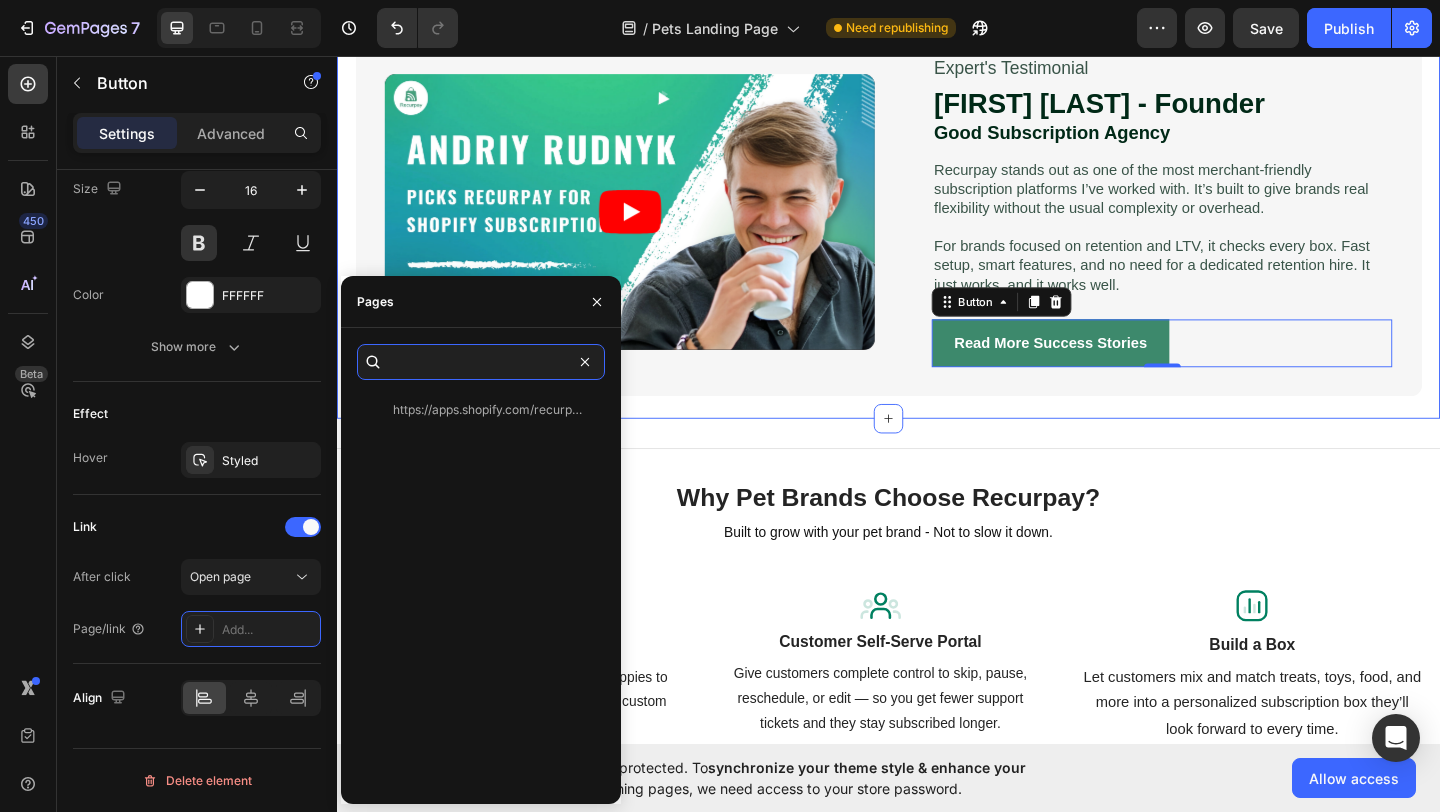 scroll, scrollTop: 2482, scrollLeft: 0, axis: vertical 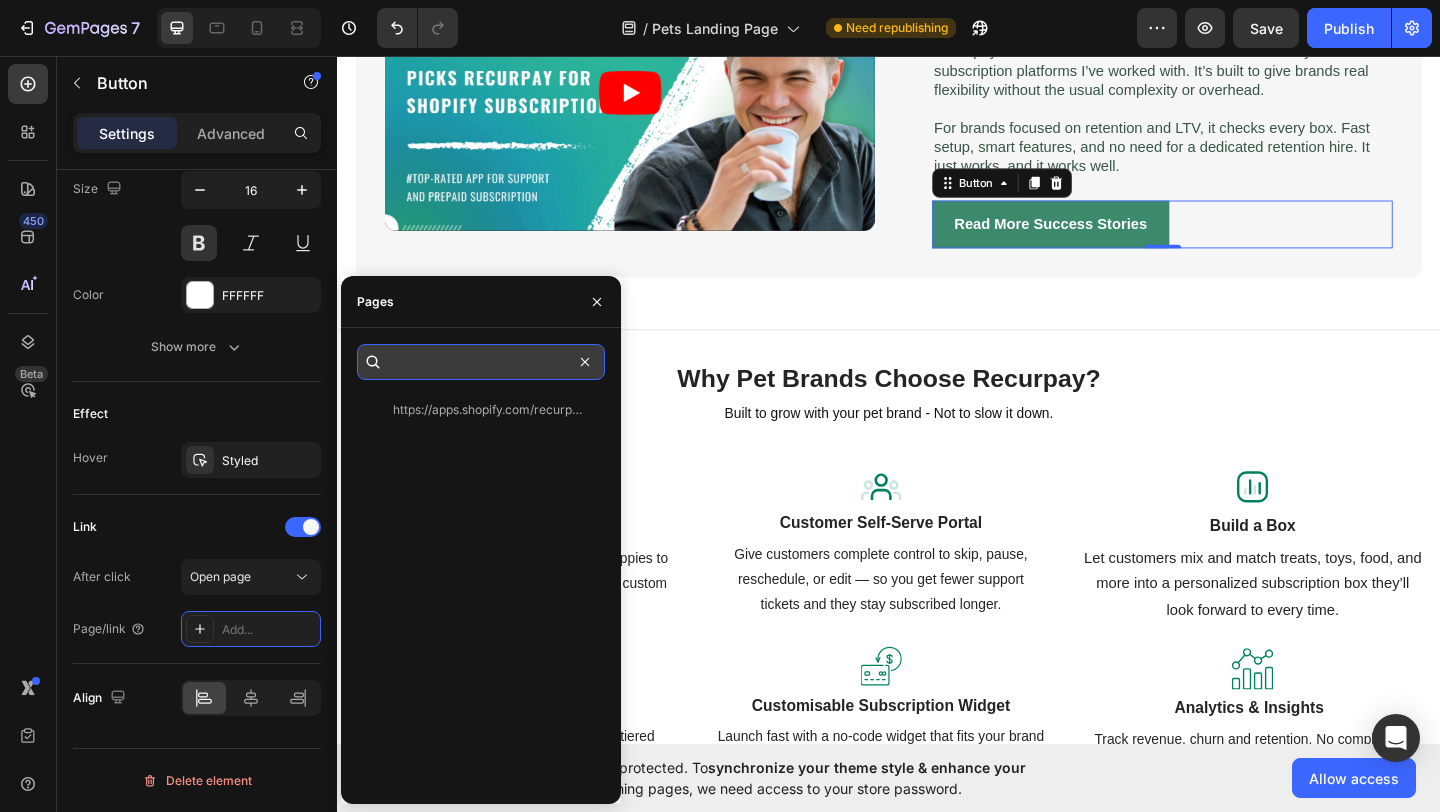 type 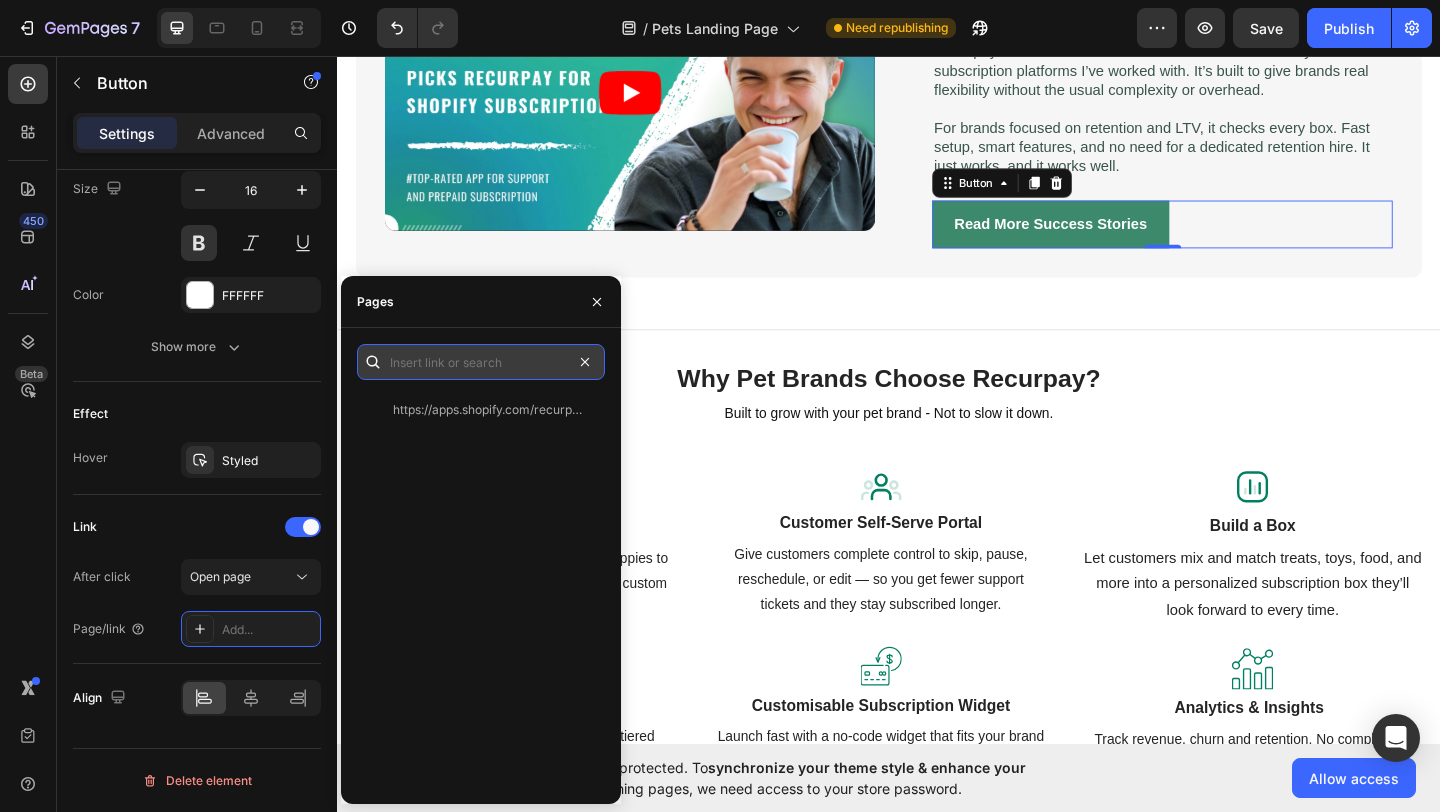 scroll, scrollTop: 0, scrollLeft: 0, axis: both 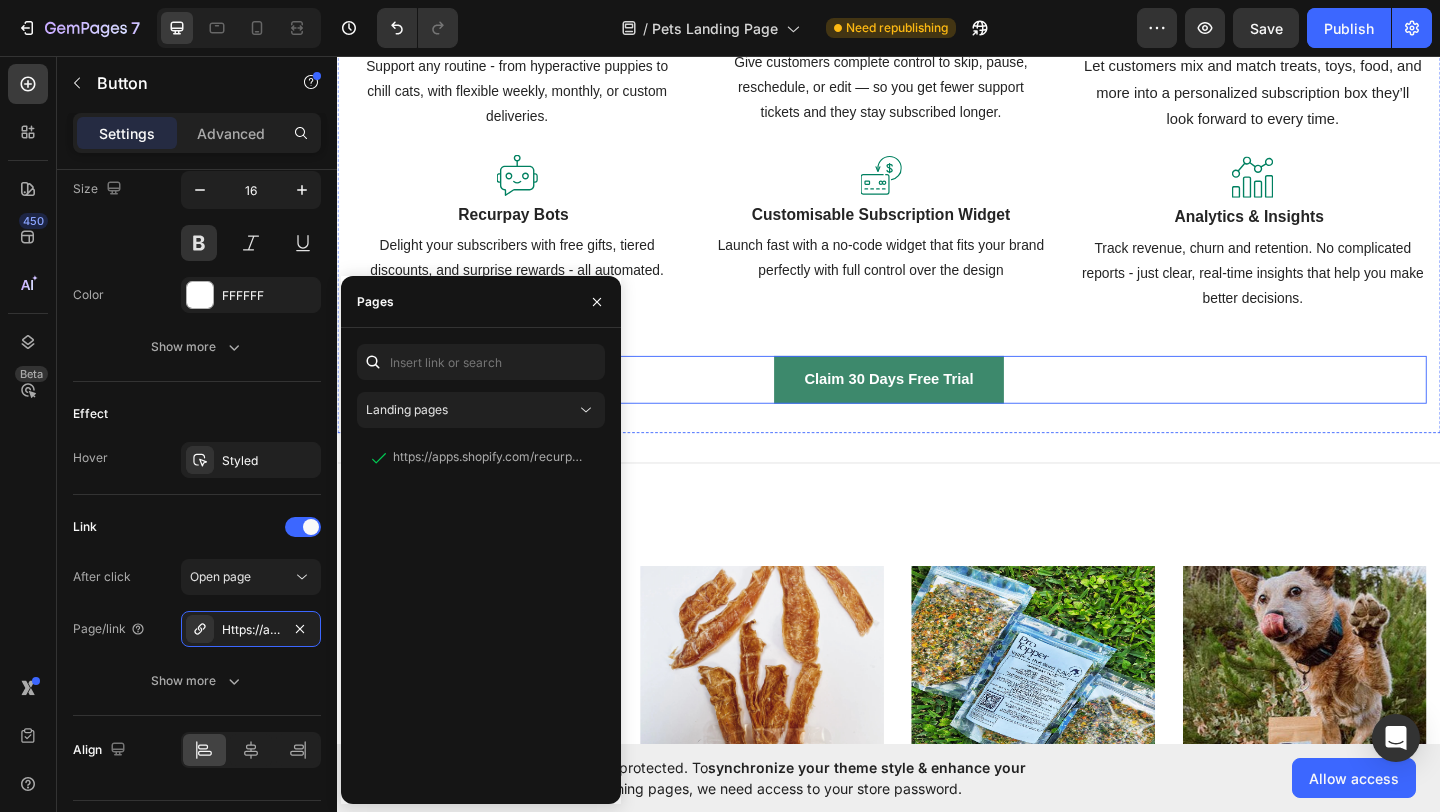 click on "Claim 30 Days Free Trial" at bounding box center [937, 408] 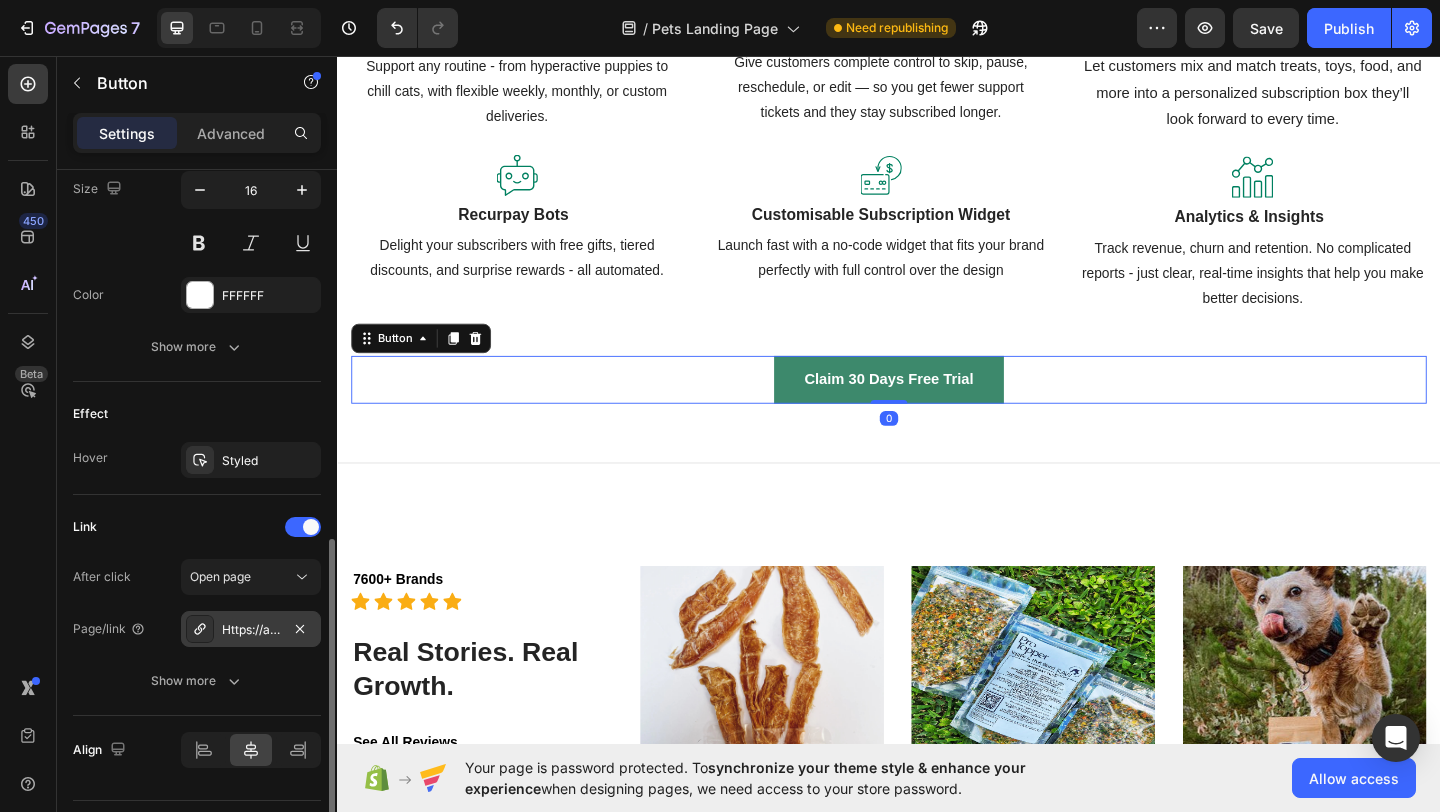 click on "Https://apps.Shopify.Com/recurpay-subscriptions" at bounding box center (251, 630) 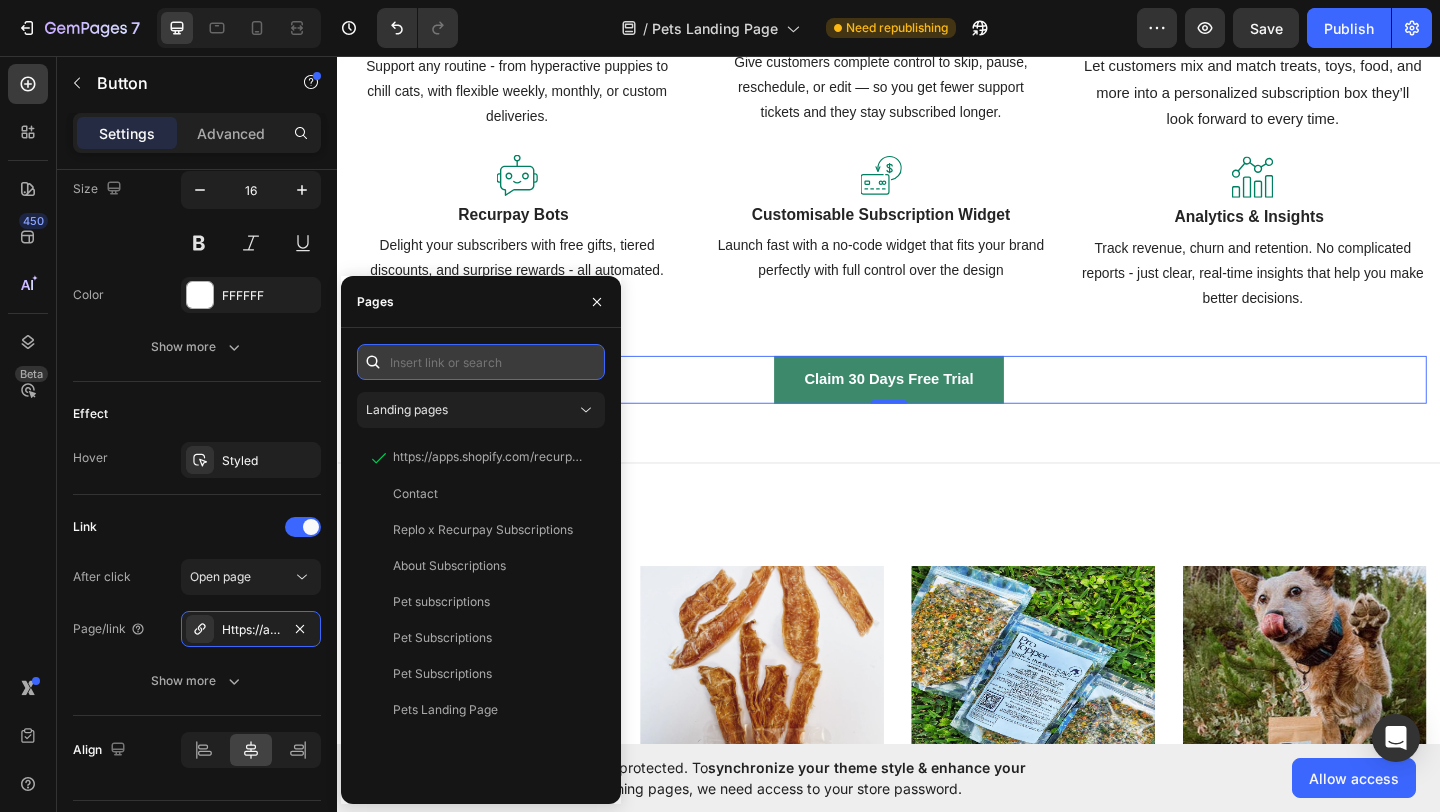 click at bounding box center (481, 362) 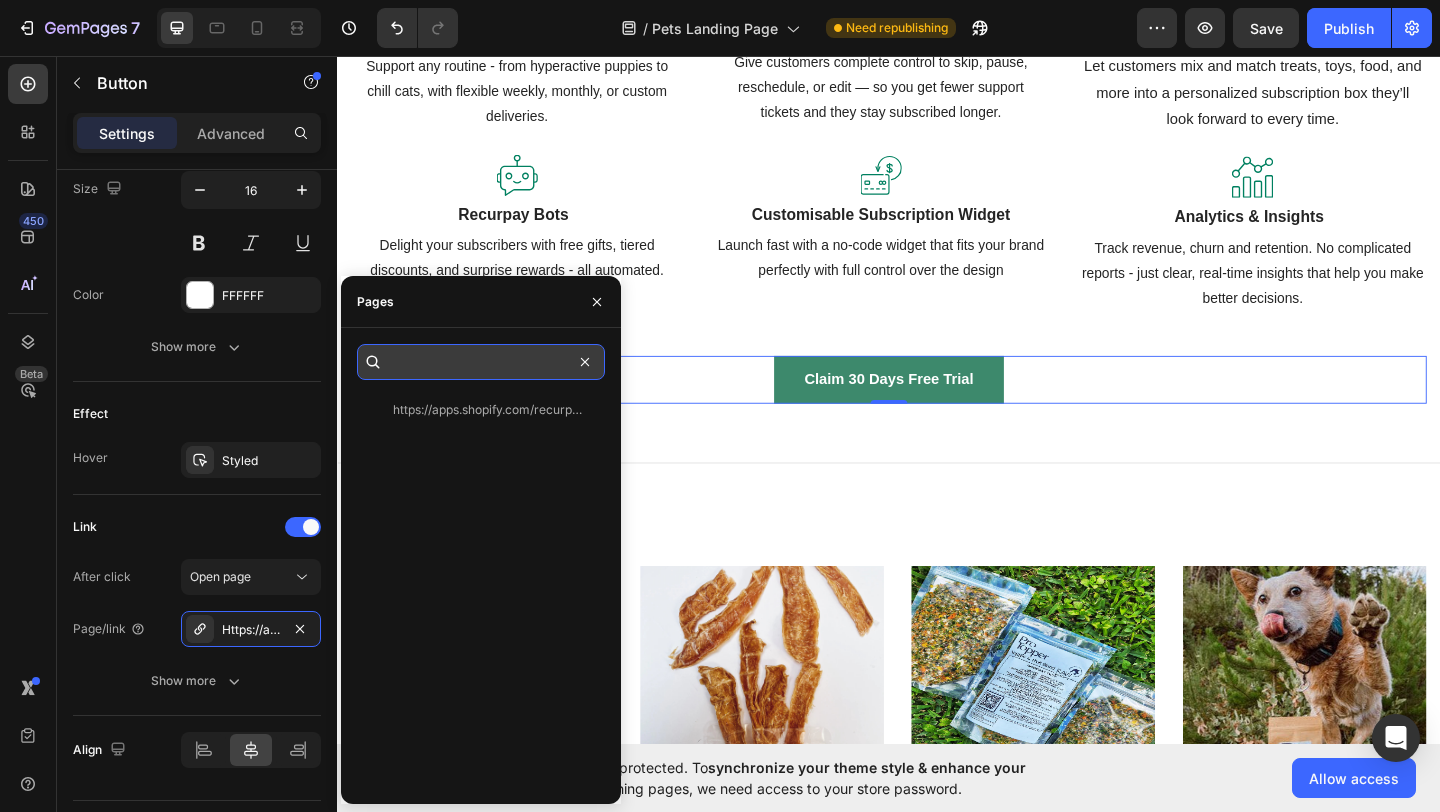 scroll, scrollTop: 0, scrollLeft: 354, axis: horizontal 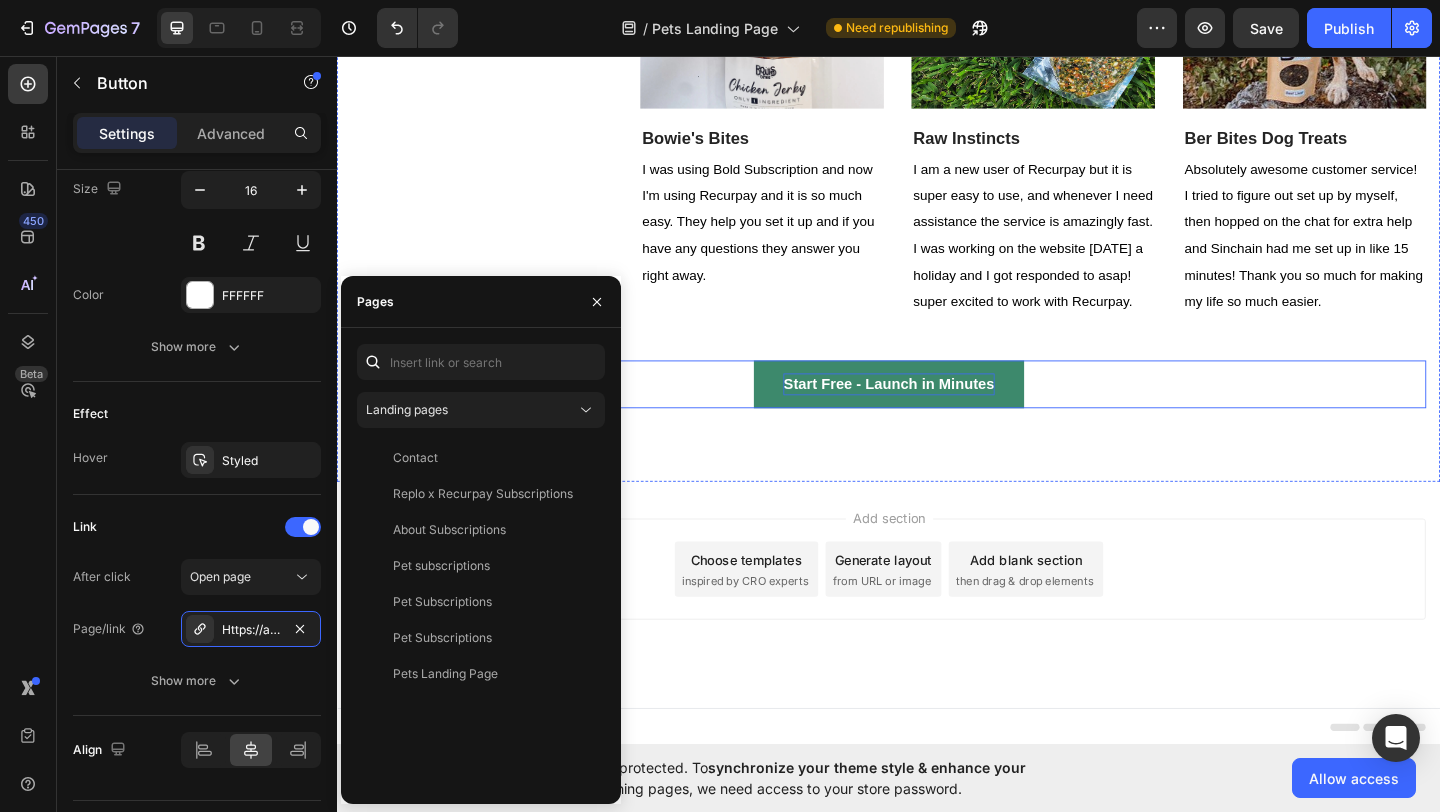 click on "Start Free - Launch in Minutes" at bounding box center [936, 413] 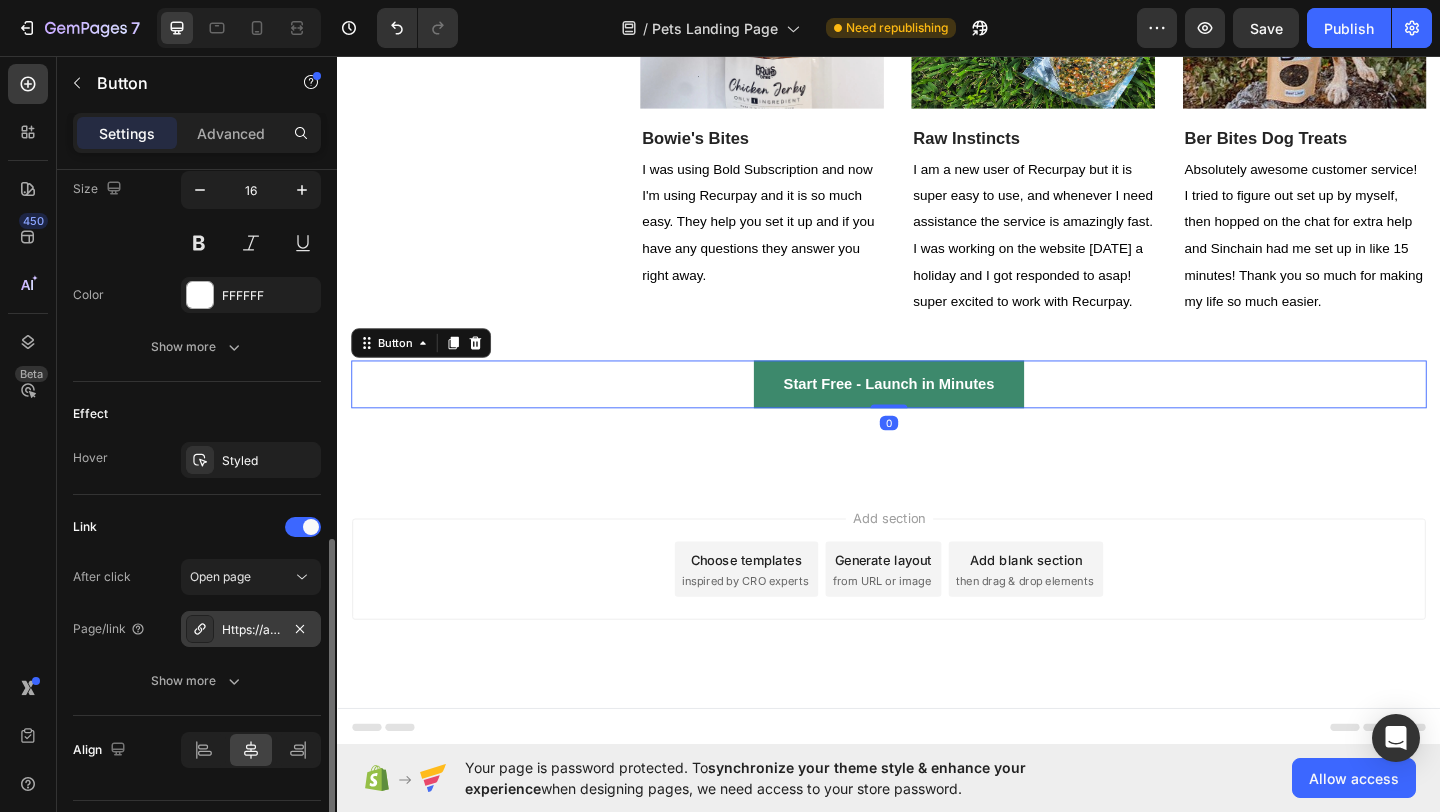 click on "Https://apps.Shopify.Com/recurpay-subscriptions" at bounding box center [251, 630] 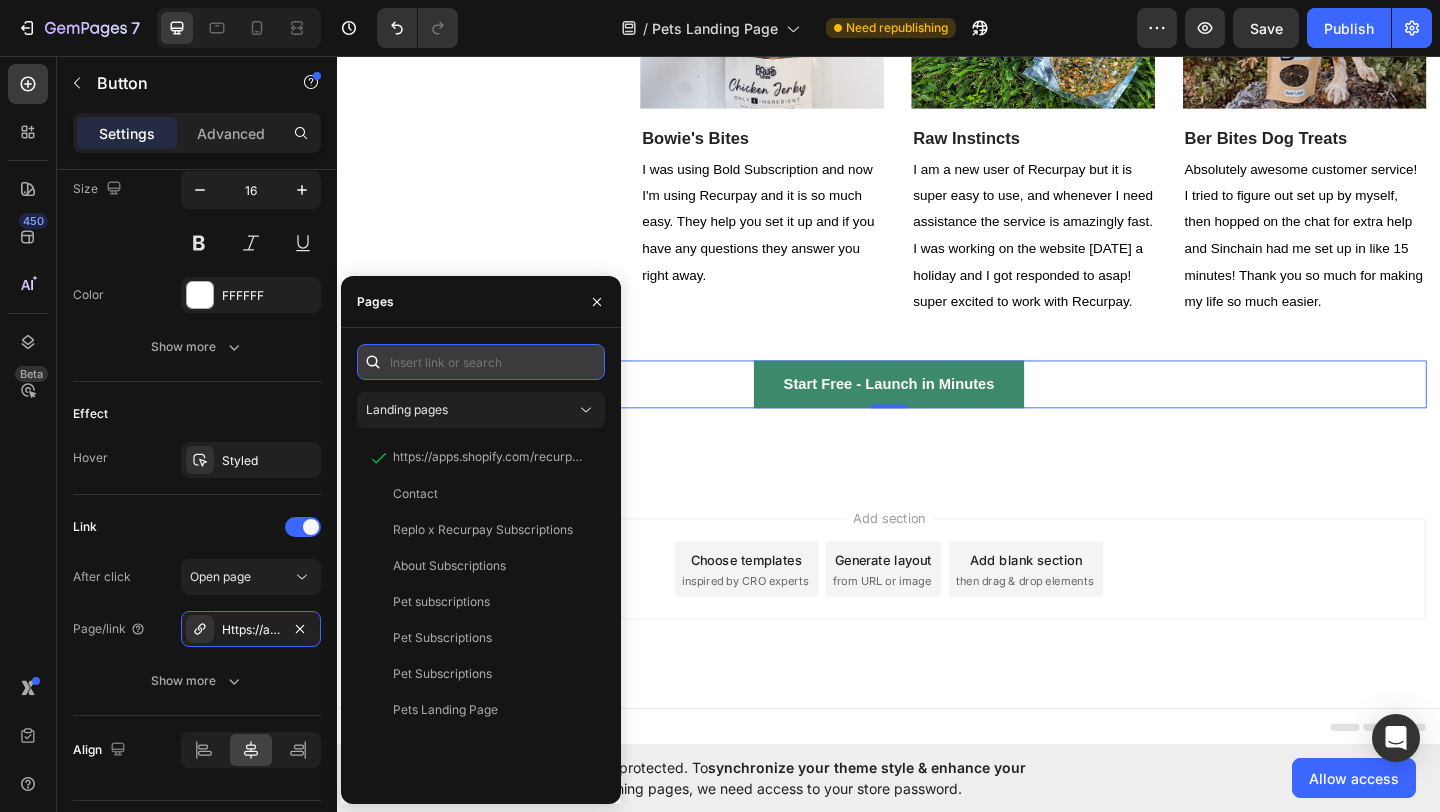 click at bounding box center [481, 362] 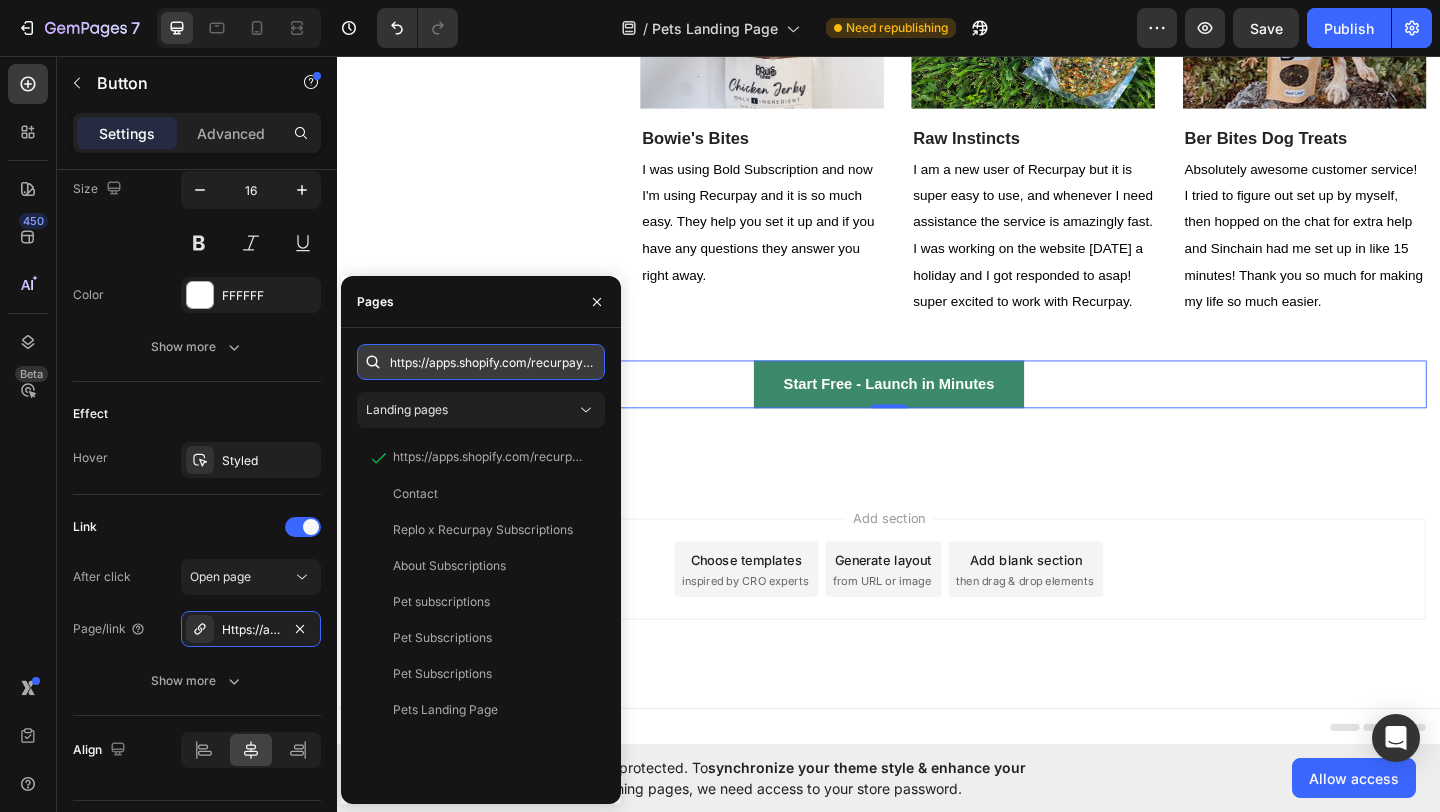 scroll, scrollTop: 0, scrollLeft: 387, axis: horizontal 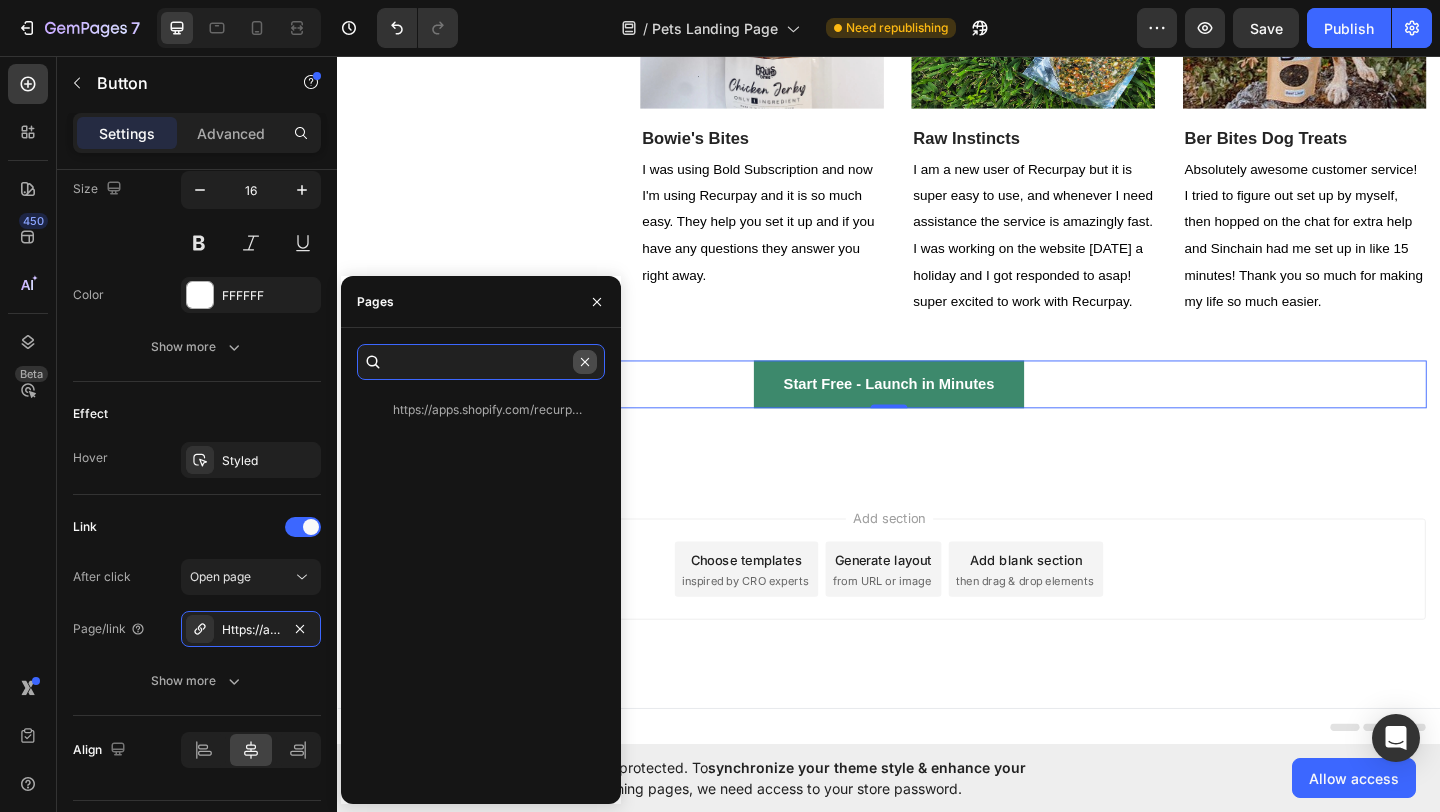 drag, startPoint x: 540, startPoint y: 363, endPoint x: 583, endPoint y: 363, distance: 43 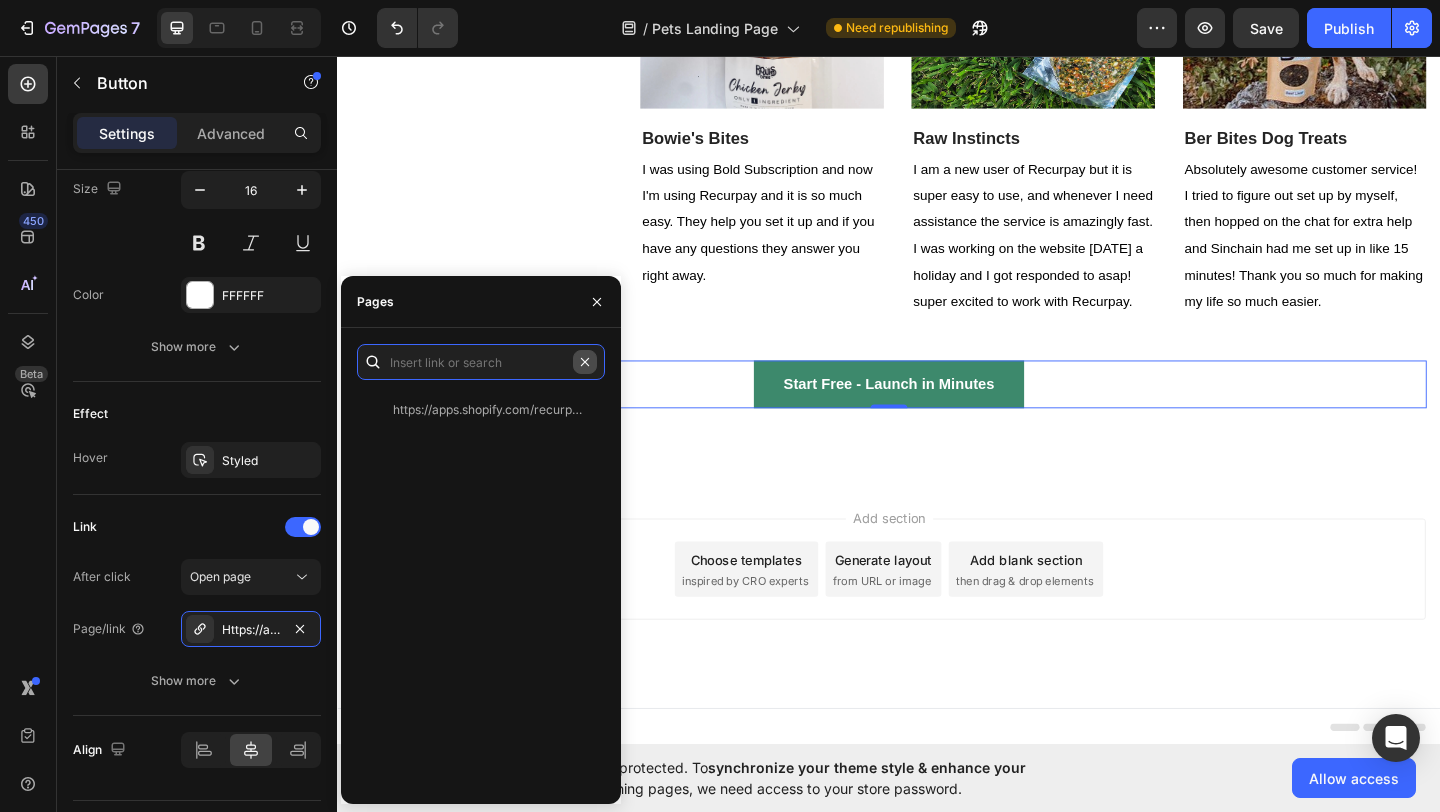 scroll, scrollTop: 0, scrollLeft: 0, axis: both 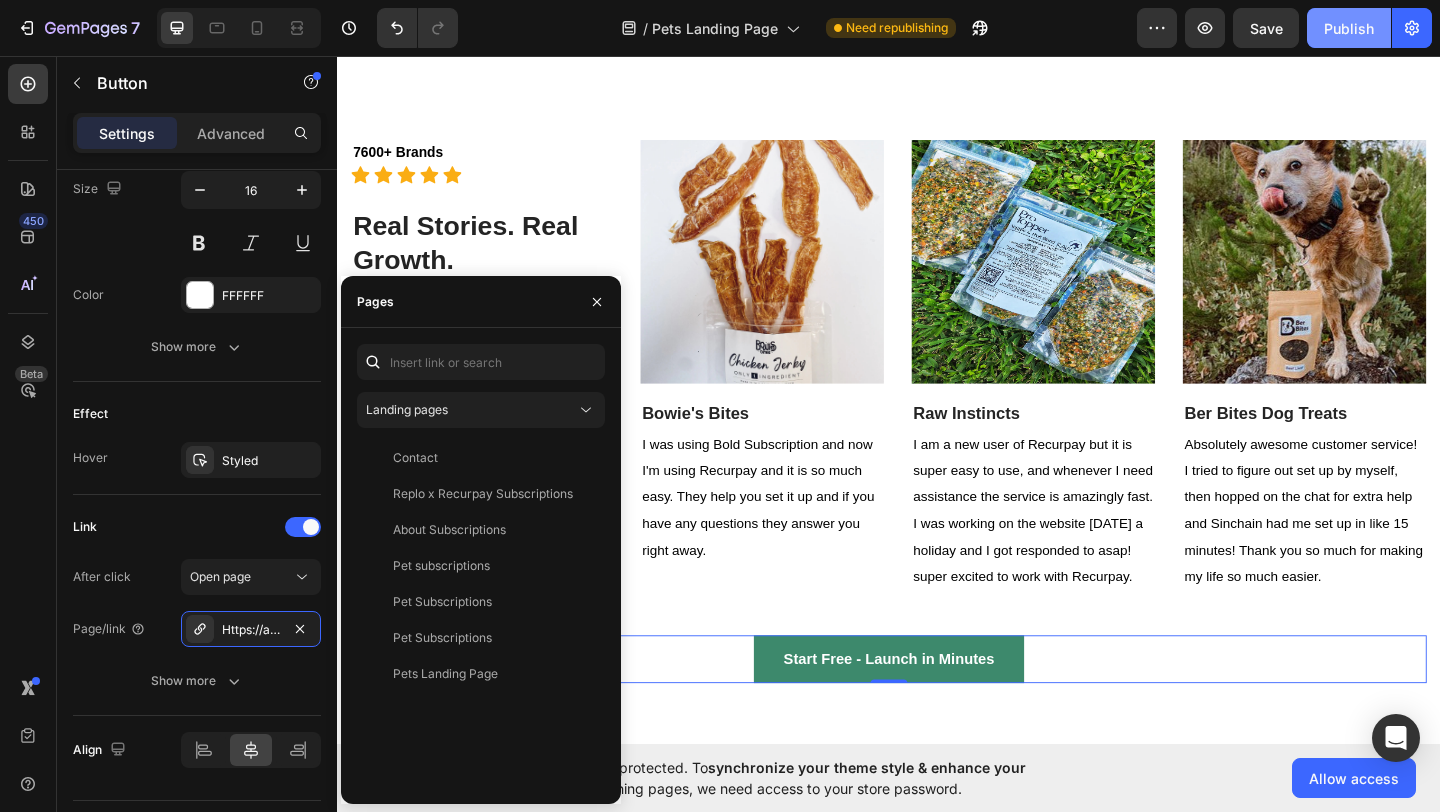 click on "Publish" at bounding box center [1349, 28] 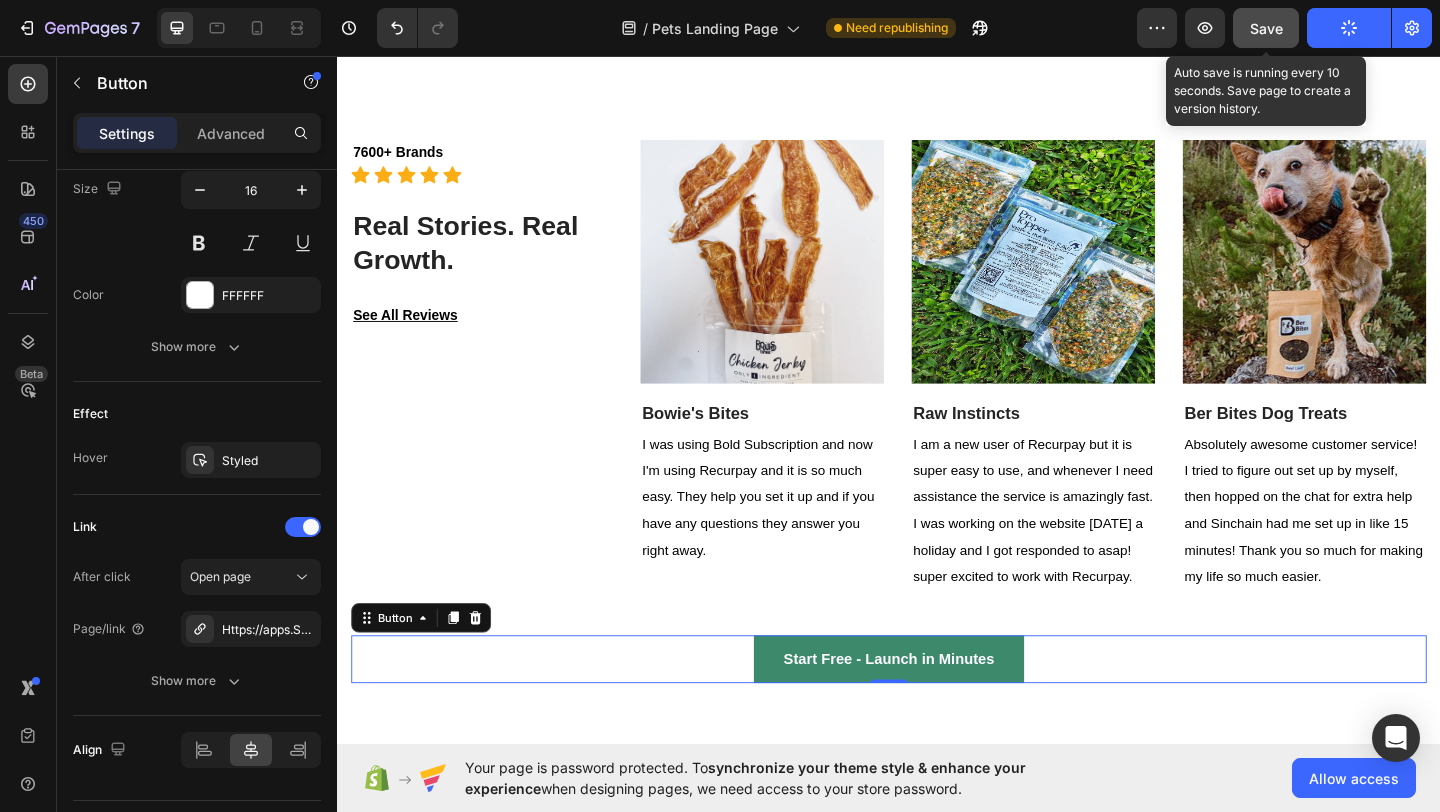 click on "Save" 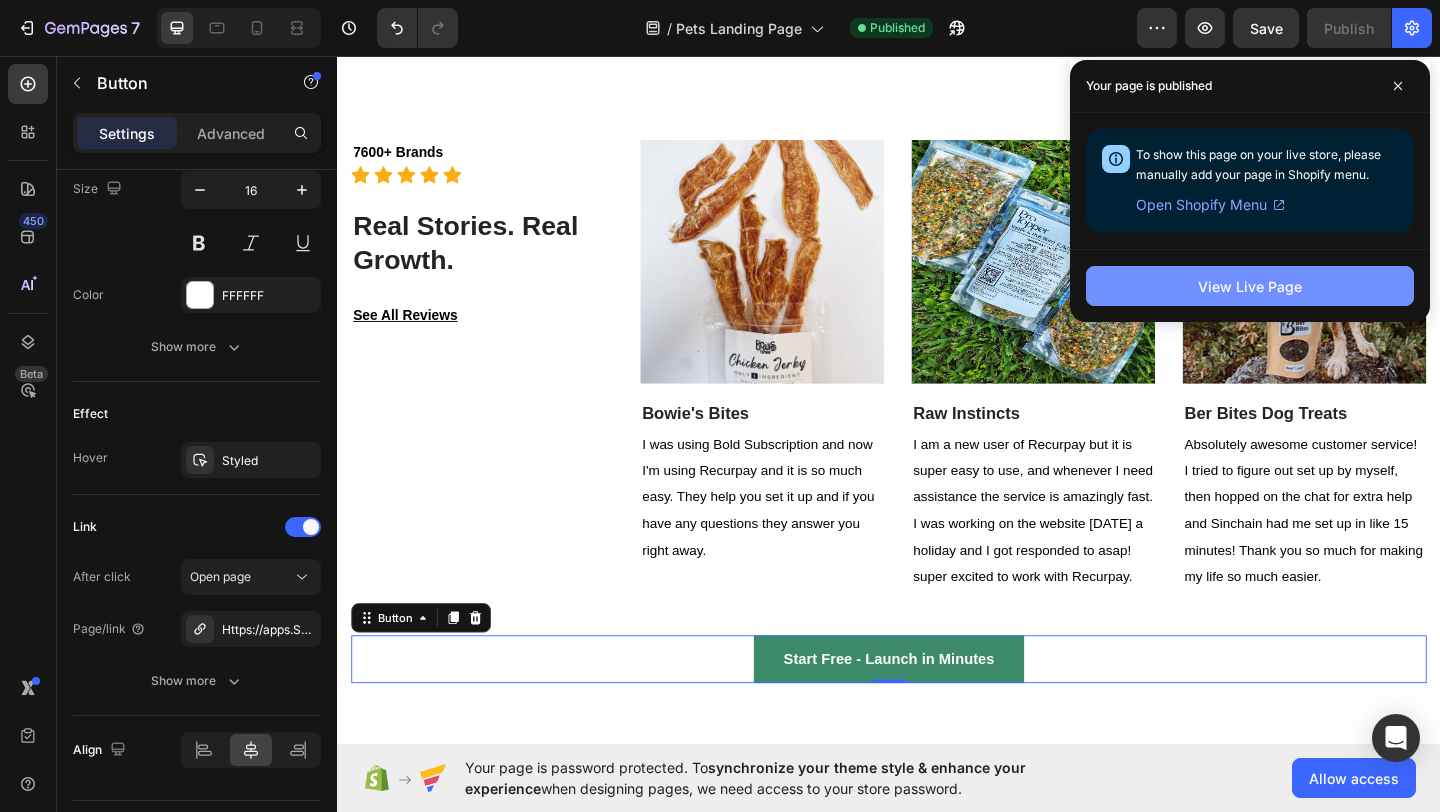 click on "View Live Page" at bounding box center (1250, 286) 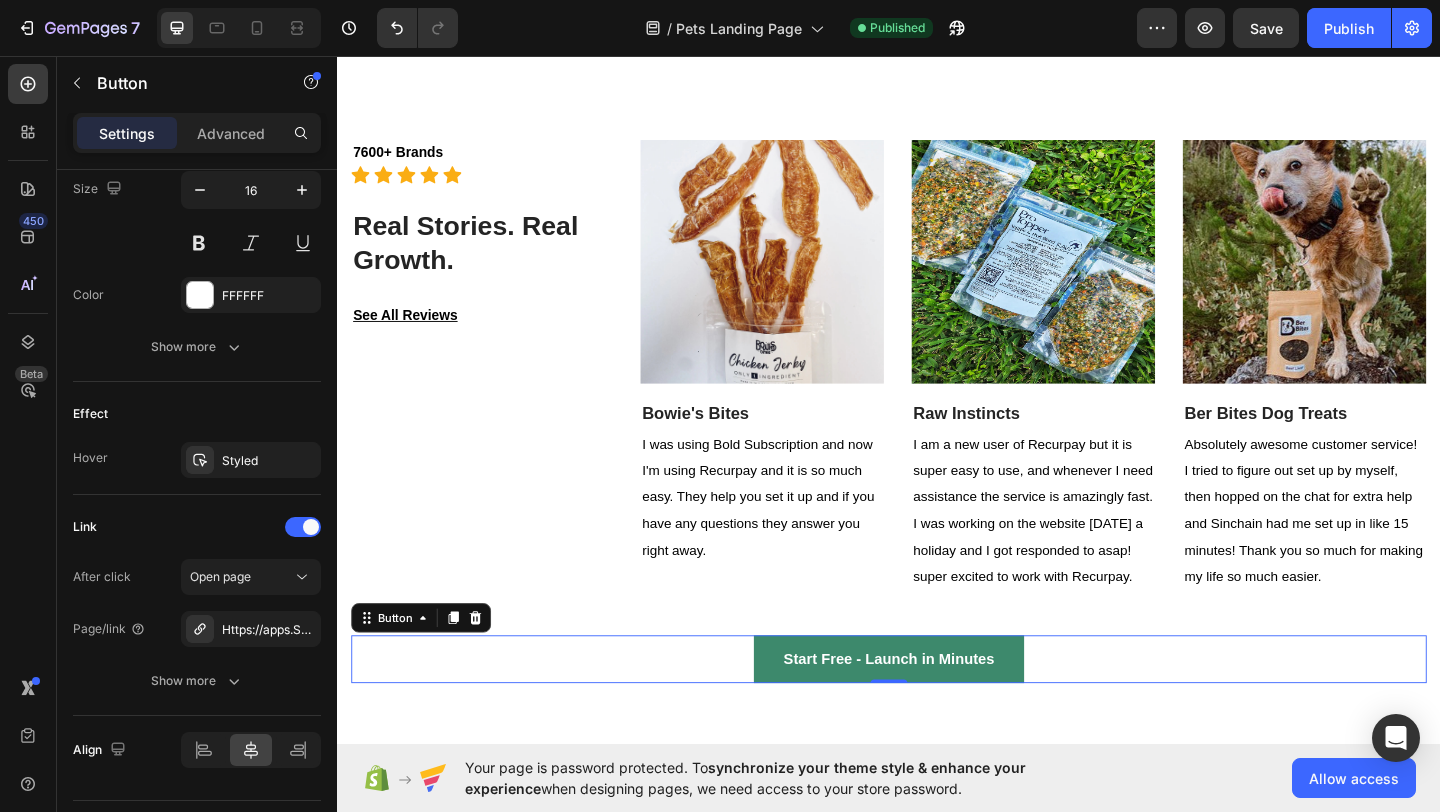 click on "Start Free - Launch in Minutes" at bounding box center (936, 712) 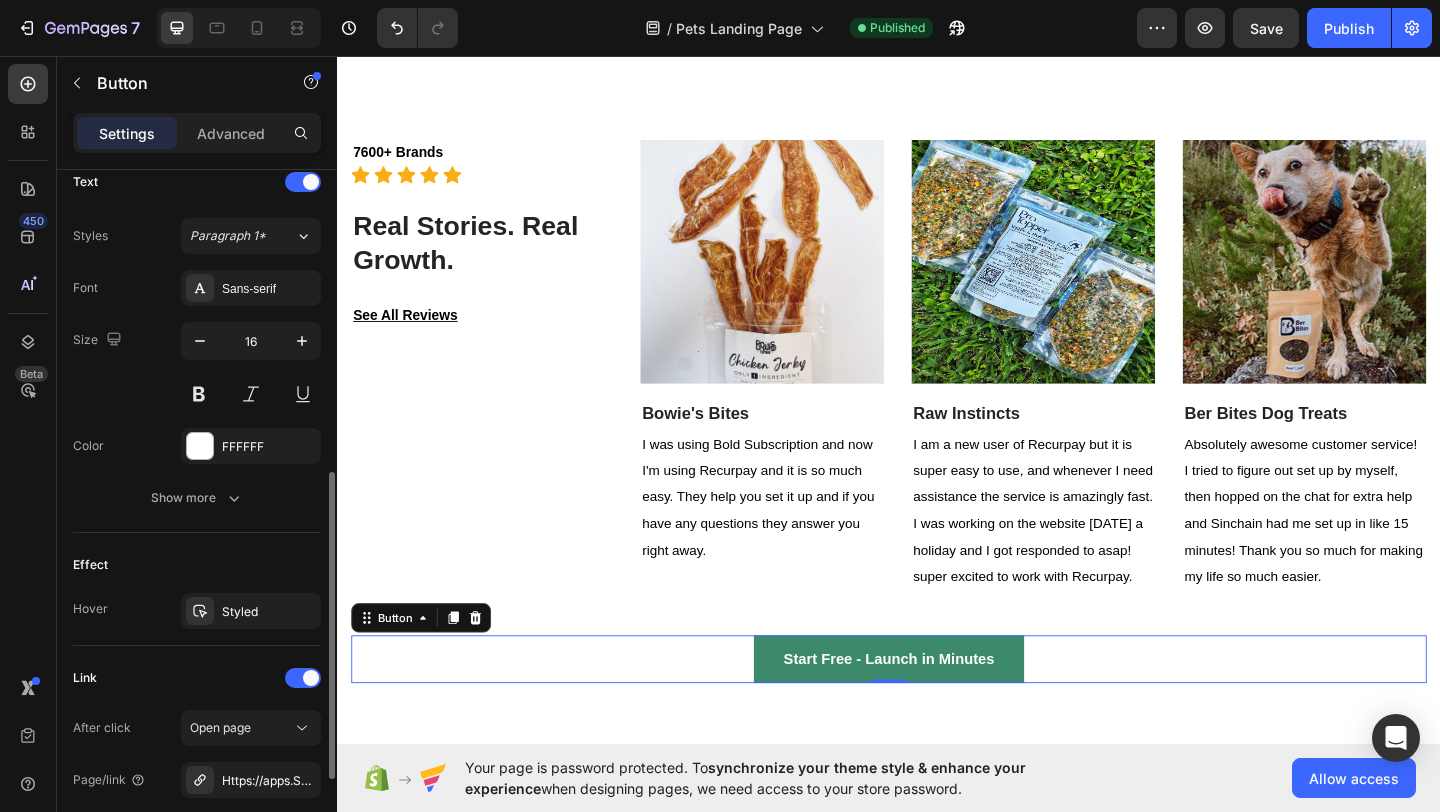 scroll, scrollTop: 626, scrollLeft: 0, axis: vertical 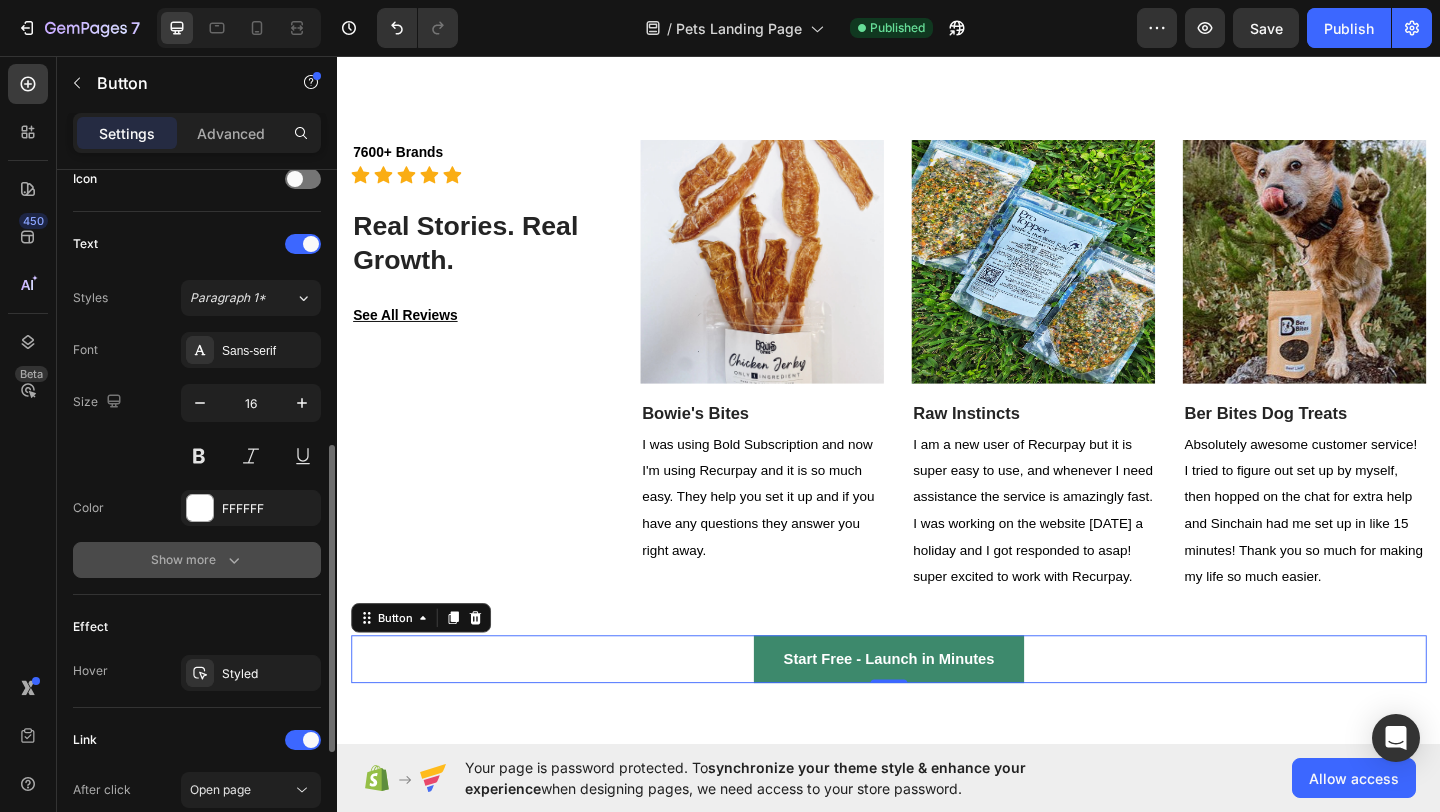 click on "Show more" at bounding box center [197, 560] 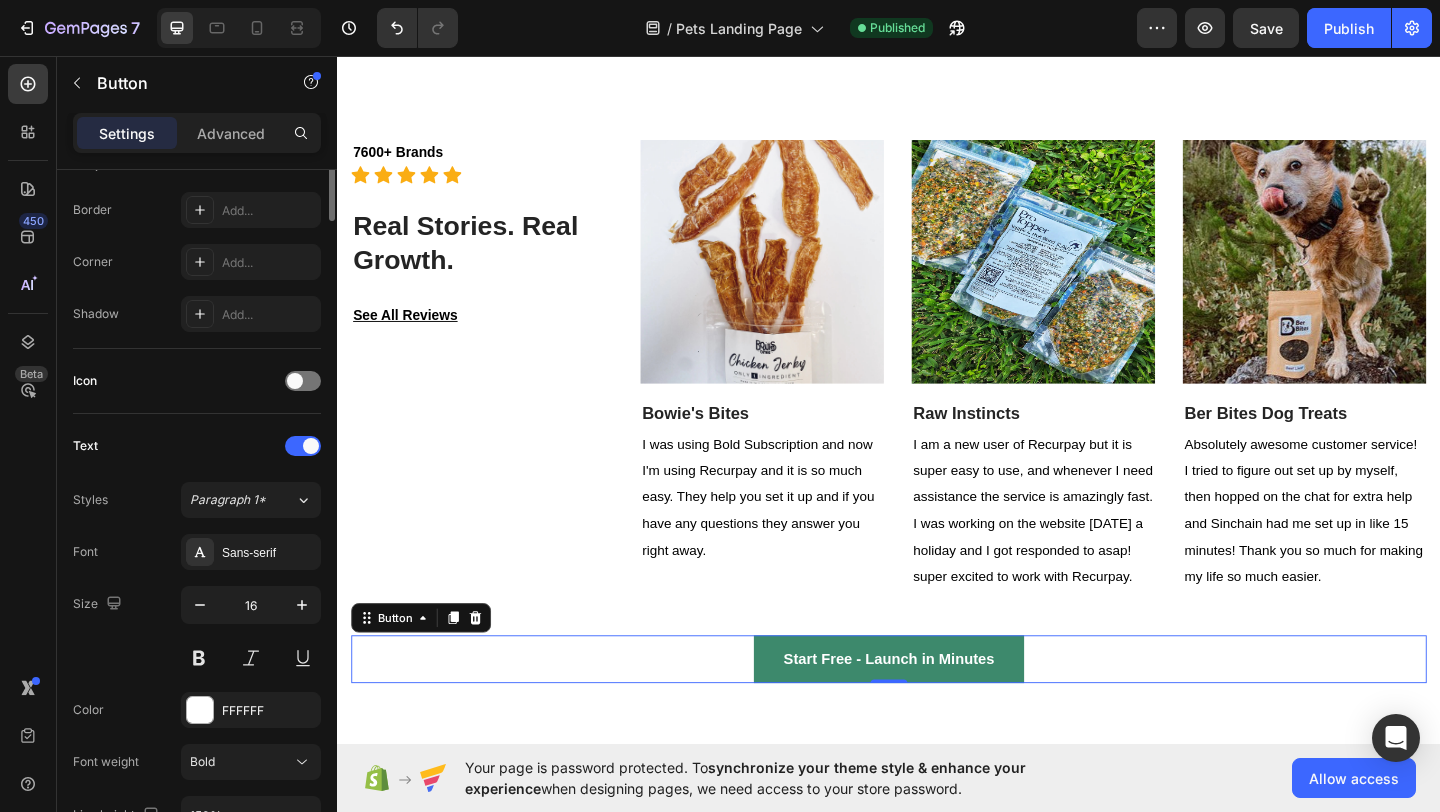 scroll, scrollTop: 0, scrollLeft: 0, axis: both 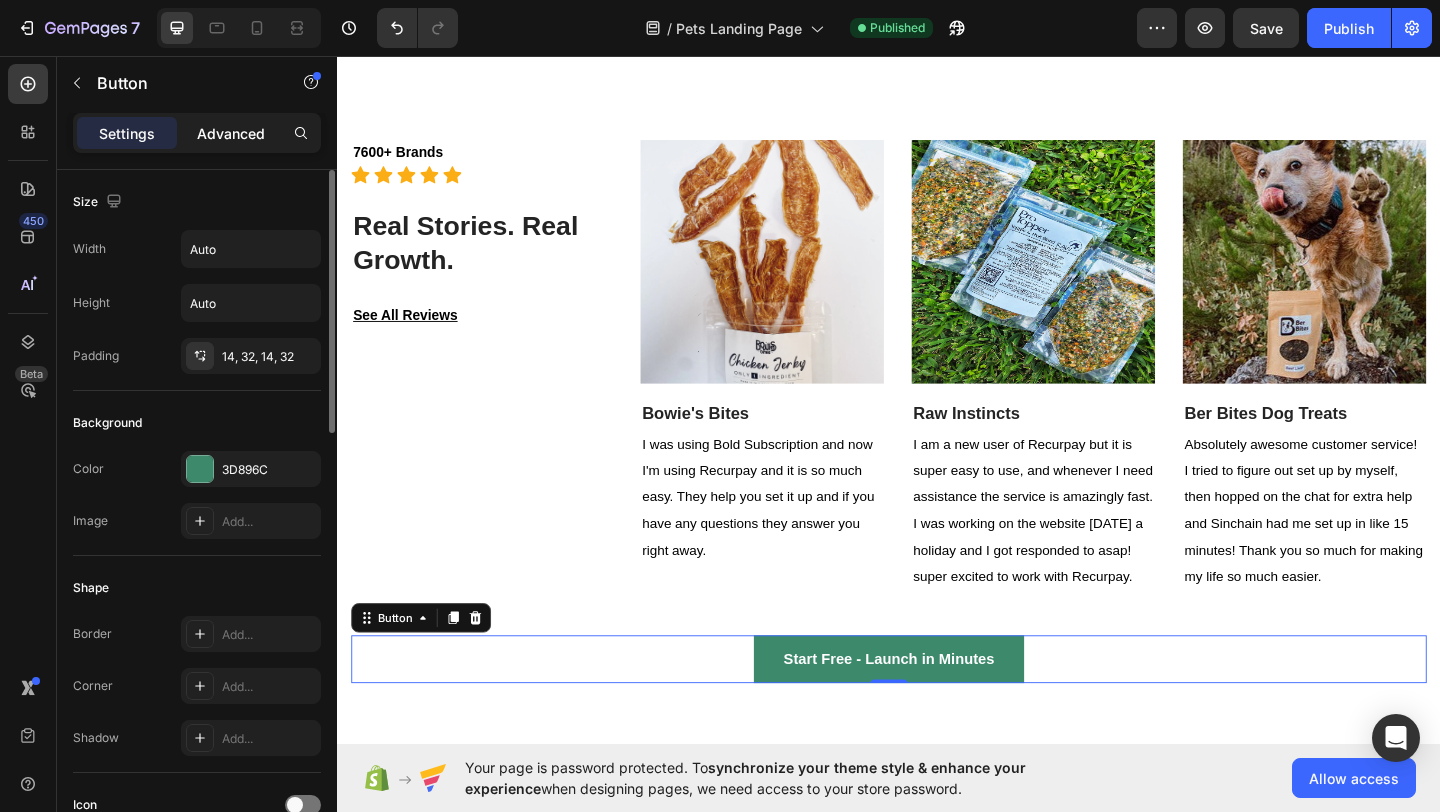 click on "Advanced" at bounding box center [231, 133] 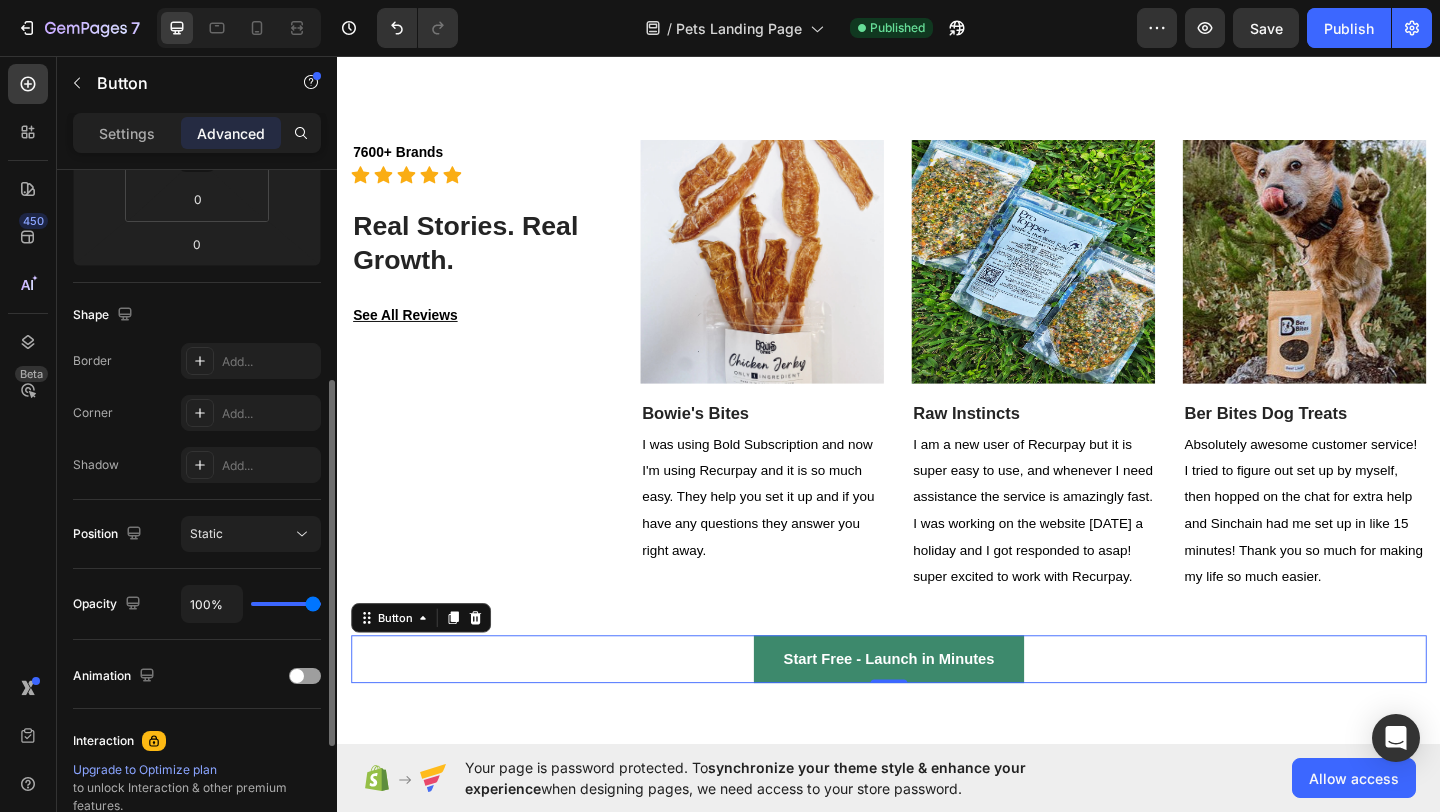 scroll, scrollTop: 430, scrollLeft: 0, axis: vertical 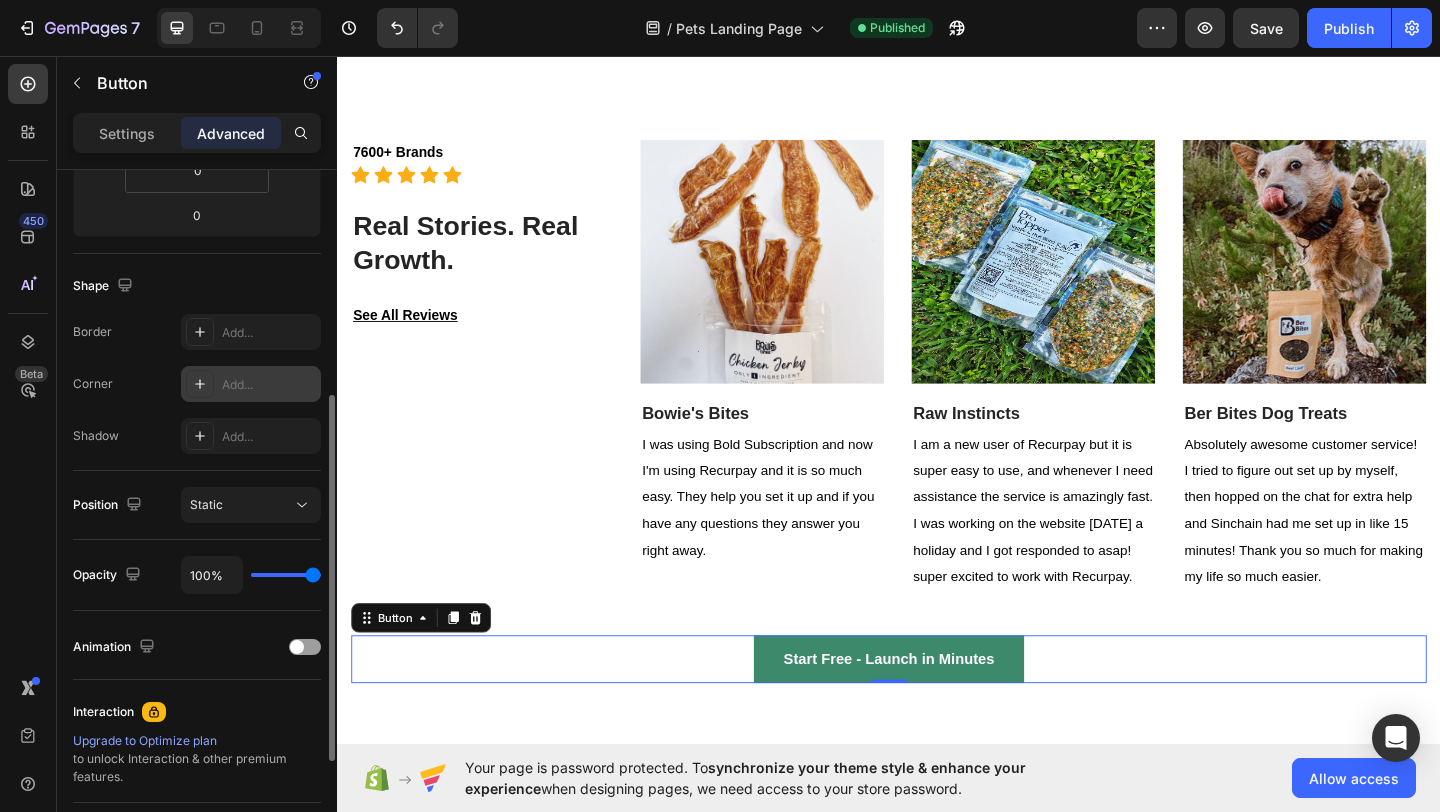 click 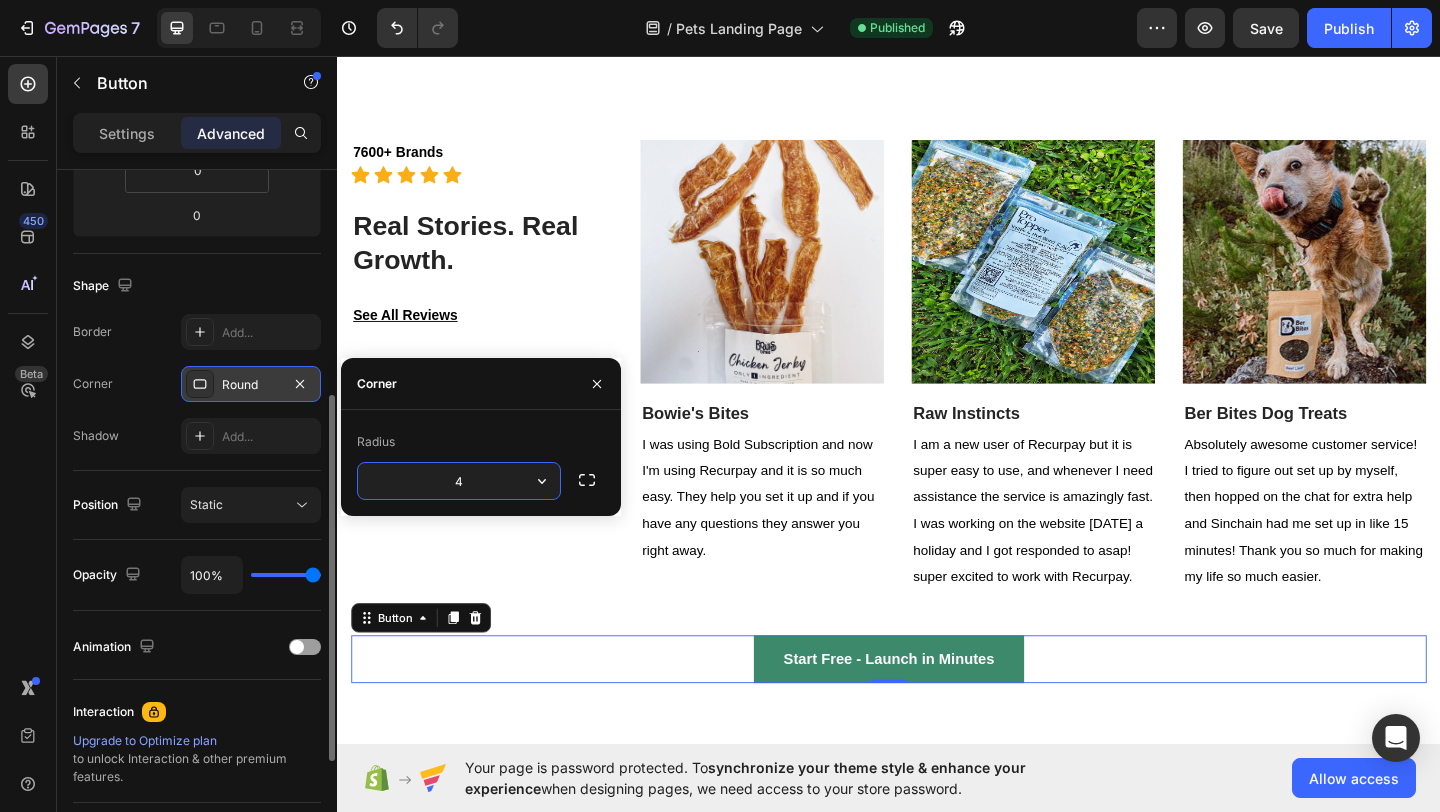 type on "4" 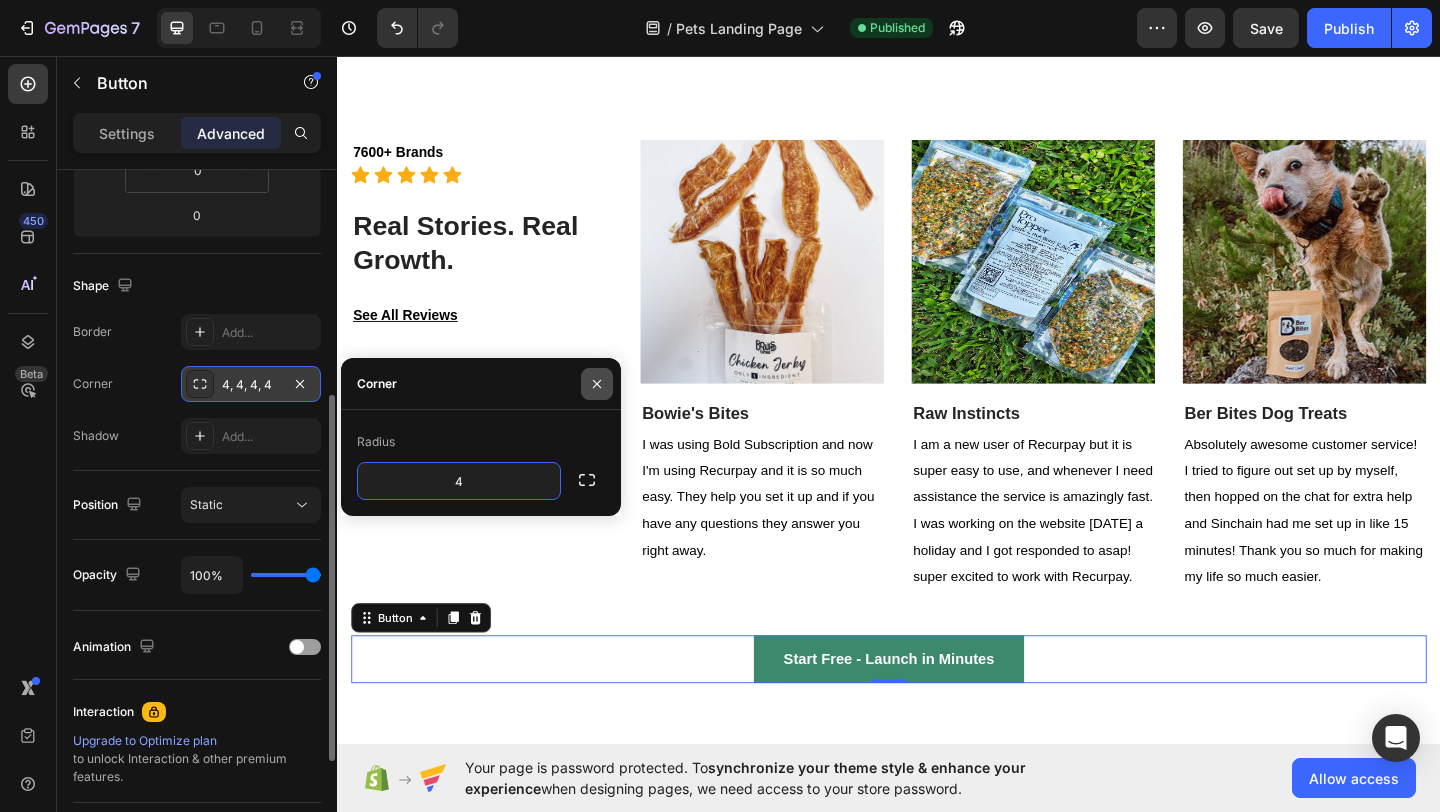 click 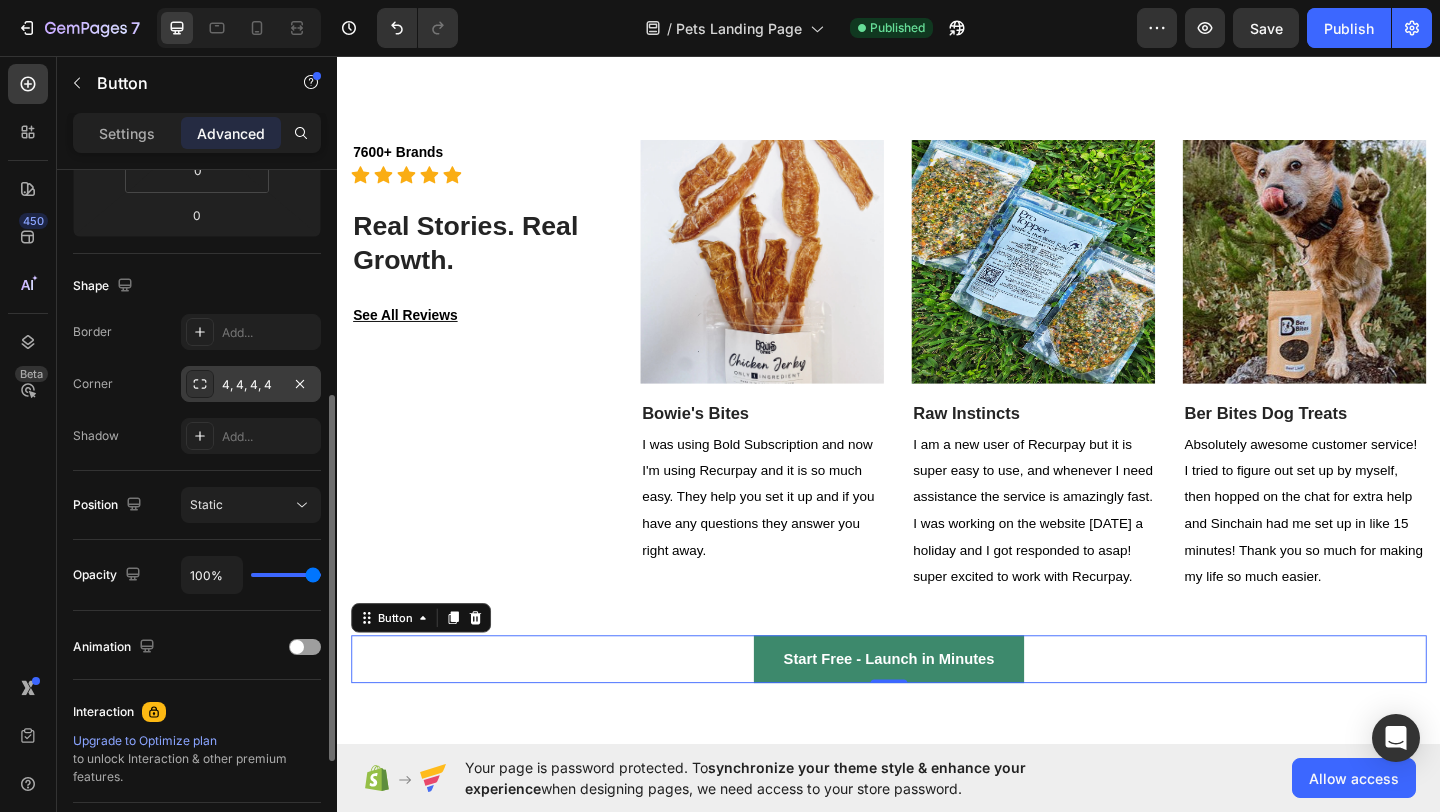 click on "Start Free - Launch in Minutes" at bounding box center (936, 712) 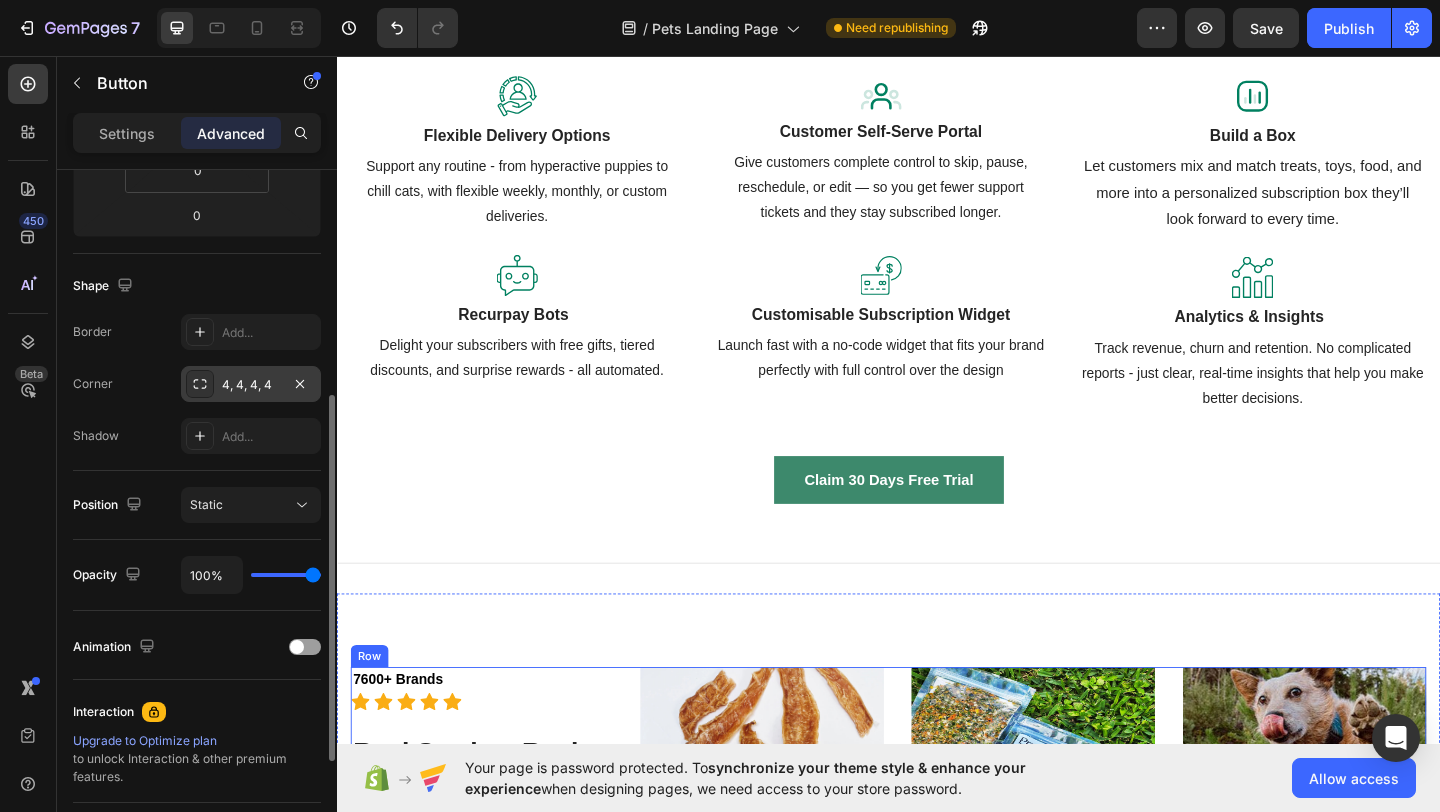 scroll, scrollTop: 2906, scrollLeft: 0, axis: vertical 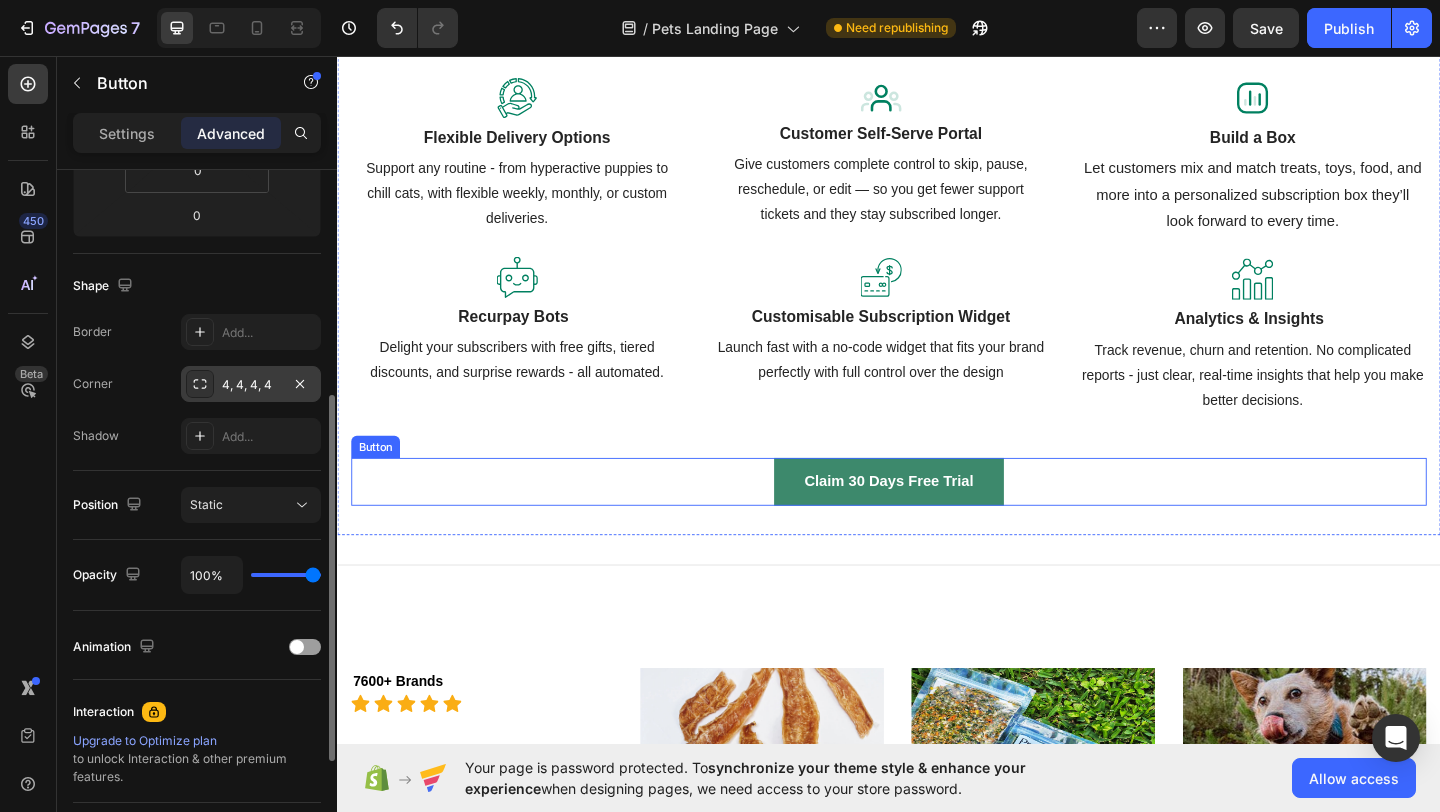 click on "Claim 30 Days Free Trial" at bounding box center [937, 519] 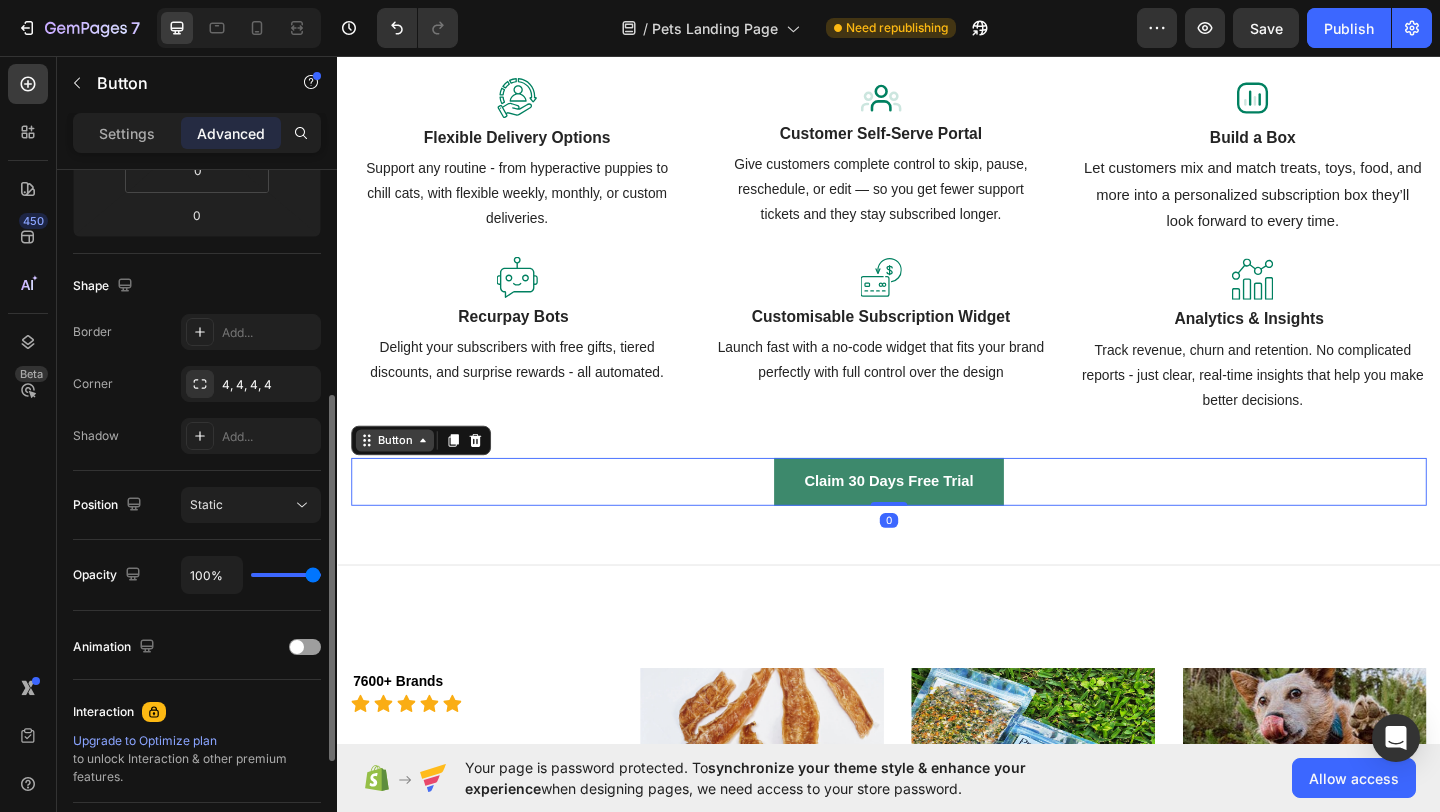 click on "Button" at bounding box center [399, 474] 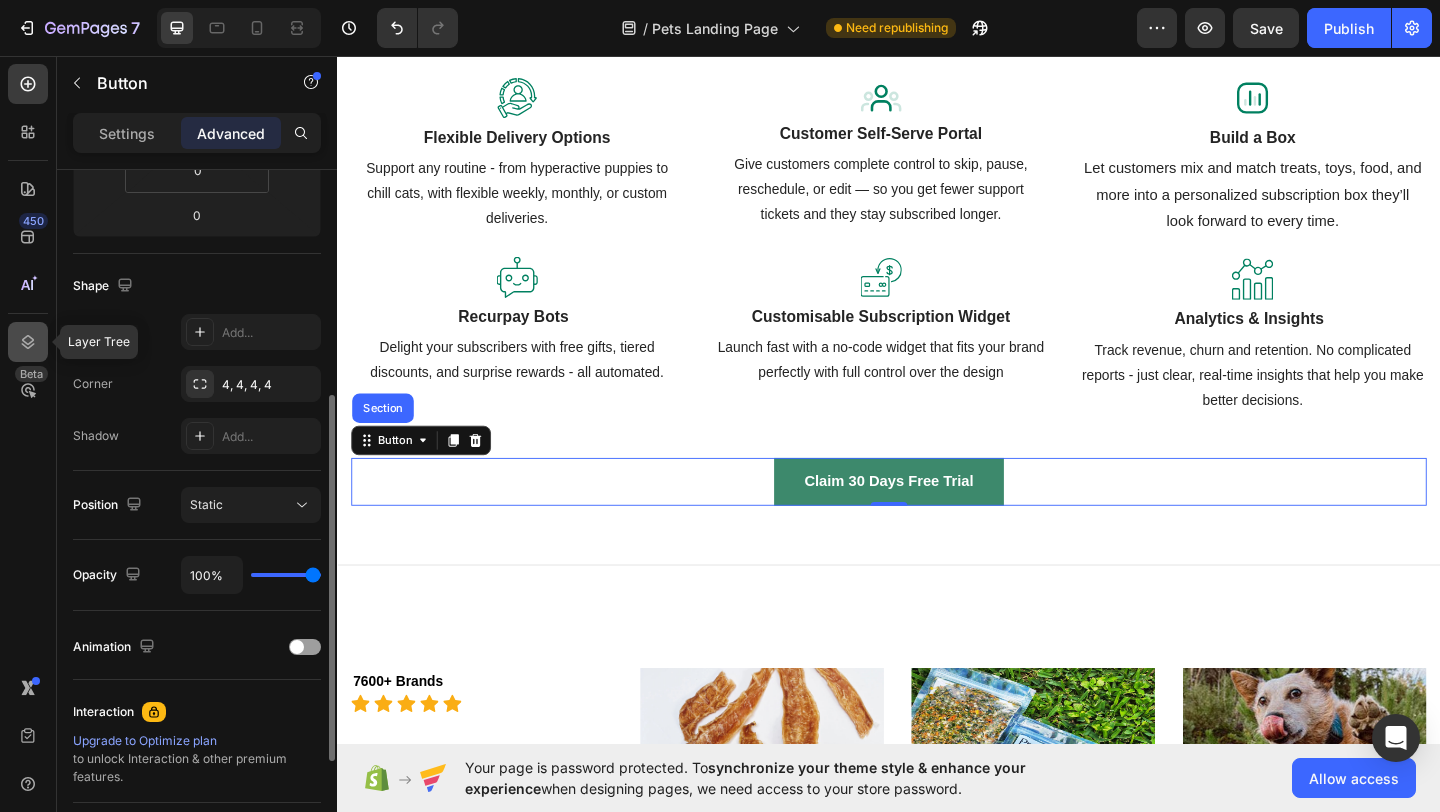 click 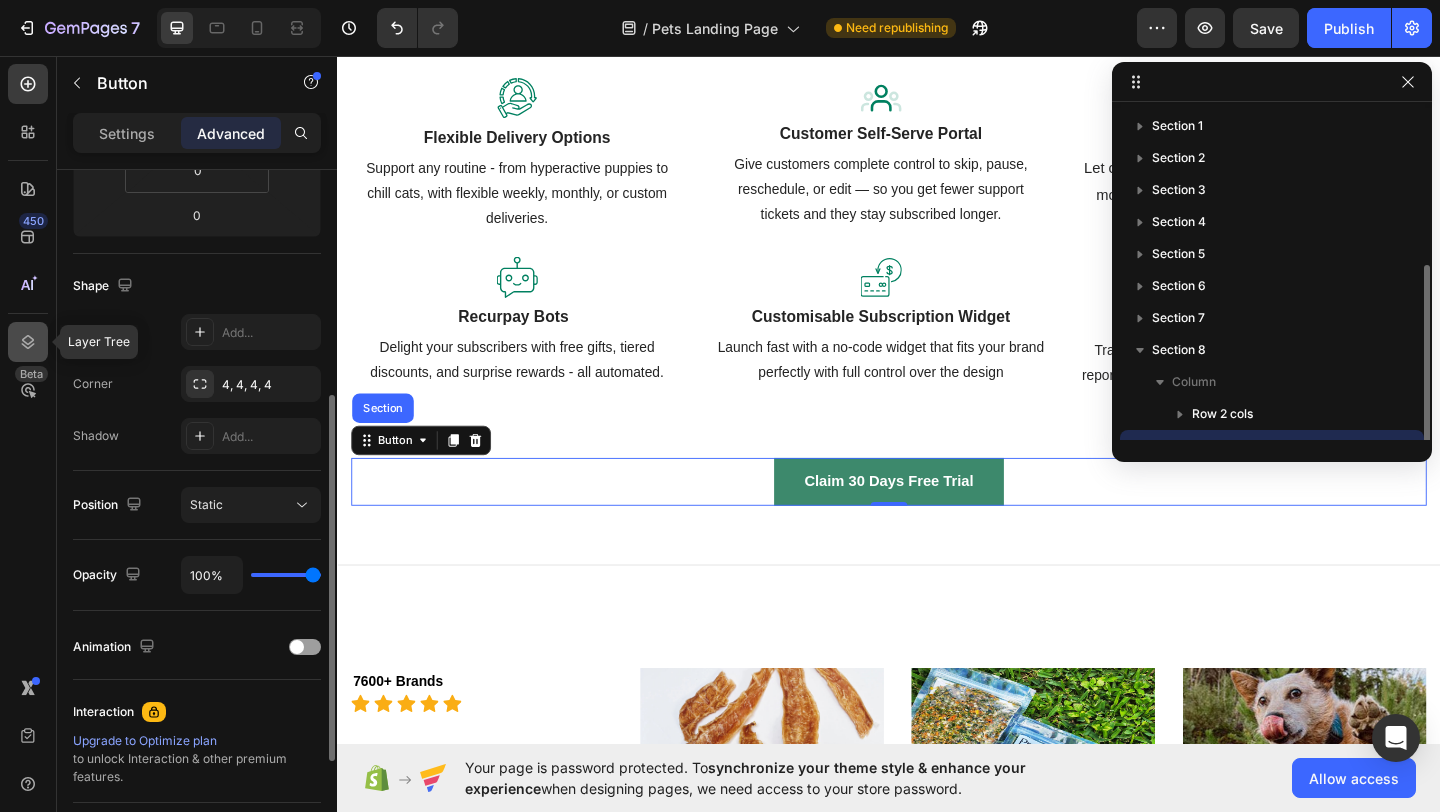 scroll, scrollTop: 86, scrollLeft: 0, axis: vertical 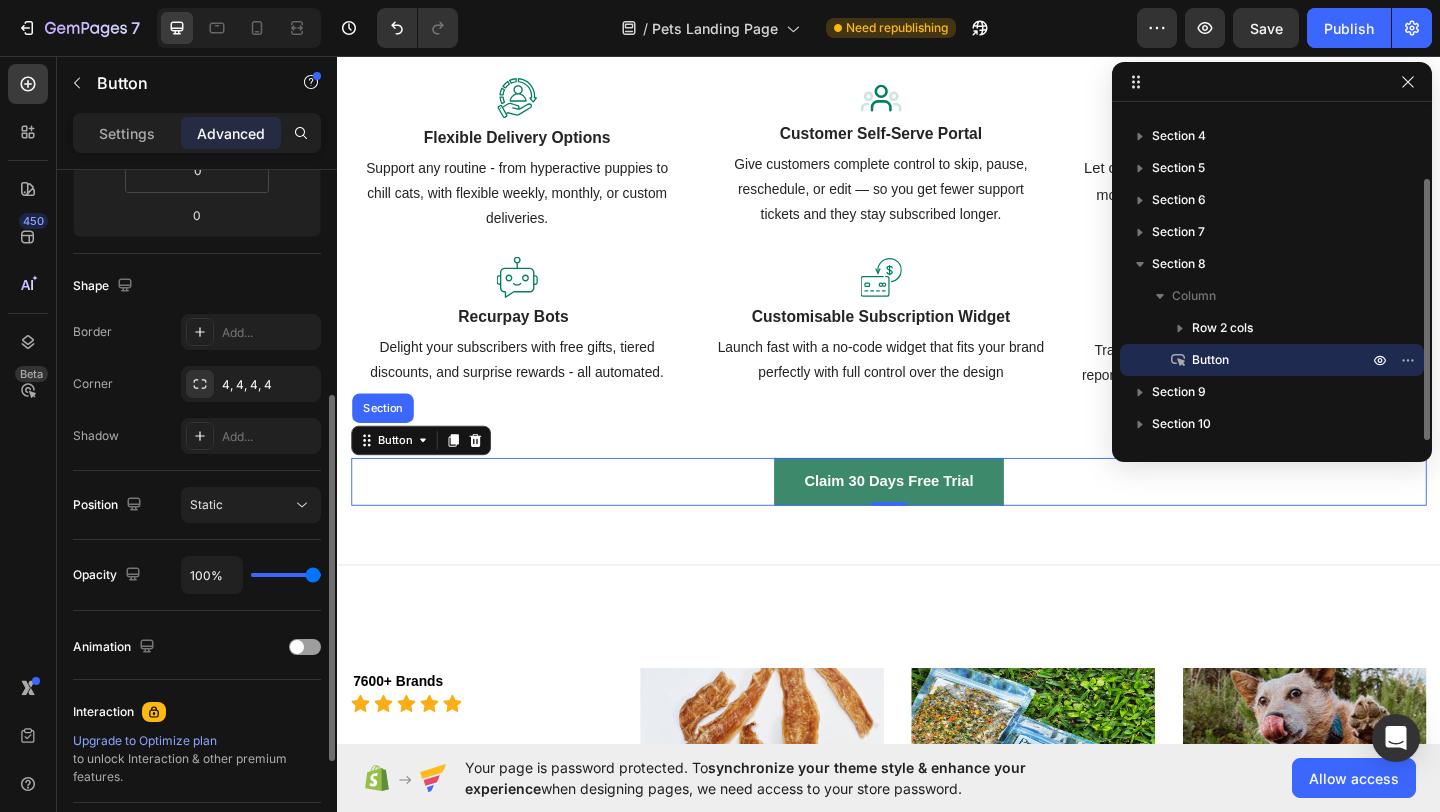 click on "Button" at bounding box center [1258, 360] 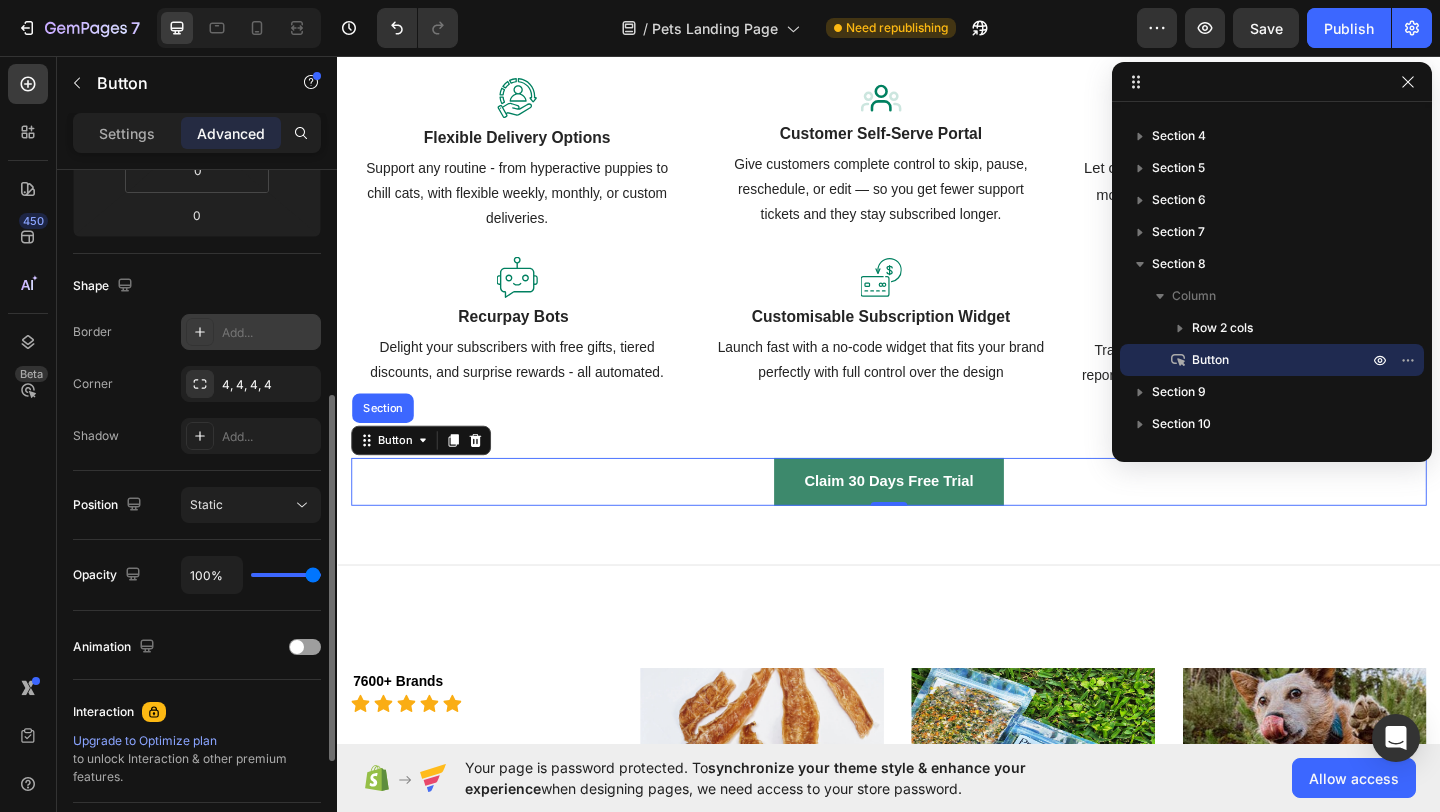 click 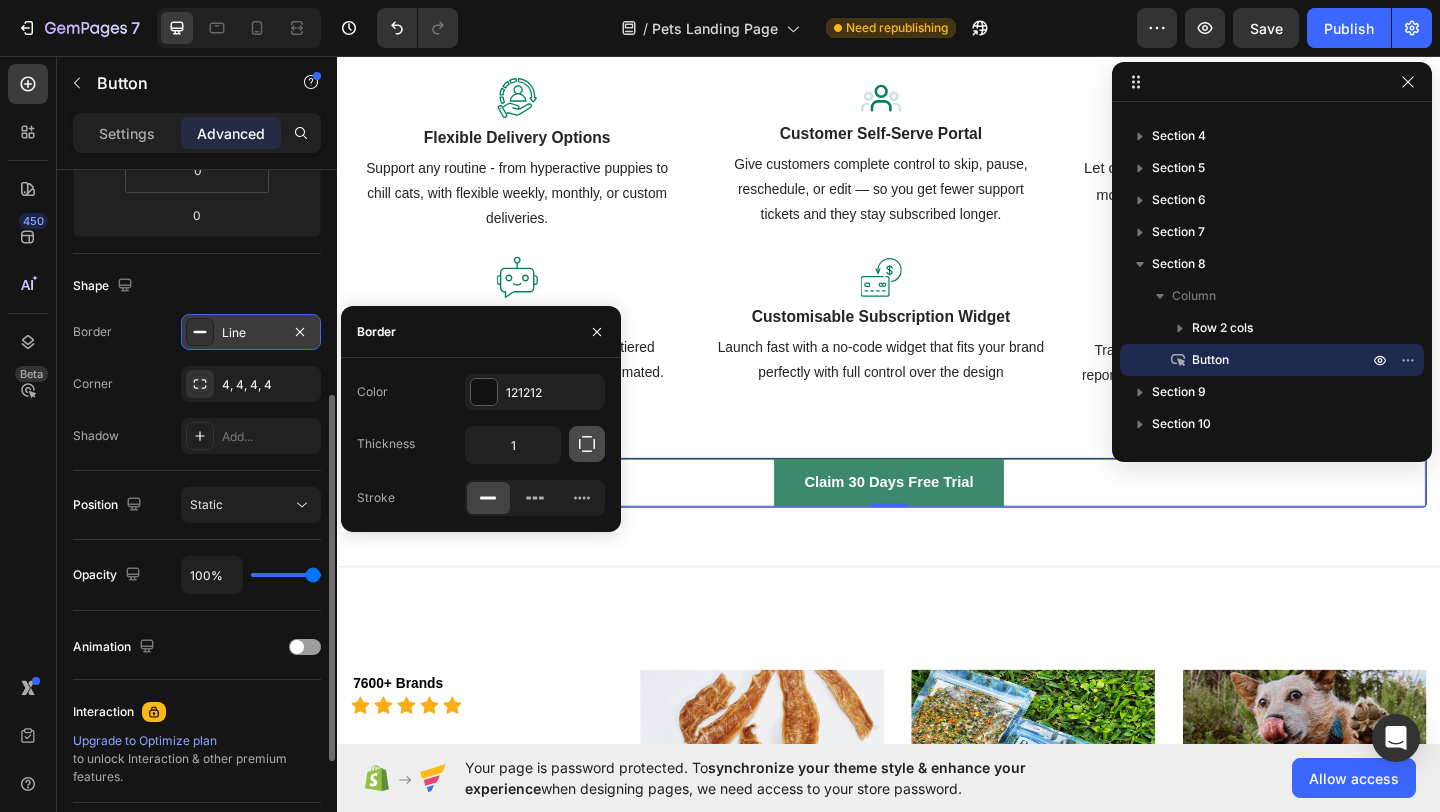 click 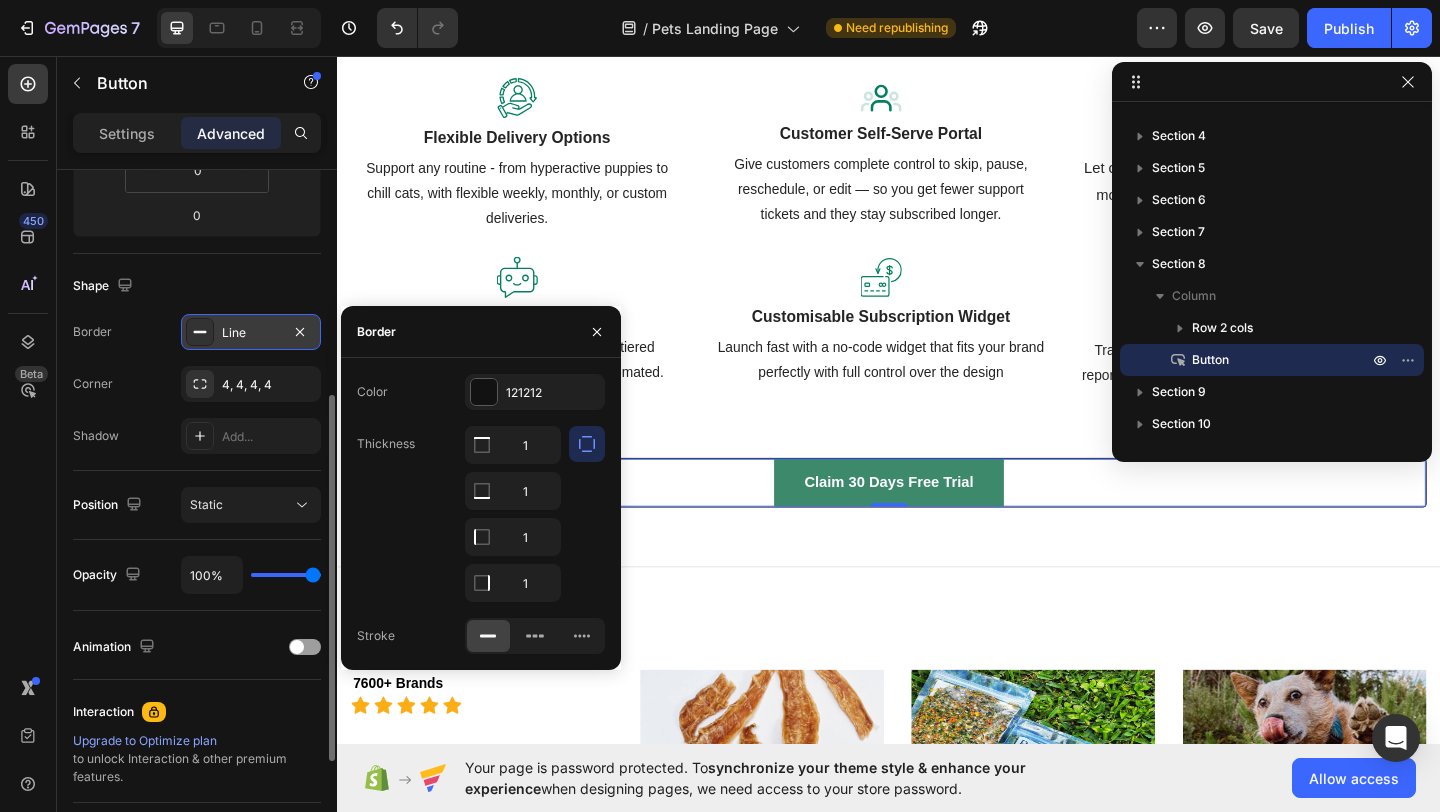 click at bounding box center (587, 514) 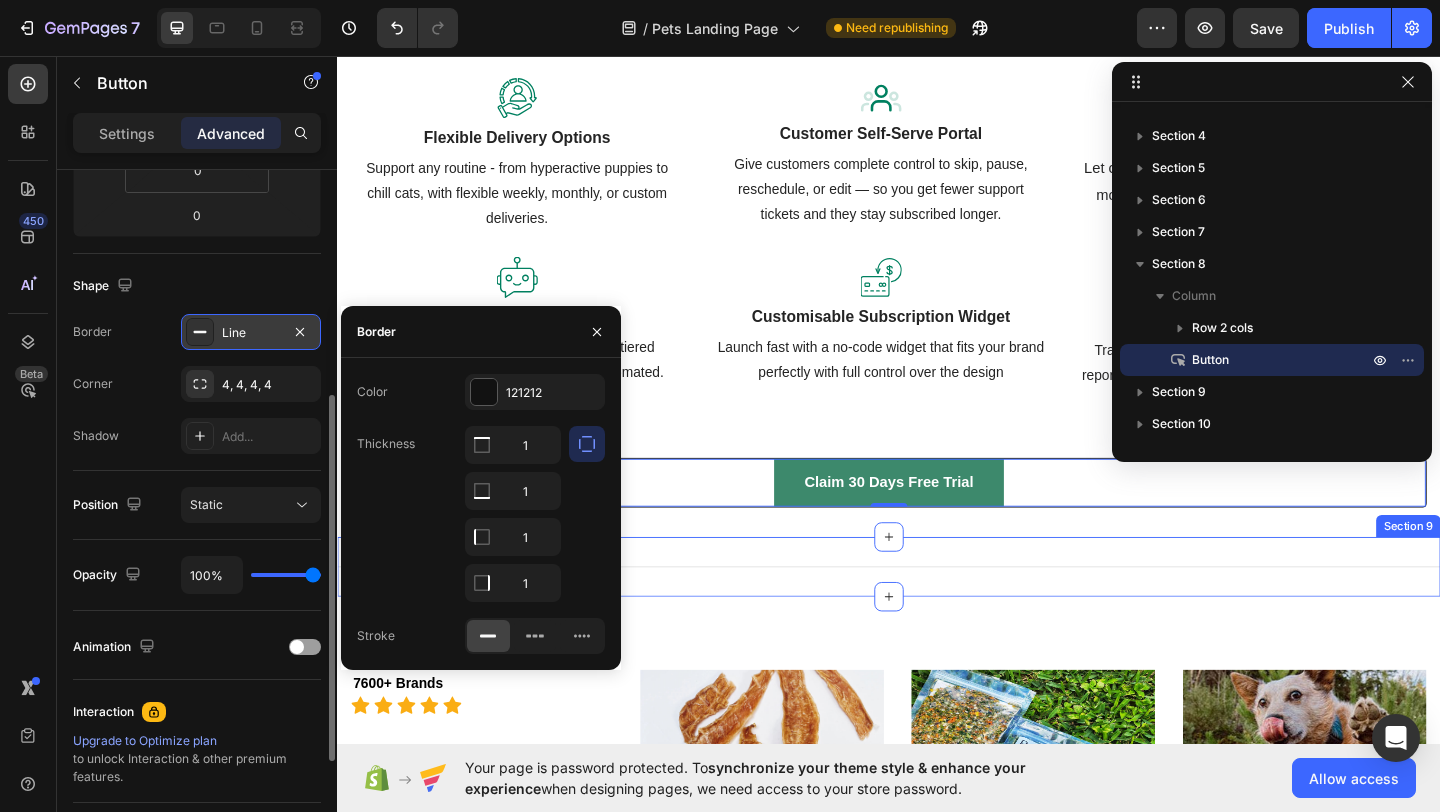 click on "Title Line Section 9" at bounding box center [937, 611] 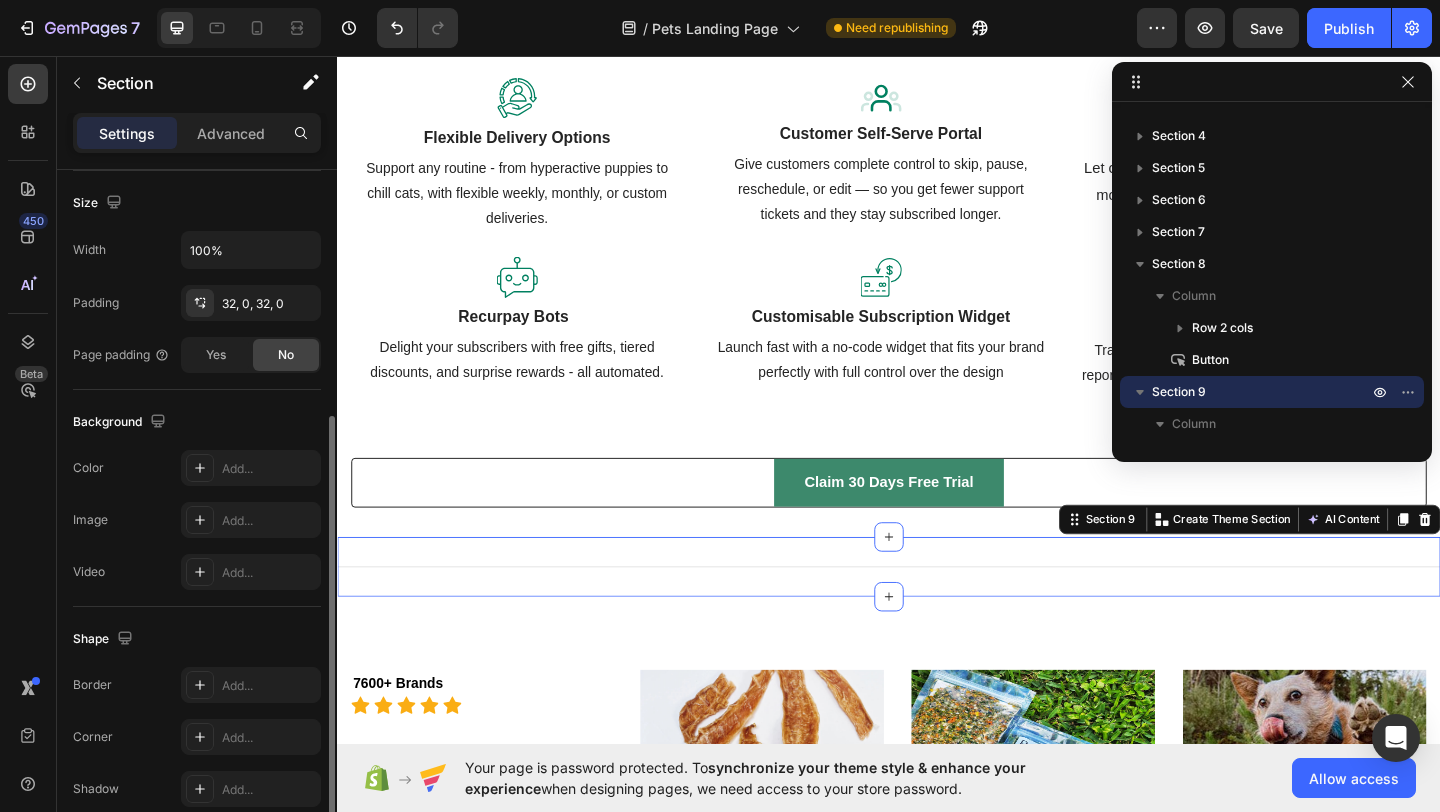 scroll, scrollTop: 0, scrollLeft: 0, axis: both 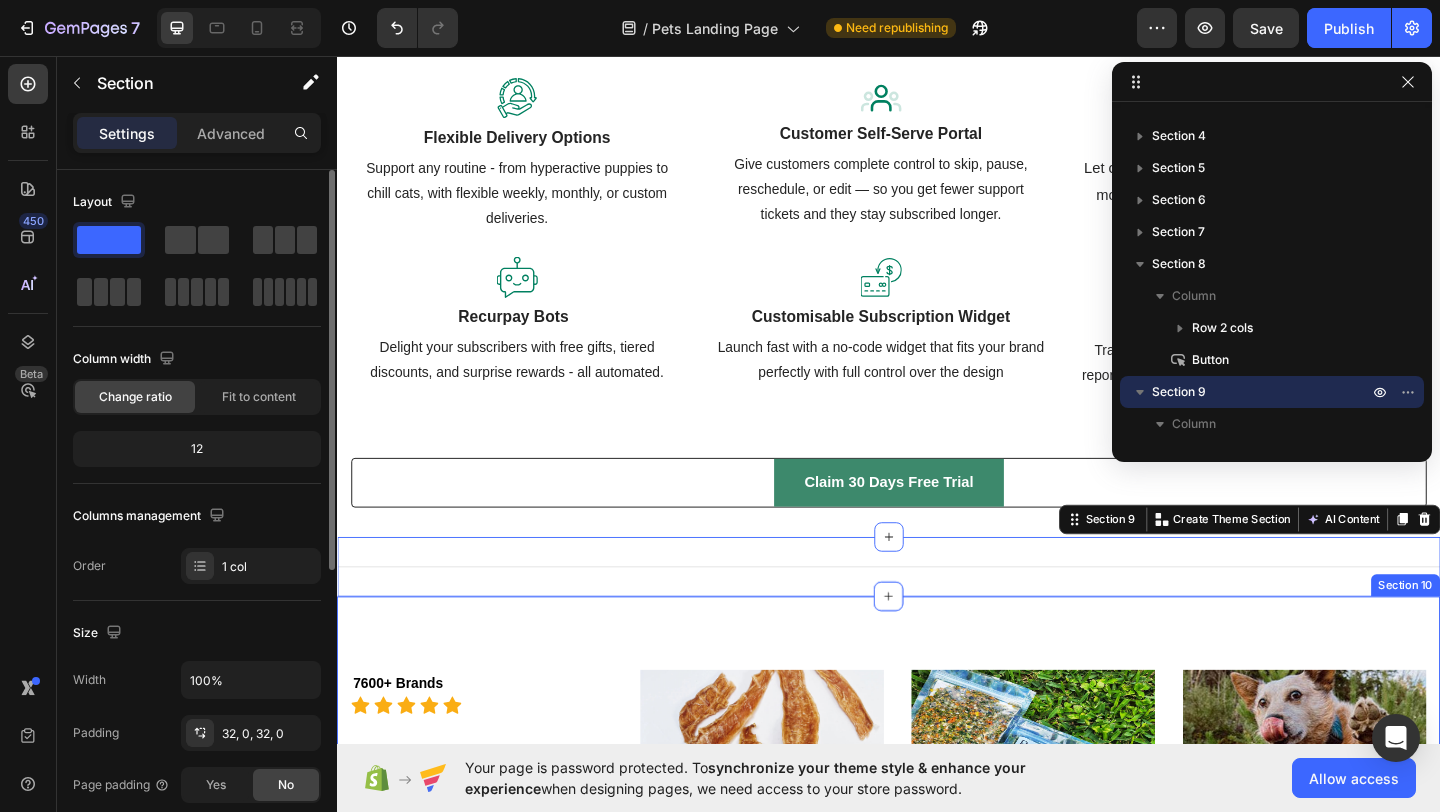 click on "7600+ Brands Text block Icon Icon Icon Icon Icon Icon List Hoz Real Stories. Real Growth. Heading See All Reviews Text block Image Bowie's Bites Text block I was using Bold Subscription and now I'm using Recurpay and it is so much easy. They help you set it up and if you have any questions they answer you right away. Text block Image Raw Instincts Text block I am a new user of Recurpay but it is super easy to use, and whenever I need assistance the service is amazingly fast. I was working on the website July 4th a holiday and I got responded to asap! super excited to work with Recurpay. Text block Image Ber Bites Dog Treats Text block Absolutely awesome customer service! I tried to figure out set up by myself, then hopped on the chat for extra help and Sinchain had me set up in like 15 minutes! Thank you so much for making my life so much easier. Text block Carousel Row Start Free - Launch in Minutes Button Section 10" at bounding box center [937, 1020] 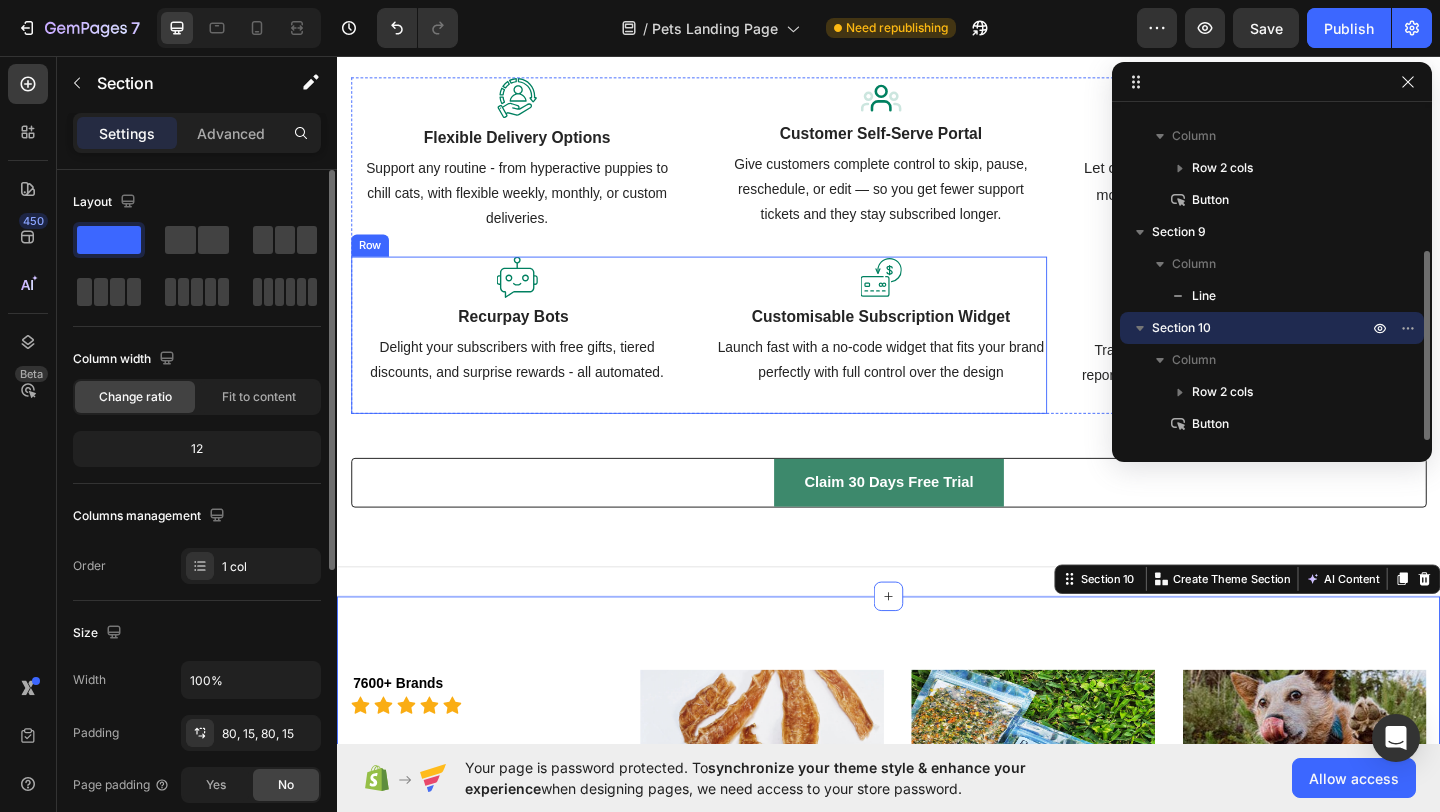 click on "Image Recurpay Bots Text block Delight your subscribers with free gifts, tiered discounts, and surprise rewards - all automated. Text block" at bounding box center (532, 359) 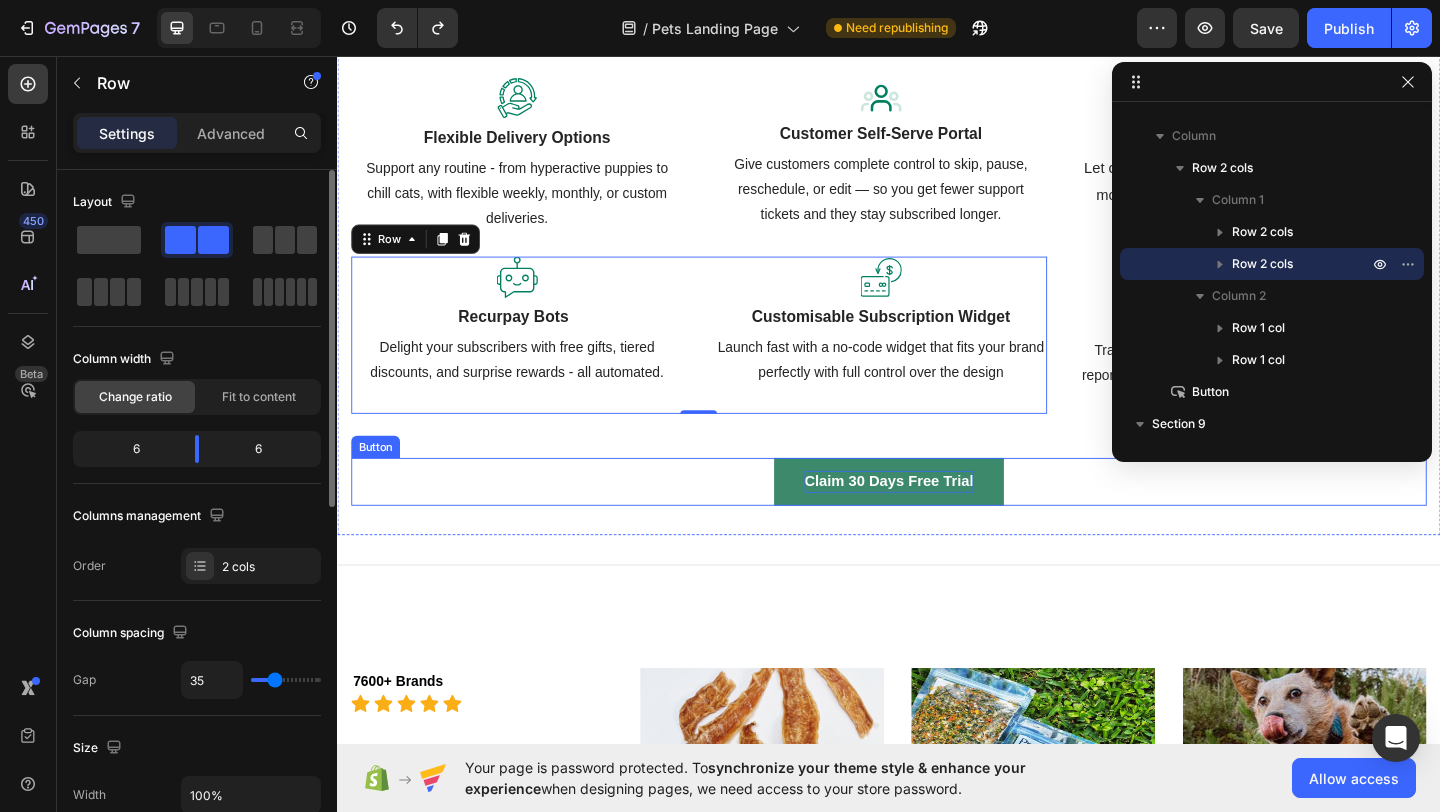 click on "Claim 30 Days Free Trial" at bounding box center [937, 519] 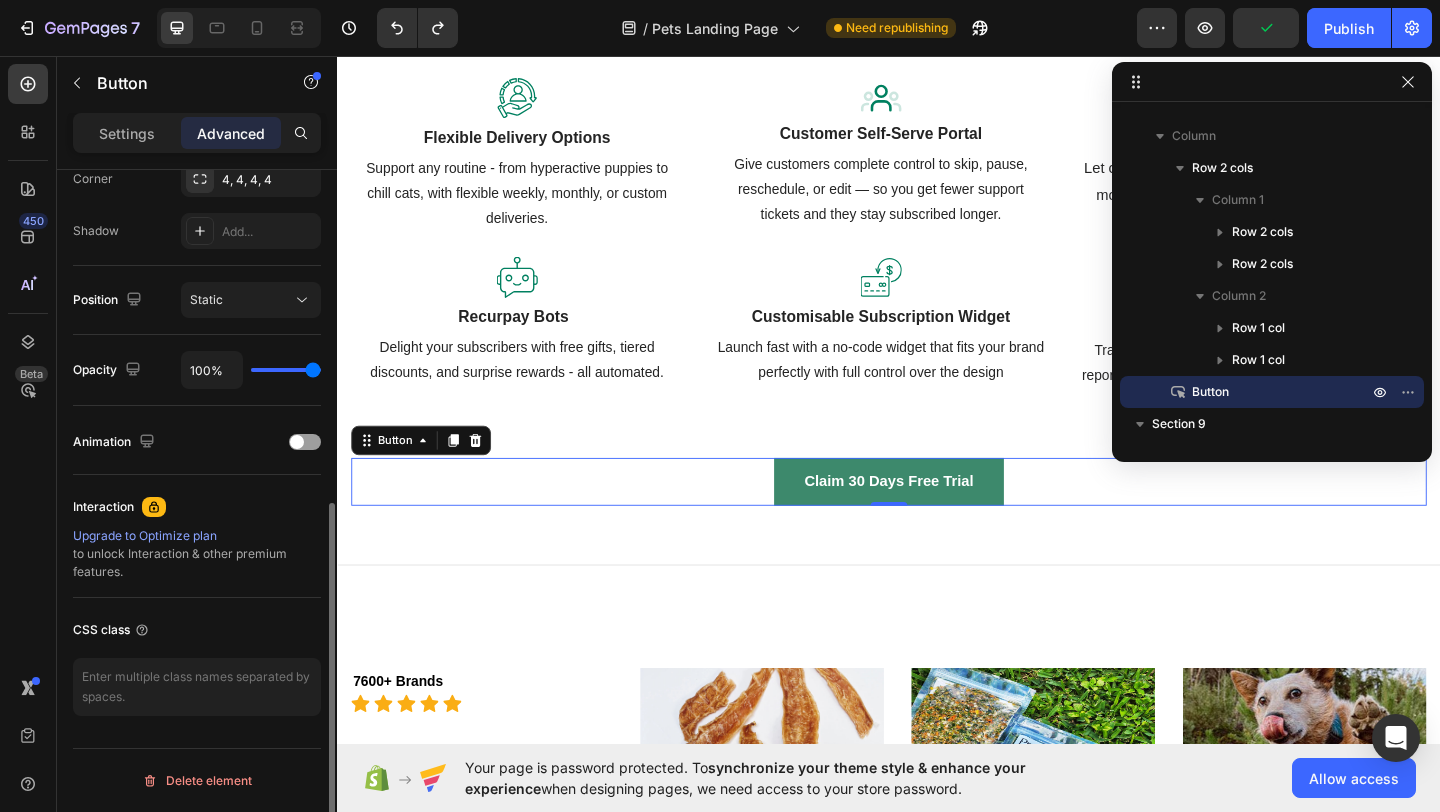 scroll, scrollTop: 0, scrollLeft: 0, axis: both 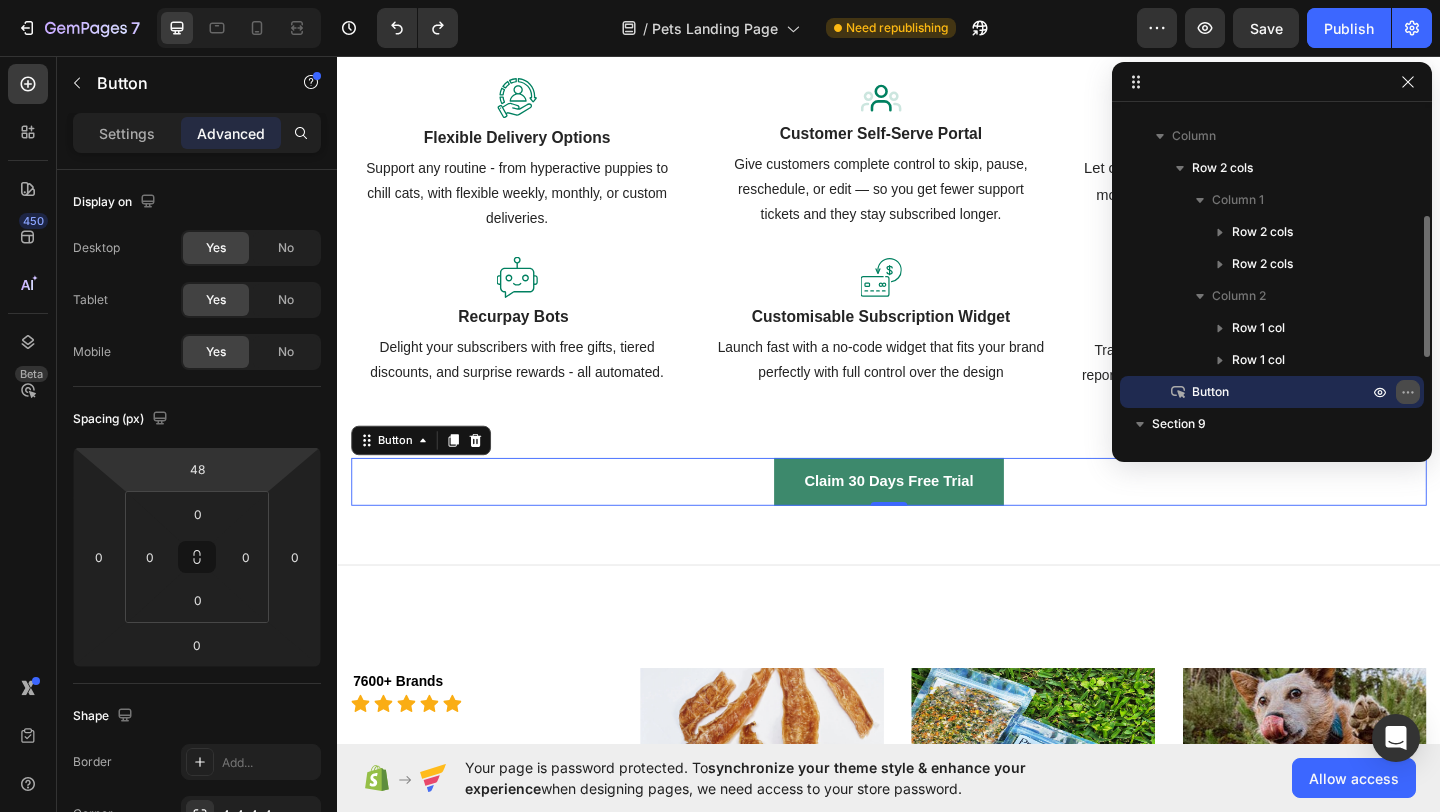 click 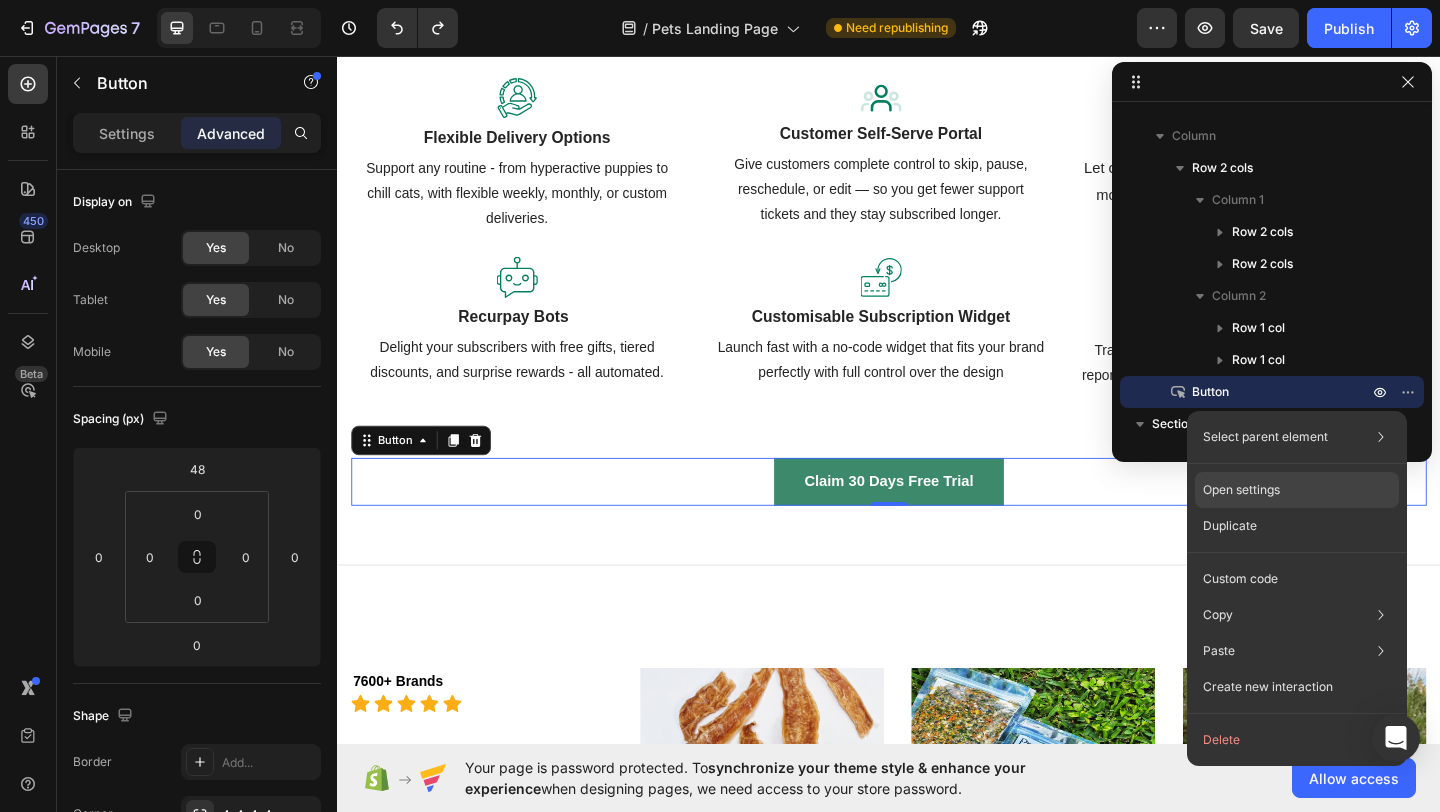 click on "Open settings" 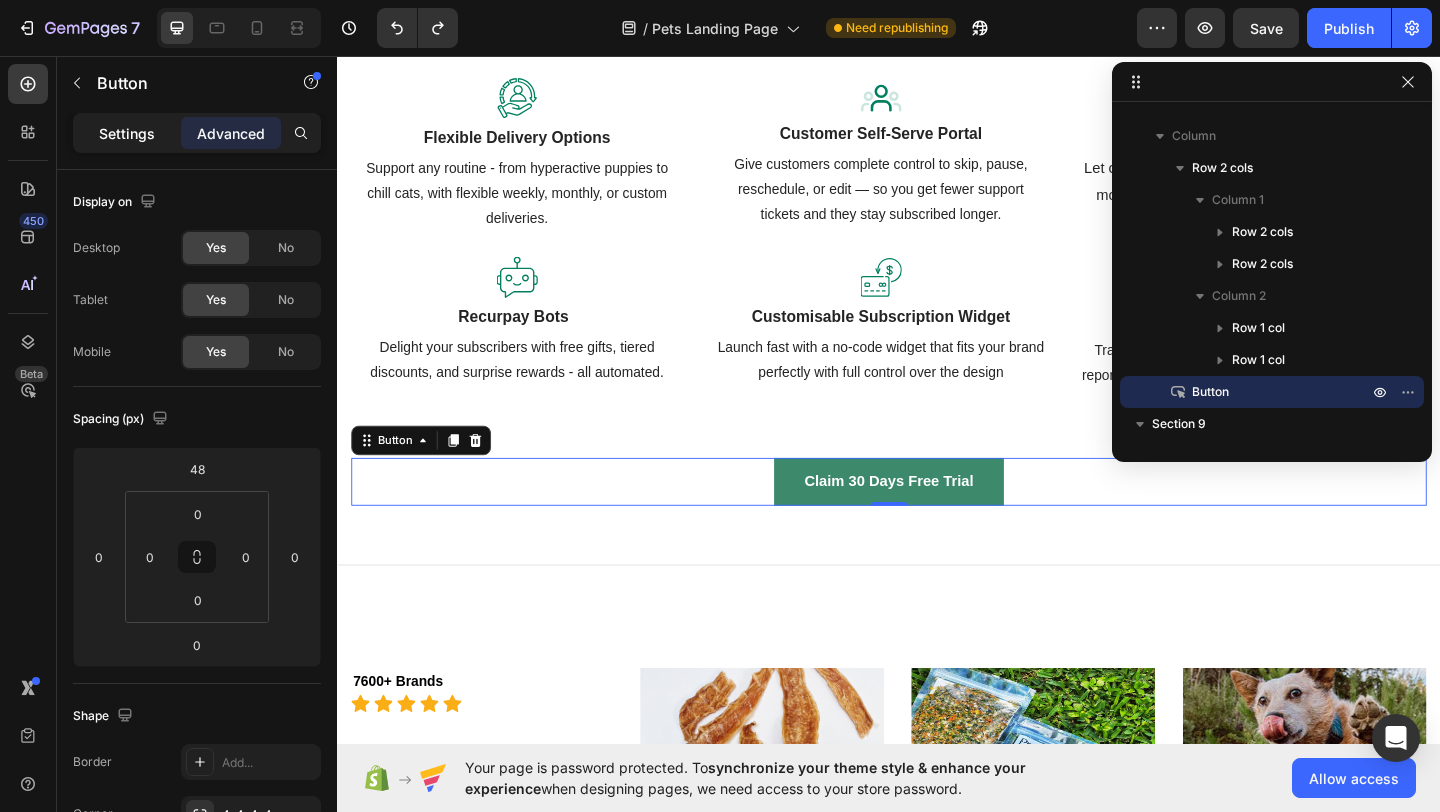 click on "Settings" 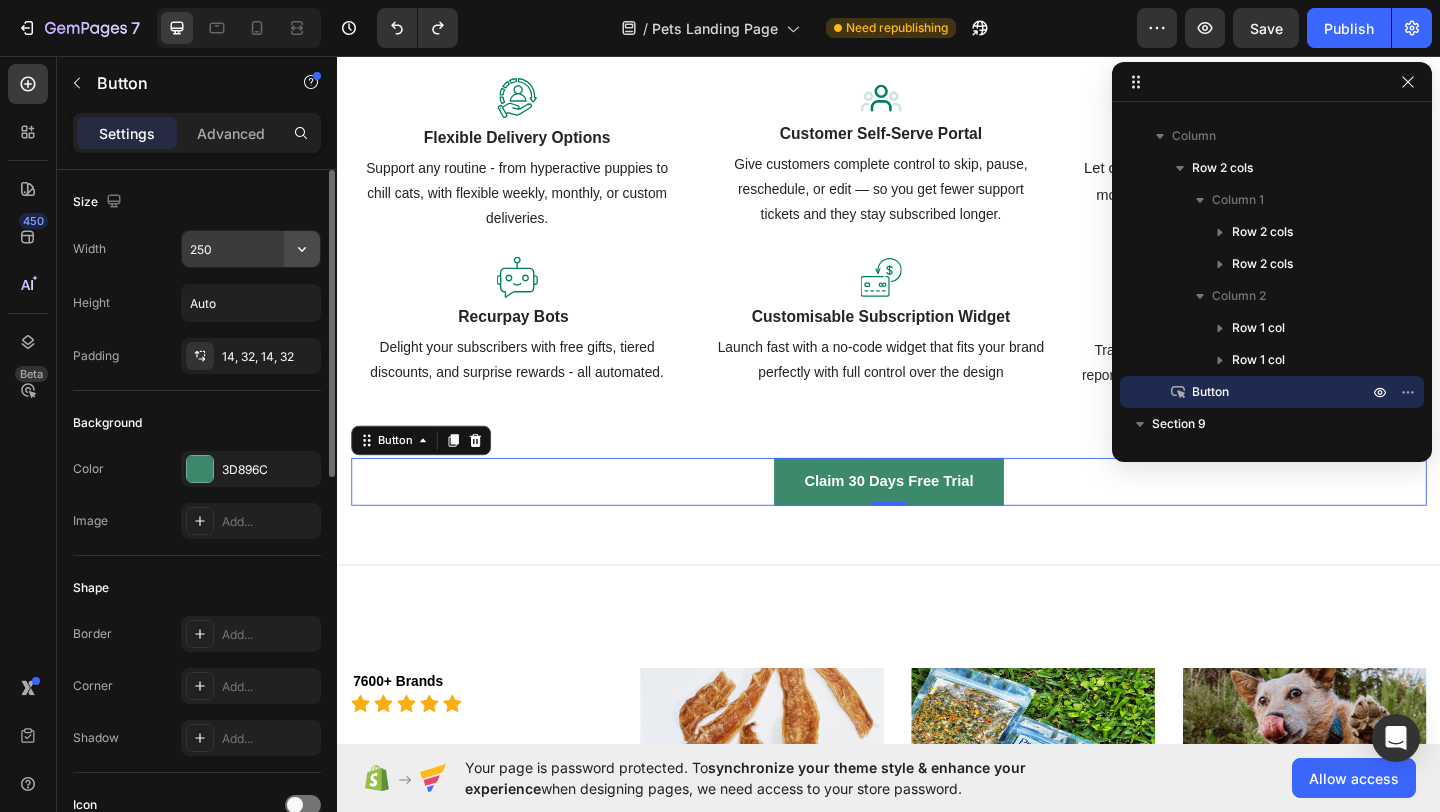 click 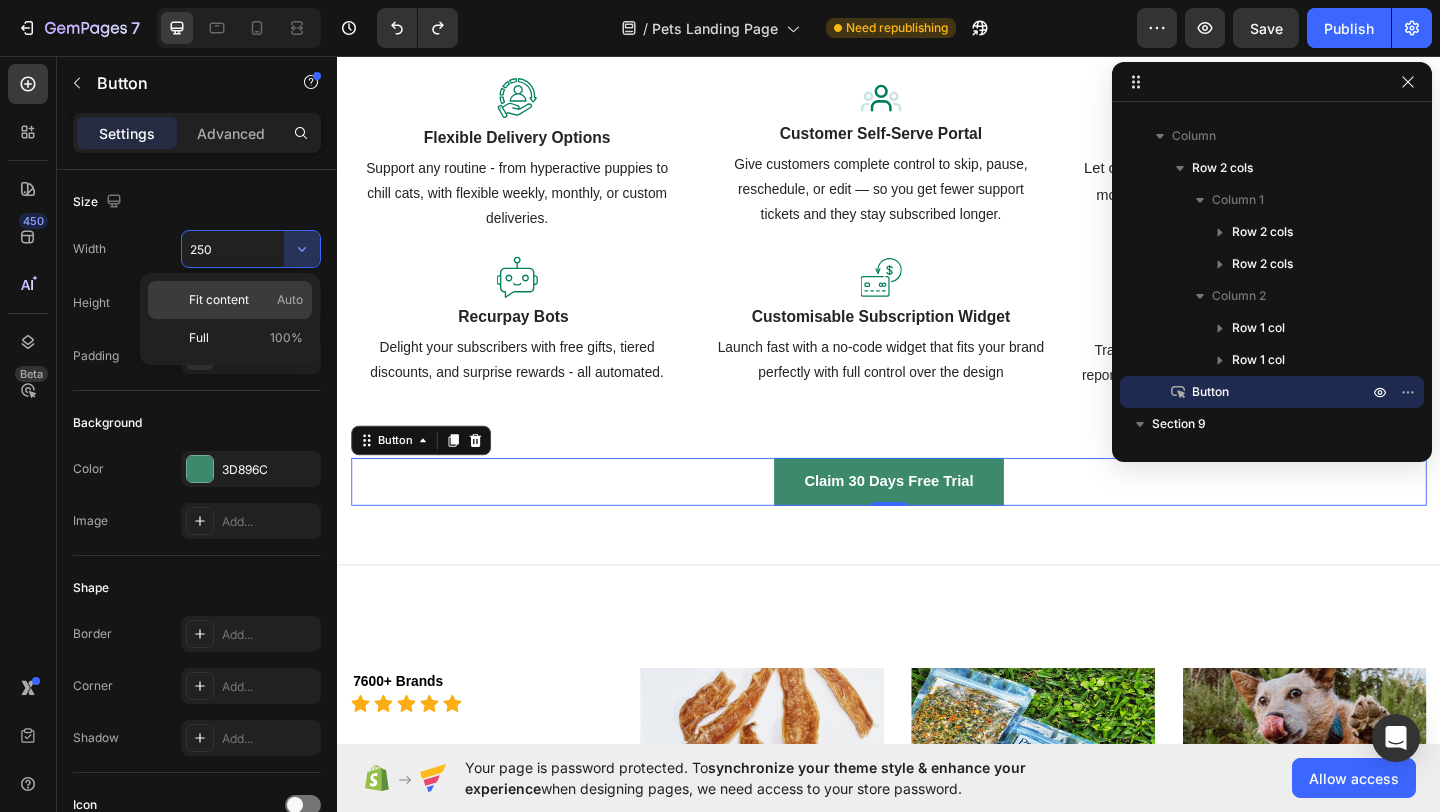click on "Fit content Auto" at bounding box center (246, 300) 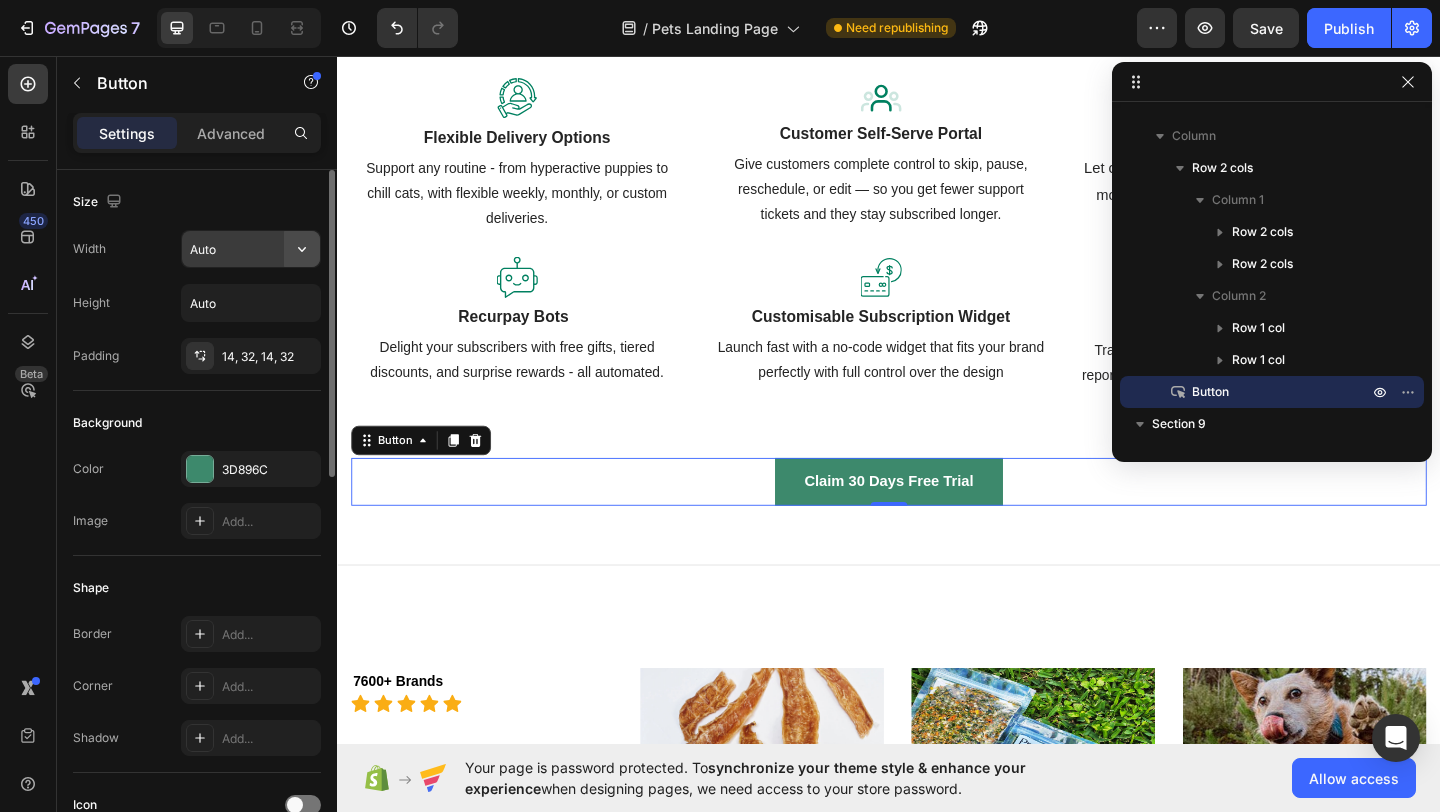 click 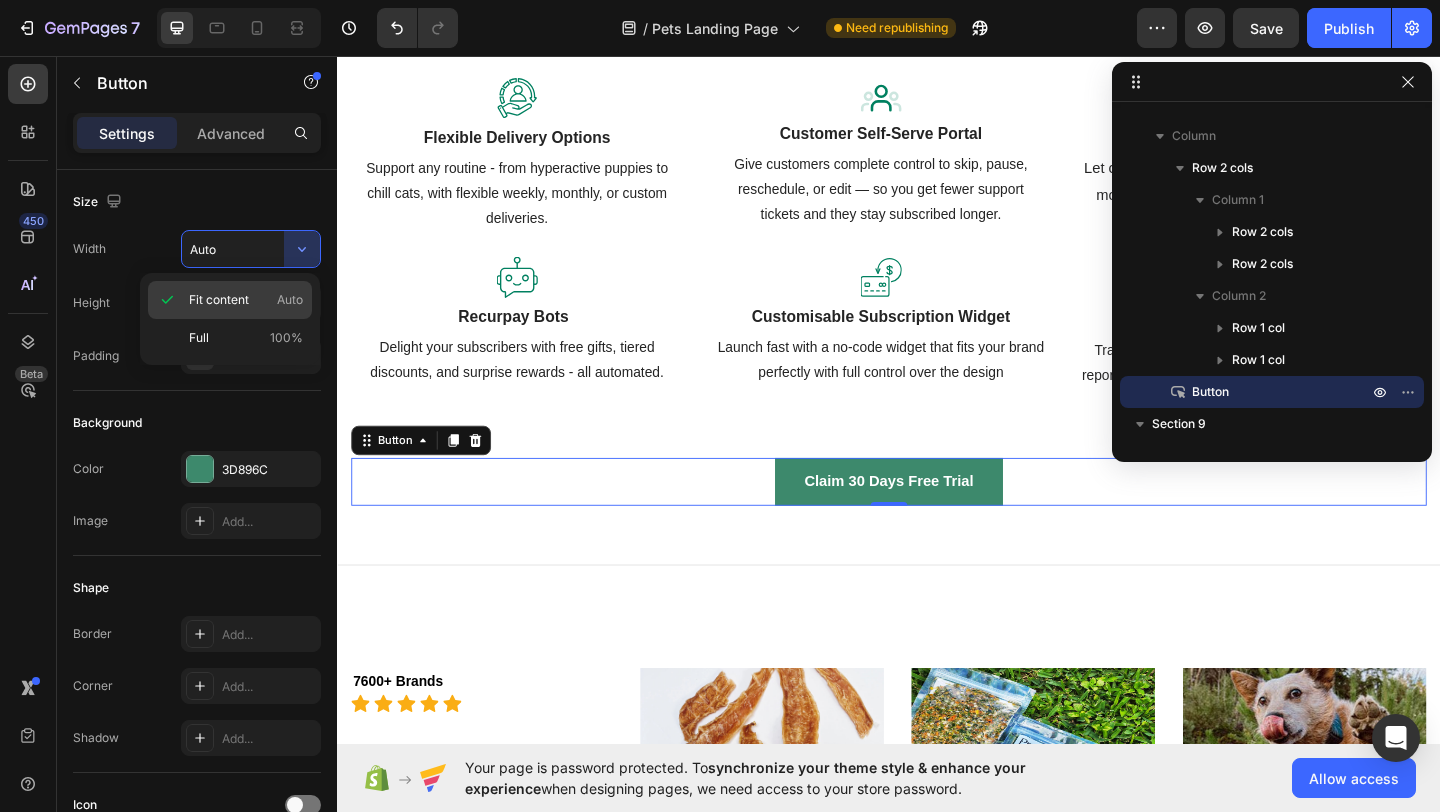 click on "Fit content Auto" at bounding box center (246, 300) 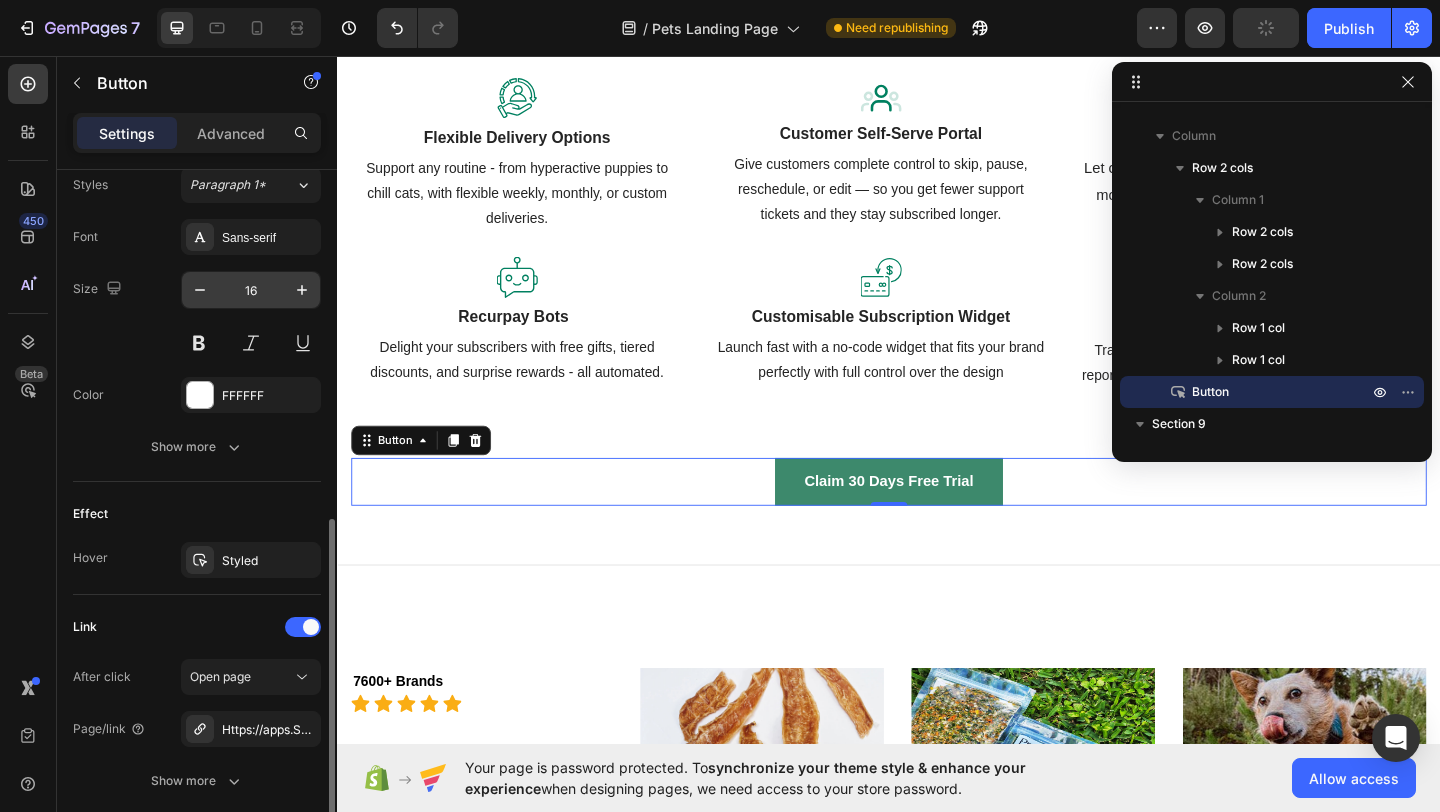scroll, scrollTop: 758, scrollLeft: 0, axis: vertical 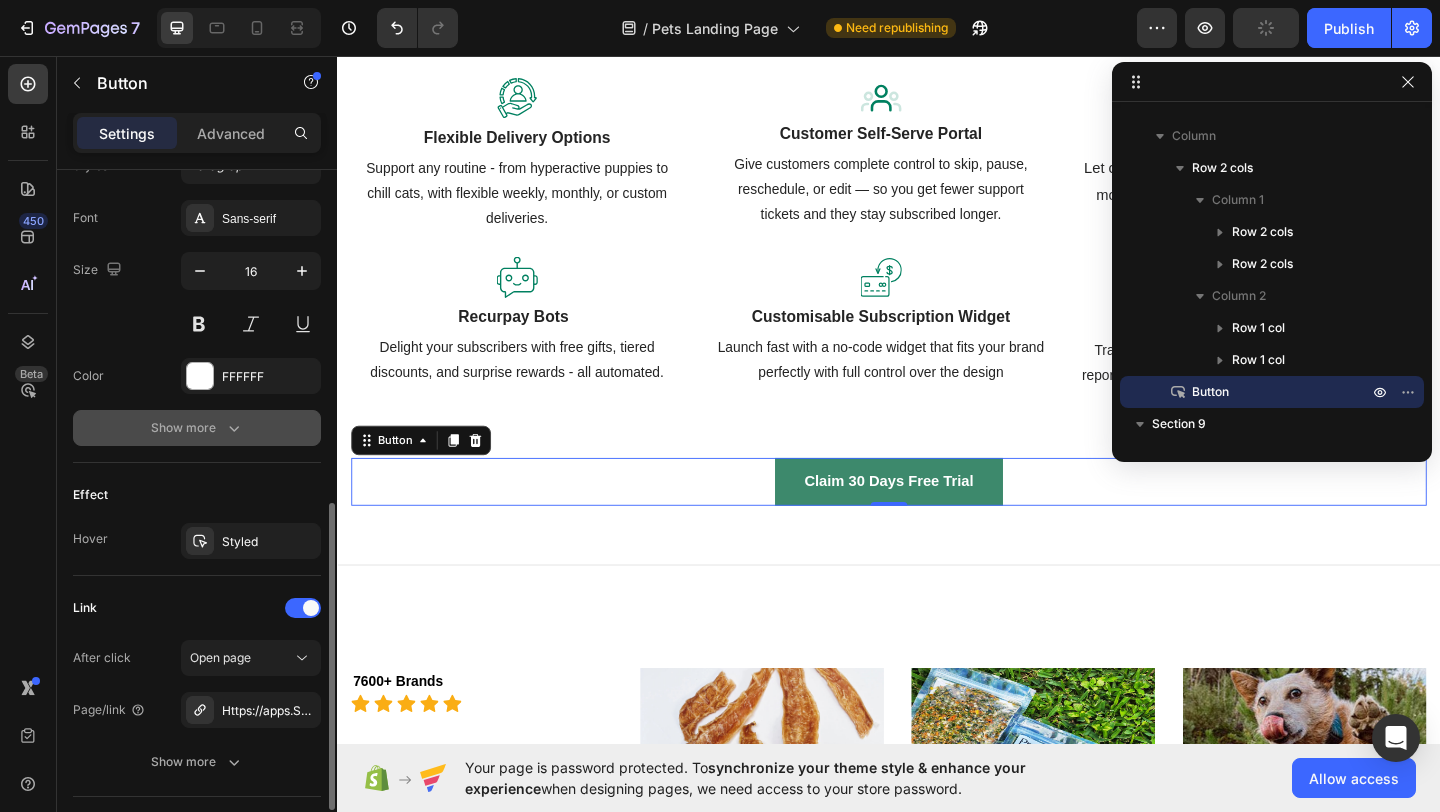 click on "Show more" at bounding box center [197, 428] 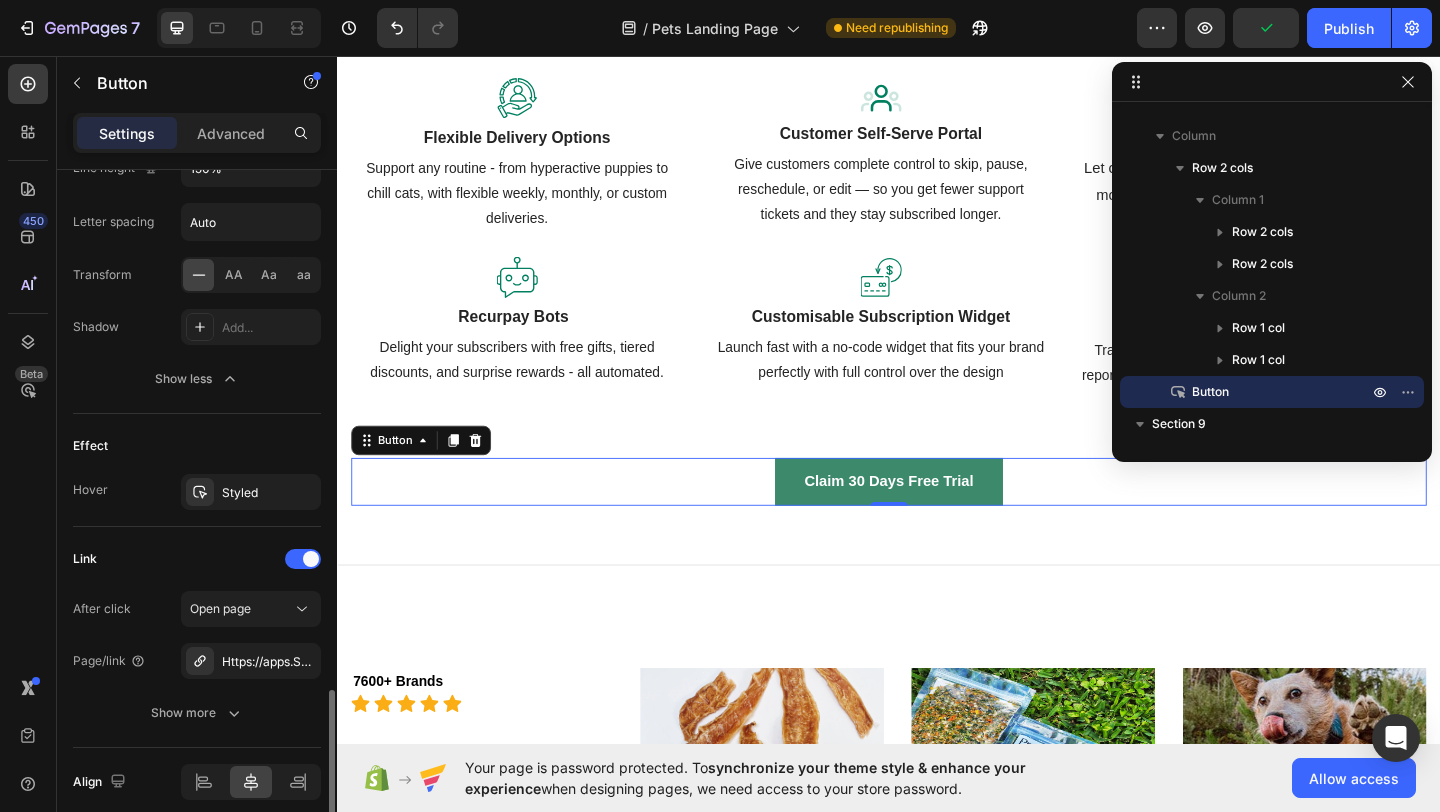 scroll, scrollTop: 1155, scrollLeft: 0, axis: vertical 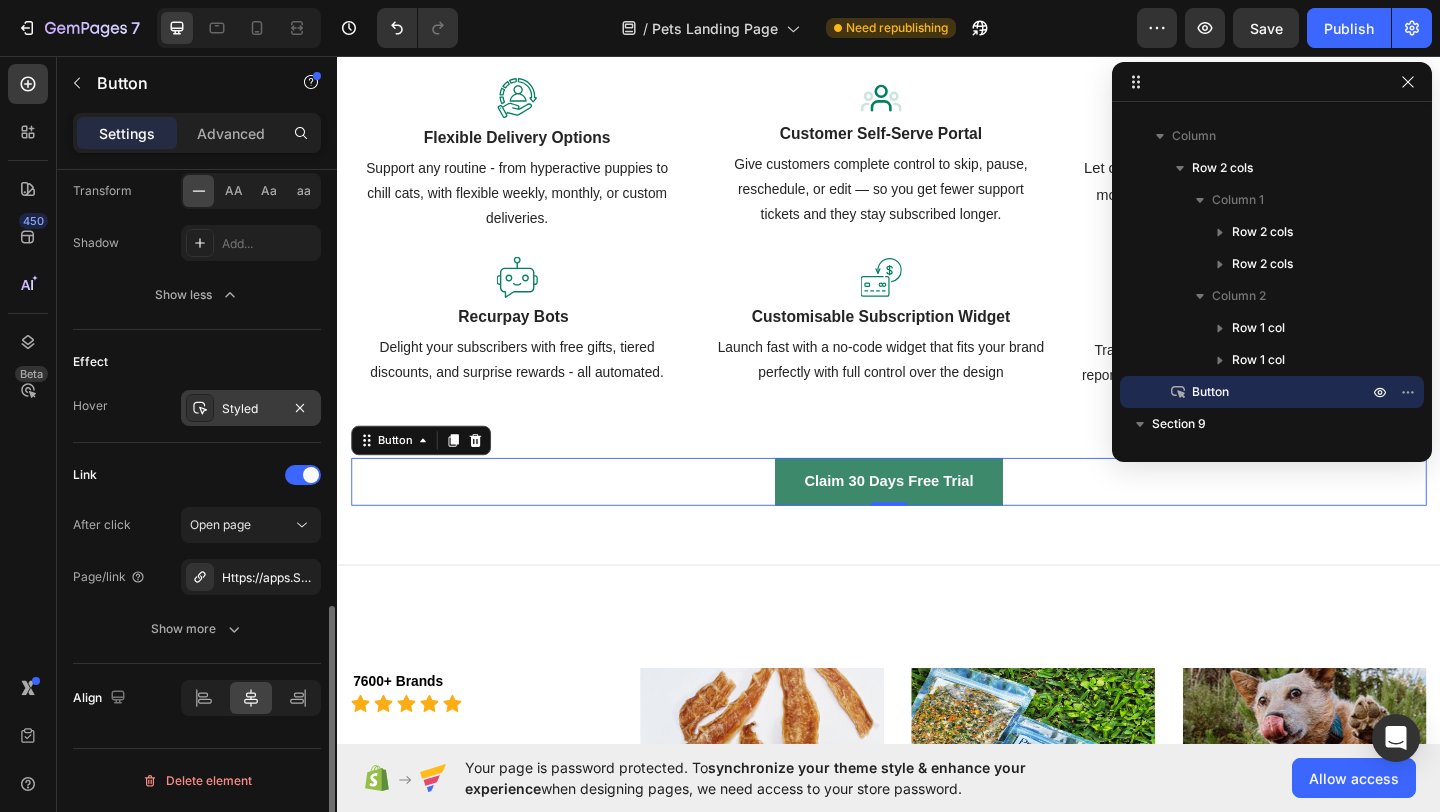 click at bounding box center (200, 408) 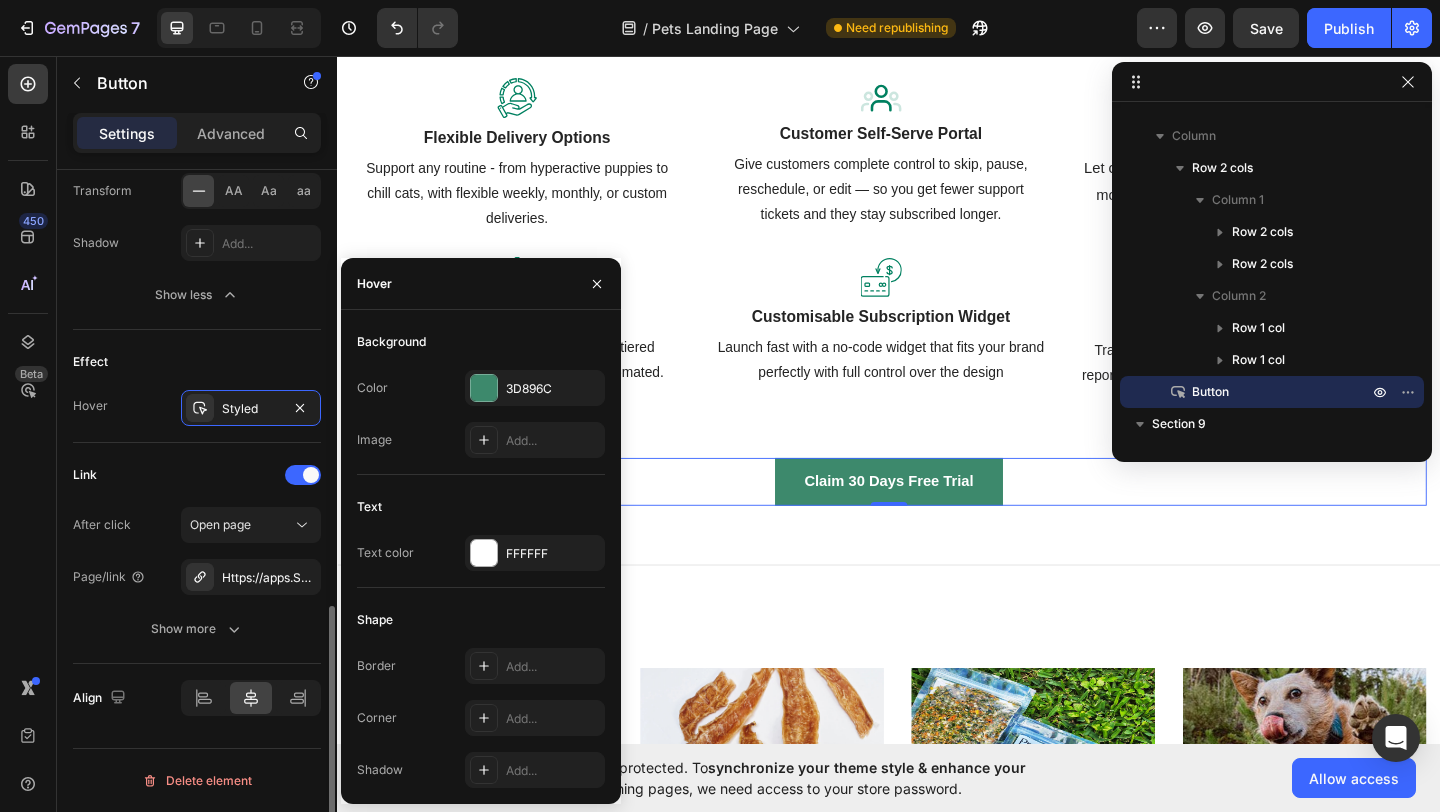 click on "Effect" at bounding box center [197, 362] 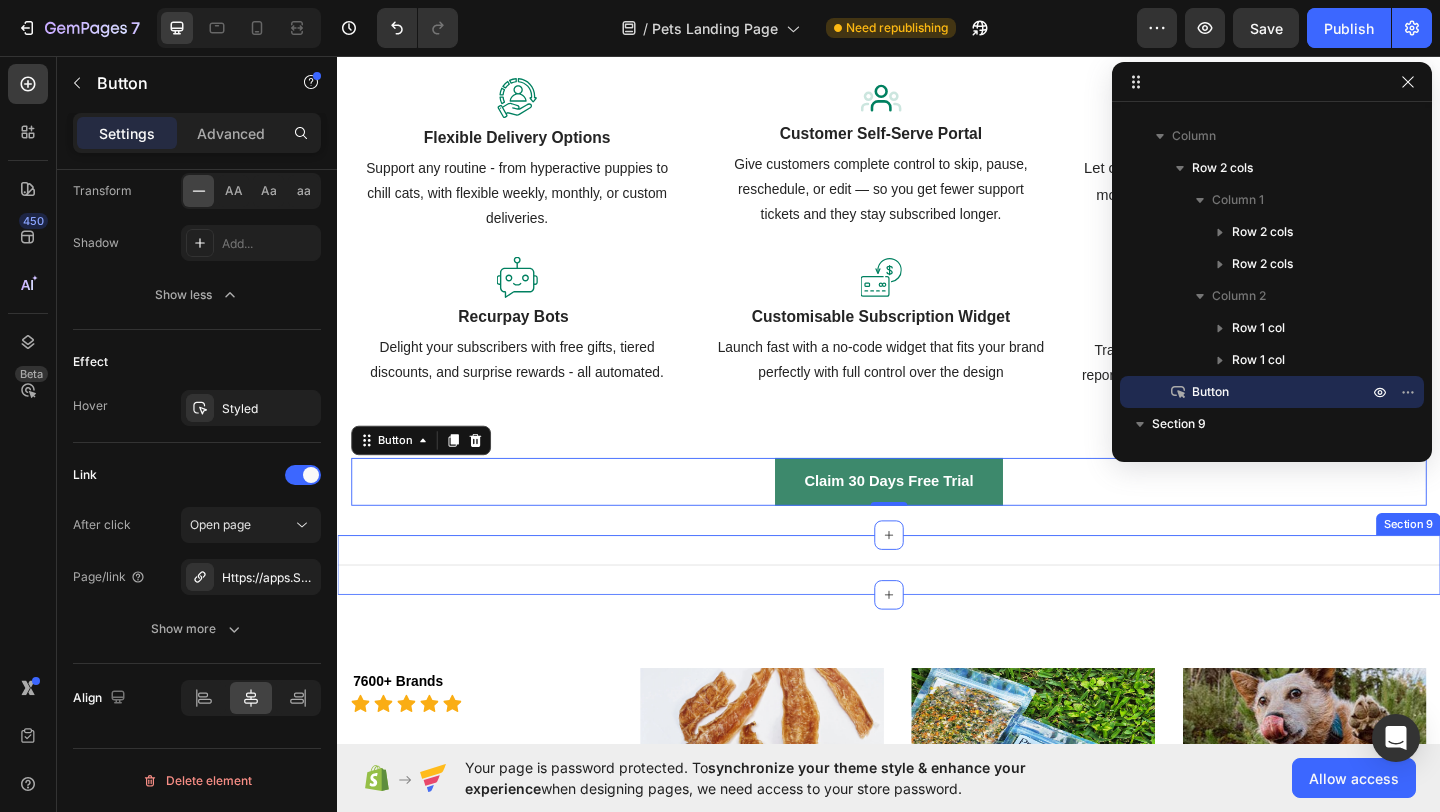 click on "Title Line Section 9" at bounding box center [937, 609] 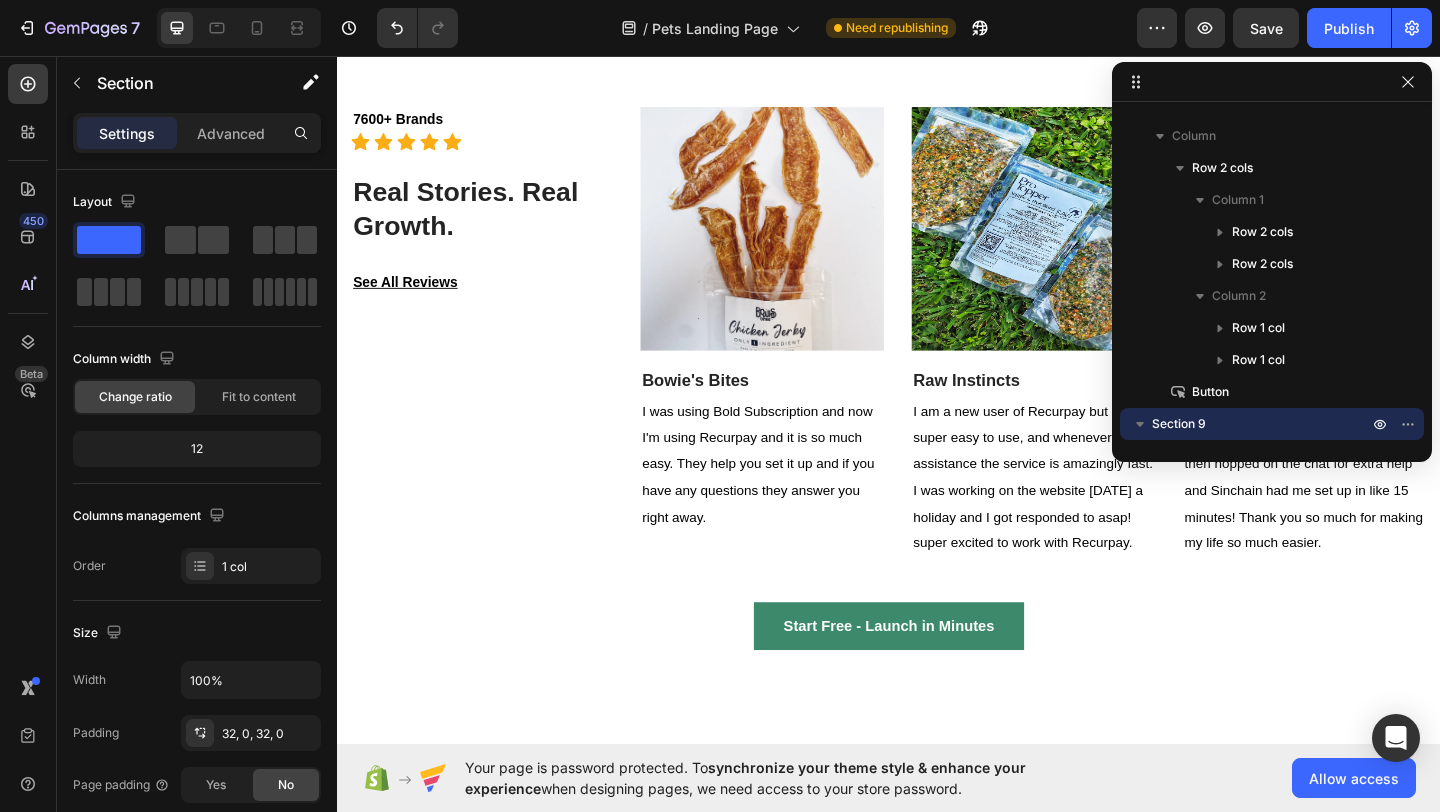 scroll, scrollTop: 3371, scrollLeft: 0, axis: vertical 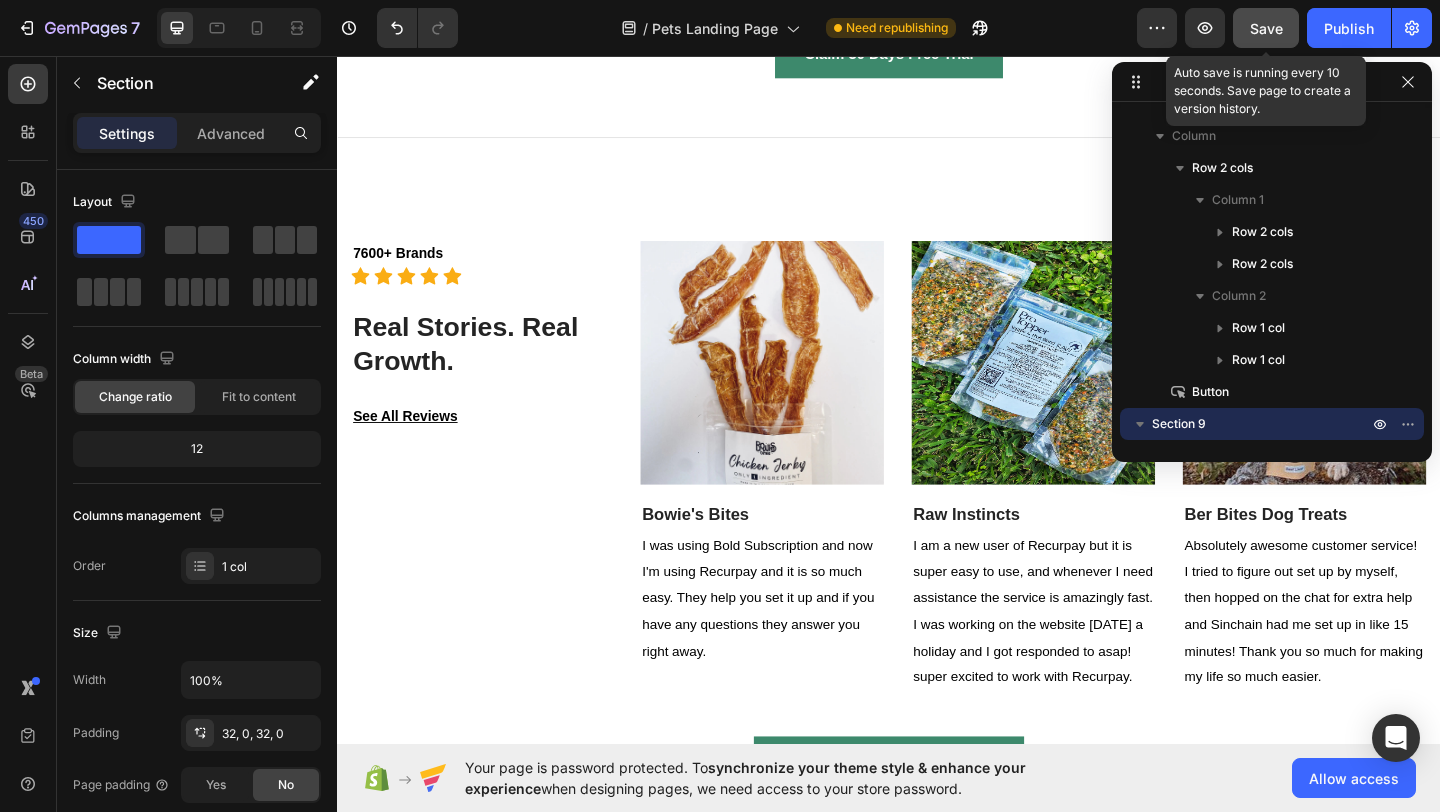 click on "Save" at bounding box center [1266, 28] 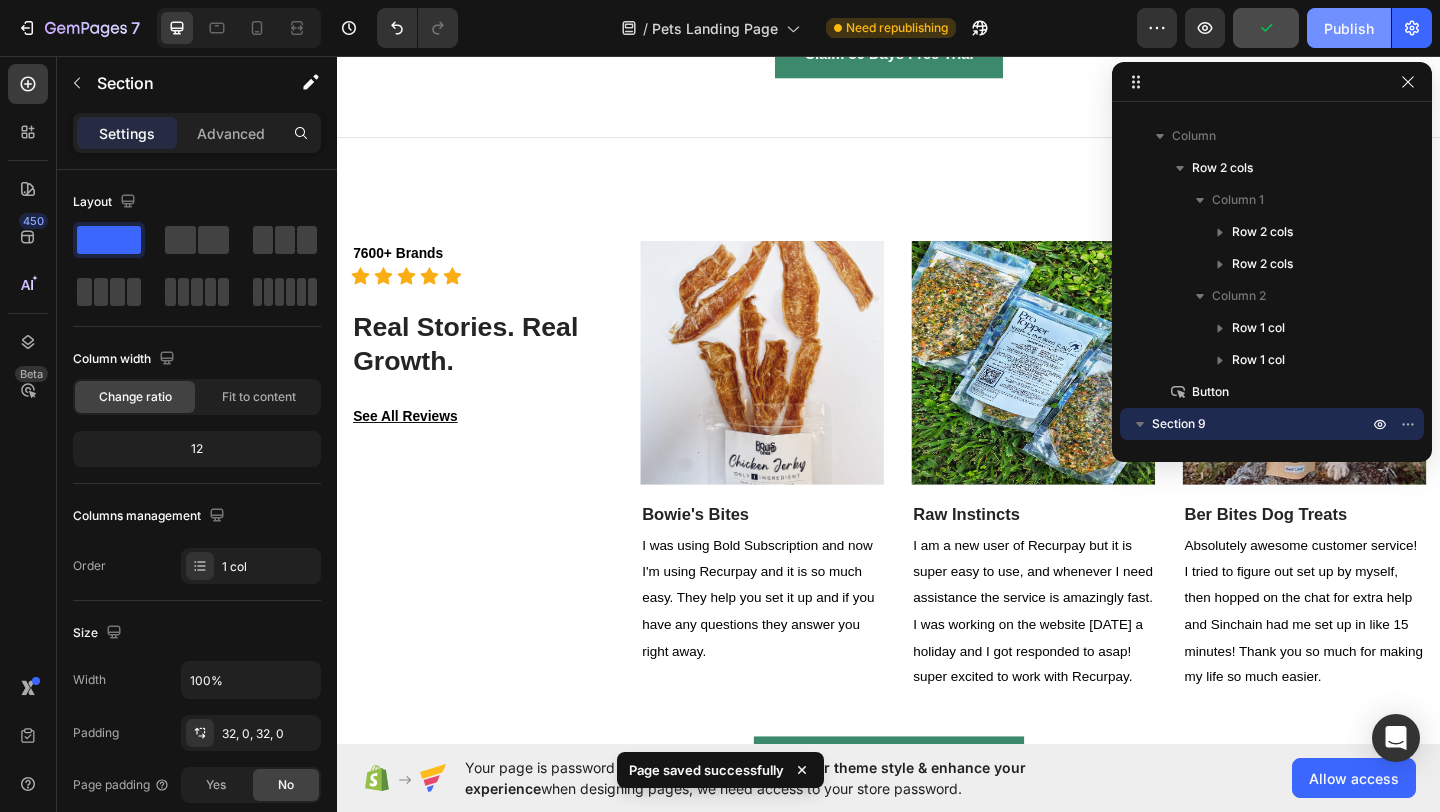 click on "Publish" at bounding box center [1349, 28] 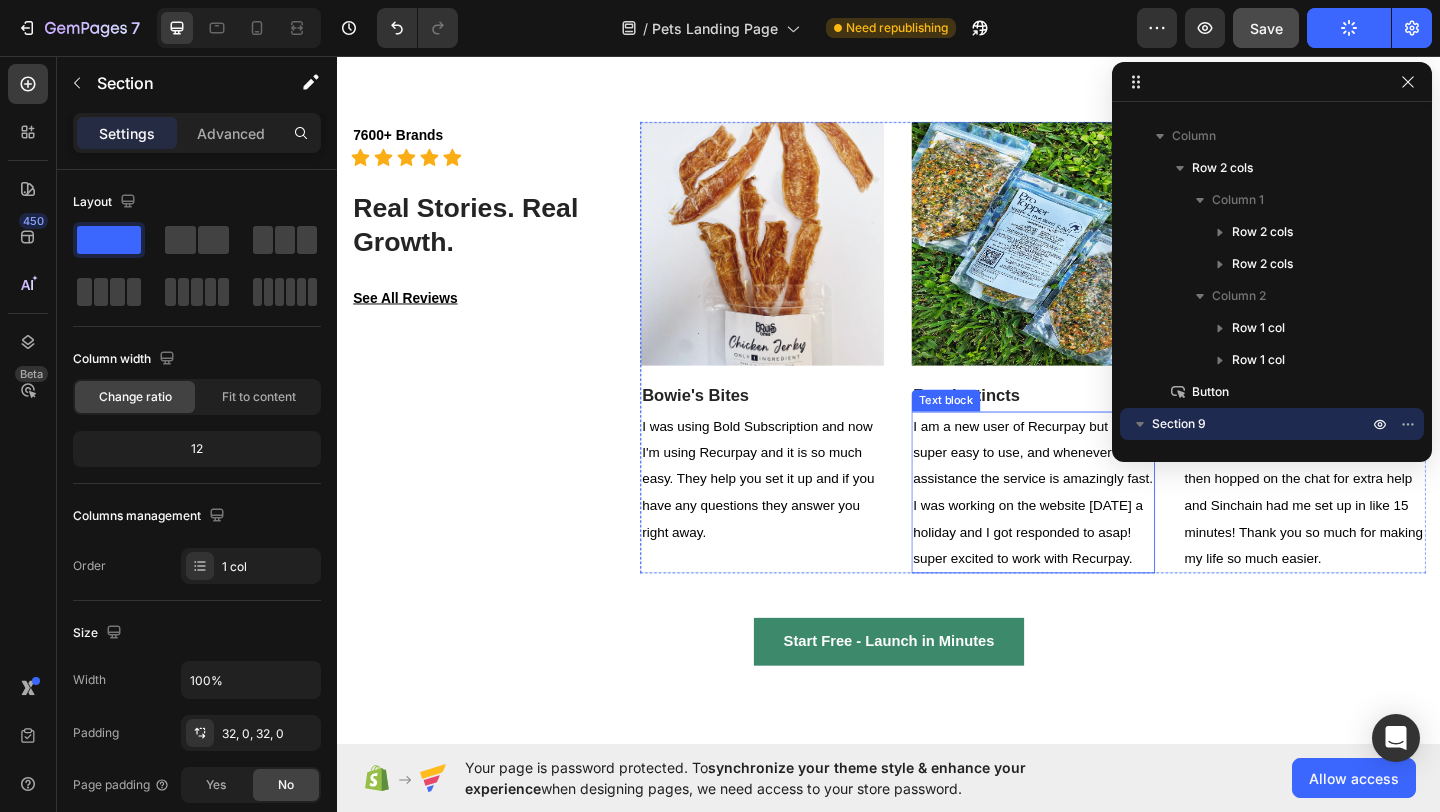scroll, scrollTop: 3502, scrollLeft: 0, axis: vertical 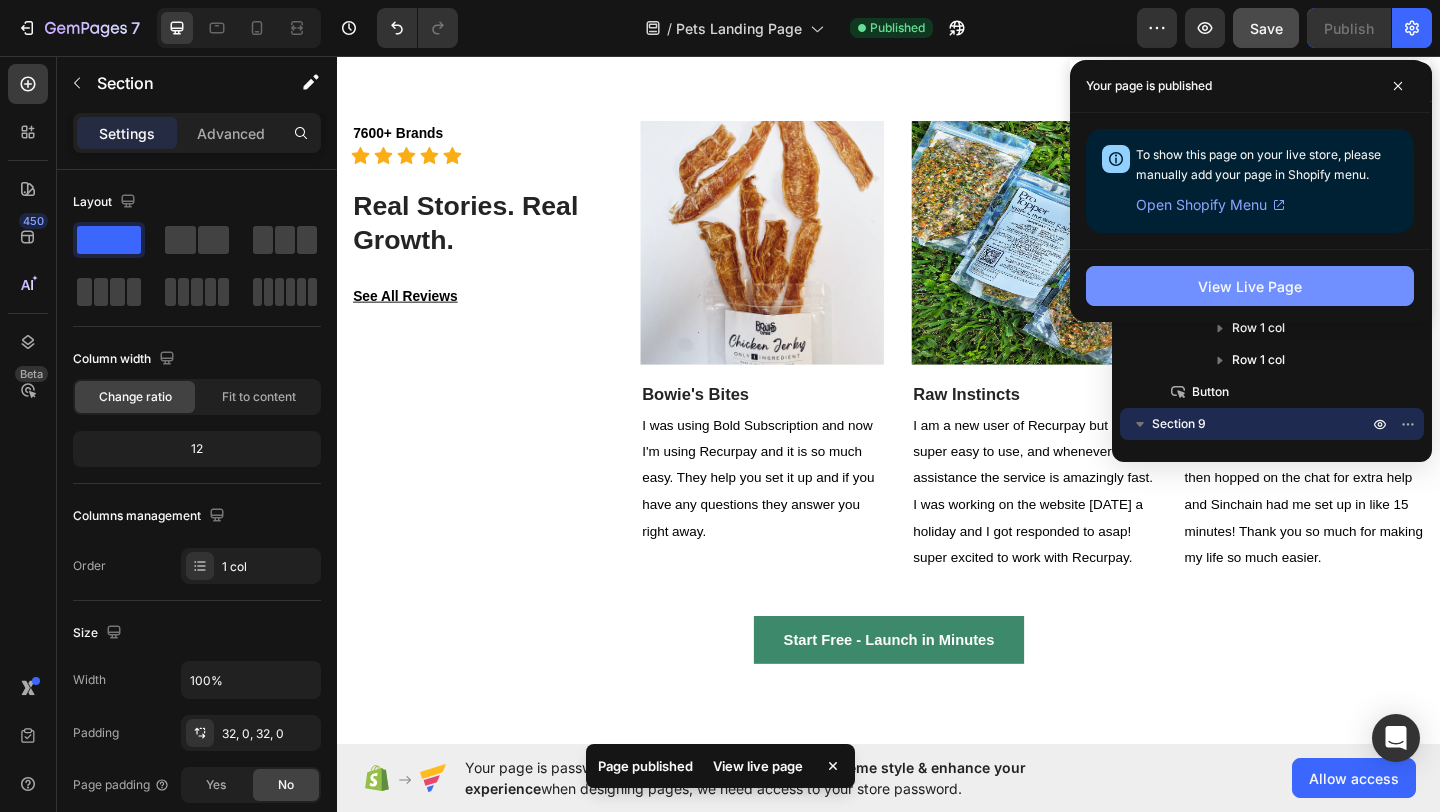 click on "View Live Page" at bounding box center [1250, 286] 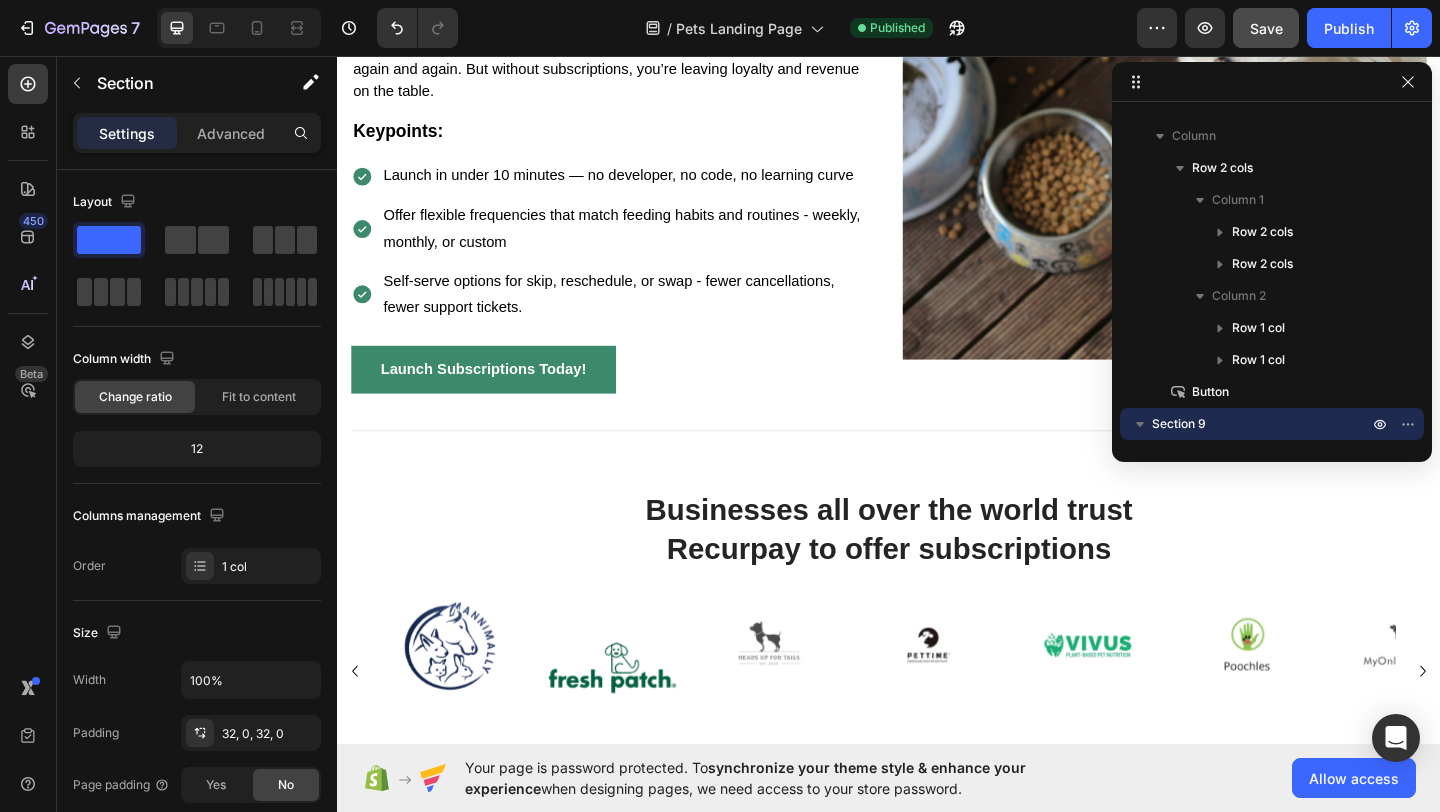 scroll, scrollTop: 1658, scrollLeft: 0, axis: vertical 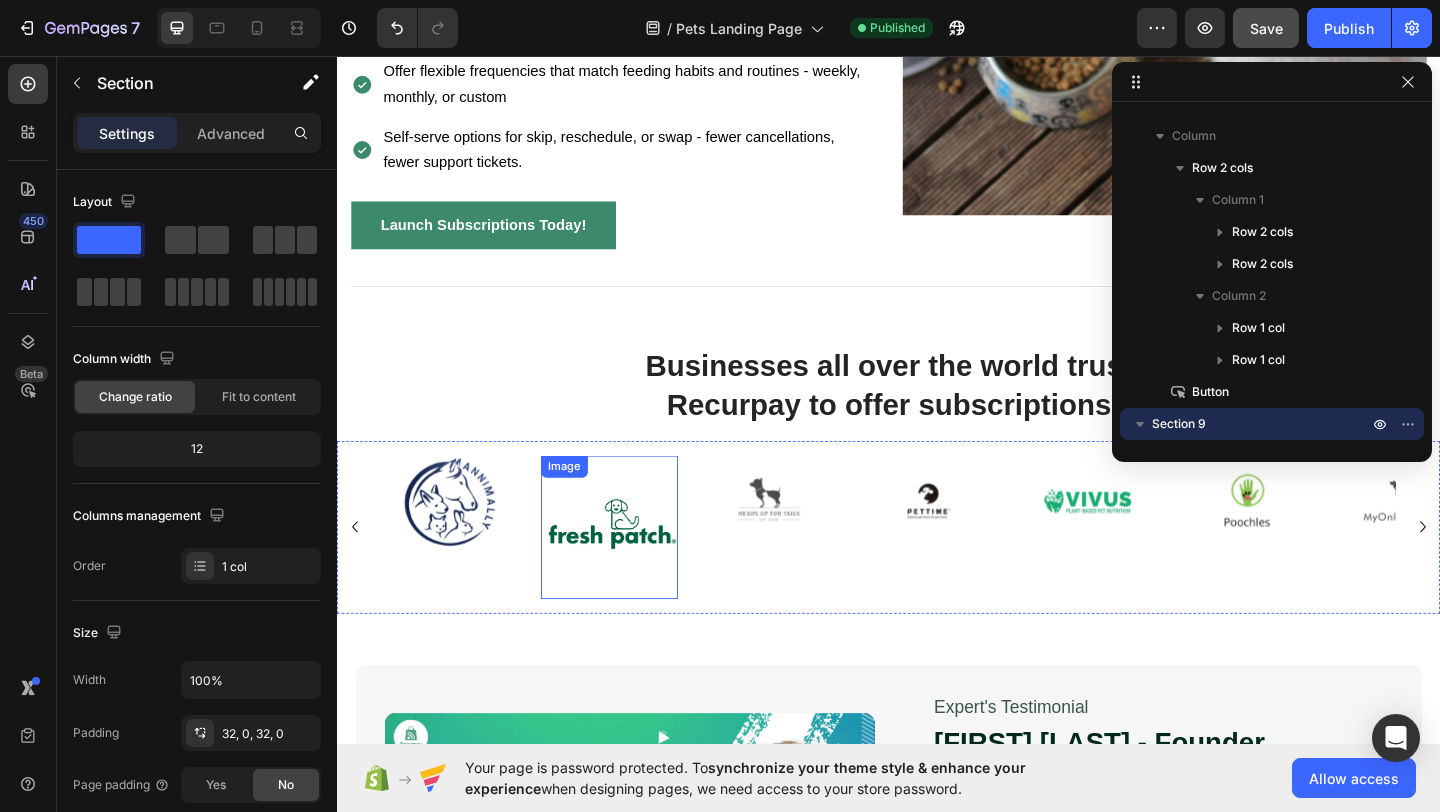 click at bounding box center [634, 563] 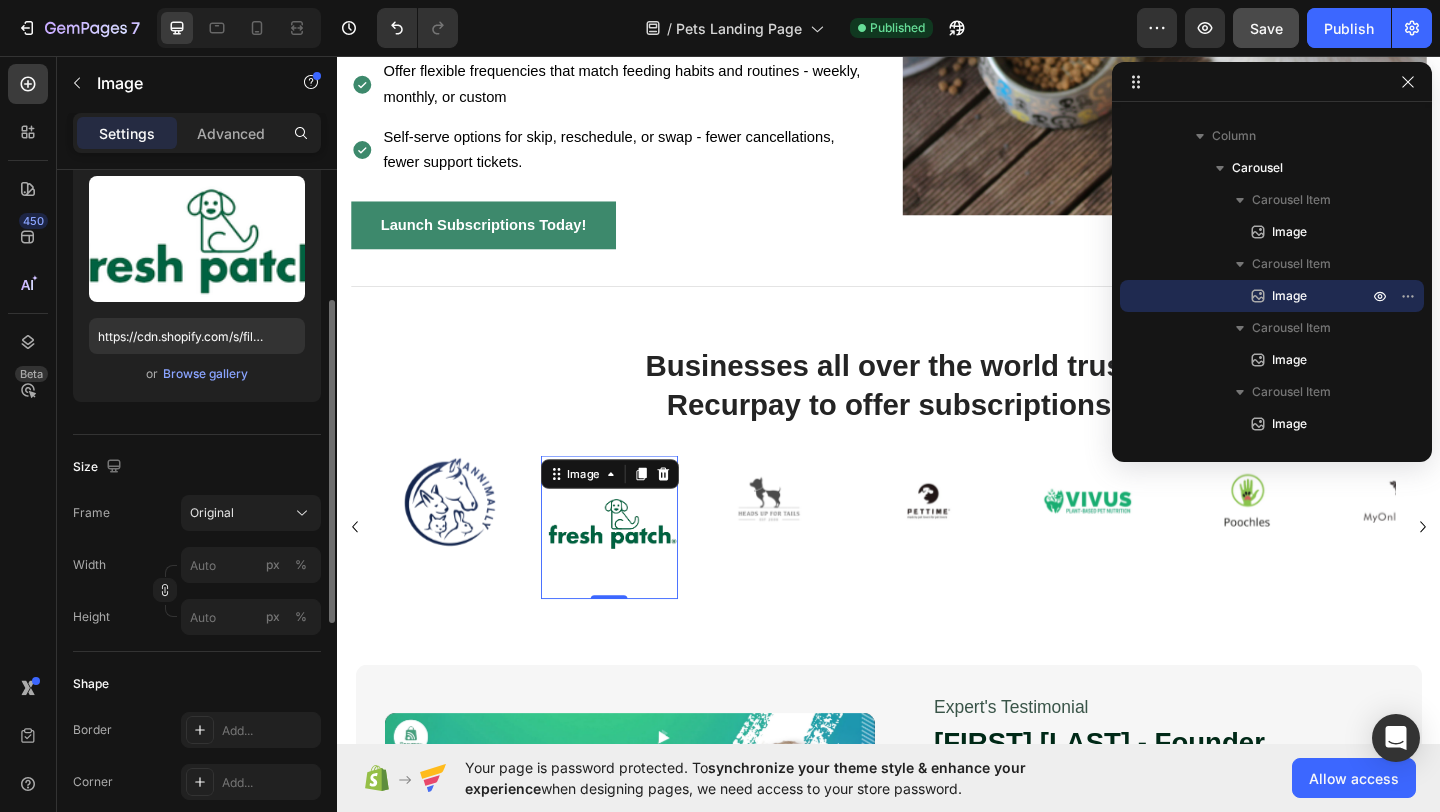 scroll, scrollTop: 236, scrollLeft: 0, axis: vertical 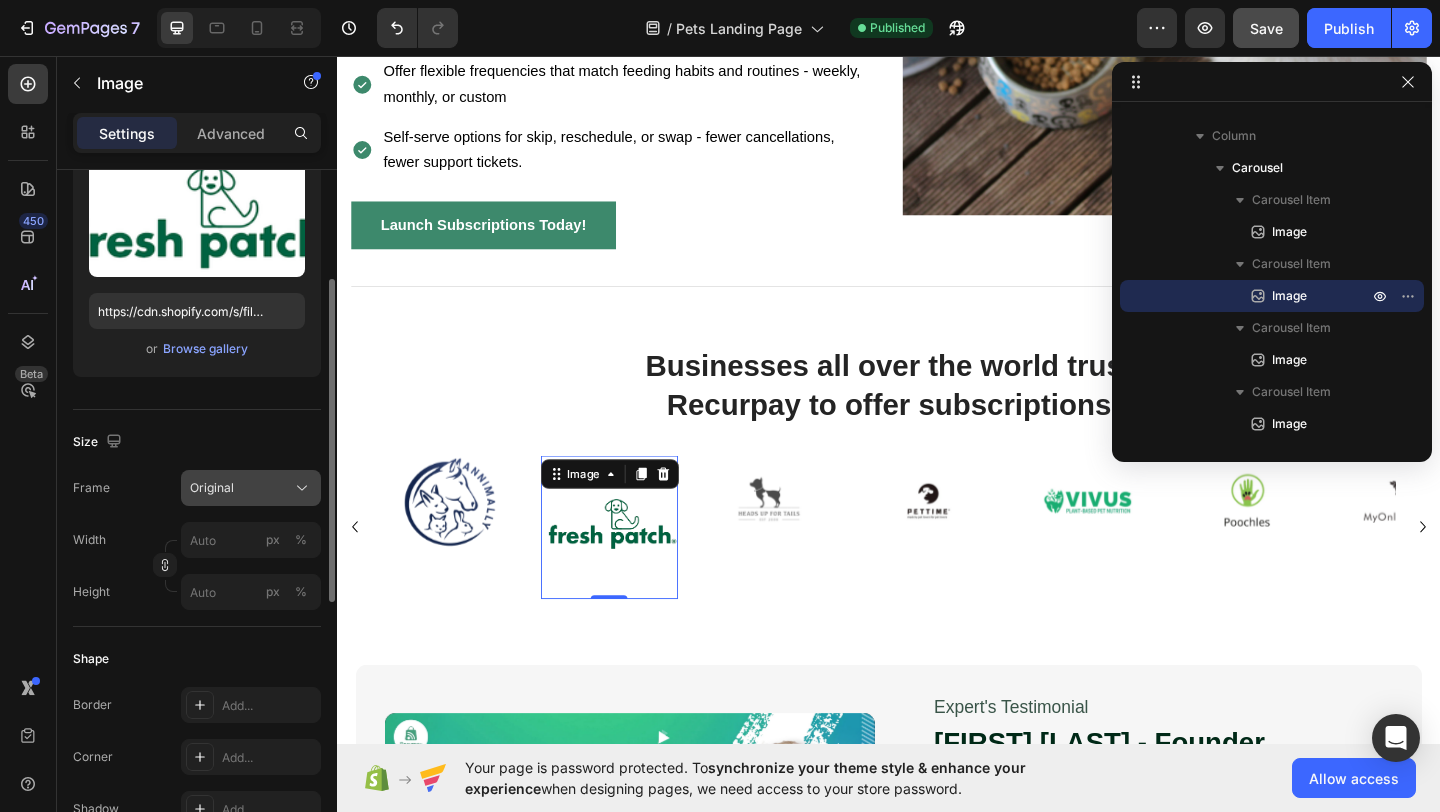 click on "Original" at bounding box center (251, 488) 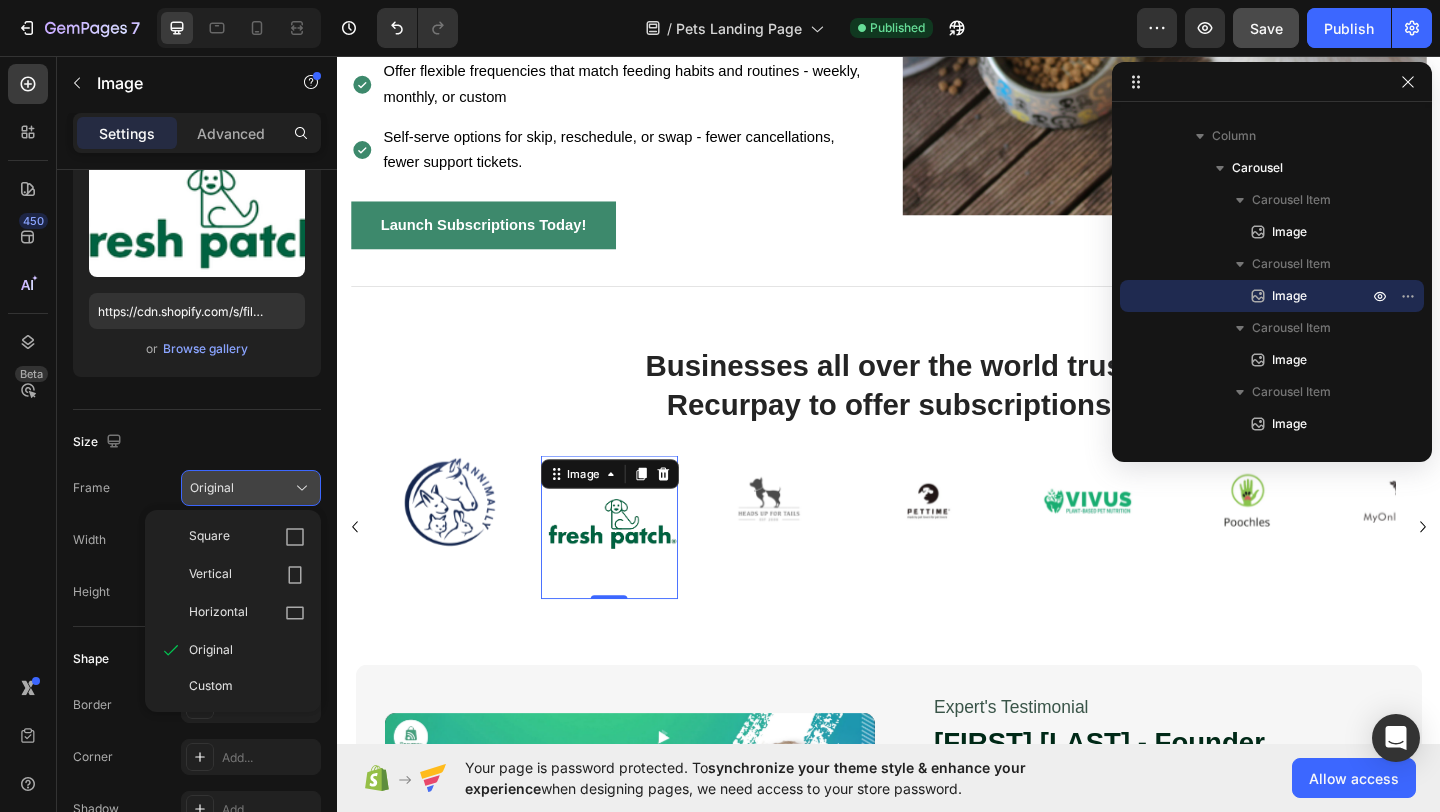 click on "Original" 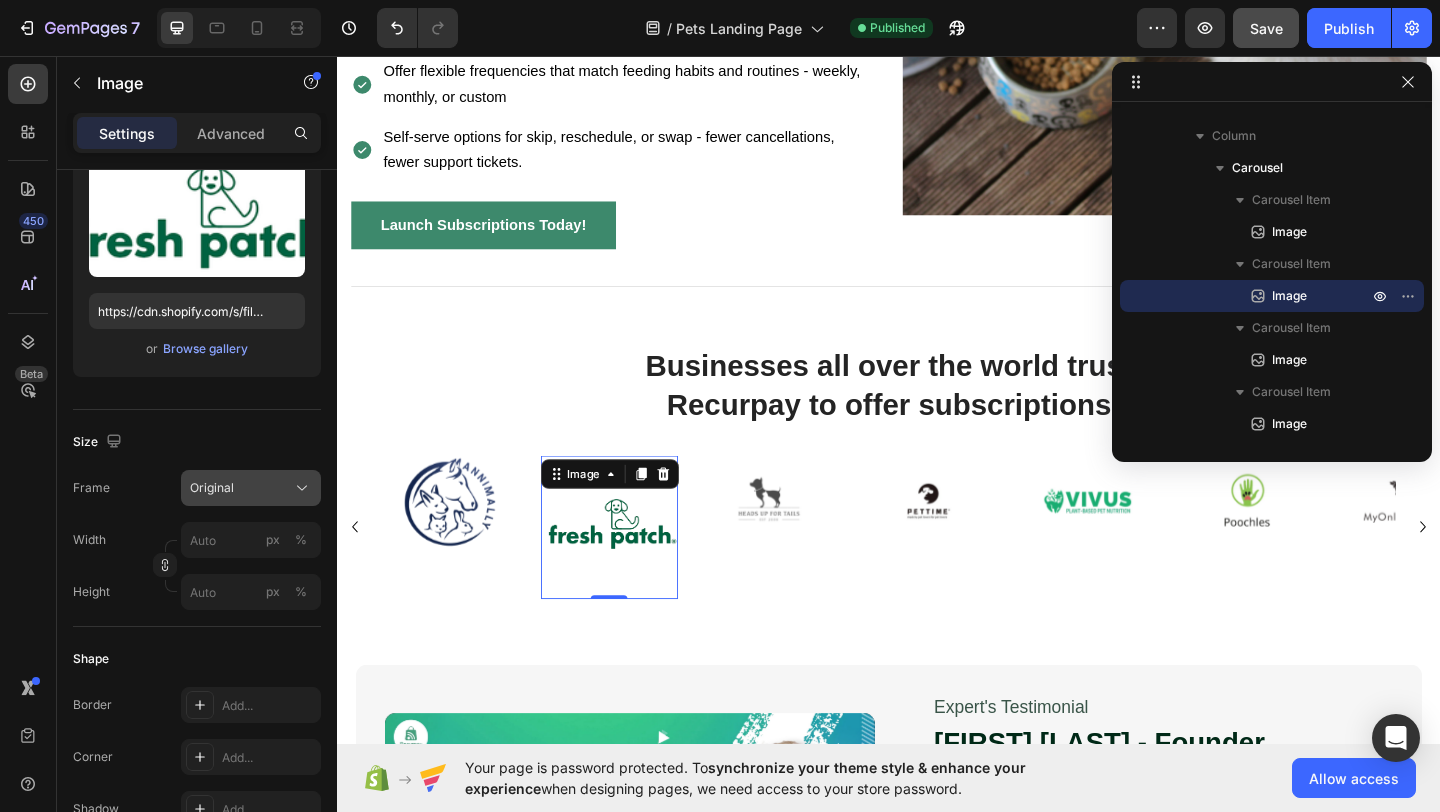 click on "Original" 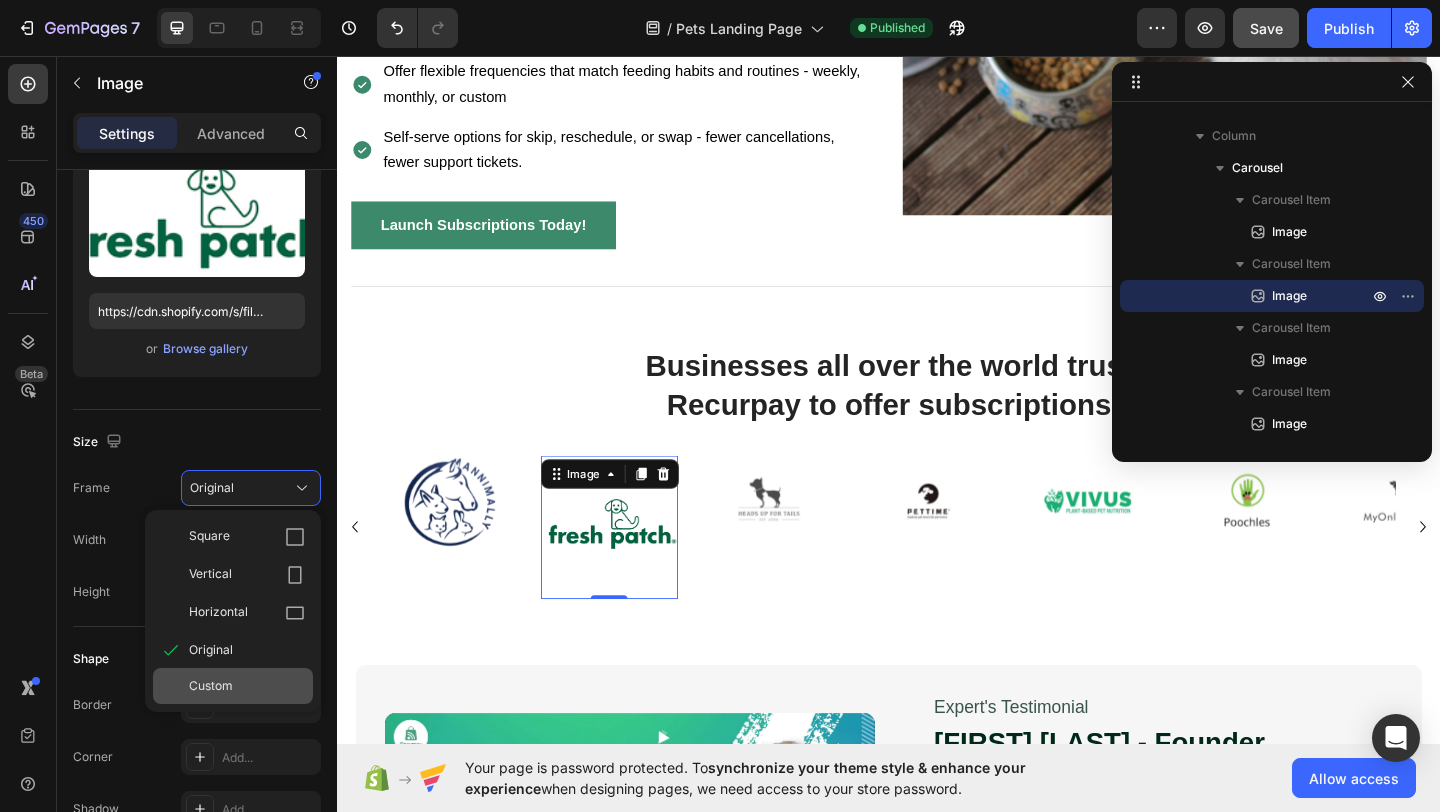 click on "Custom" at bounding box center (211, 686) 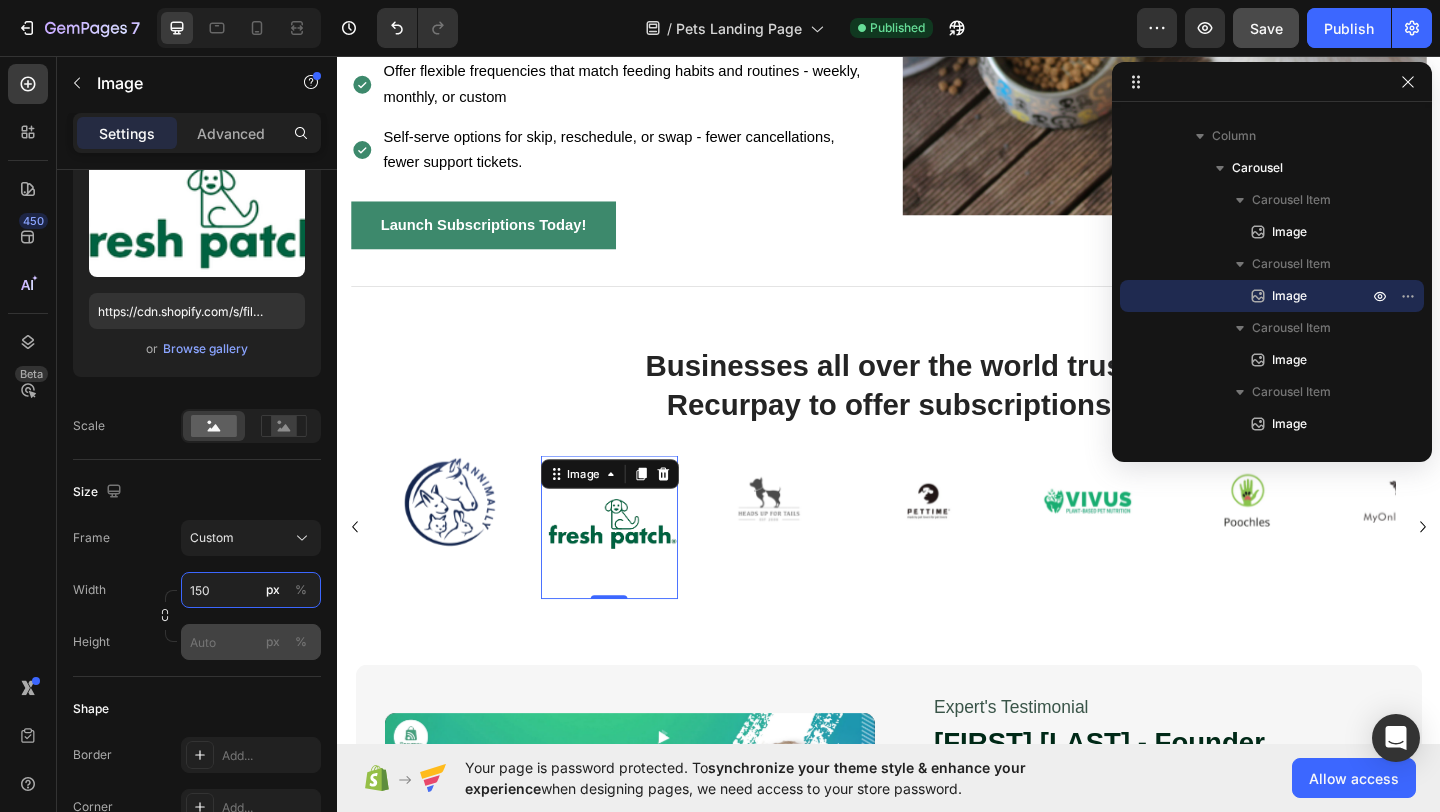 type on "150" 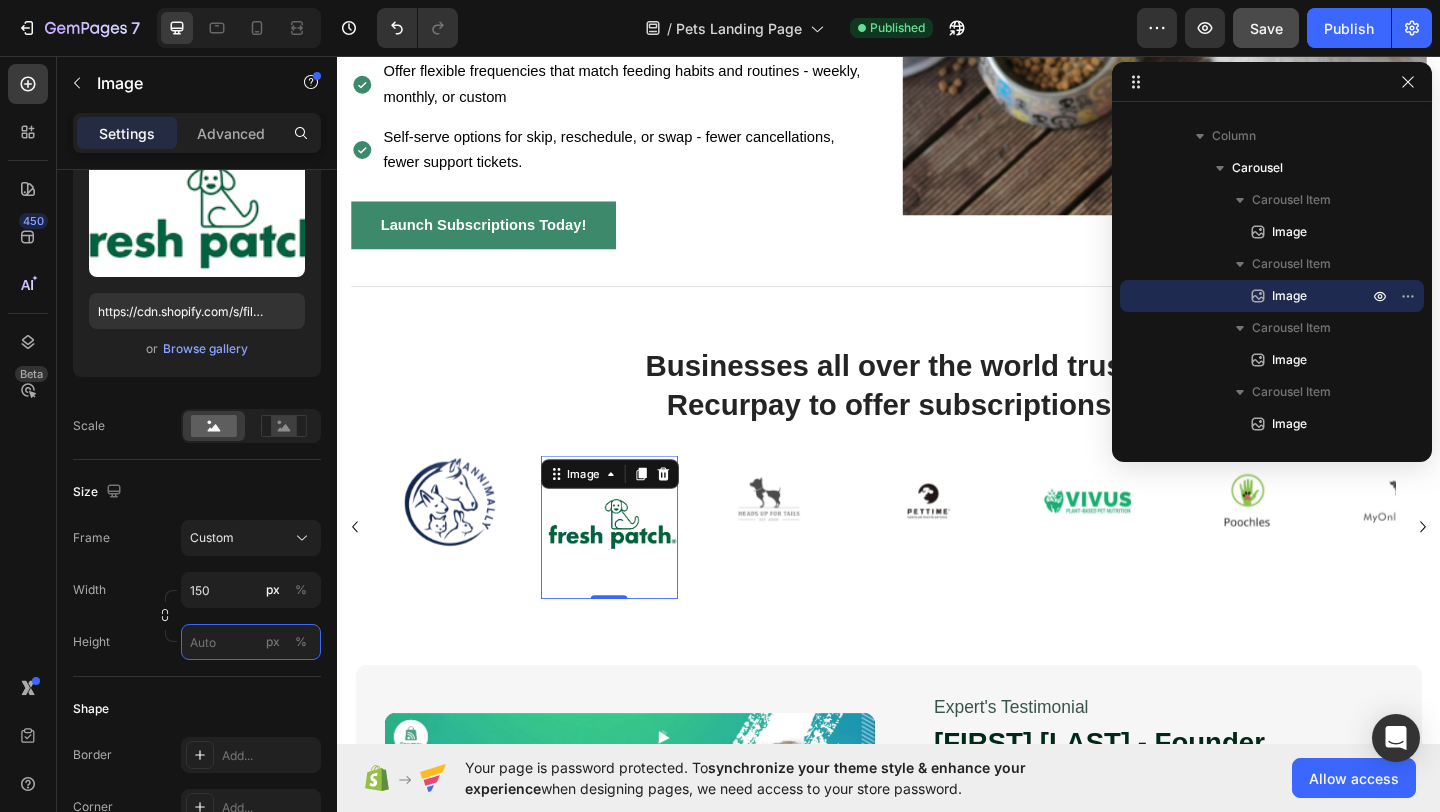 click on "px %" at bounding box center [251, 642] 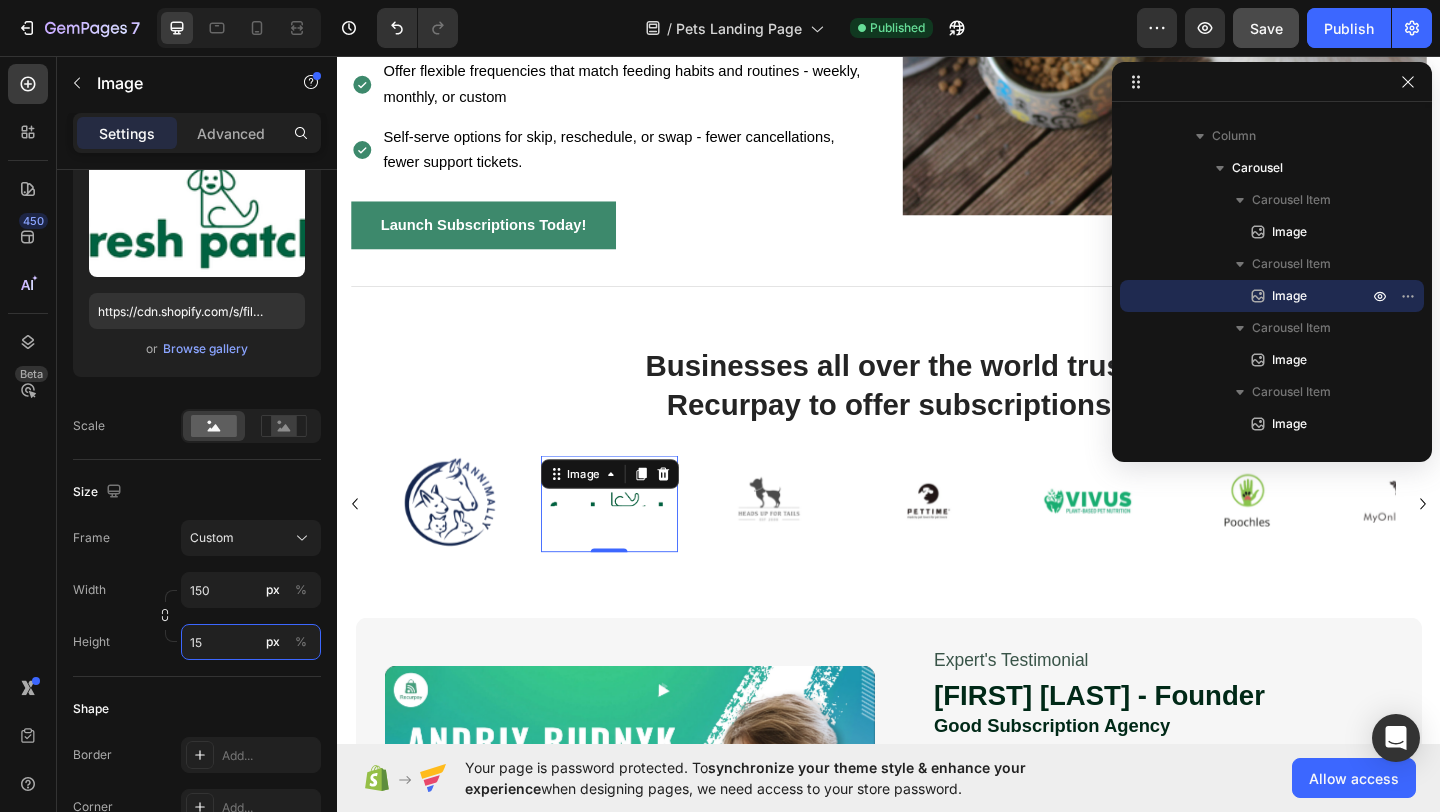 type on "150" 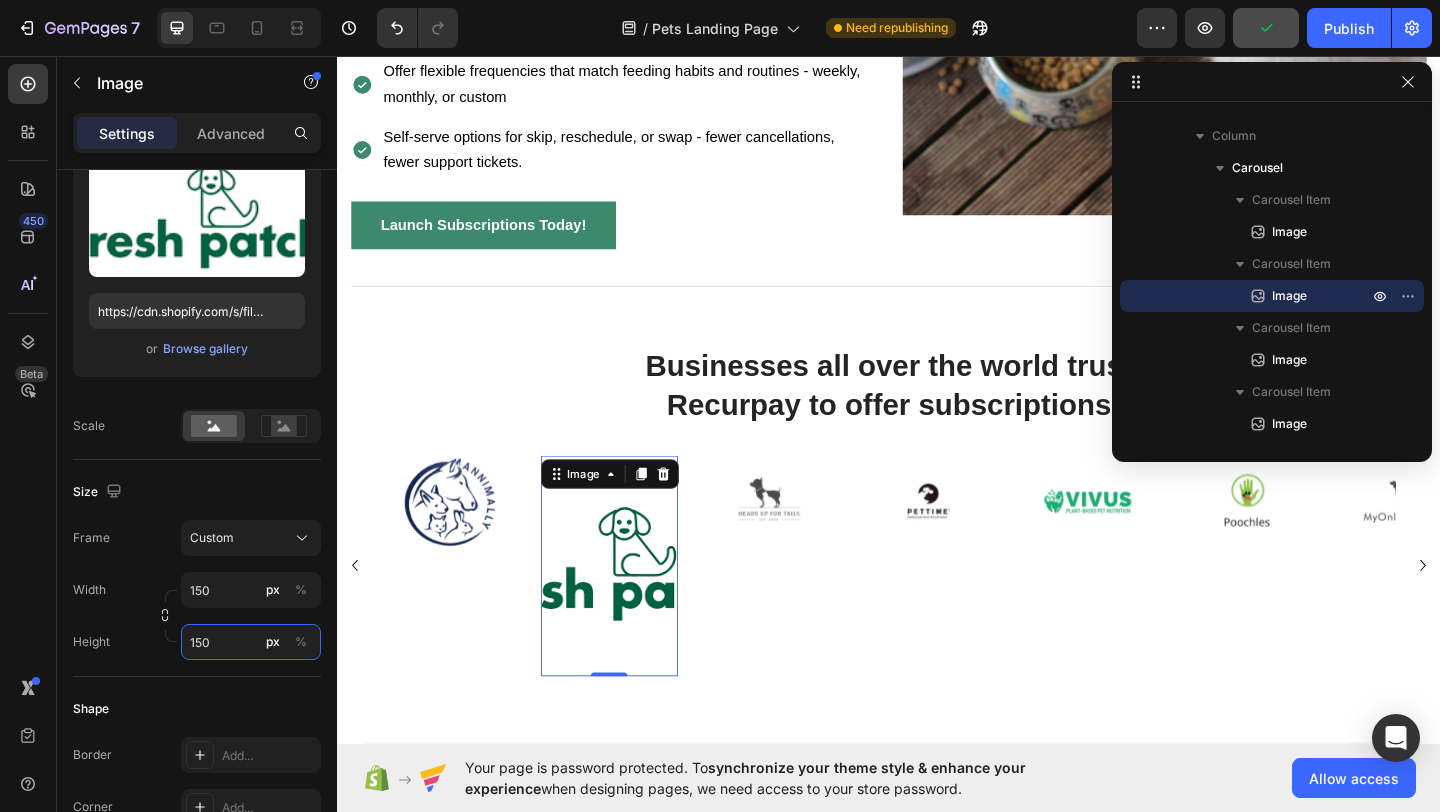 type 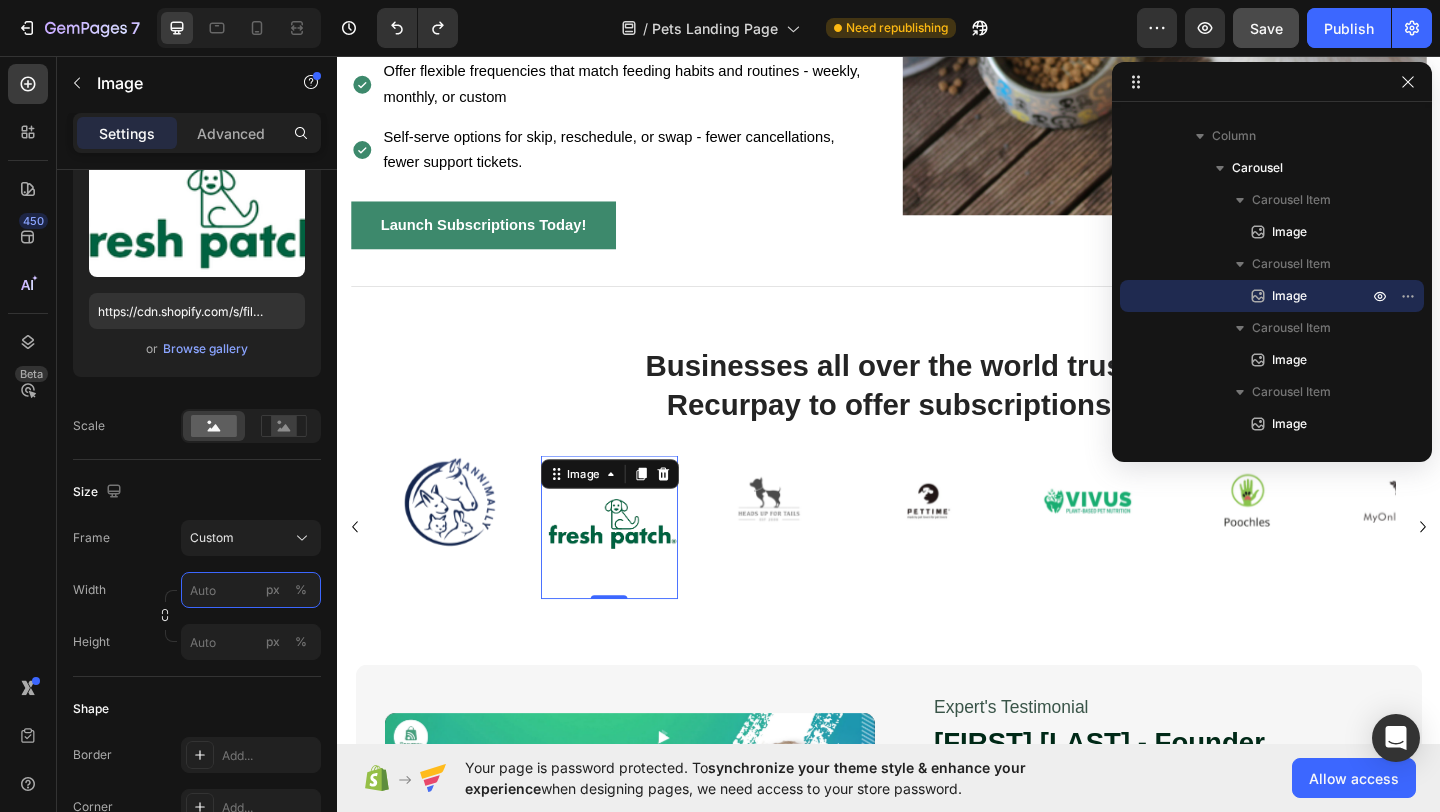 click on "px %" at bounding box center [251, 590] 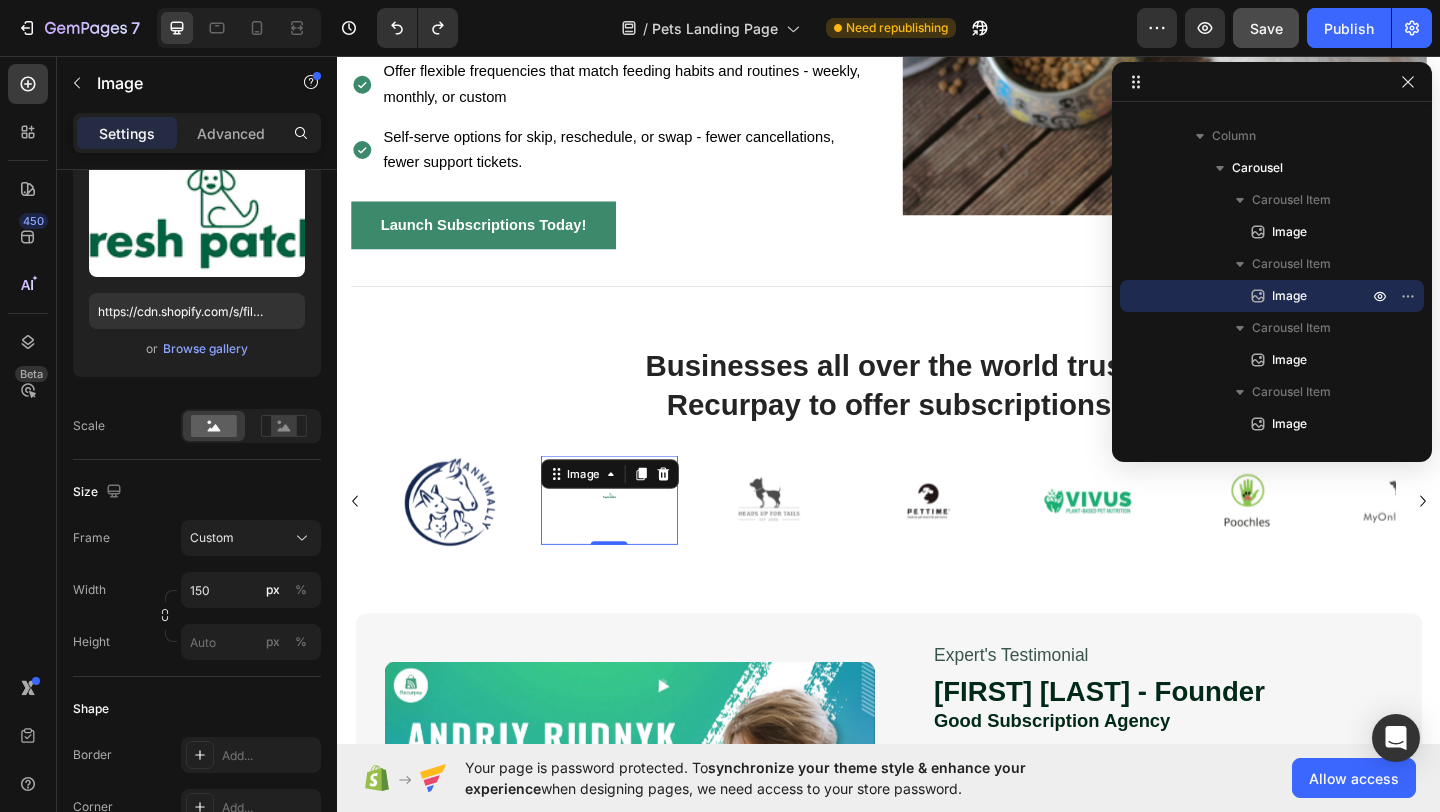click on "Frame Custom Width 150 px % Height px %" 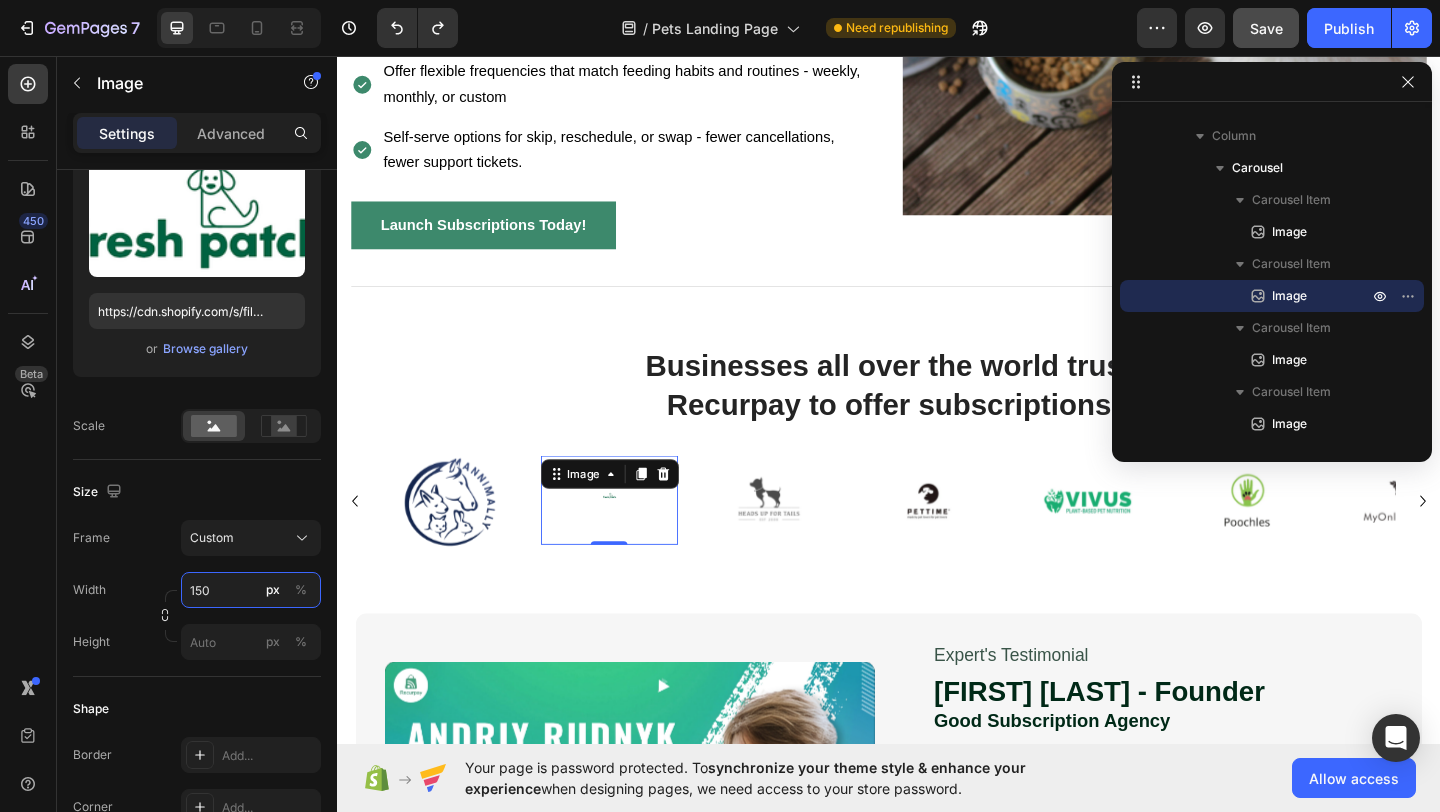 click on "150" at bounding box center [251, 590] 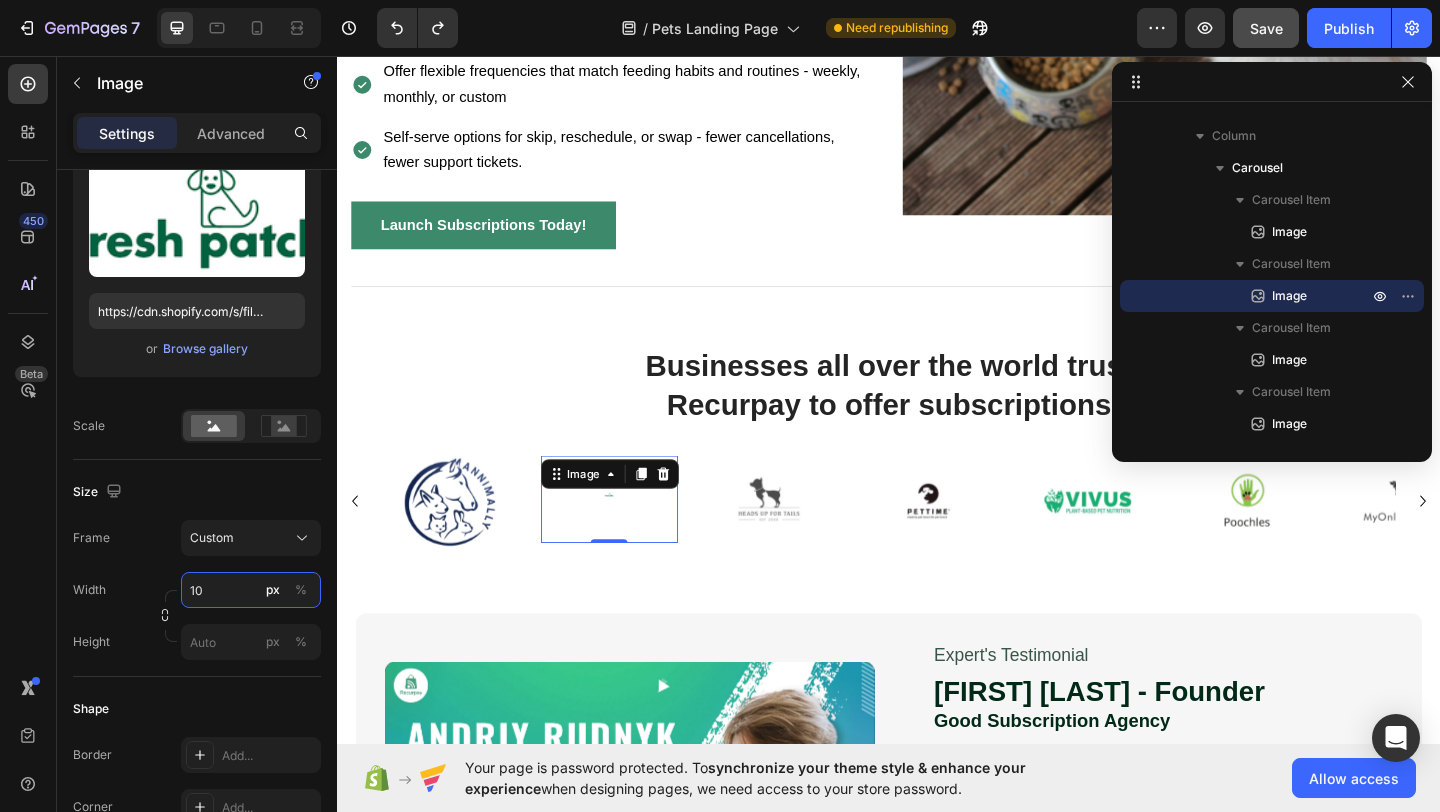 type on "100" 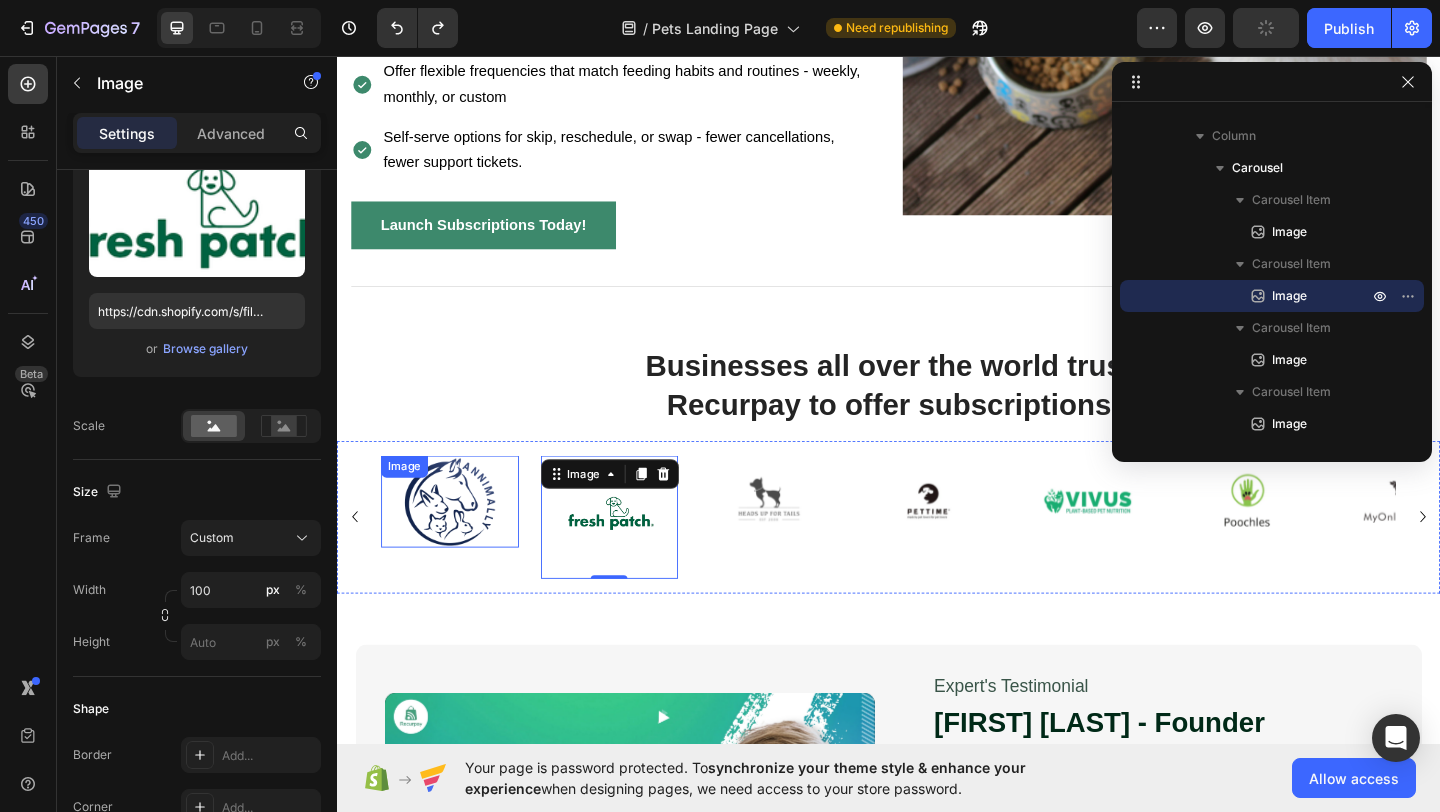 click at bounding box center (460, 540) 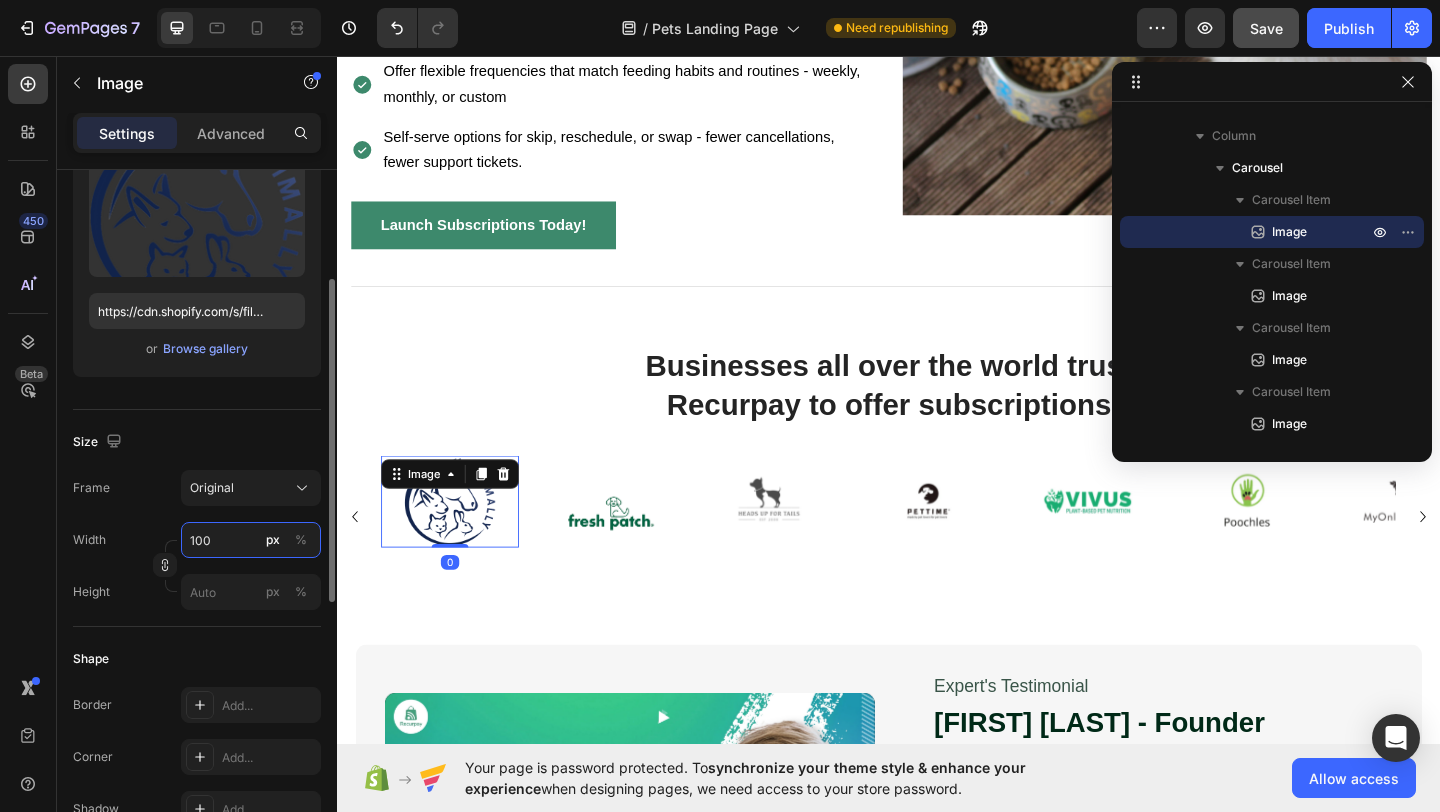 click on "100" at bounding box center (251, 540) 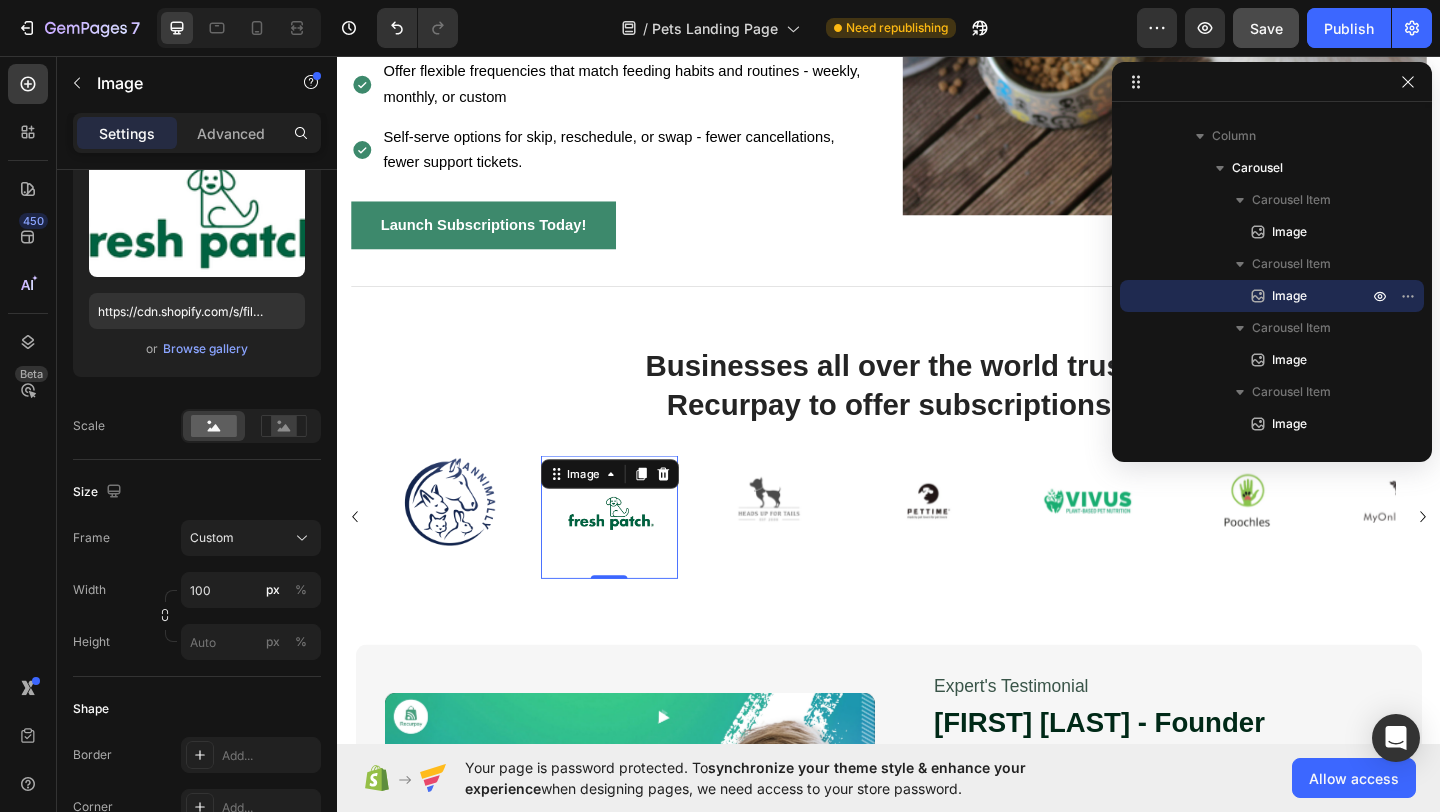 click at bounding box center (633, 552) 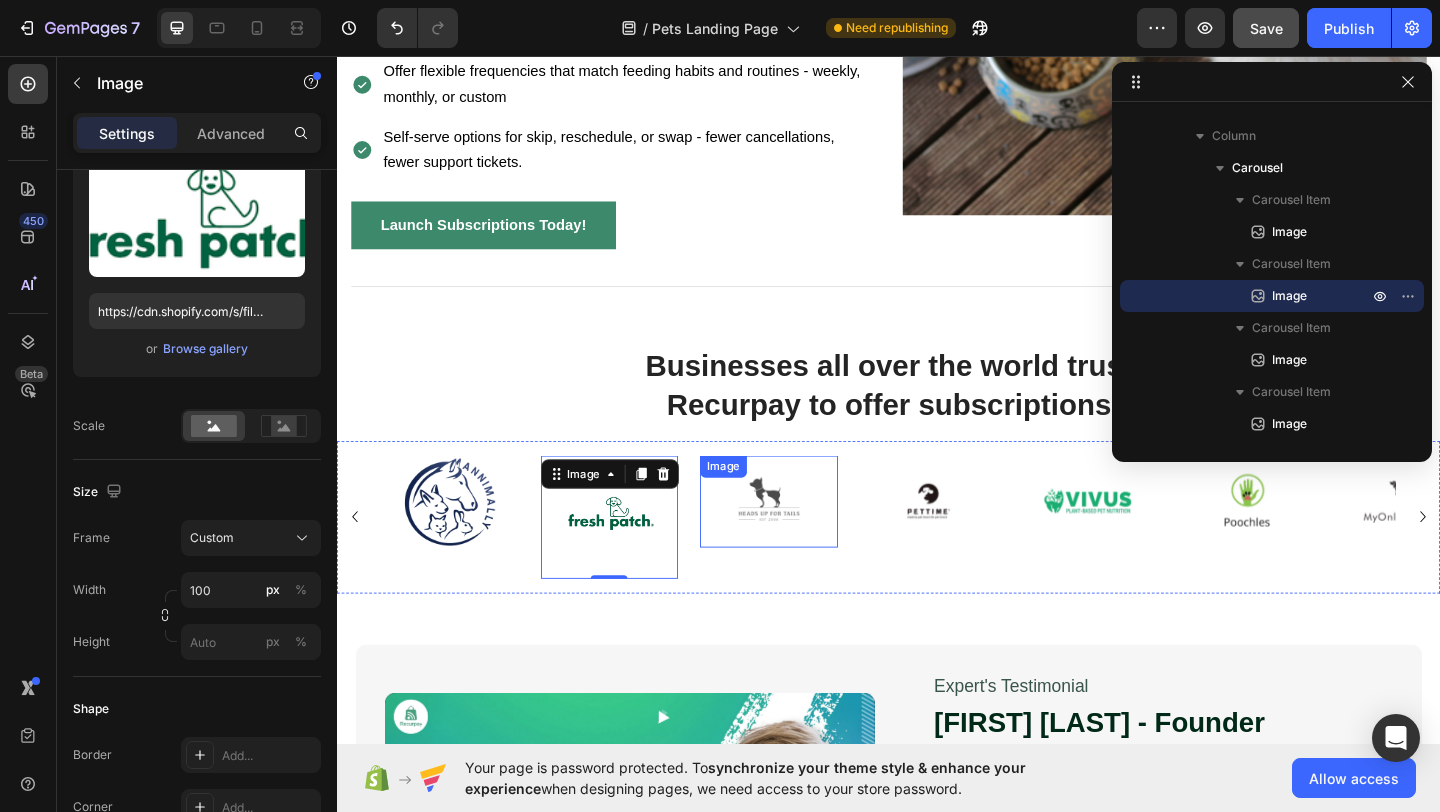 click at bounding box center [807, 540] 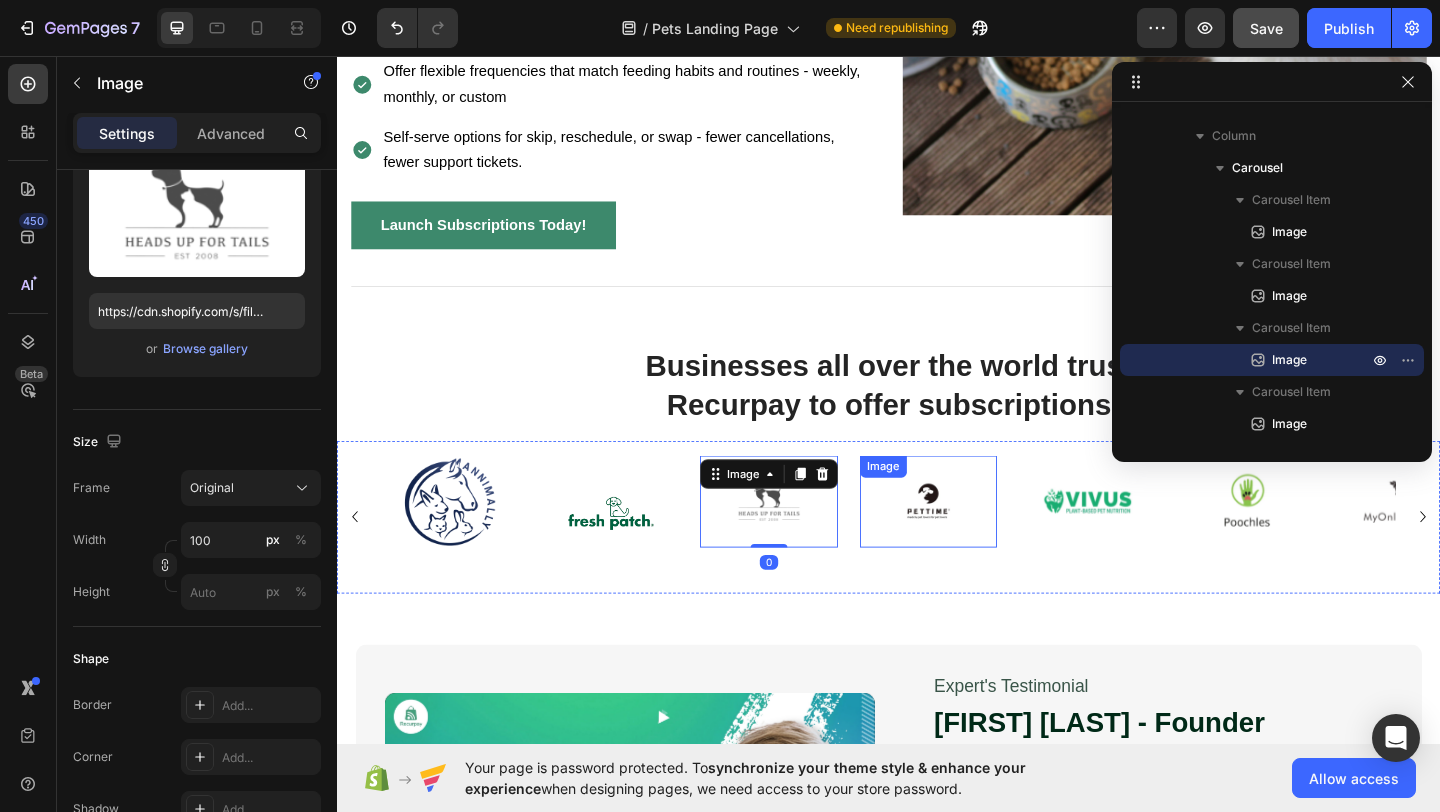 click at bounding box center (980, 540) 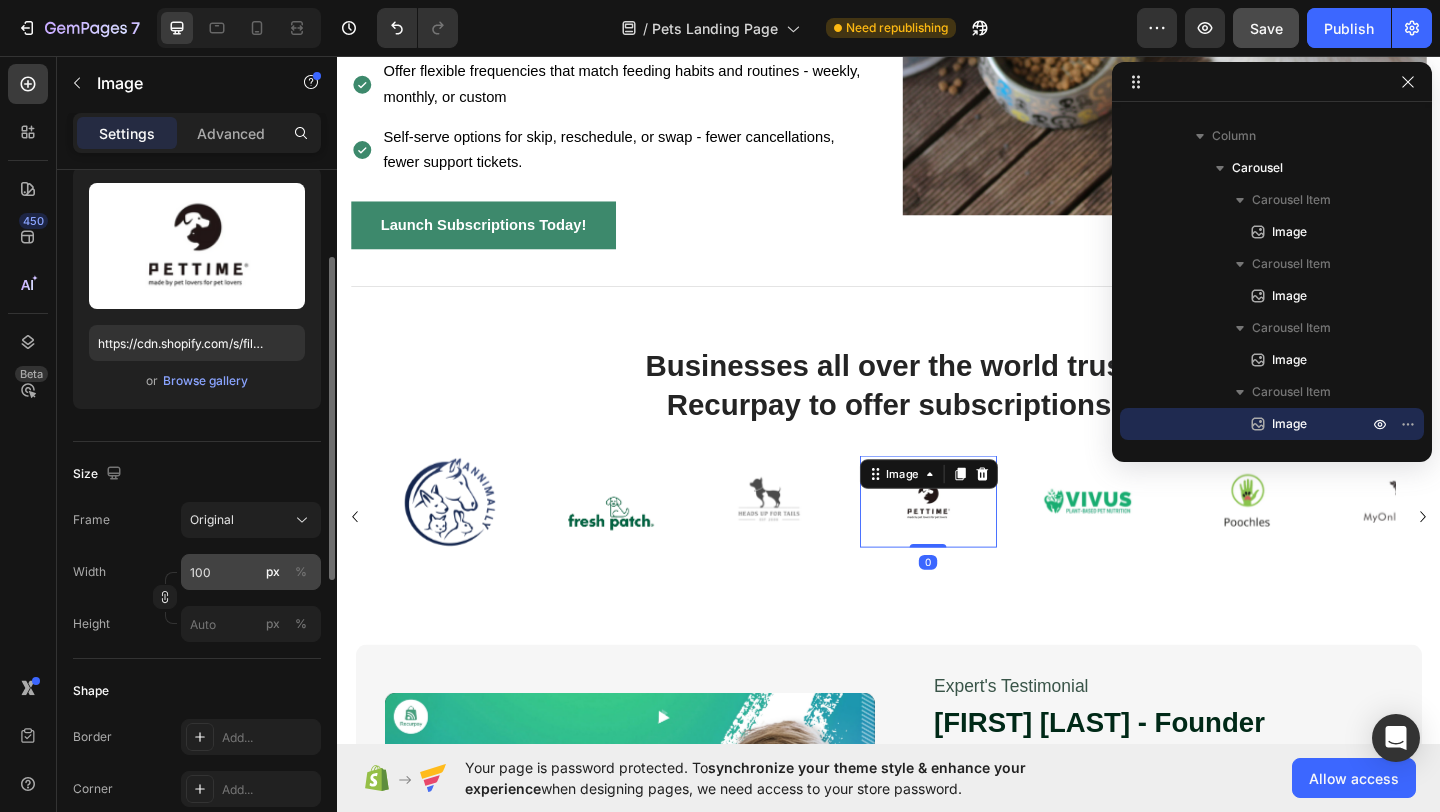 scroll, scrollTop: 191, scrollLeft: 0, axis: vertical 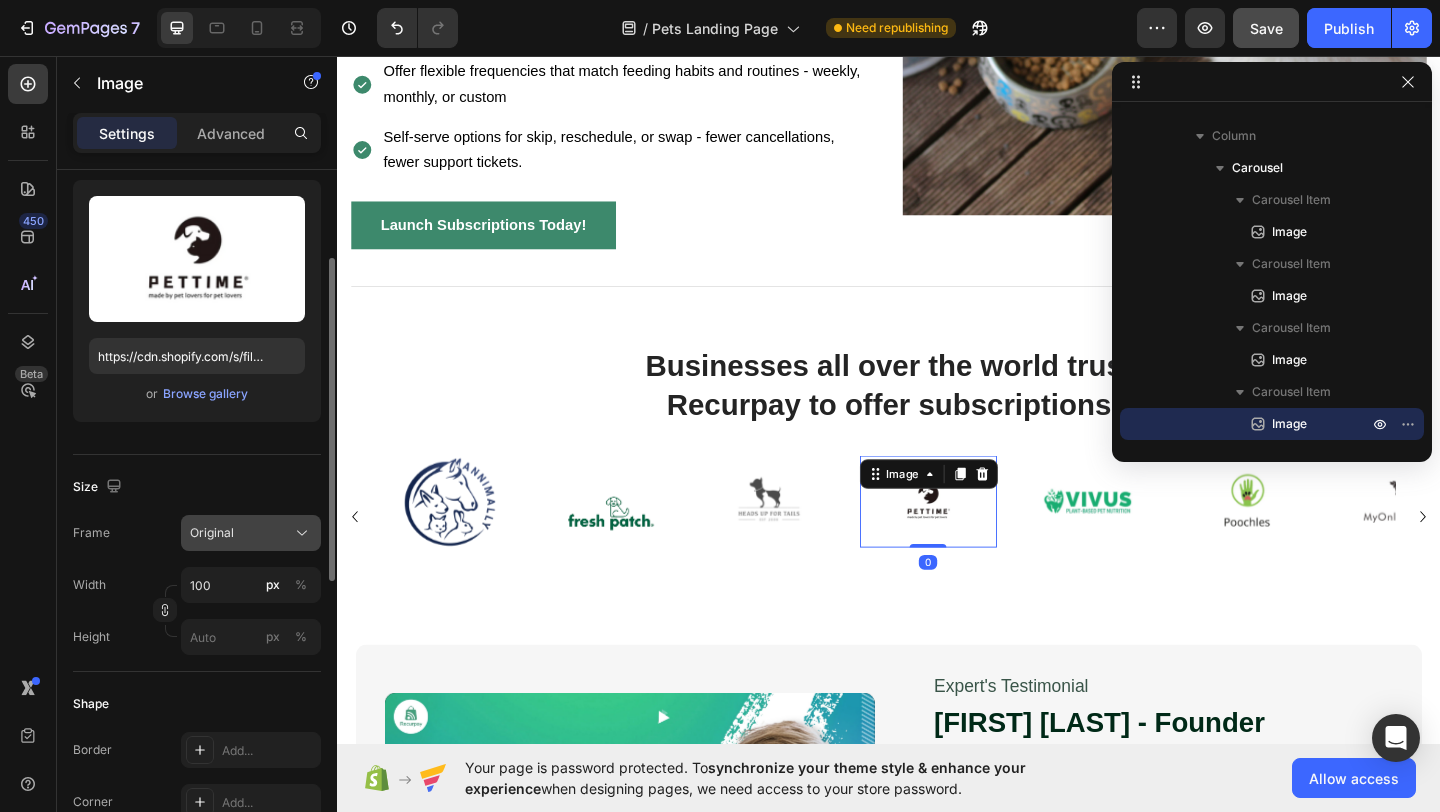 click on "Original" 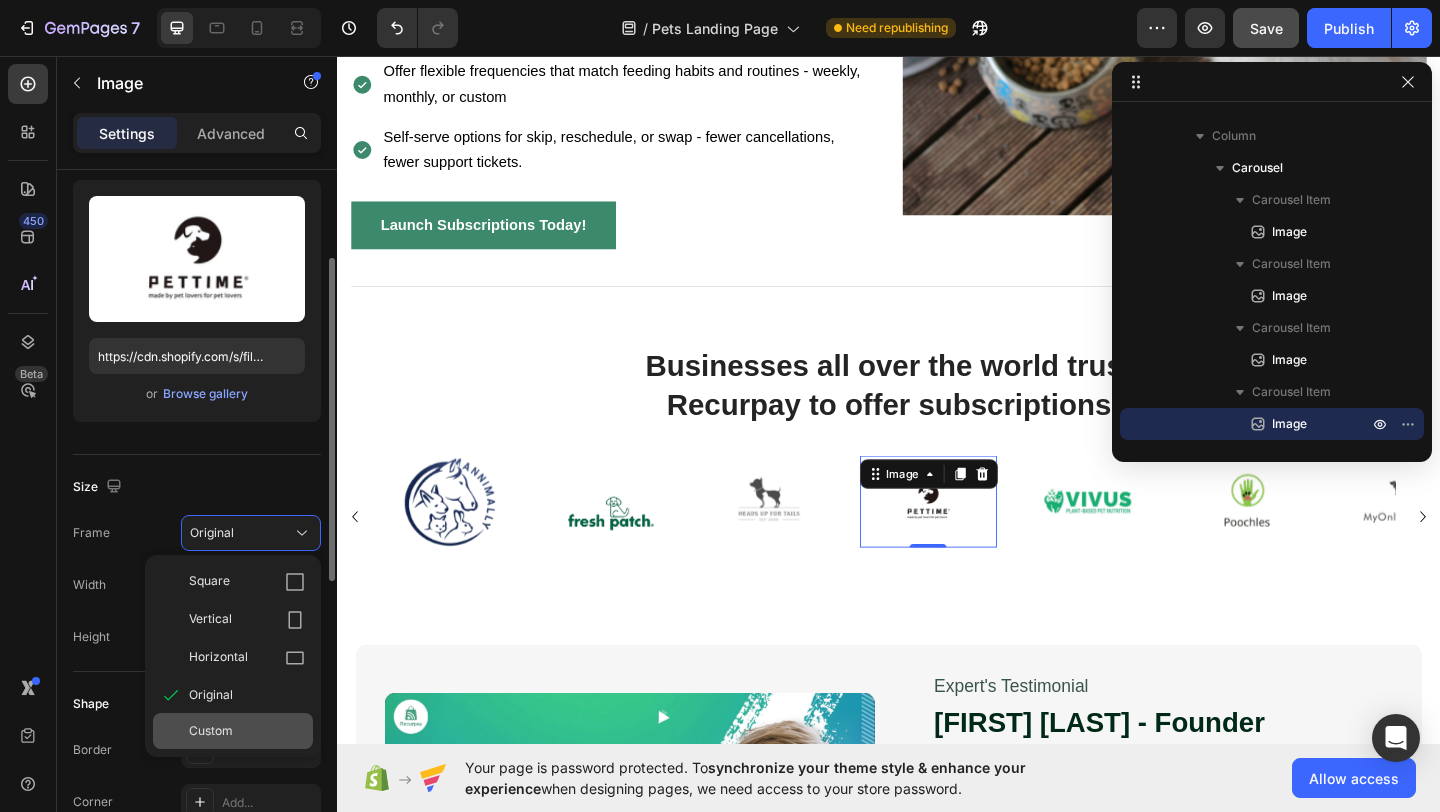 click on "Custom" at bounding box center [247, 731] 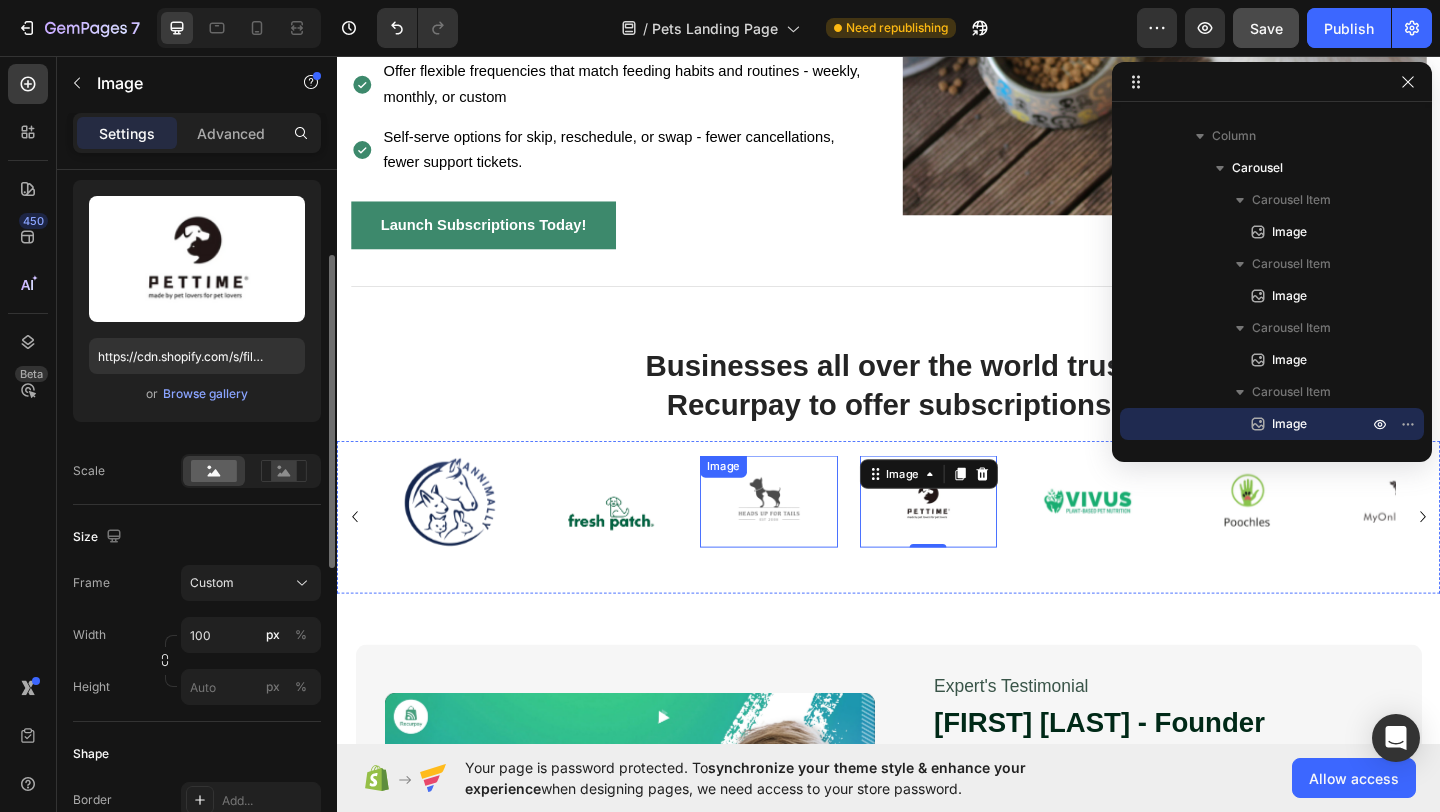 click at bounding box center [807, 540] 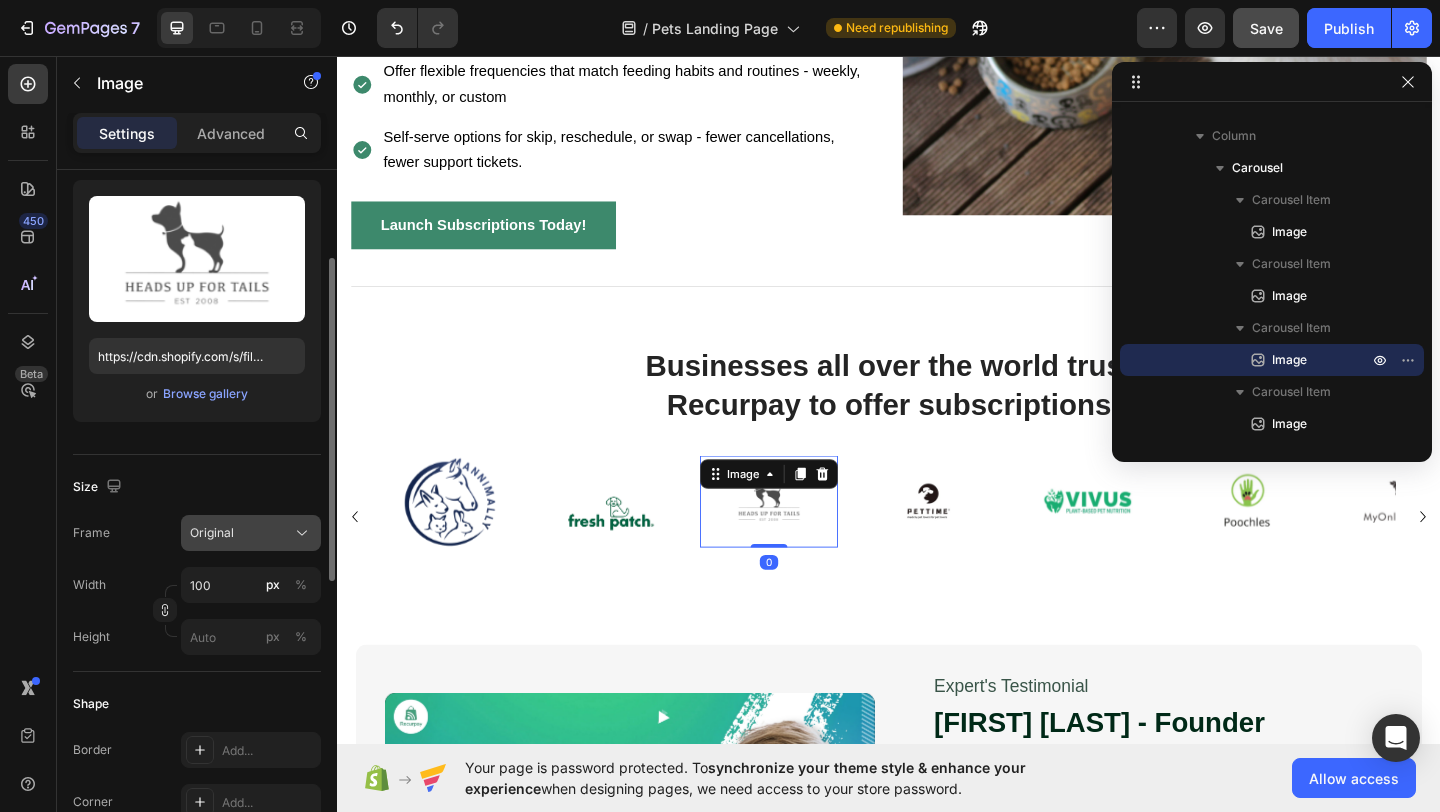 click on "Original" 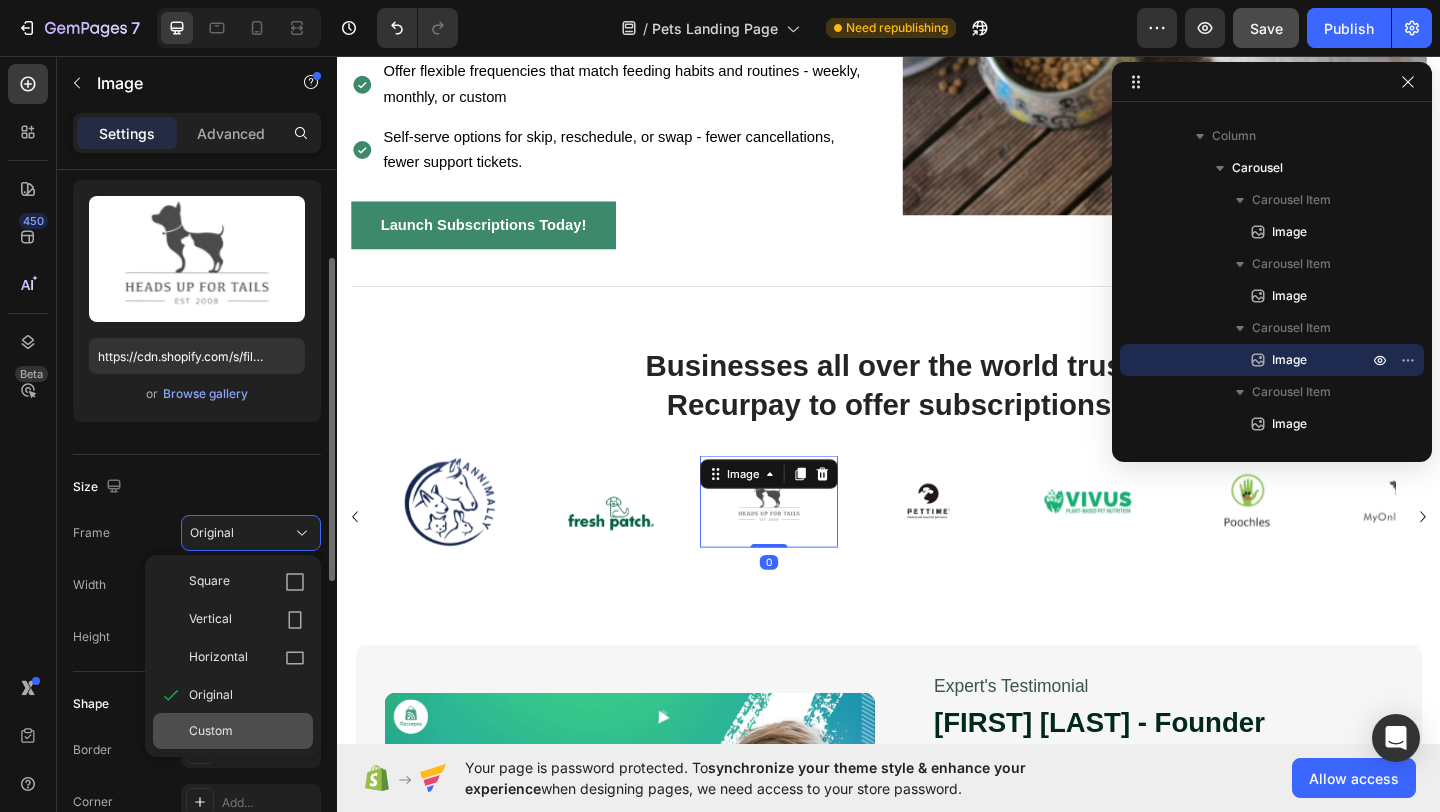 click on "Custom" at bounding box center [247, 731] 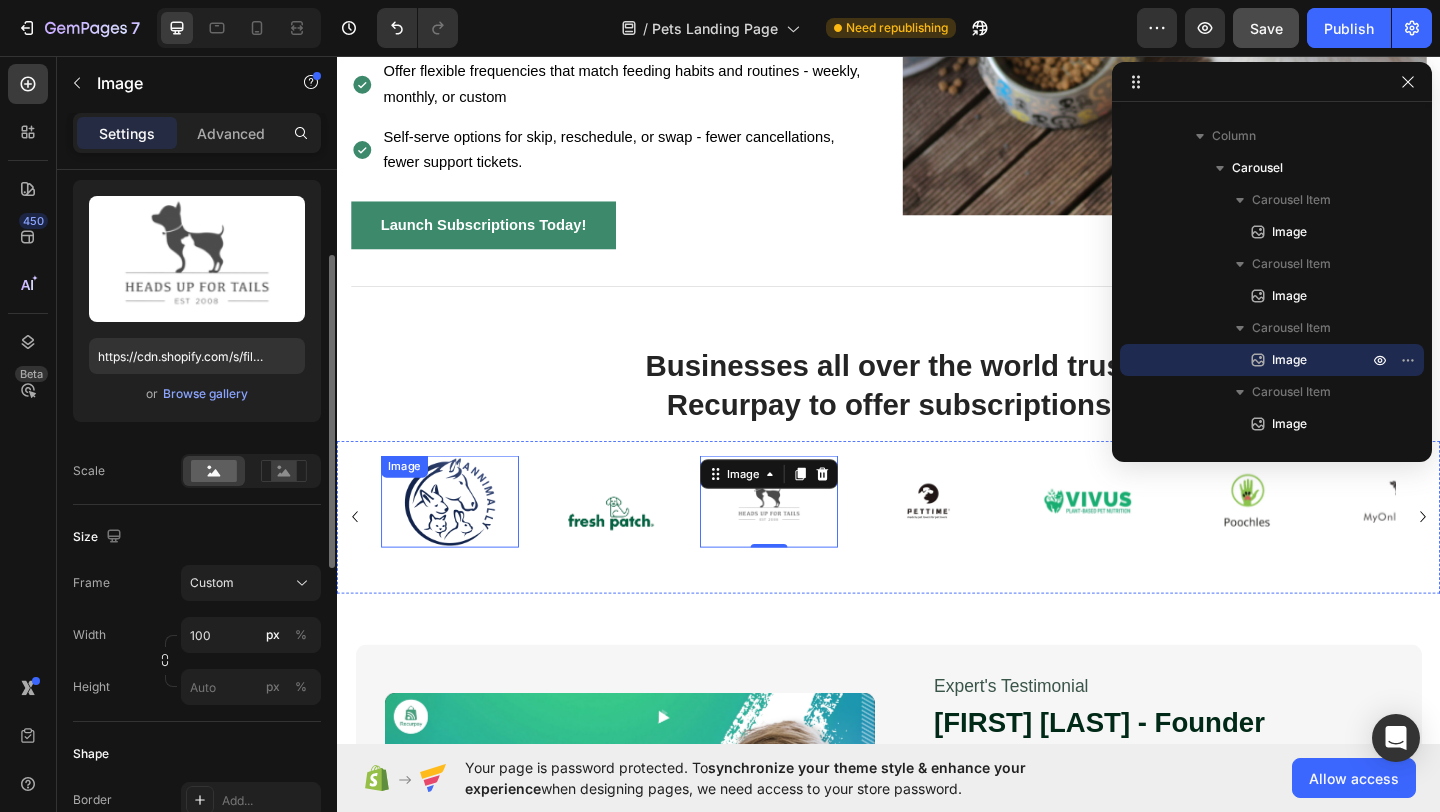 click at bounding box center [460, 540] 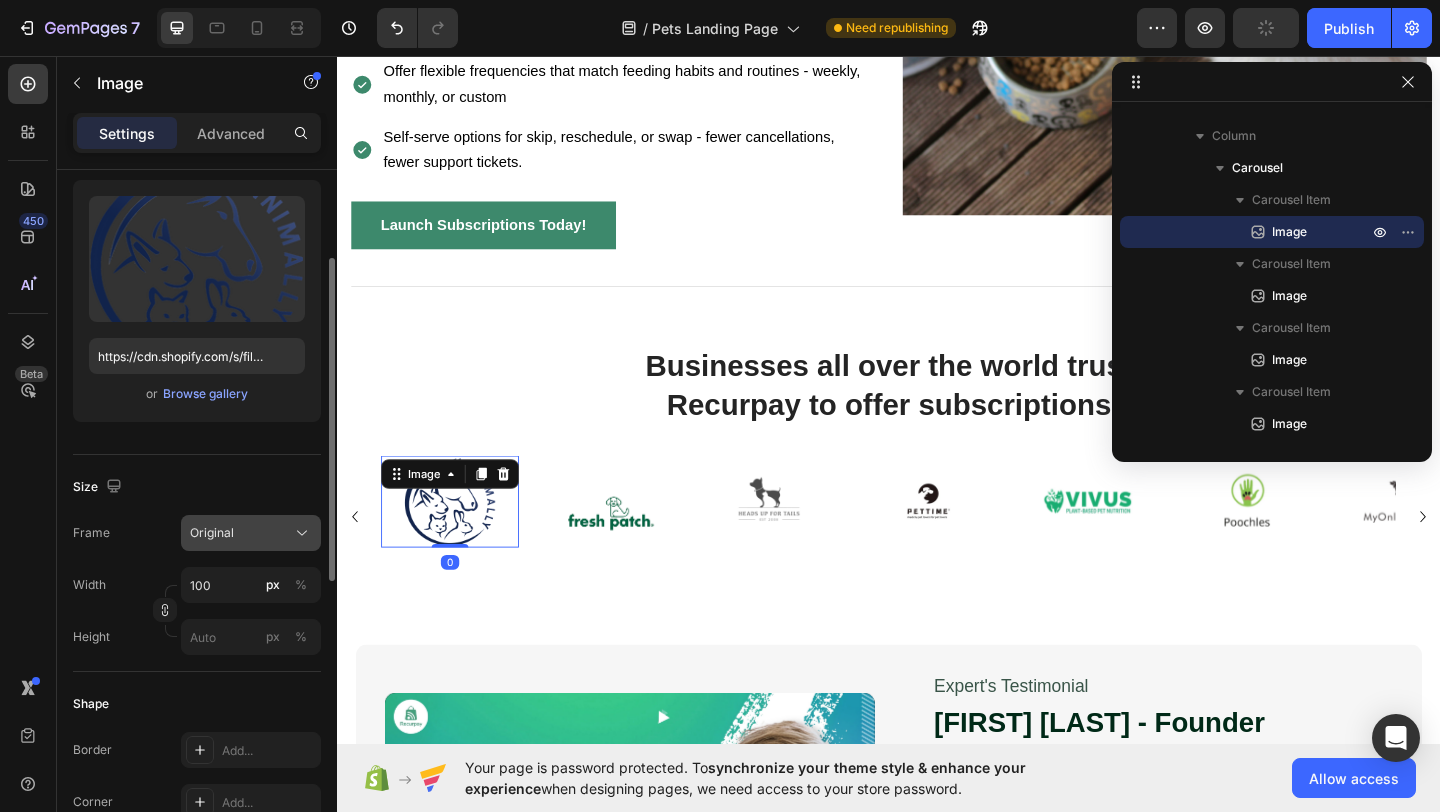 click on "Original" 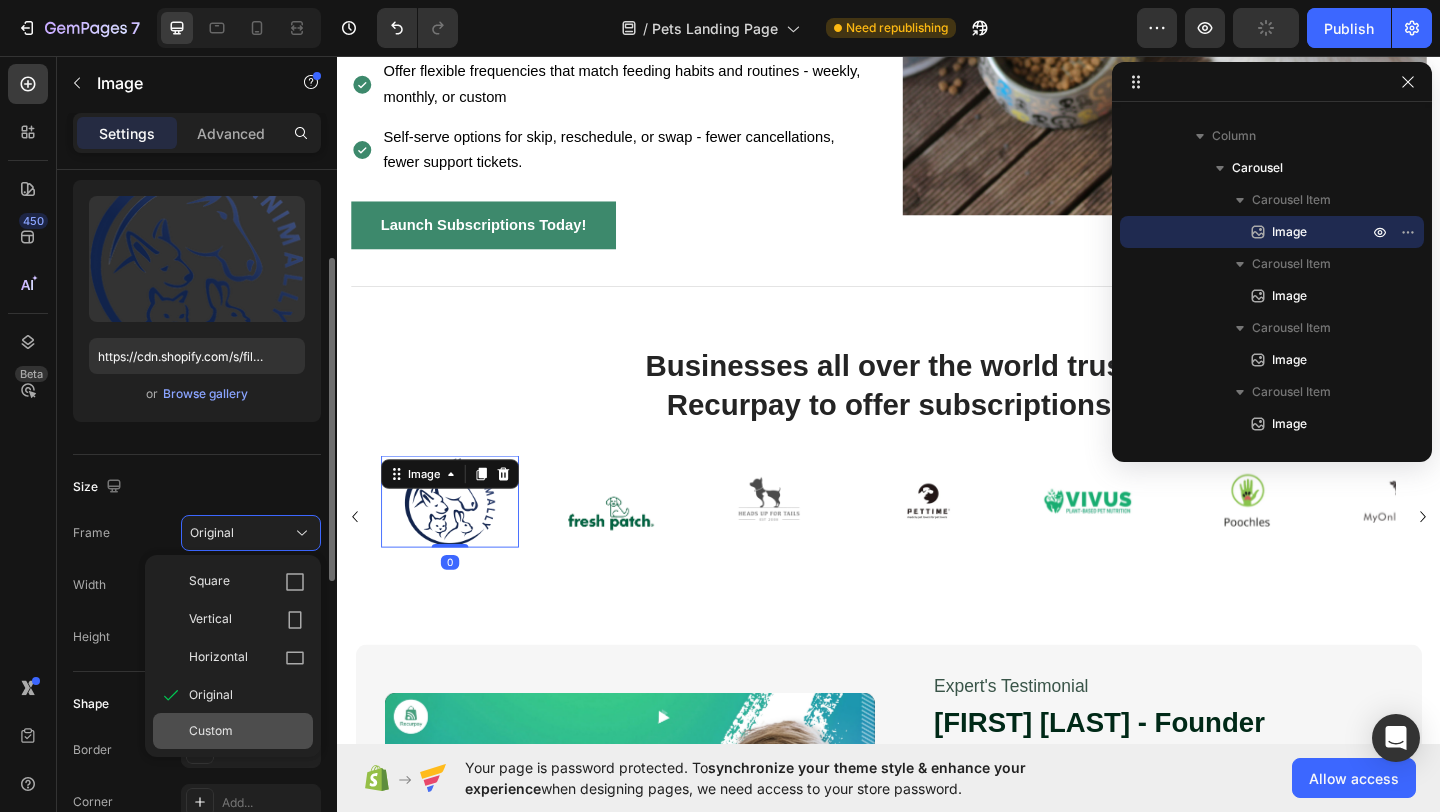 click on "Custom" at bounding box center (247, 731) 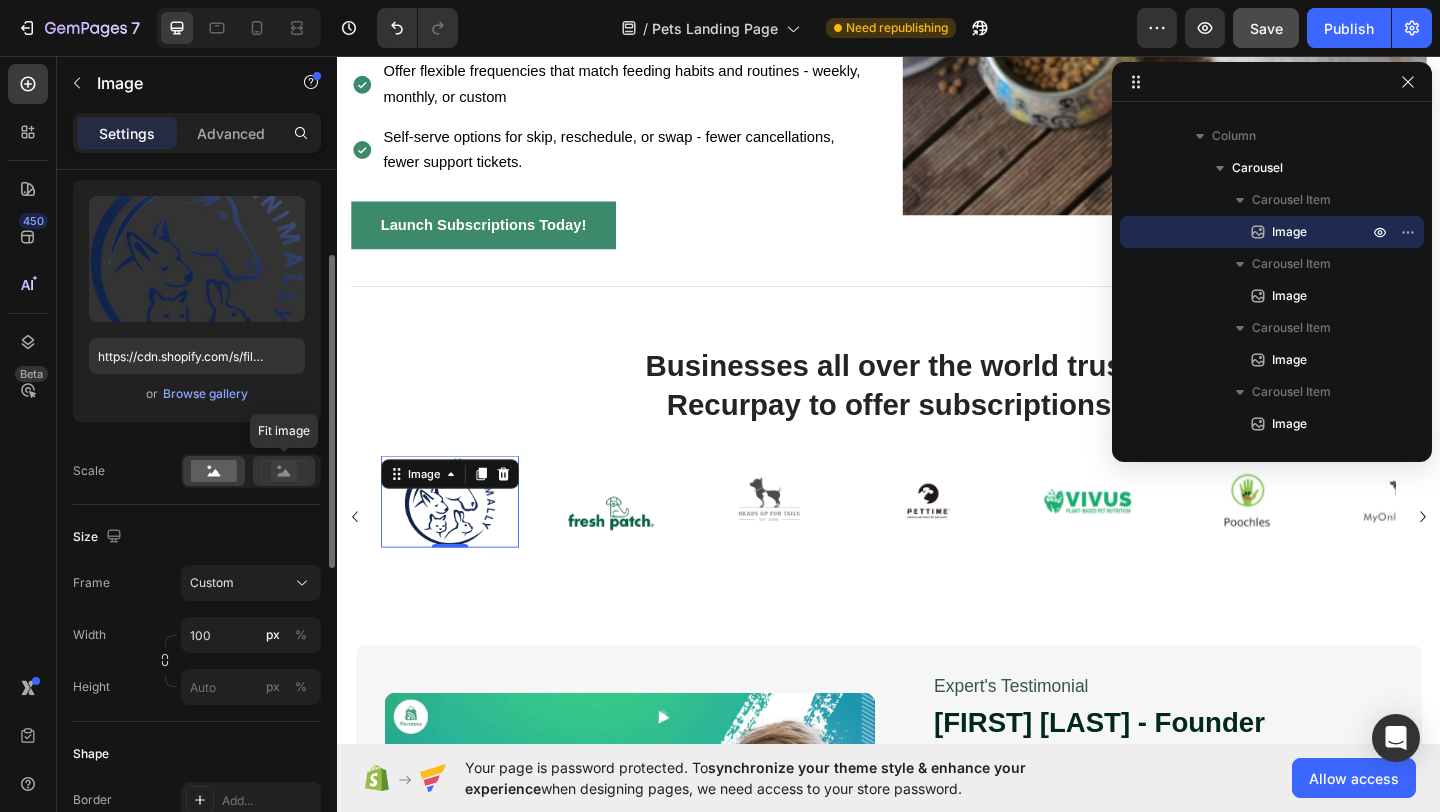 click 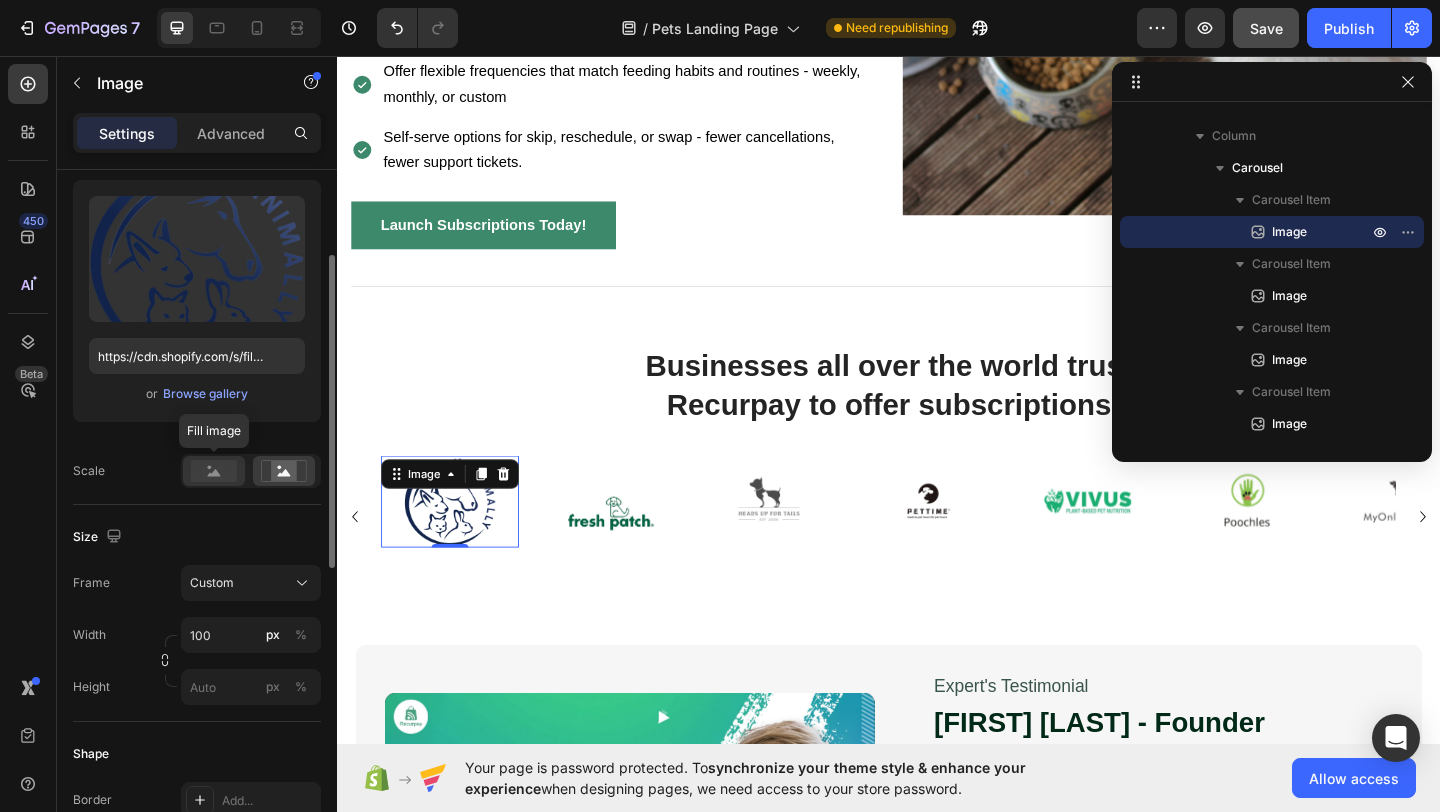 click 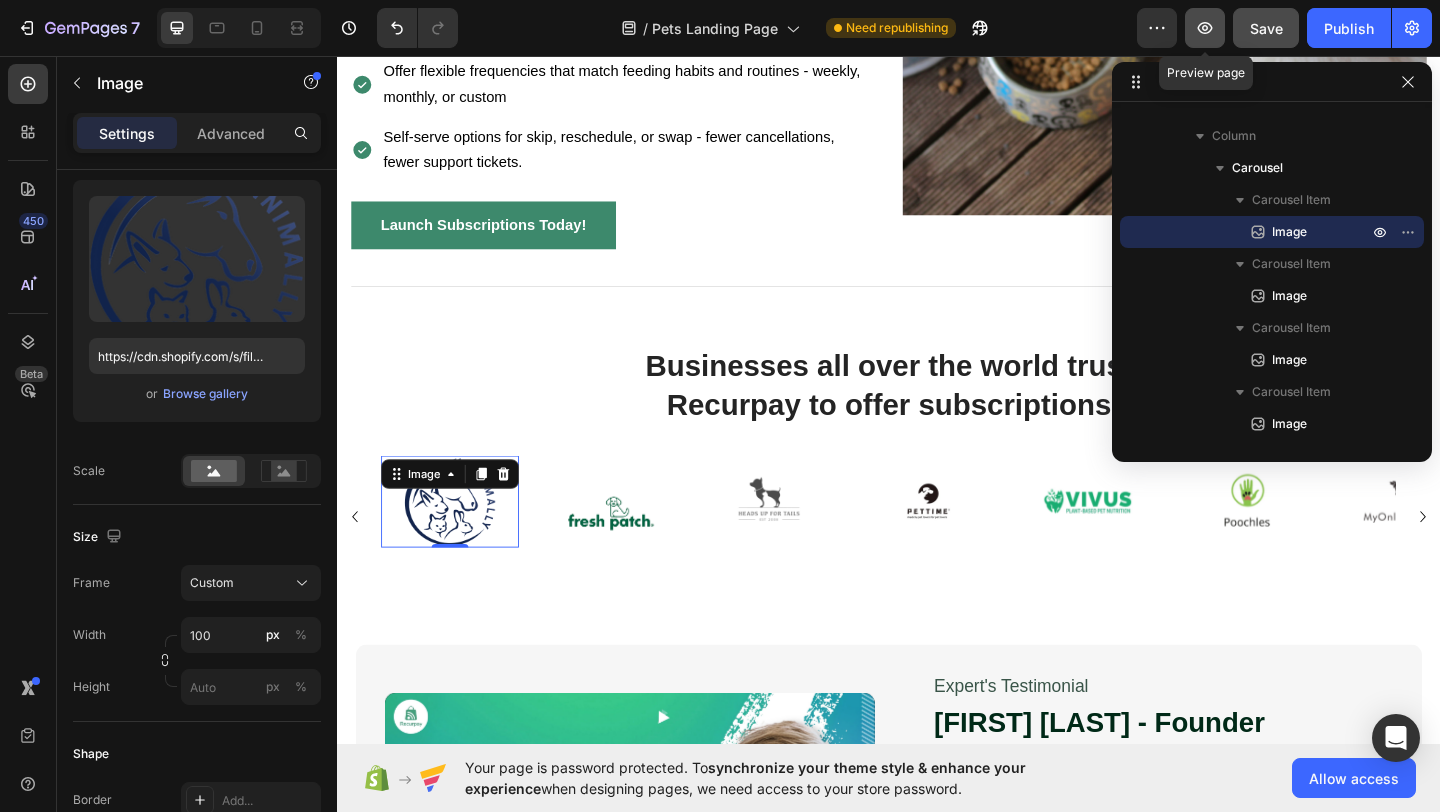 click 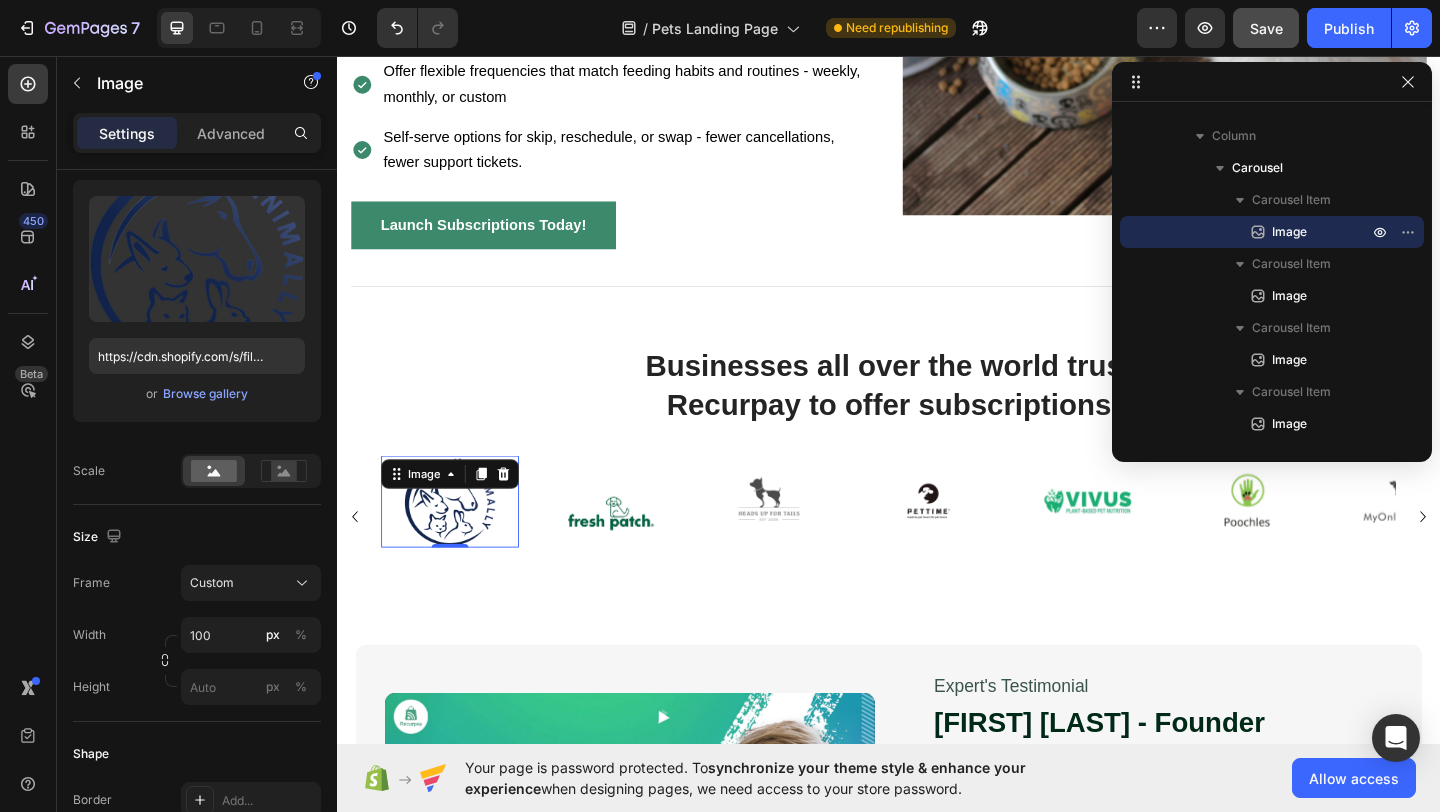 click at bounding box center (460, 540) 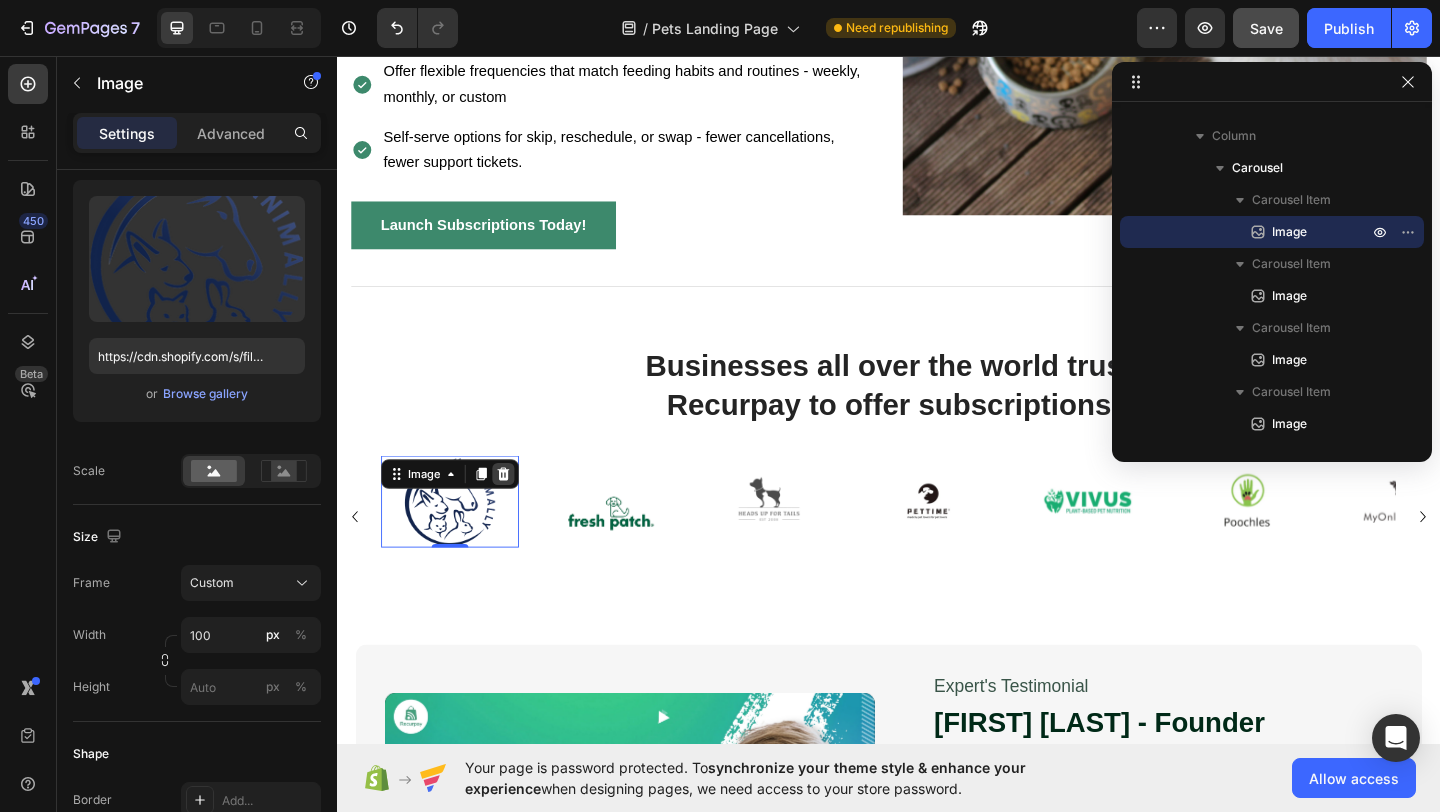 click at bounding box center (518, 510) 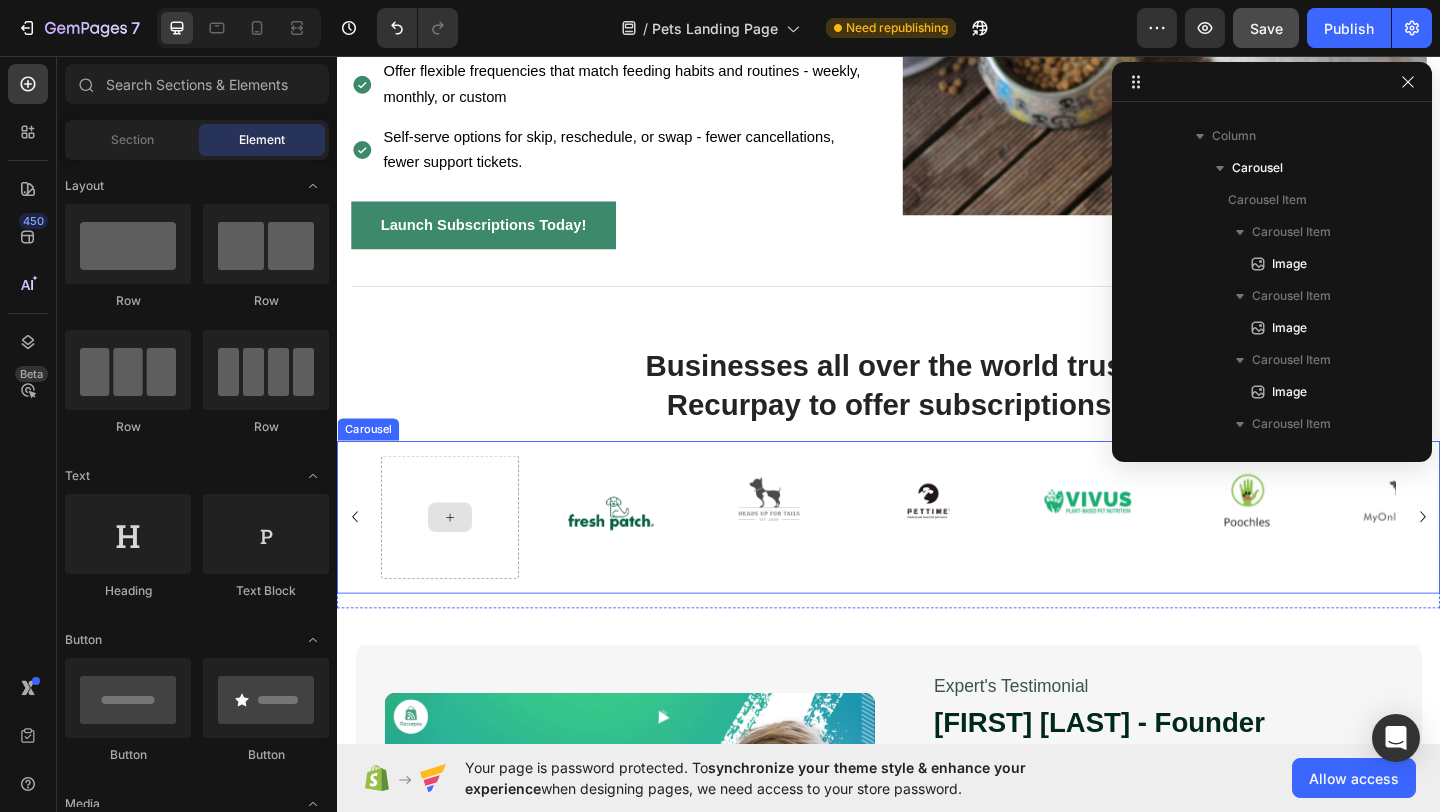 click at bounding box center (460, 557) 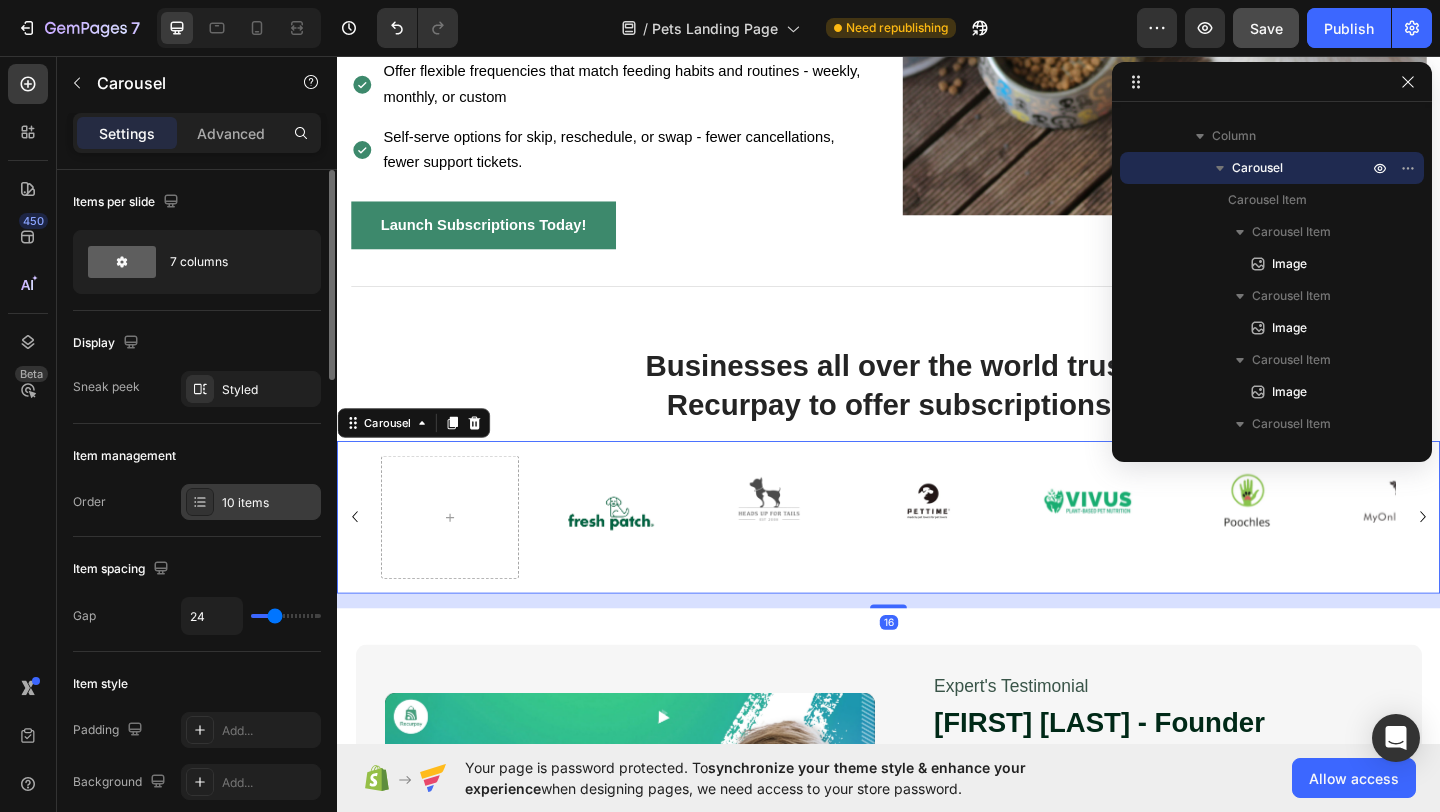 click on "10 items" at bounding box center [251, 502] 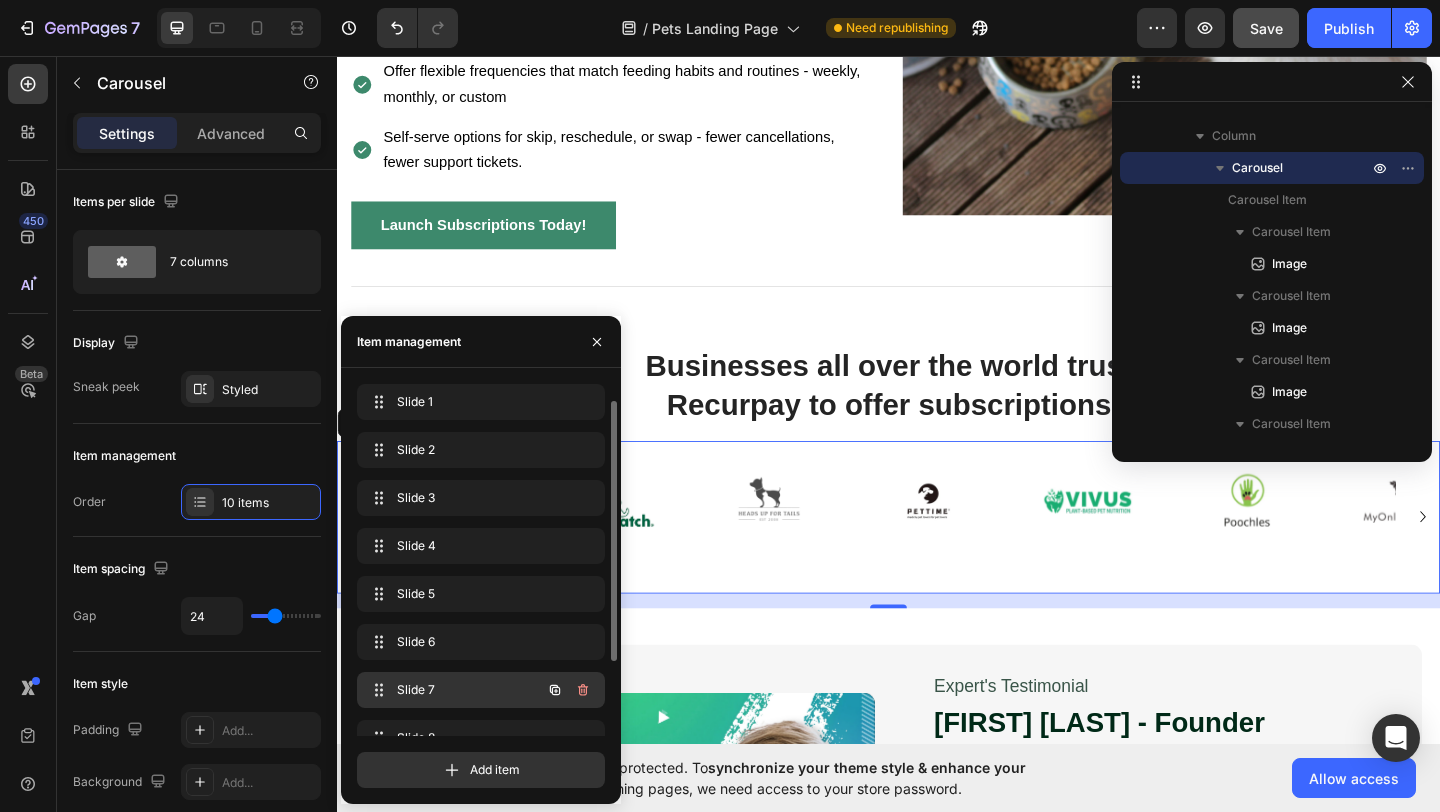 scroll, scrollTop: 124, scrollLeft: 0, axis: vertical 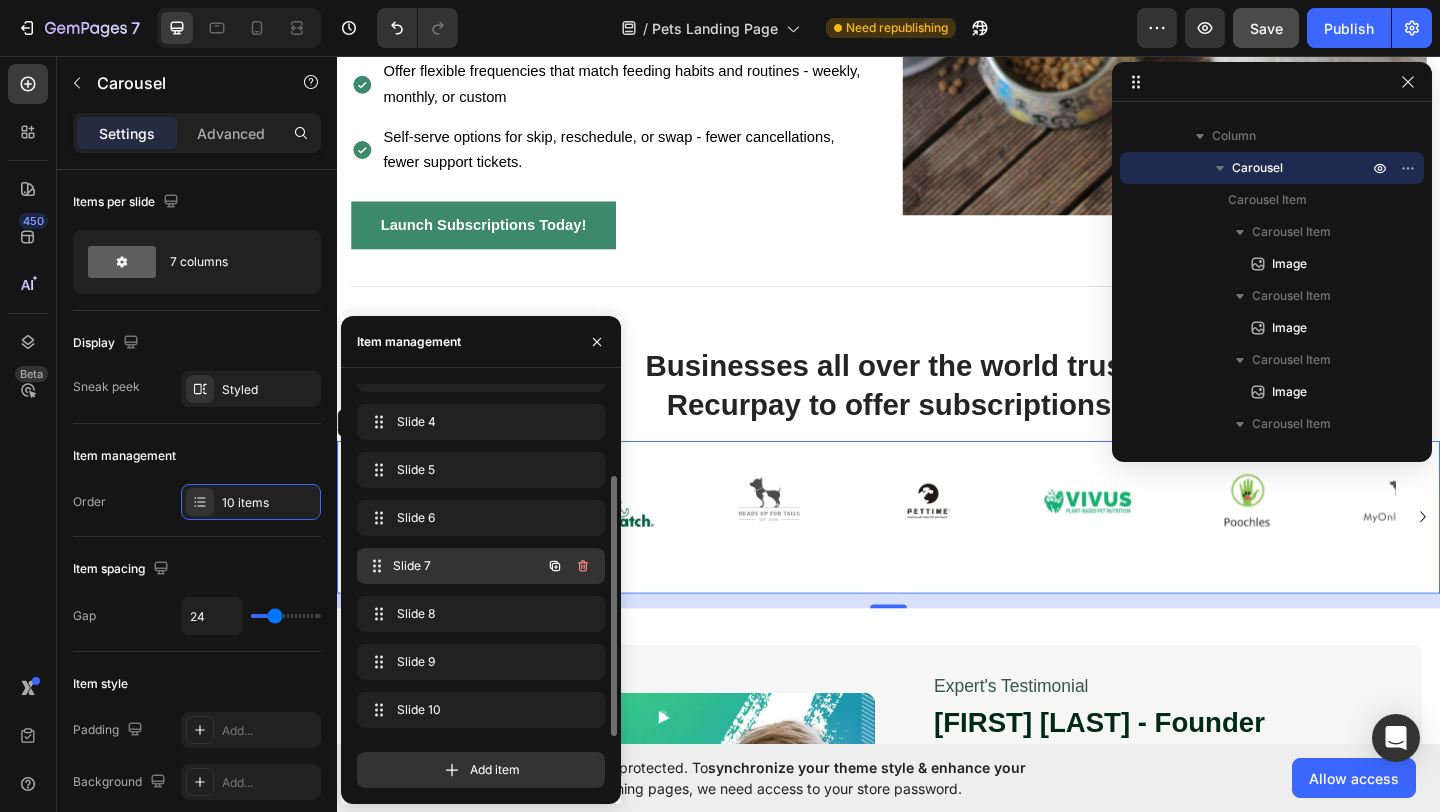 click on "Slide 7" at bounding box center [467, 566] 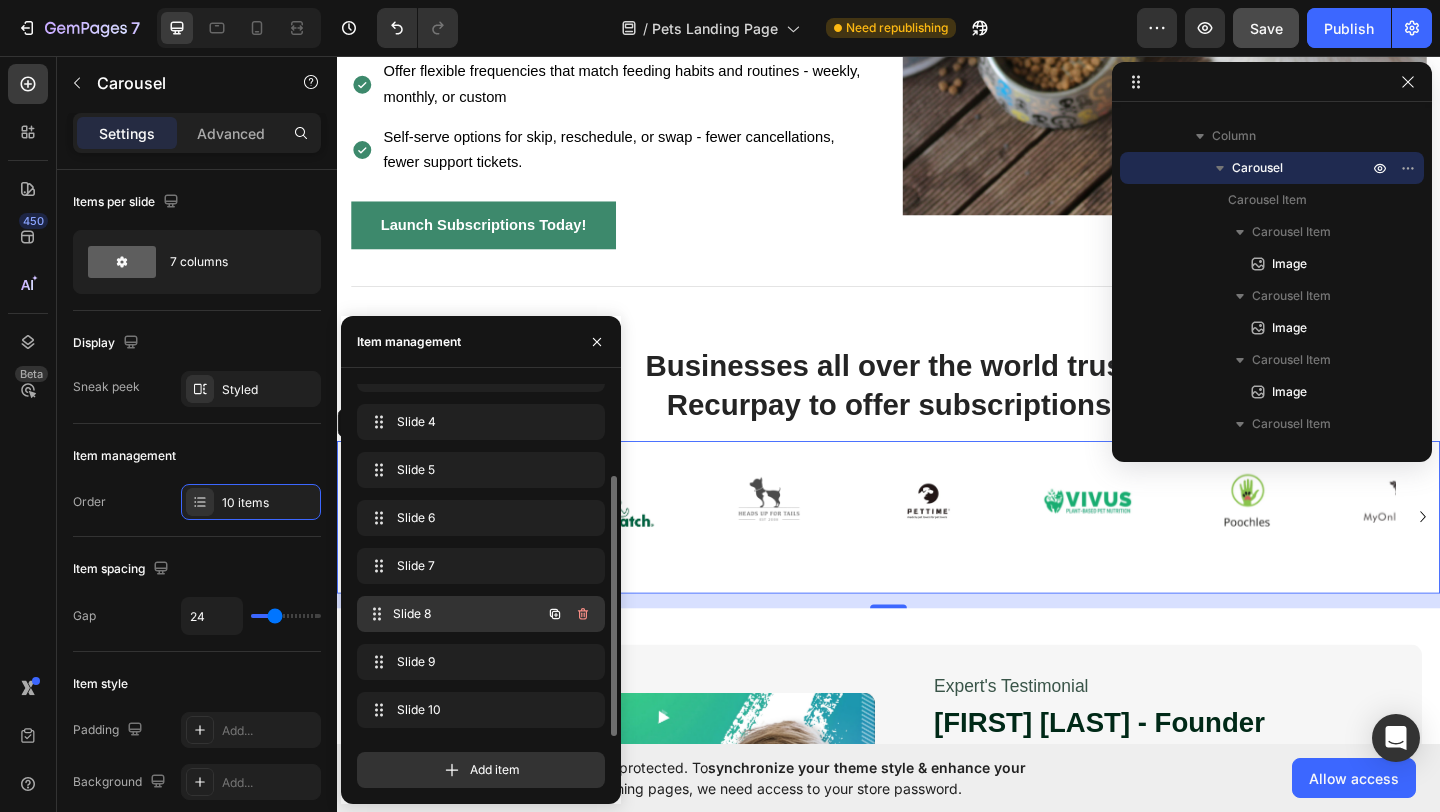 click on "Slide 8 Slide 8" at bounding box center (481, 614) 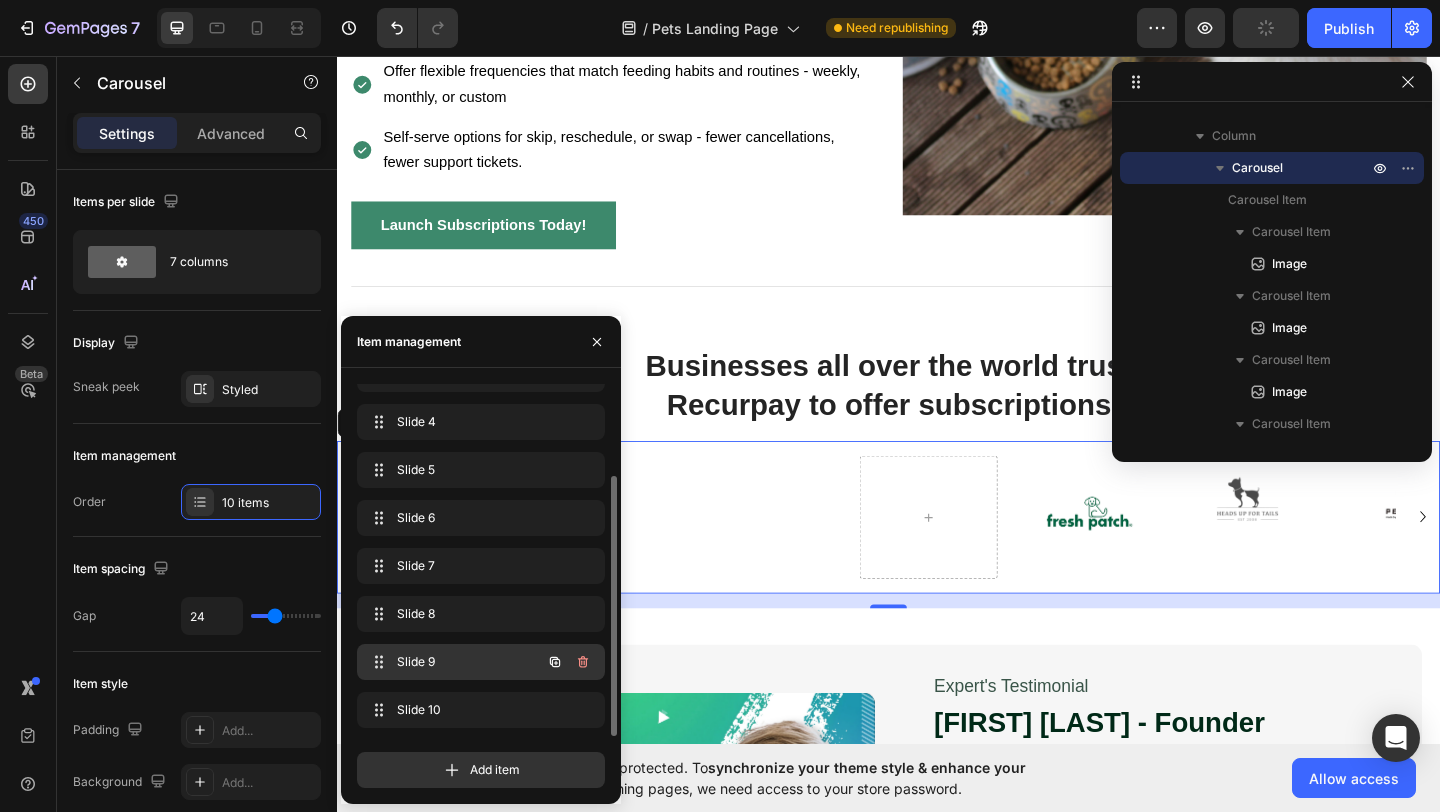 click on "Slide 9" at bounding box center (453, 662) 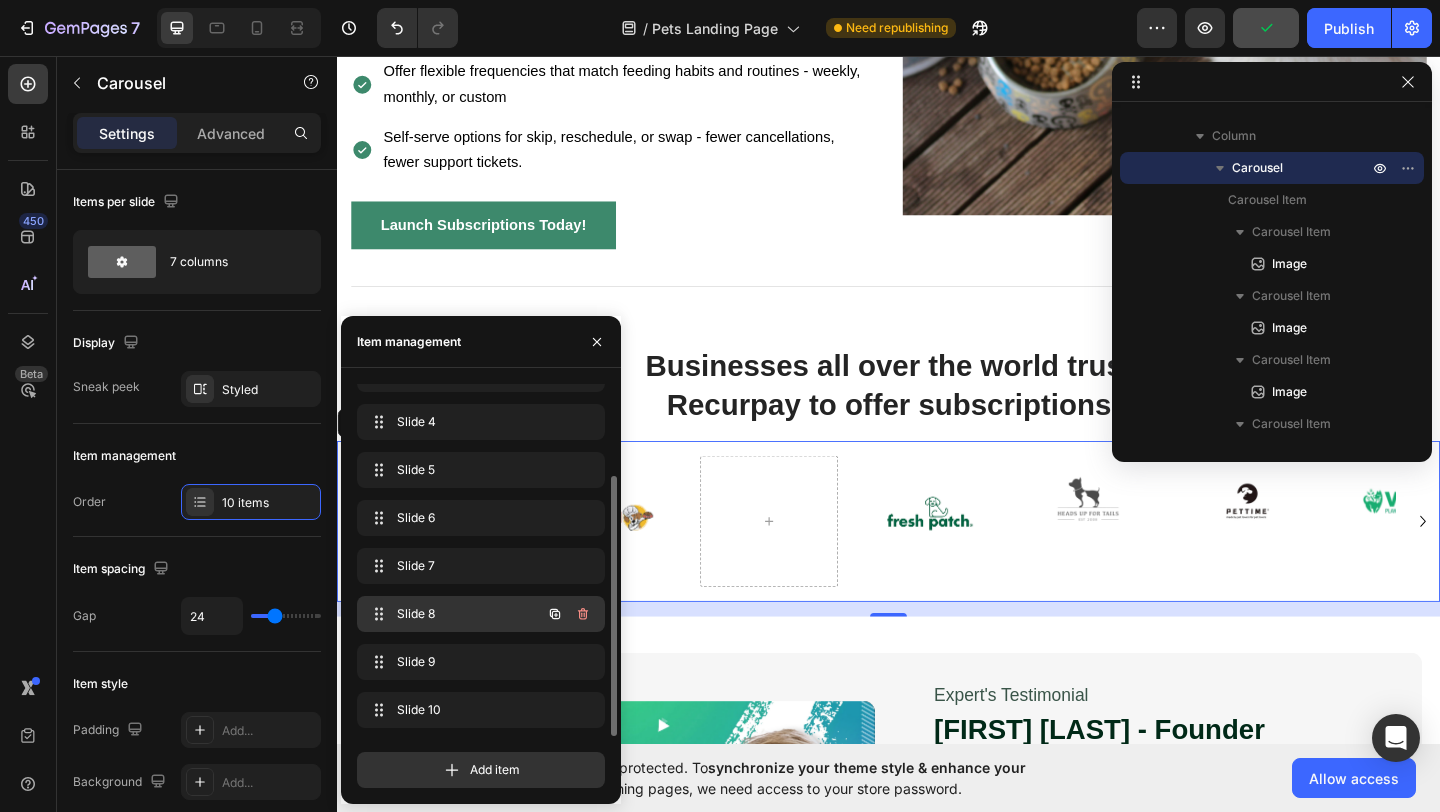 click on "Slide 8 Slide 8" at bounding box center [453, 614] 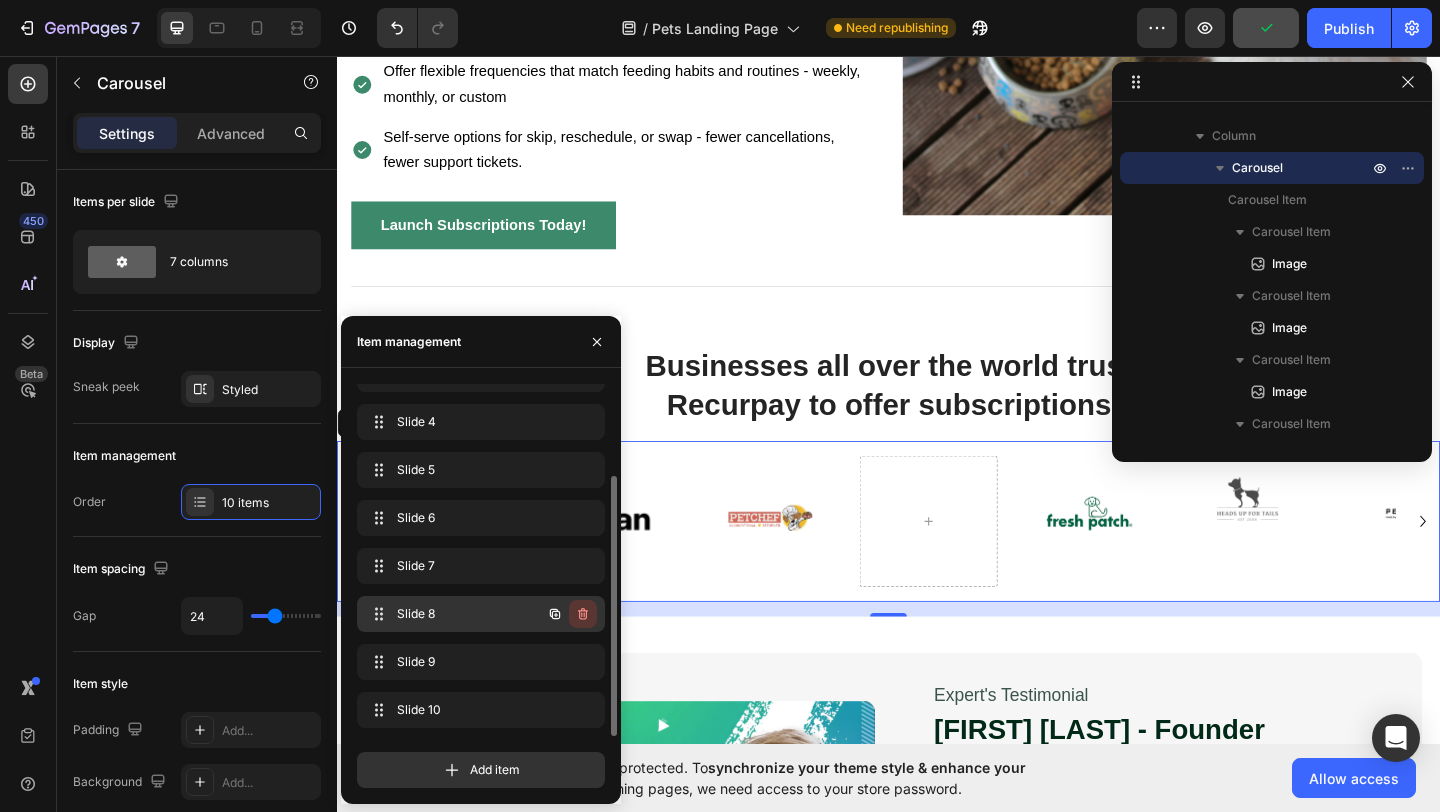 click 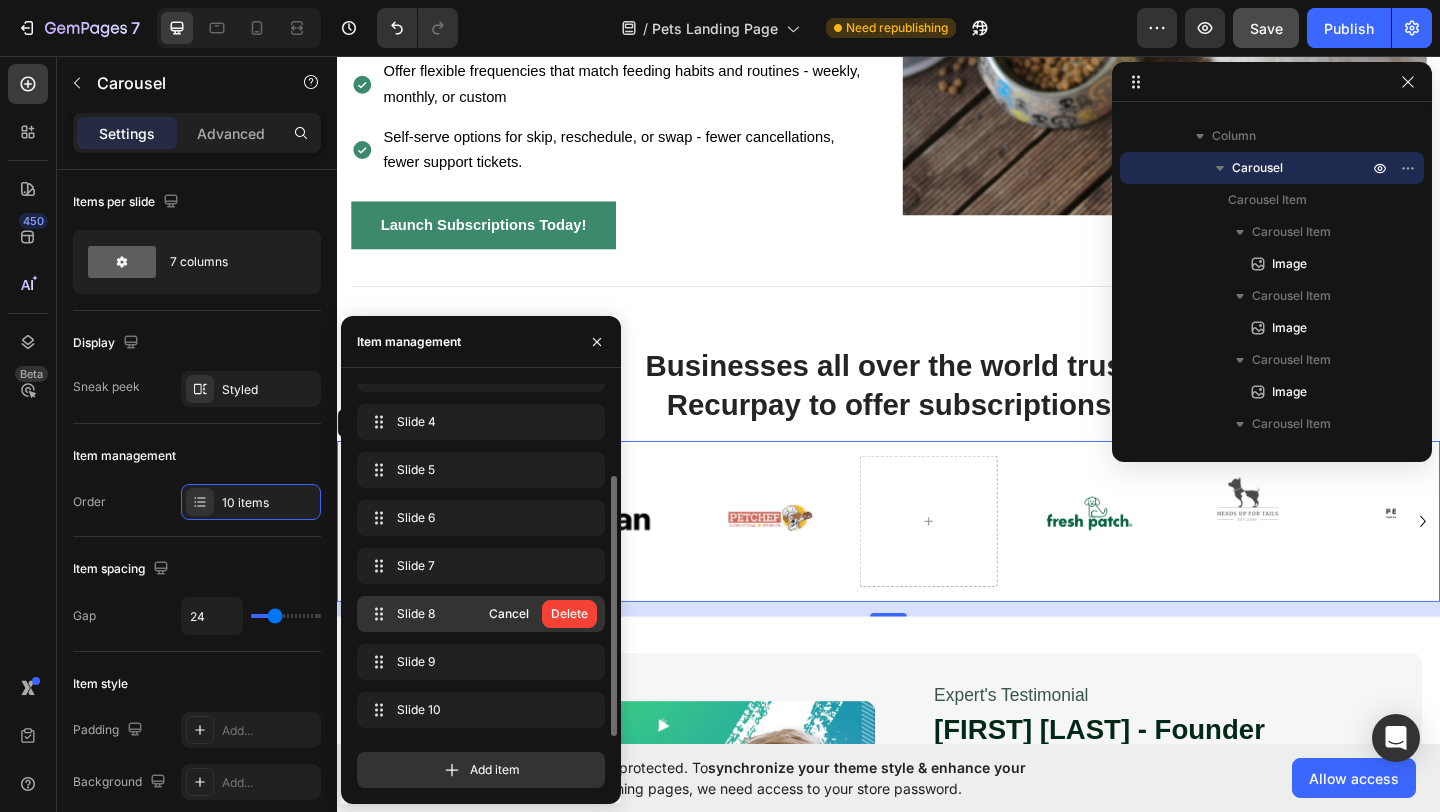 click on "Delete" at bounding box center [569, 614] 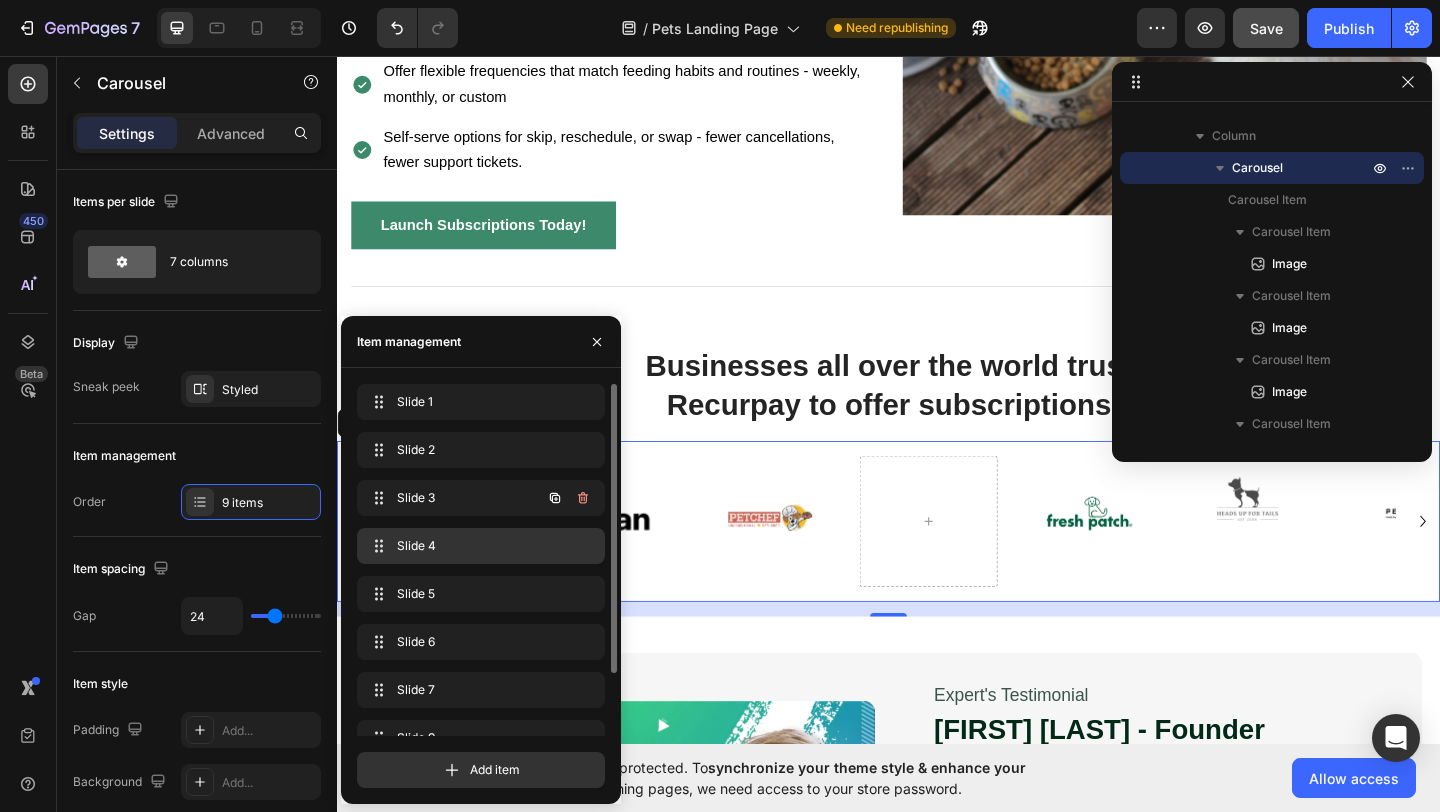 scroll, scrollTop: 76, scrollLeft: 0, axis: vertical 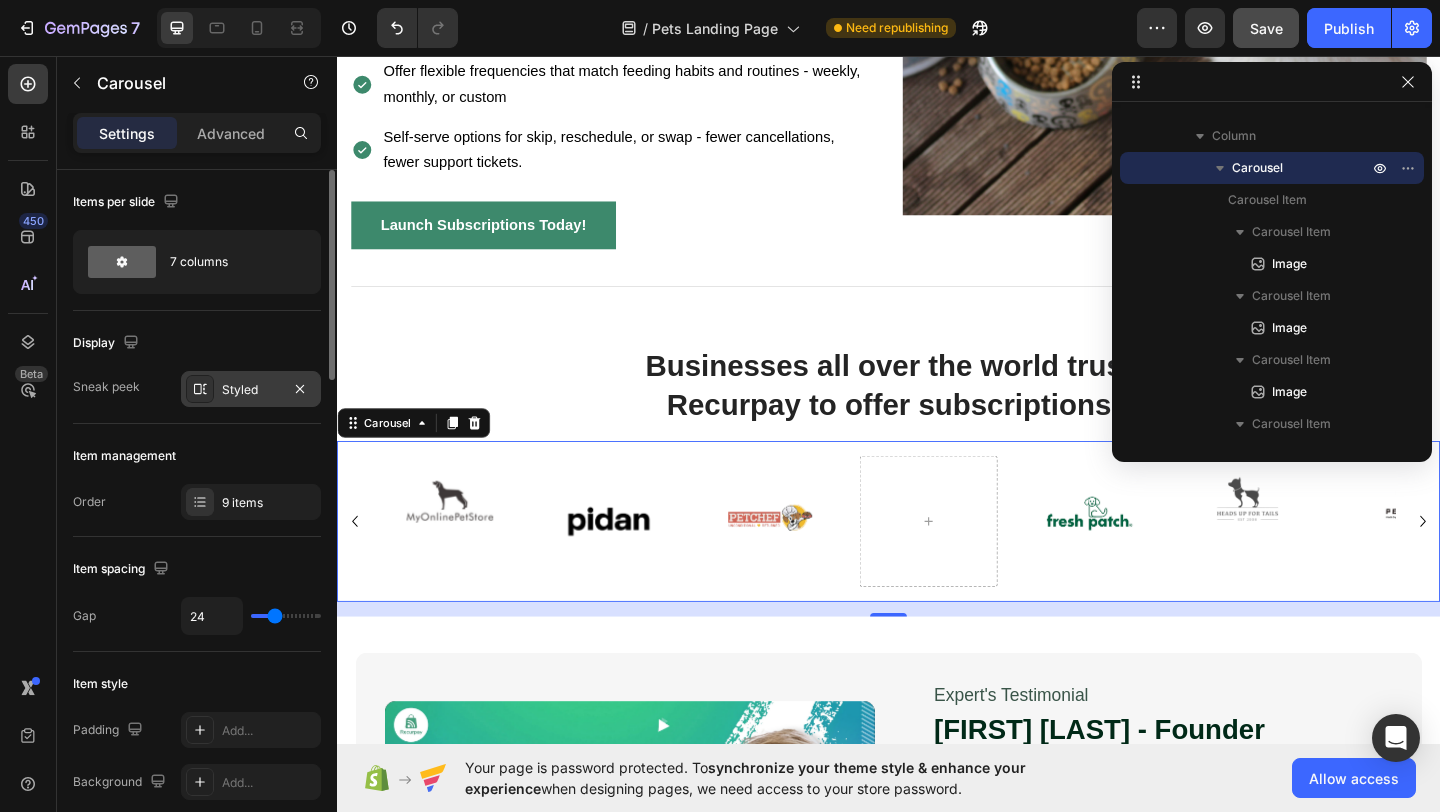 click at bounding box center (200, 389) 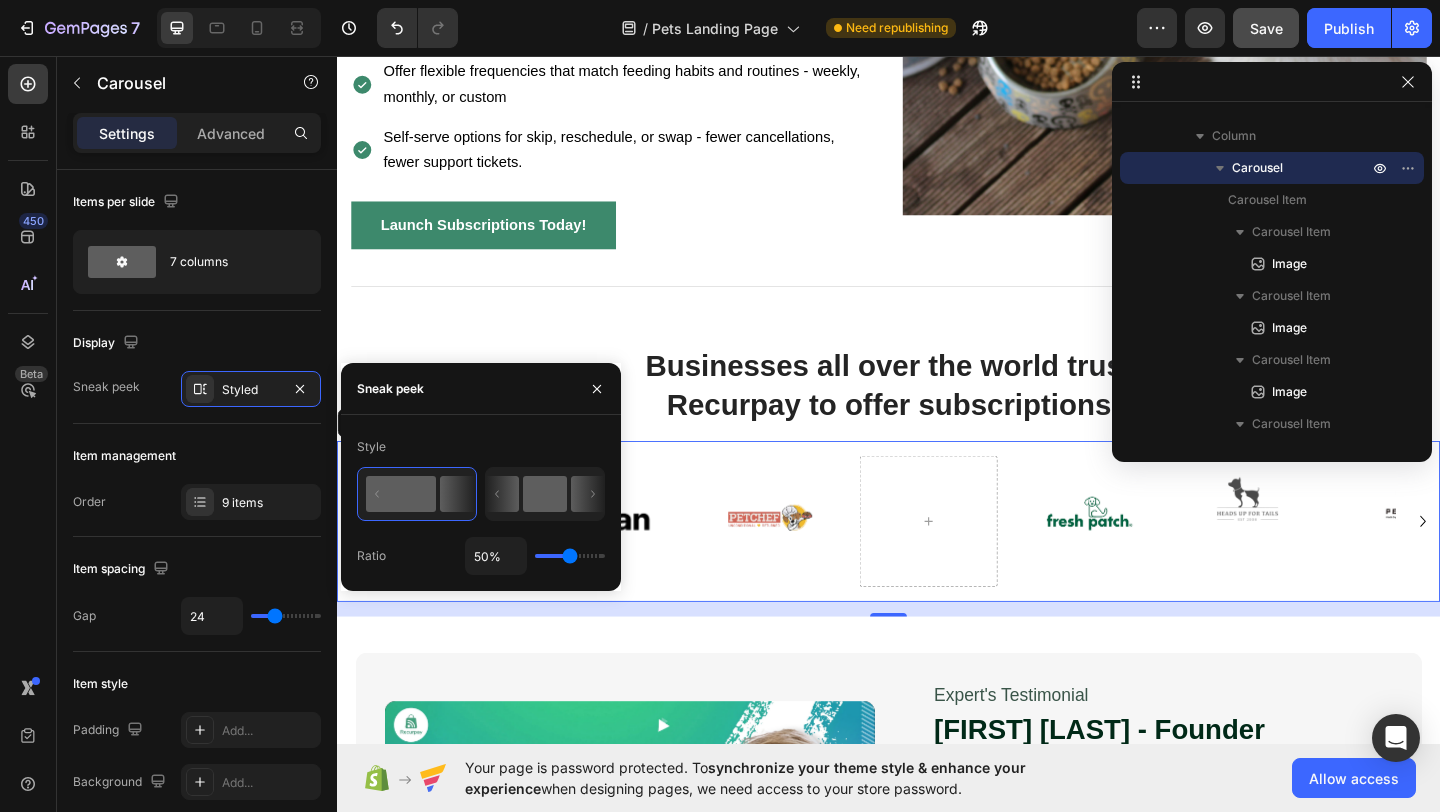 click 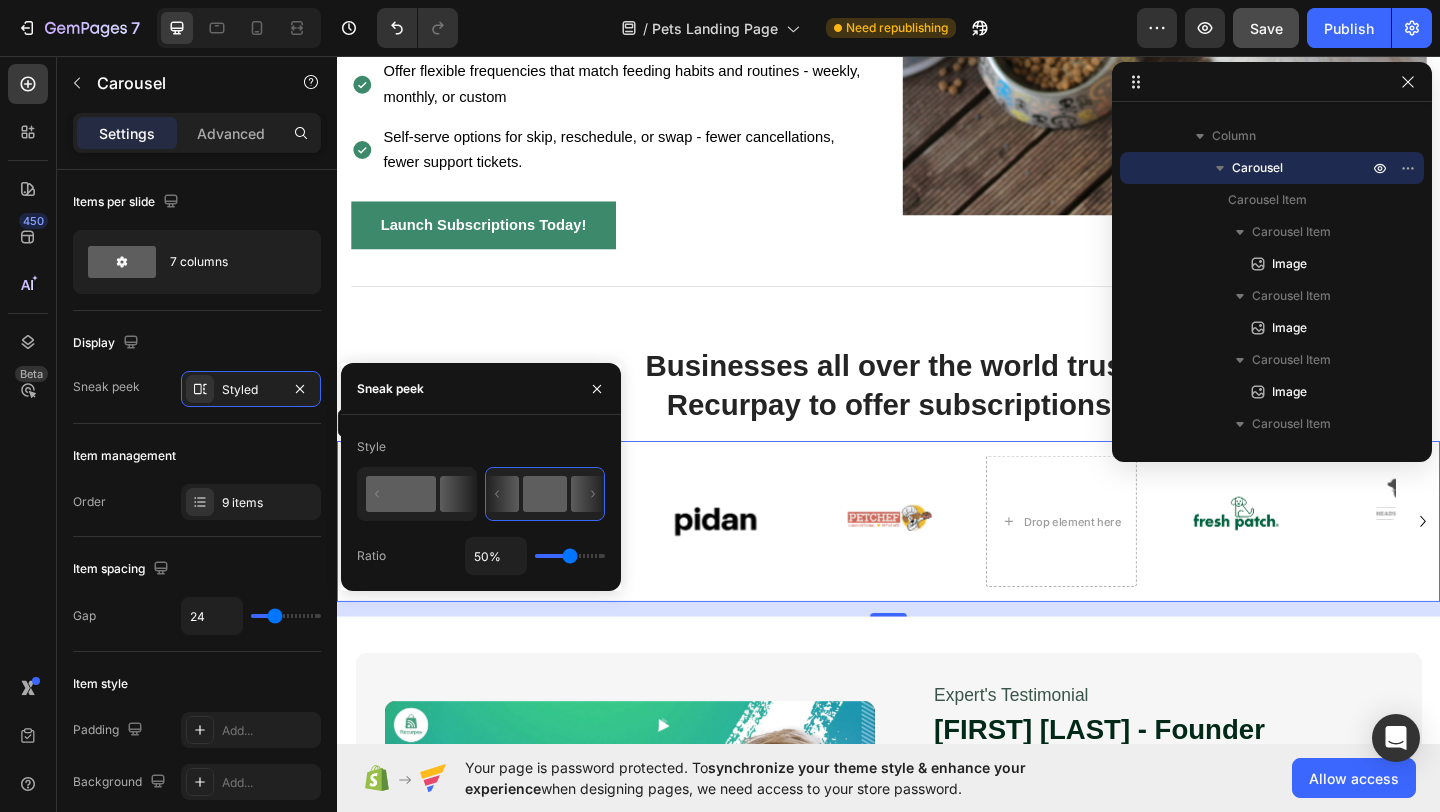 click 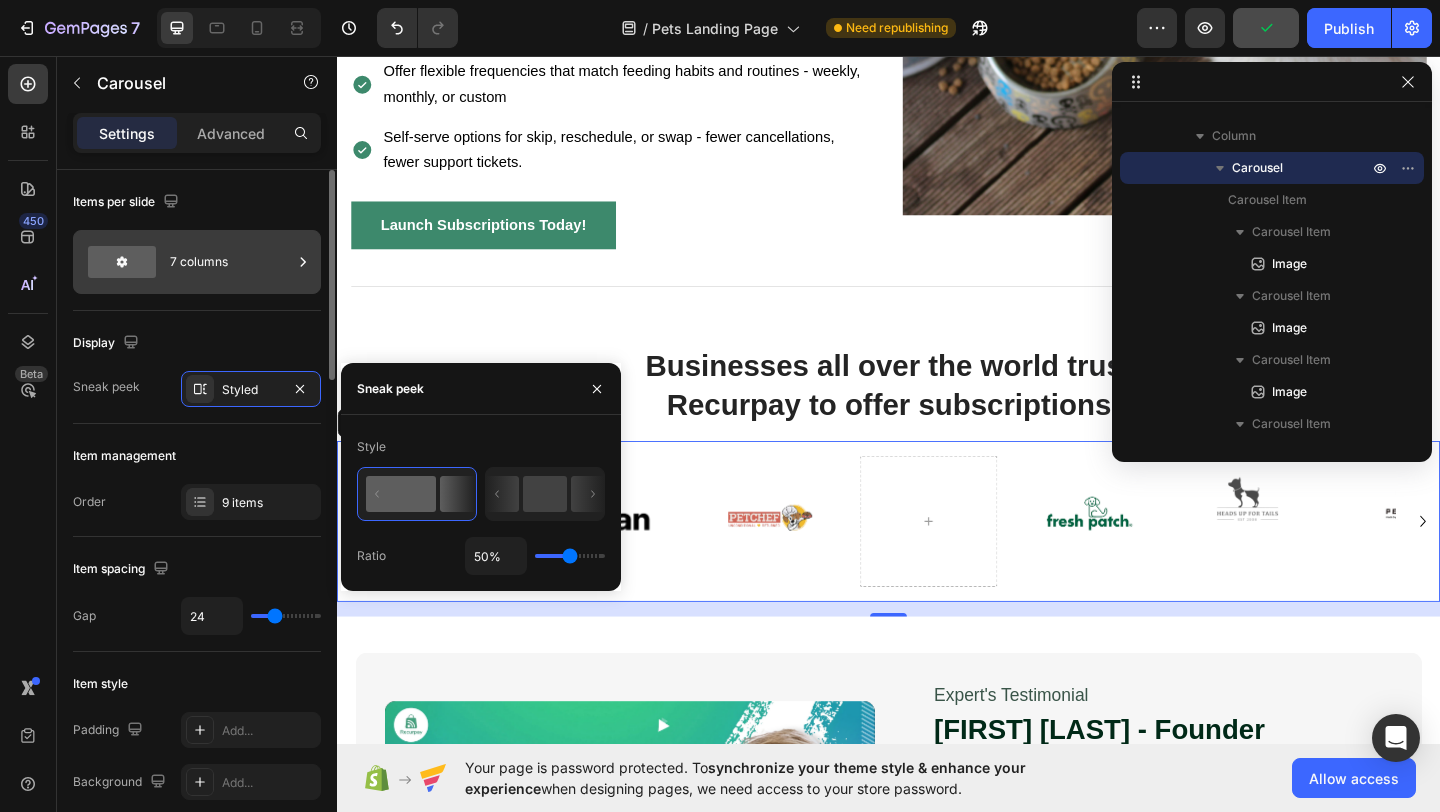 click at bounding box center (122, 262) 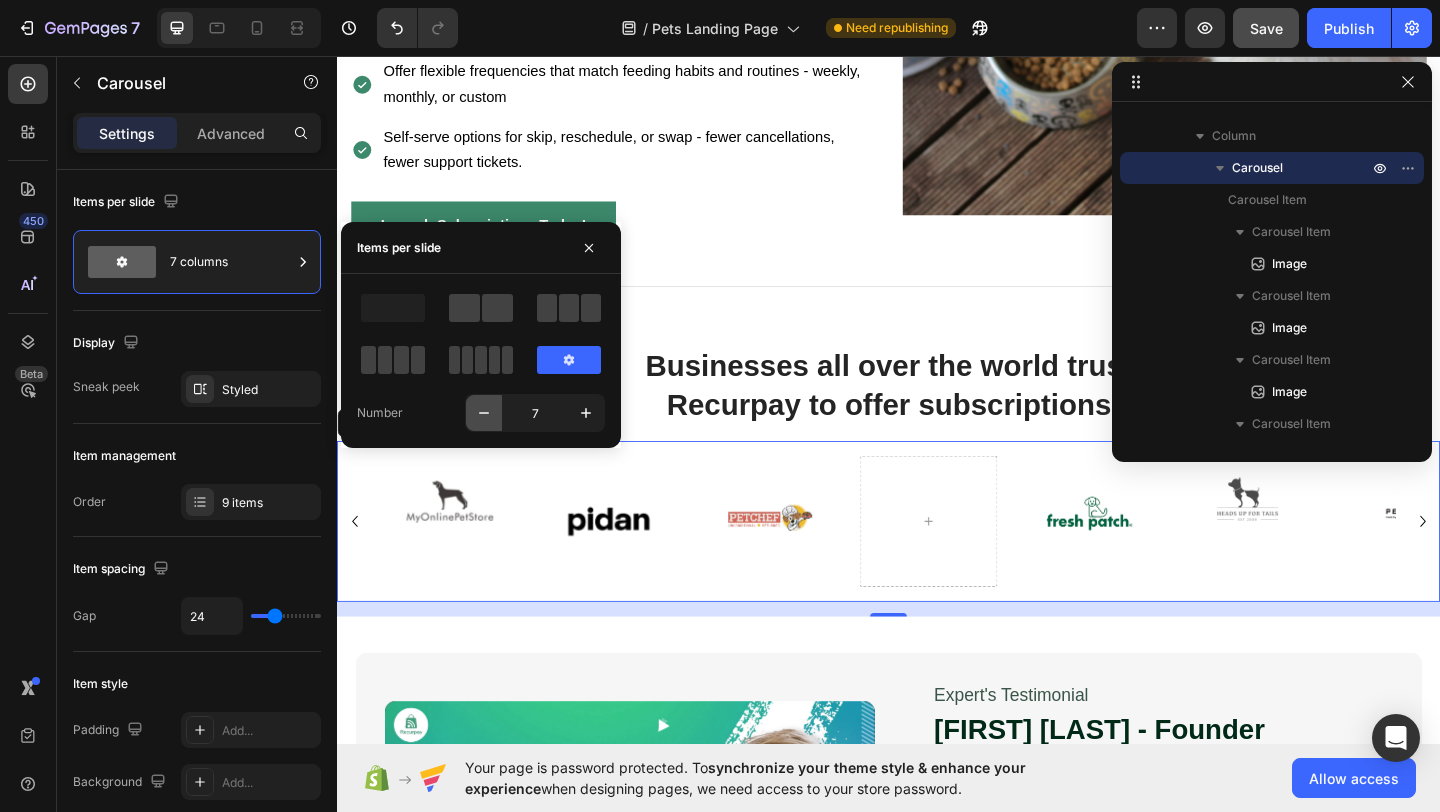 click 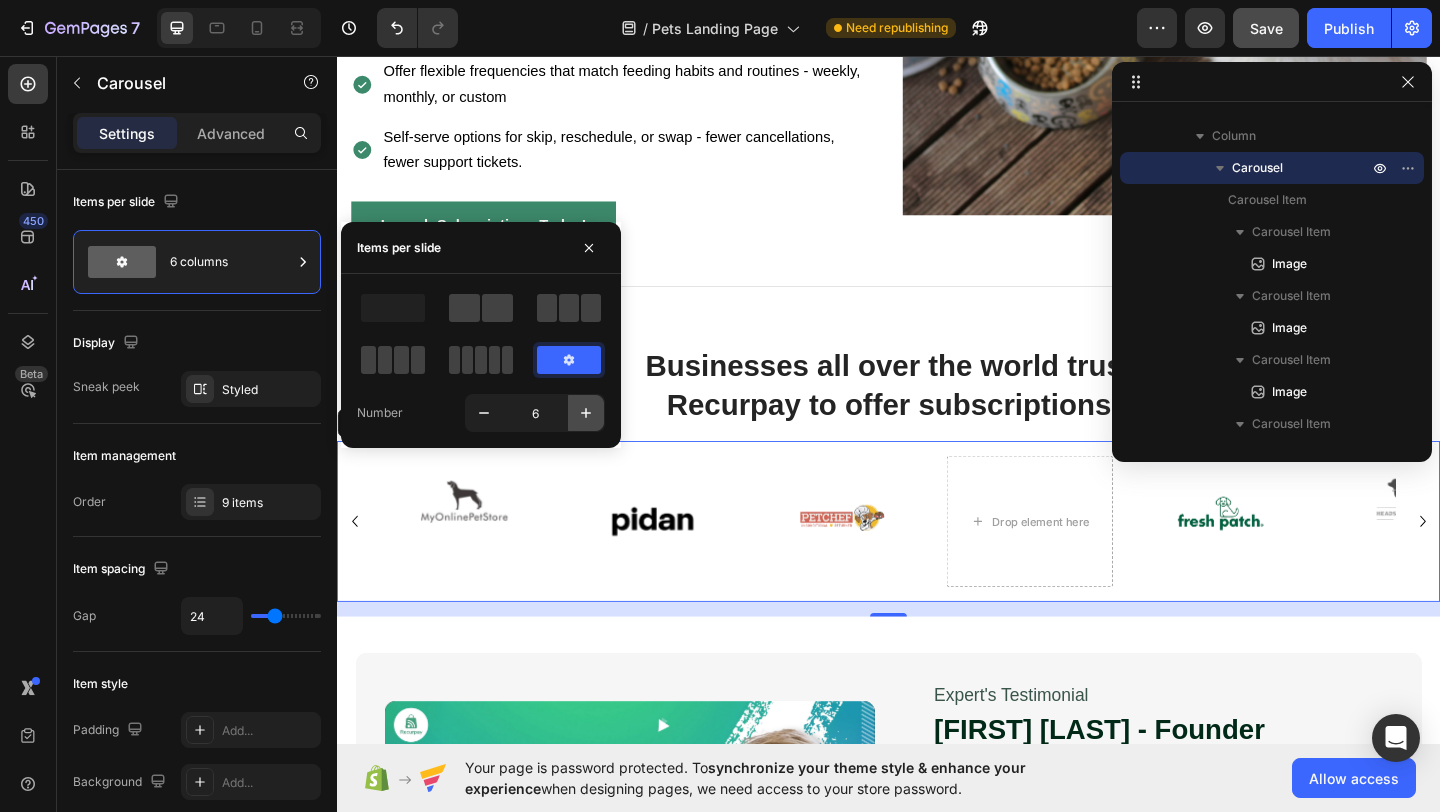click 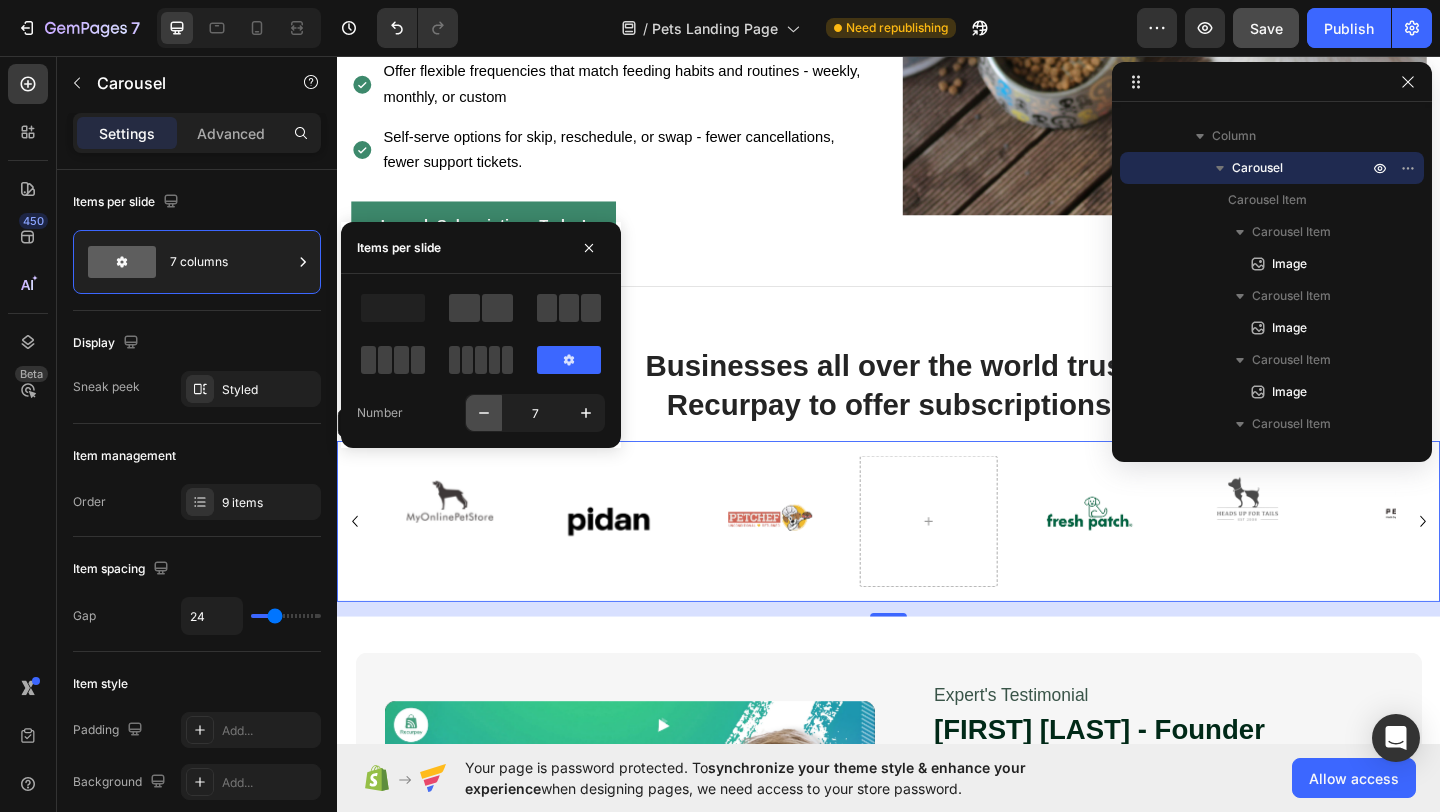 click 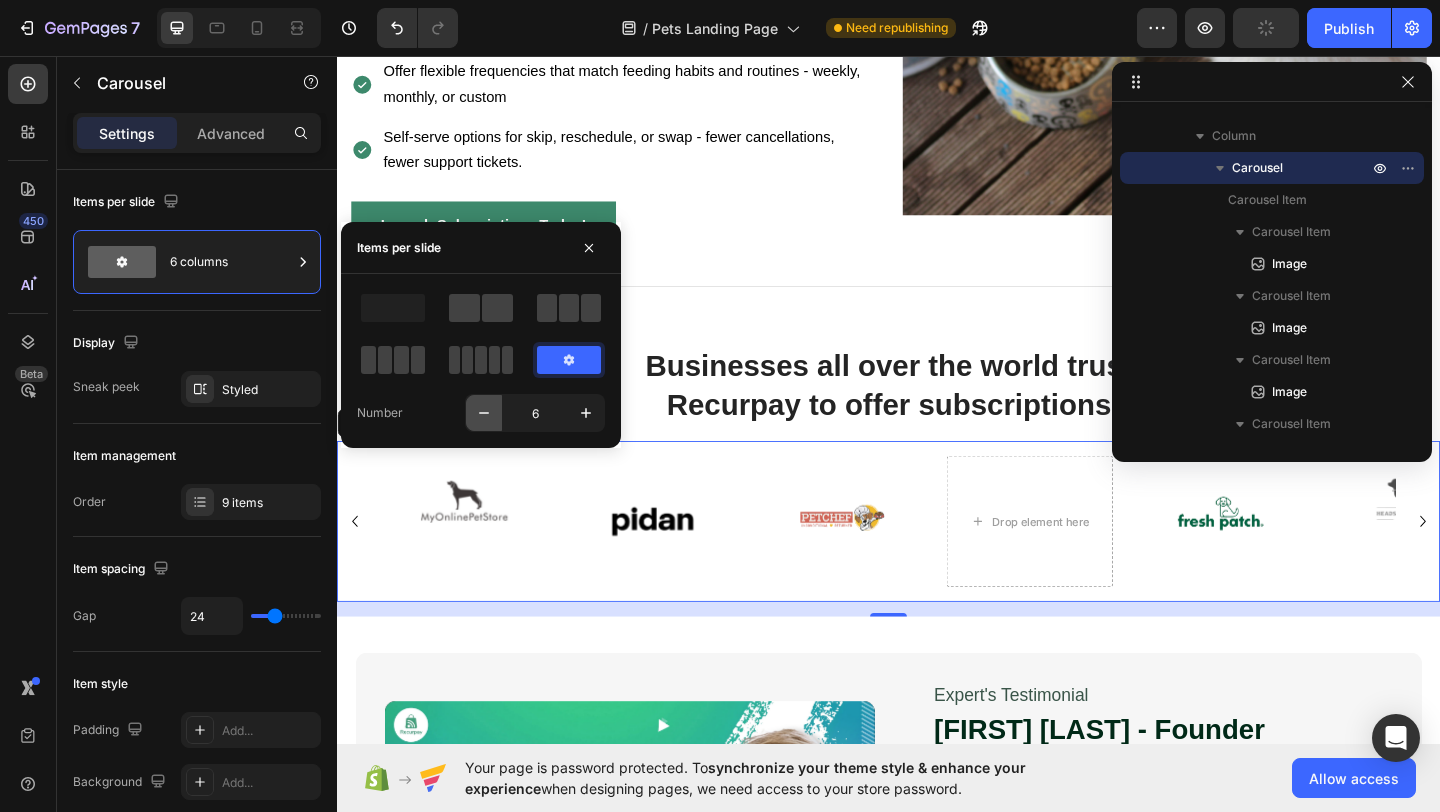 click 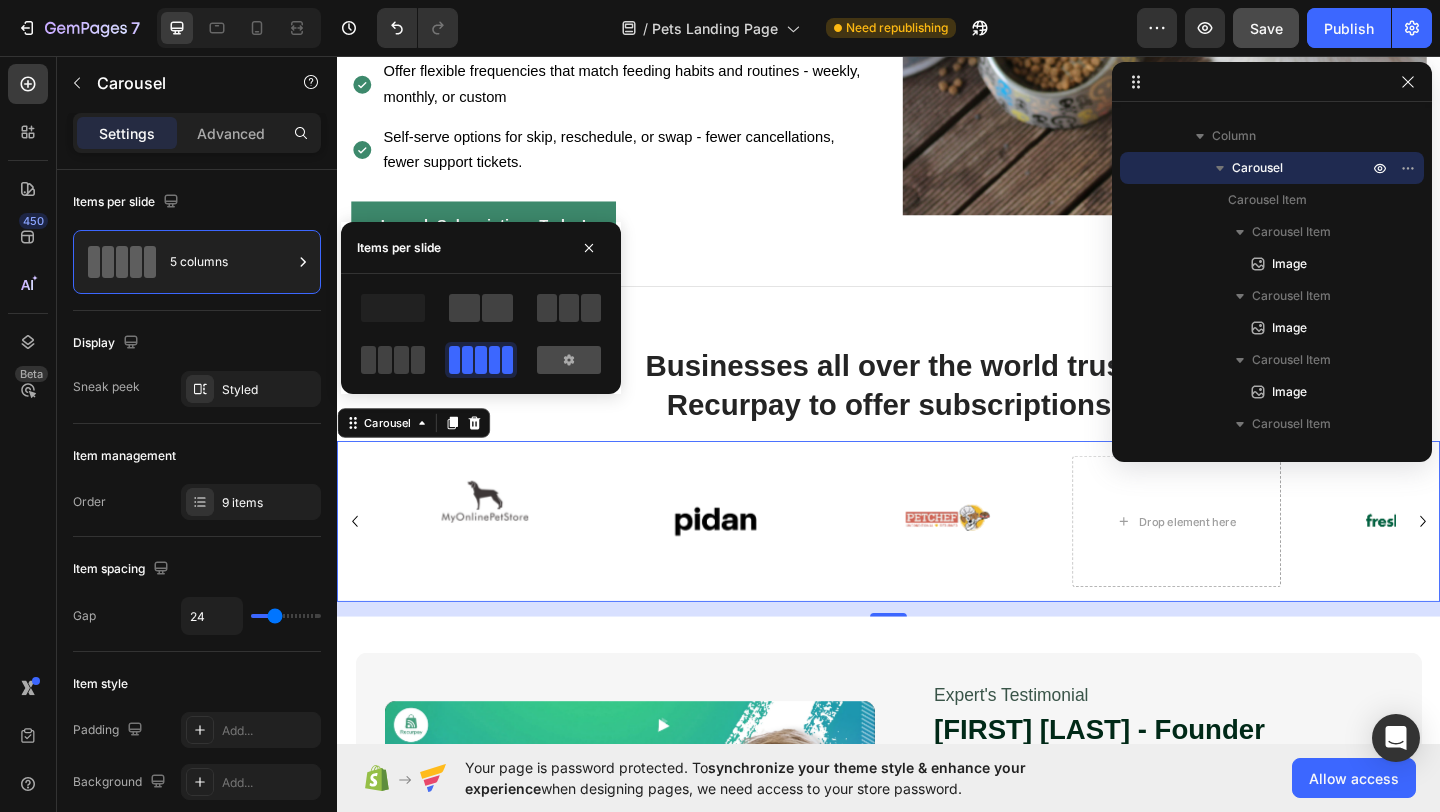 click 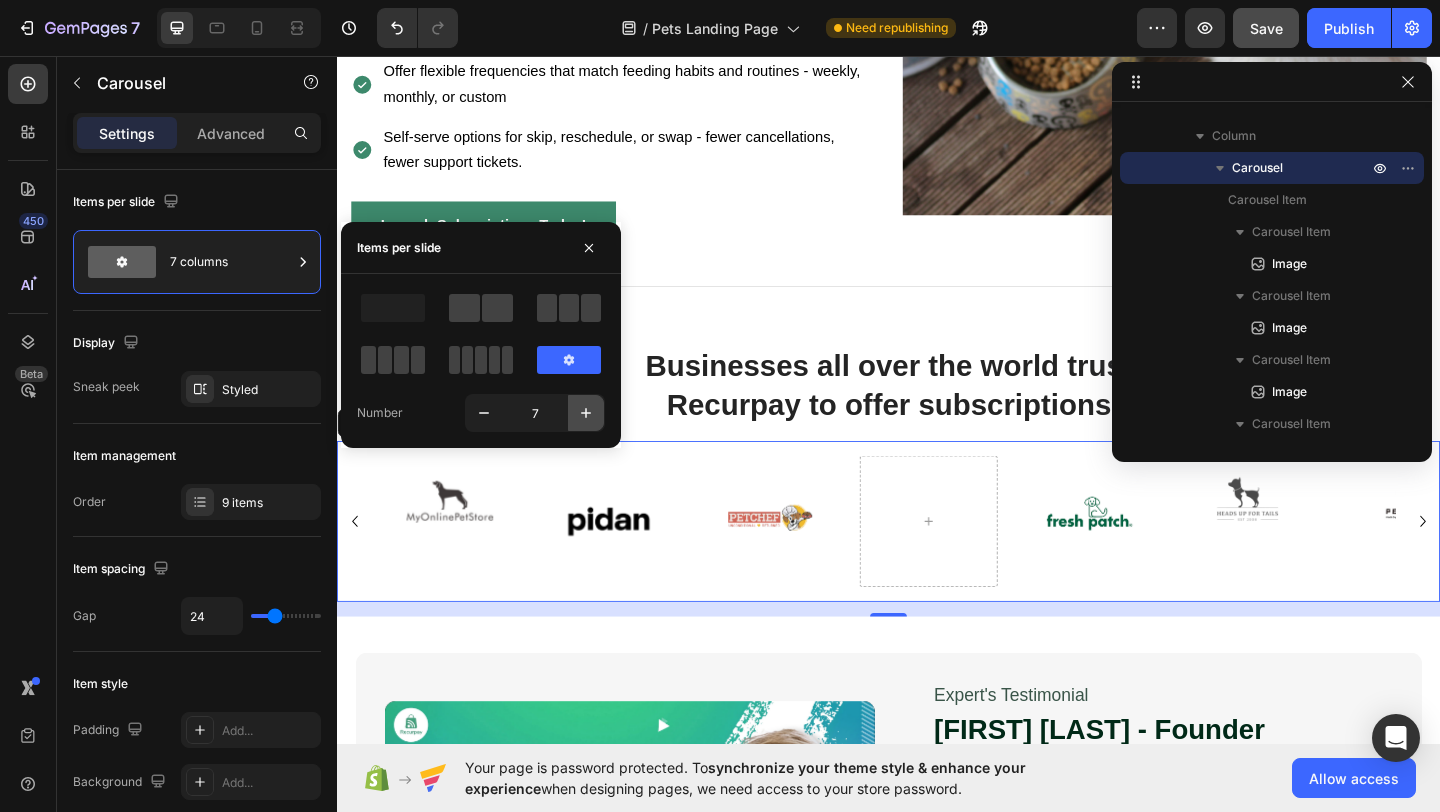 click 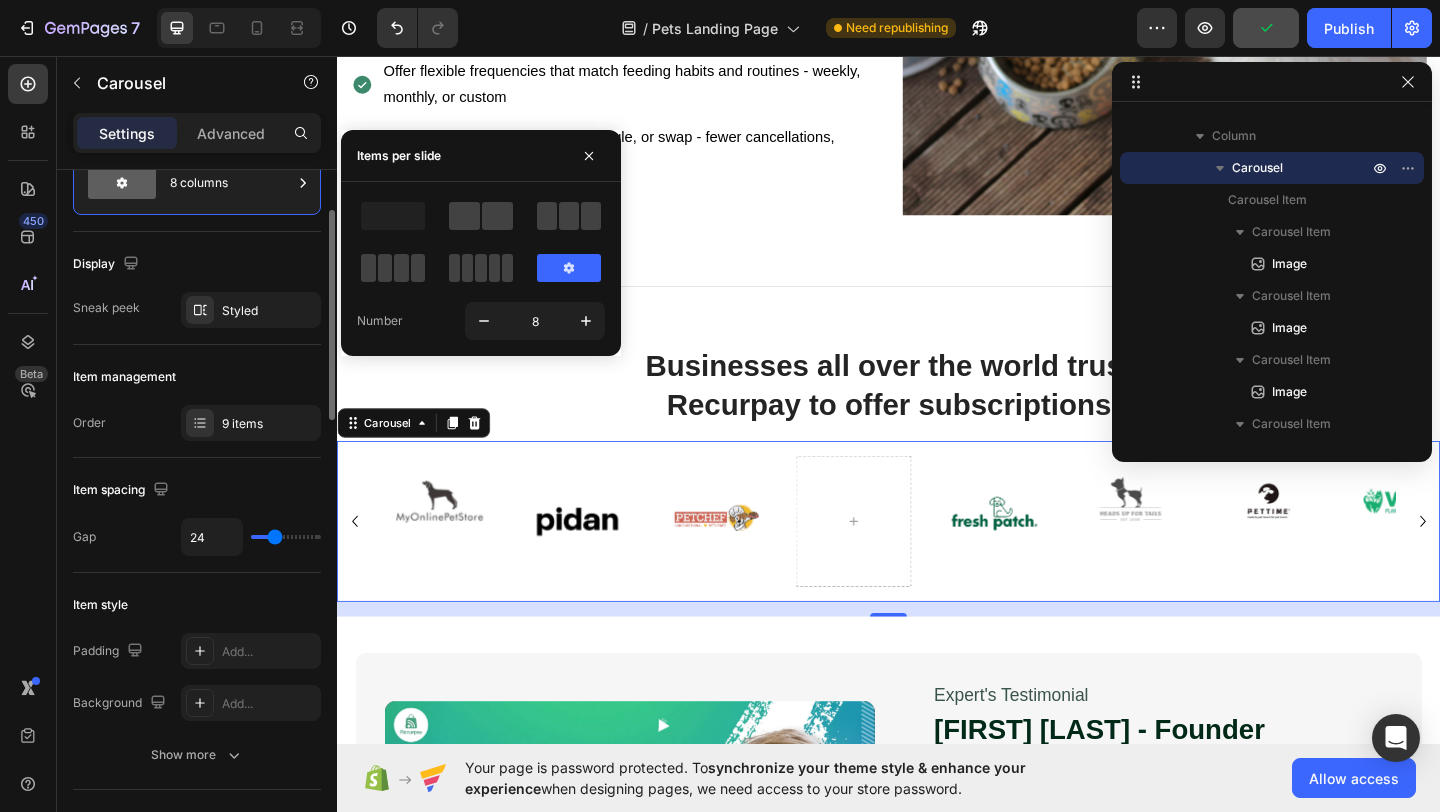 scroll, scrollTop: 96, scrollLeft: 0, axis: vertical 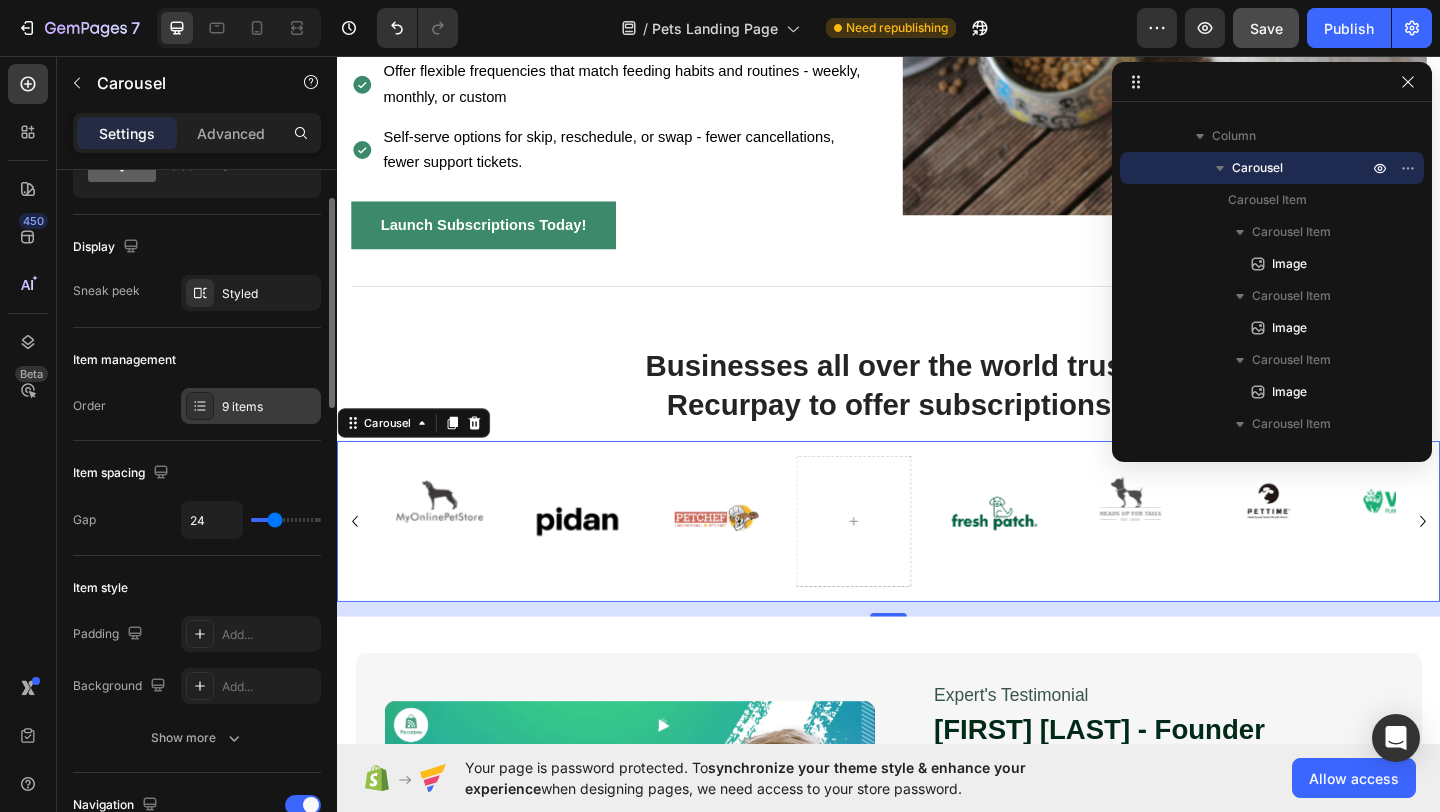 click at bounding box center (200, 406) 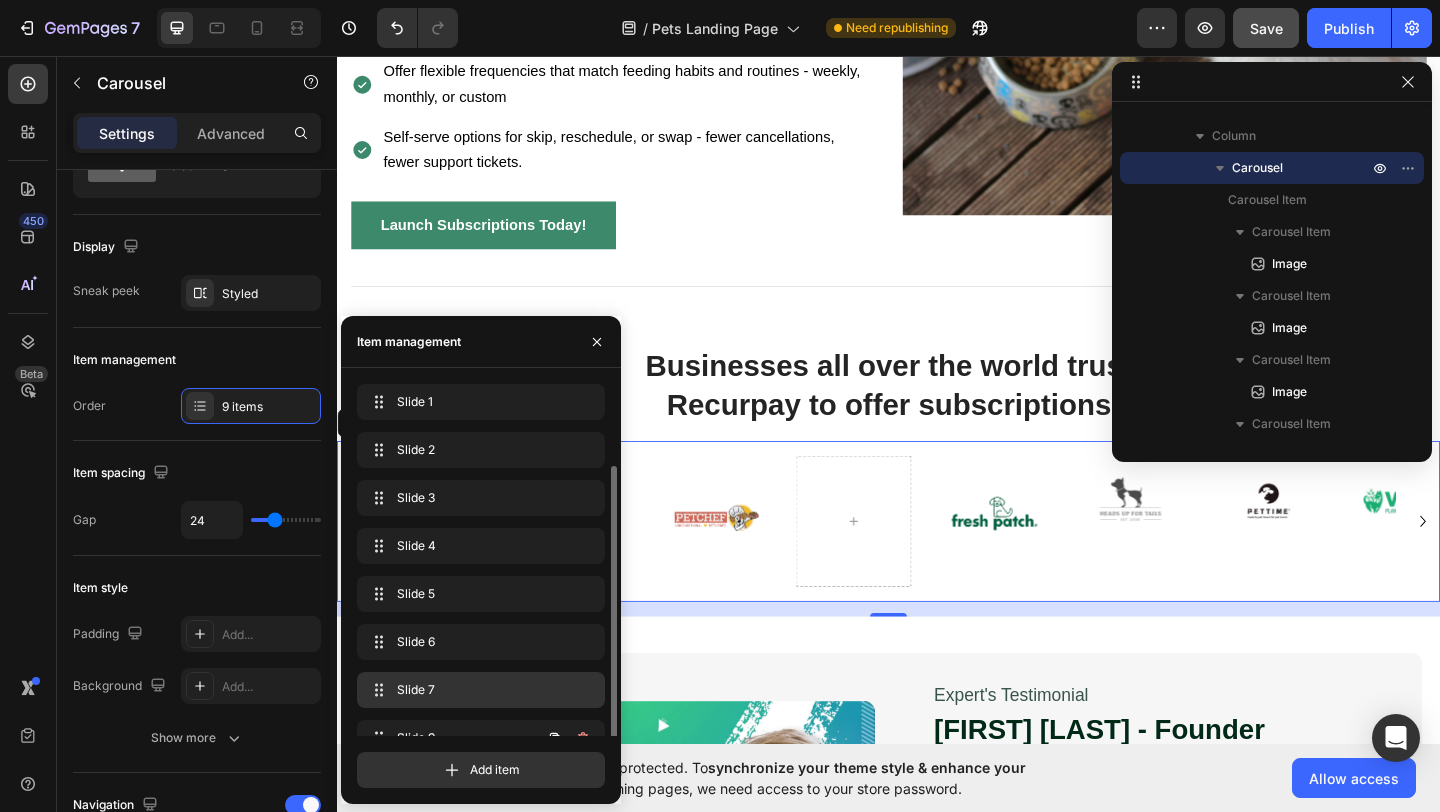 scroll, scrollTop: 76, scrollLeft: 0, axis: vertical 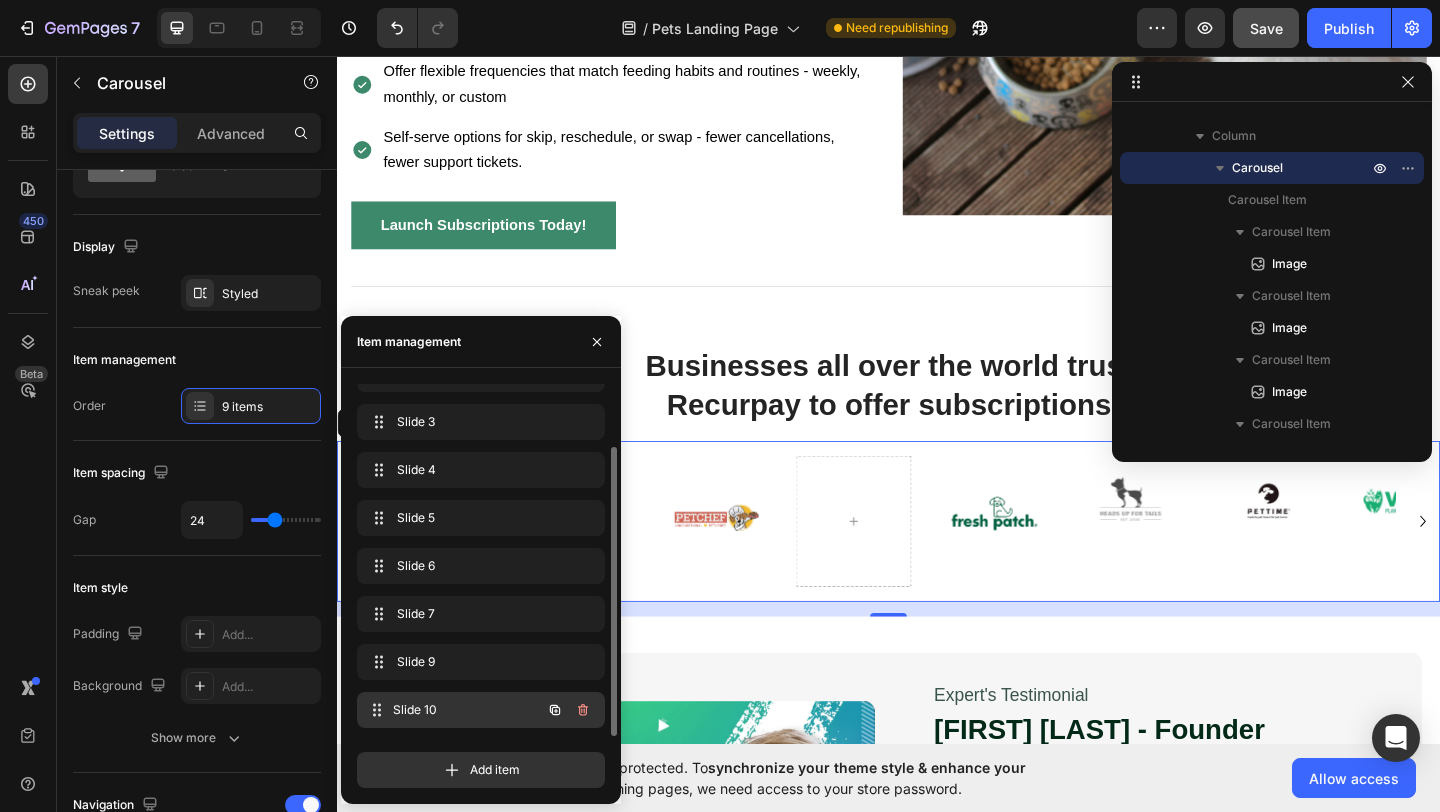 click on "Slide 10" at bounding box center [467, 710] 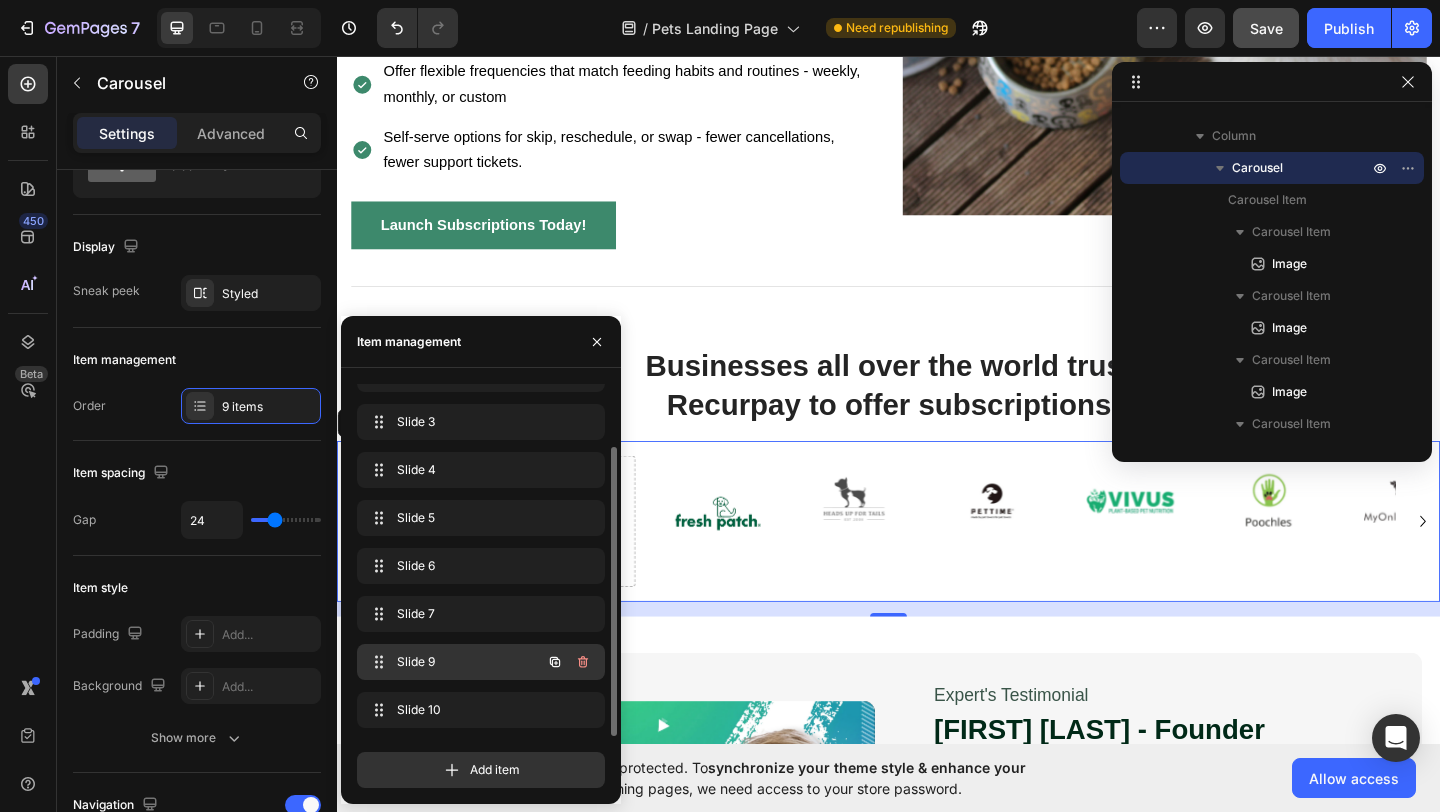 click on "Slide 9 Slide 9" at bounding box center [481, 662] 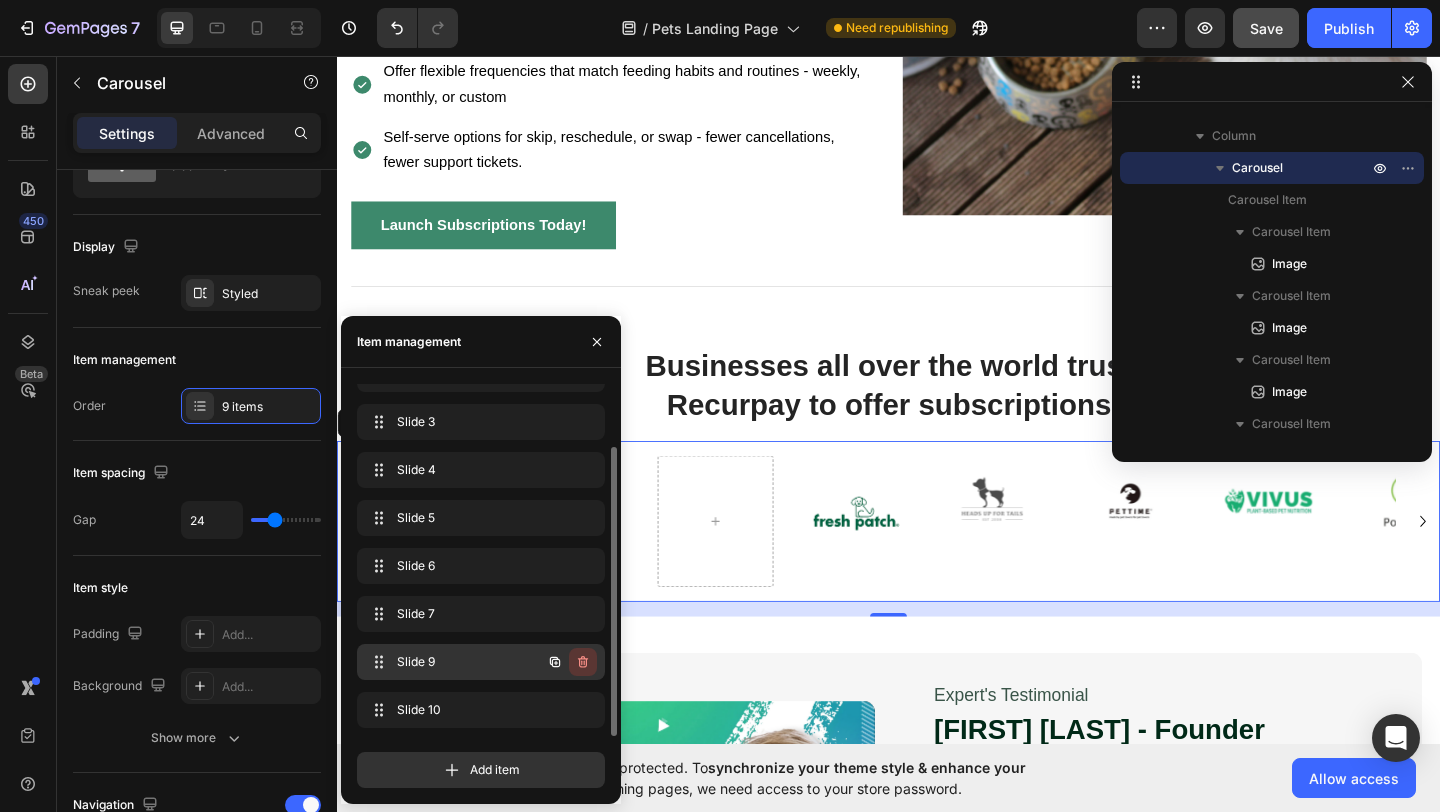 click 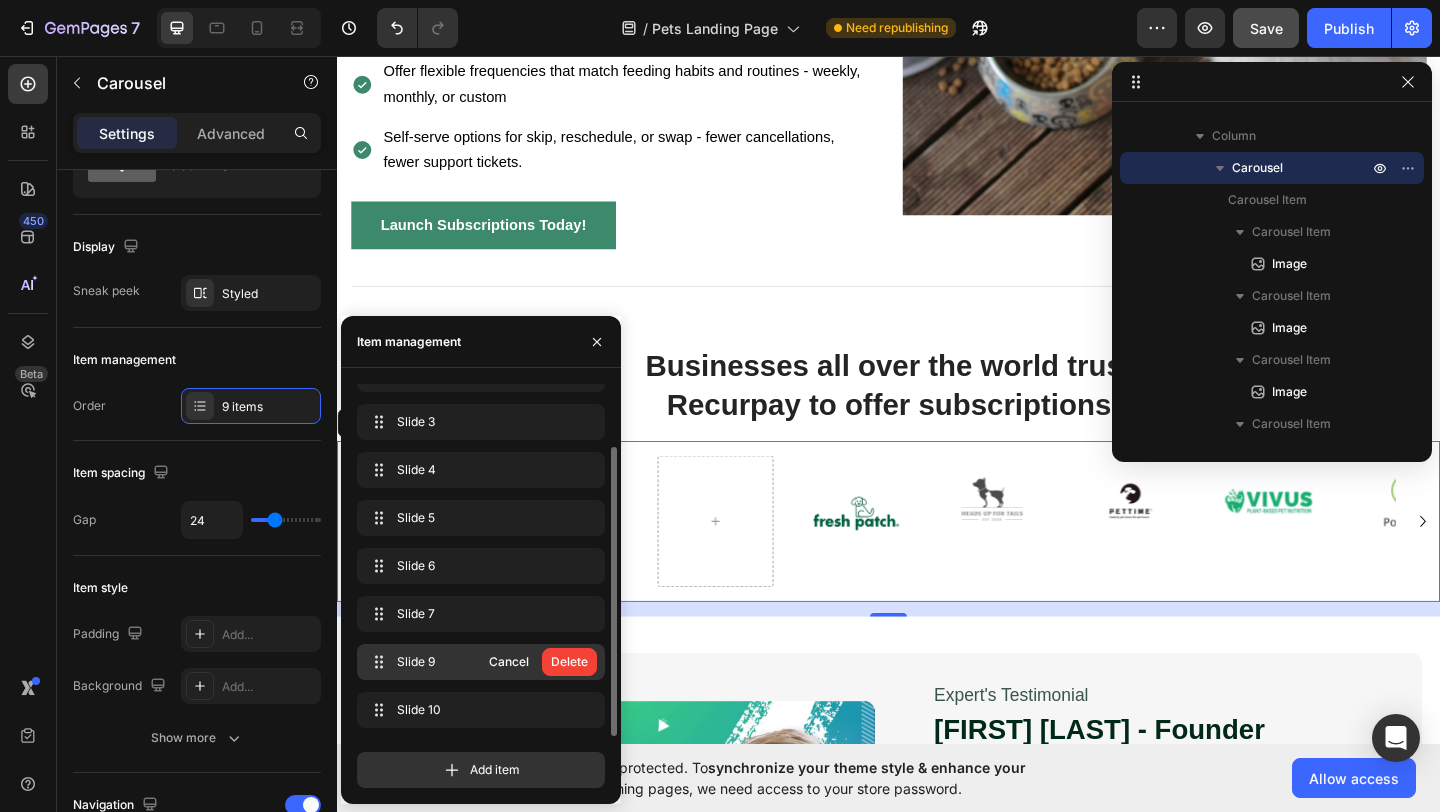 click on "Delete" at bounding box center (569, 662) 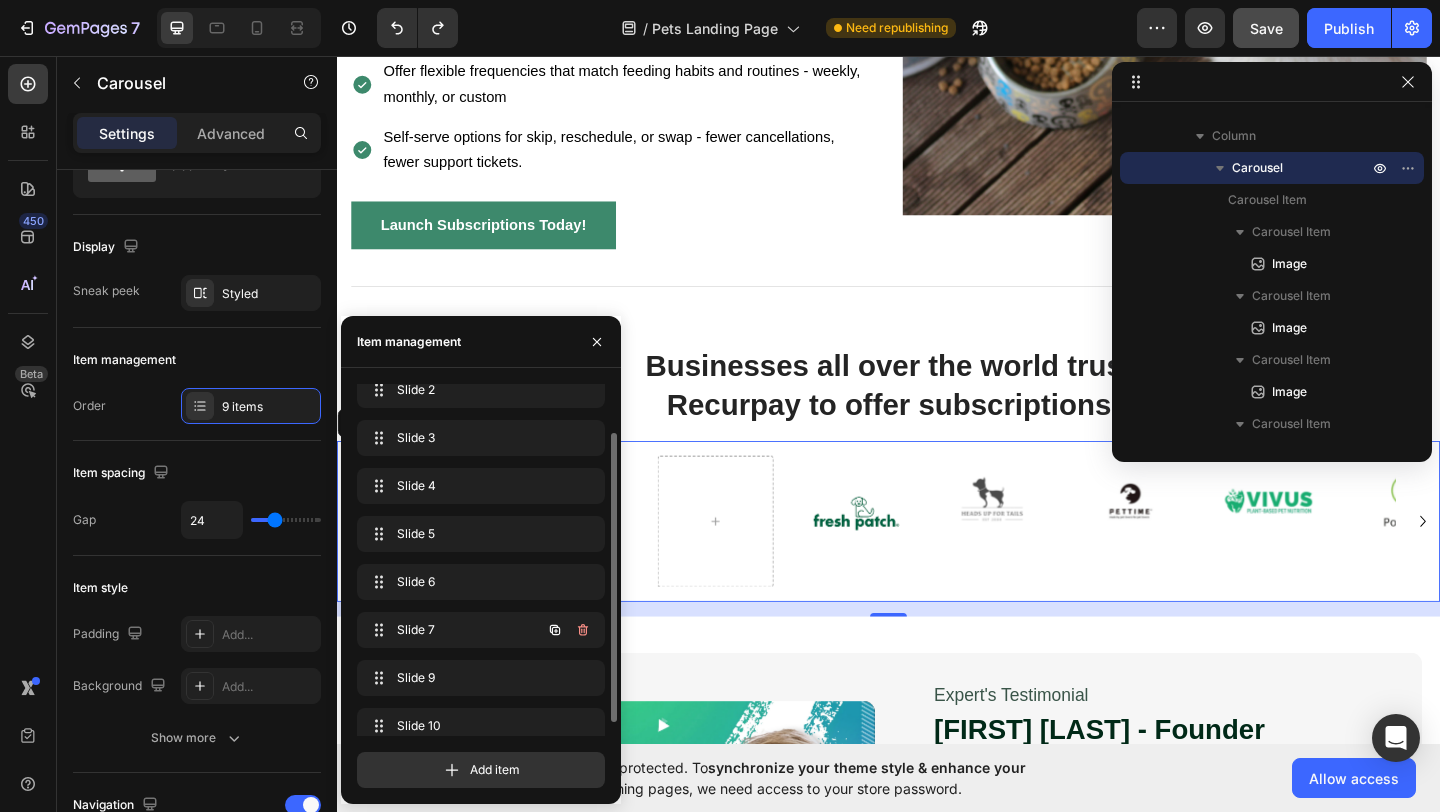 scroll, scrollTop: 76, scrollLeft: 0, axis: vertical 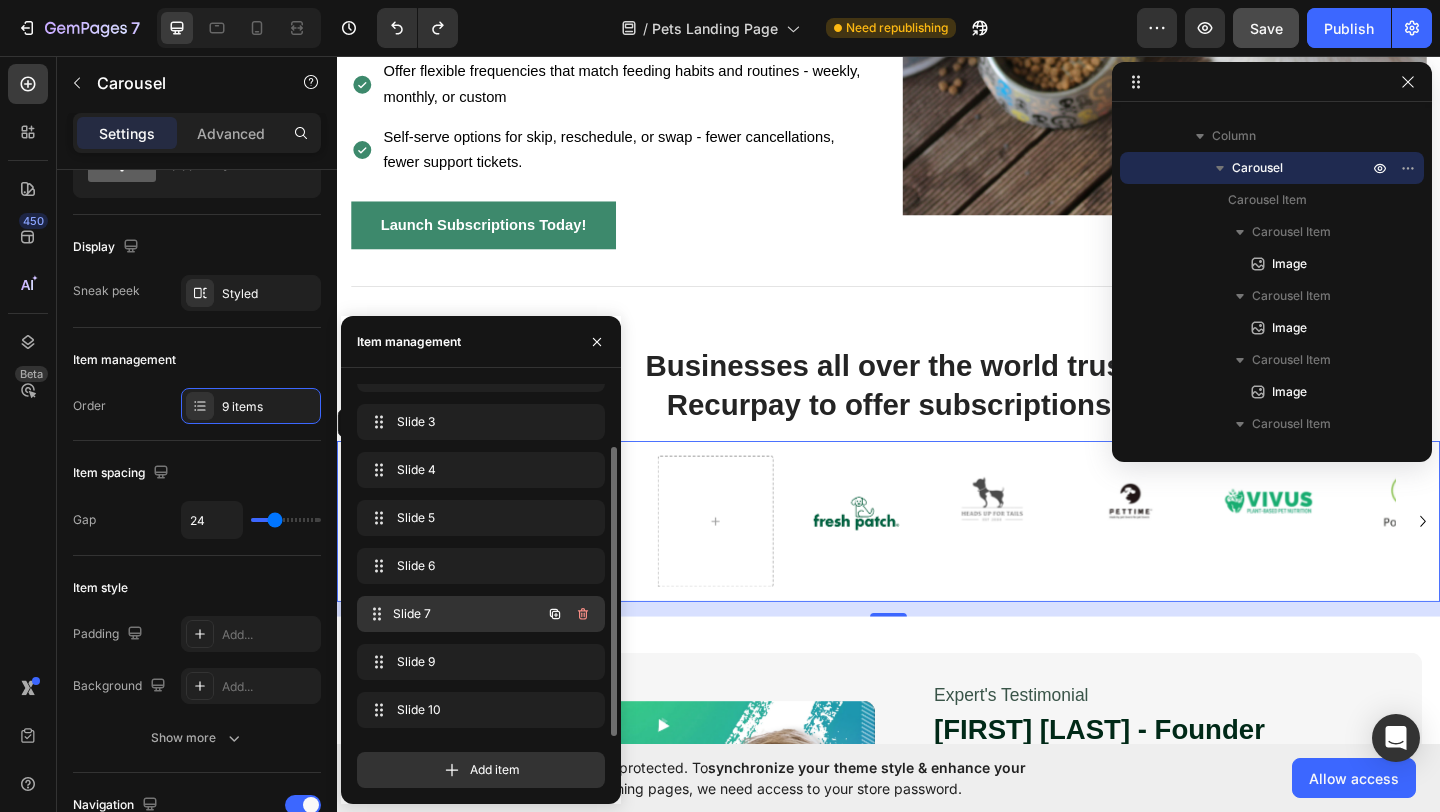 click on "Slide 7" at bounding box center (467, 614) 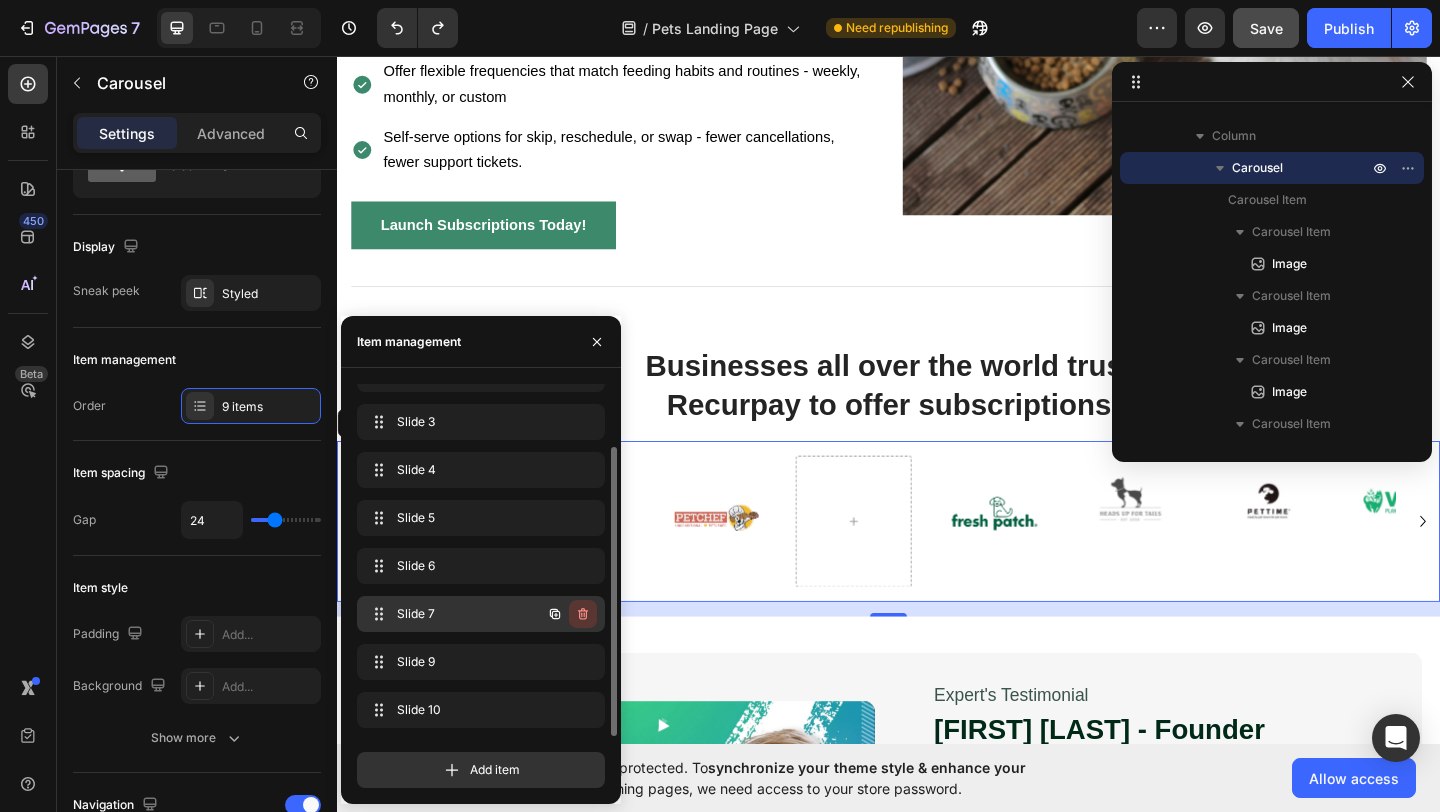 click 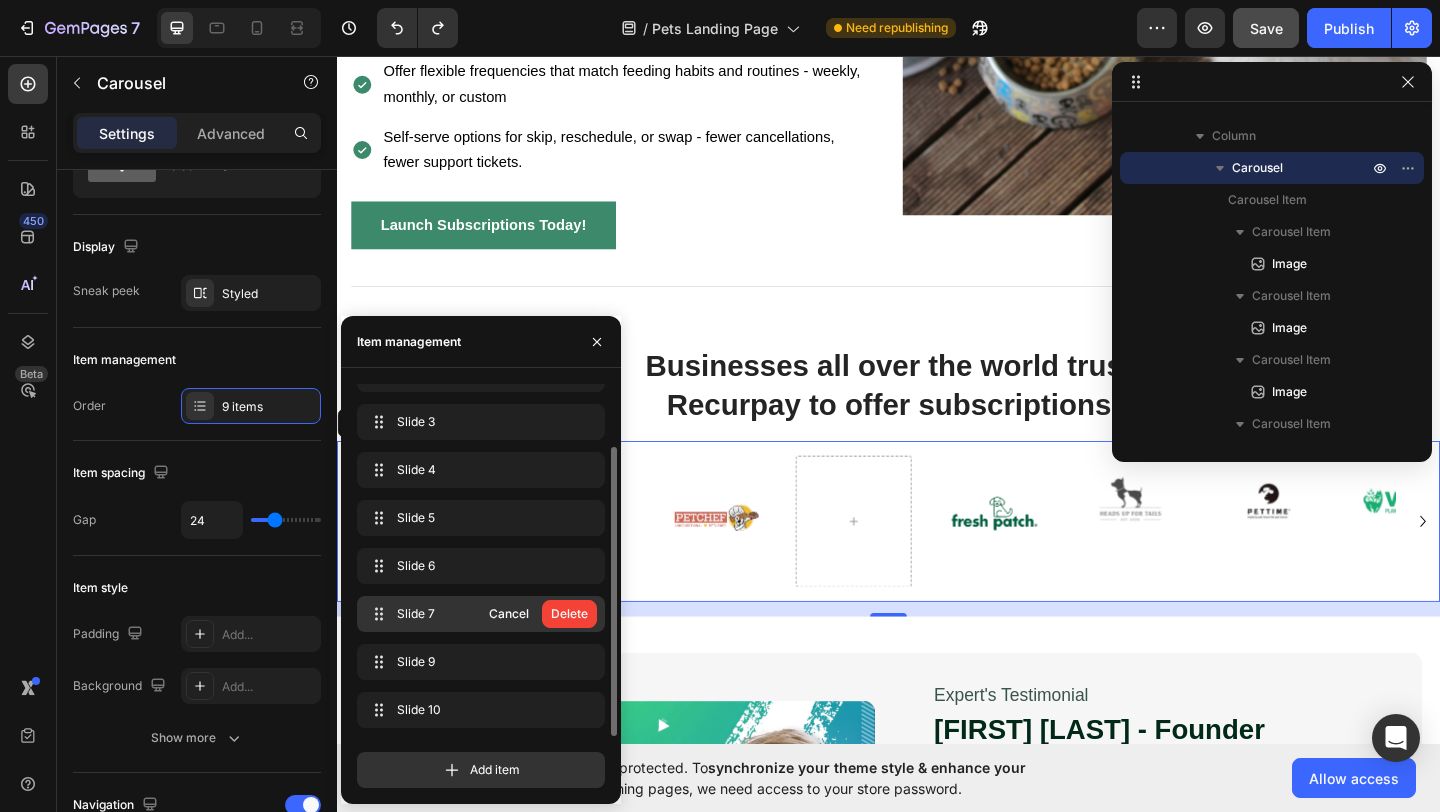 click on "Delete" at bounding box center [569, 614] 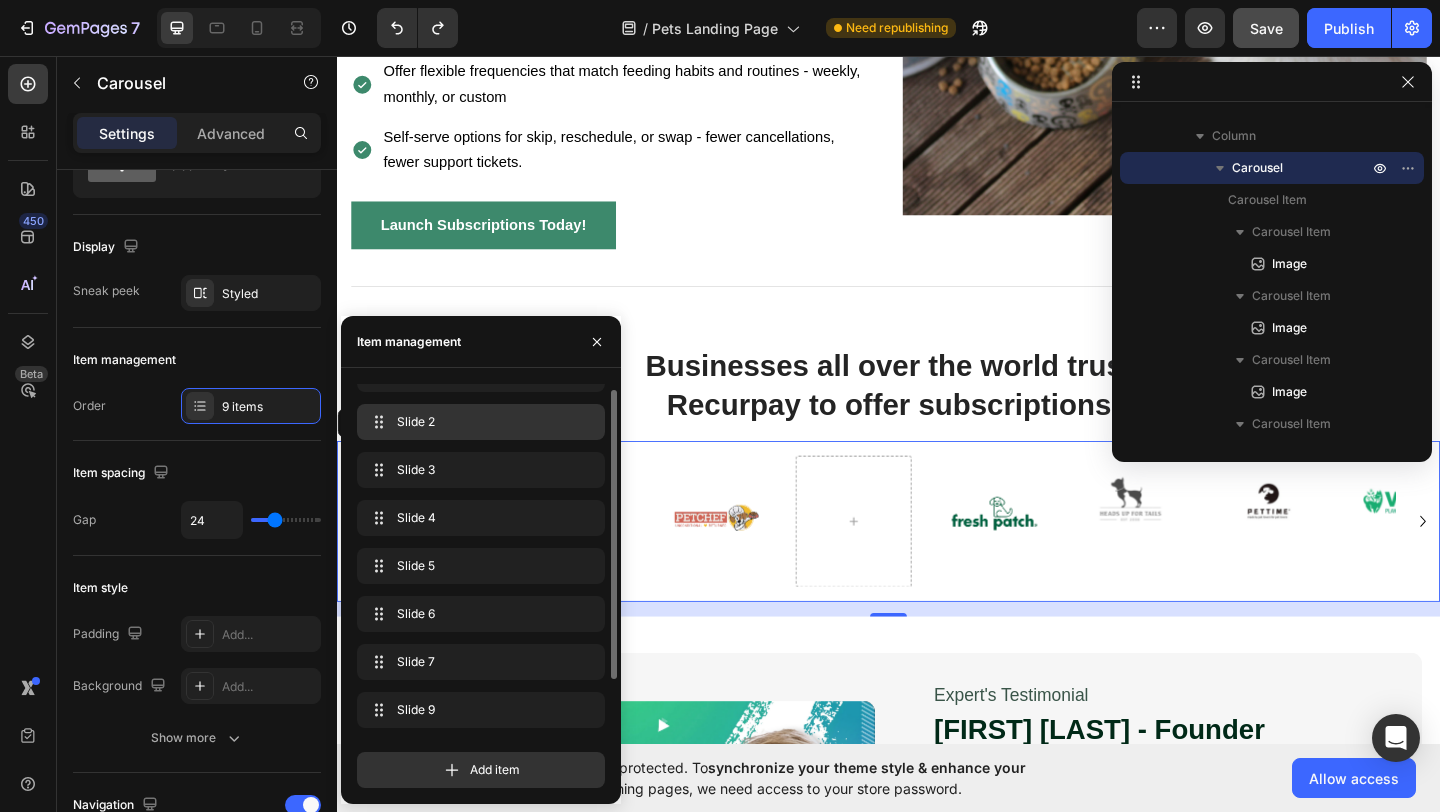 scroll, scrollTop: 0, scrollLeft: 0, axis: both 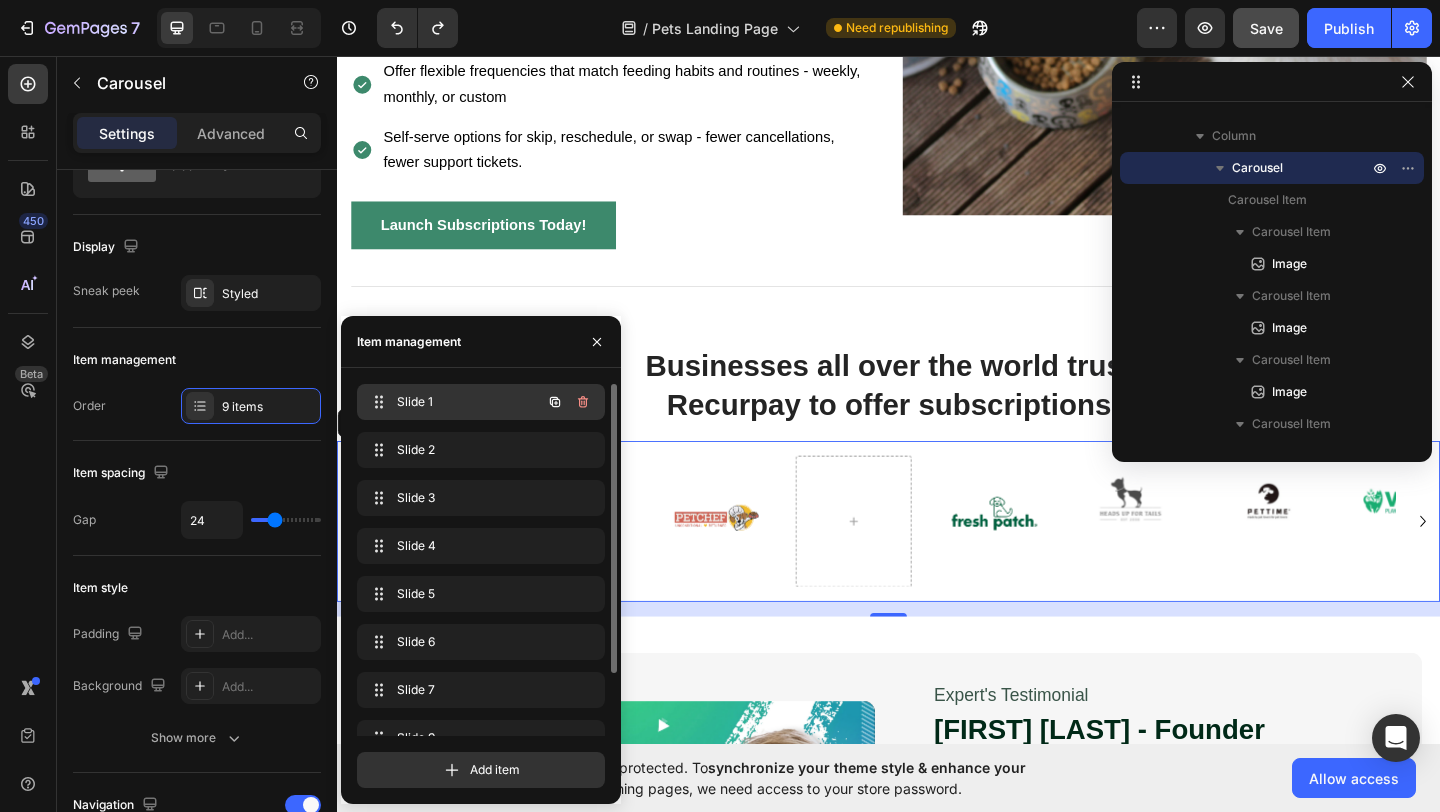 click on "Slide 1" at bounding box center (453, 402) 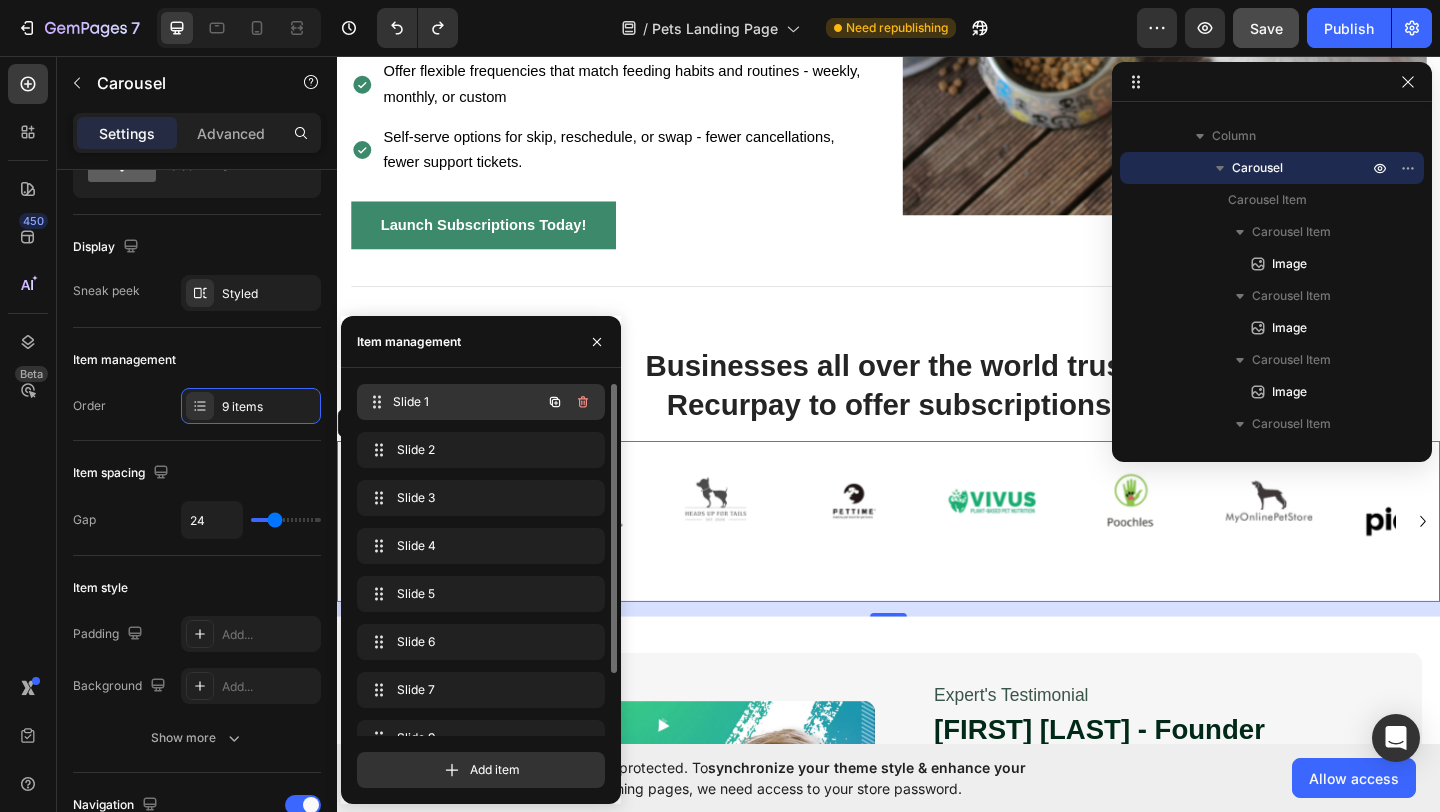 click on "Slide 1" at bounding box center (467, 402) 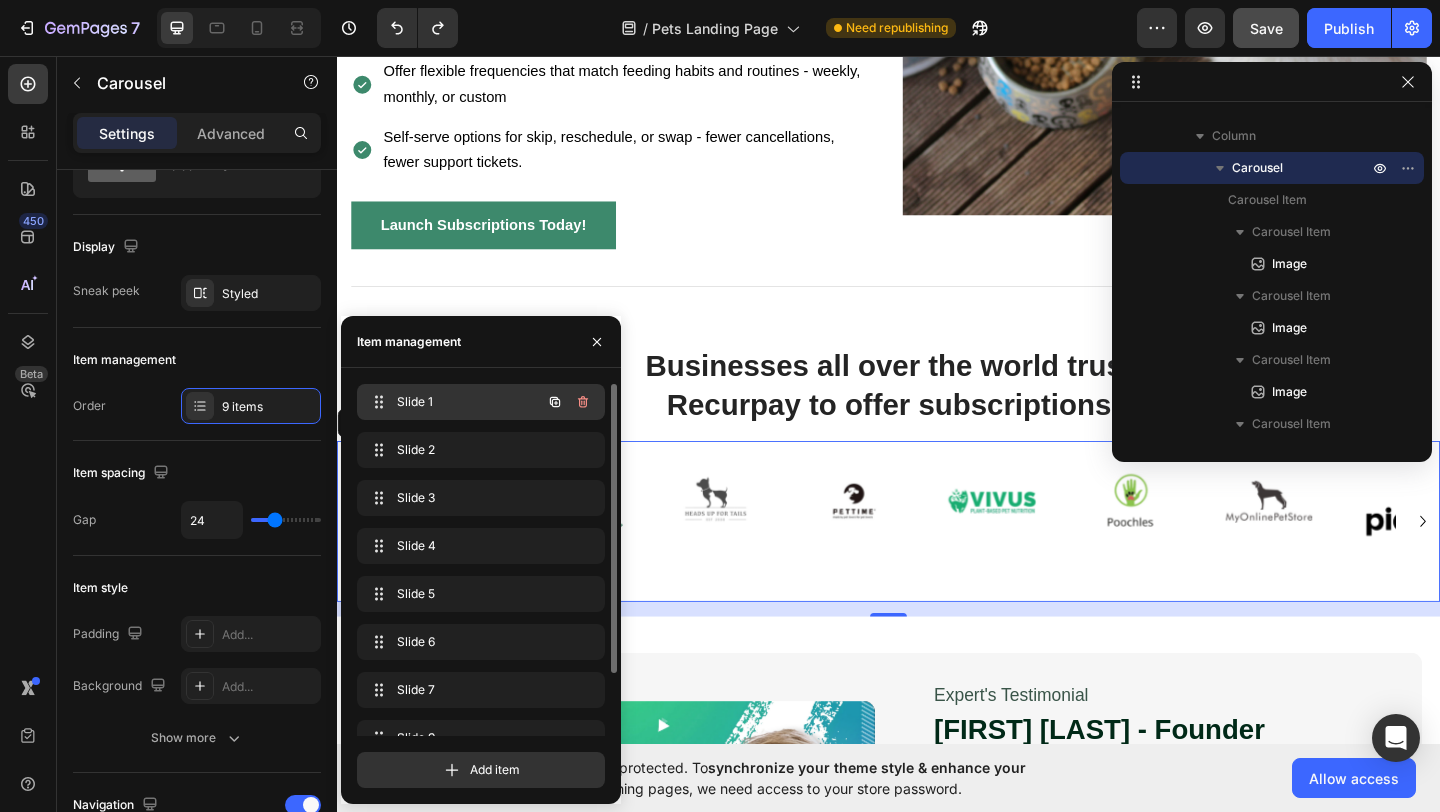 click on "Slide 1" at bounding box center [453, 402] 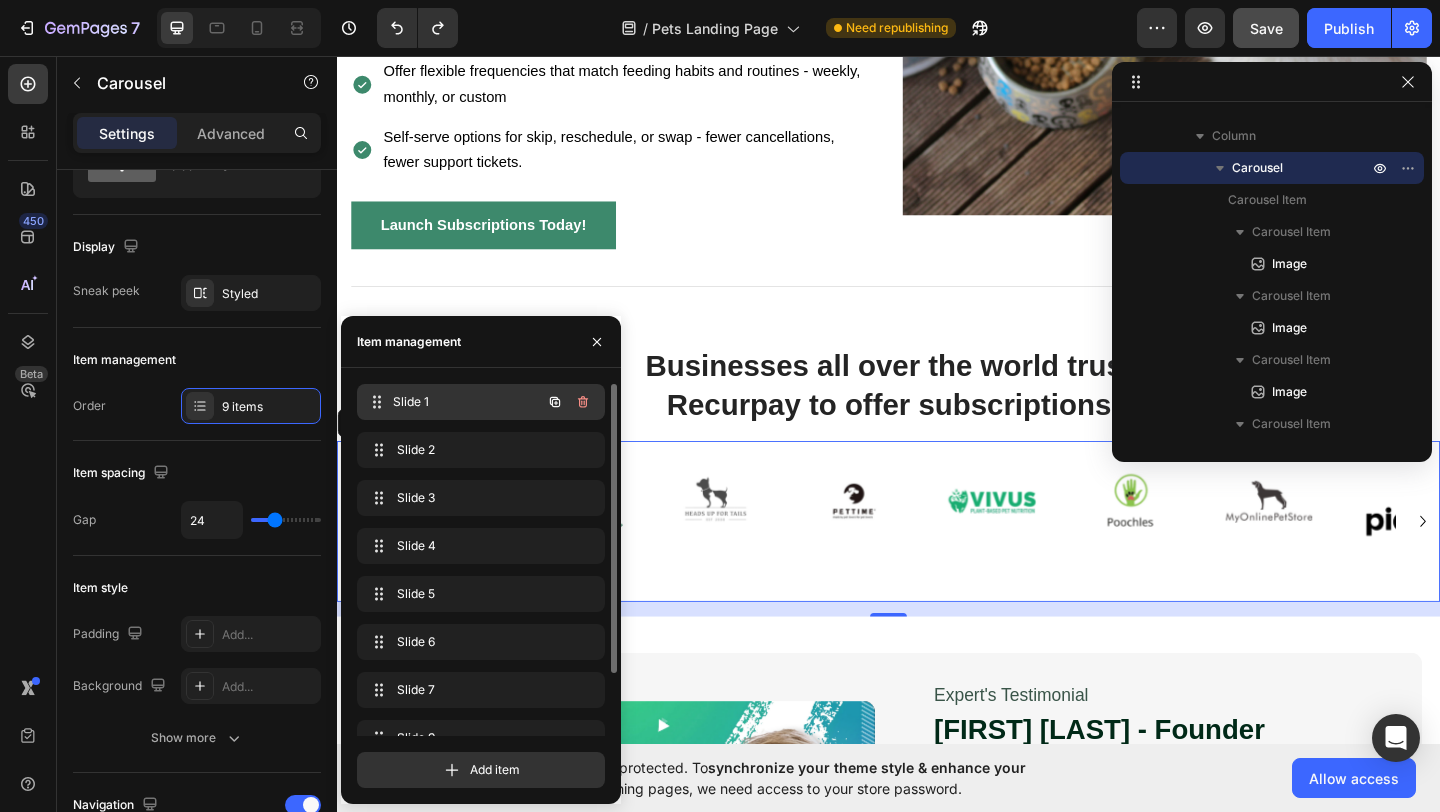 click on "Slide 1" at bounding box center (467, 402) 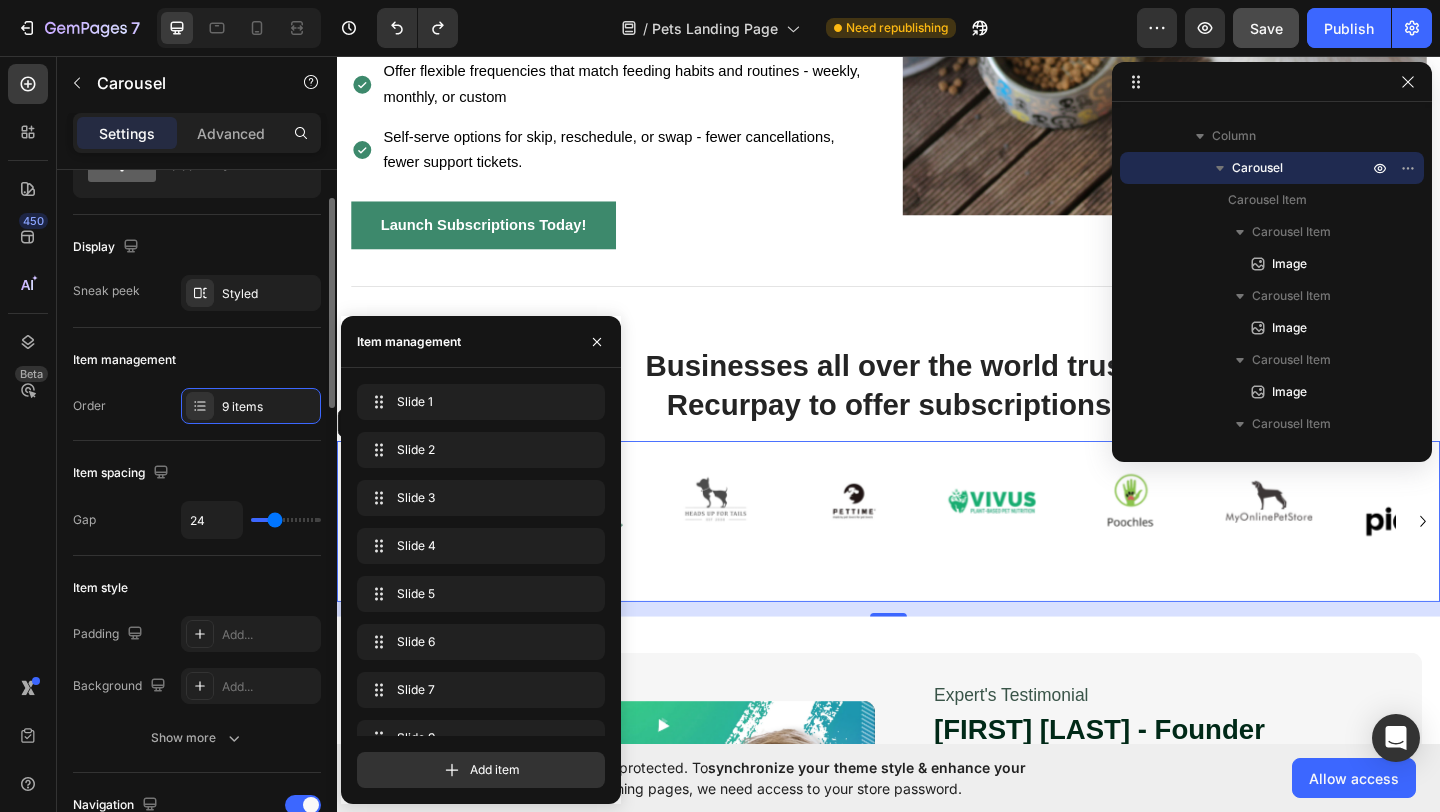 scroll, scrollTop: 0, scrollLeft: 0, axis: both 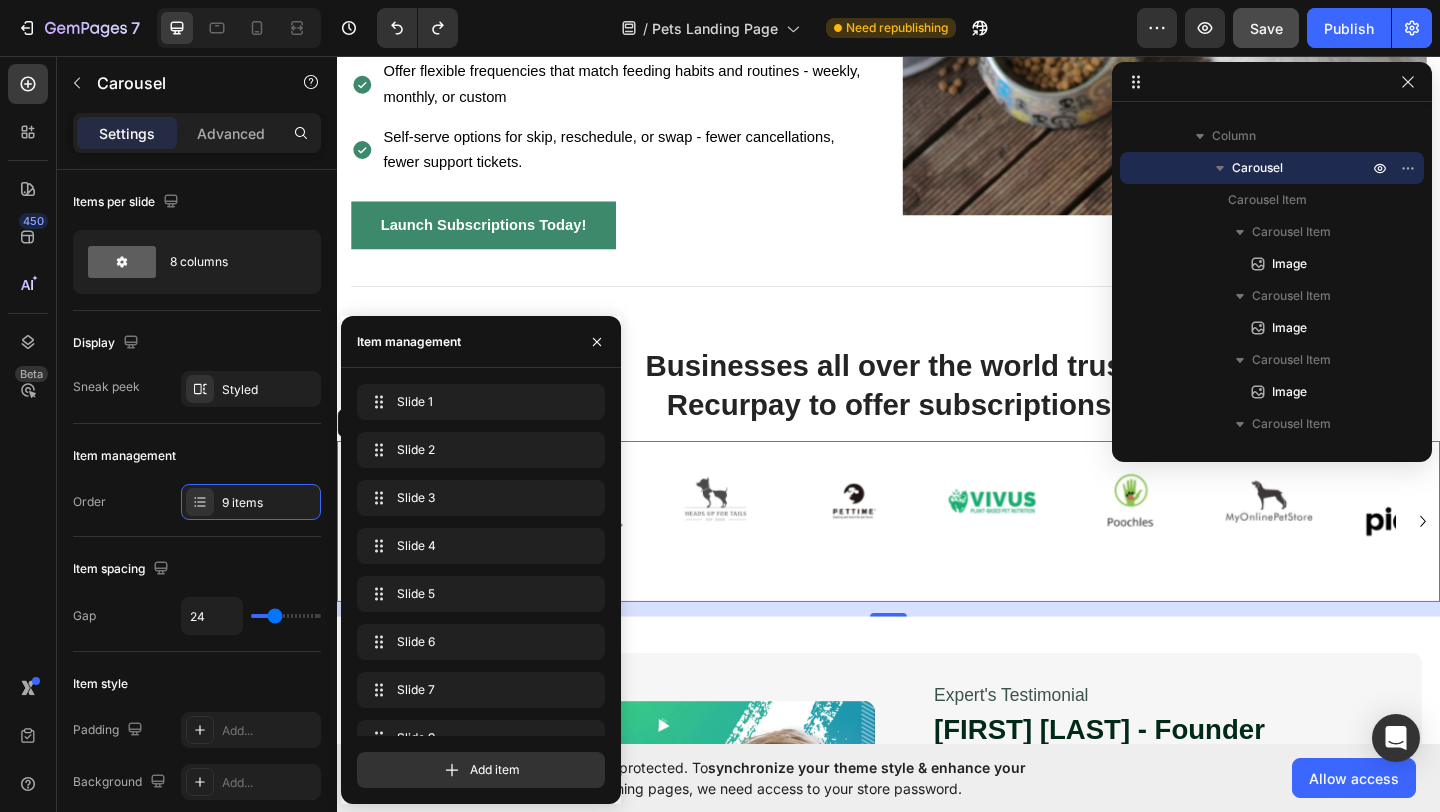 click at bounding box center [749, 540] 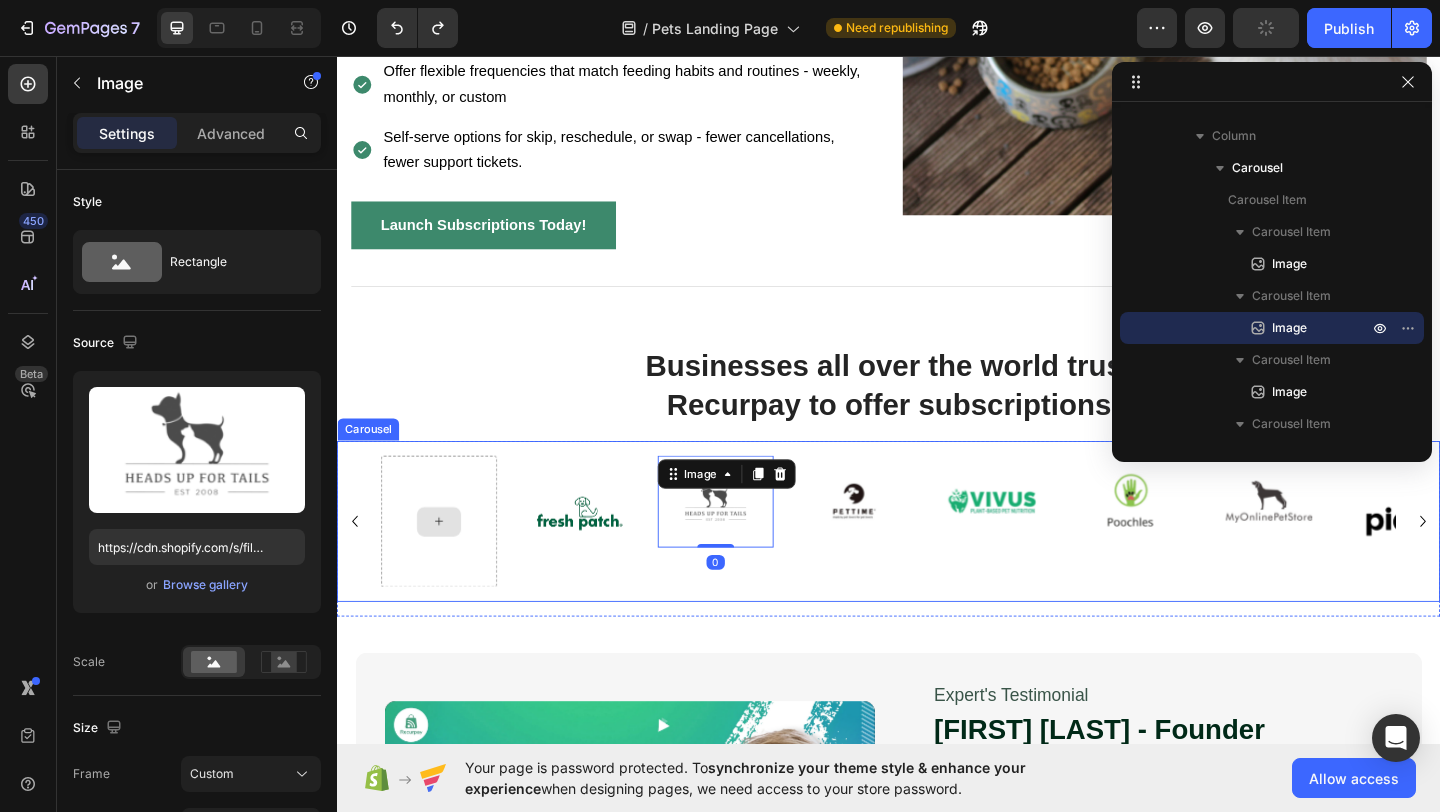 click at bounding box center [448, 561] 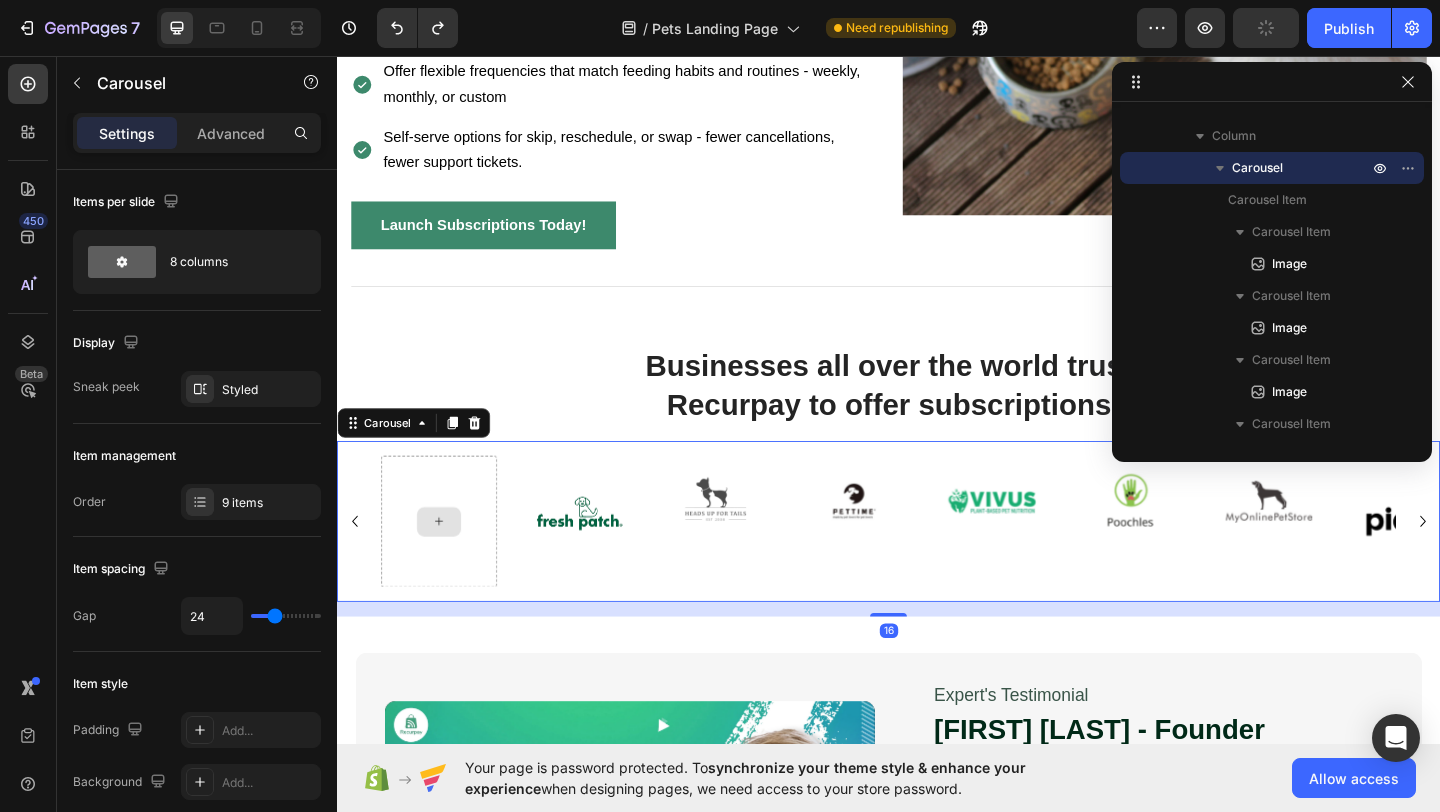 click at bounding box center [448, 561] 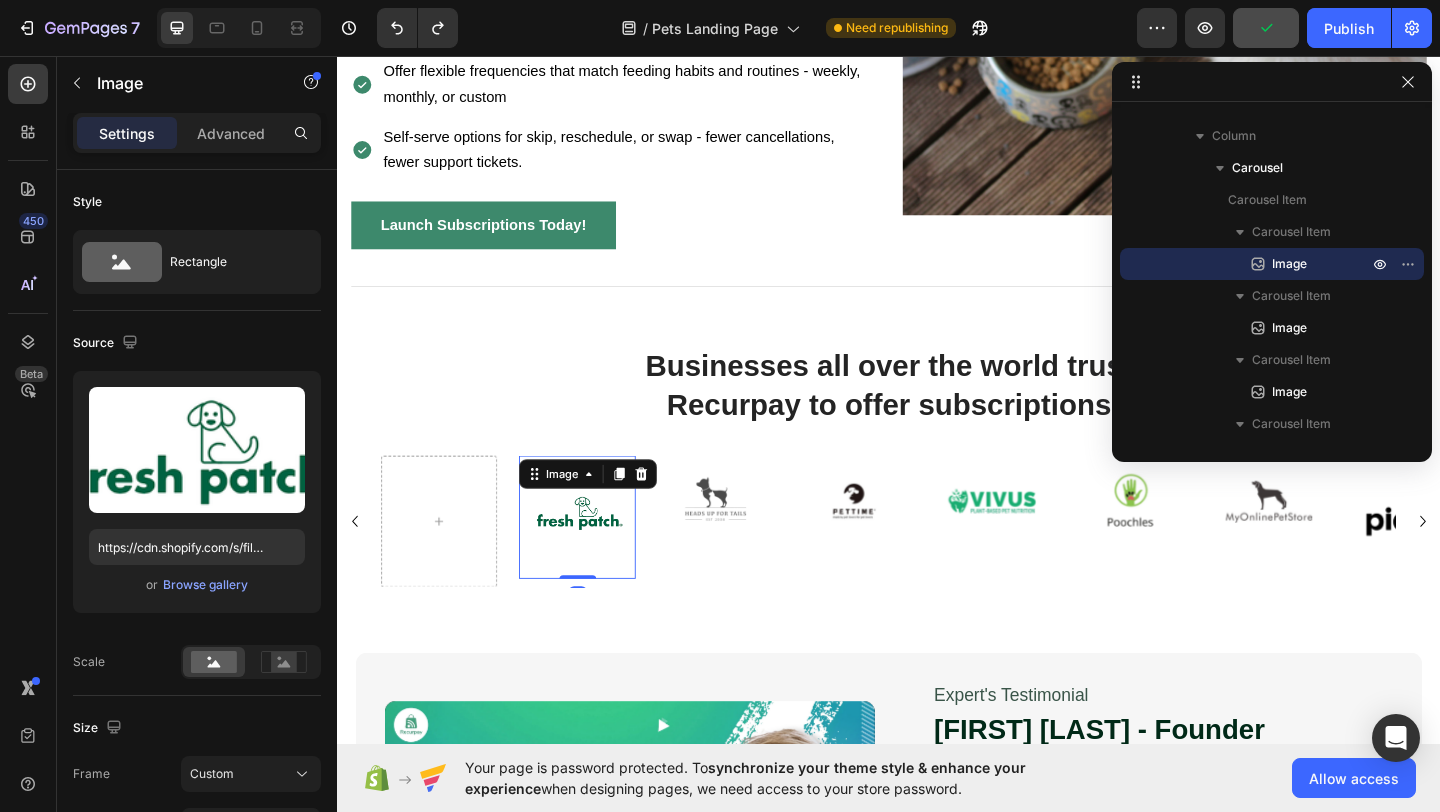 click at bounding box center [599, 552] 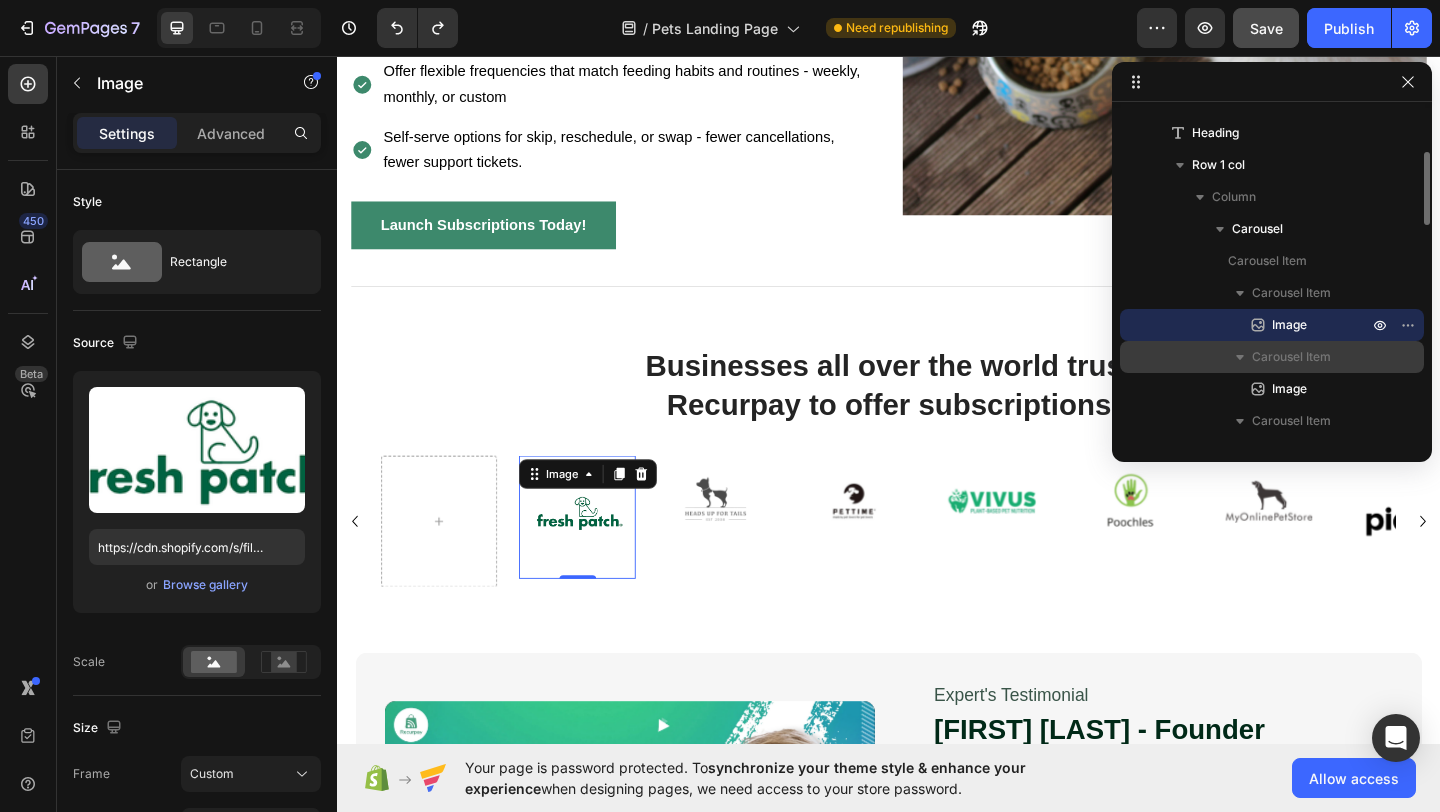scroll, scrollTop: 183, scrollLeft: 0, axis: vertical 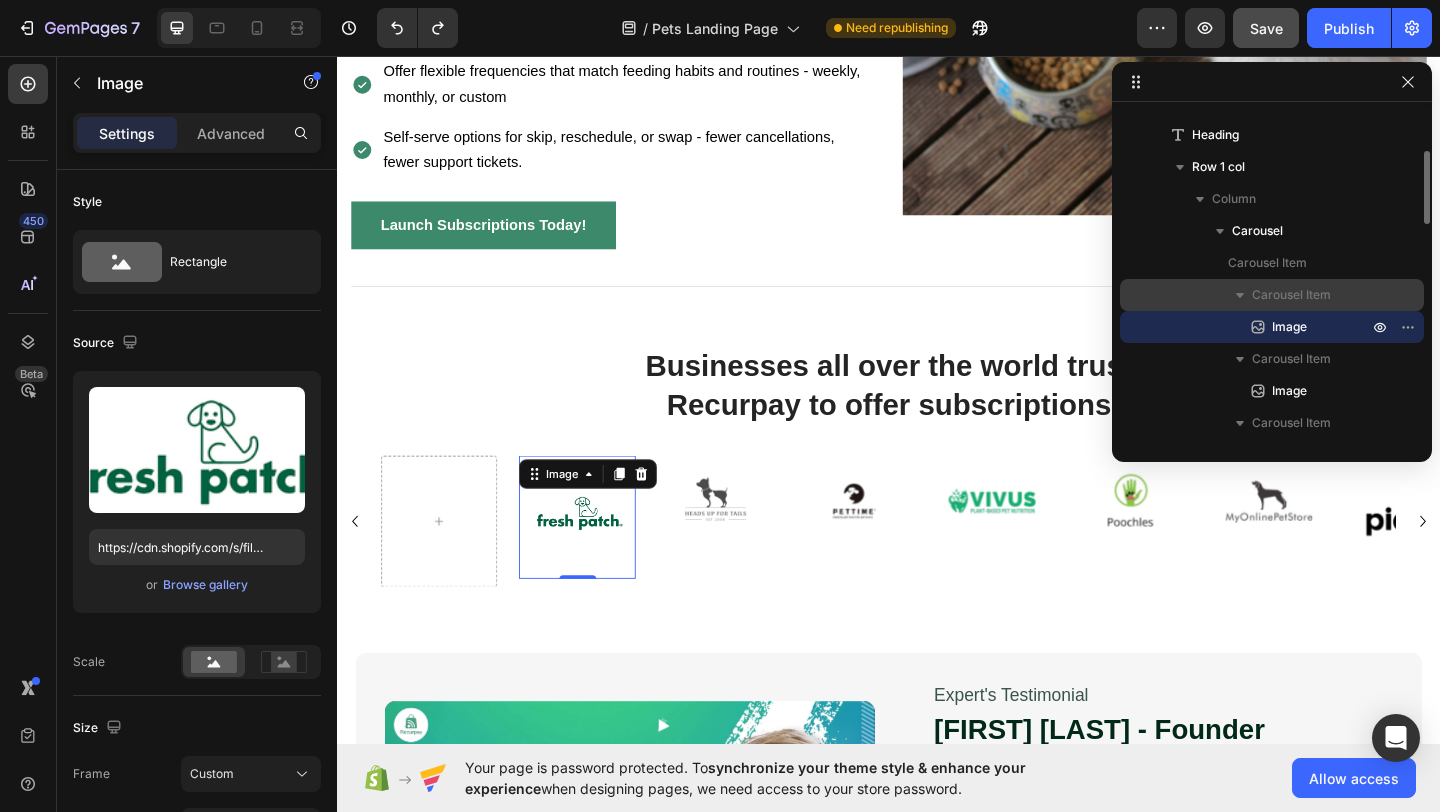 click 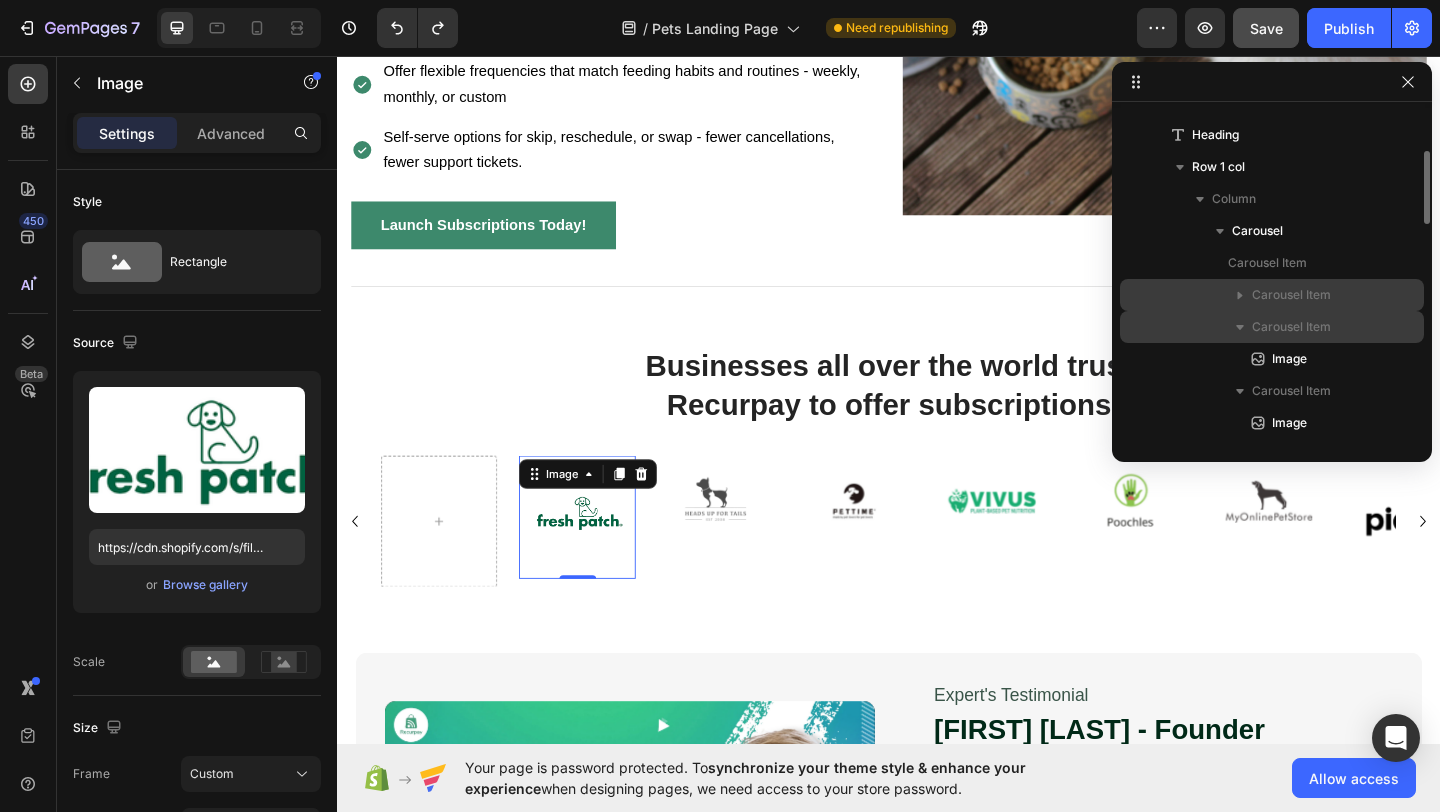 click on "Carousel Item" at bounding box center [1291, 327] 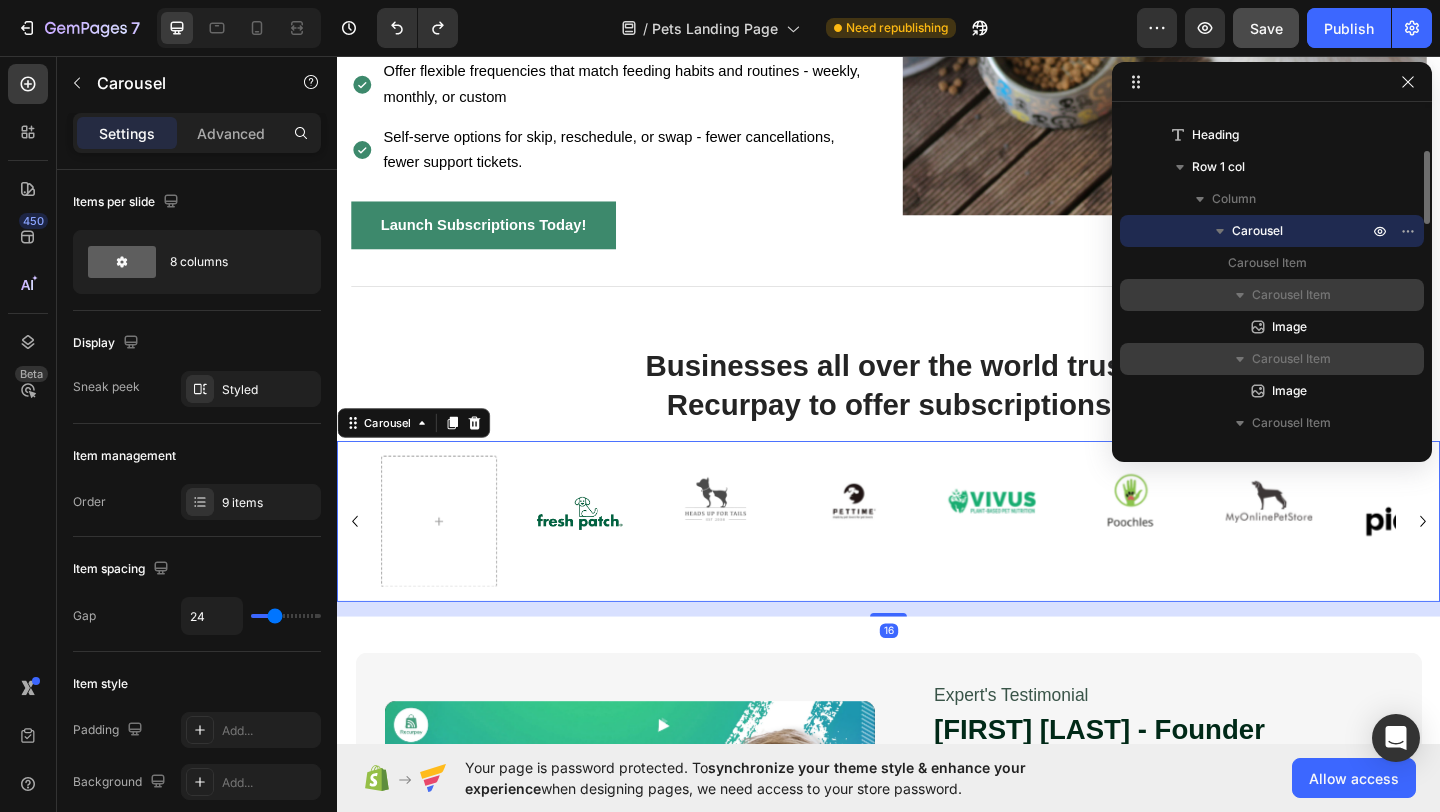click on "Carousel Item" at bounding box center [1291, 359] 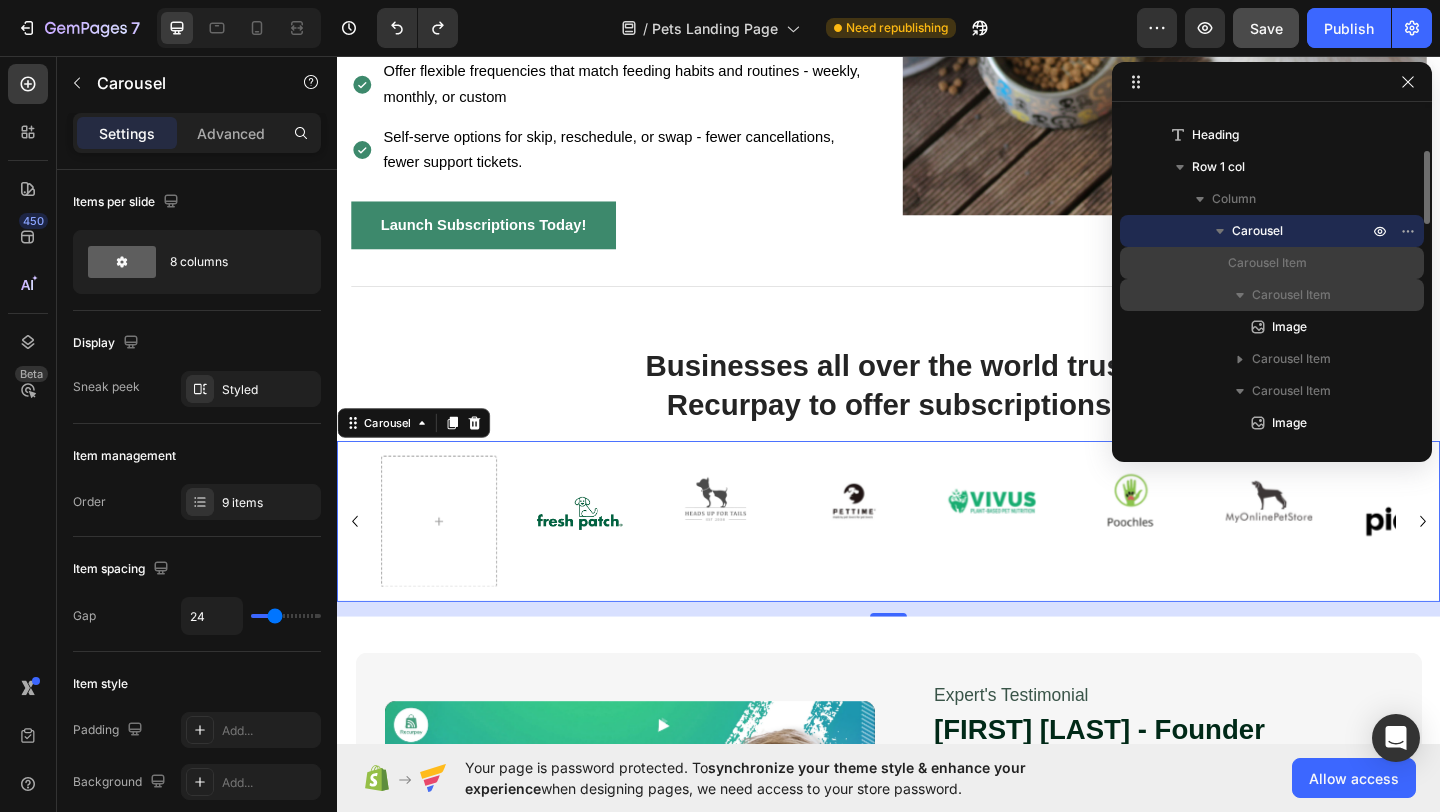 click on "Carousel Item" at bounding box center (1267, 263) 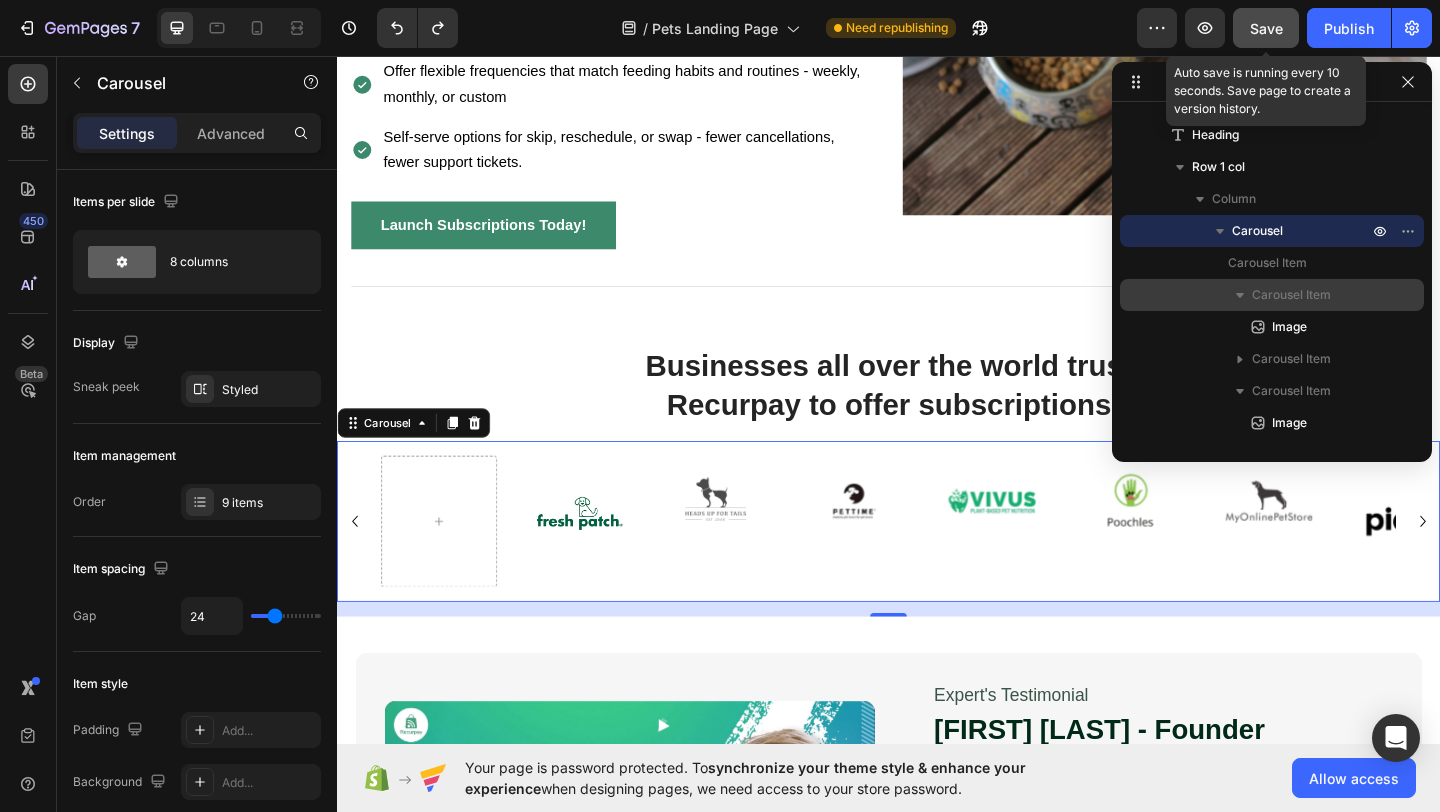 click on "Save" 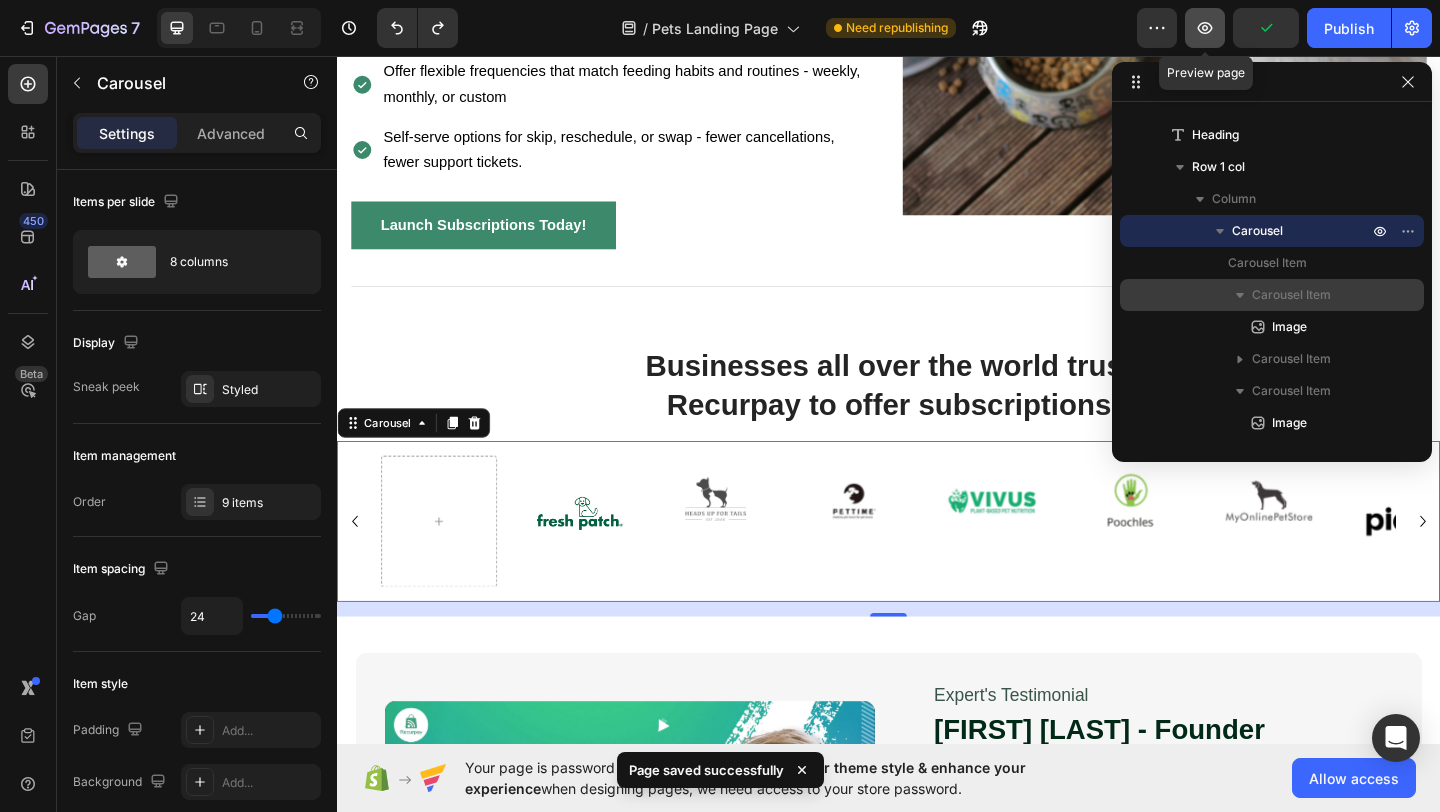 click 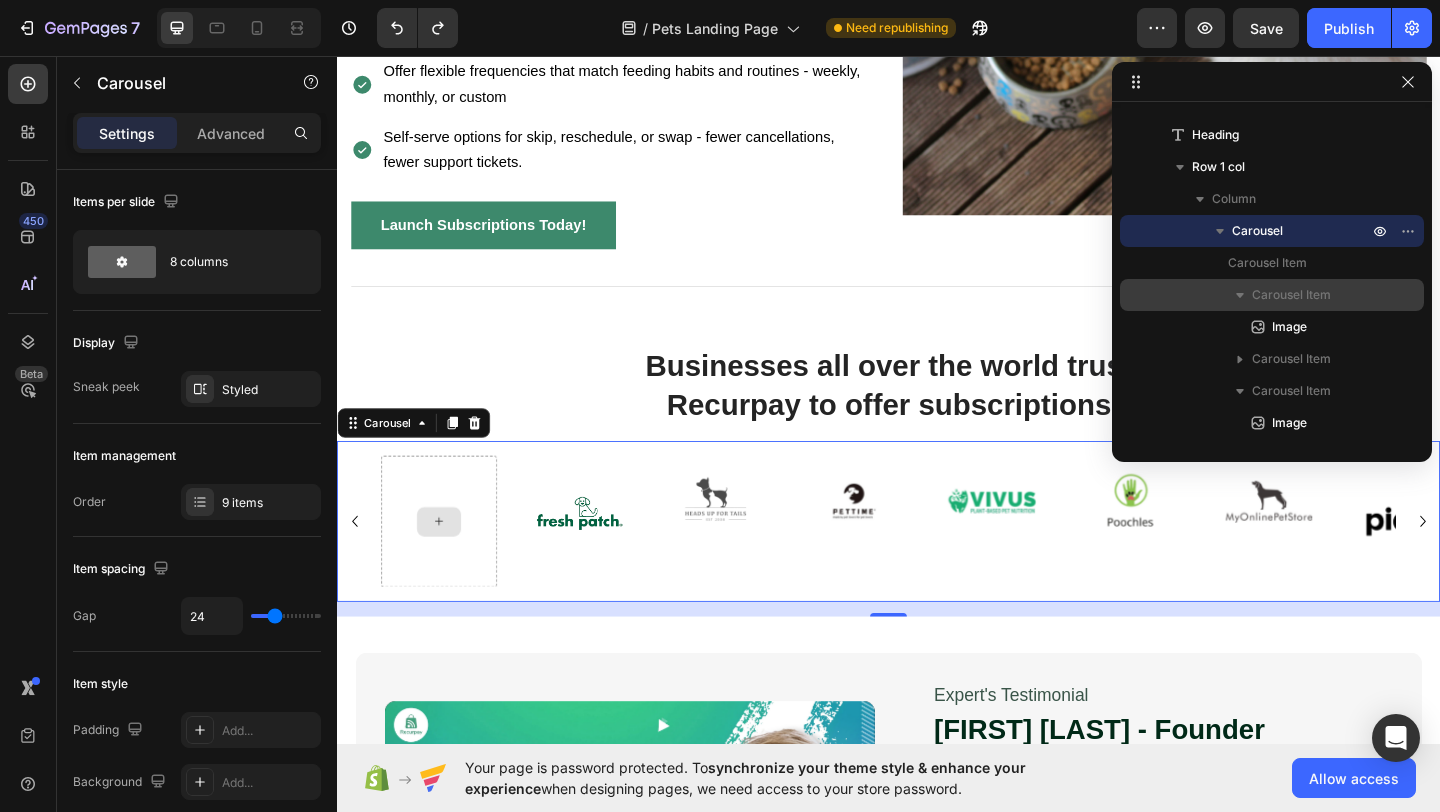 type 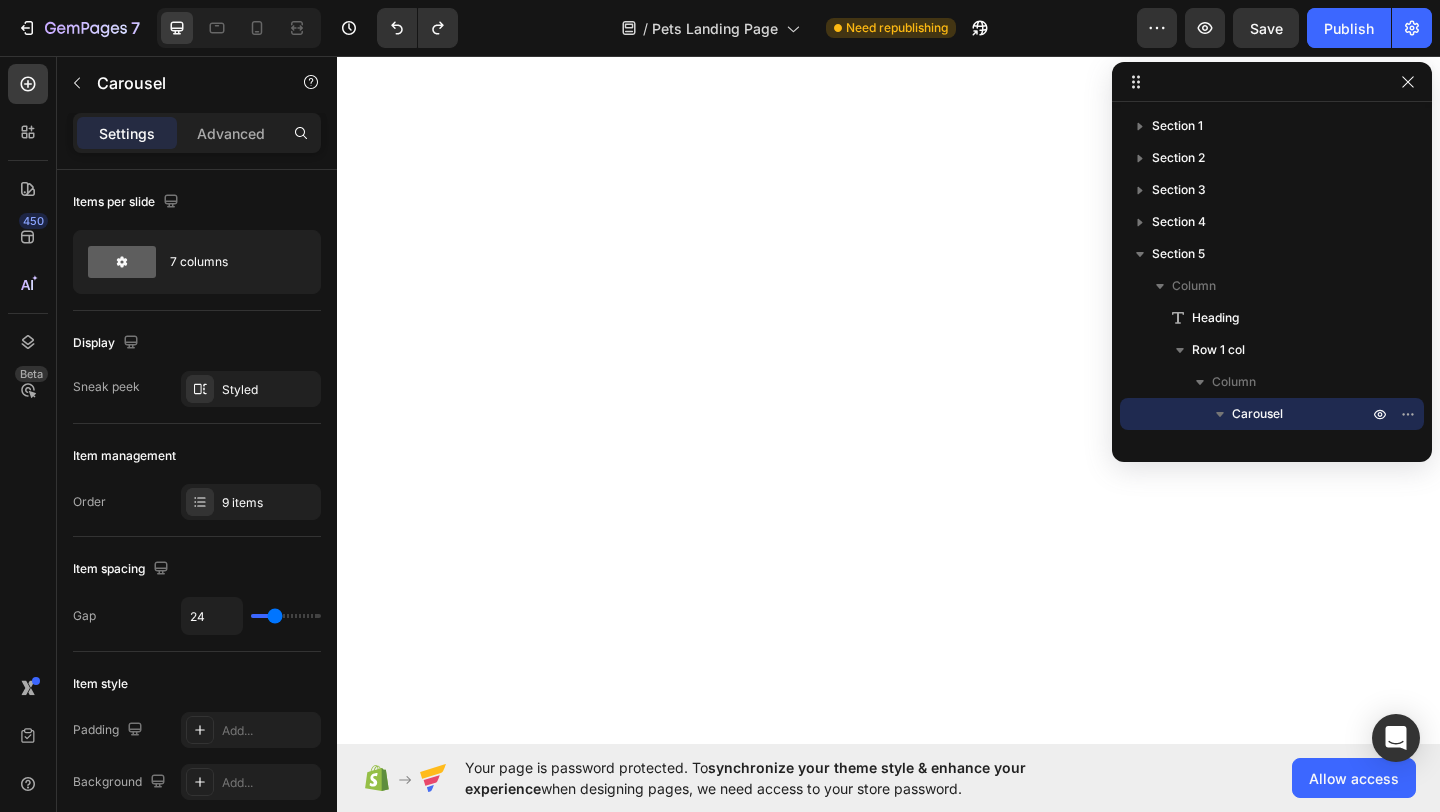 scroll, scrollTop: 0, scrollLeft: 0, axis: both 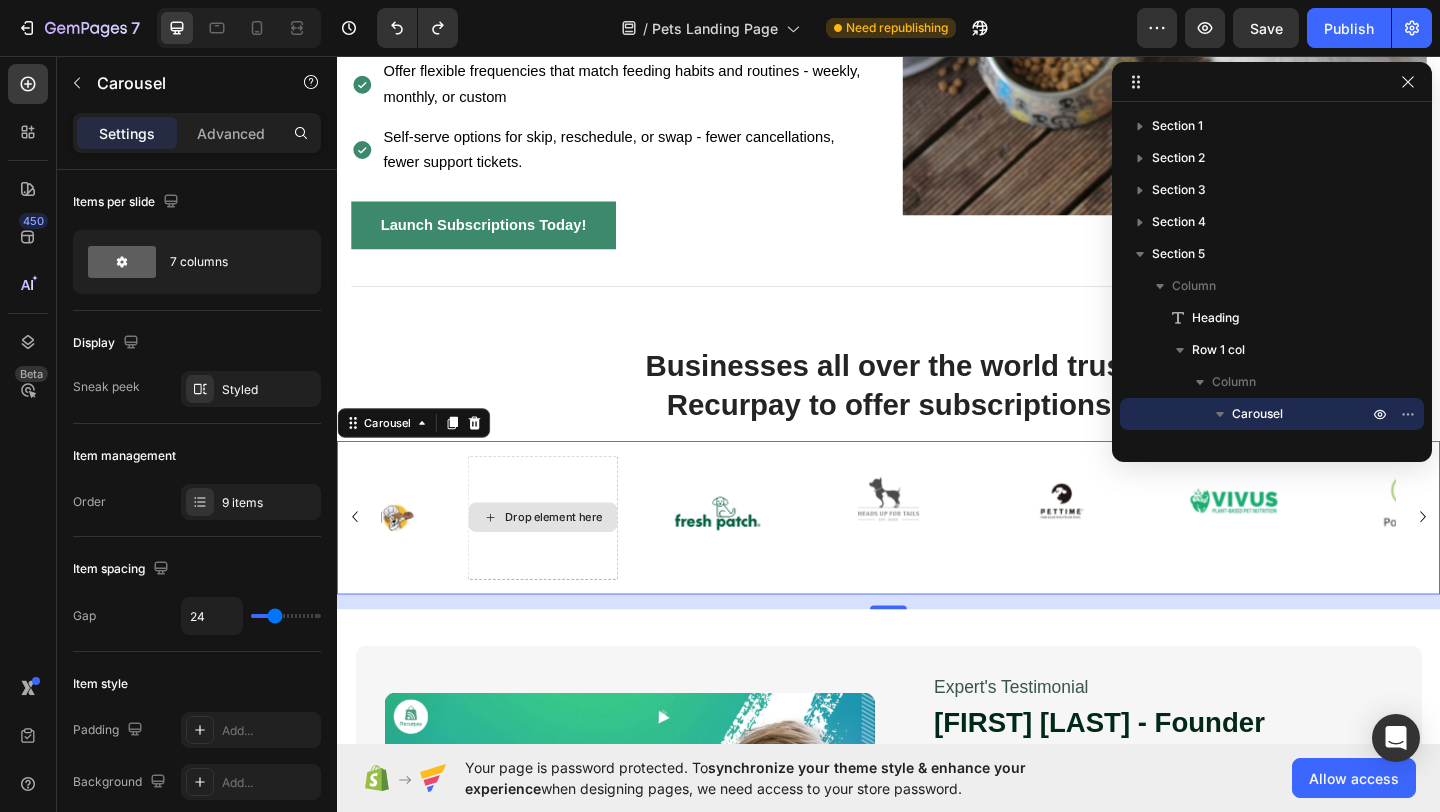 type 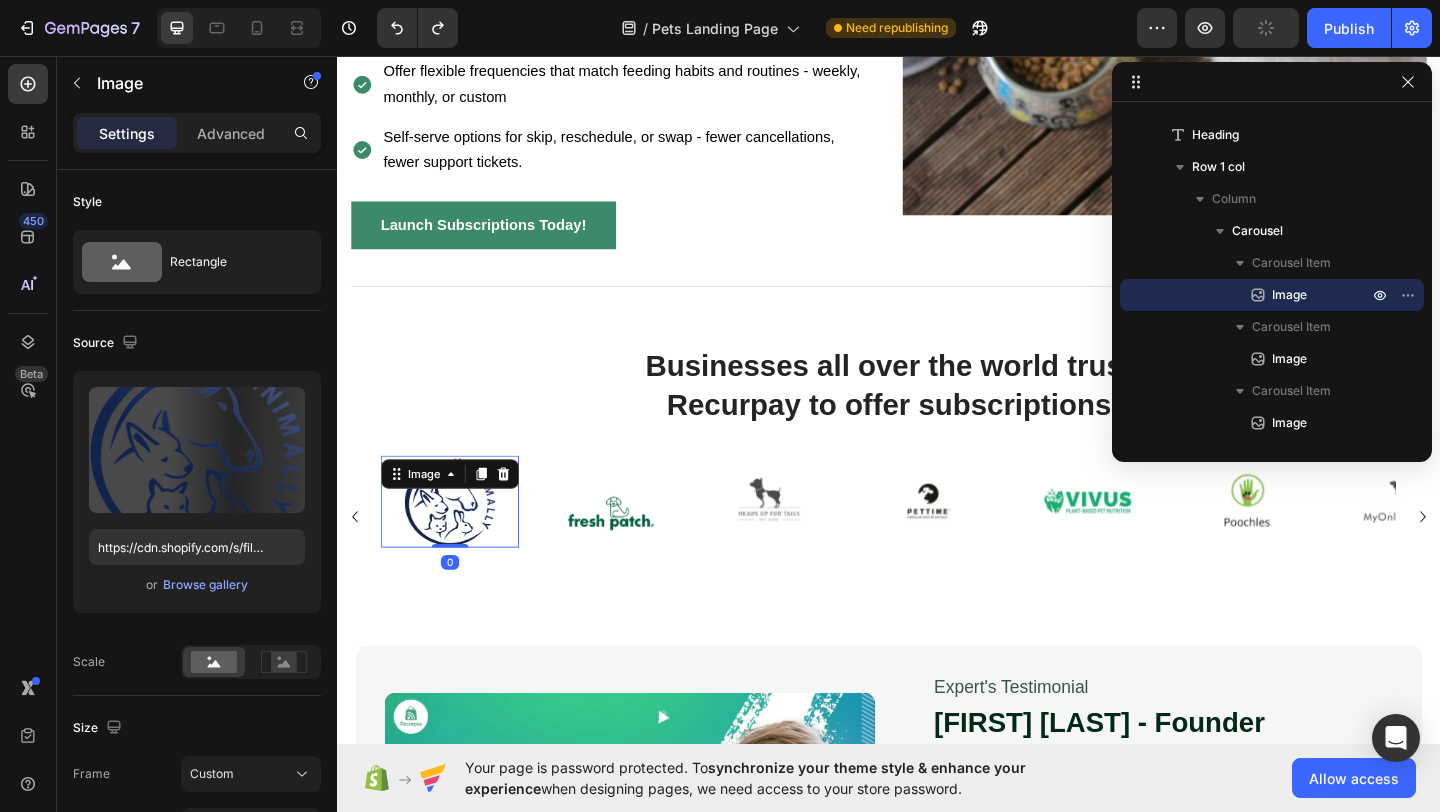 click at bounding box center (460, 540) 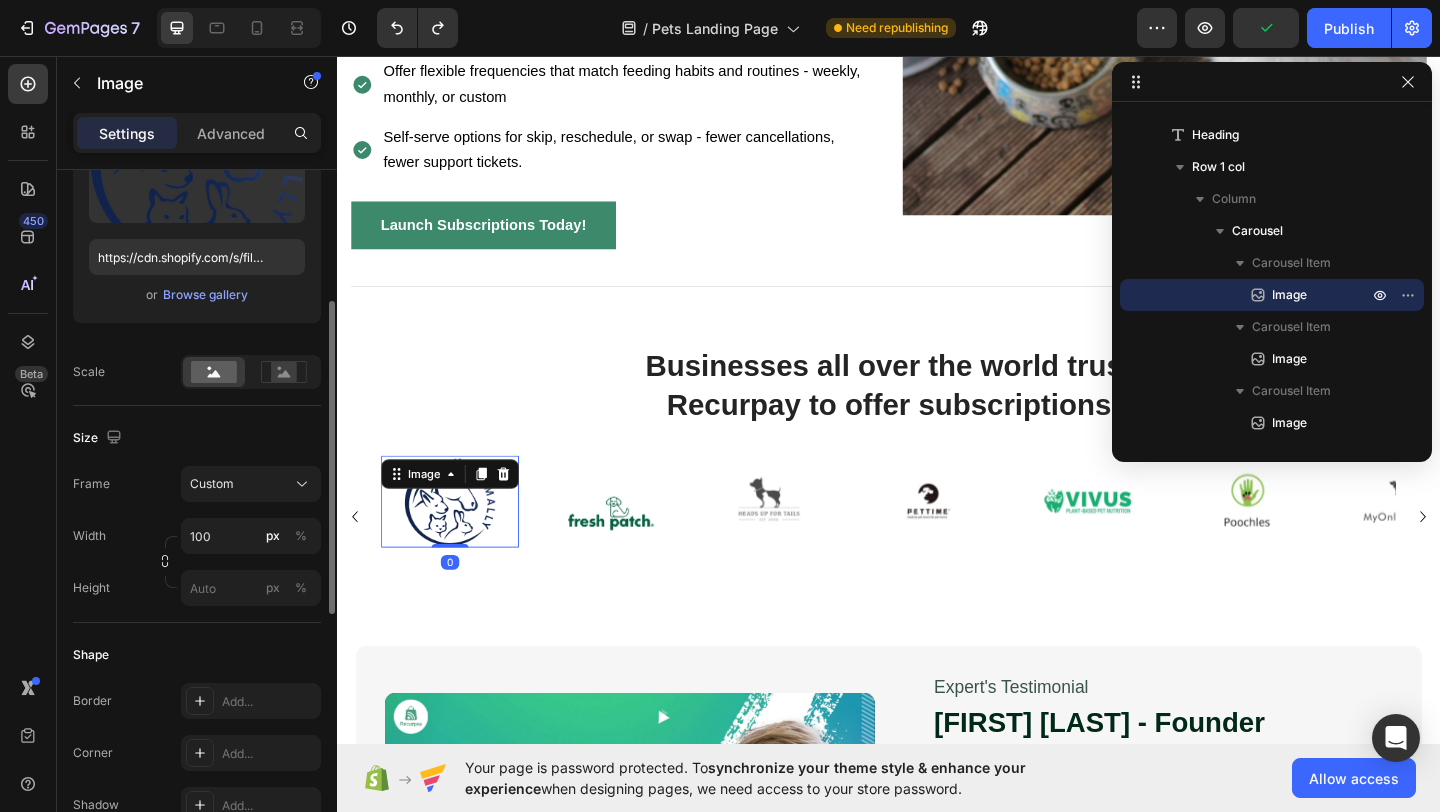 scroll, scrollTop: 291, scrollLeft: 0, axis: vertical 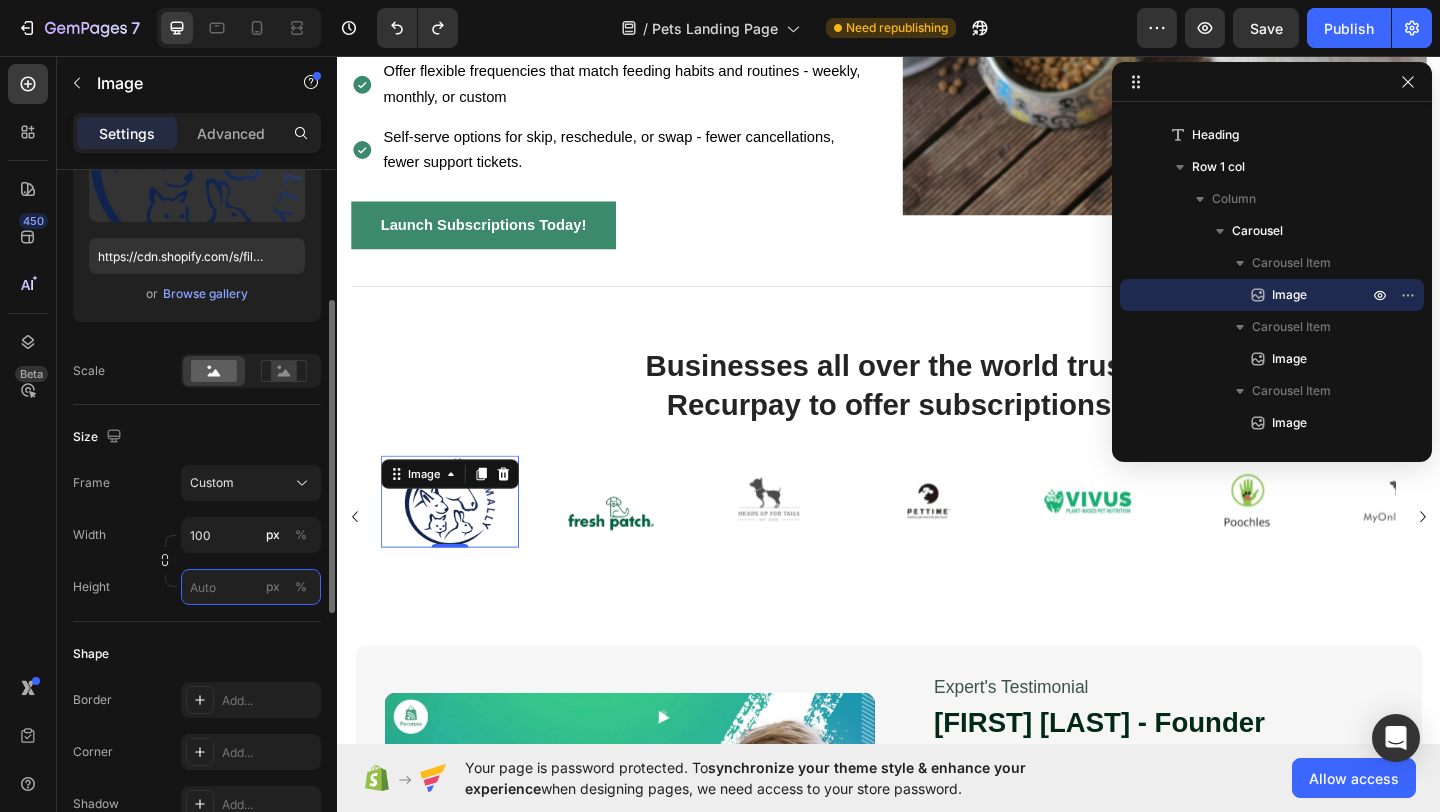 click on "px %" at bounding box center (251, 587) 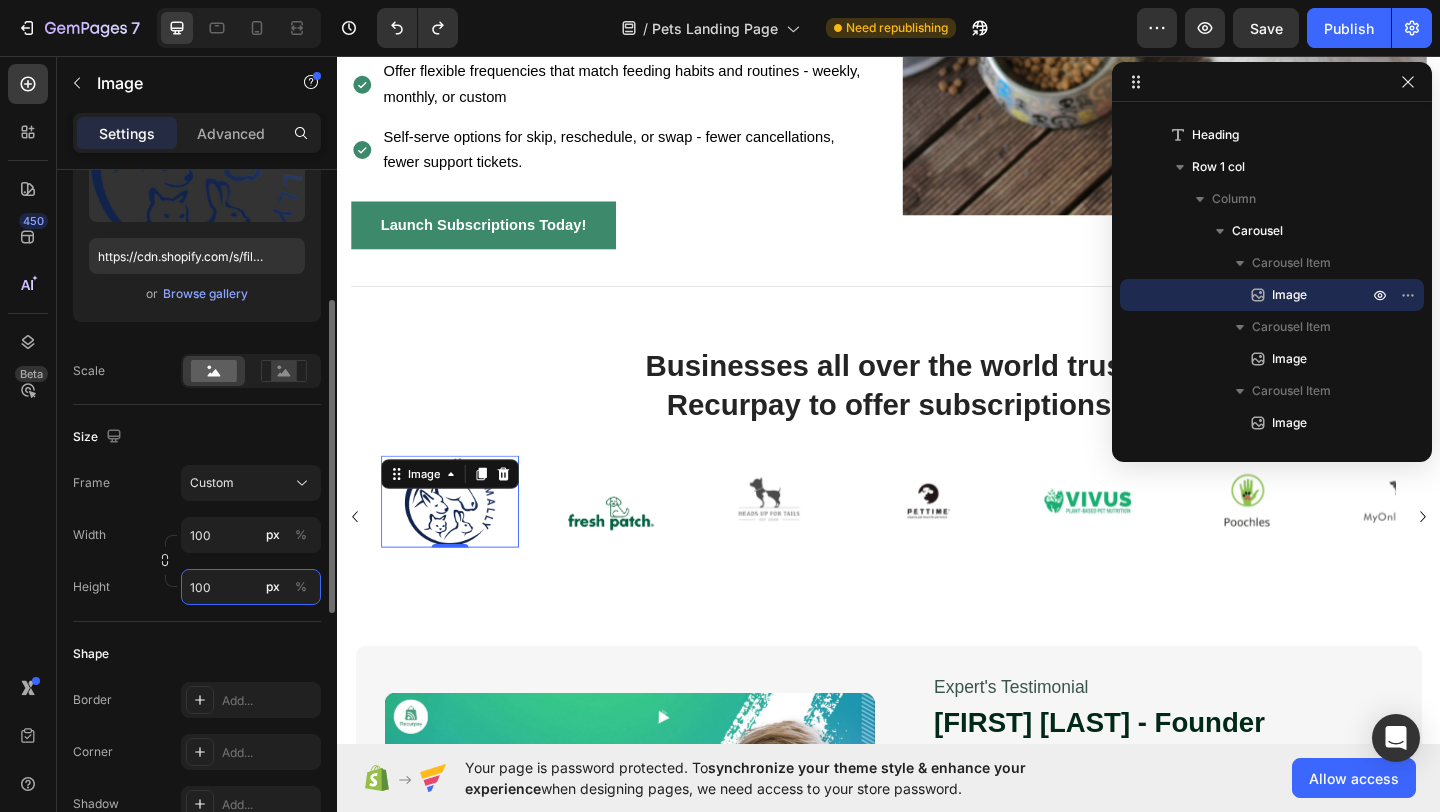 type on "100" 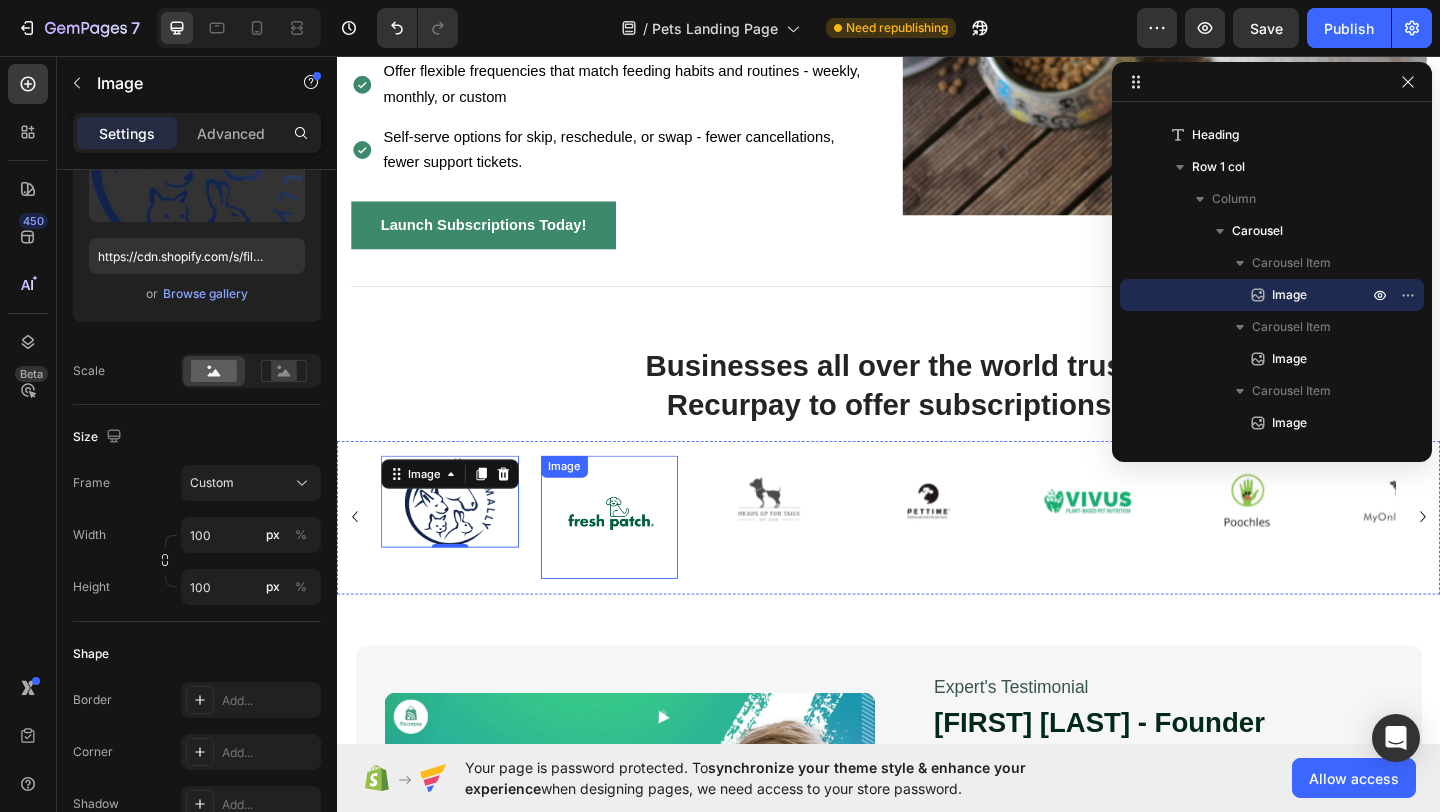 click at bounding box center [633, 552] 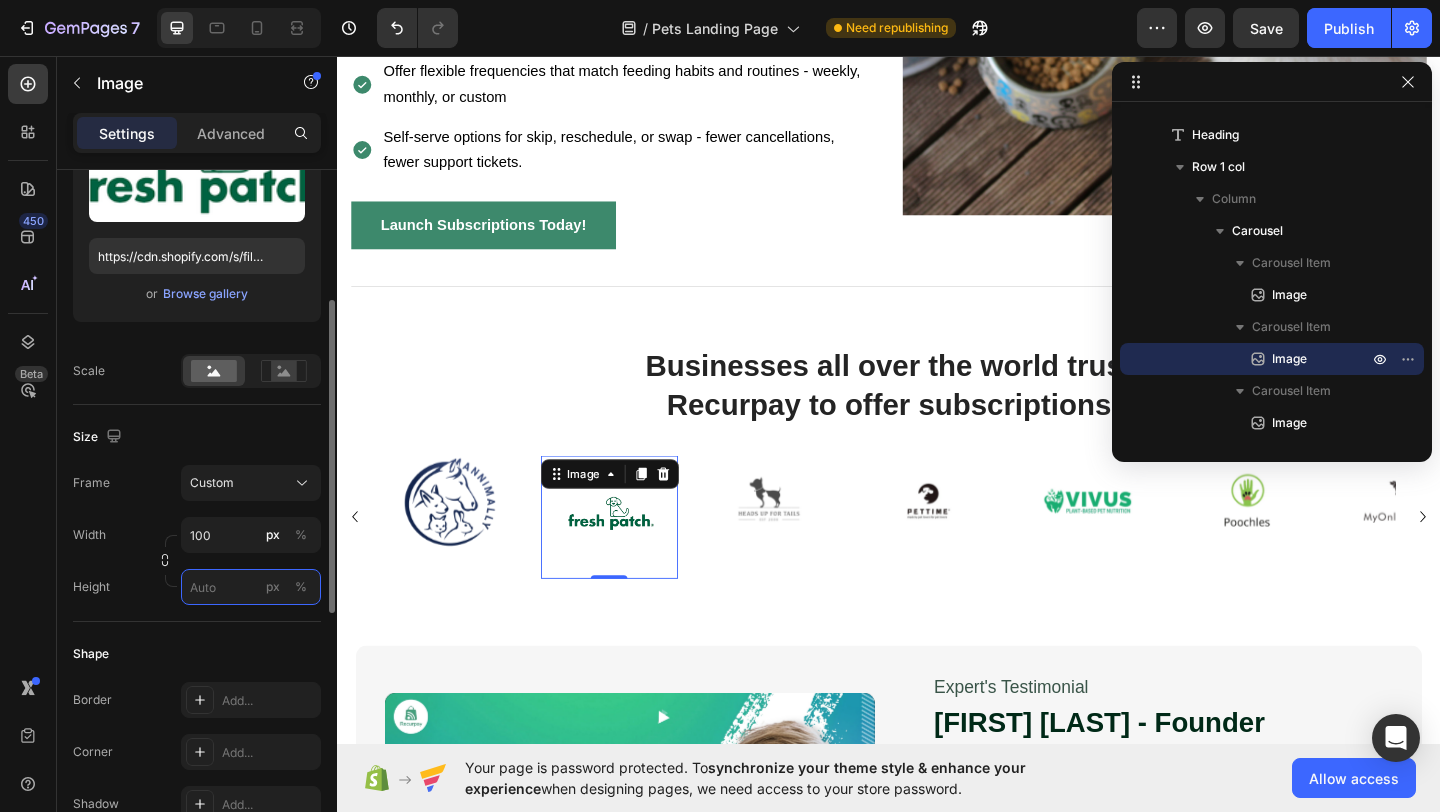 click on "px %" at bounding box center [251, 587] 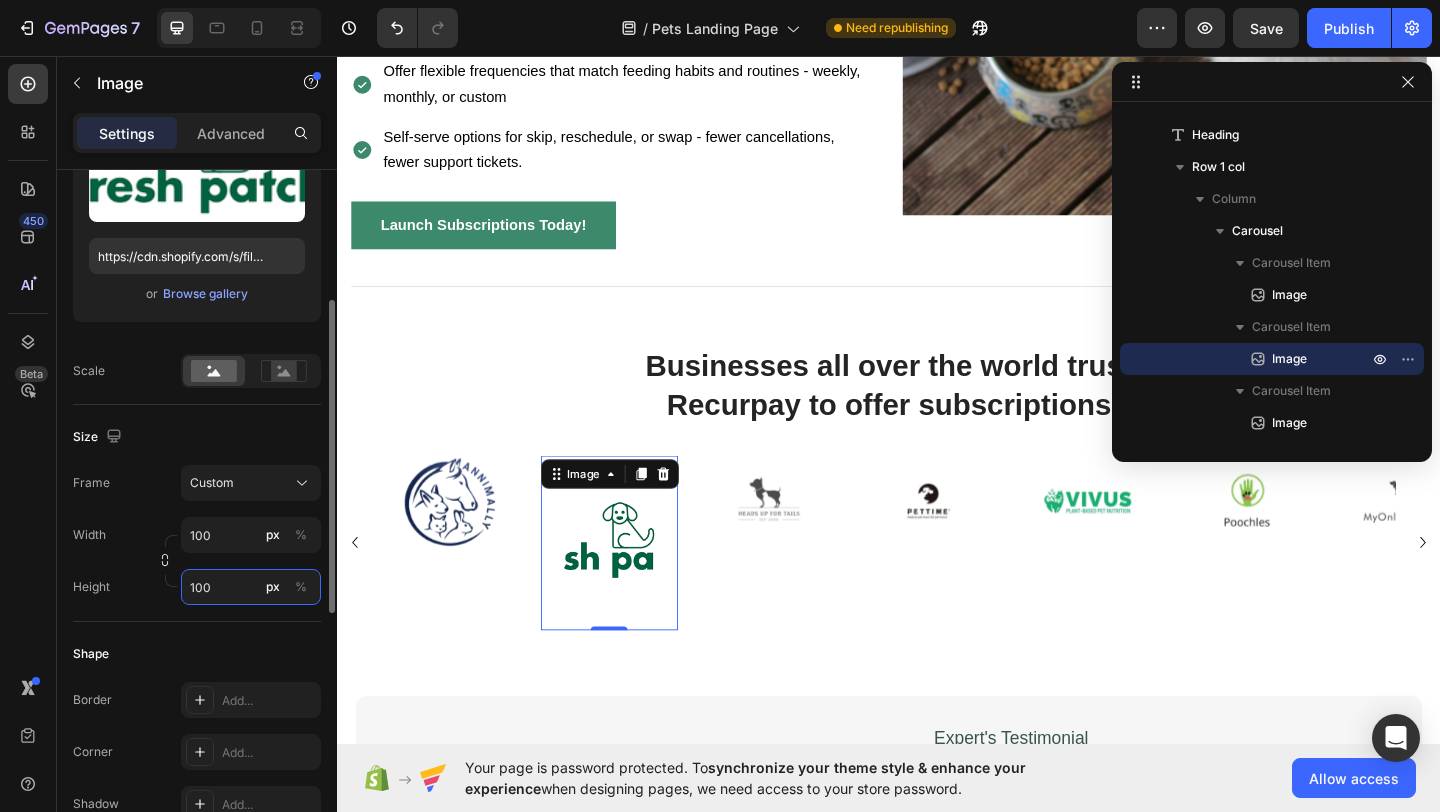 type on "100" 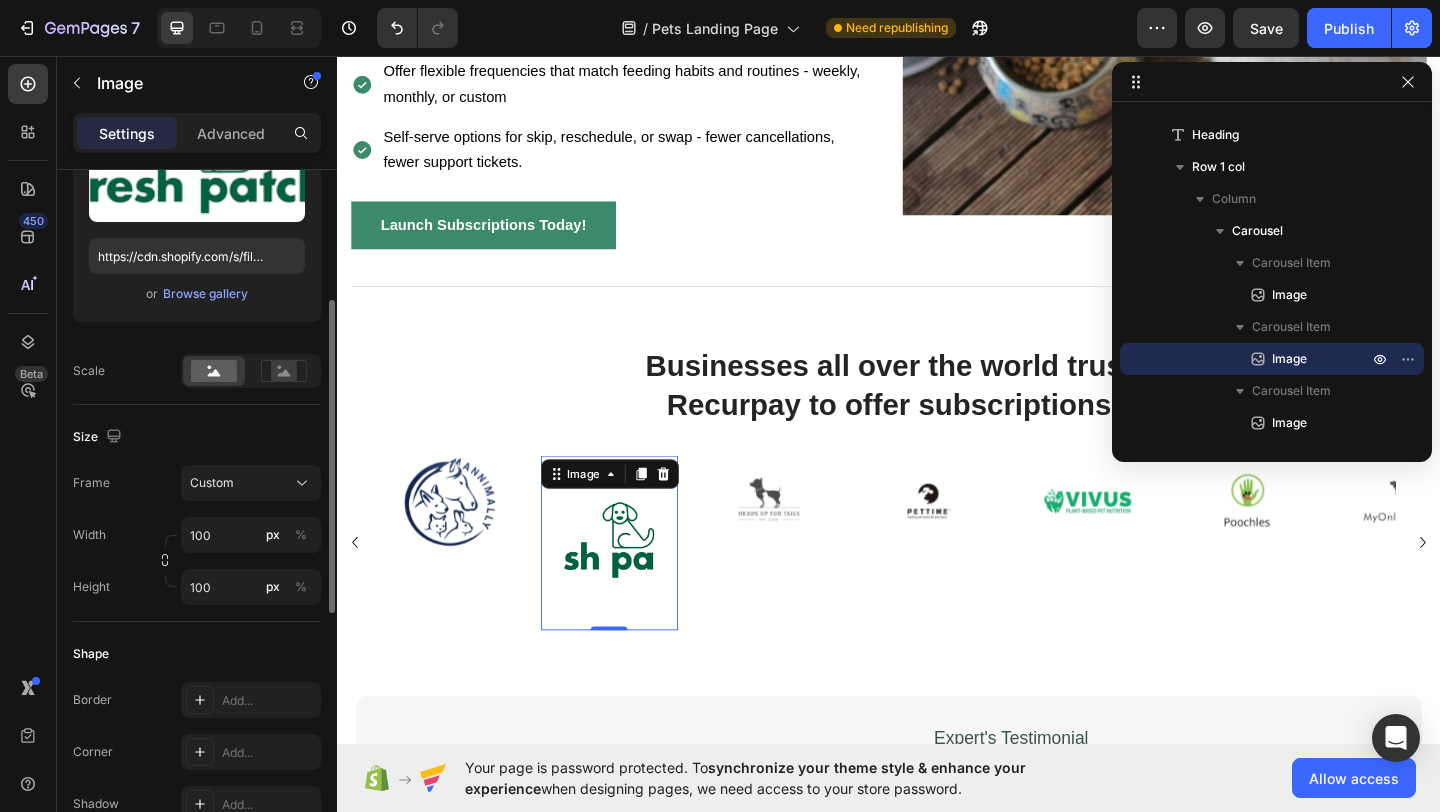 click on "Size Frame Custom Width 100 px % Height 100 px %" 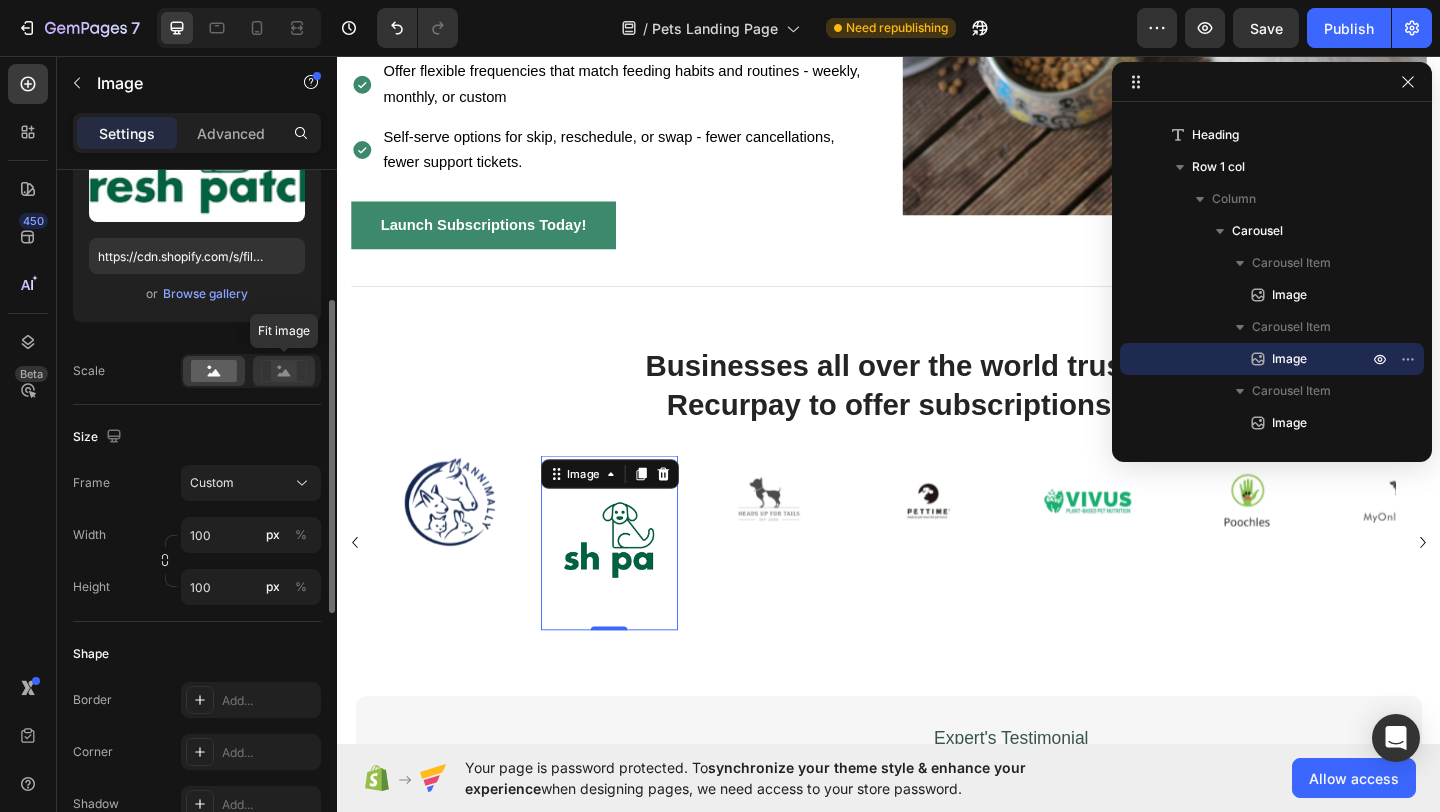 click 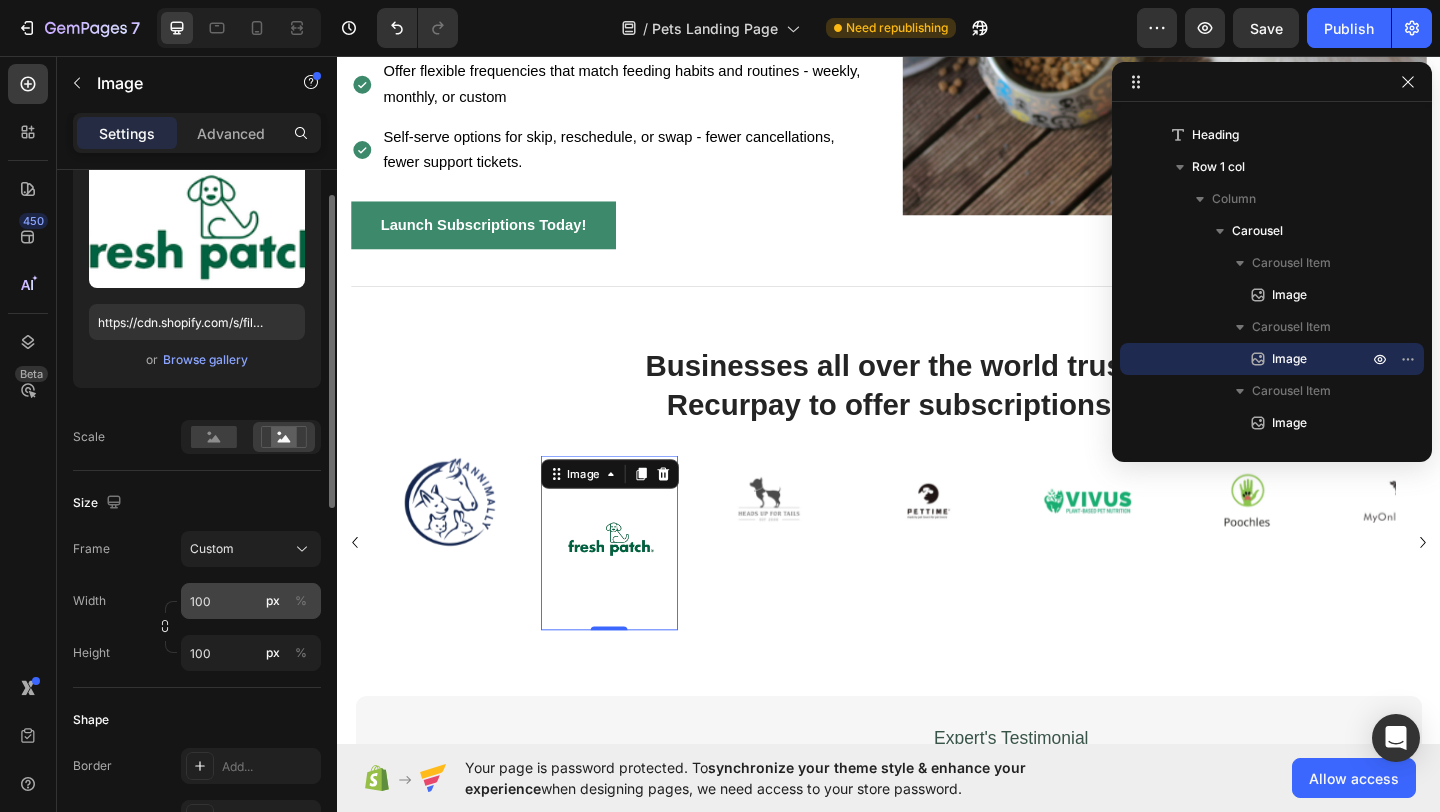 scroll, scrollTop: 0, scrollLeft: 0, axis: both 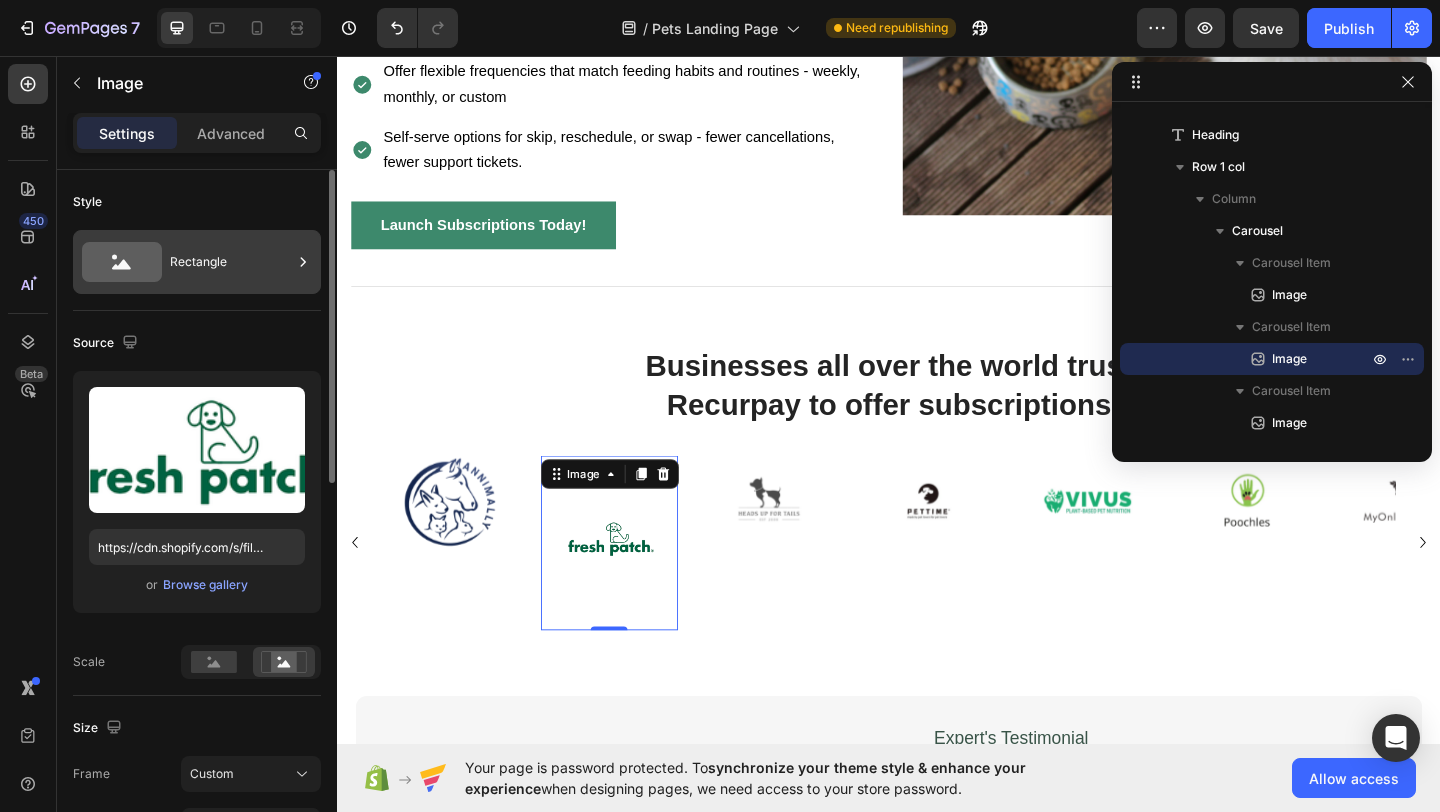 click on "Rectangle" at bounding box center (231, 262) 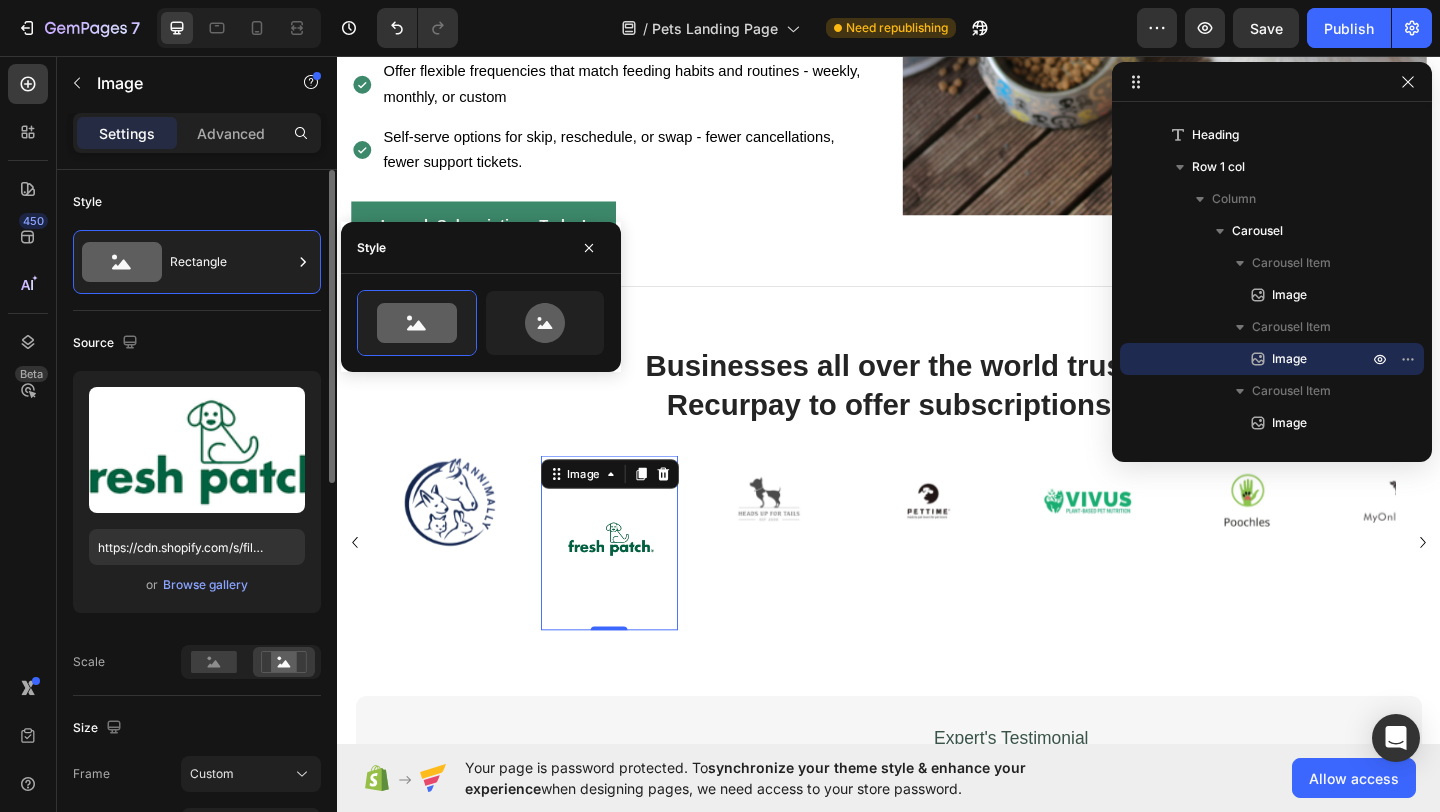 click on "Source Upload Image https://cdn.shopify.com/s/files/1/0611/5111/7547/files/gempages_575406951106609695-f6123089-39b1-4207-8fa9-cccd34c903b5.png or  Browse gallery  Scale" 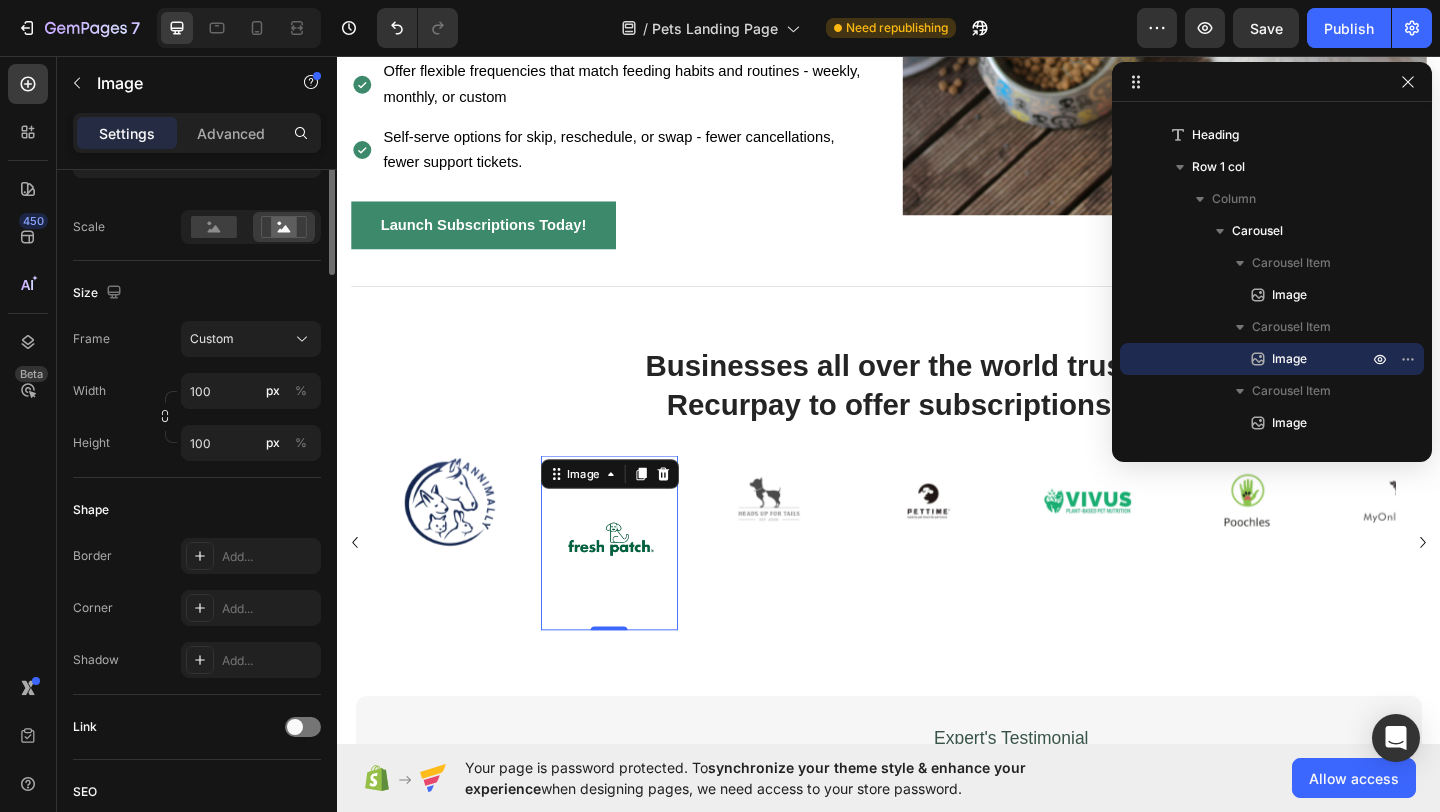 scroll, scrollTop: 0, scrollLeft: 0, axis: both 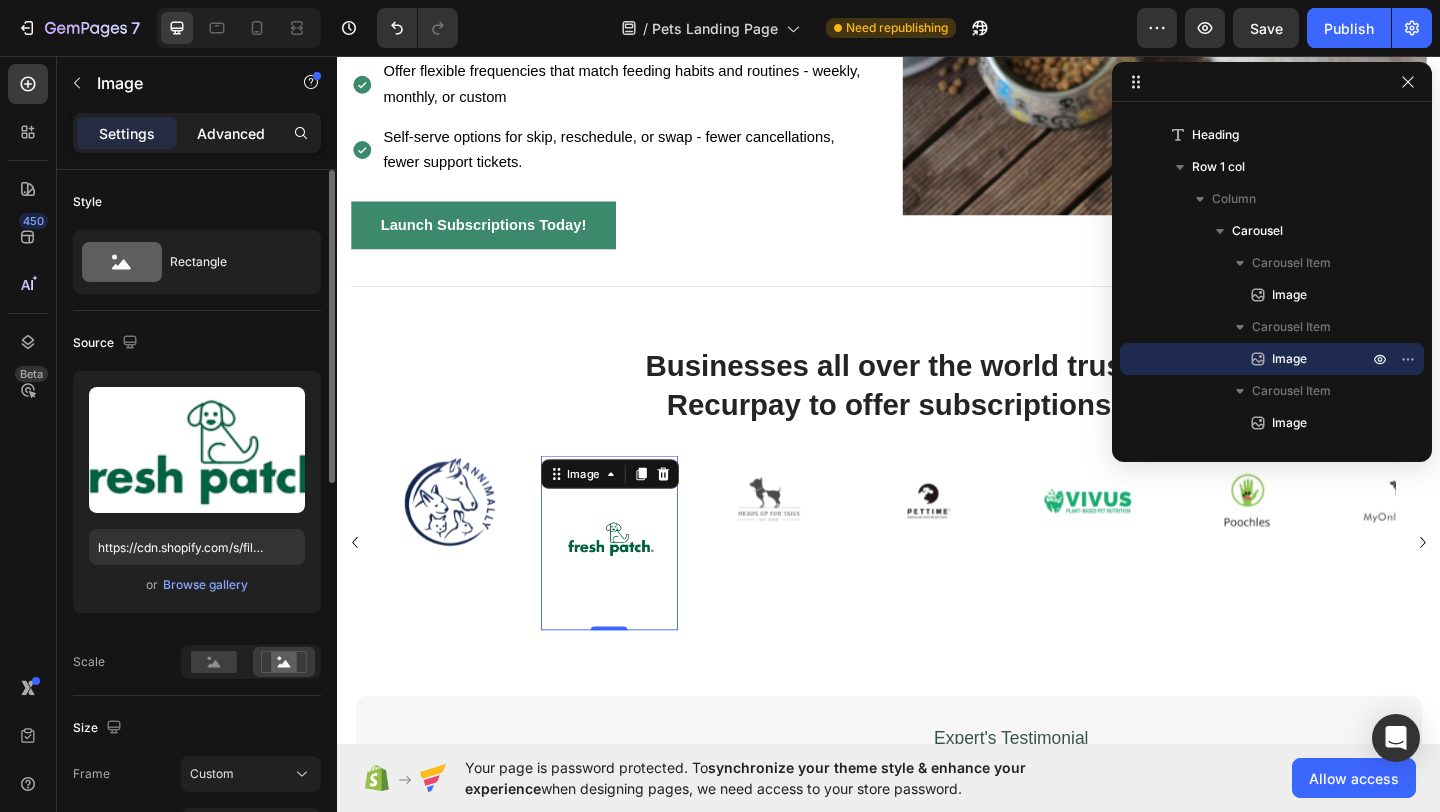 click on "Advanced" at bounding box center [231, 133] 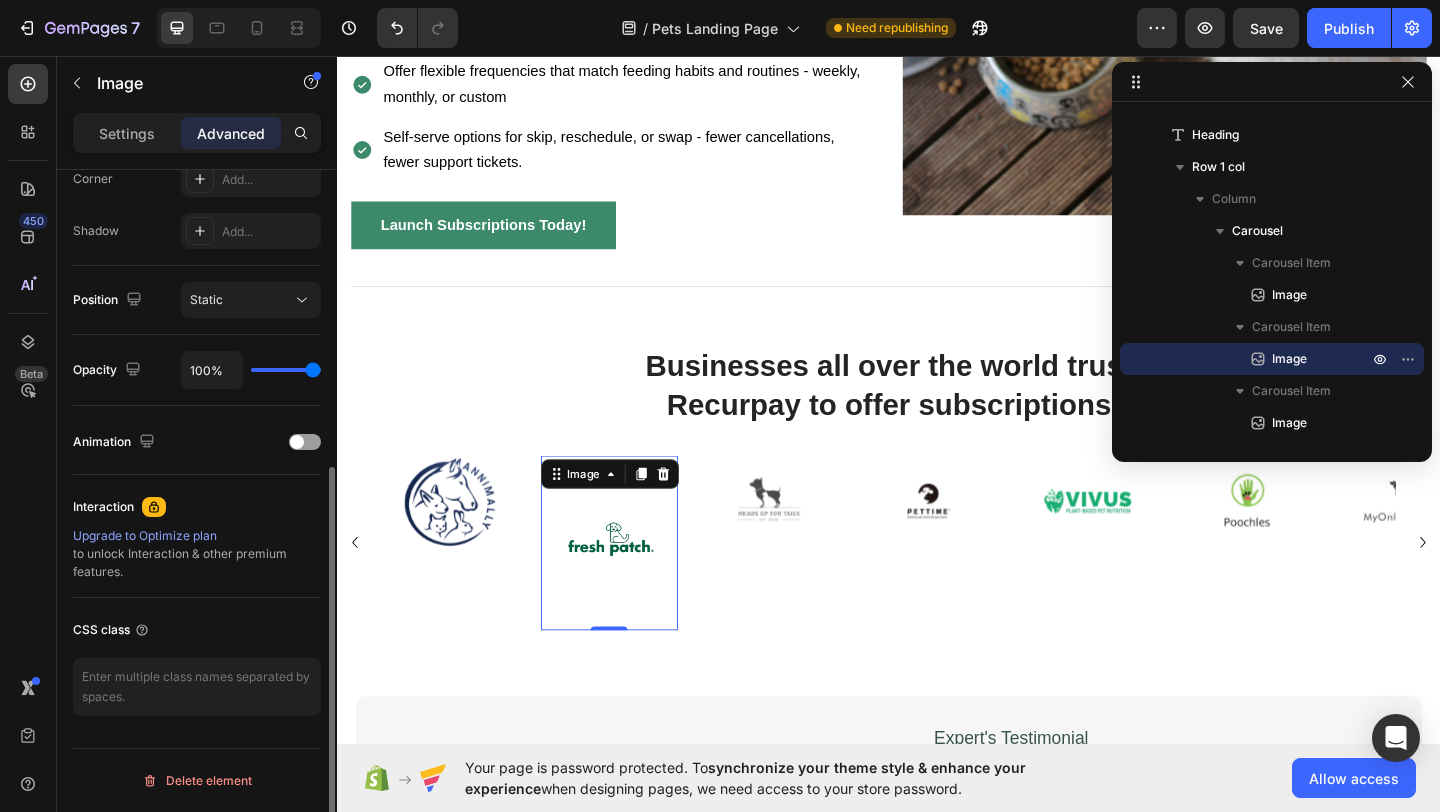 scroll, scrollTop: 0, scrollLeft: 0, axis: both 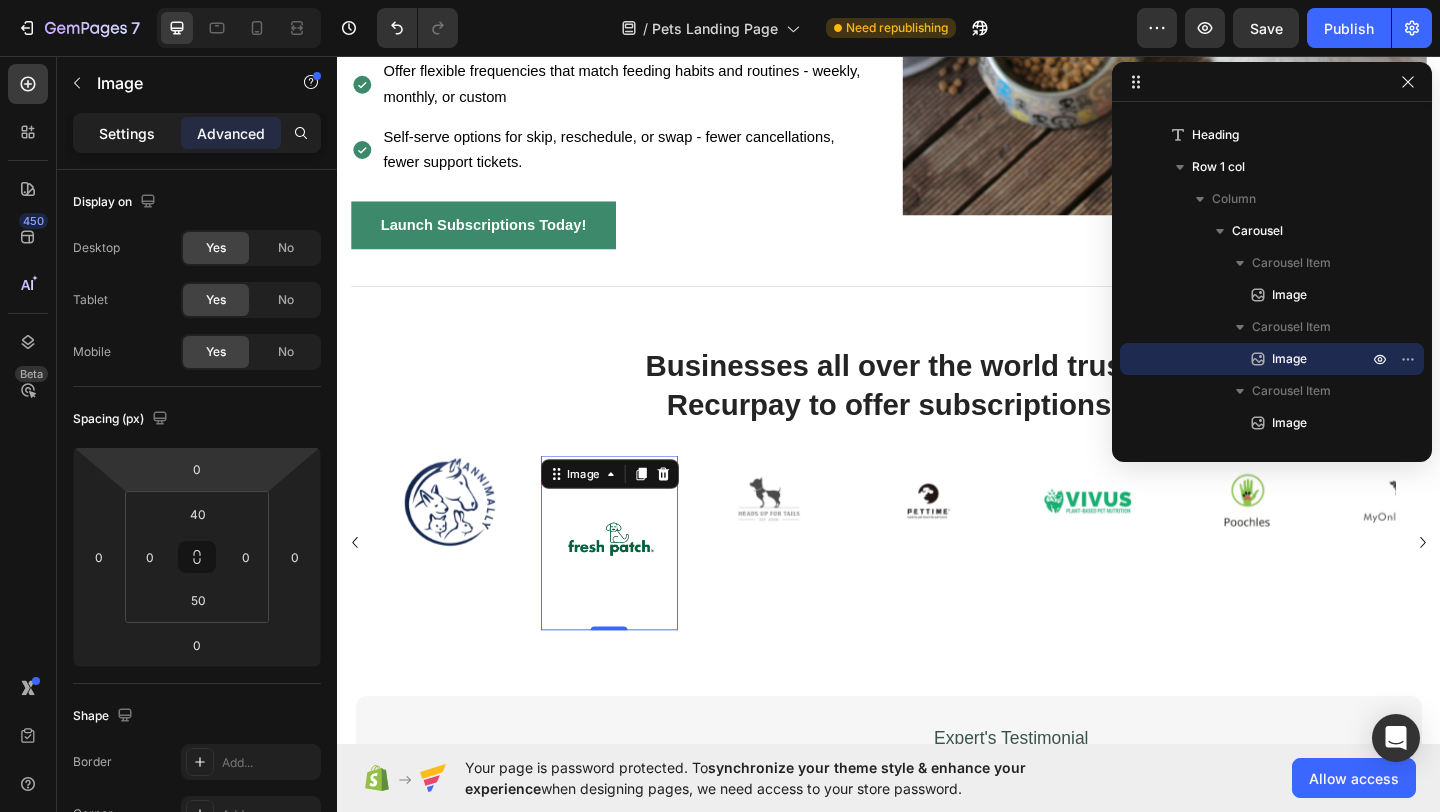 click on "Settings" at bounding box center [127, 133] 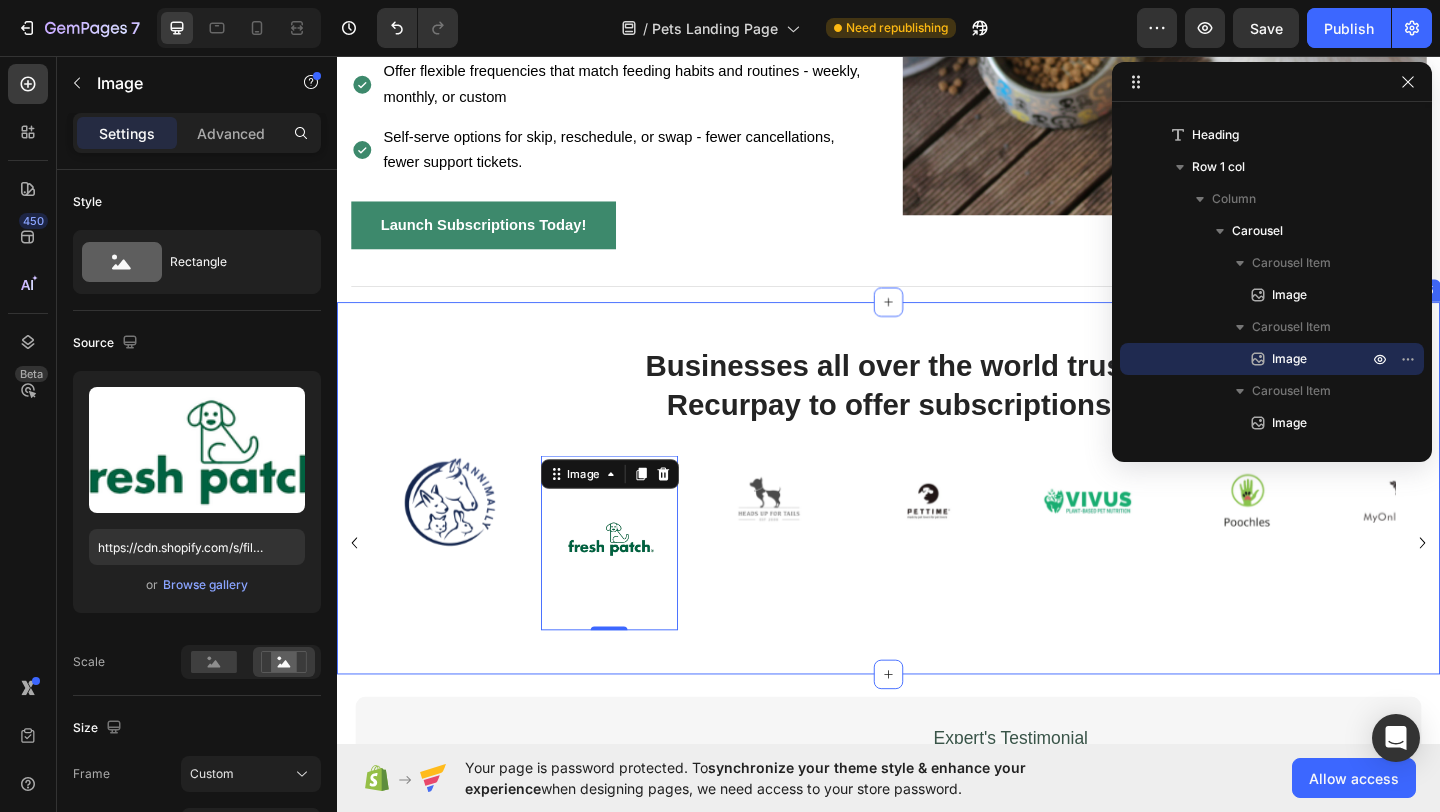 click on "Businesses all over the world trust Recurpay to offer subscriptions Heading
Image Image   0 Image Image Image Image Image Image Image Image
Carousel Row Section 5" at bounding box center [937, 525] 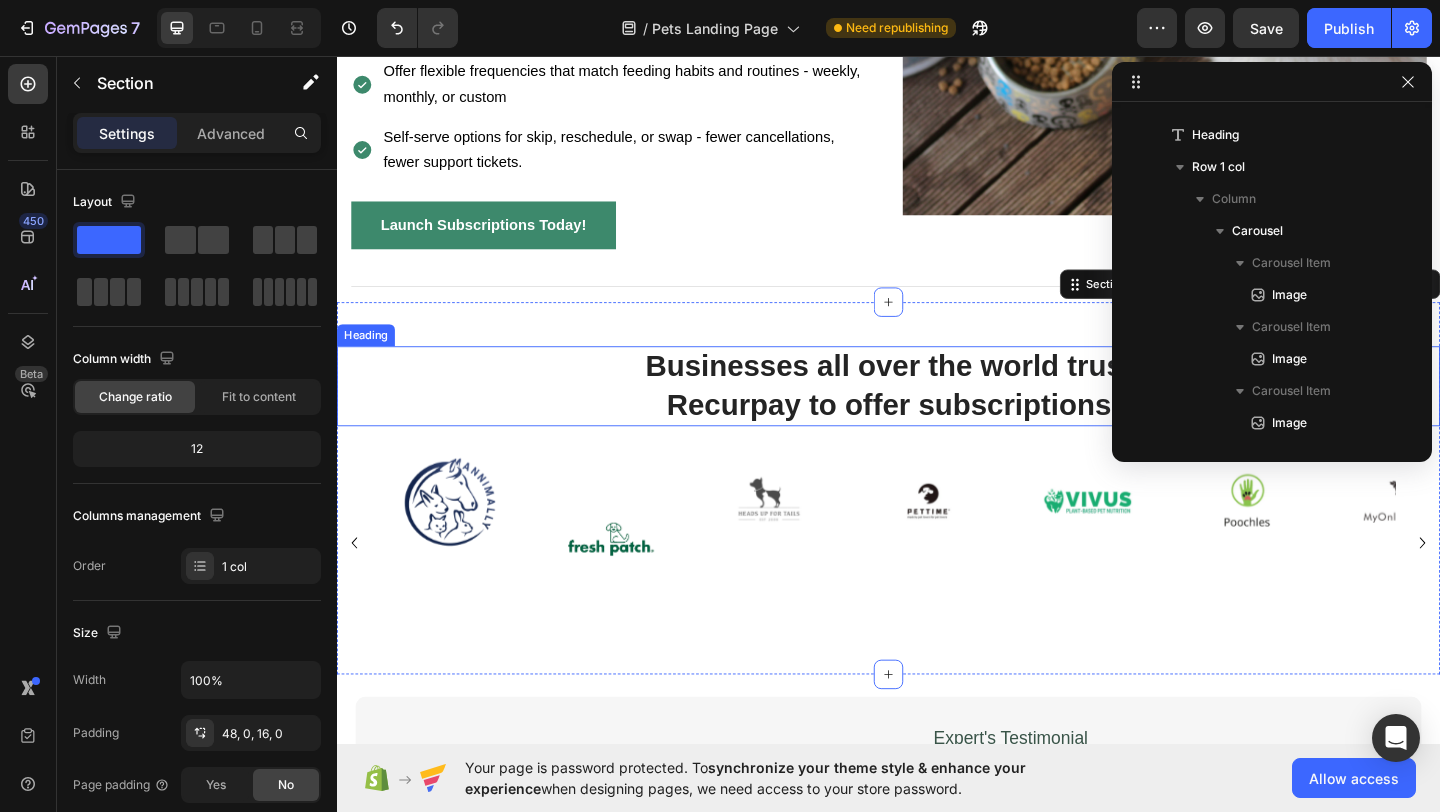 click on "Businesses all over the world trust Recurpay to offer subscriptions" at bounding box center [937, 414] 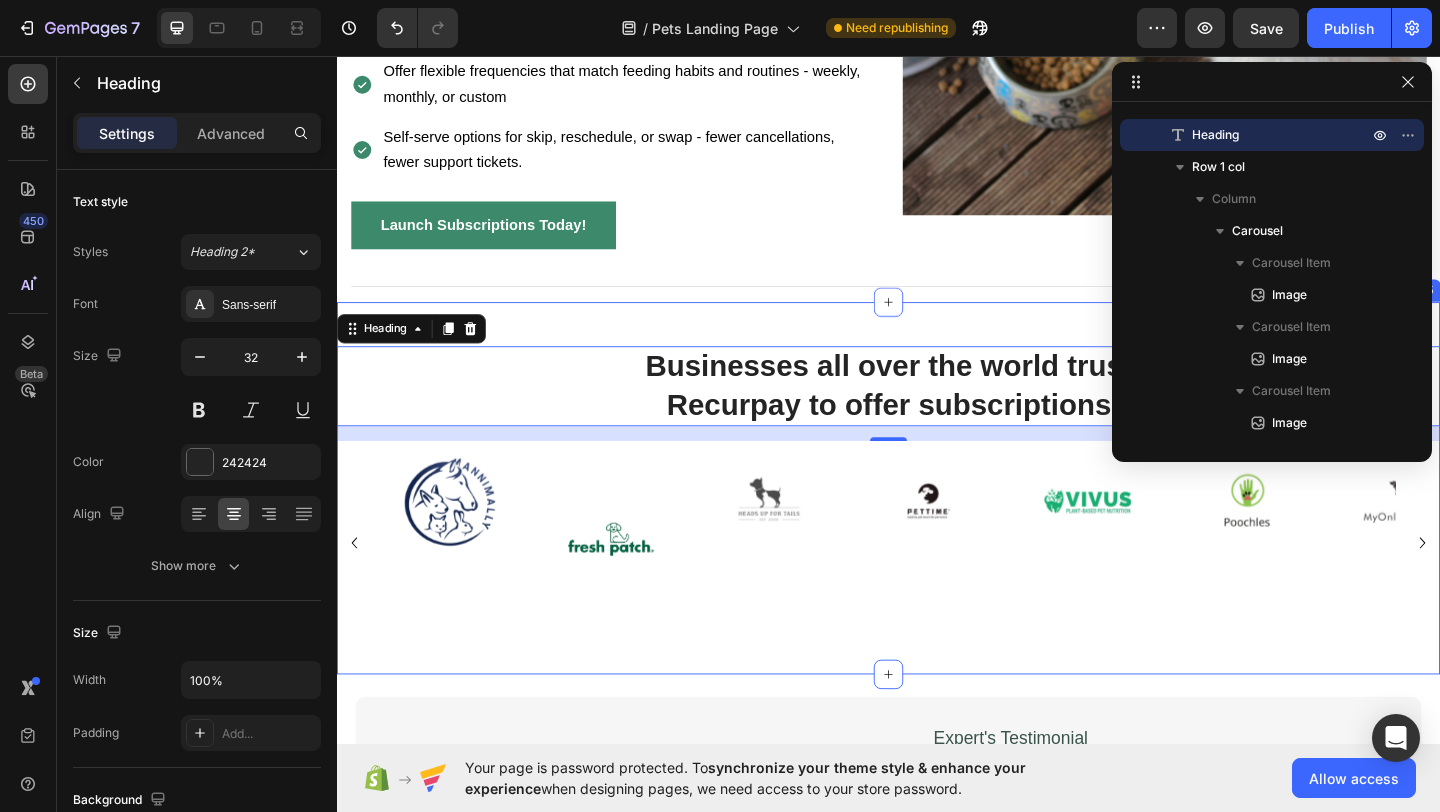 click on "Businesses all over the world trust Recurpay to offer subscriptions Heading   16
Image Image Image Image Image Image Image Image Image Image
Carousel Row Section 5" at bounding box center (937, 525) 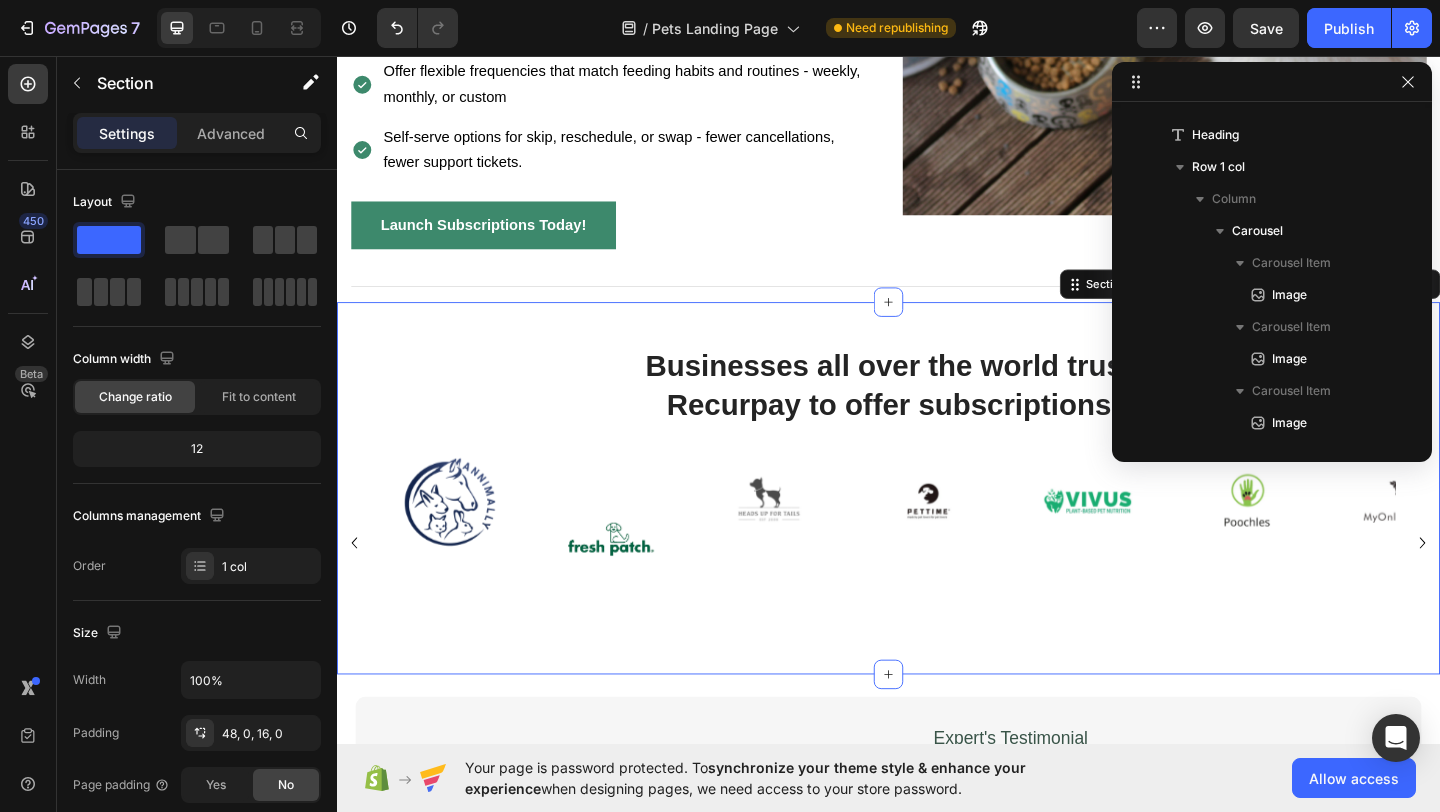 click on "Businesses all over the world trust Recurpay to offer subscriptions Heading
Image Image Image Image Image Image Image Image Image Image
Carousel Row Section 5   You can create reusable sections Create Theme Section AI Content Write with GemAI What would you like to describe here? Tone and Voice Persuasive Product Everyday Elixir – 30ml Show more Generate" at bounding box center (937, 525) 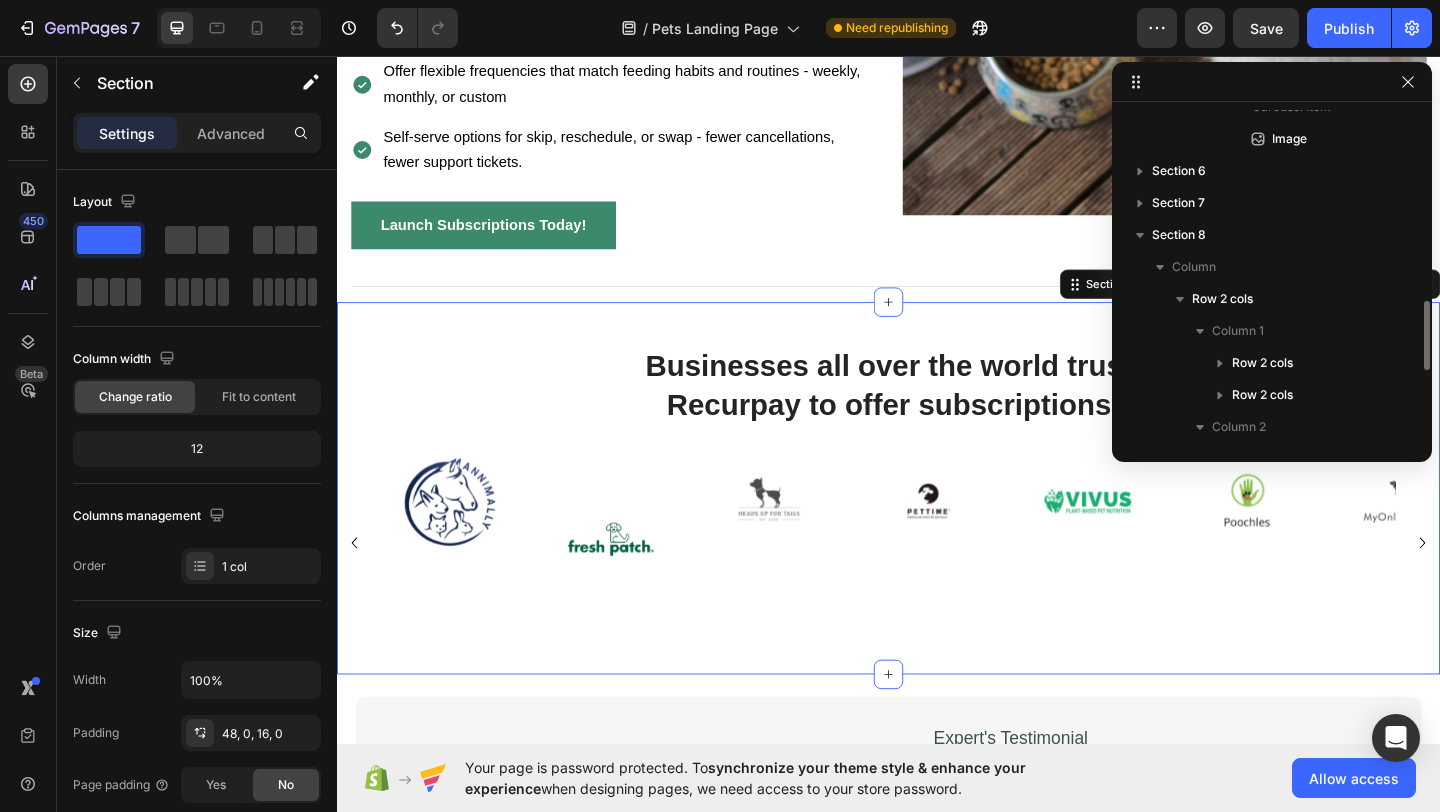 scroll, scrollTop: 914, scrollLeft: 0, axis: vertical 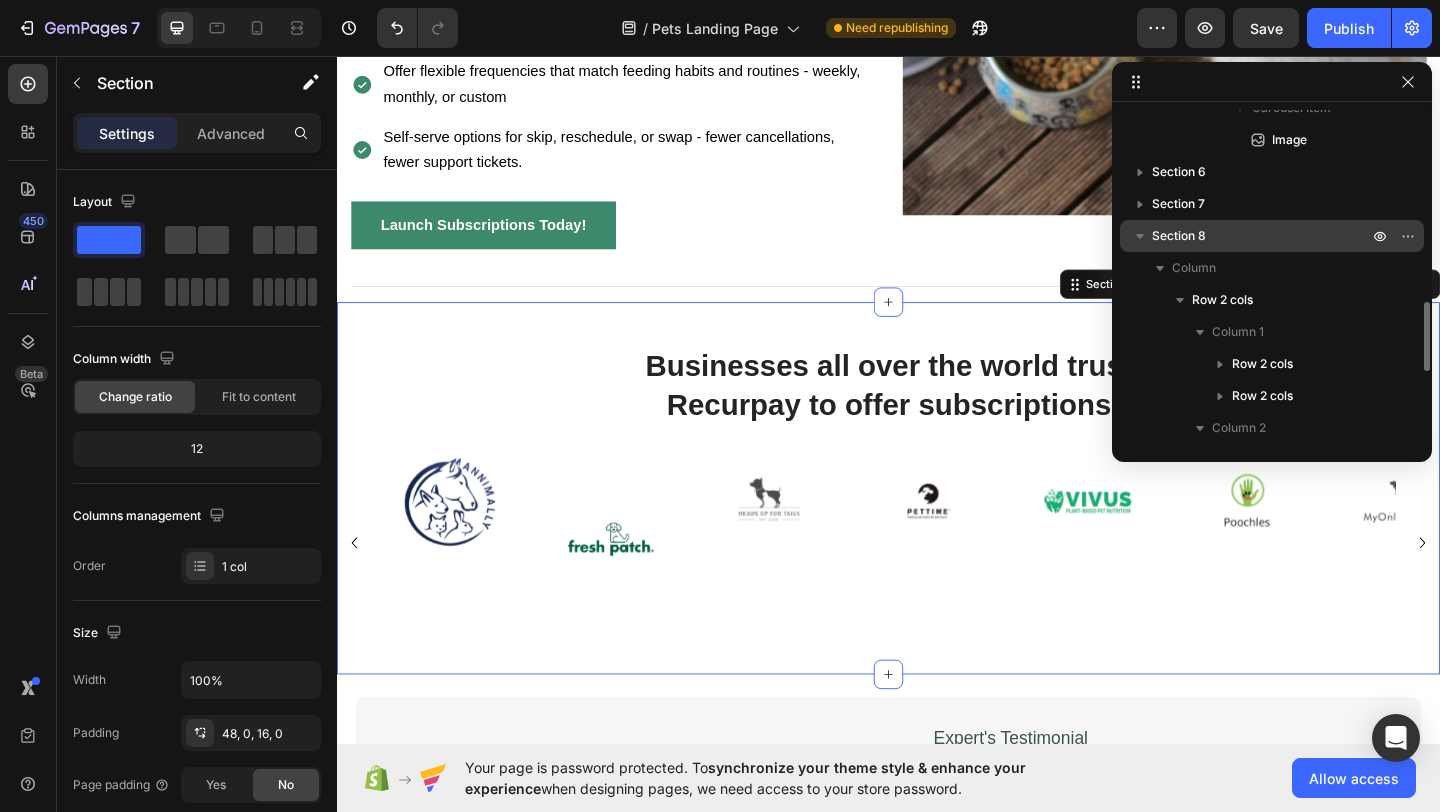 click on "Section 8" at bounding box center (1262, 236) 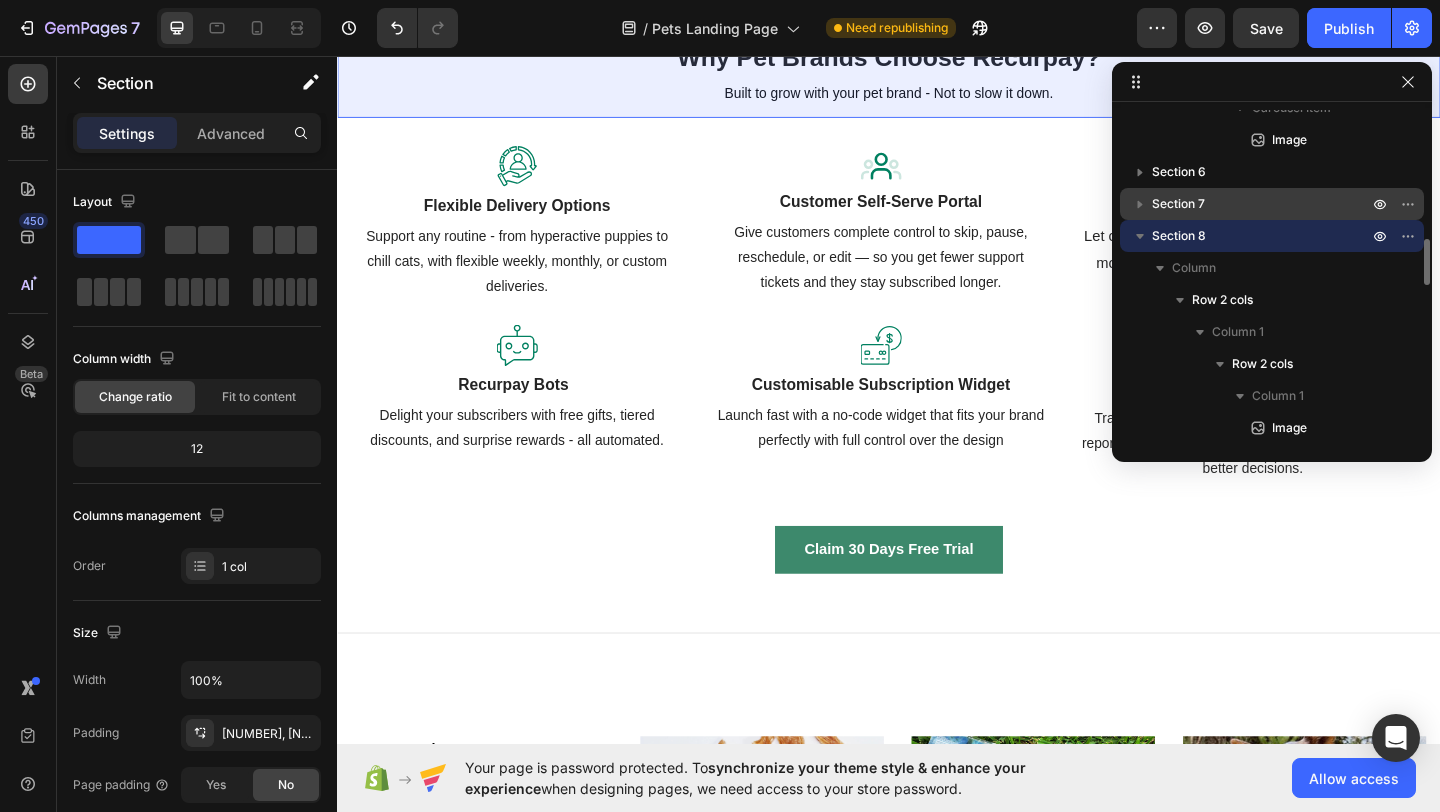 click on "Section 7" at bounding box center [1262, 204] 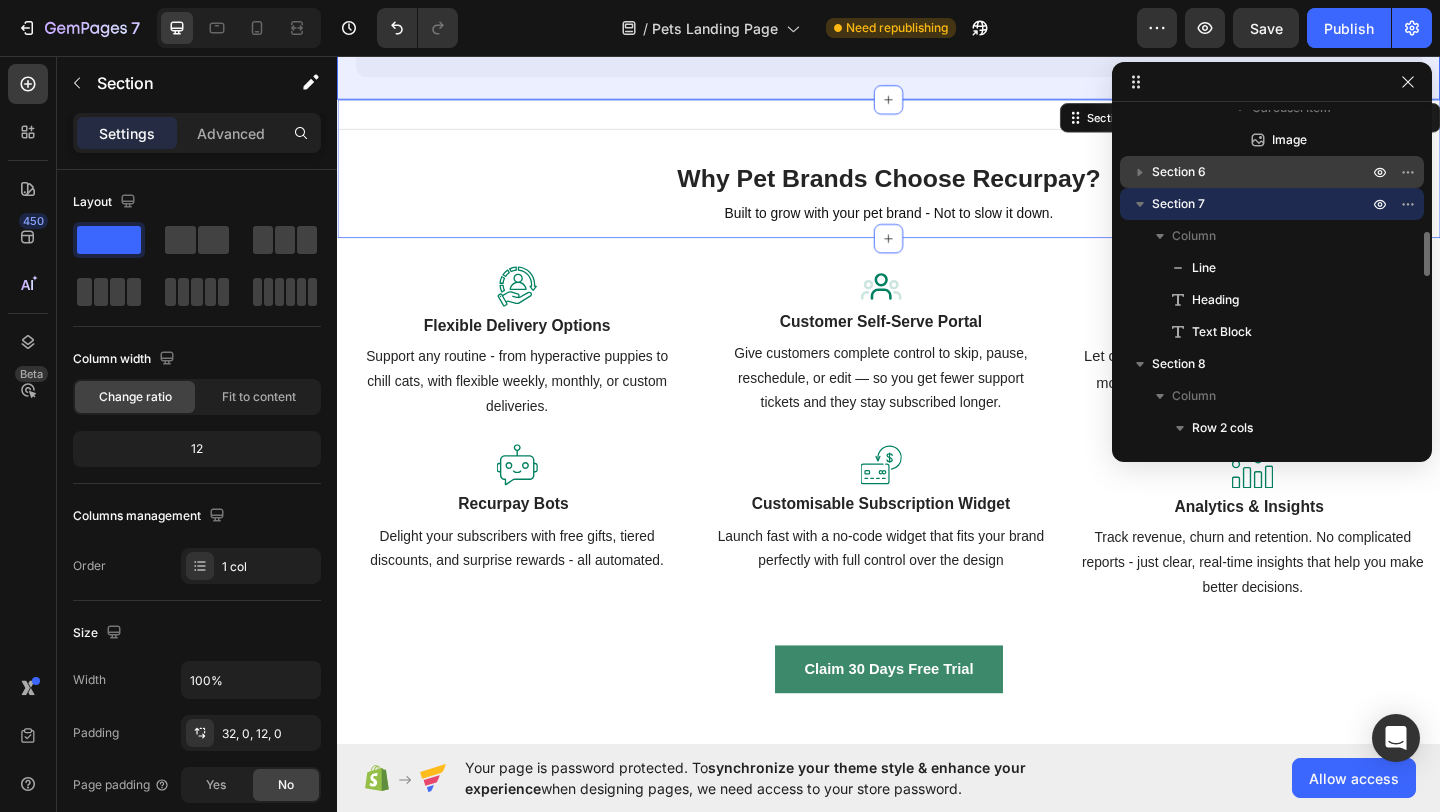 click on "Section 6" at bounding box center (1262, 172) 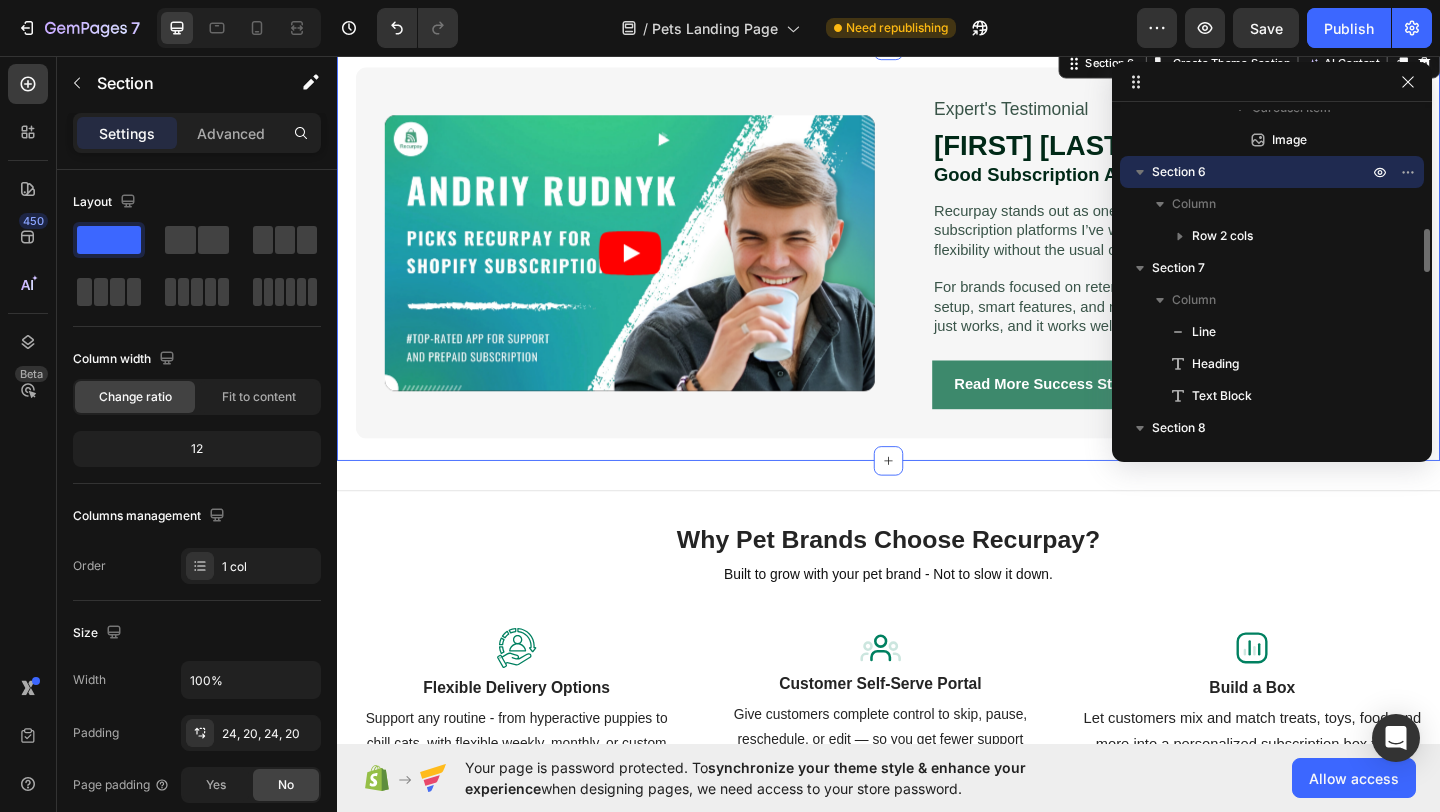 scroll, scrollTop: 2263, scrollLeft: 0, axis: vertical 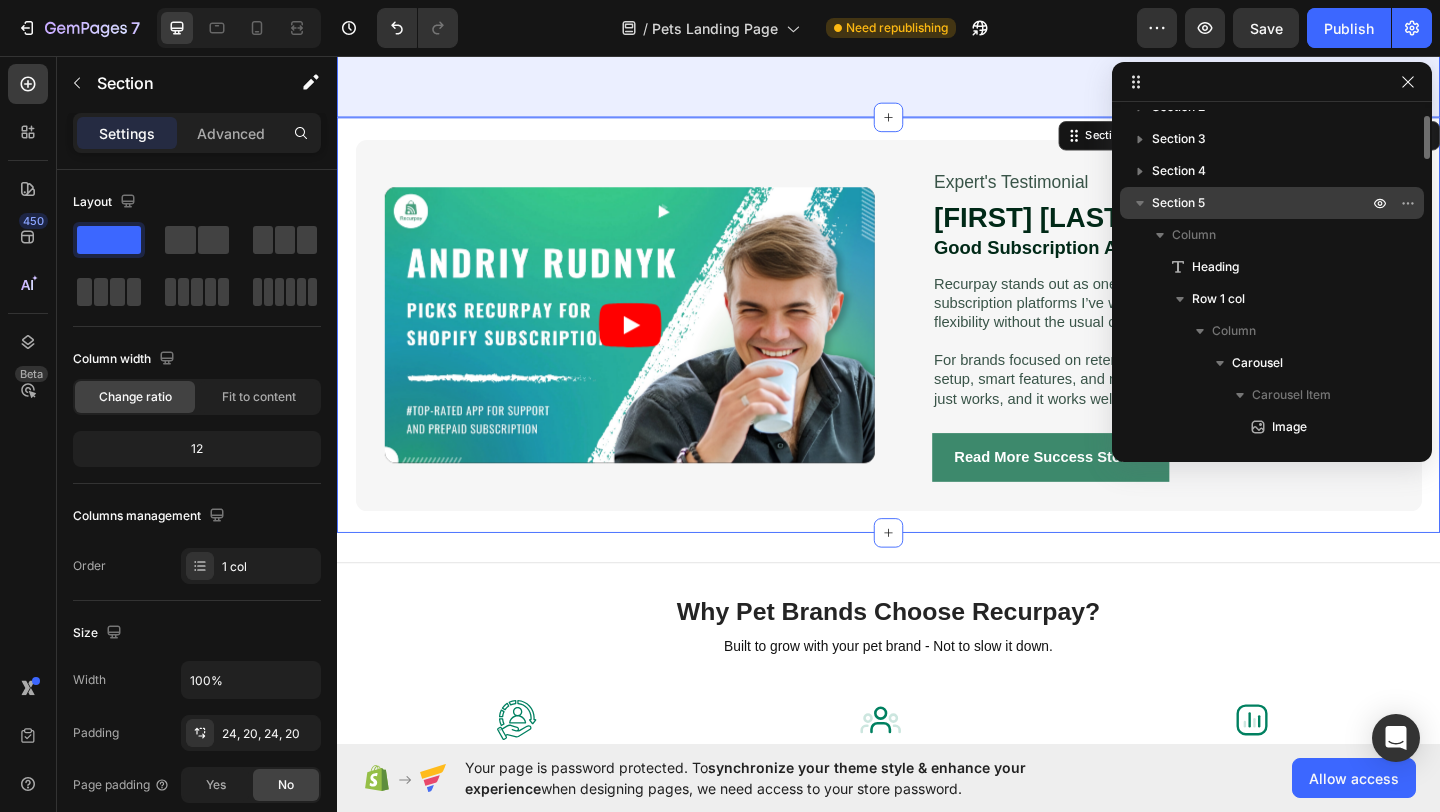 click on "Section 5" at bounding box center [1262, 203] 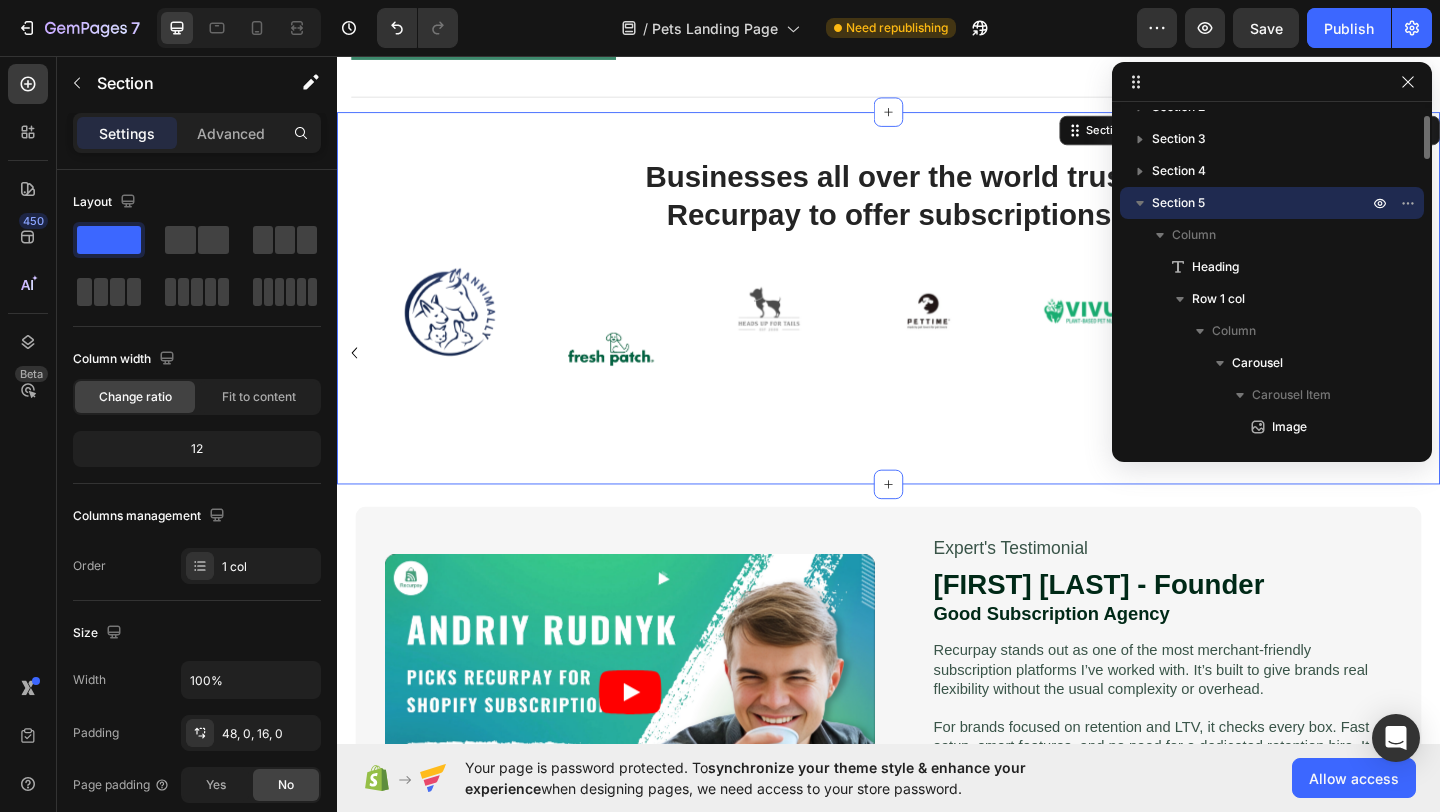 scroll, scrollTop: 1858, scrollLeft: 0, axis: vertical 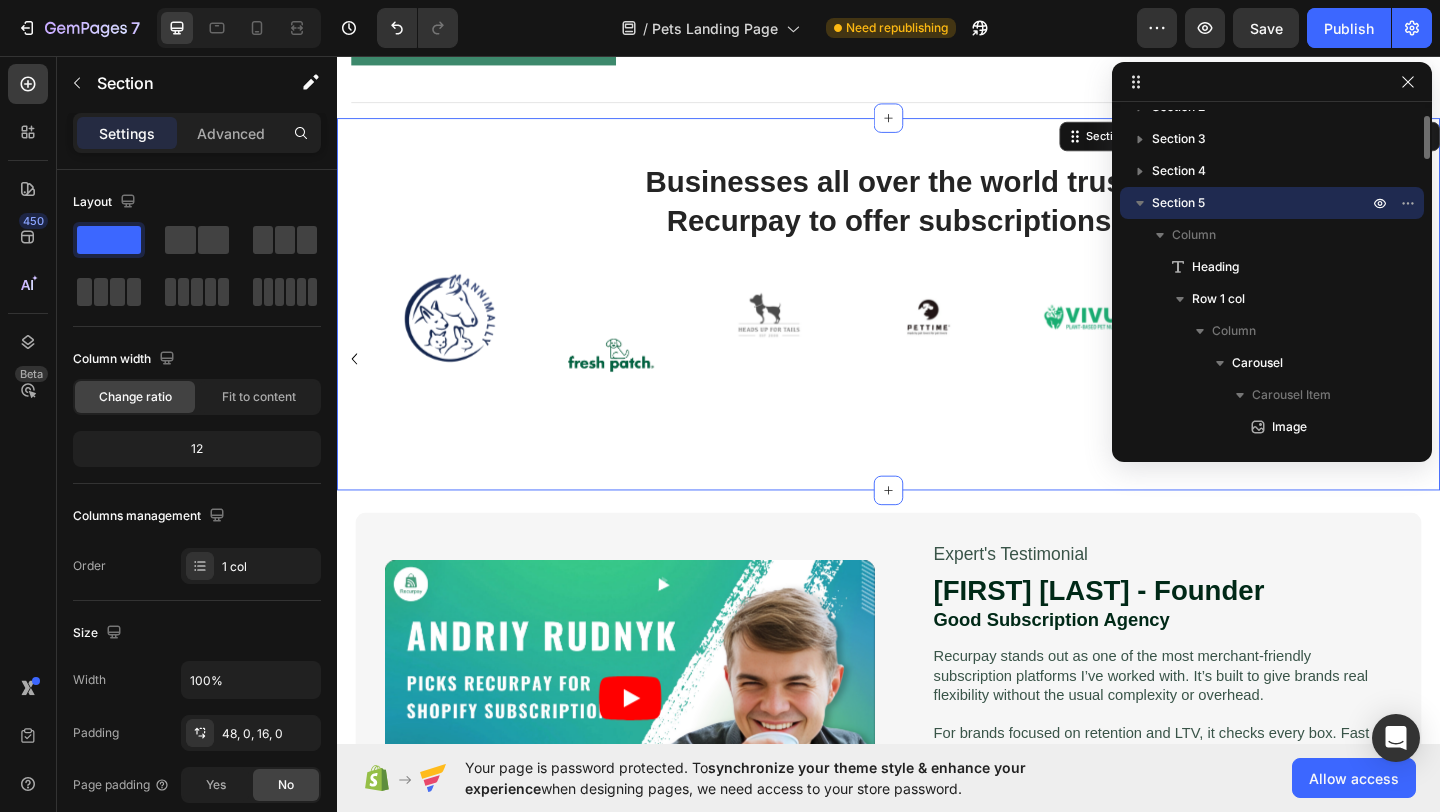 click on "Section 5" at bounding box center [1262, 203] 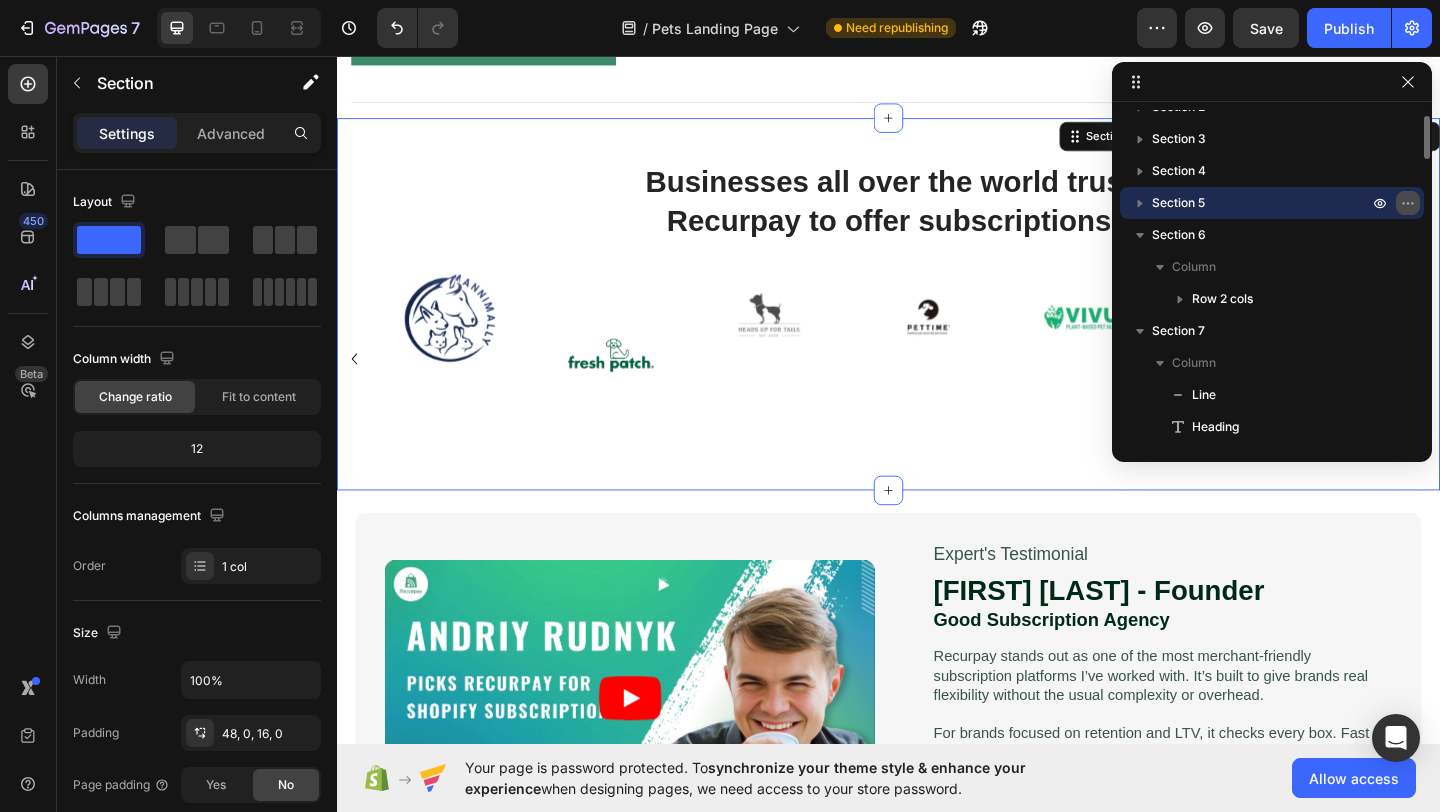 click at bounding box center (1408, 203) 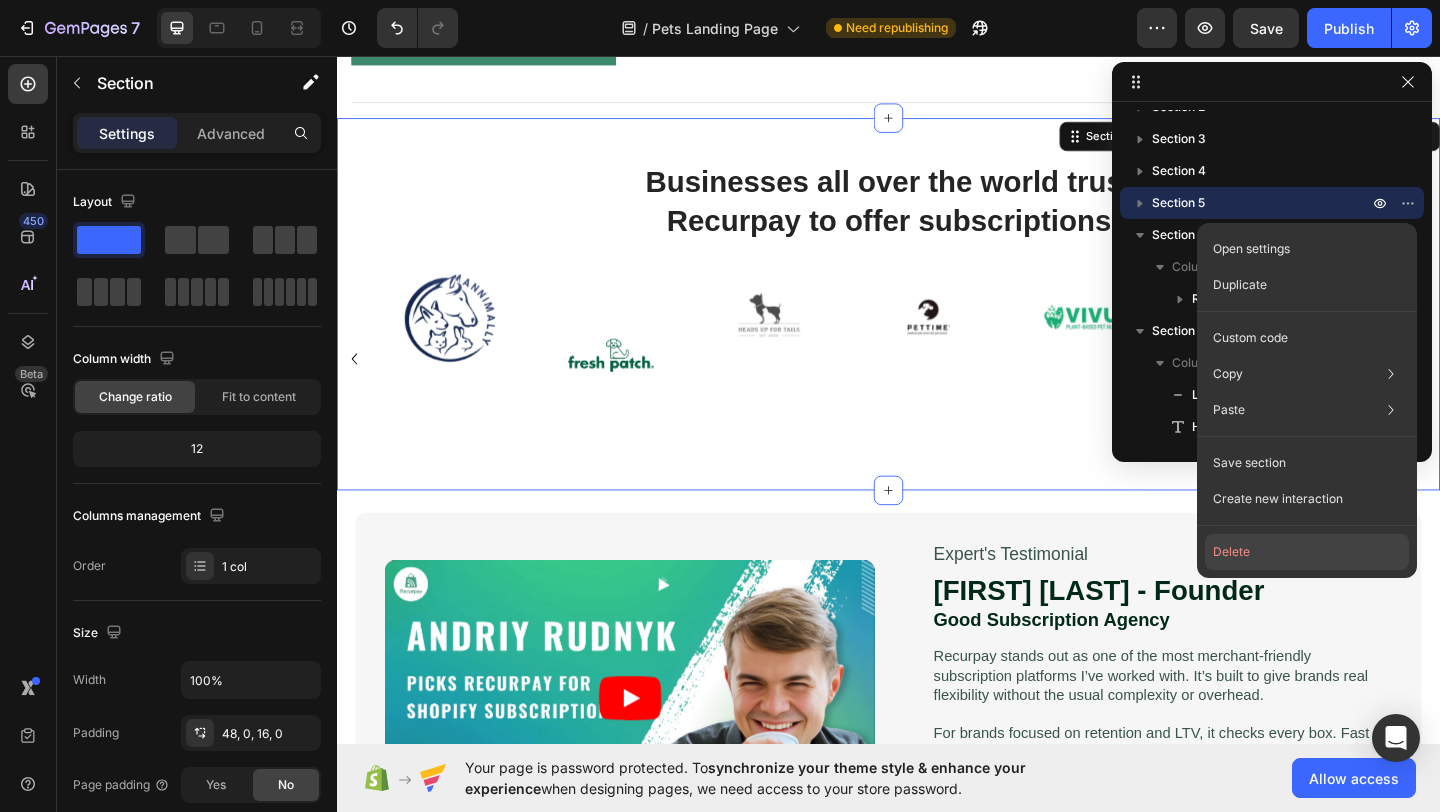 click on "Delete" 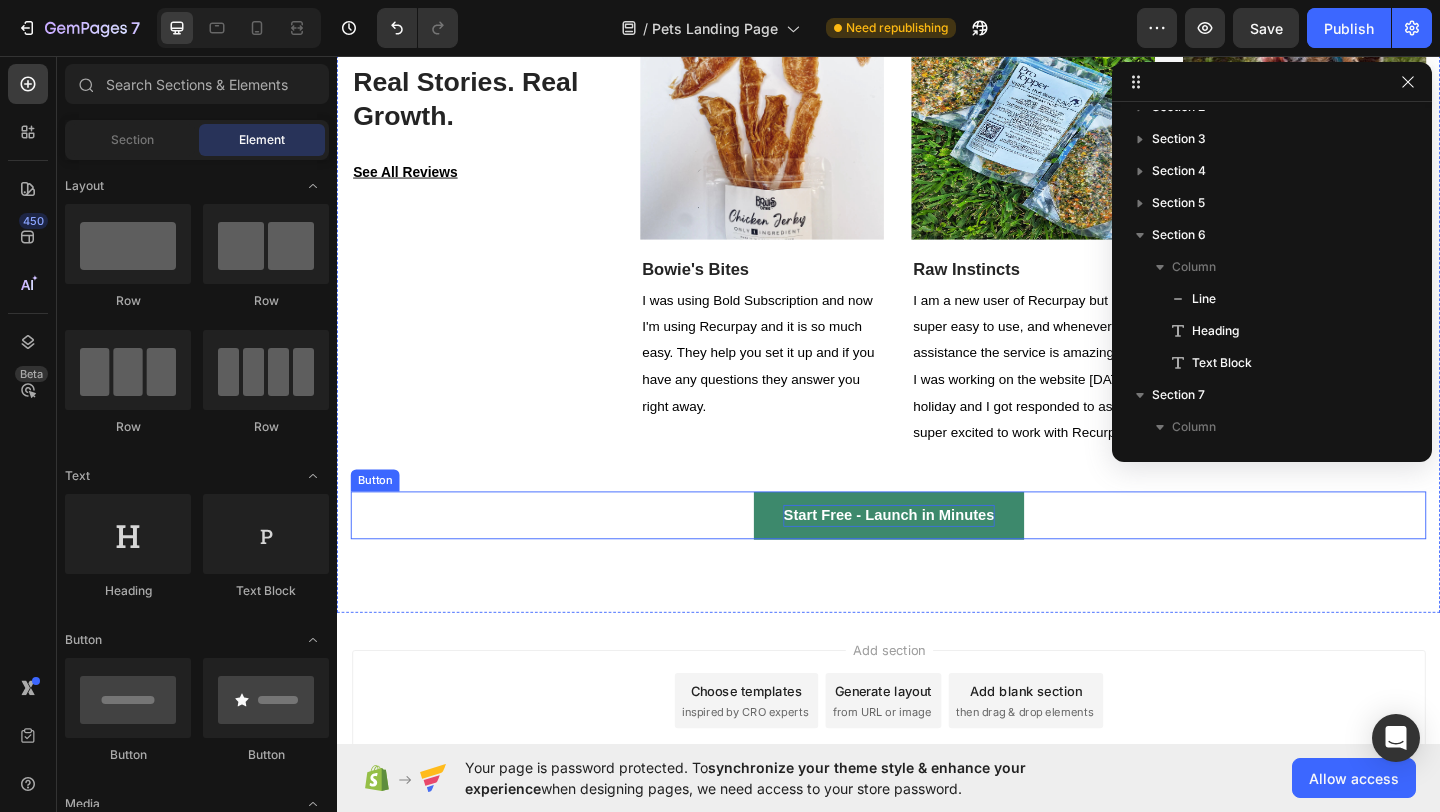 scroll, scrollTop: 3412, scrollLeft: 0, axis: vertical 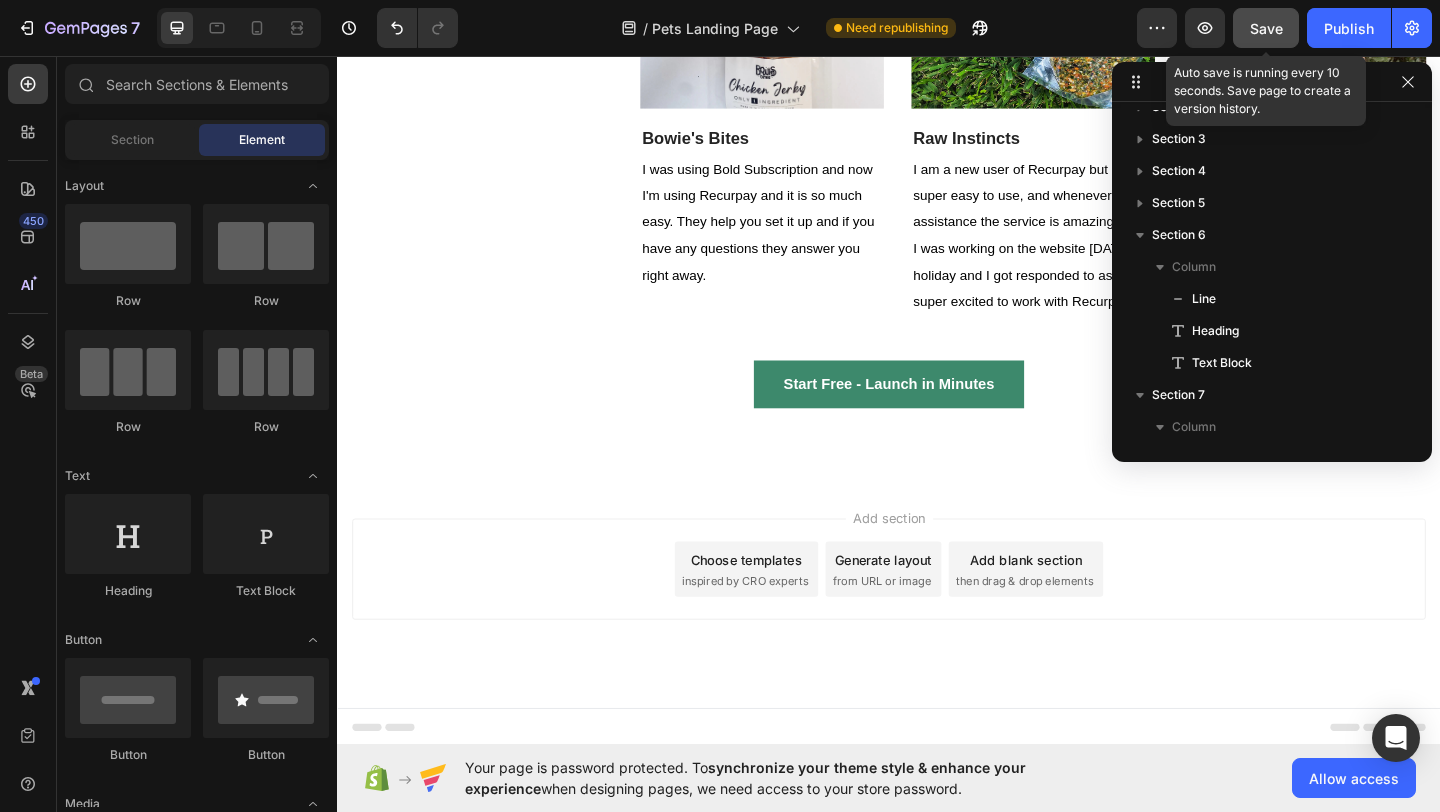 click on "Save" 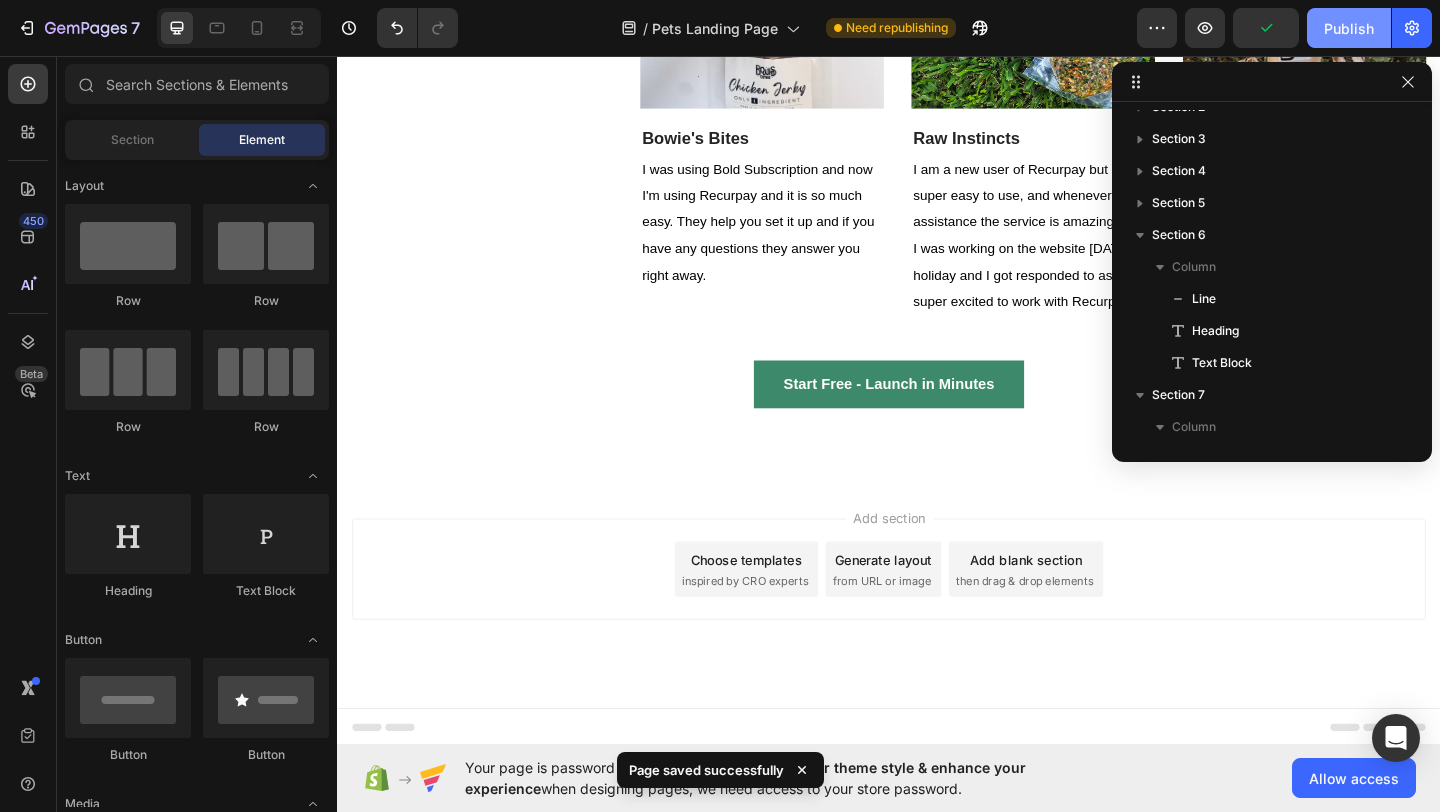 click on "Publish" at bounding box center [1349, 28] 